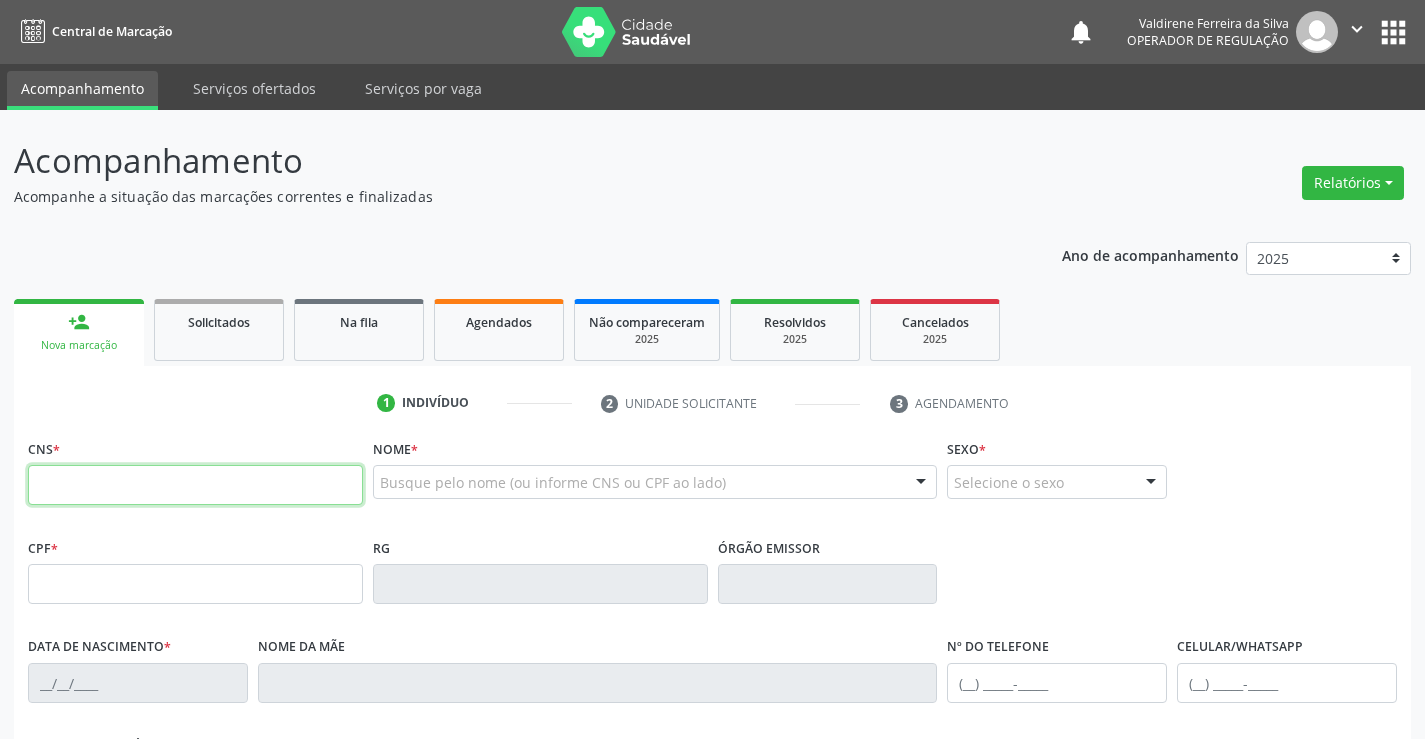scroll, scrollTop: 0, scrollLeft: 0, axis: both 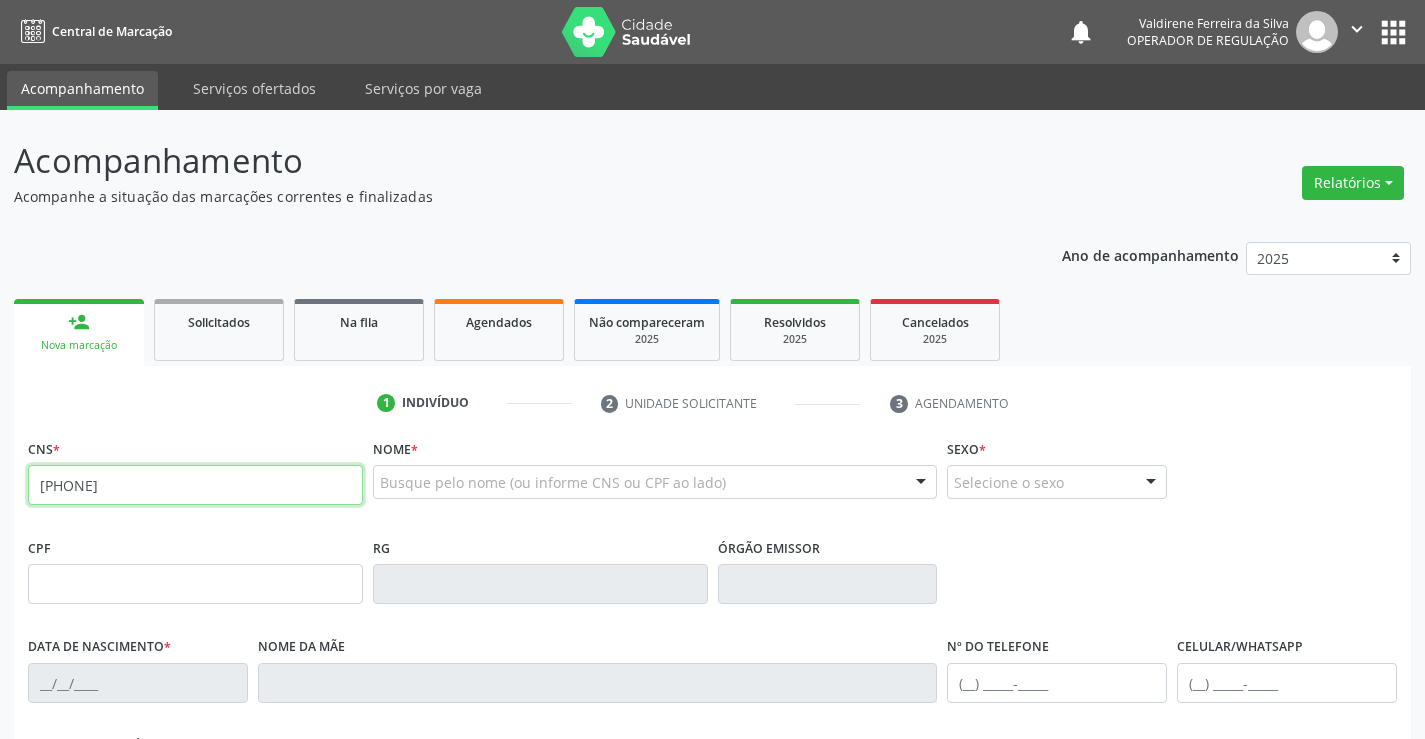 type on "705 0000 2870 2153" 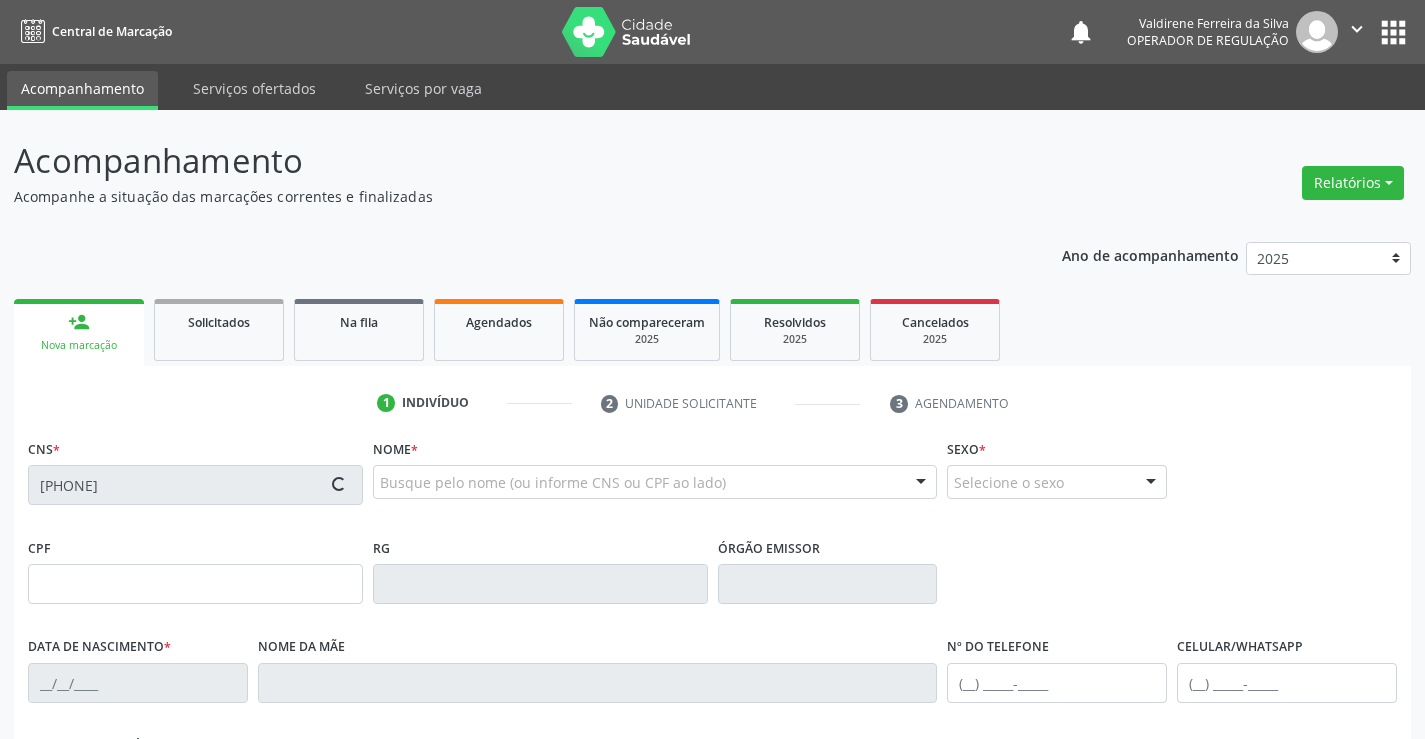type on "107.260.575-92" 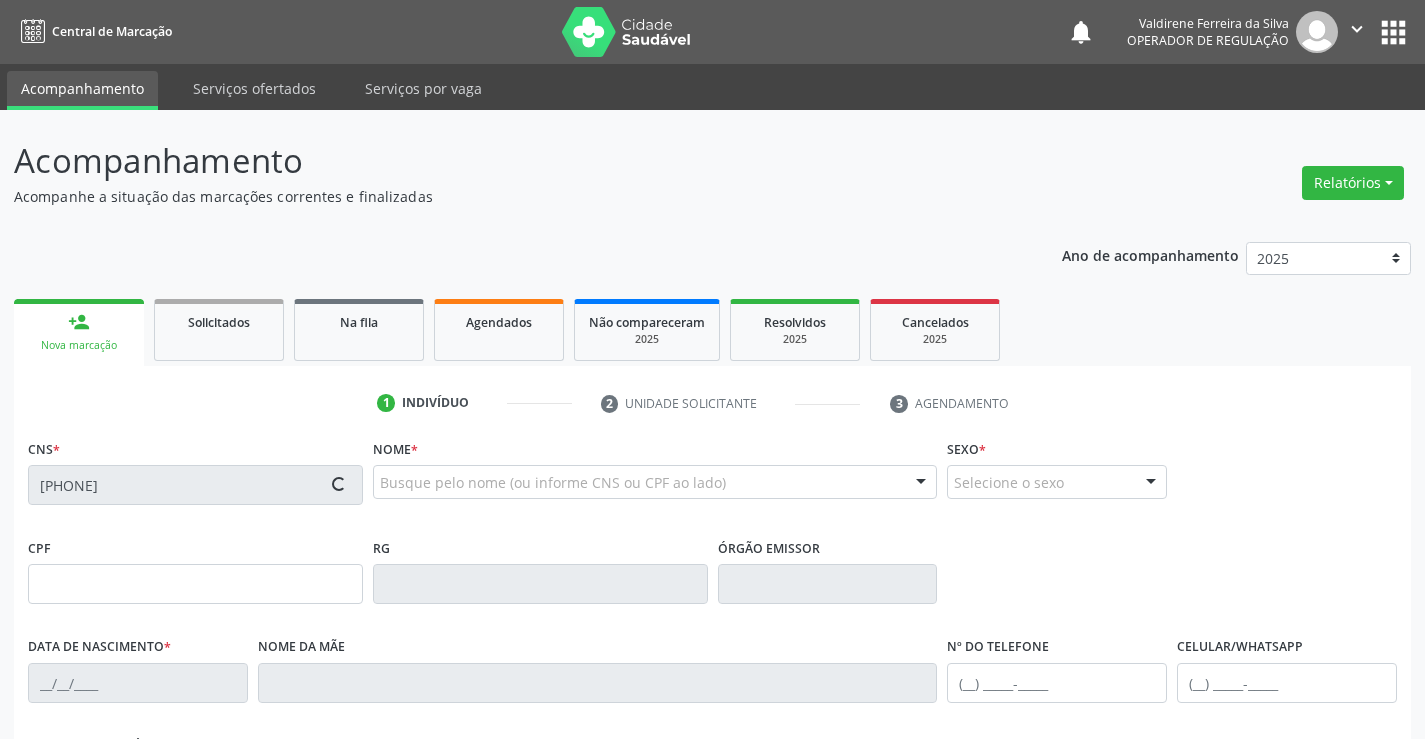 type on "09/03/2013" 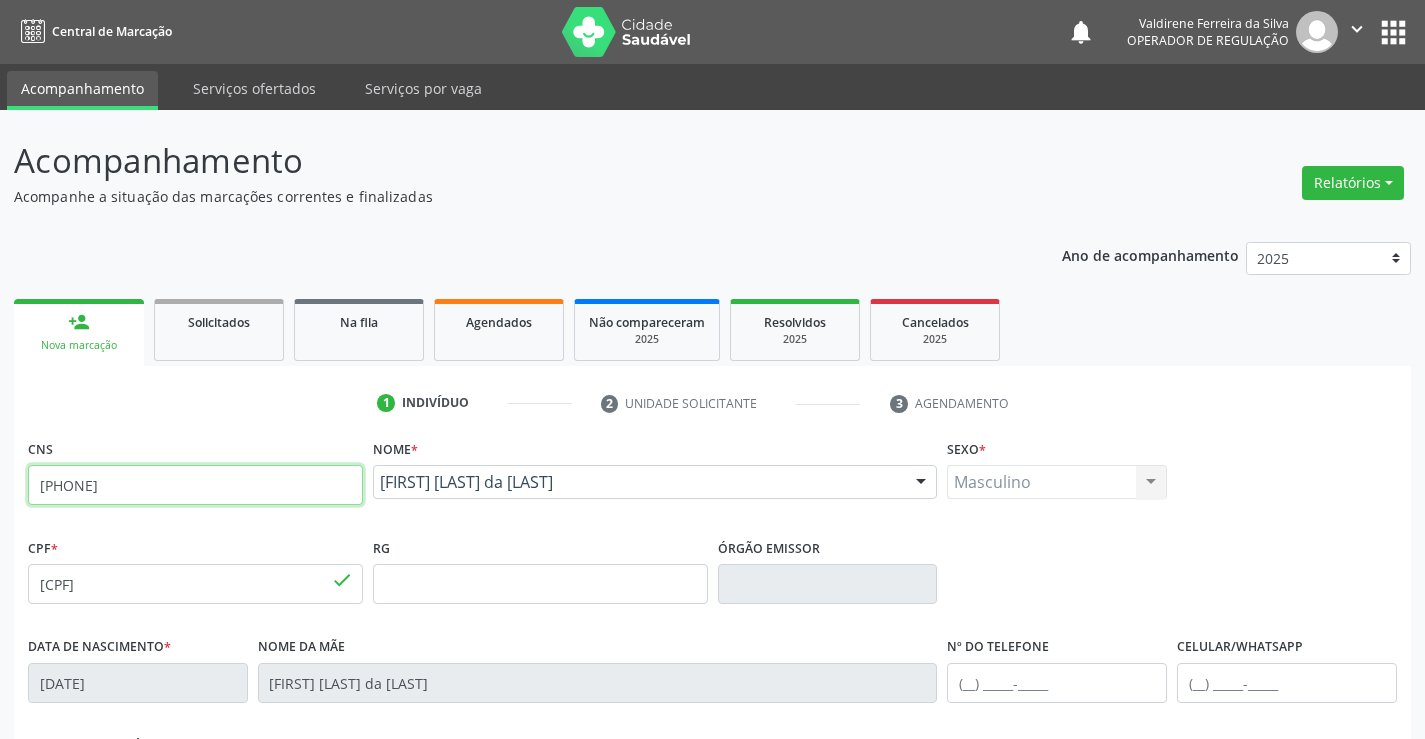 drag, startPoint x: 38, startPoint y: 485, endPoint x: 260, endPoint y: 492, distance: 222.11034 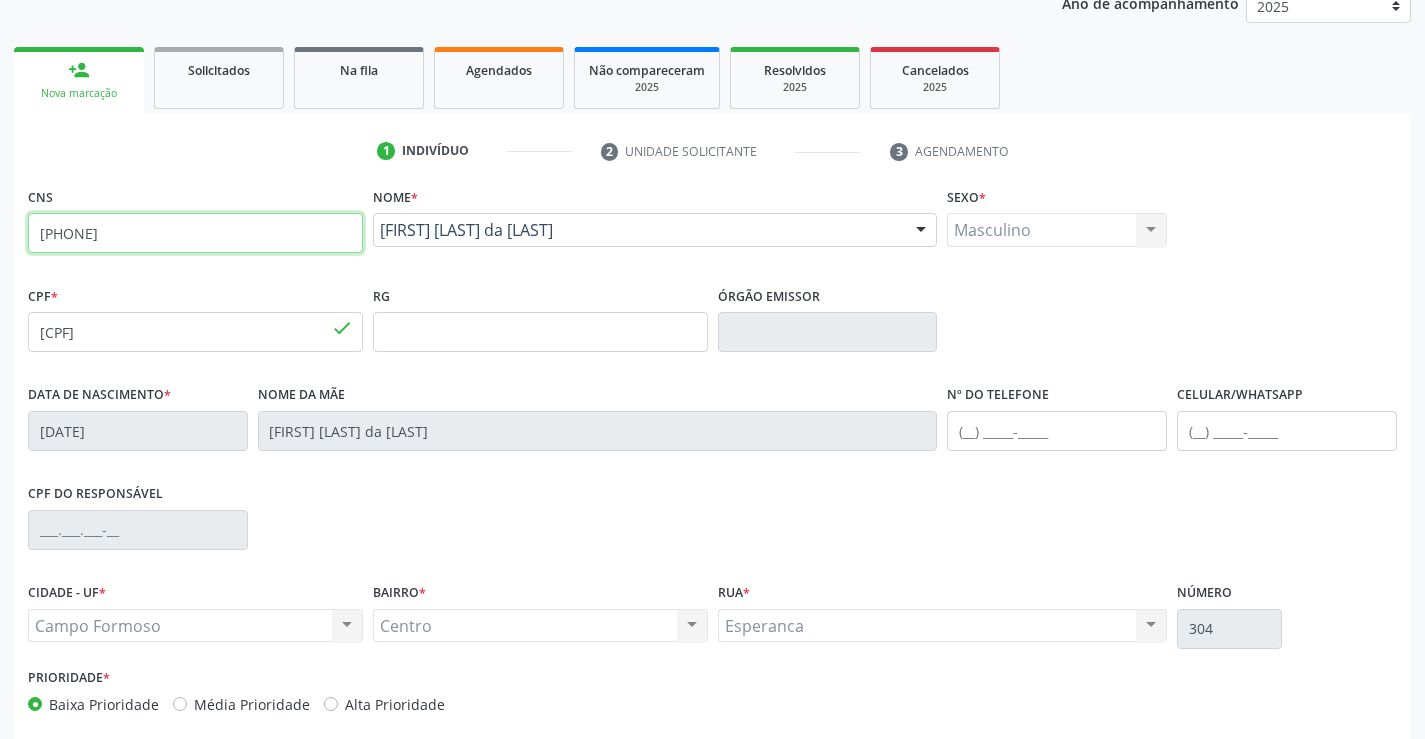 scroll, scrollTop: 345, scrollLeft: 0, axis: vertical 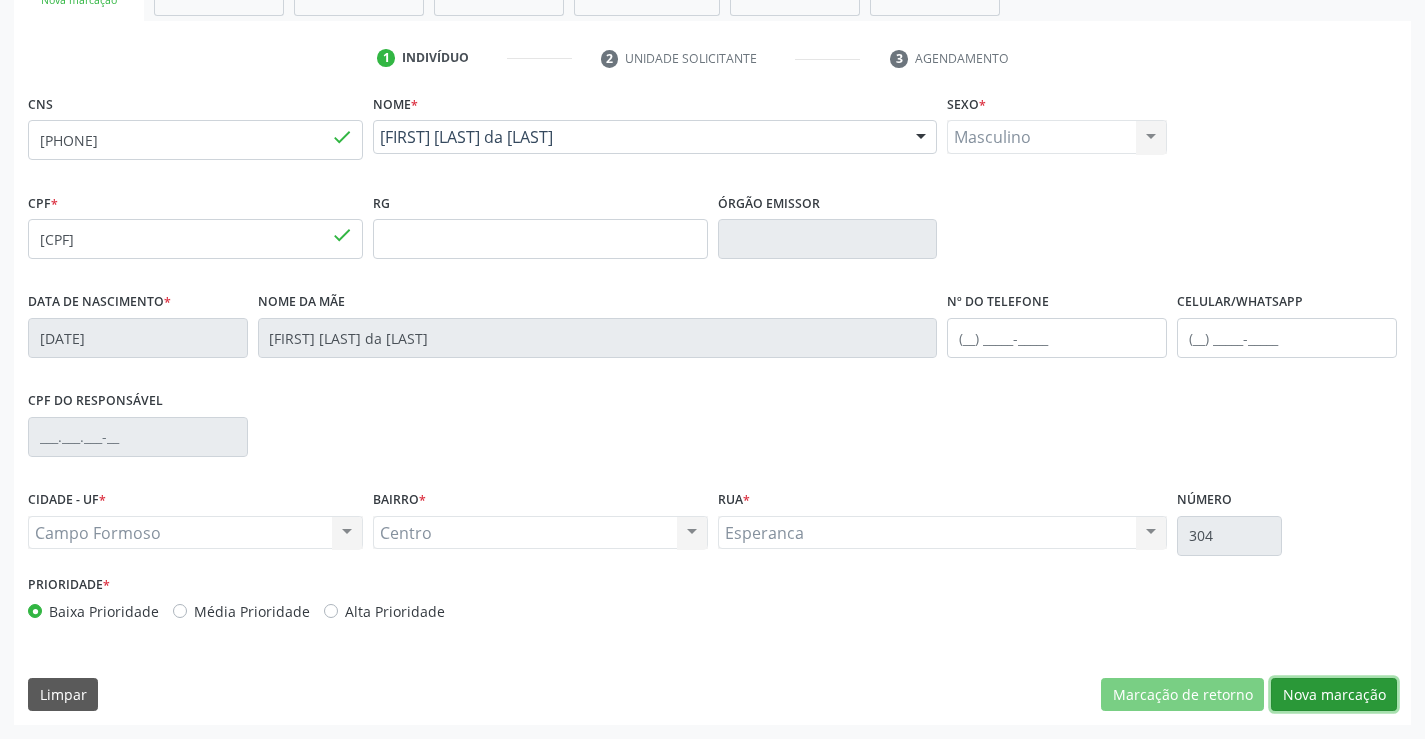 click on "Nova marcação" at bounding box center (1334, 695) 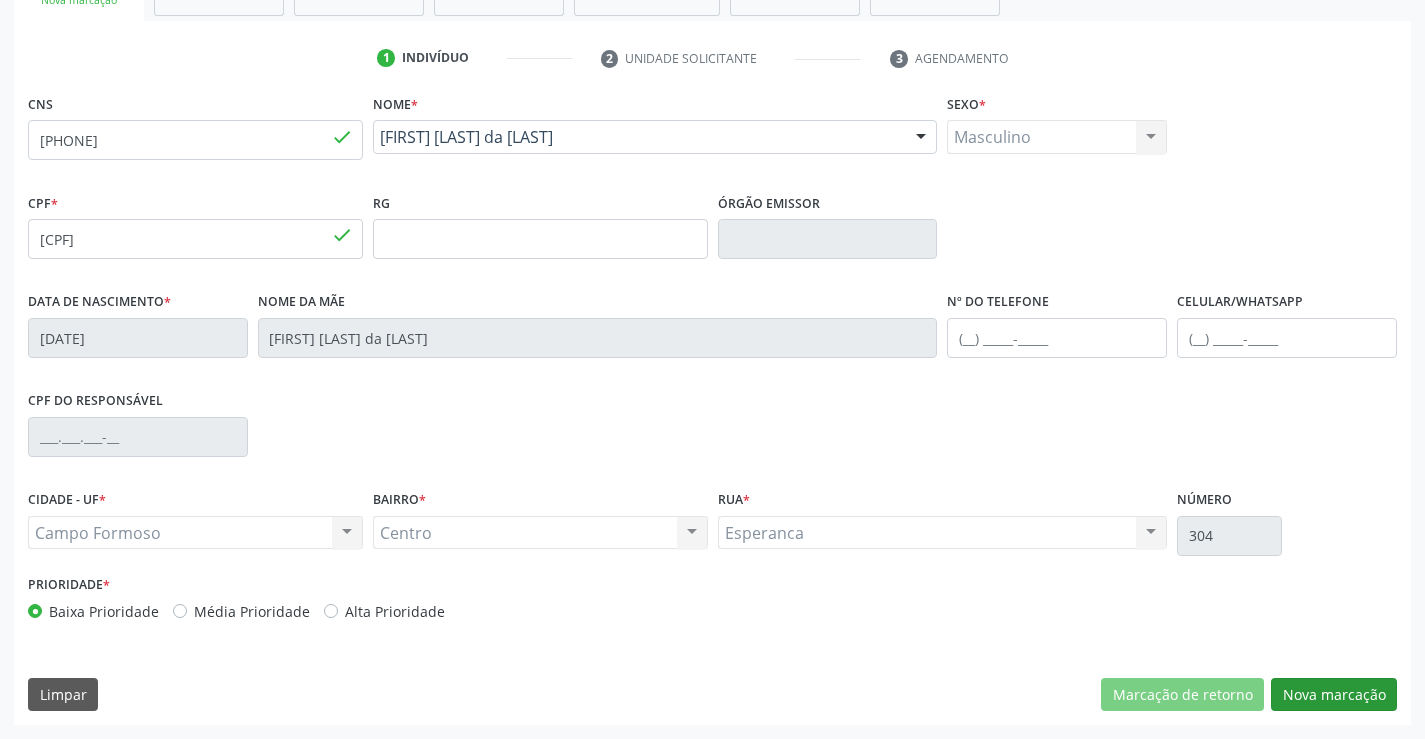 scroll, scrollTop: 167, scrollLeft: 0, axis: vertical 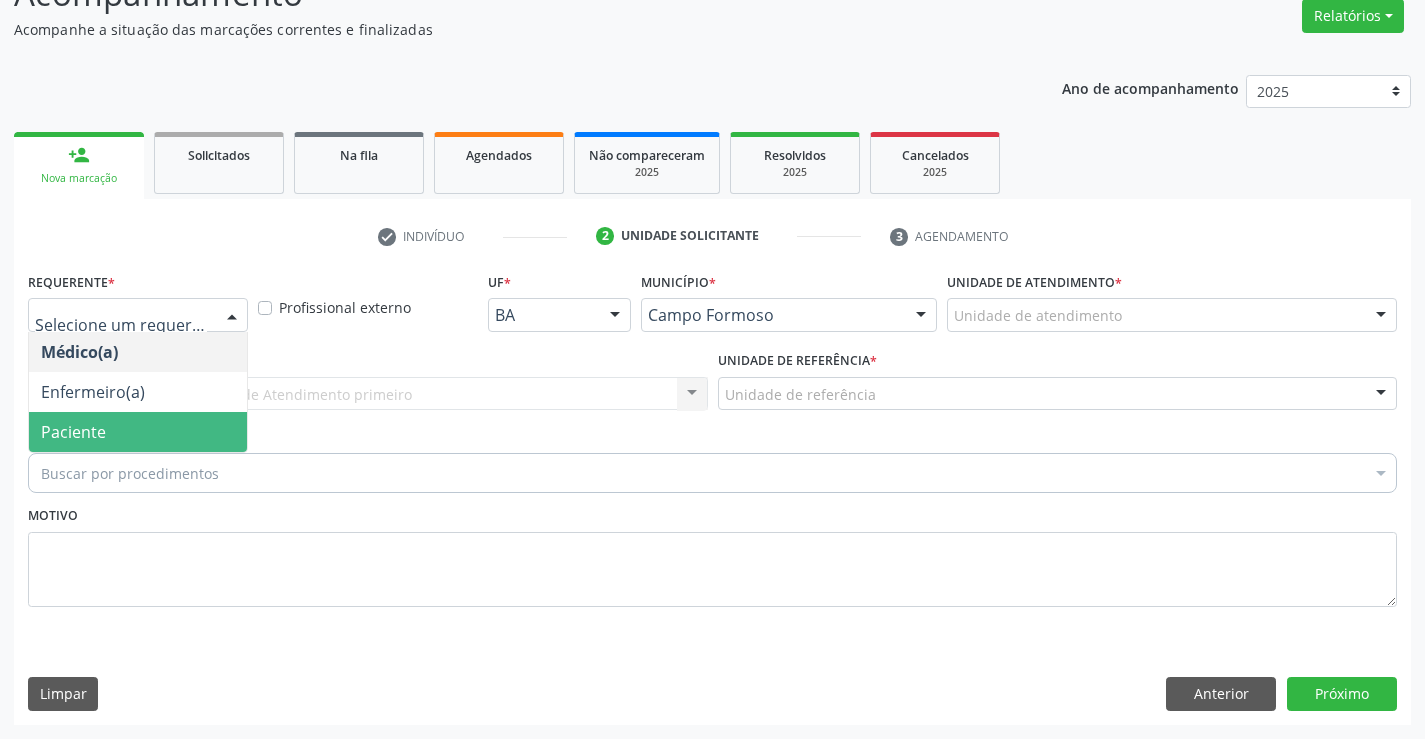 click on "Paciente" at bounding box center [138, 432] 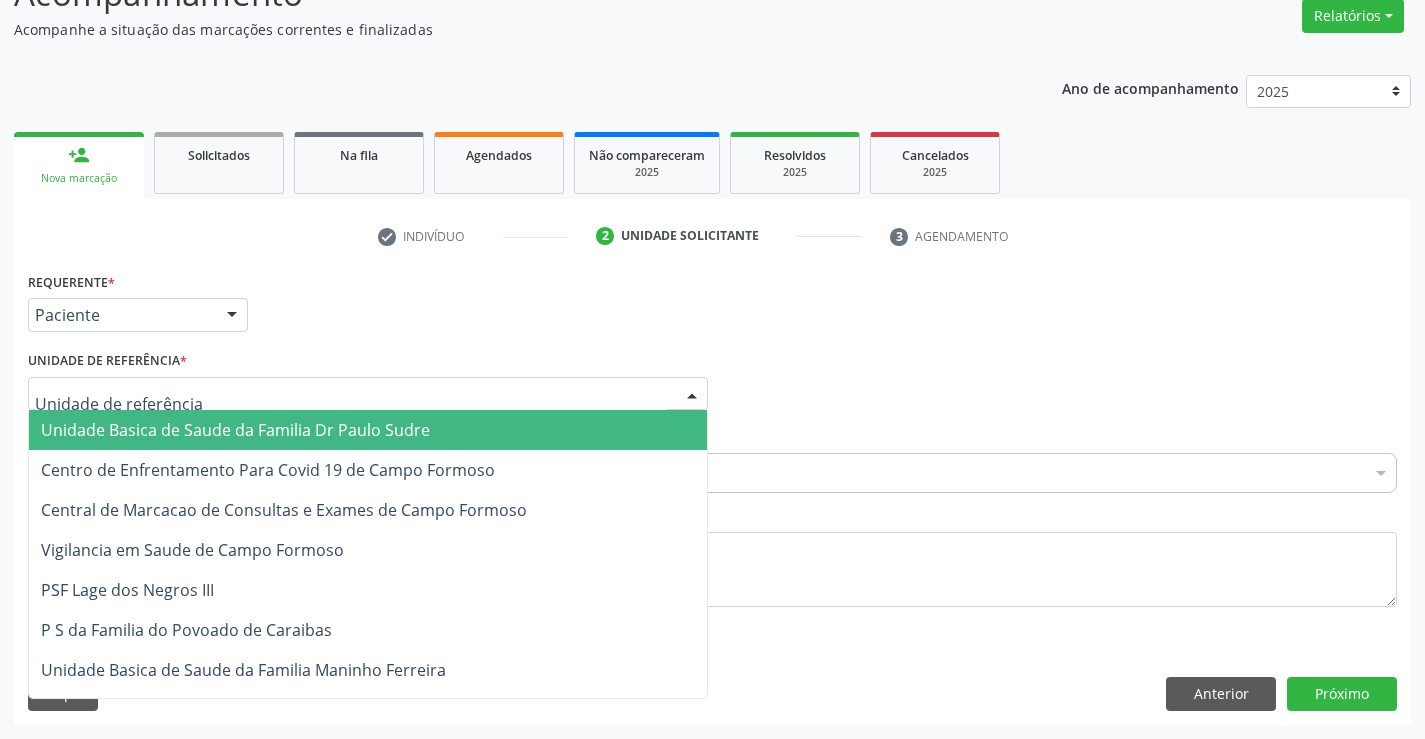click on "Unidade Basica de Saude da Familia Dr Paulo Sudre" at bounding box center [235, 430] 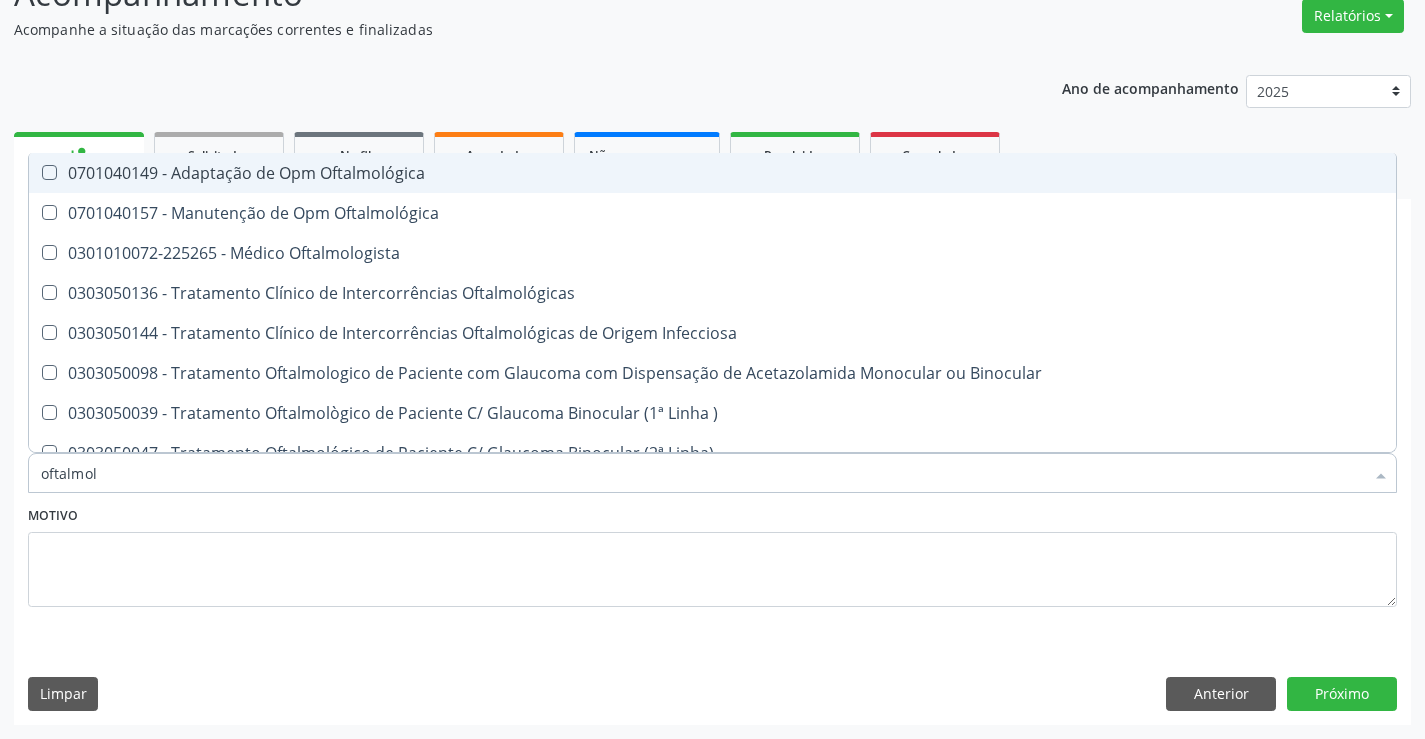 type on "oftalmolo" 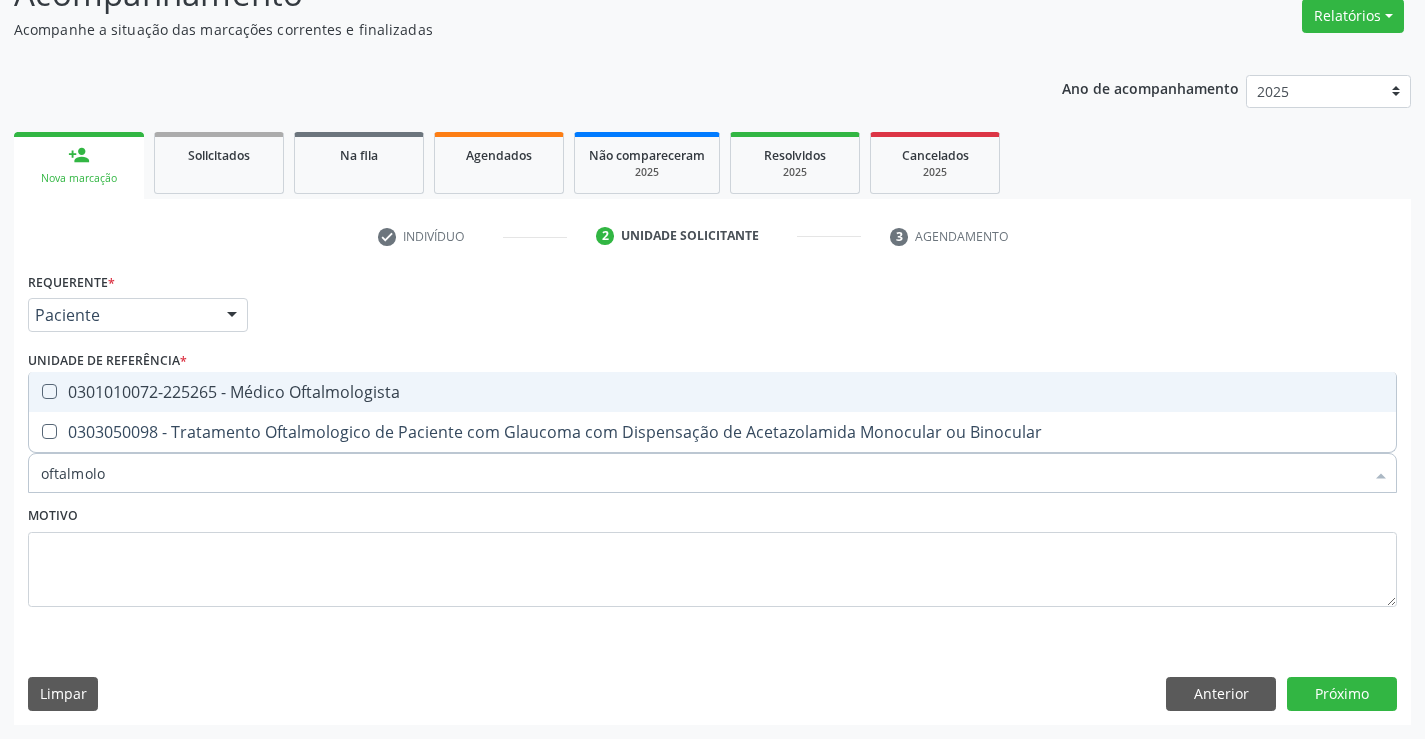 click on "0301010072-225265 - Médico Oftalmologista" at bounding box center [712, 392] 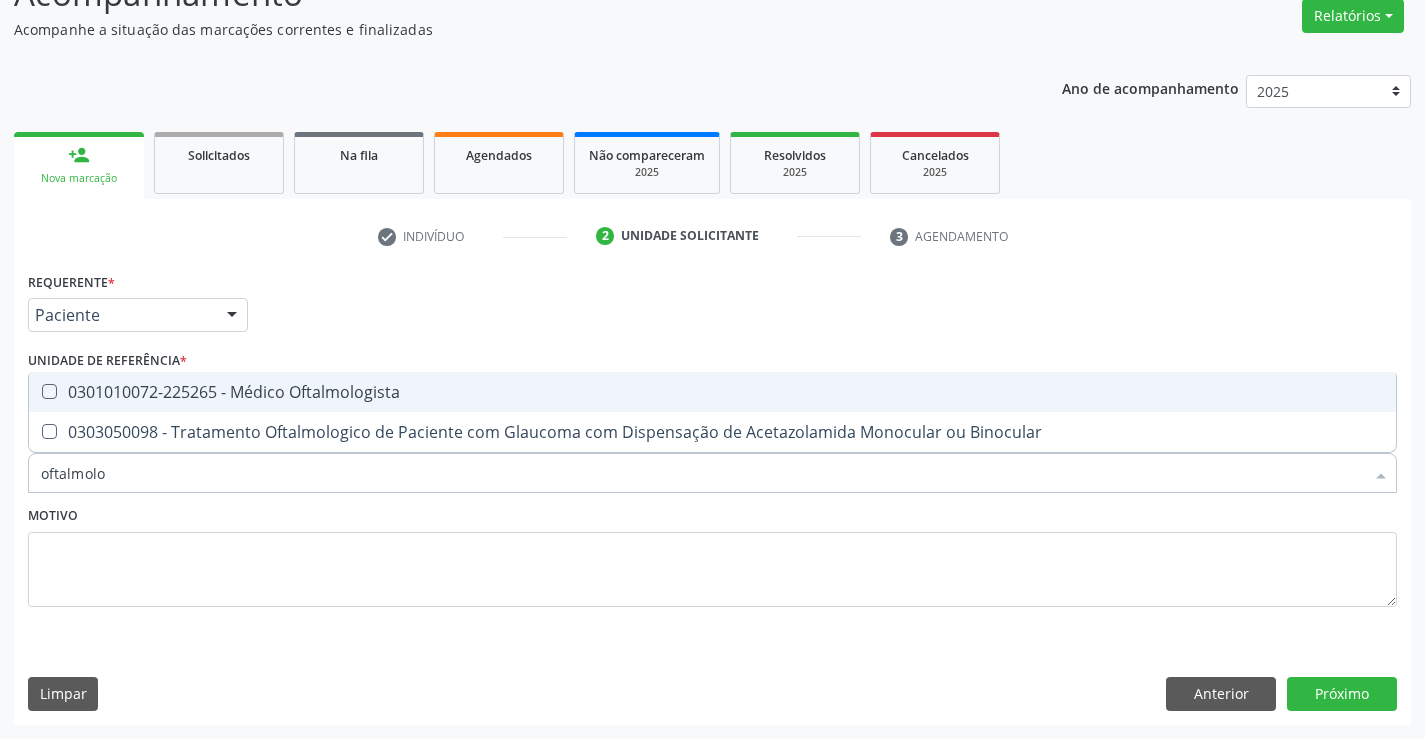 checkbox on "true" 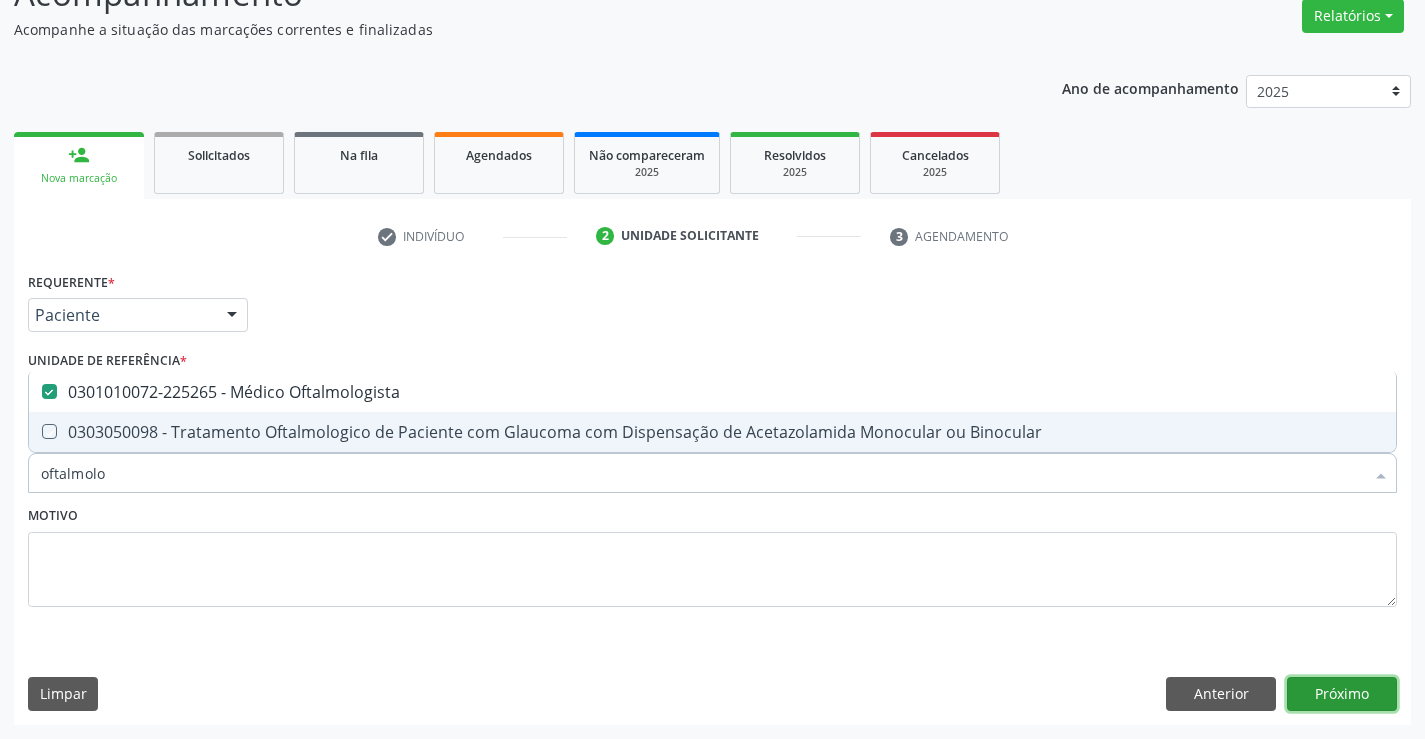 click on "Próximo" at bounding box center (1342, 694) 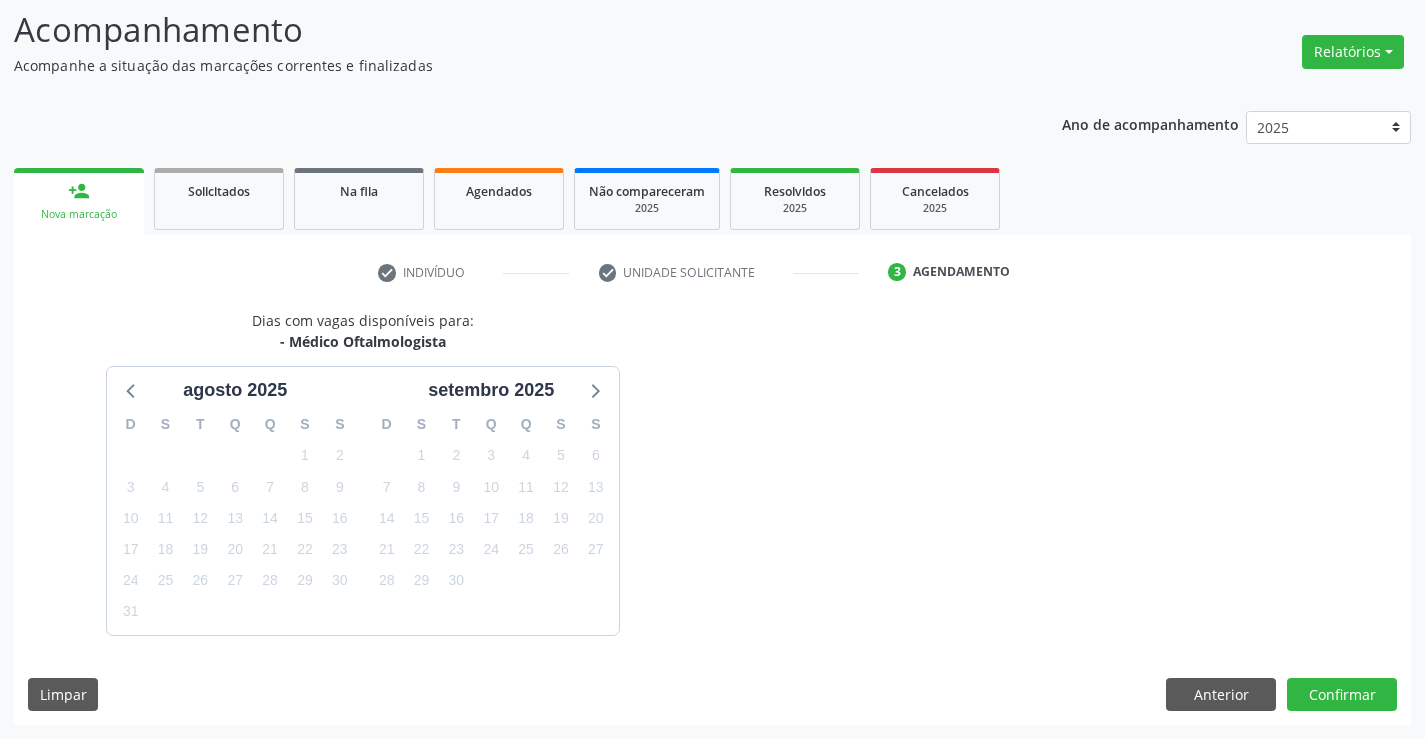 scroll, scrollTop: 167, scrollLeft: 0, axis: vertical 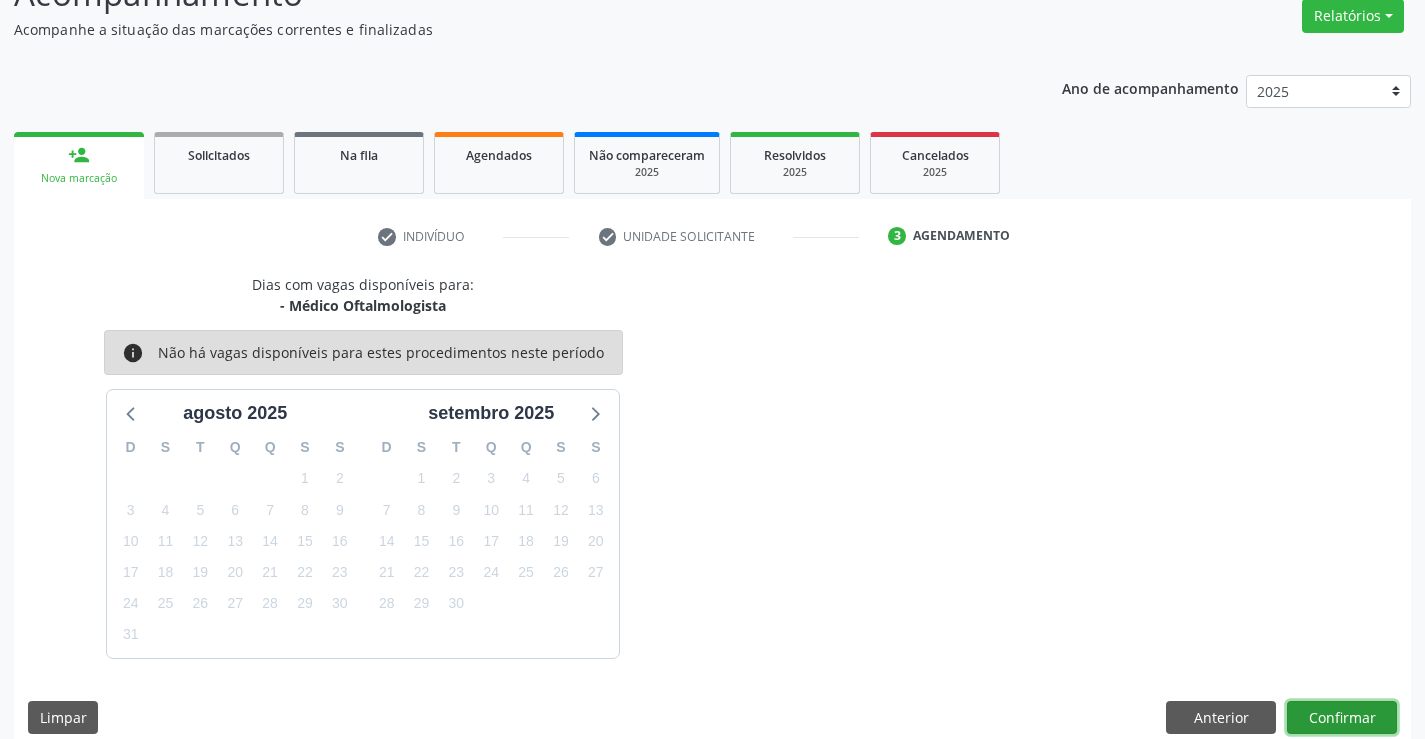 click on "Confirmar" at bounding box center (1342, 718) 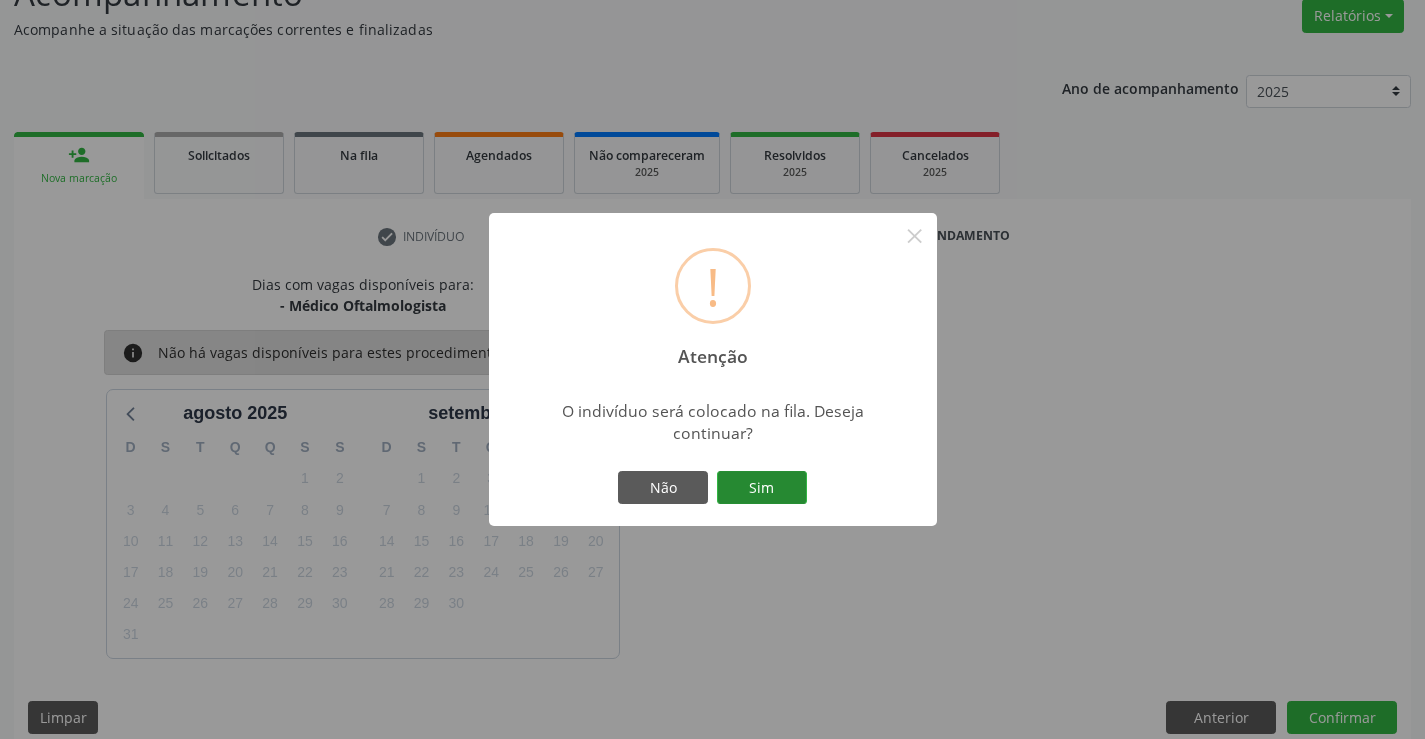 click on "Sim" at bounding box center [762, 488] 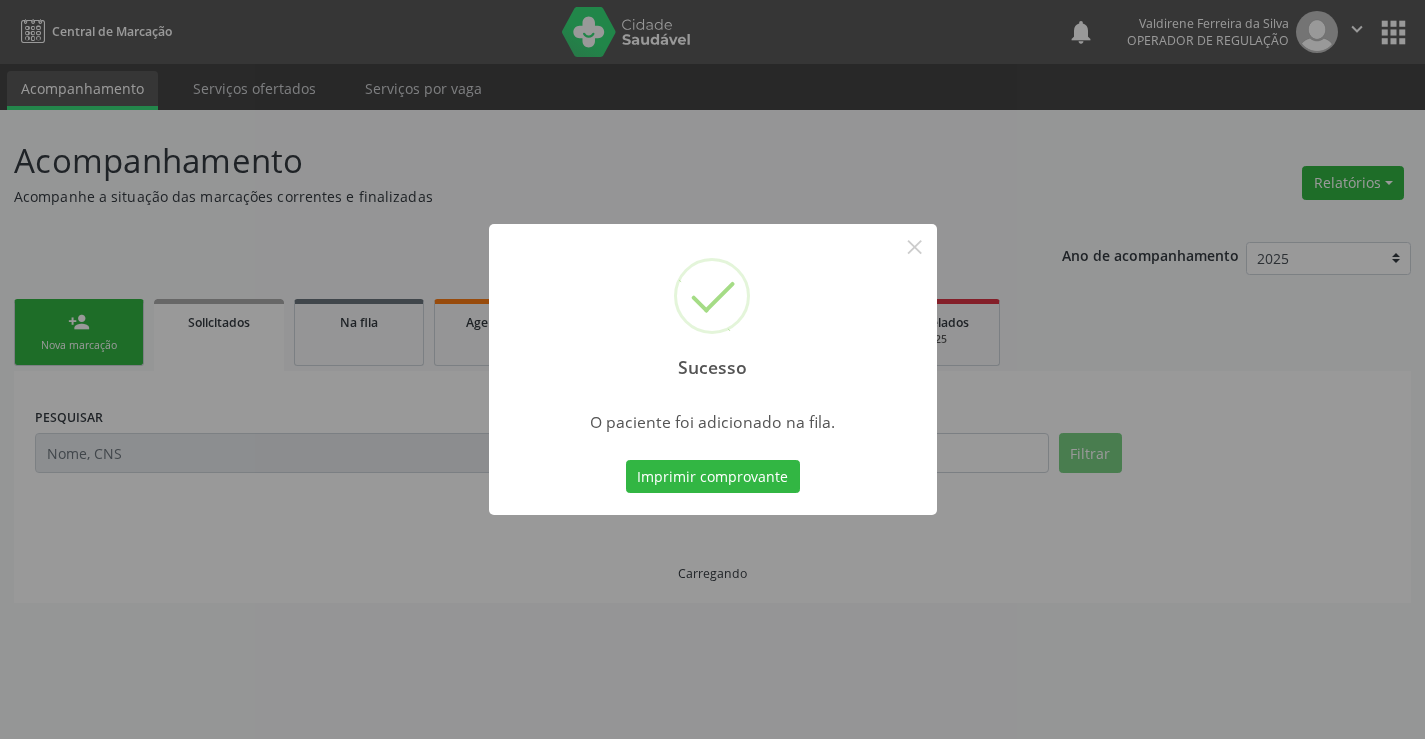 scroll, scrollTop: 0, scrollLeft: 0, axis: both 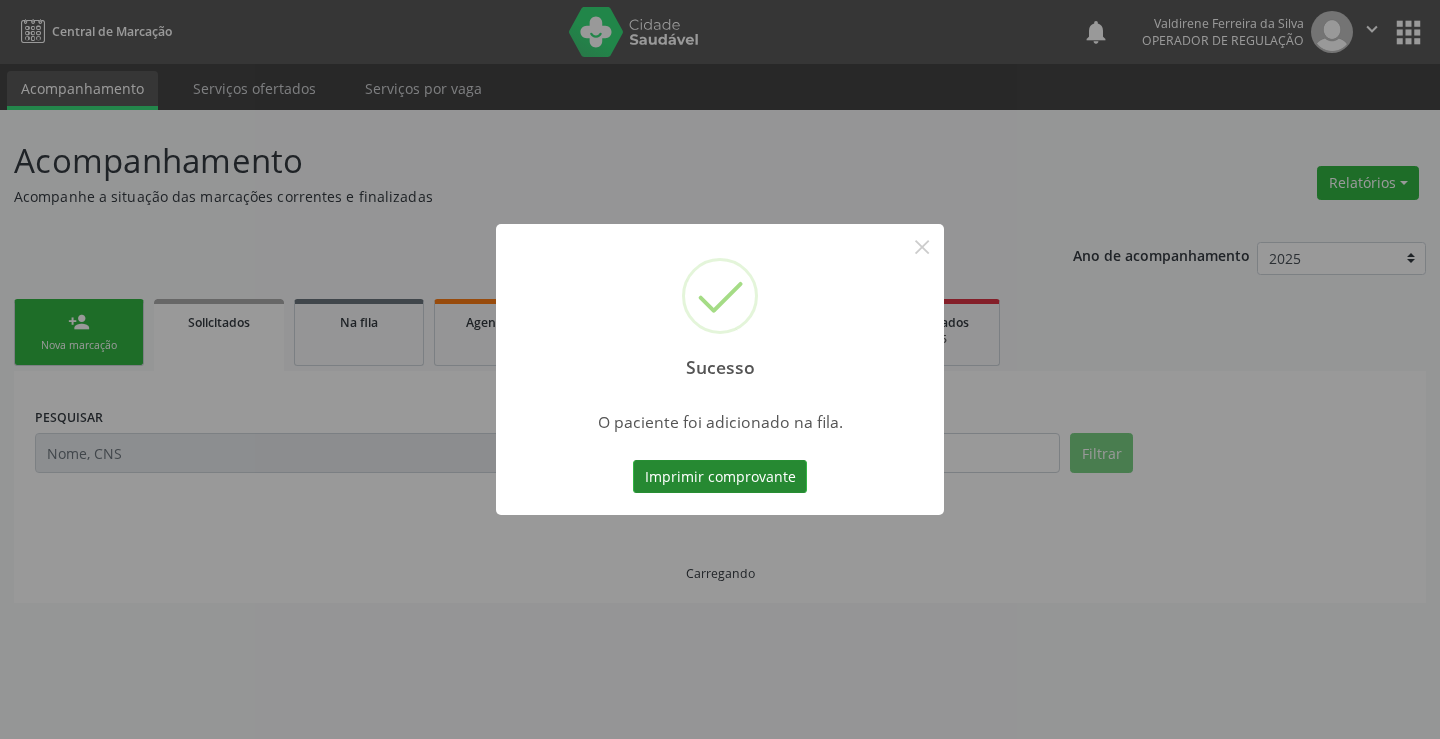 click on "Imprimir comprovante" at bounding box center (720, 477) 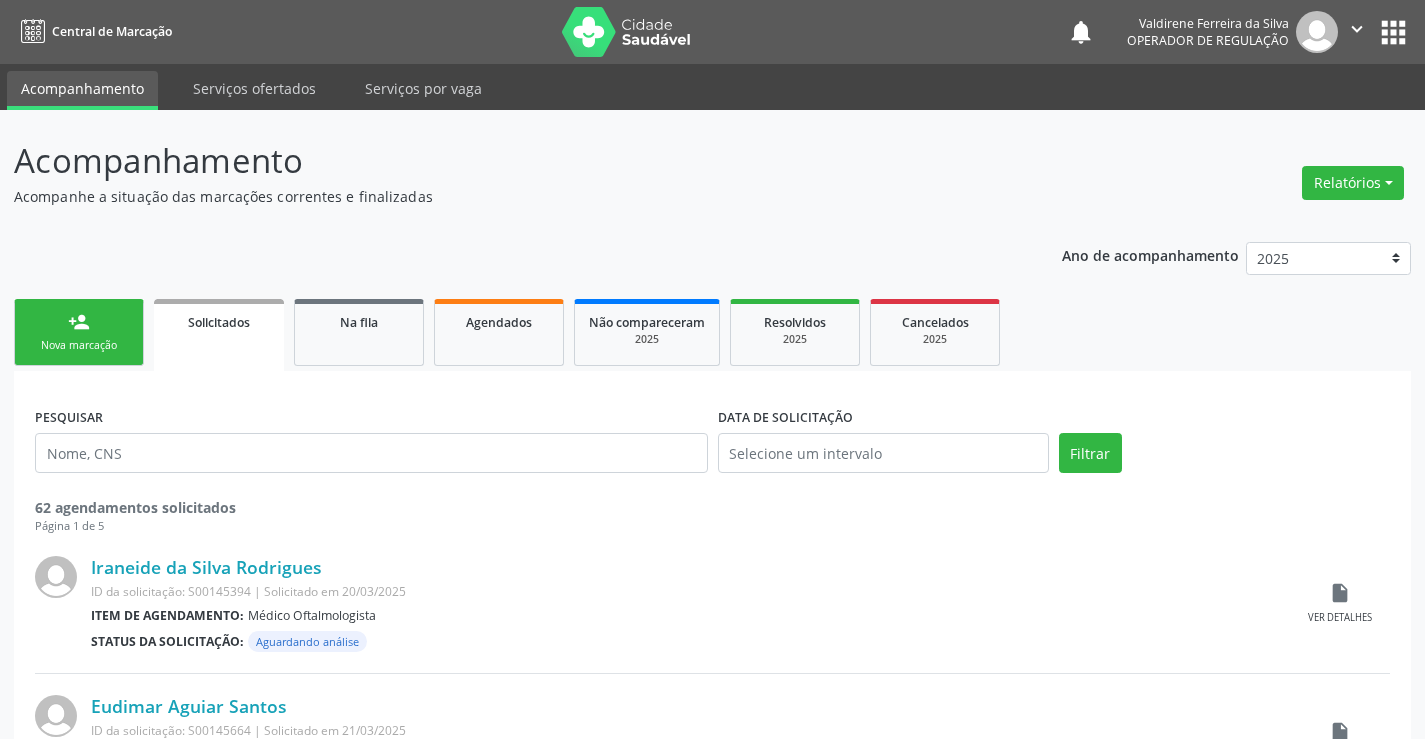 click on "person_add
Nova marcação" at bounding box center [79, 332] 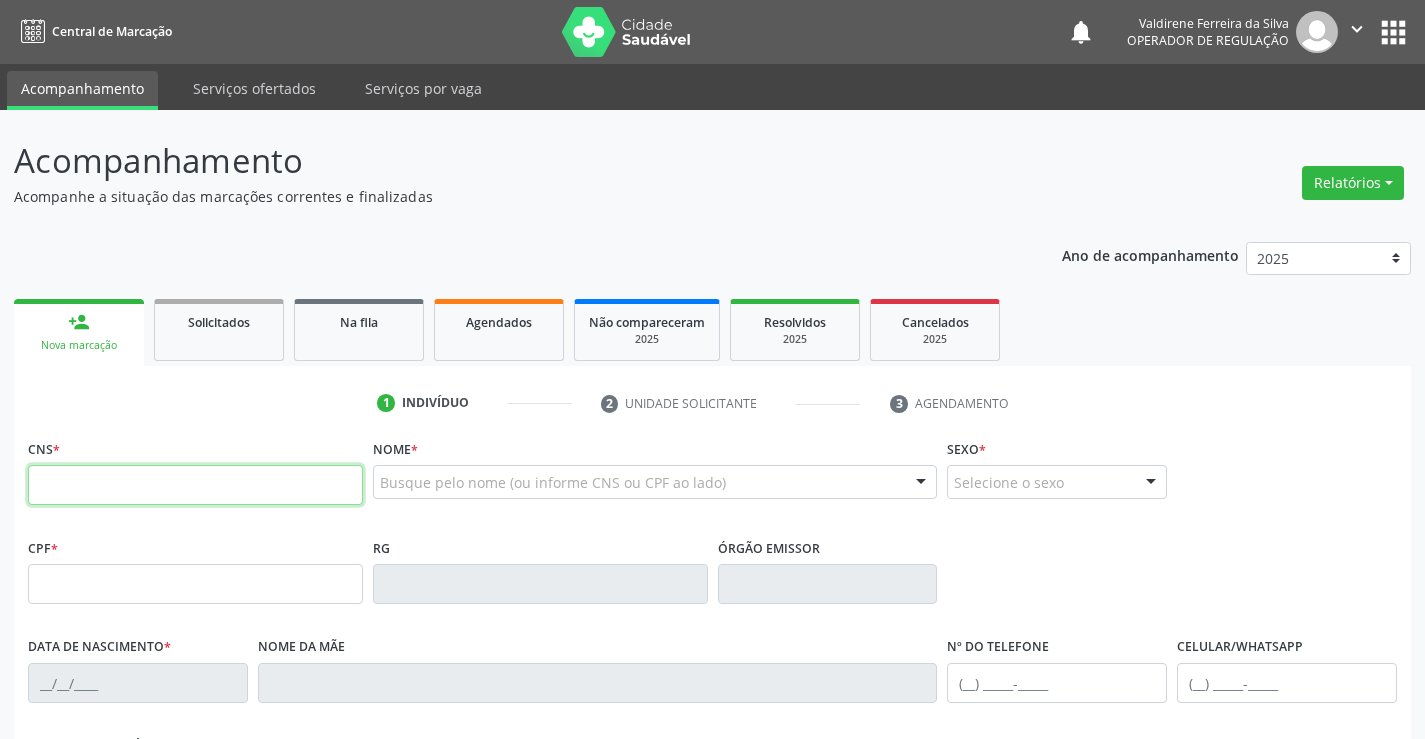 click at bounding box center [195, 485] 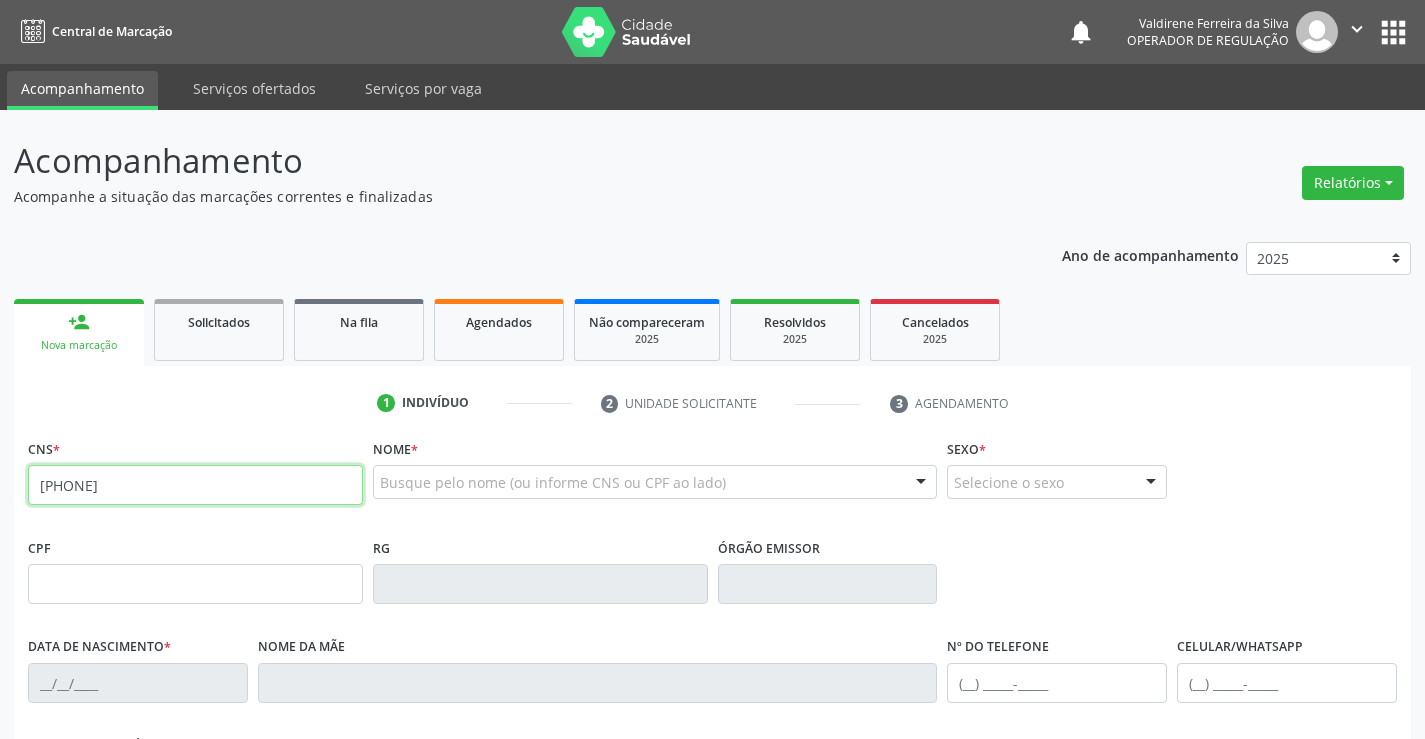 type on "705 0000 2870 2153" 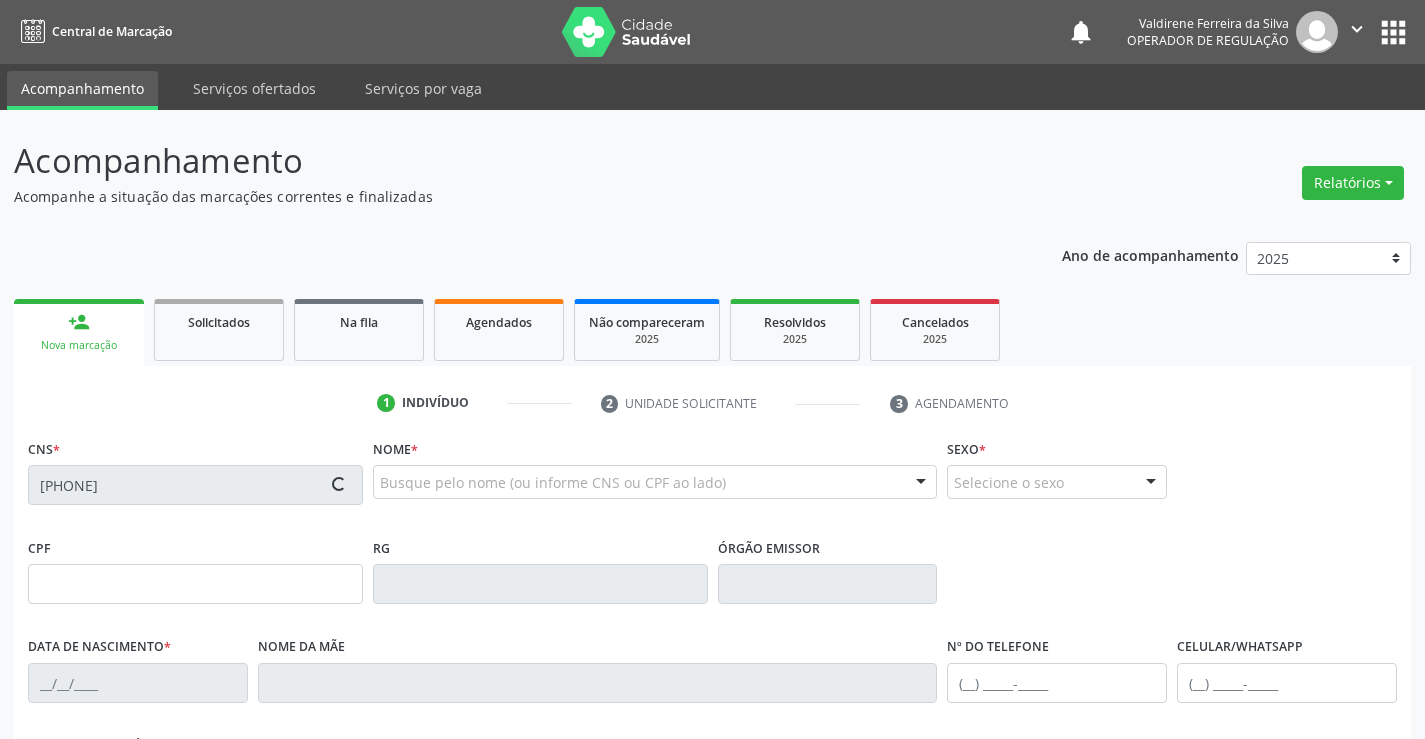 type on "107.260.575-92" 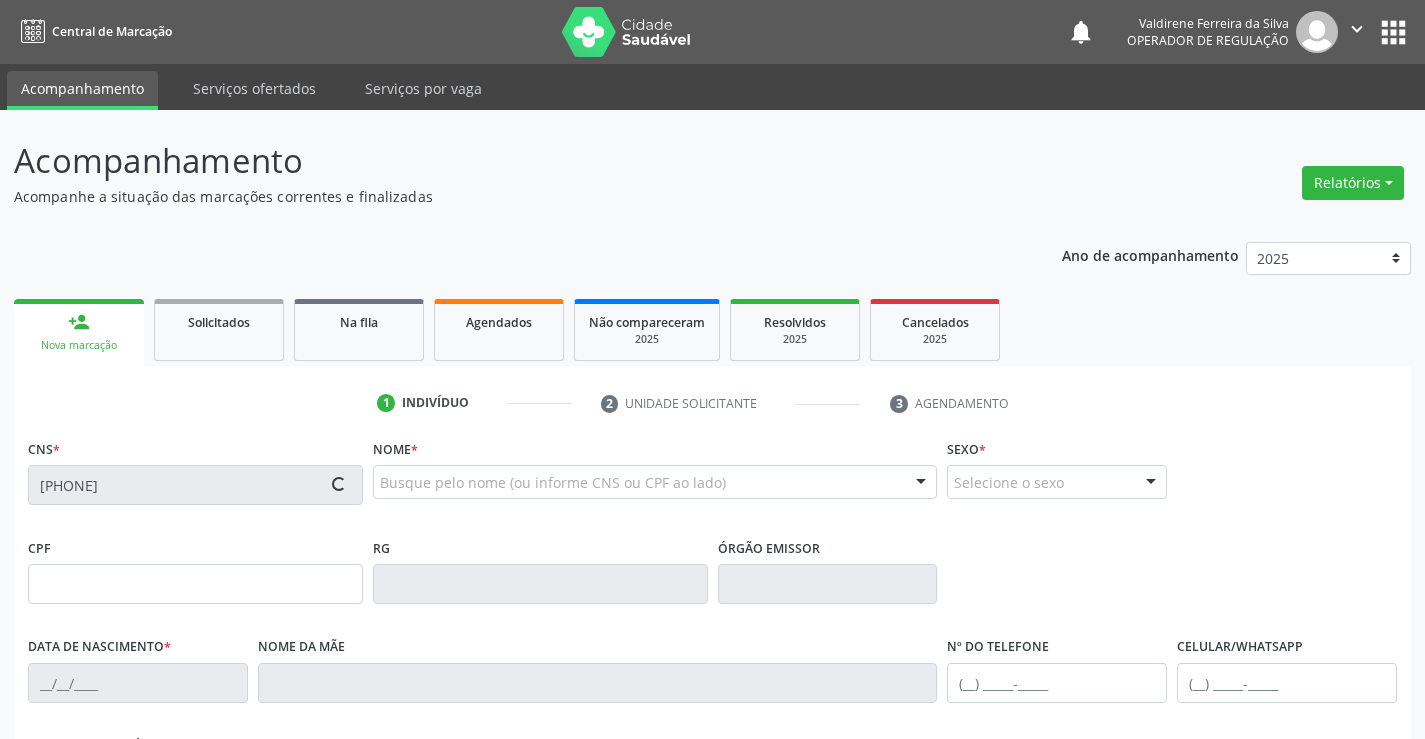 type on "09/03/2013" 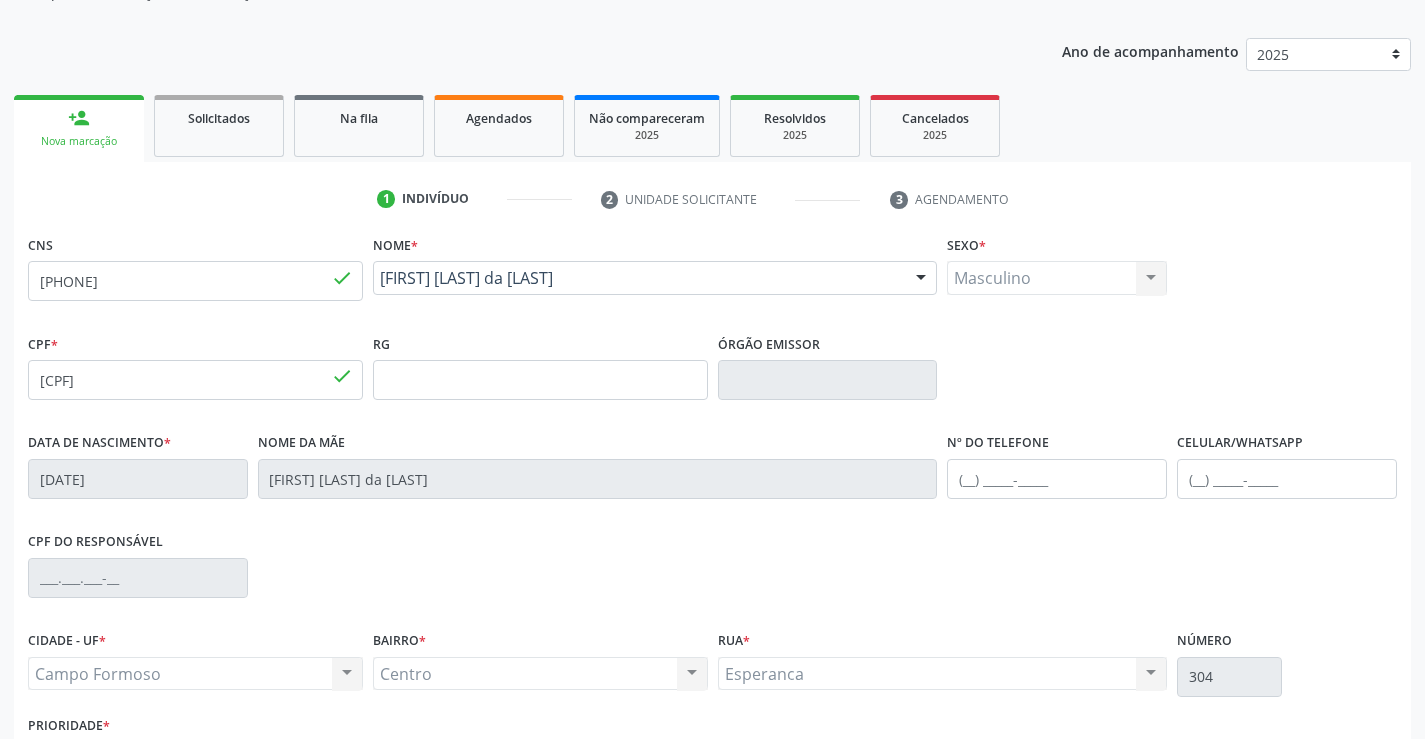 scroll, scrollTop: 345, scrollLeft: 0, axis: vertical 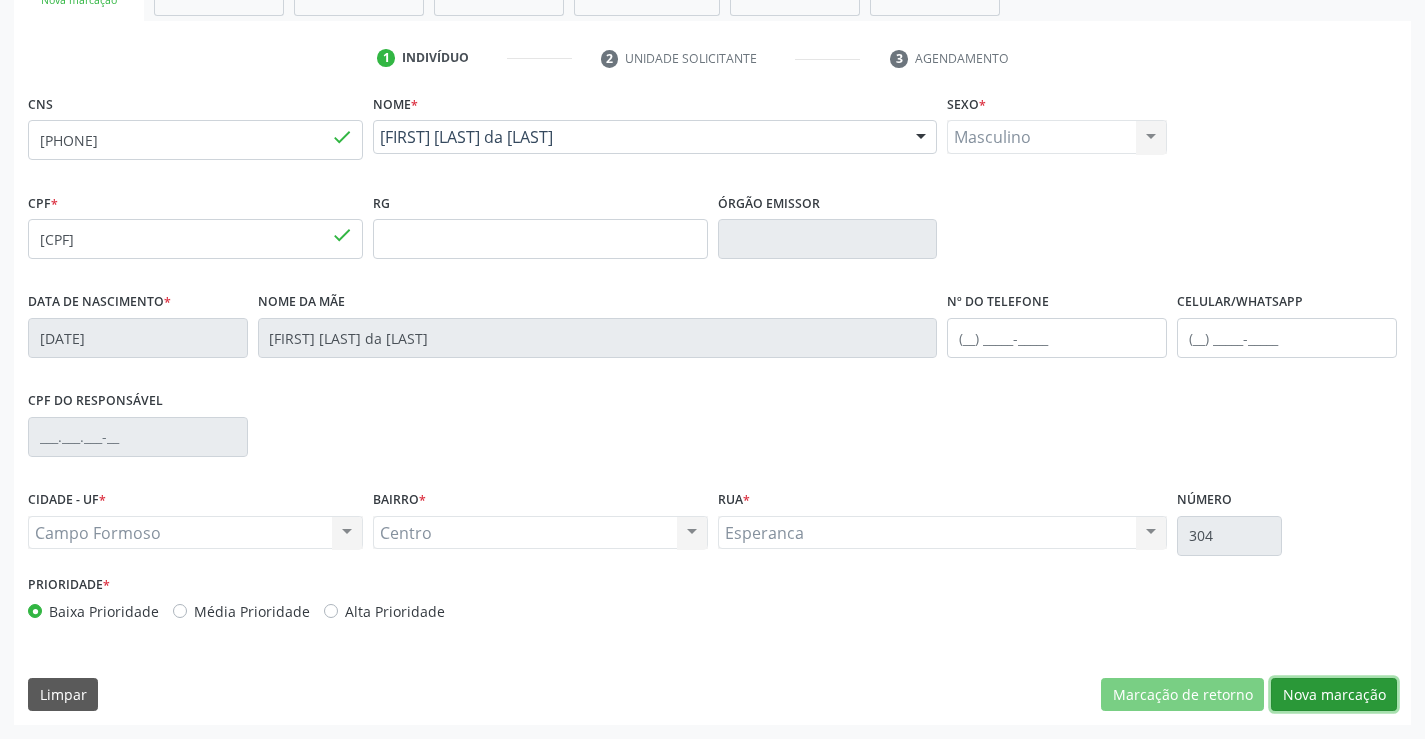 click on "Nova marcação" at bounding box center [1334, 695] 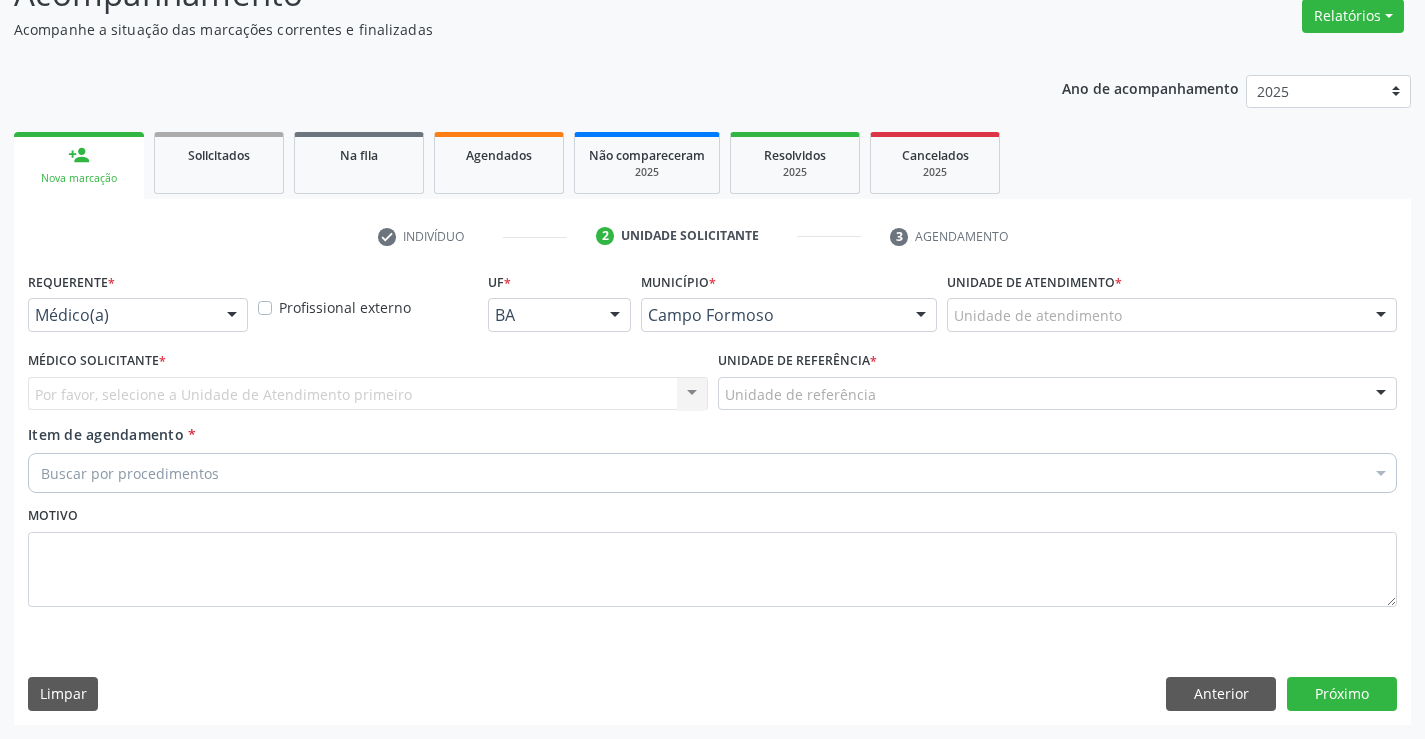 scroll, scrollTop: 167, scrollLeft: 0, axis: vertical 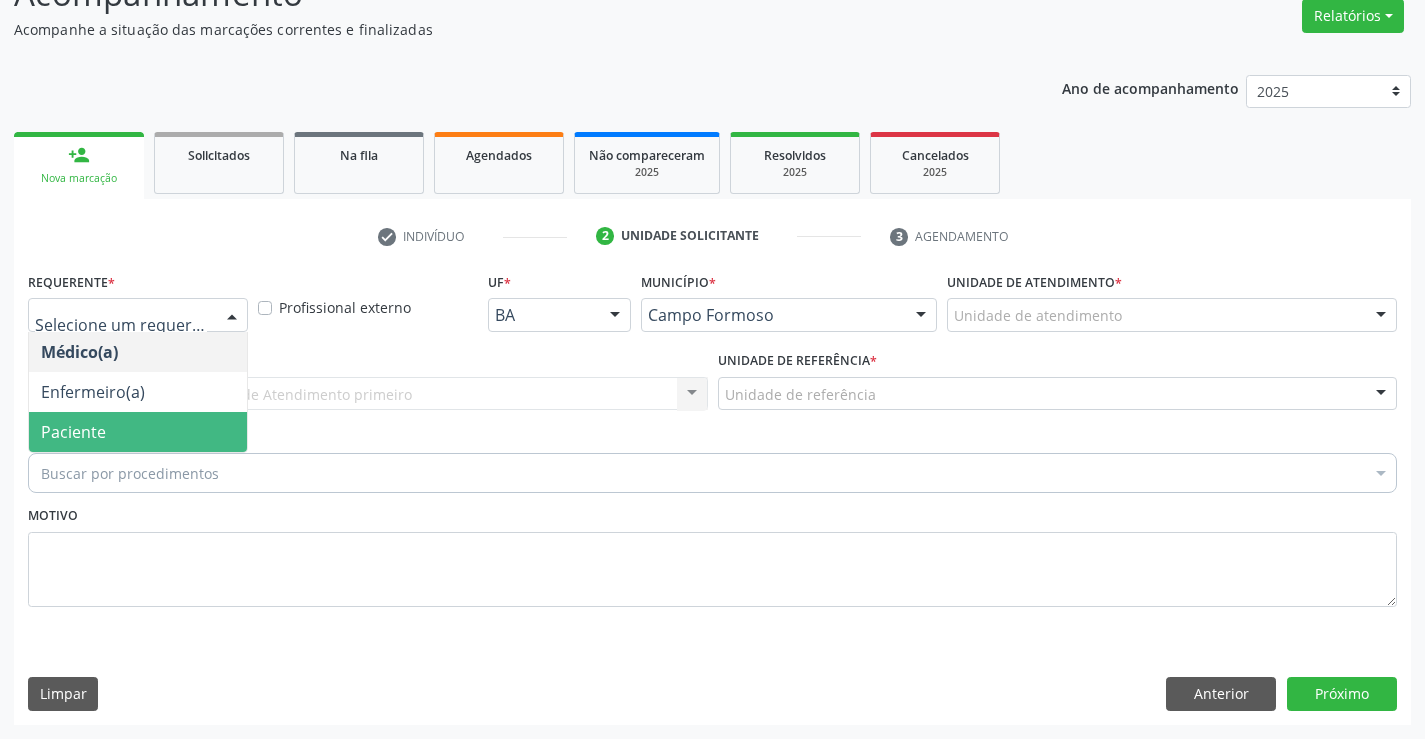click on "Paciente" at bounding box center (138, 432) 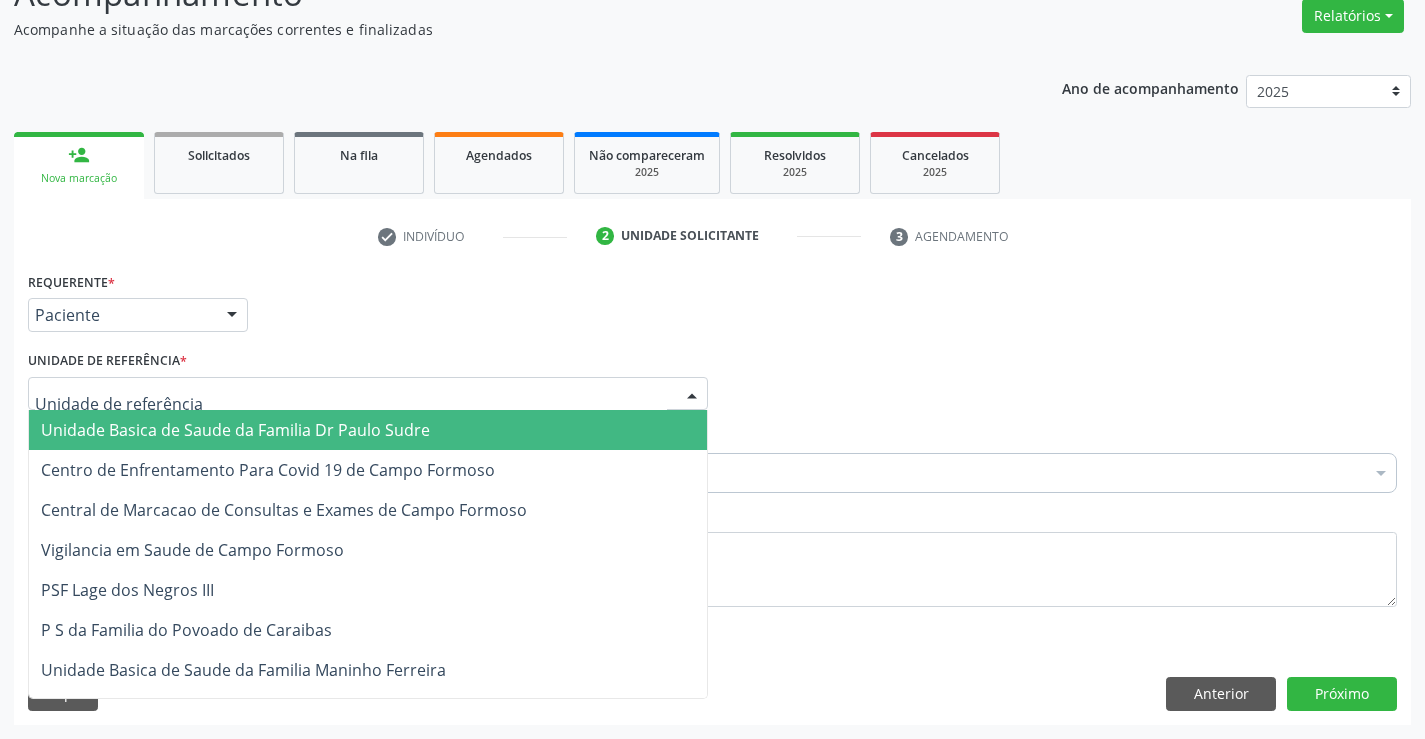 click on "Unidade Basica de Saude da Familia Dr Paulo Sudre" at bounding box center [235, 430] 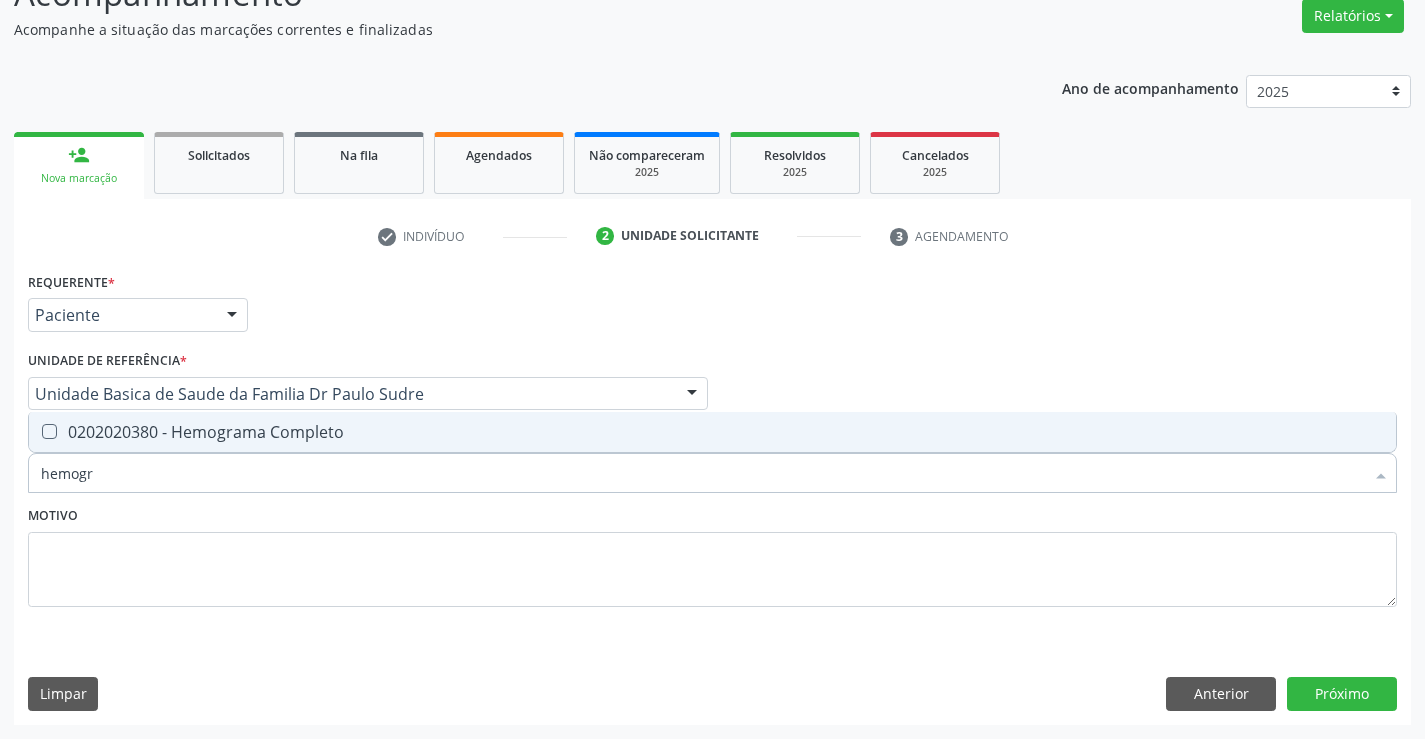 type on "hemogra" 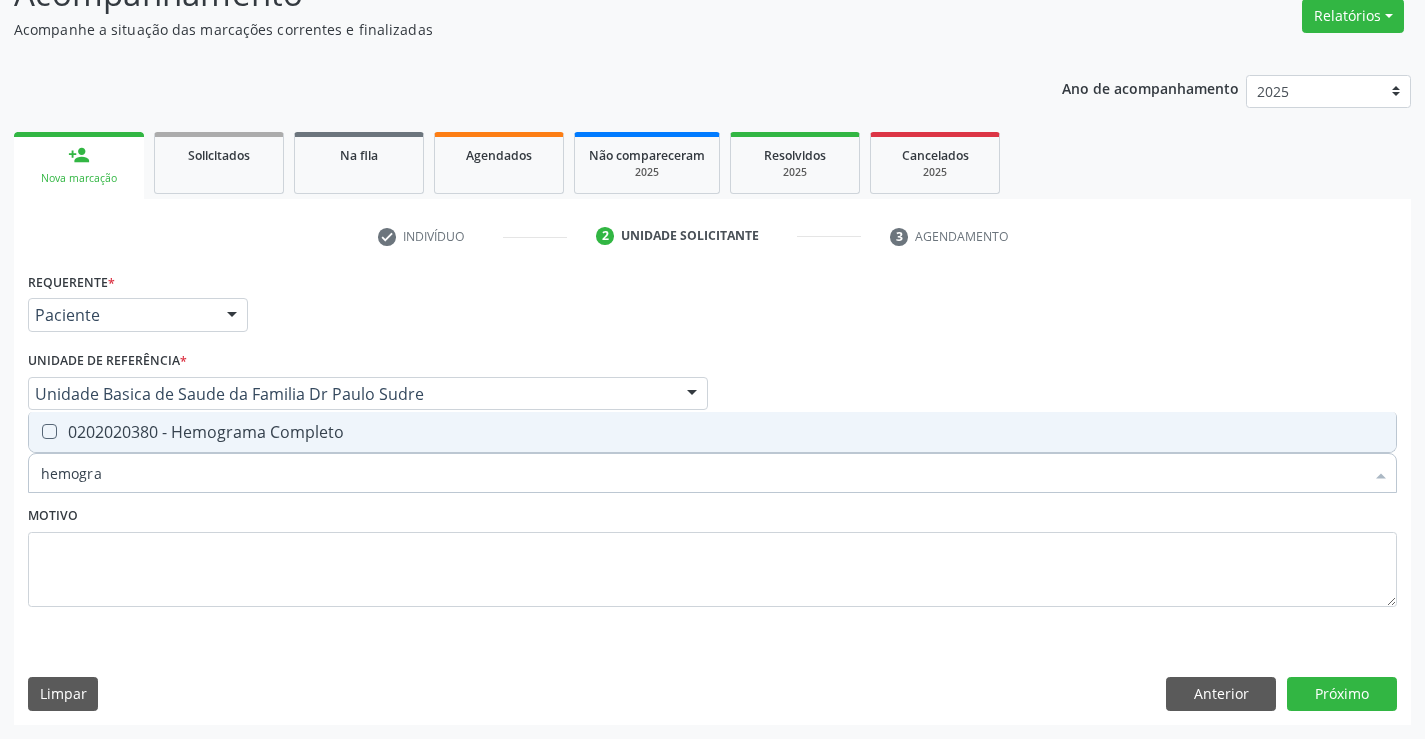 click on "0202020380 - Hemograma Completo" at bounding box center (712, 432) 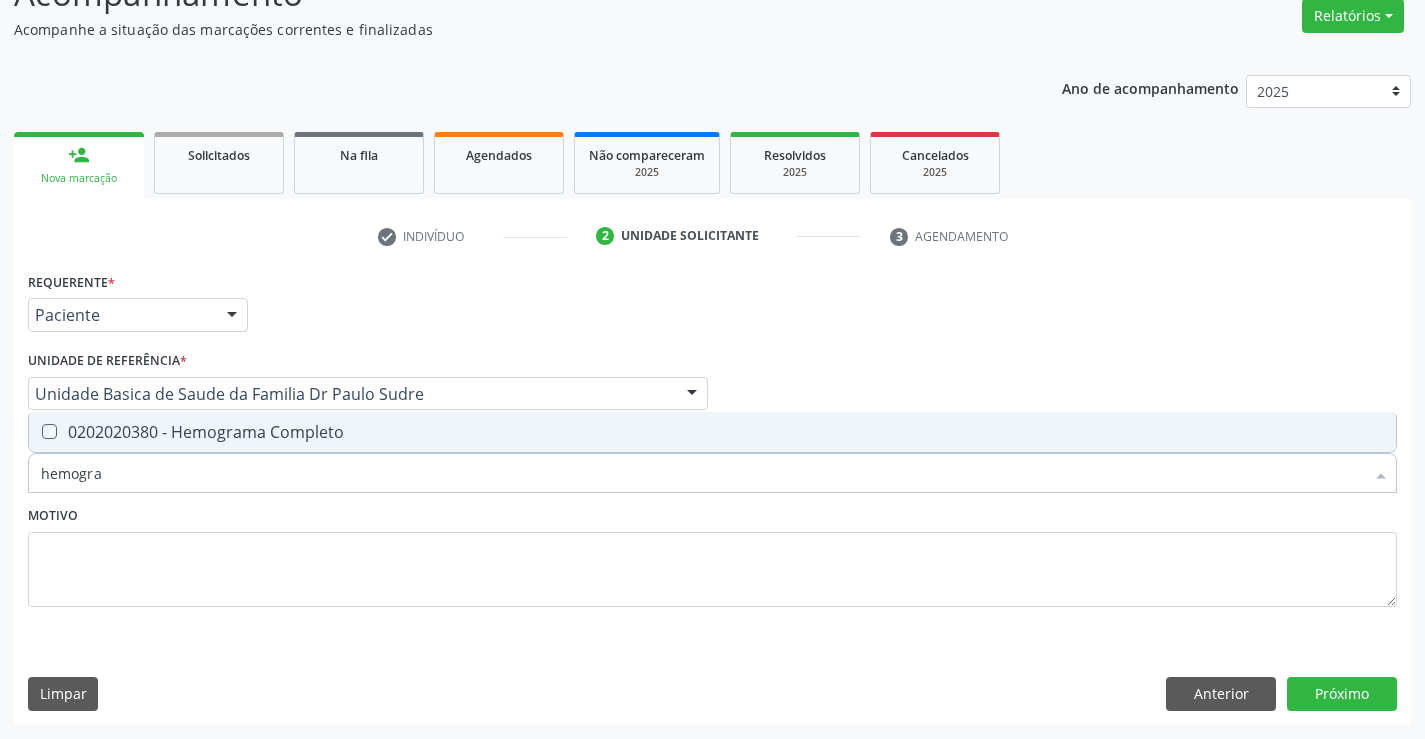 checkbox on "true" 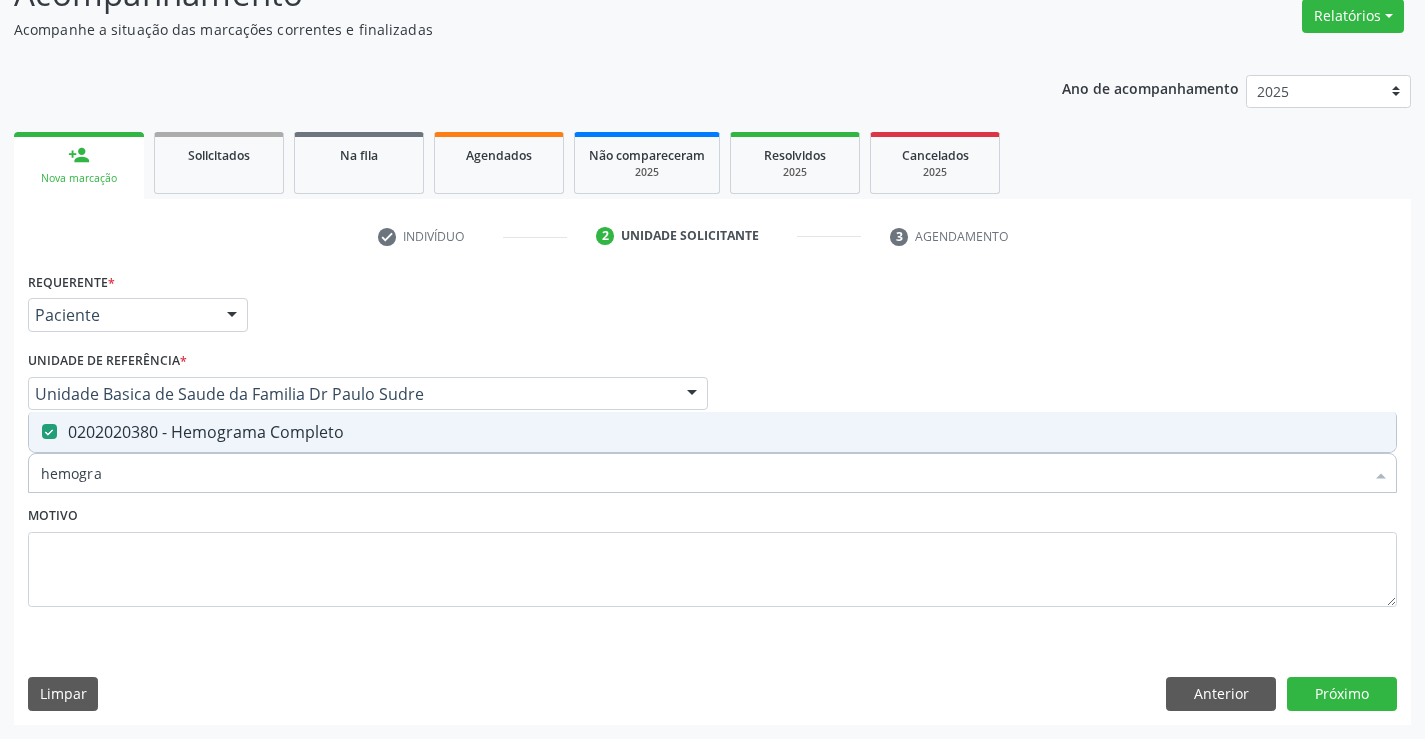 type on "hemogra" 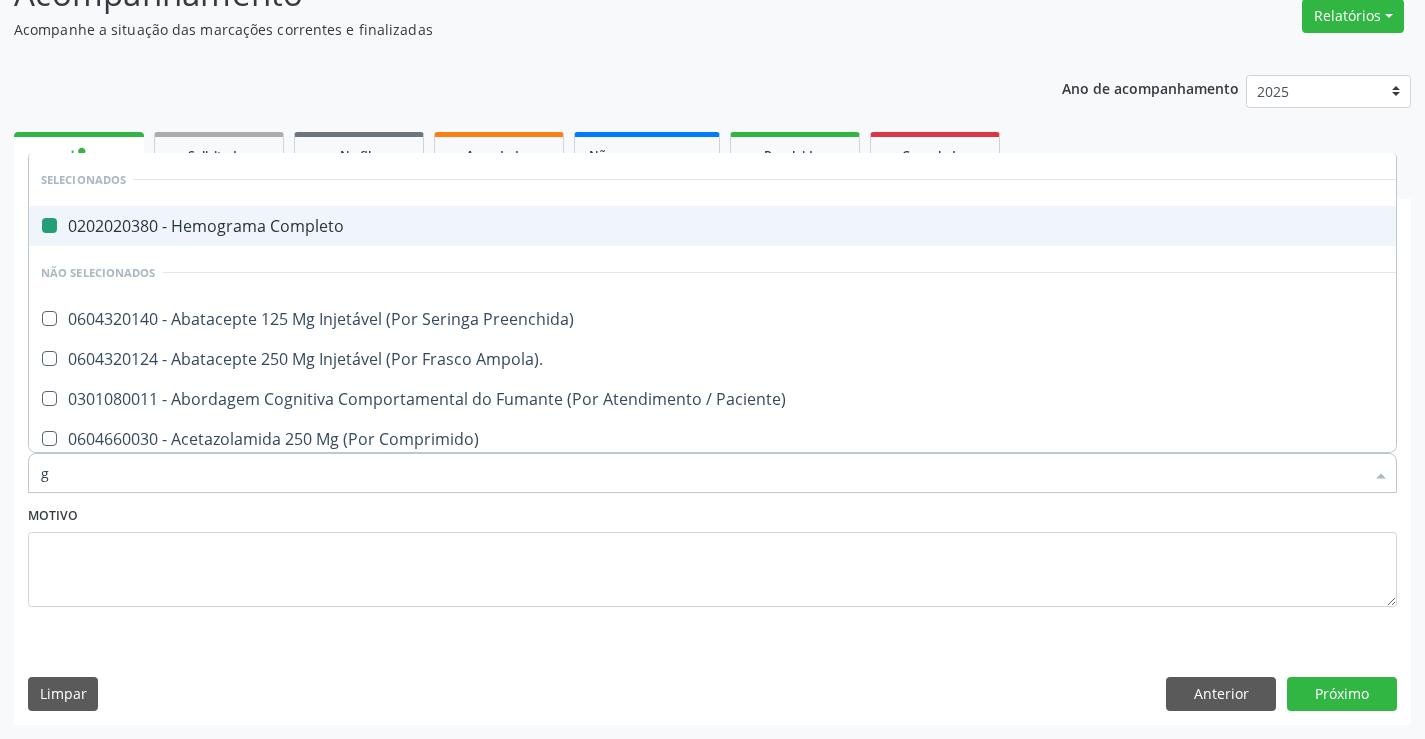 type on "gl" 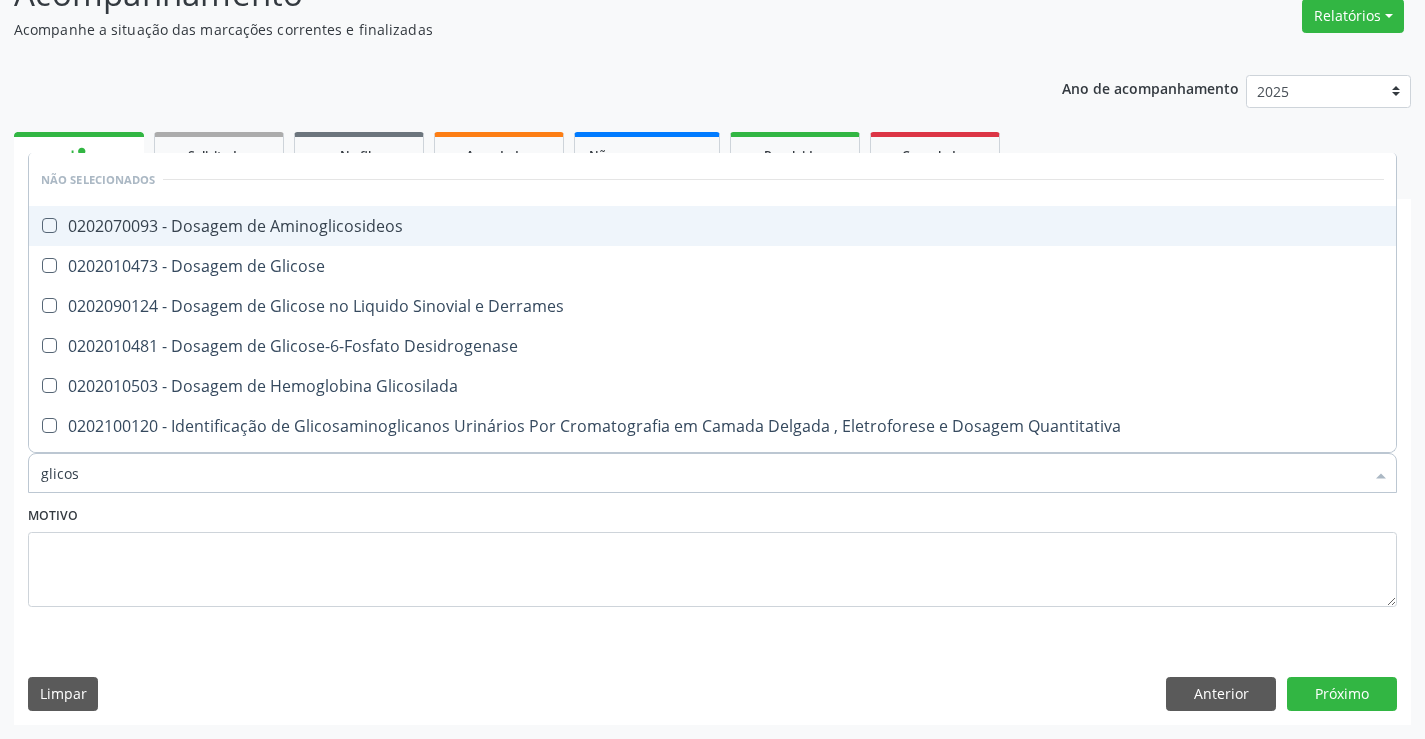 type on "glicose" 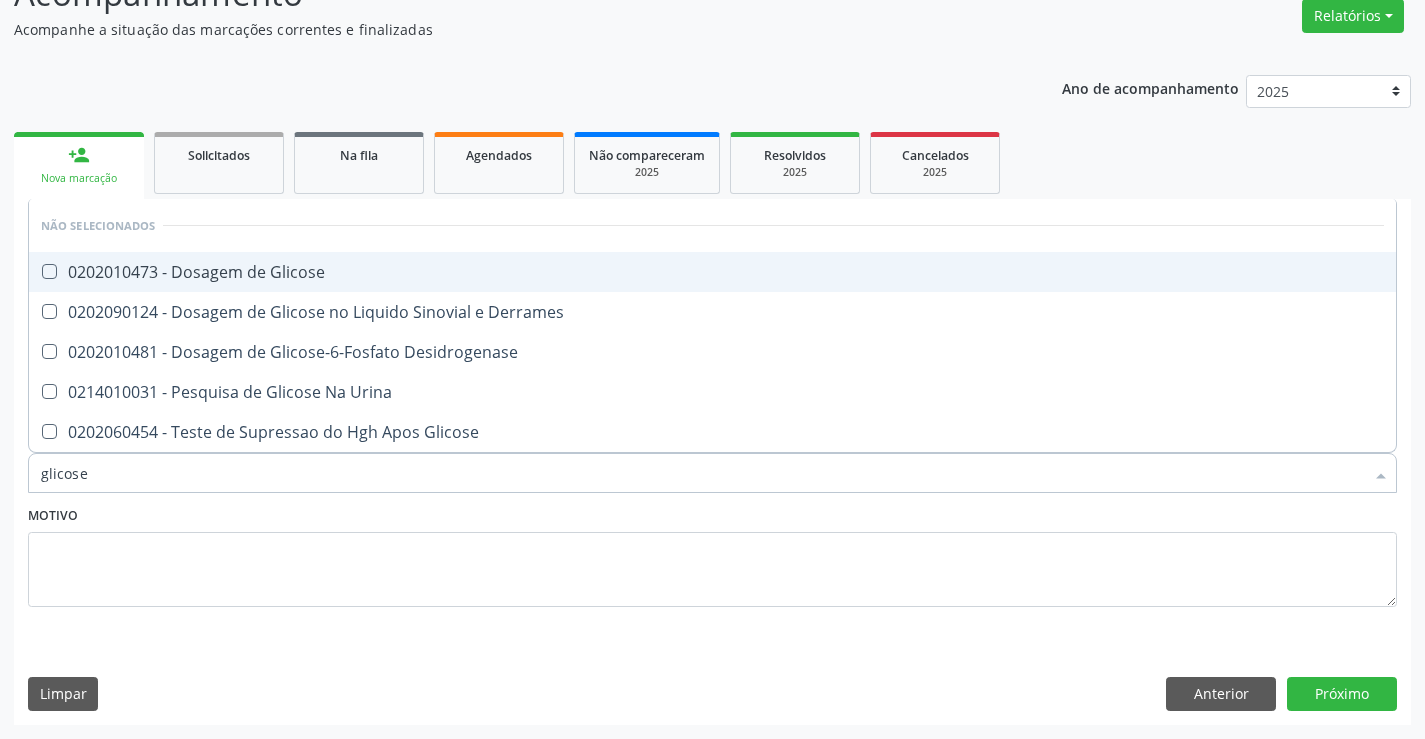 click on "0202010473 - Dosagem de Glicose" at bounding box center [712, 272] 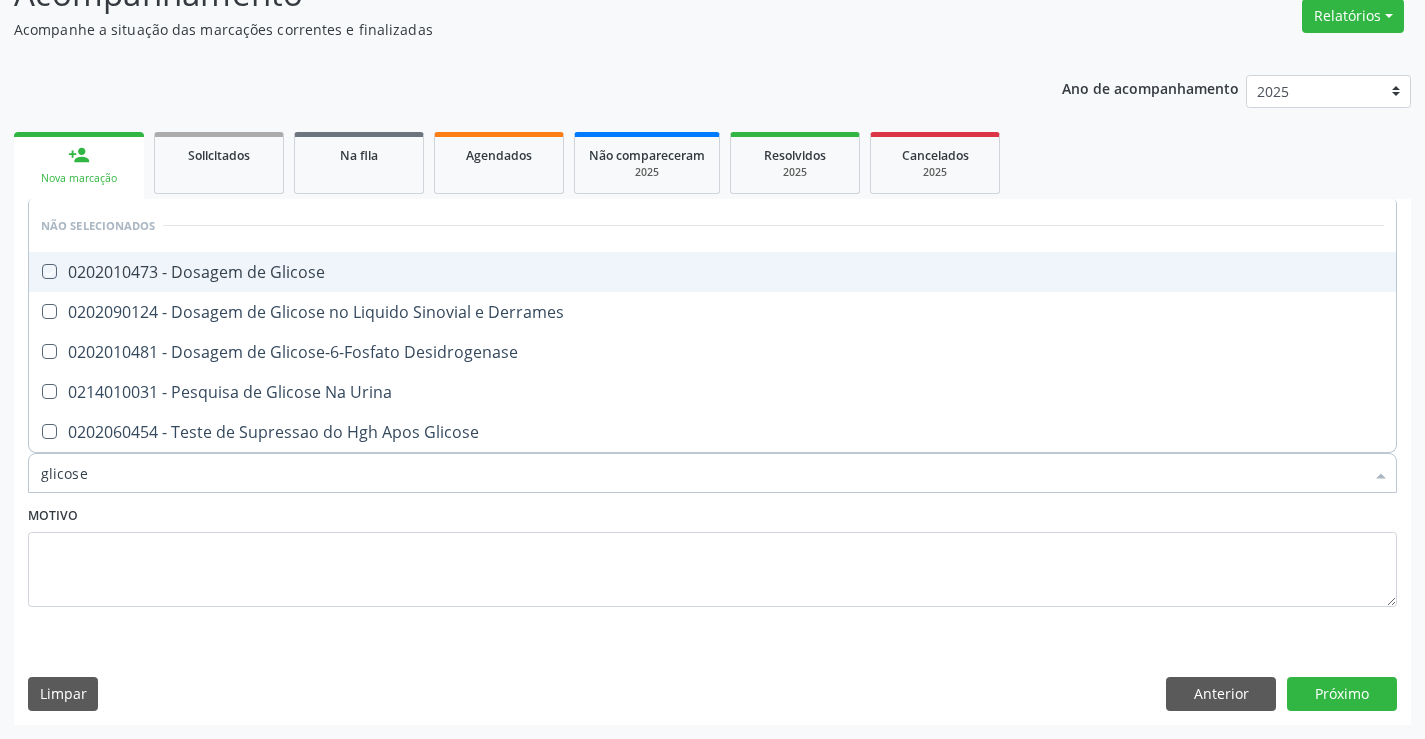 checkbox on "true" 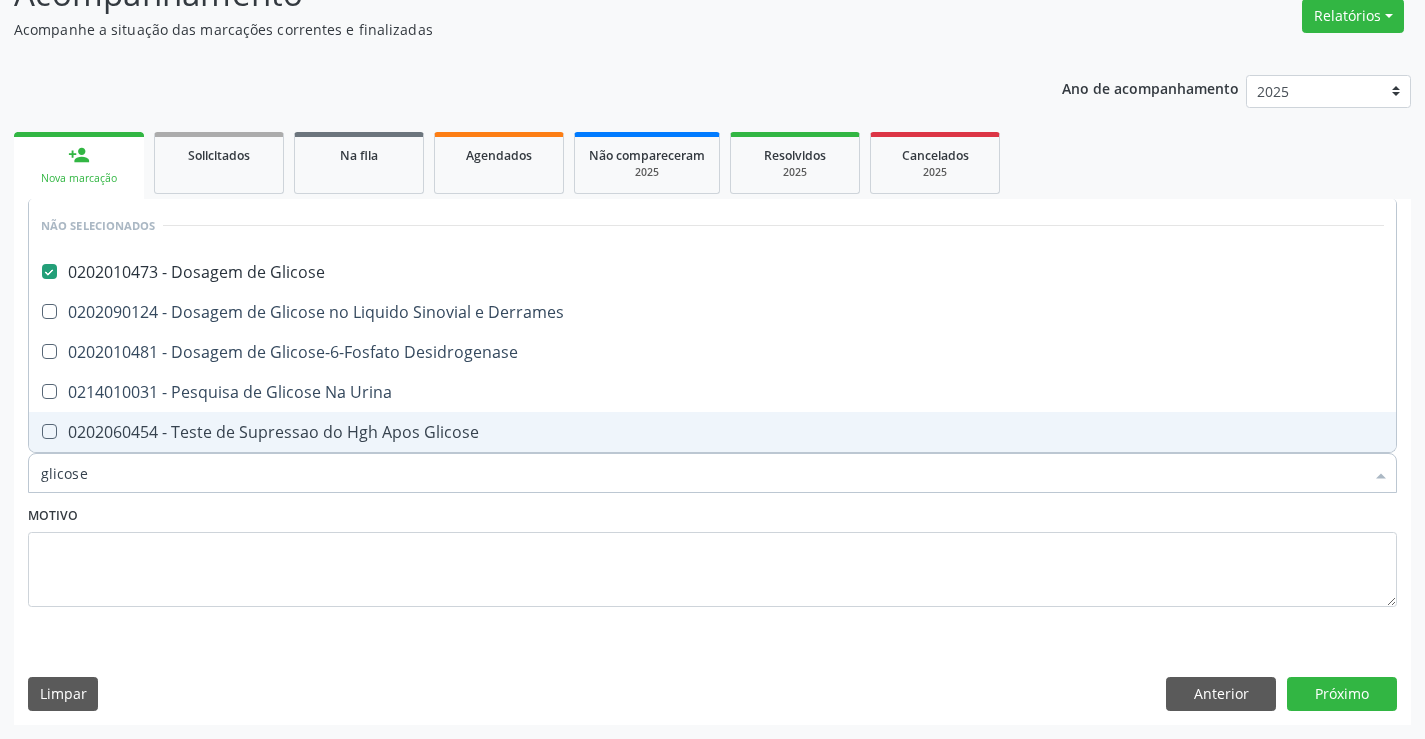 type on "glicose" 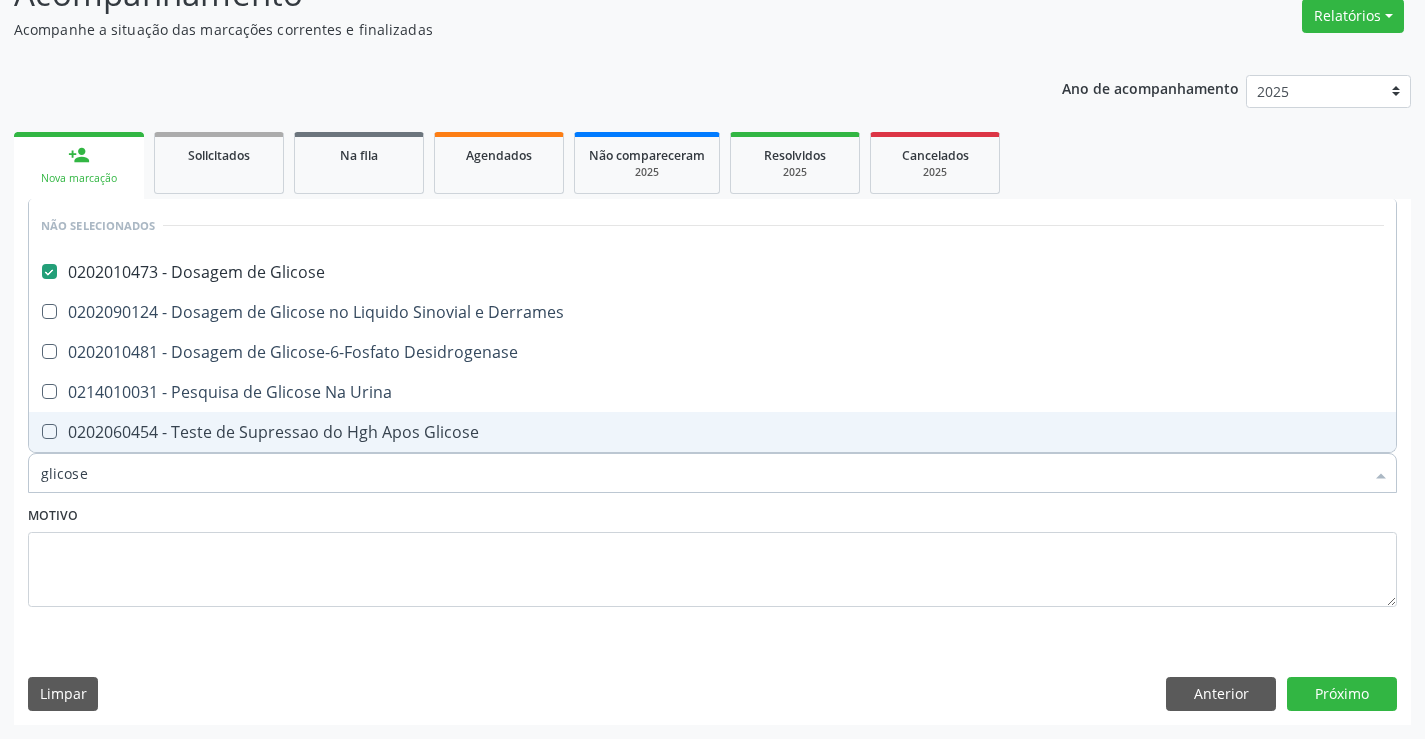 click on "Motivo" at bounding box center [712, 554] 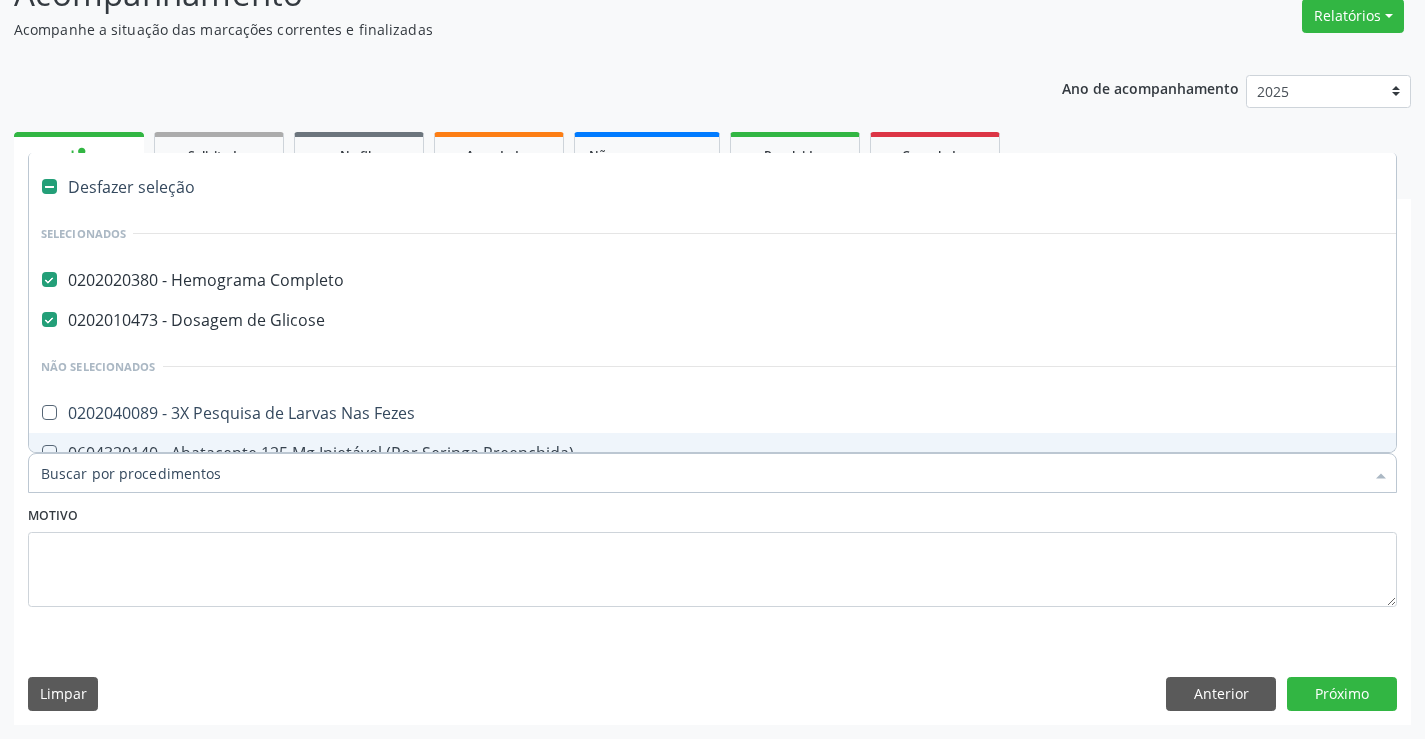 click on "Item de agendamento
*" at bounding box center (702, 473) 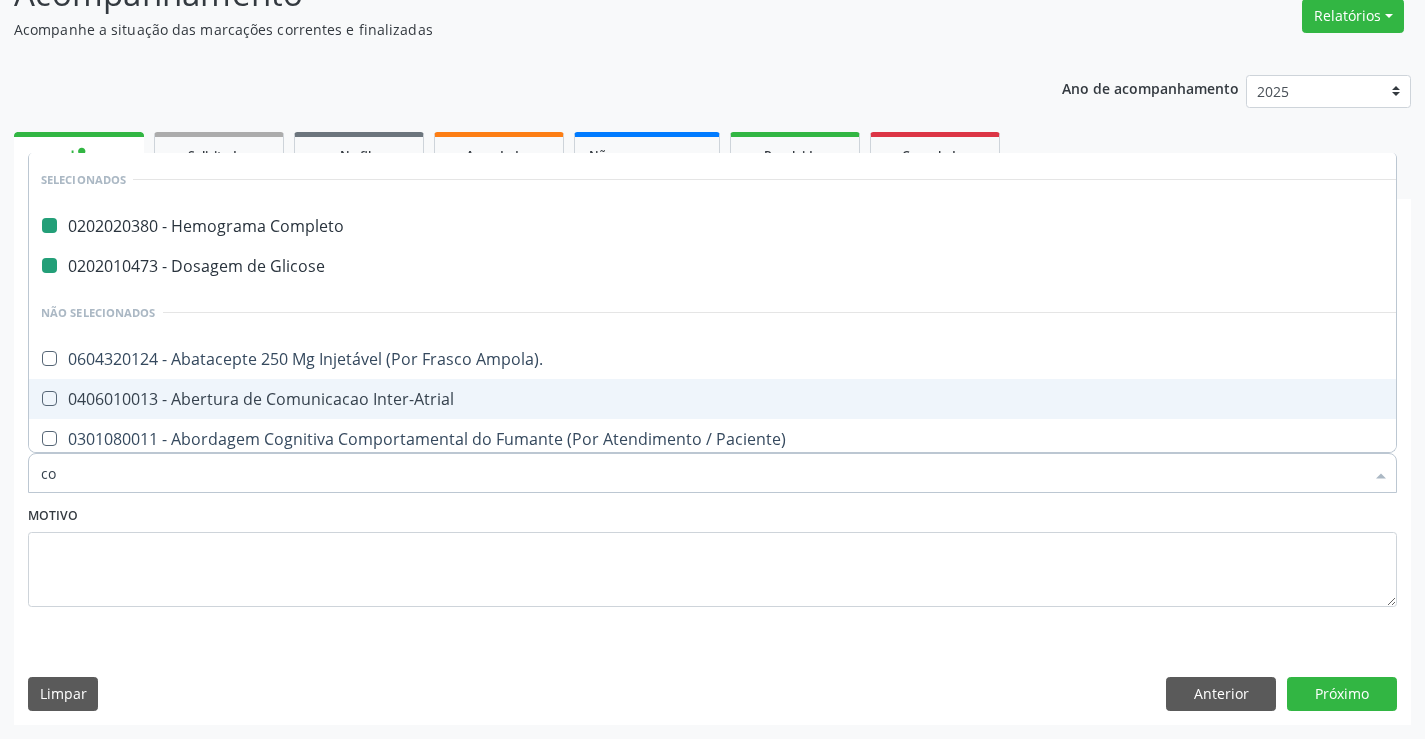 type on "col" 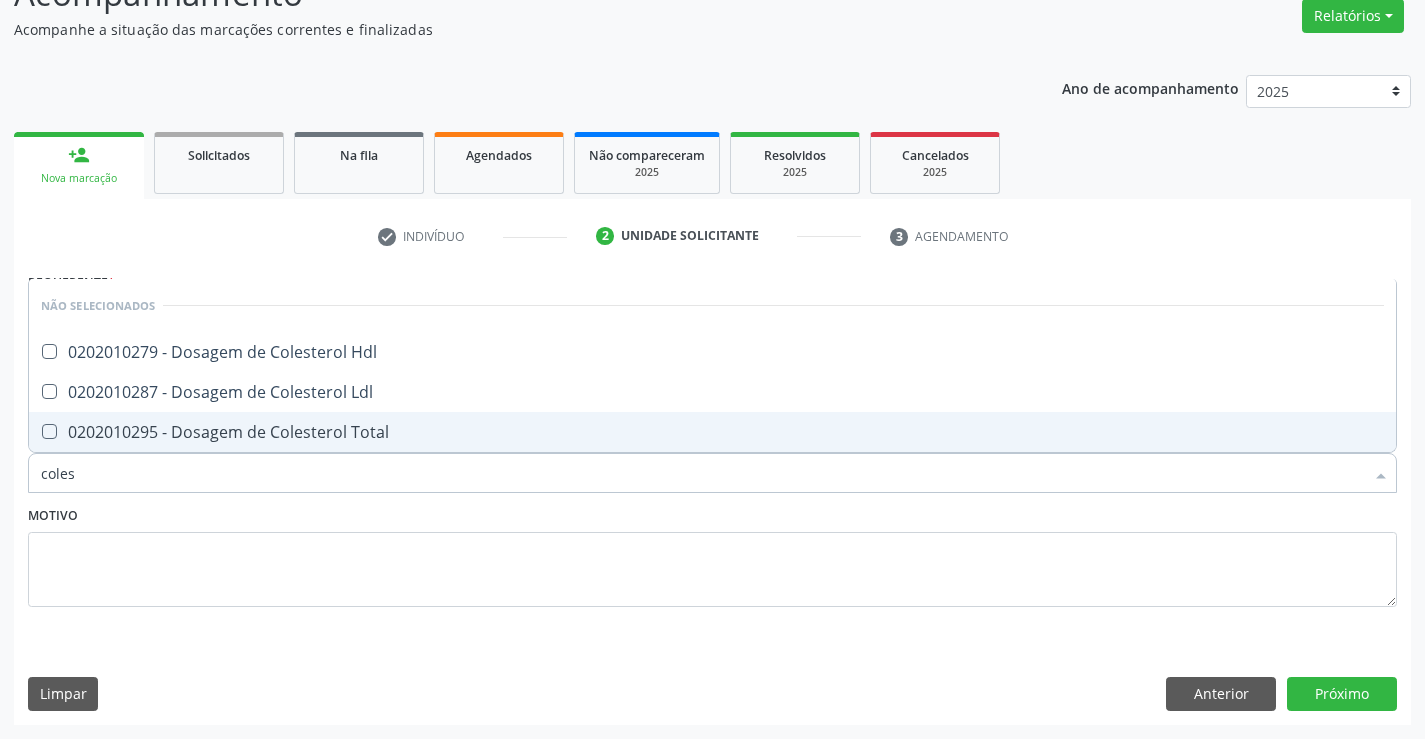 type on "colest" 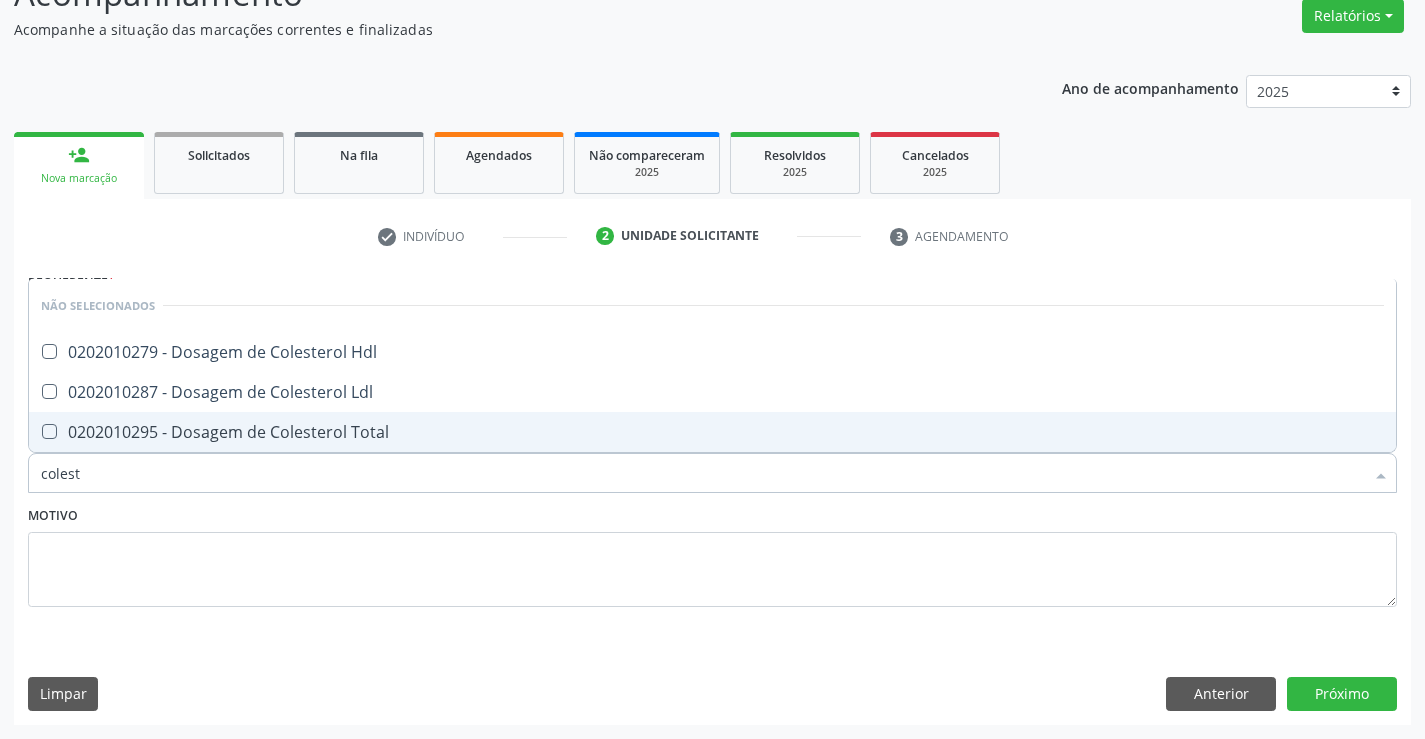 click on "0202010295 - Dosagem de Colesterol Total" at bounding box center (712, 432) 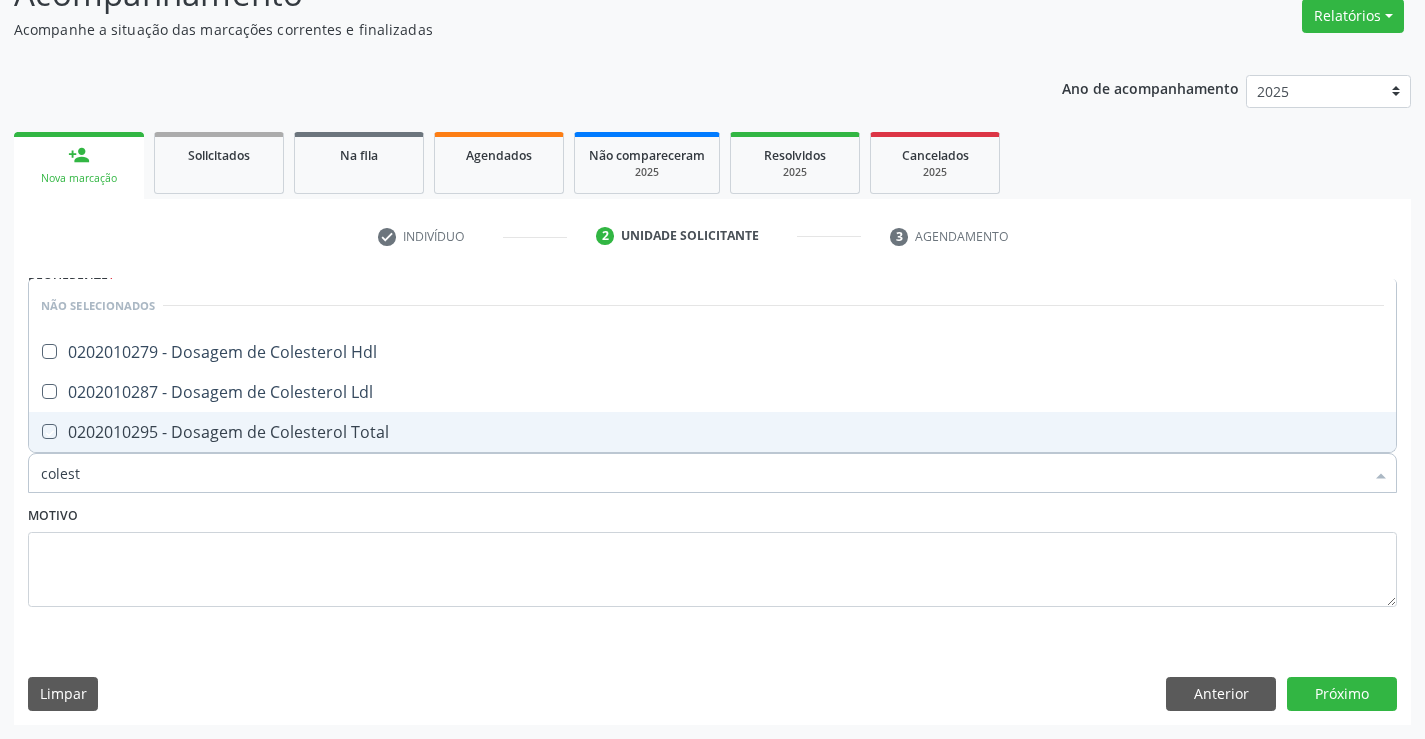 checkbox on "true" 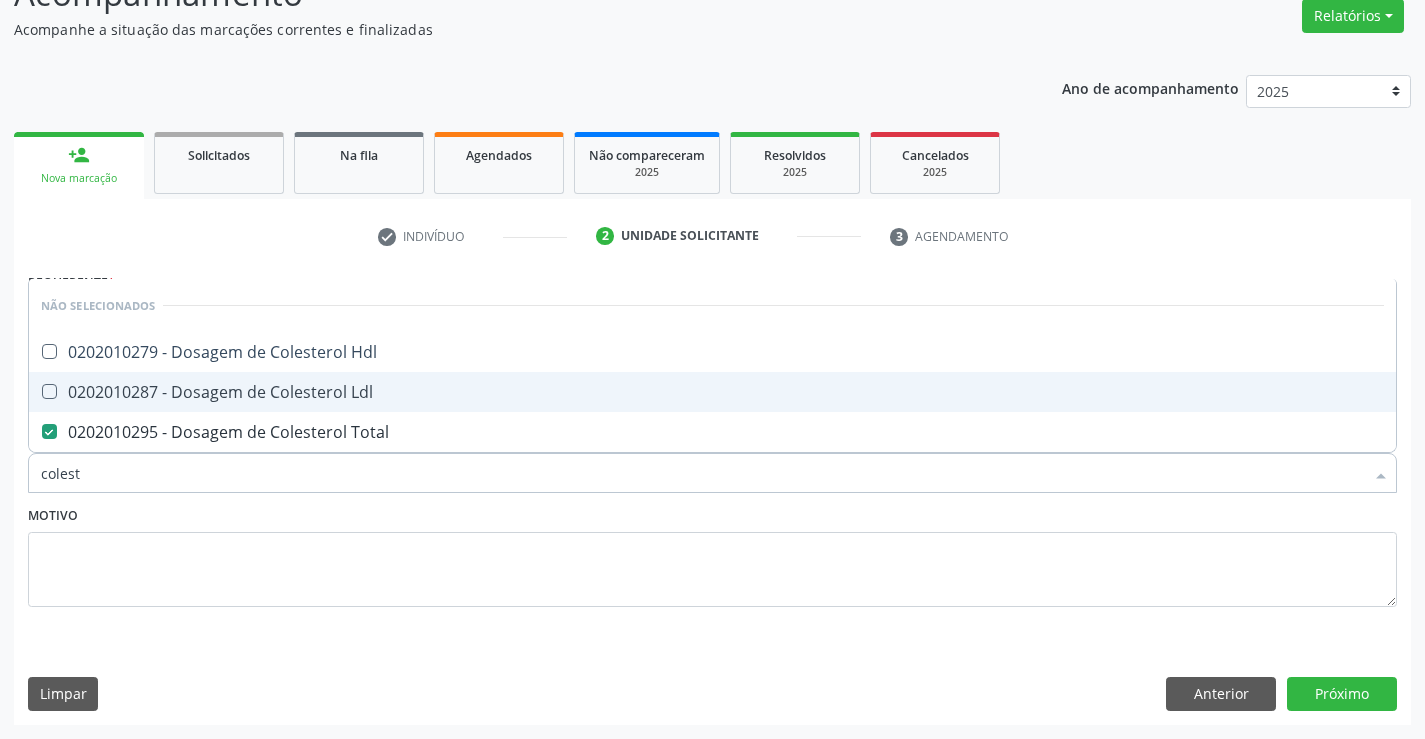 drag, startPoint x: 378, startPoint y: 390, endPoint x: 383, endPoint y: 374, distance: 16.763054 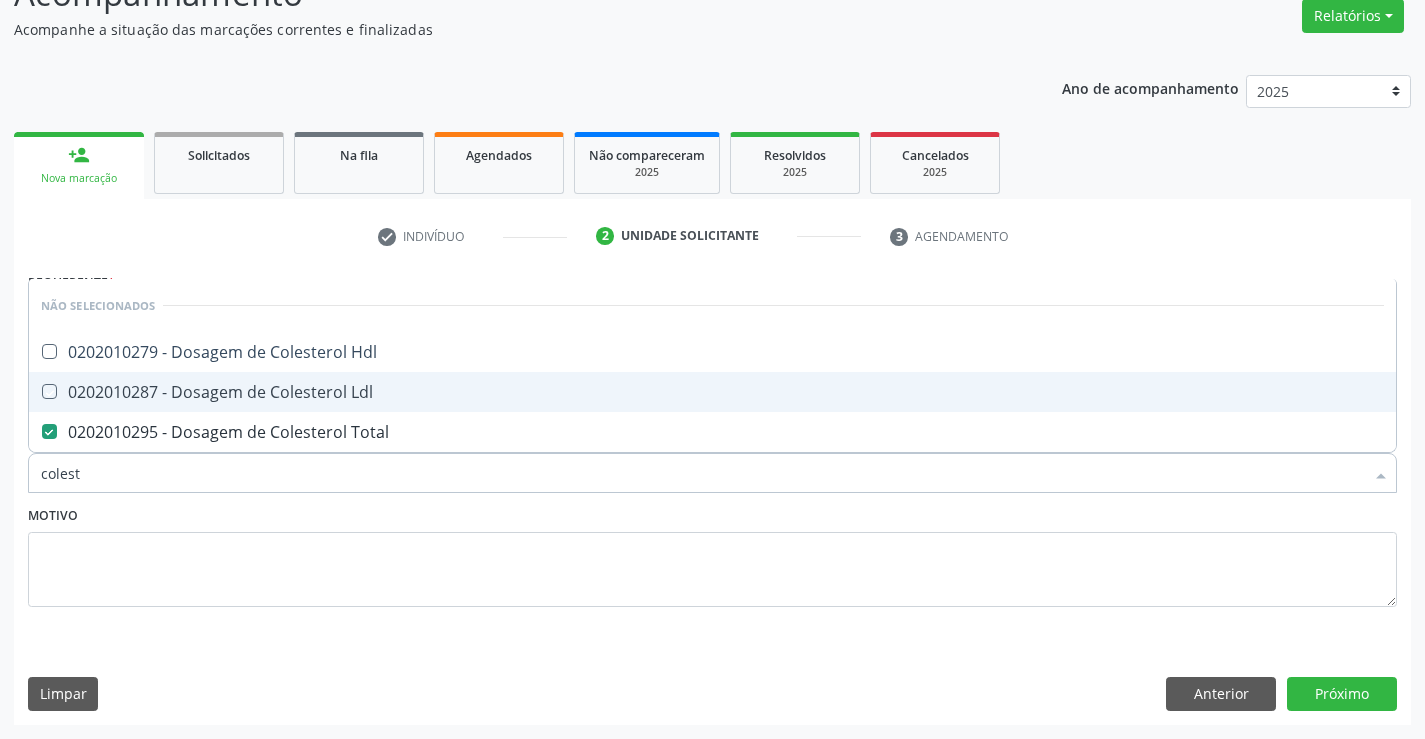 checkbox on "true" 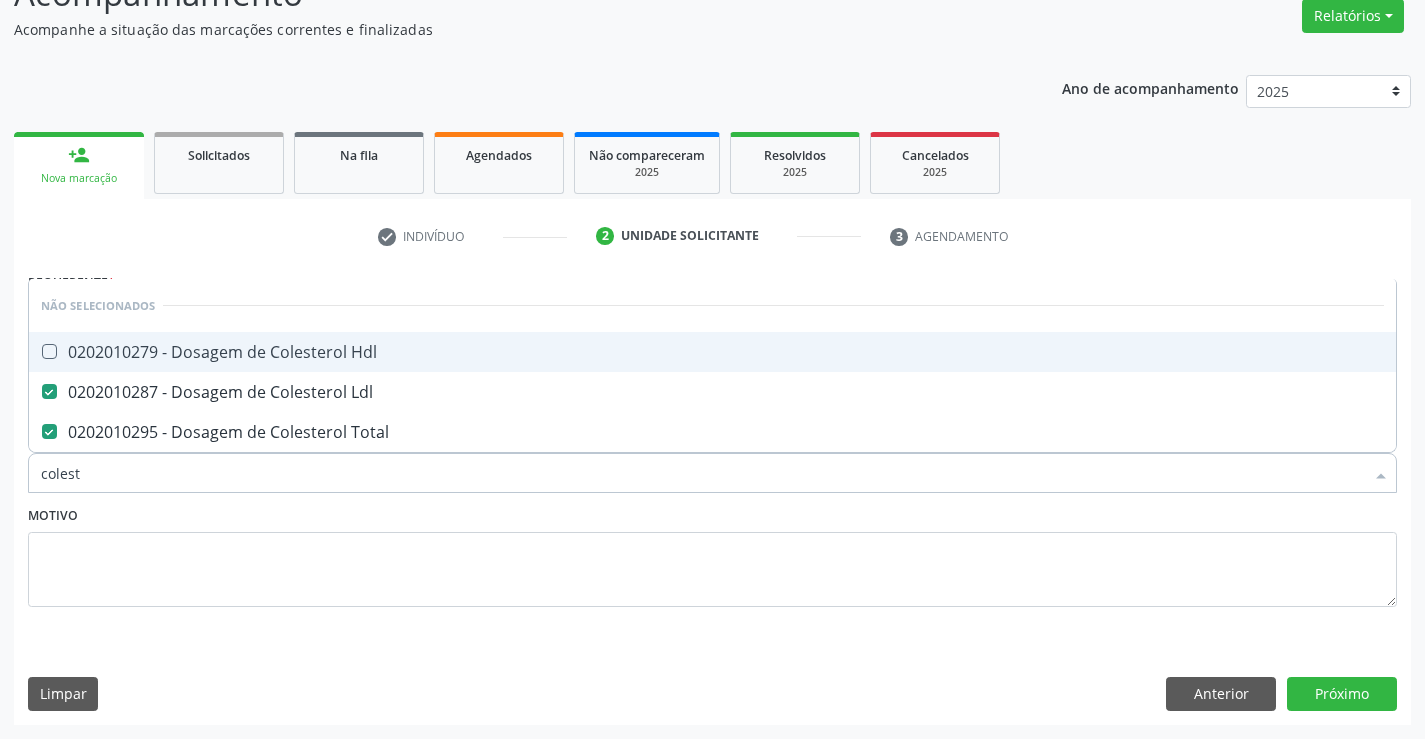 click on "0202010279 - Dosagem de Colesterol Hdl" at bounding box center (712, 352) 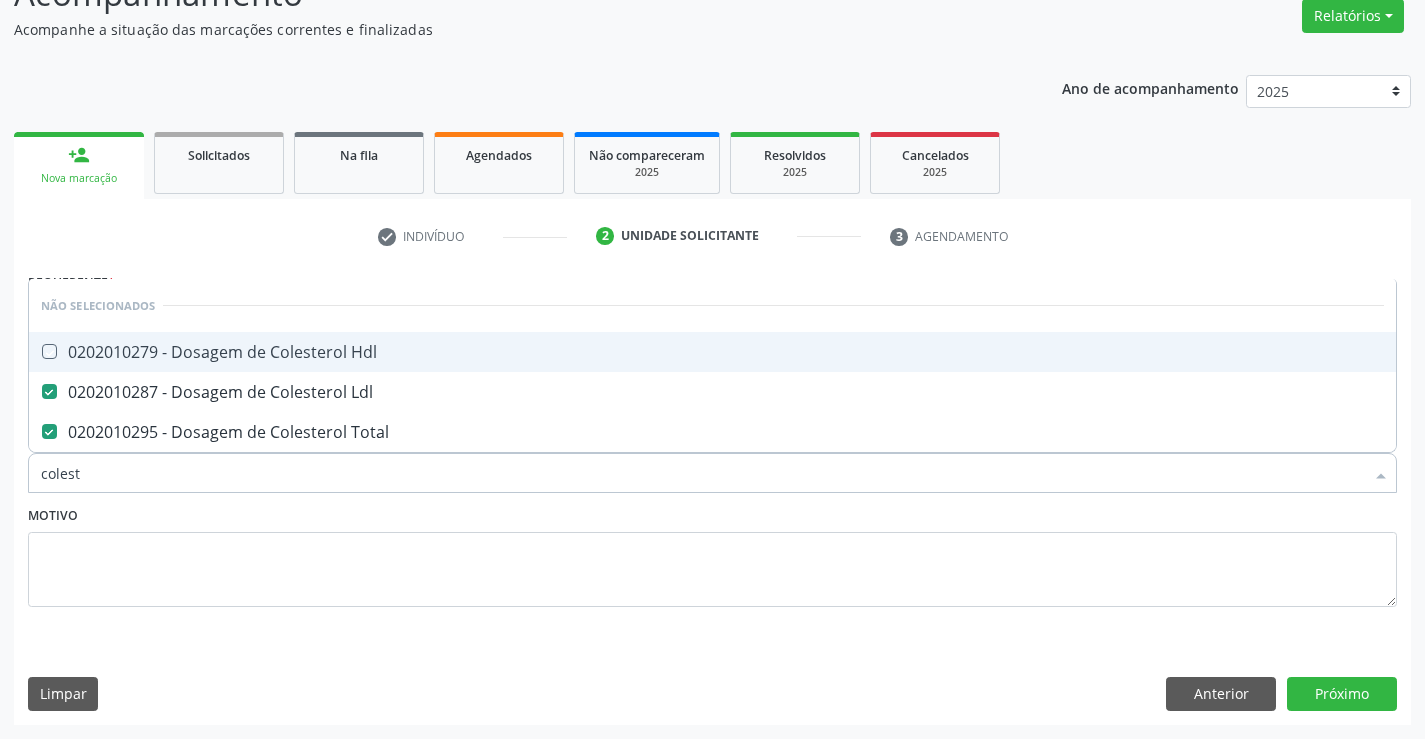 checkbox on "true" 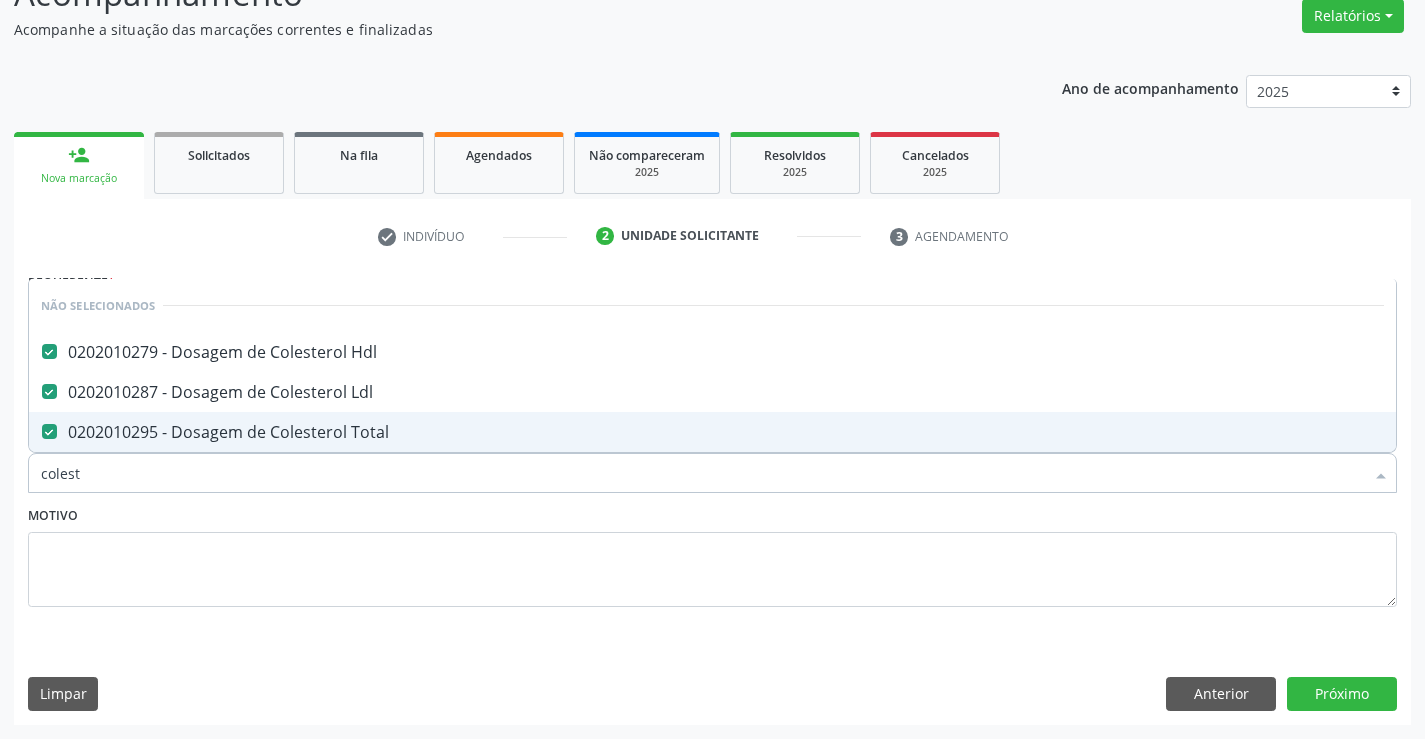 type on "colest" 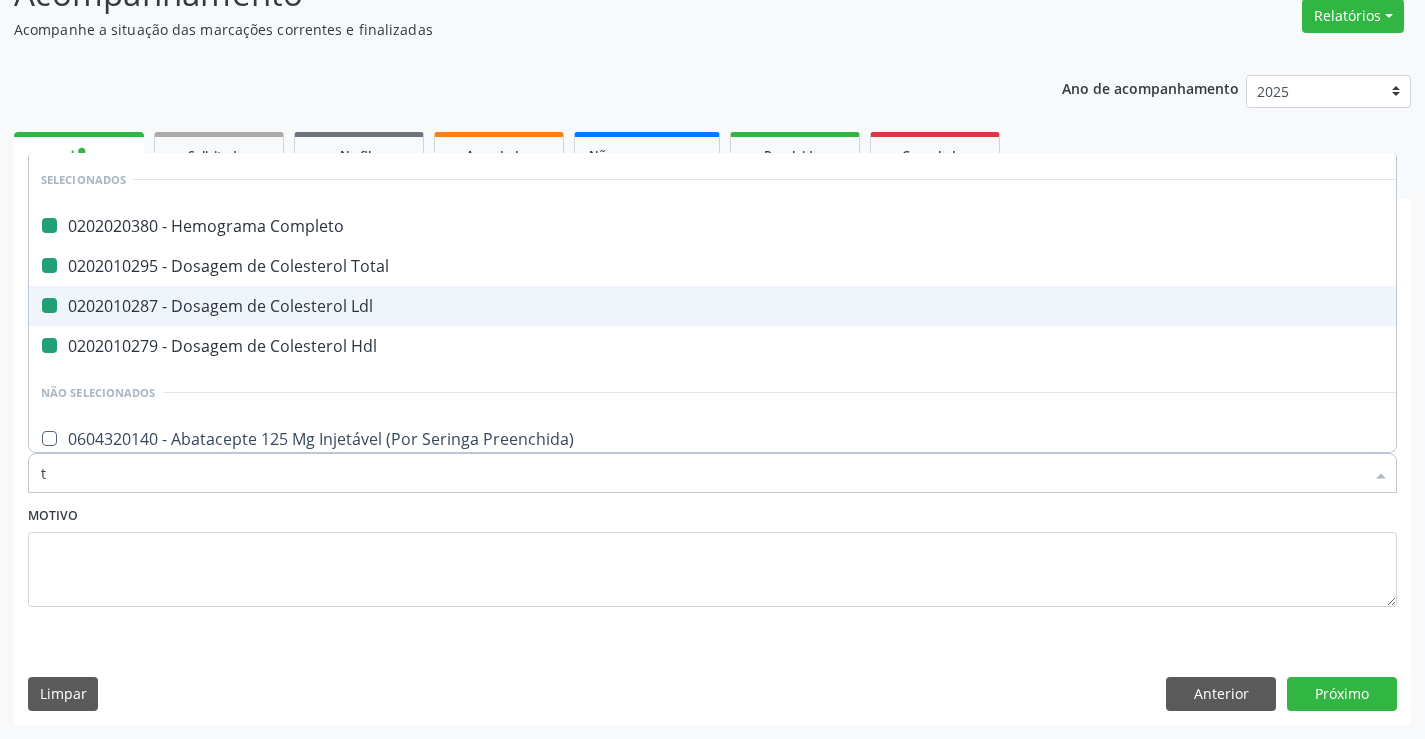 type on "tr" 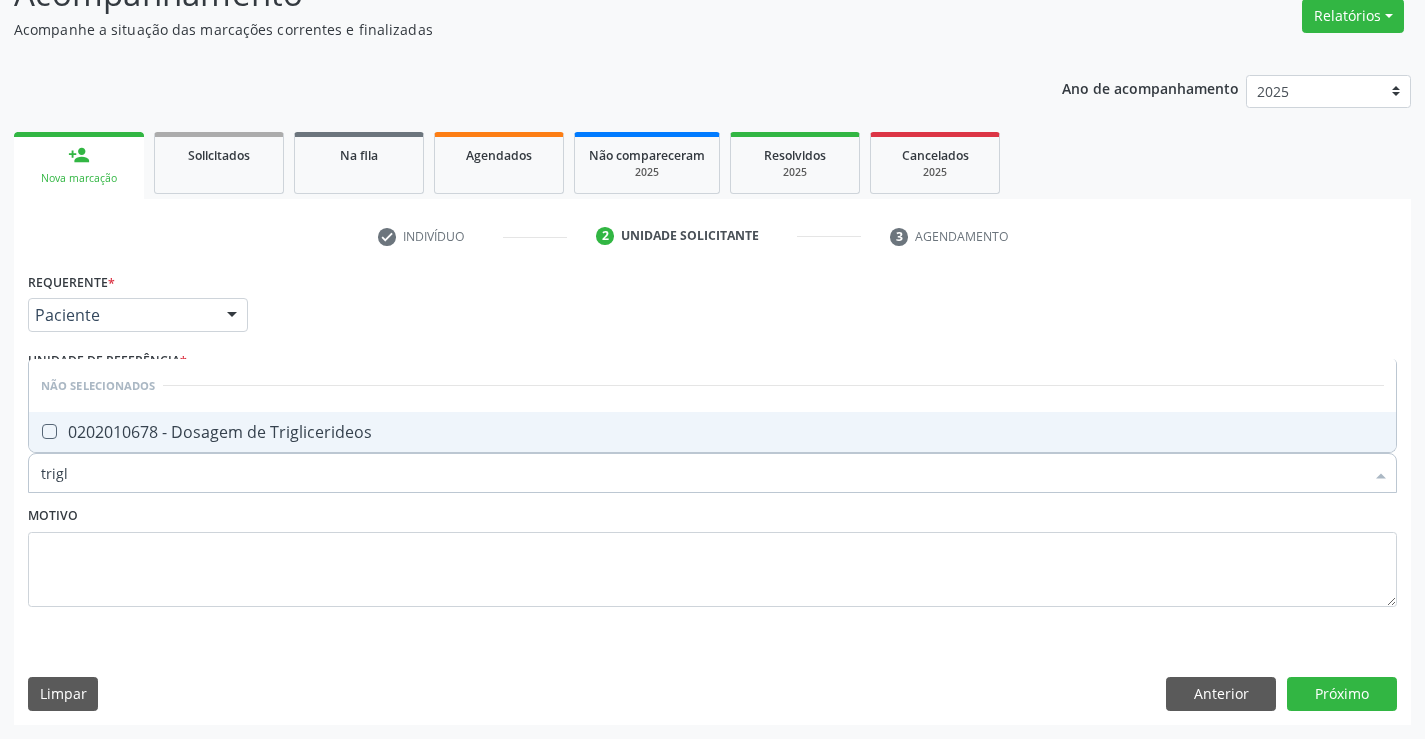 type on "trigli" 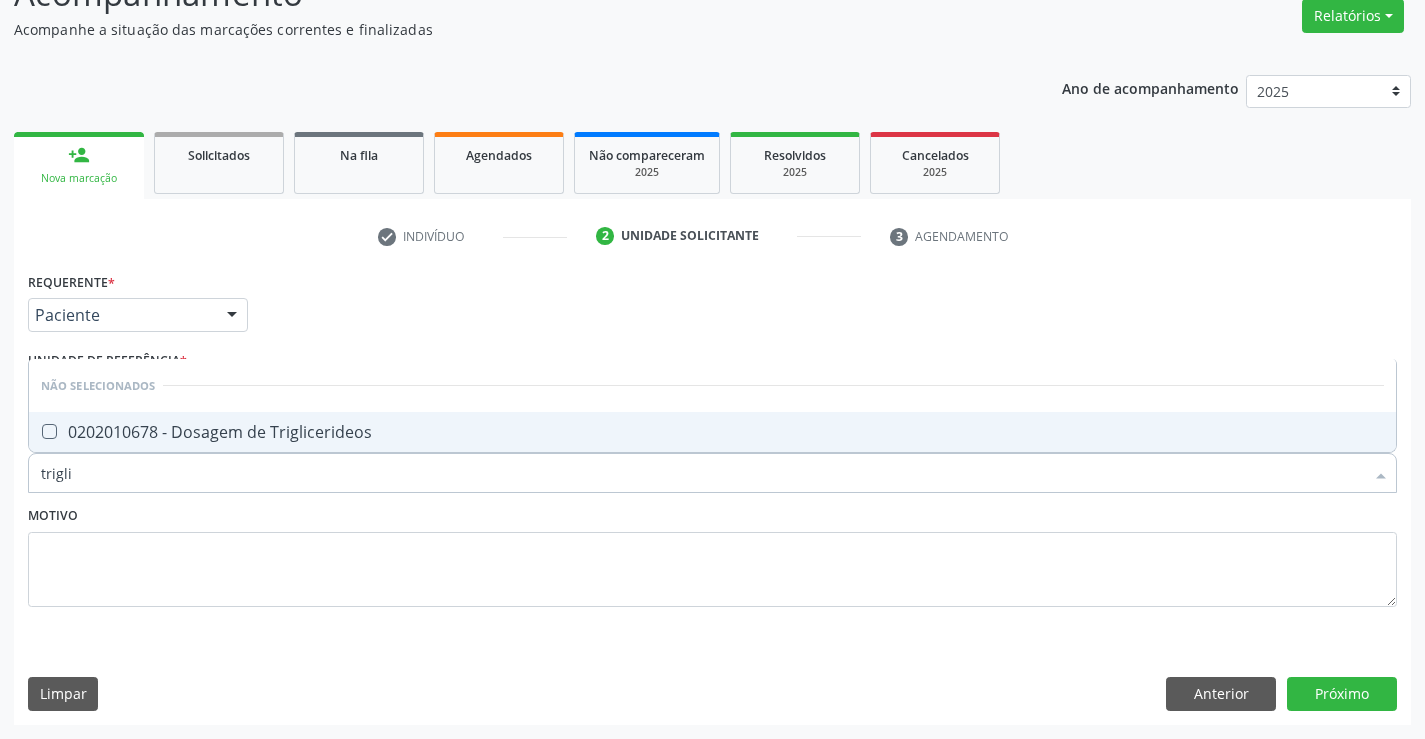 click on "0202010678 - Dosagem de Triglicerideos" at bounding box center [712, 432] 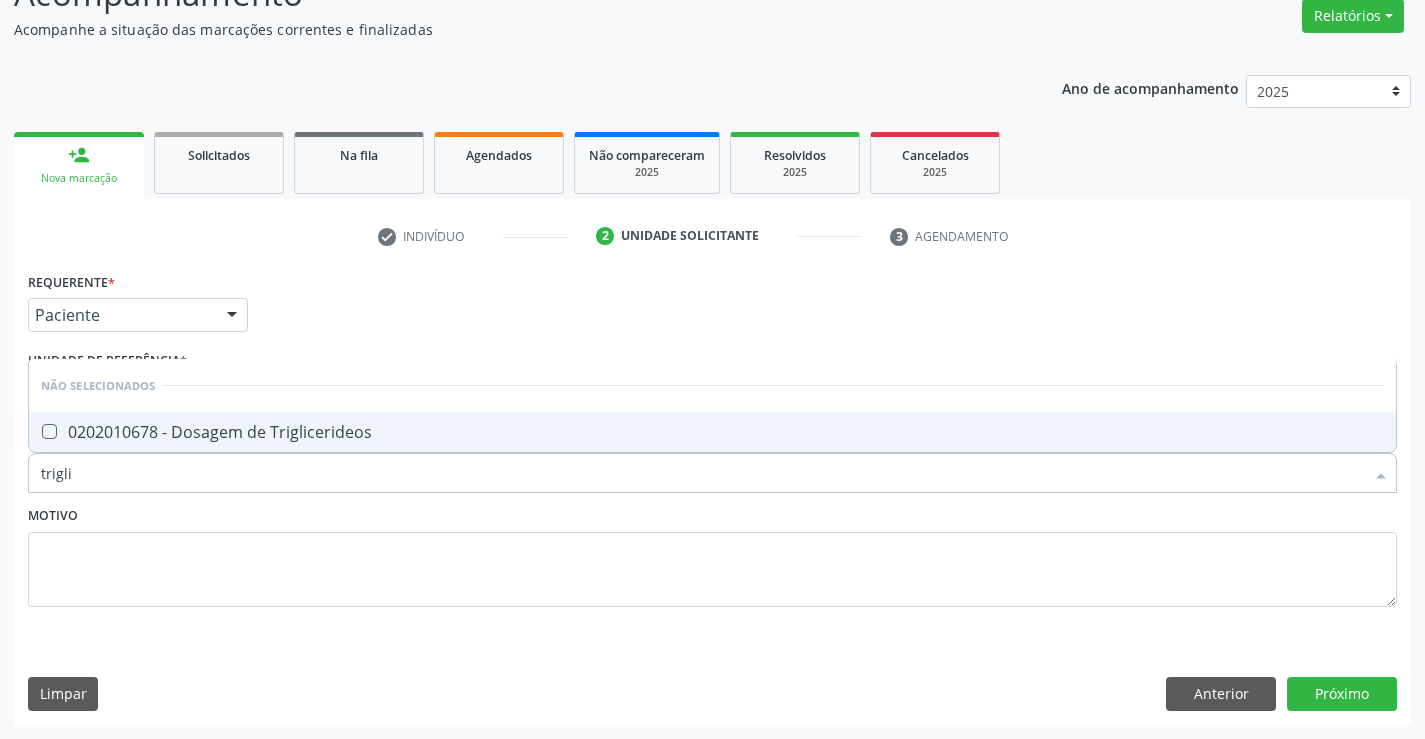 checkbox on "true" 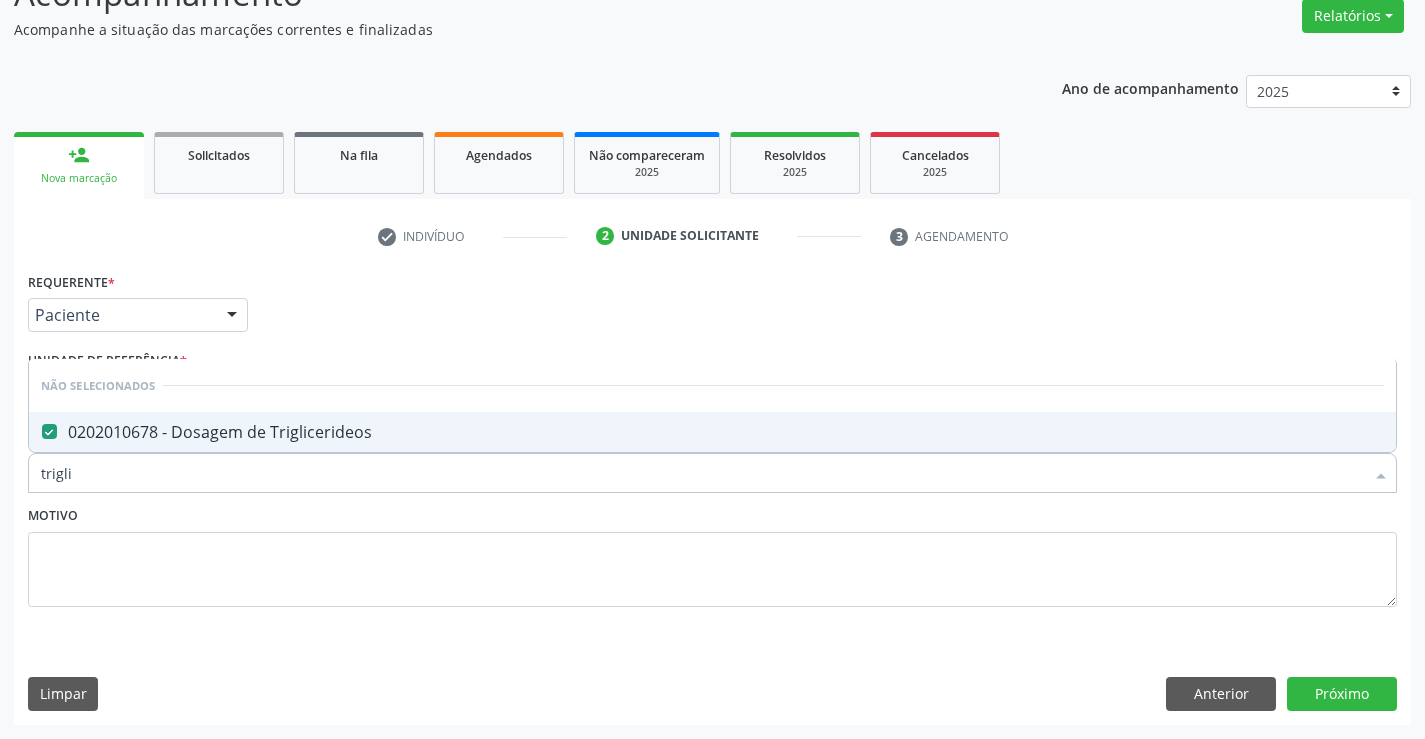 click on "trigli" at bounding box center (702, 473) 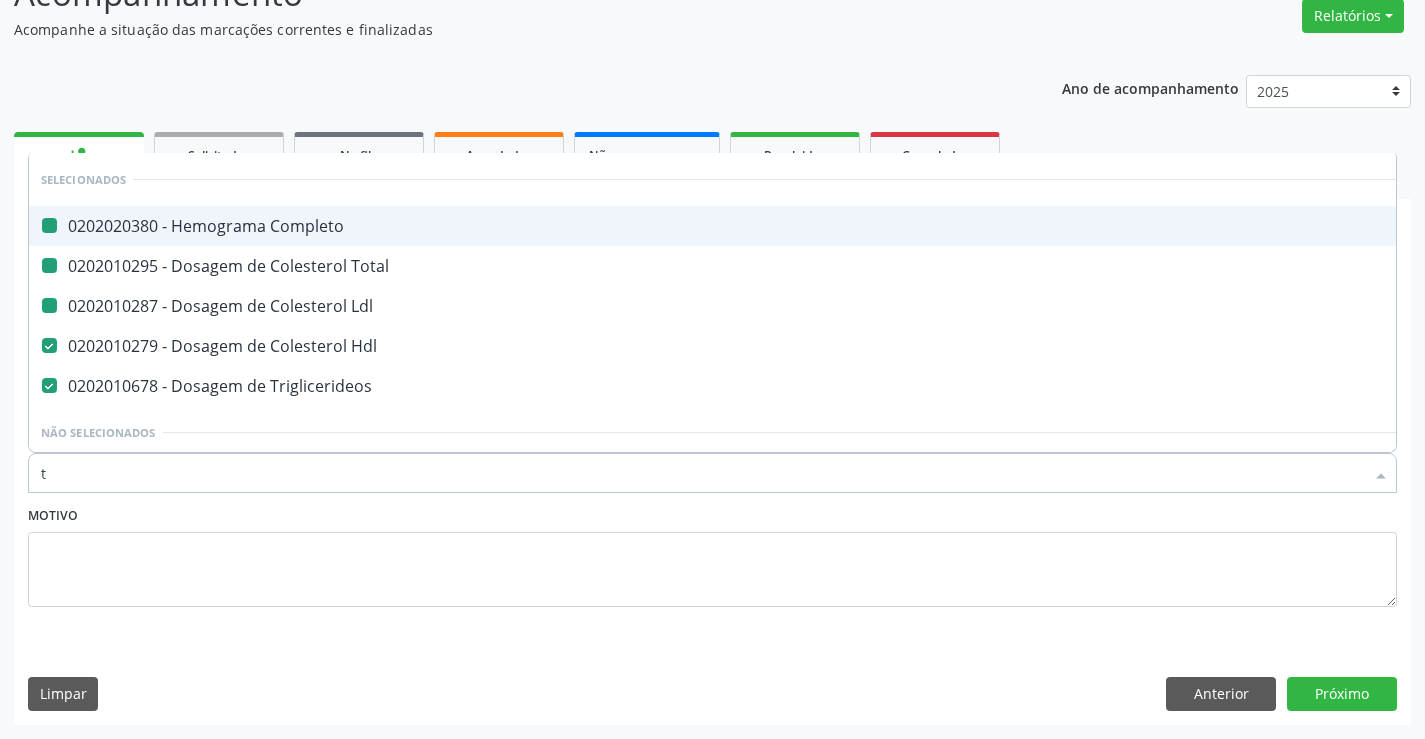 type on "tg" 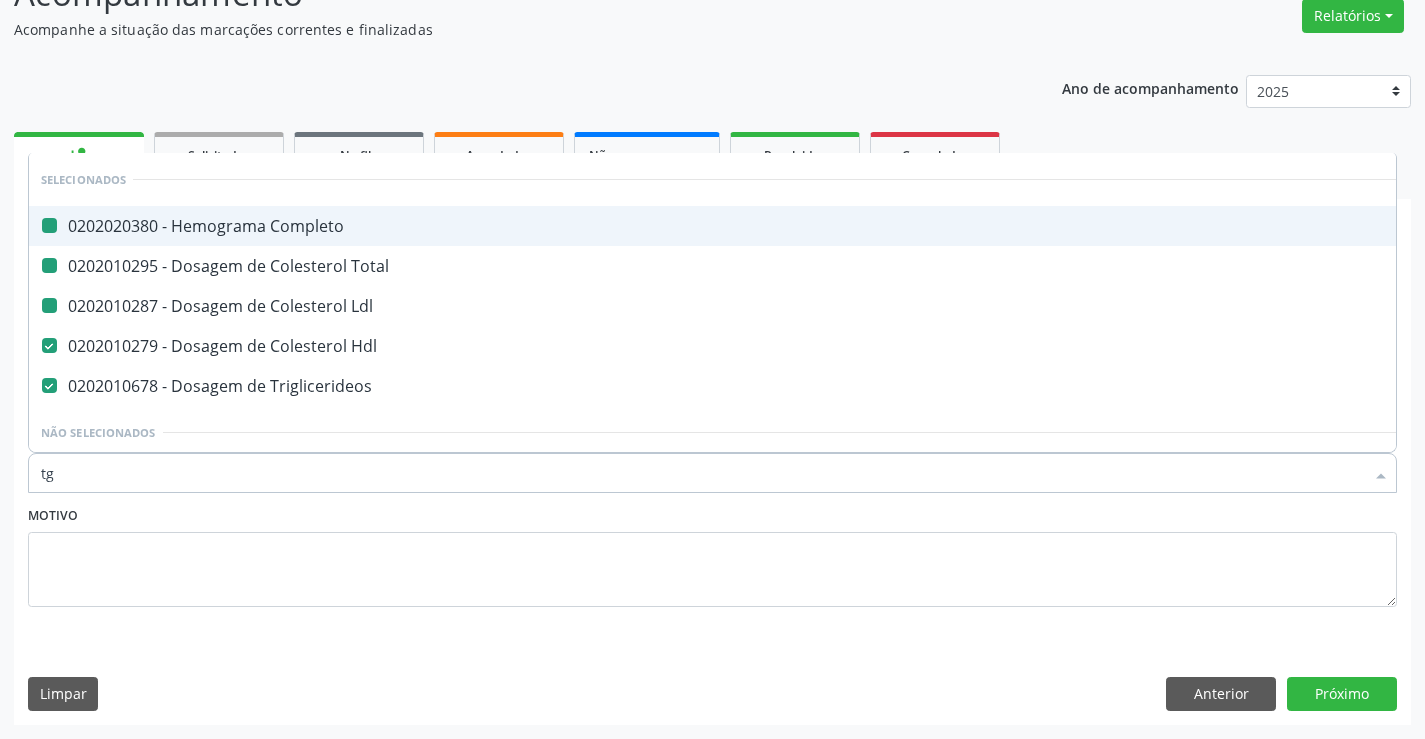 checkbox on "false" 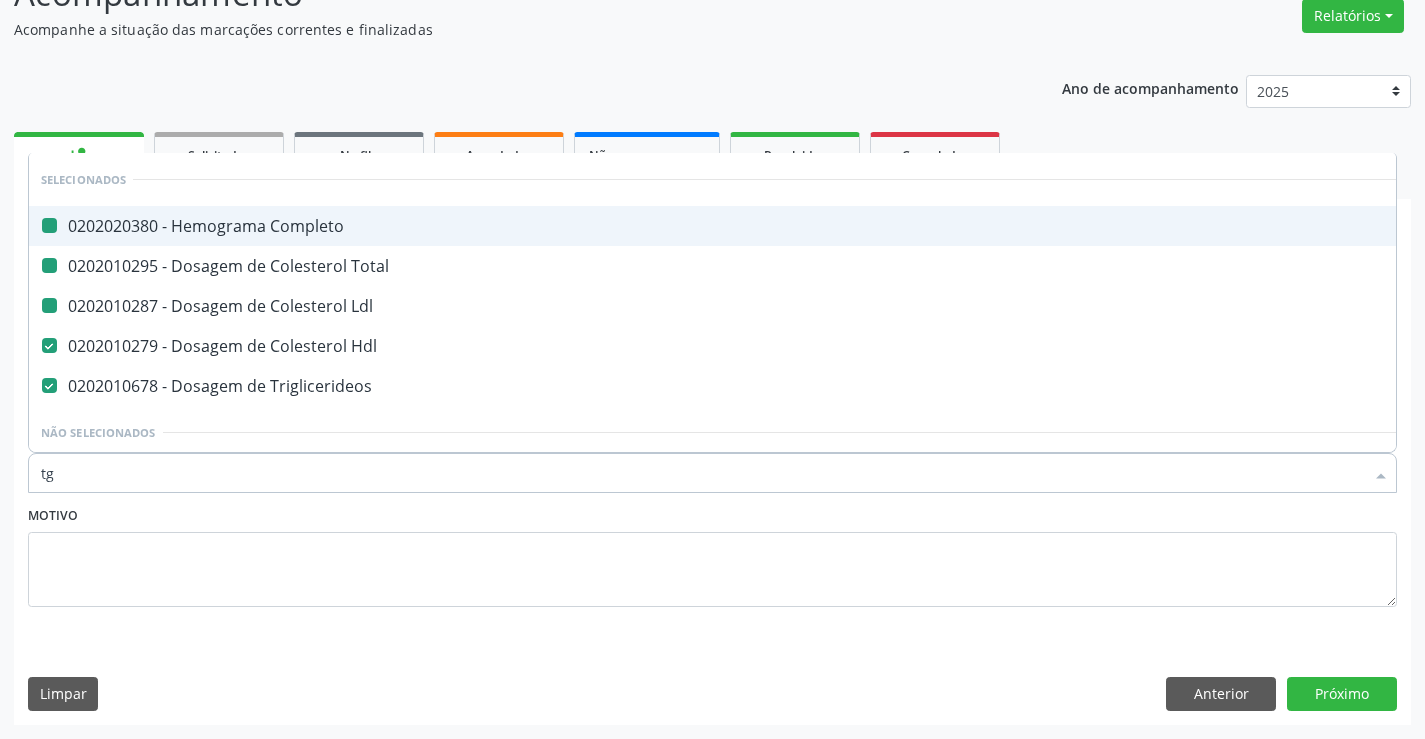 checkbox on "false" 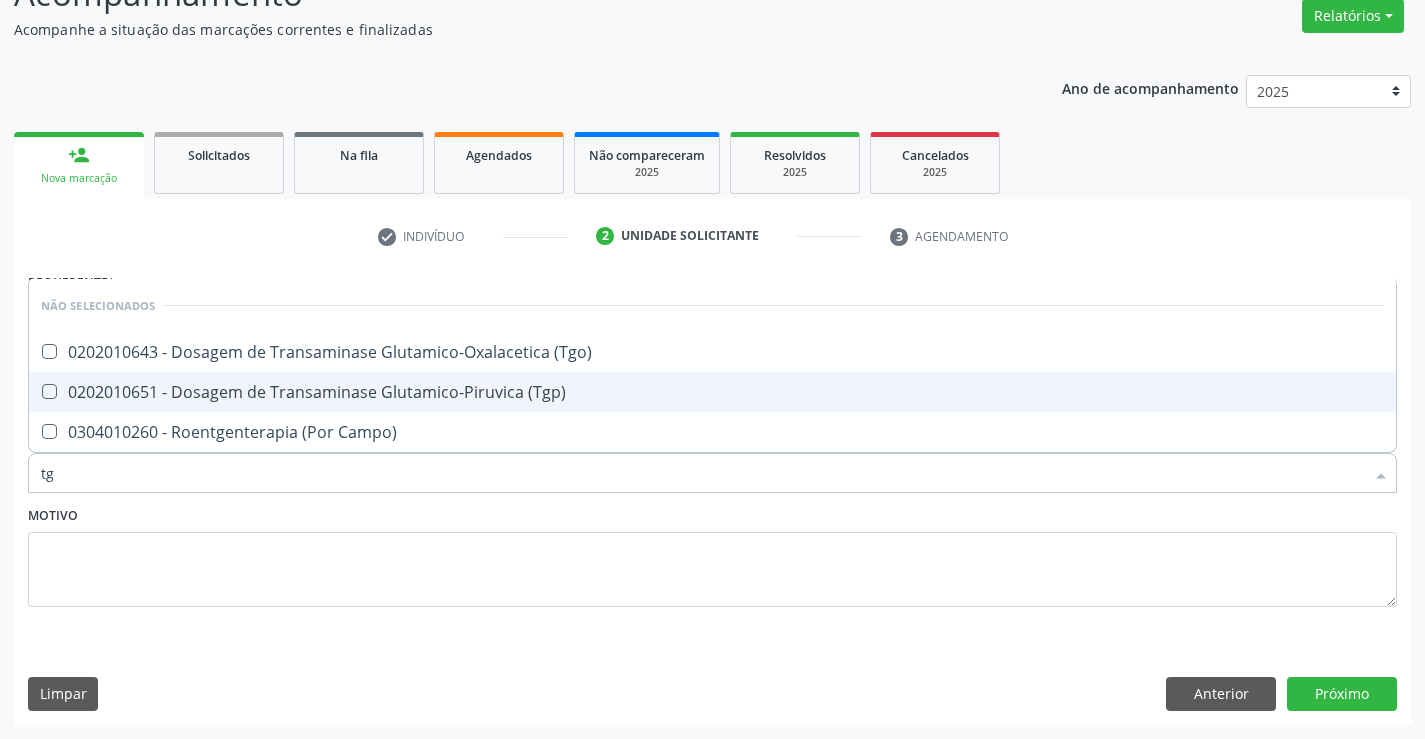 click on "0202010651 - Dosagem de Transaminase Glutamico-Piruvica (Tgp)" at bounding box center (712, 392) 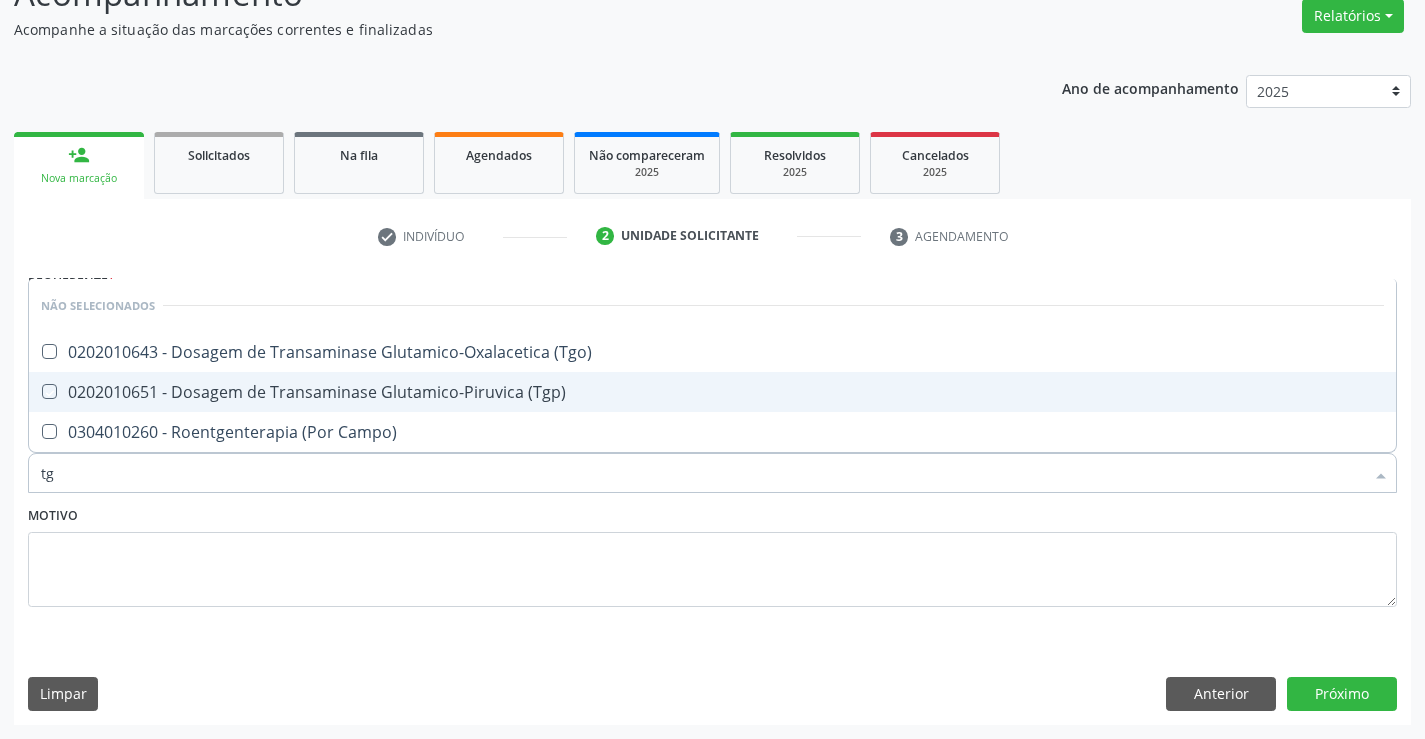 checkbox on "true" 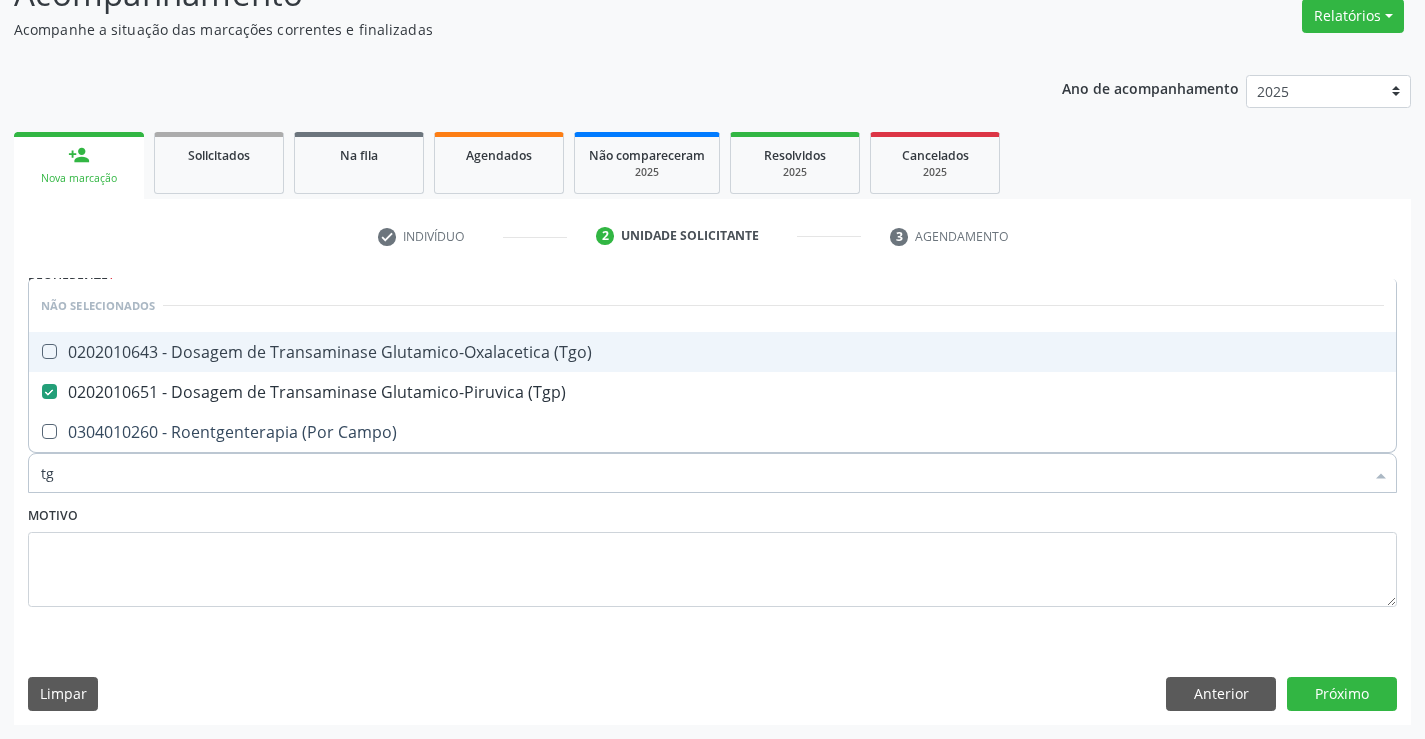 click on "0202010643 - Dosagem de Transaminase Glutamico-Oxalacetica (Tgo)" at bounding box center (712, 352) 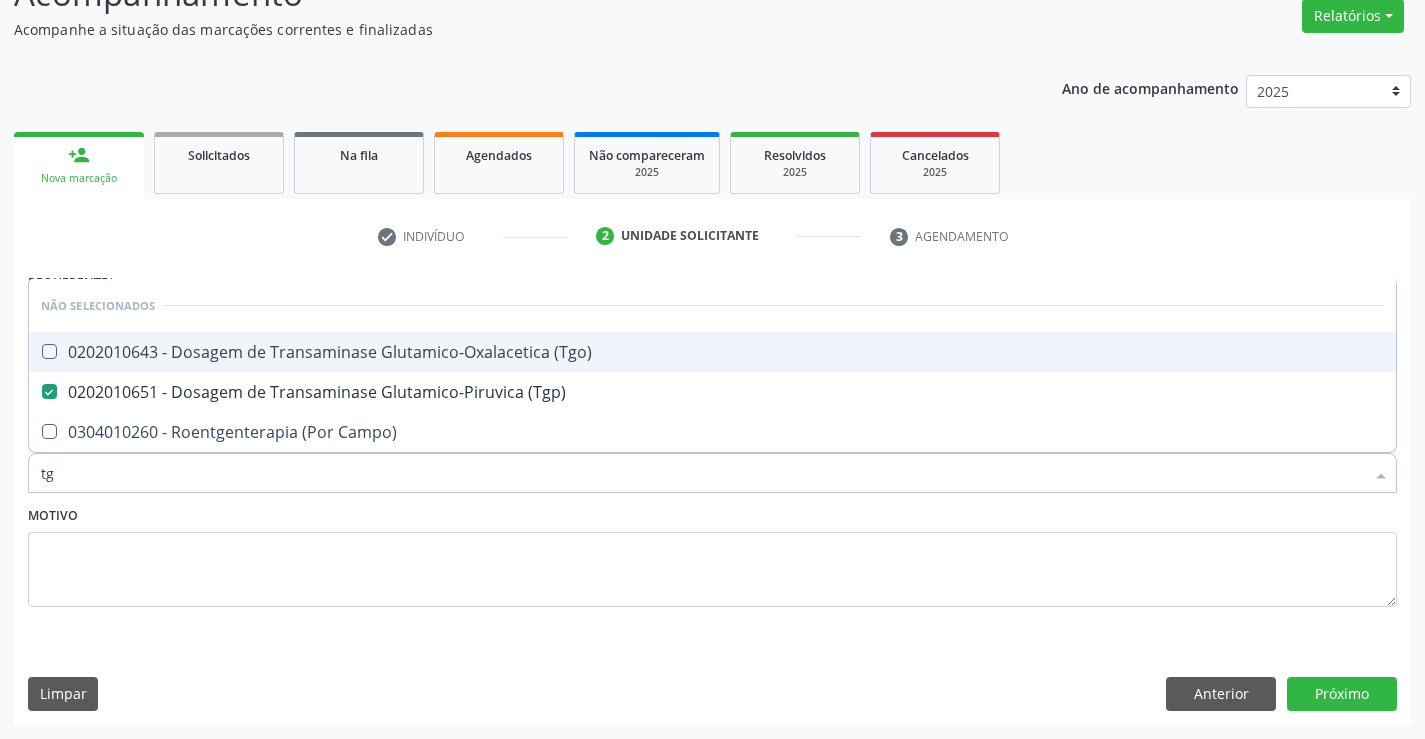 checkbox on "true" 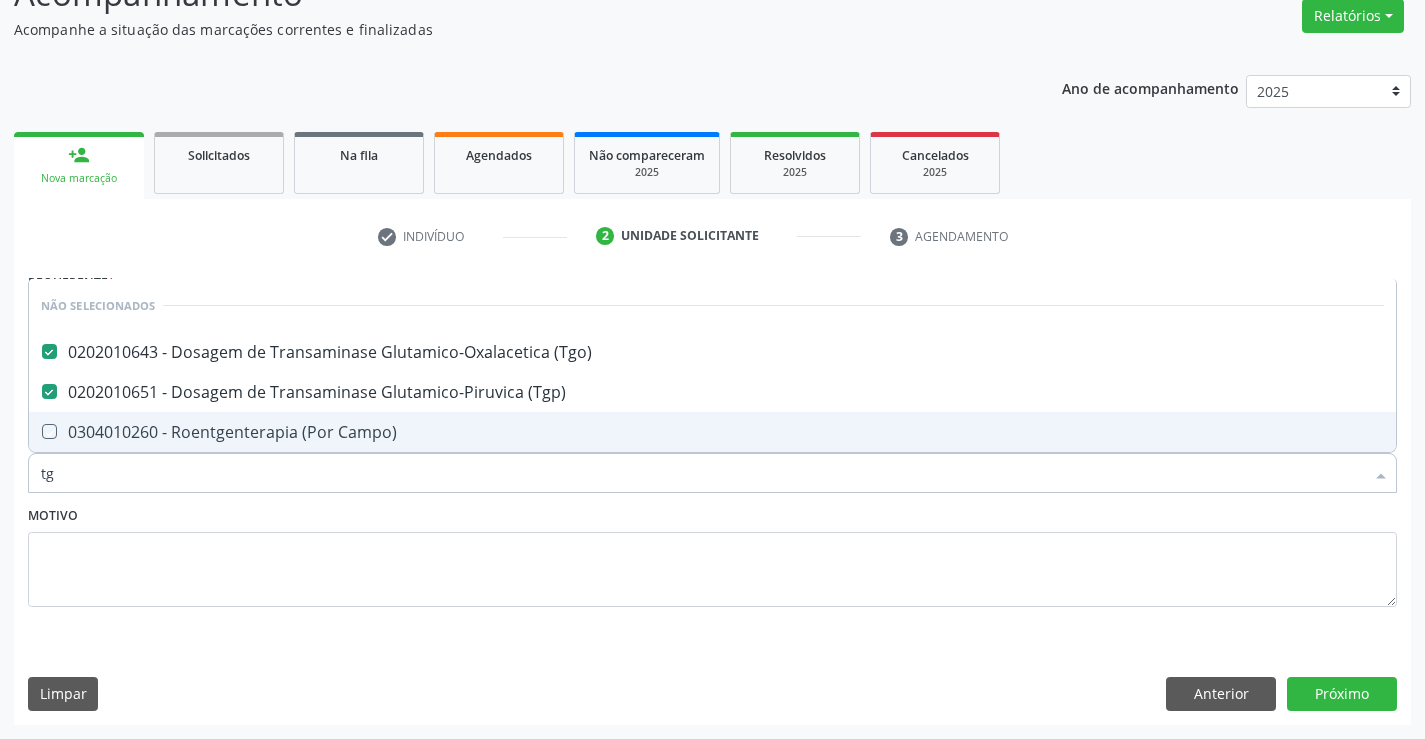 click on "Motivo" at bounding box center (712, 554) 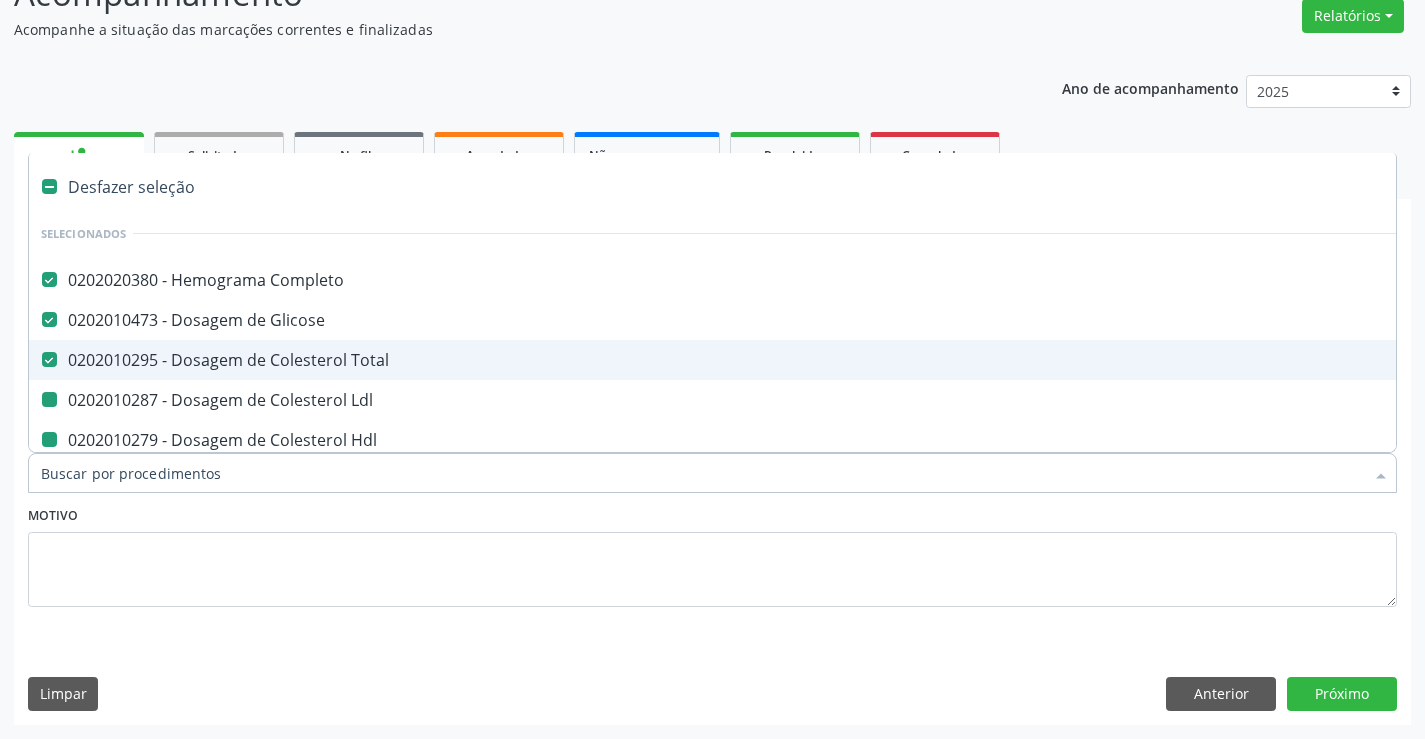 type on "u" 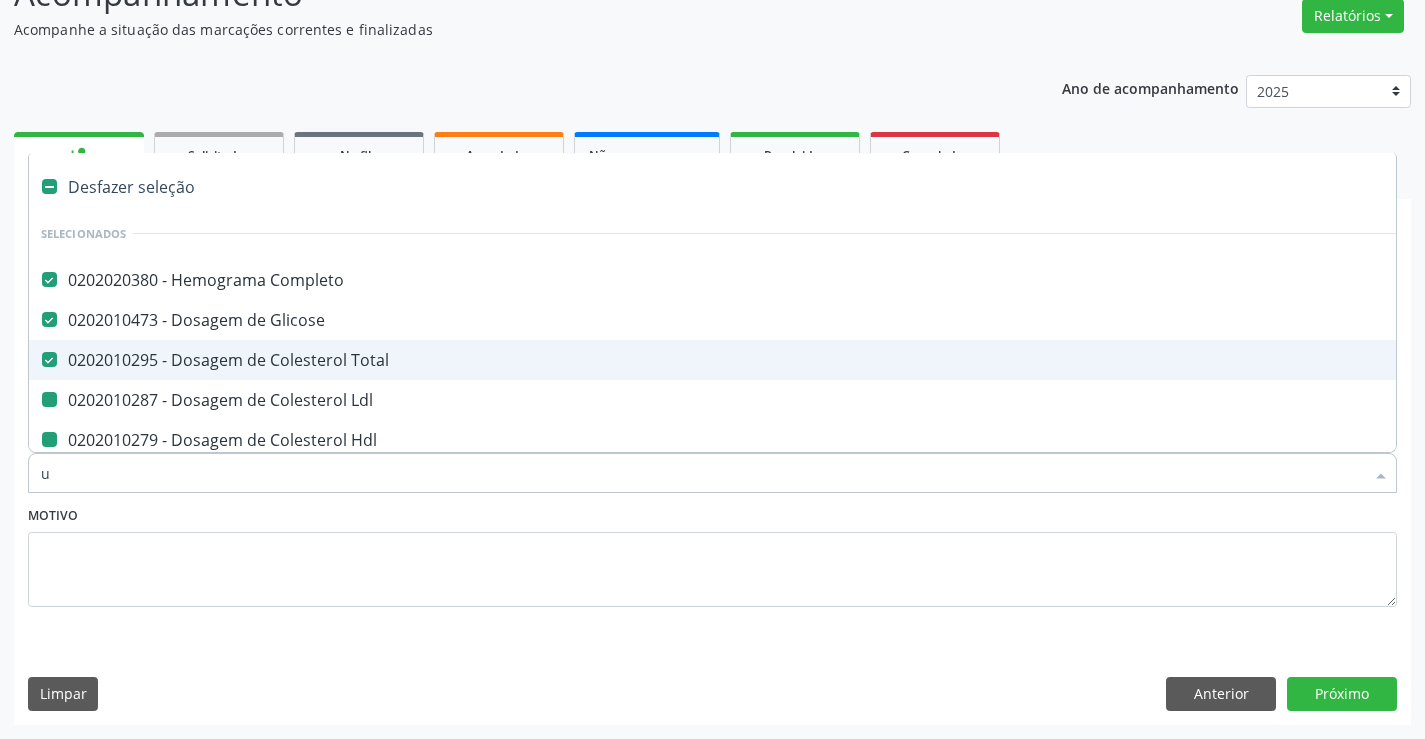 checkbox on "false" 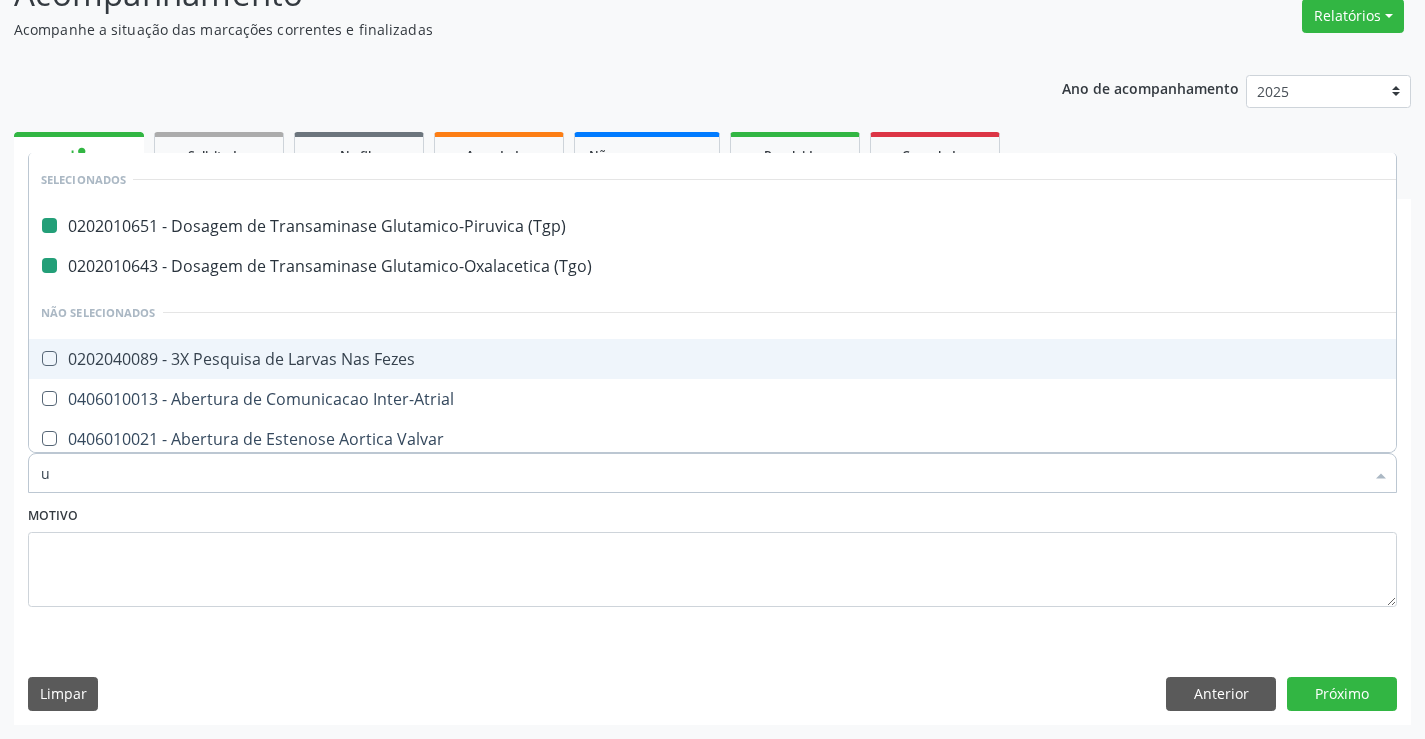 type on "ur" 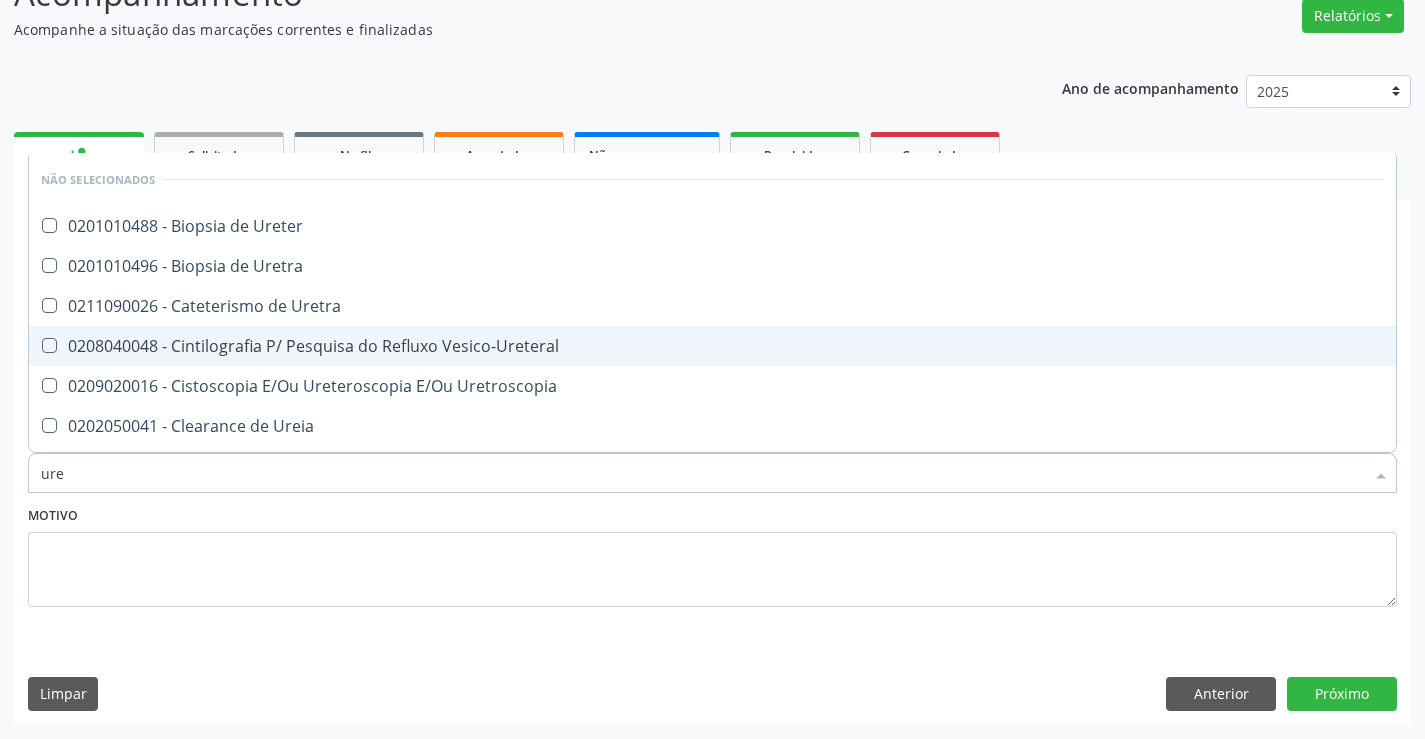 type on "urei" 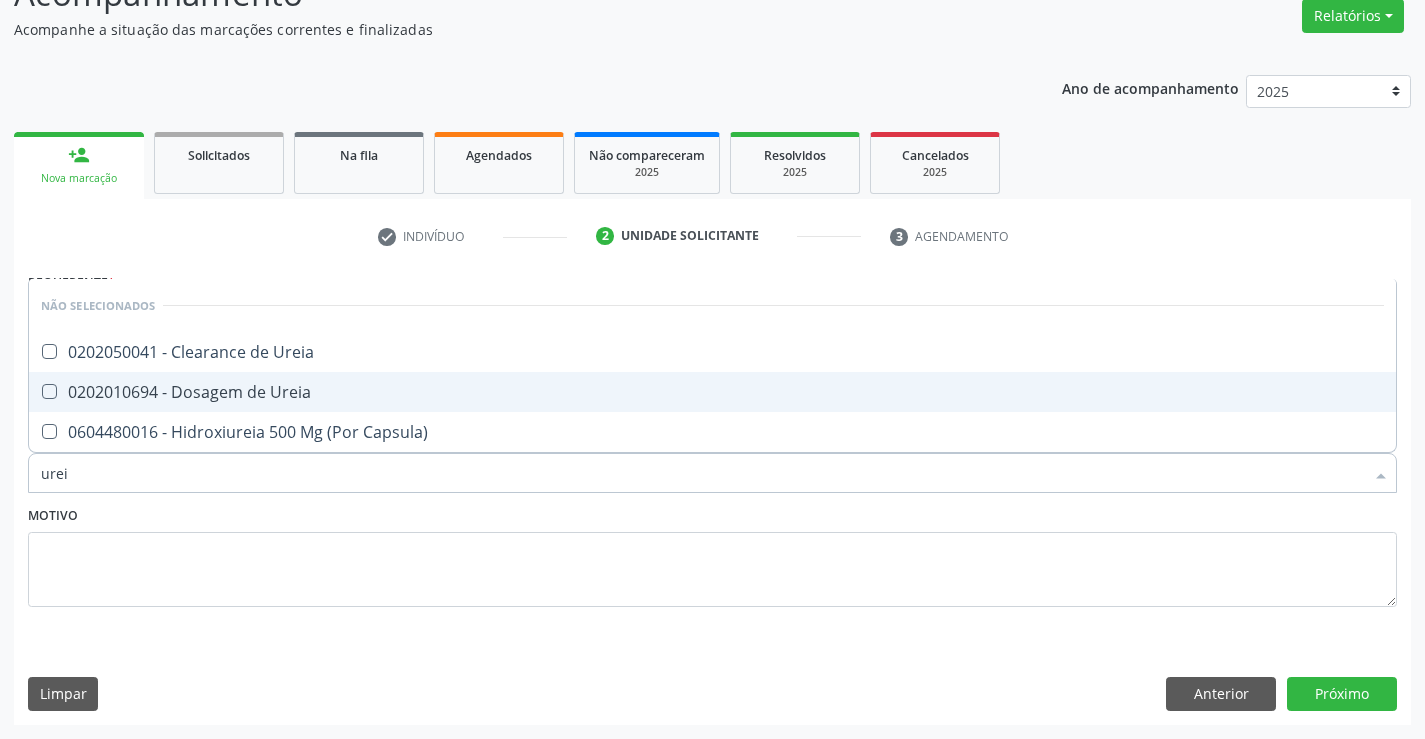 click on "0202010694 - Dosagem de Ureia" at bounding box center (712, 392) 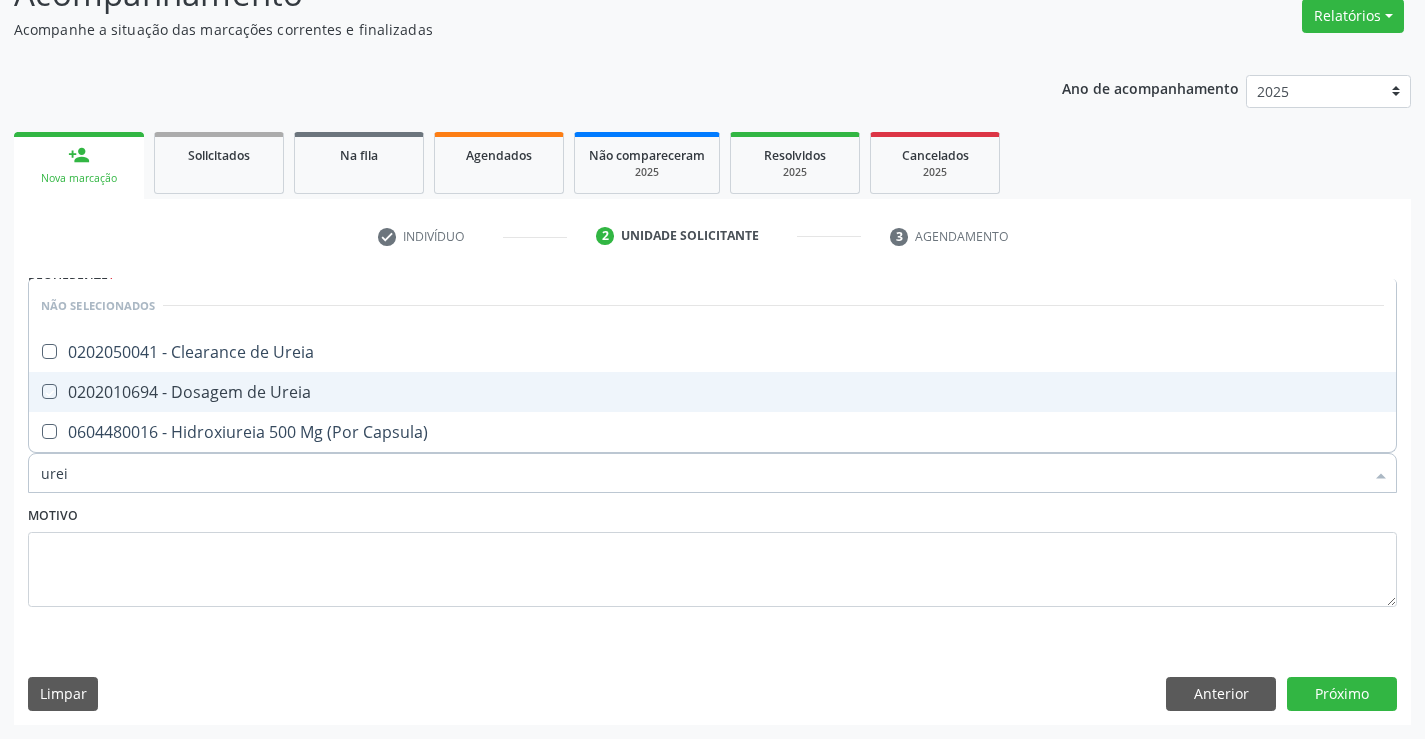 checkbox on "true" 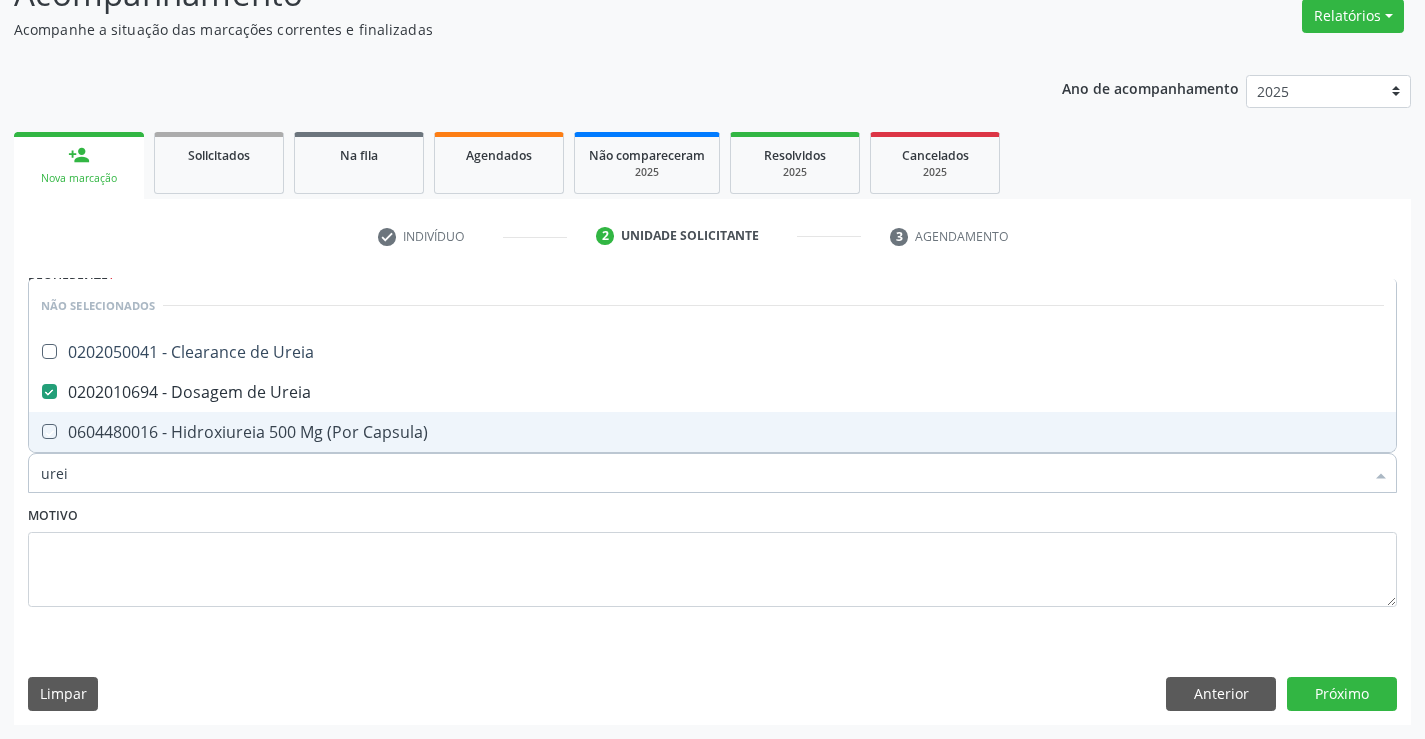 click on "Motivo" at bounding box center [712, 554] 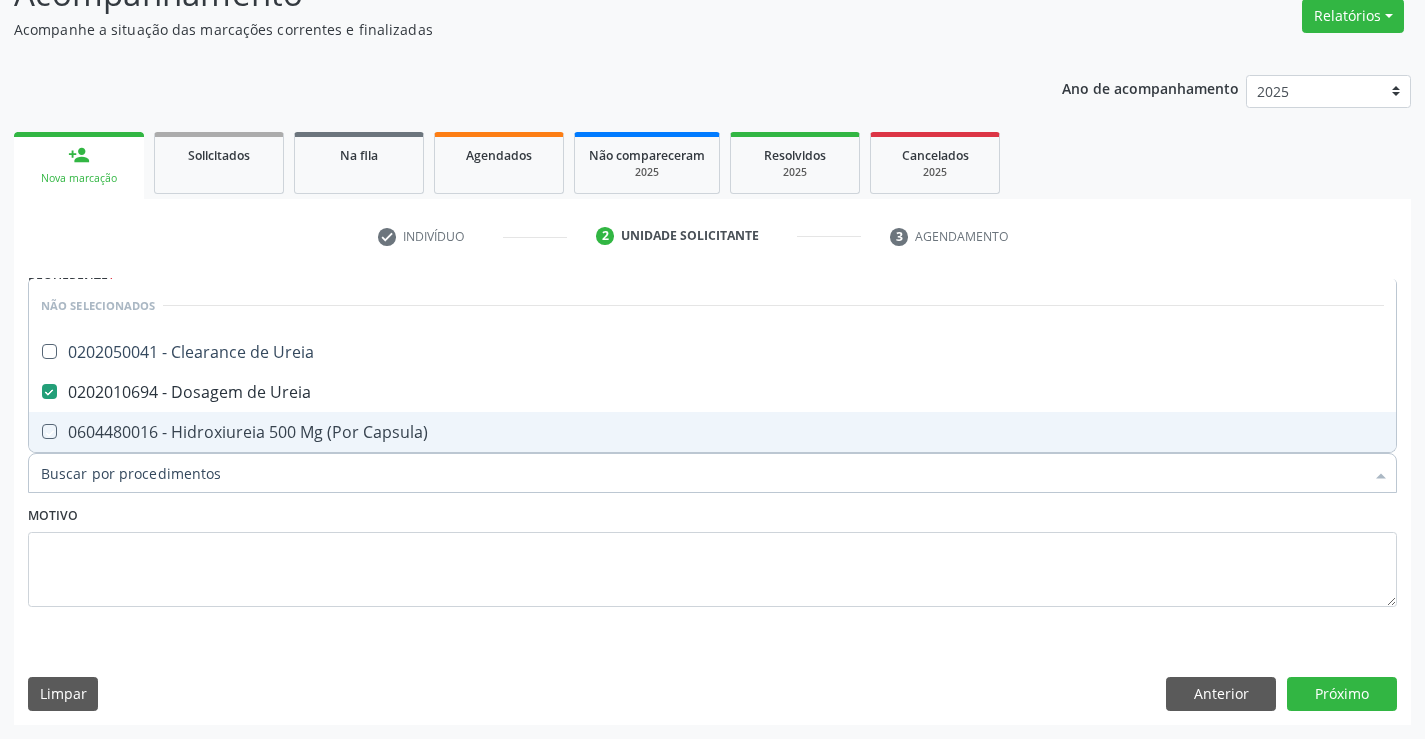 checkbox on "true" 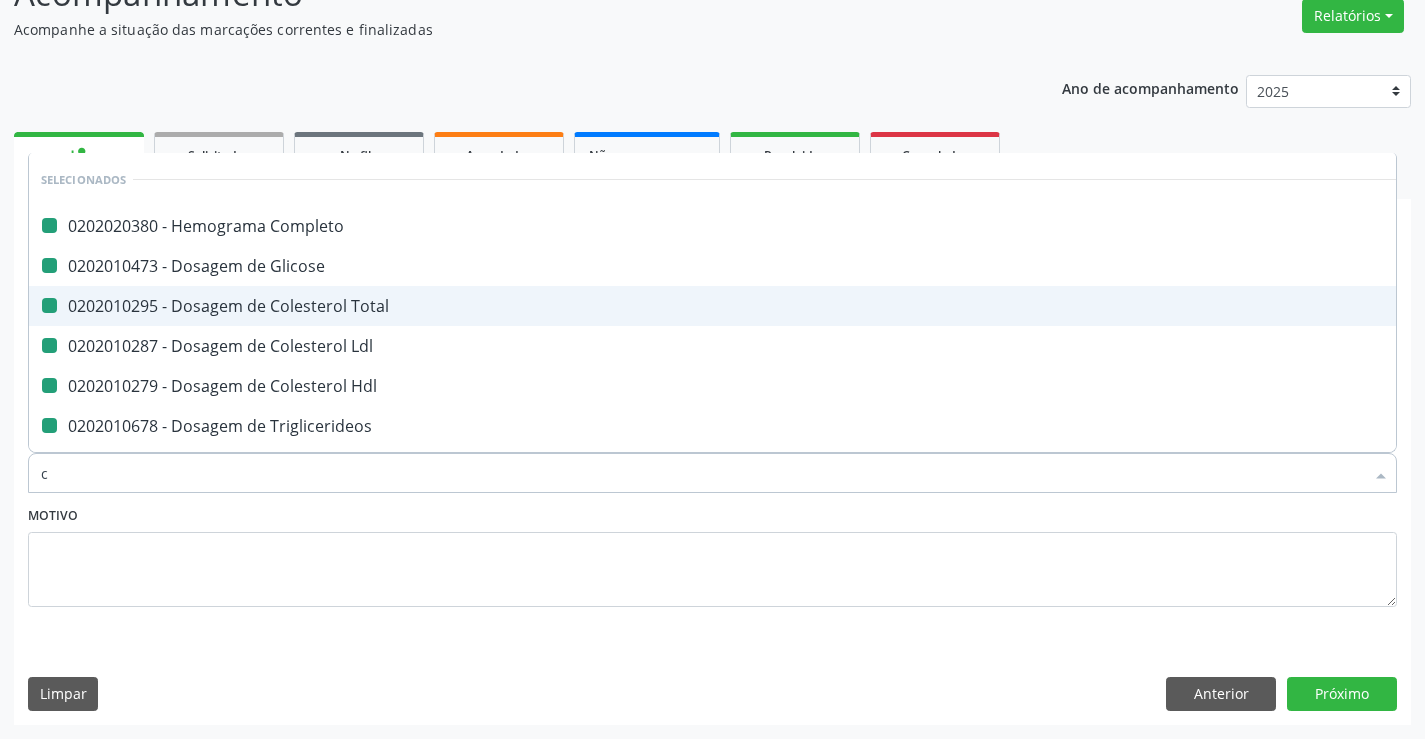 type on "cr" 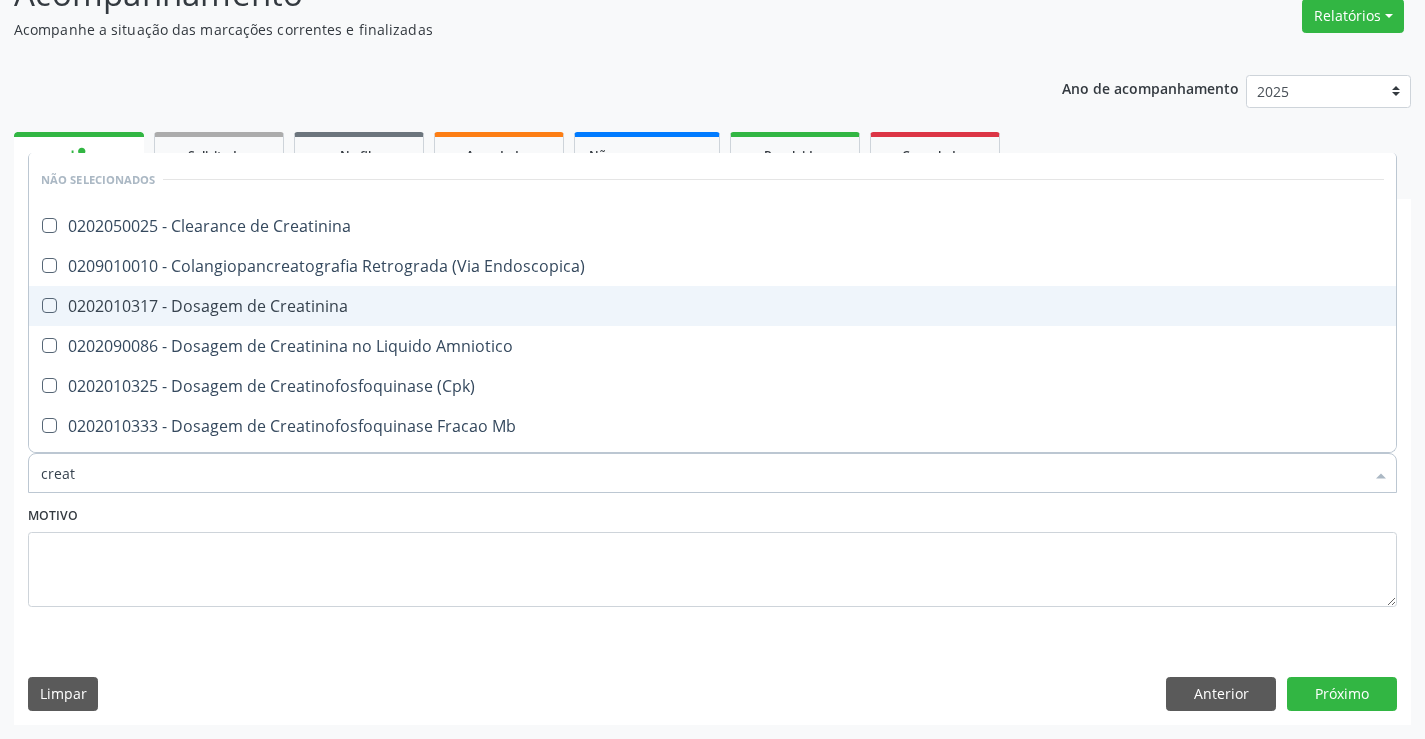 type on "creati" 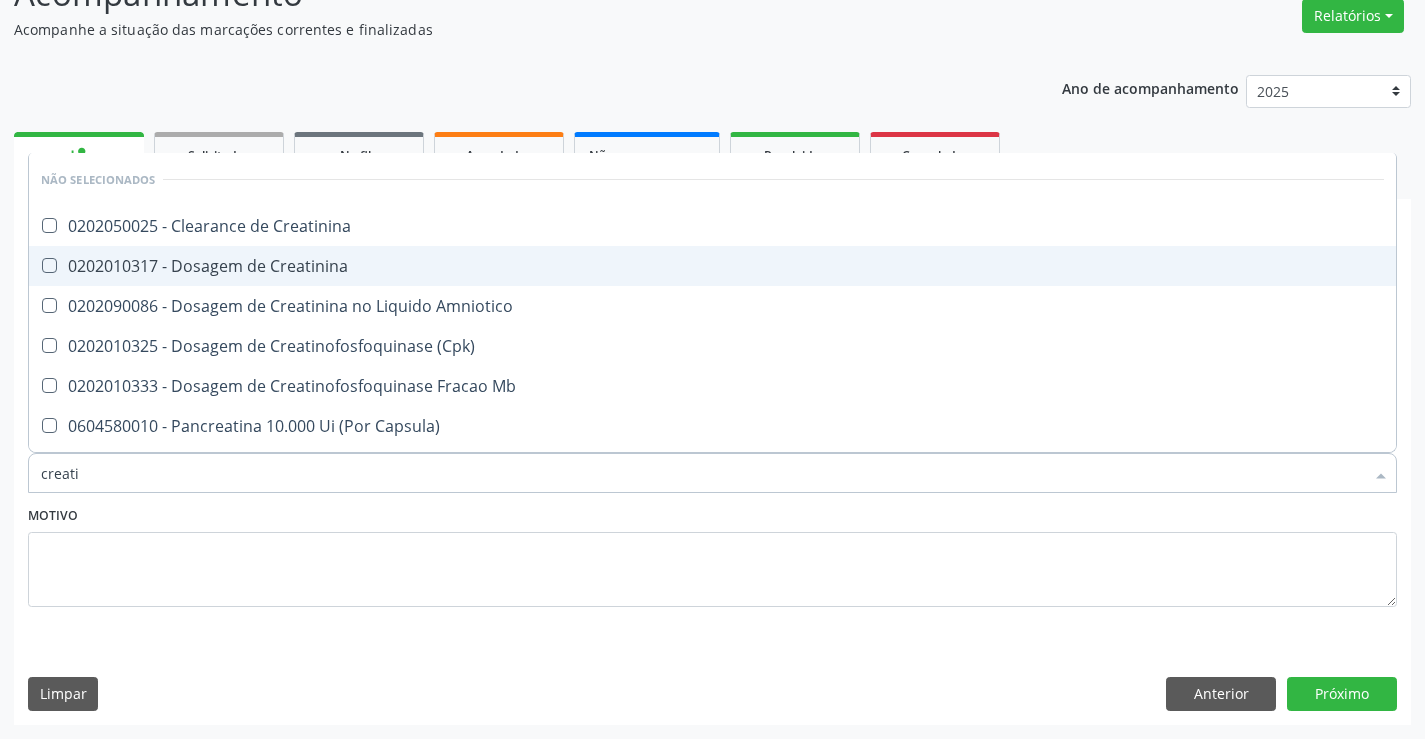 click on "0202010317 - Dosagem de Creatinina" at bounding box center (712, 266) 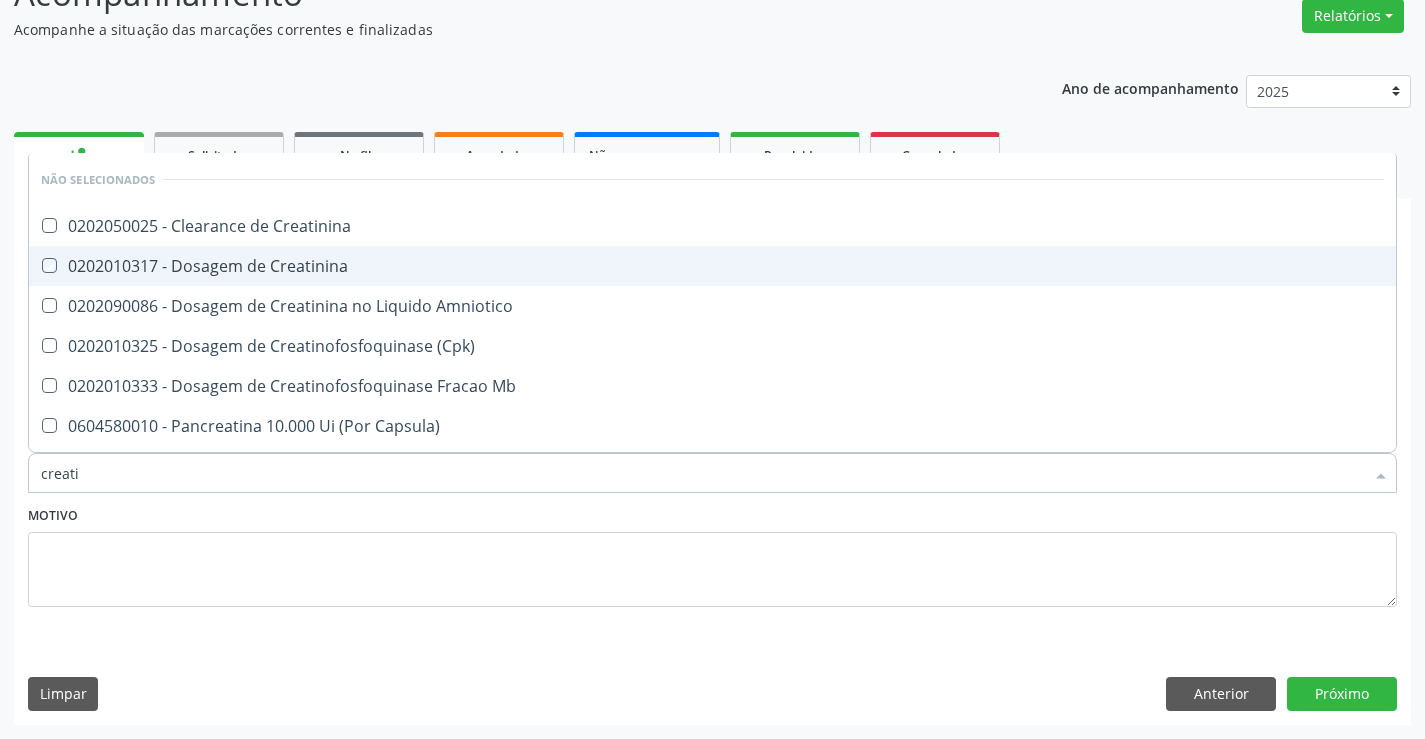 checkbox on "true" 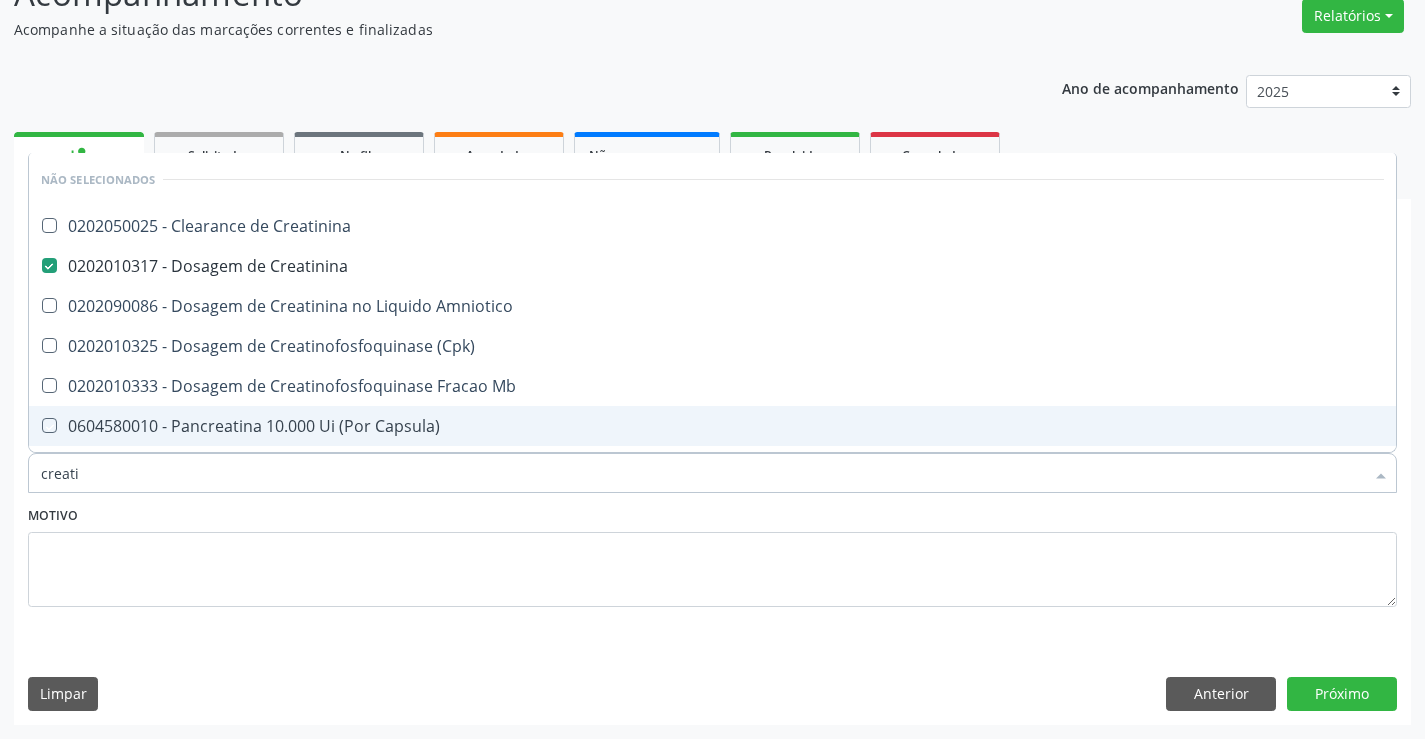 click on "Motivo" at bounding box center [712, 554] 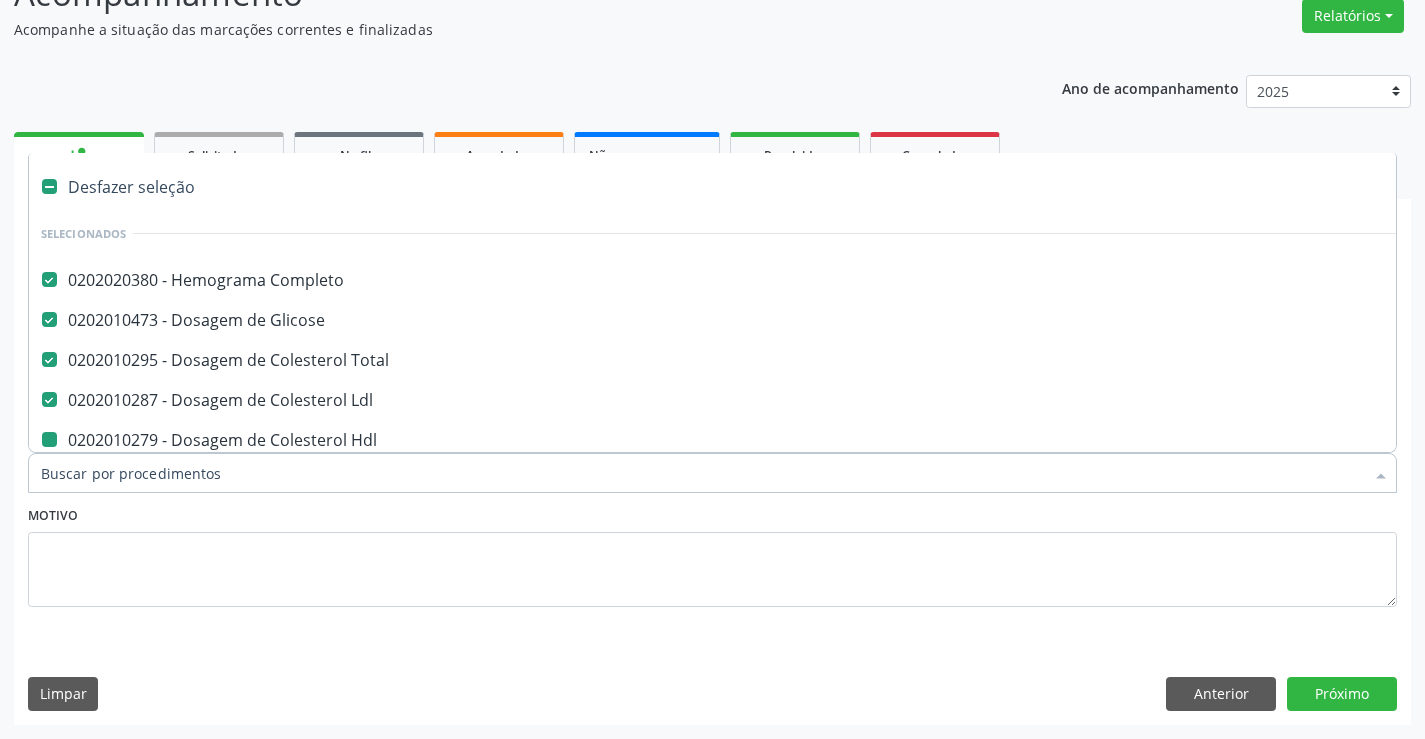 type on "u" 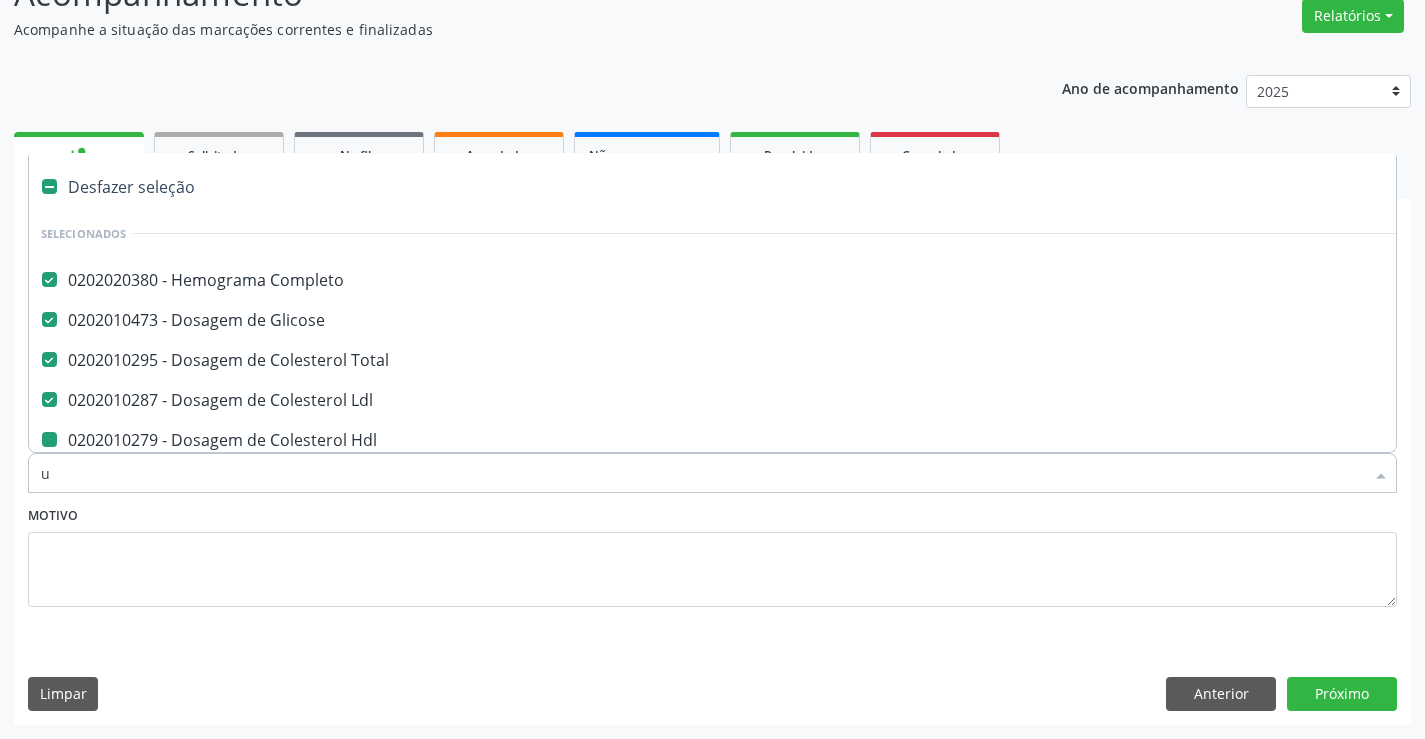 checkbox on "false" 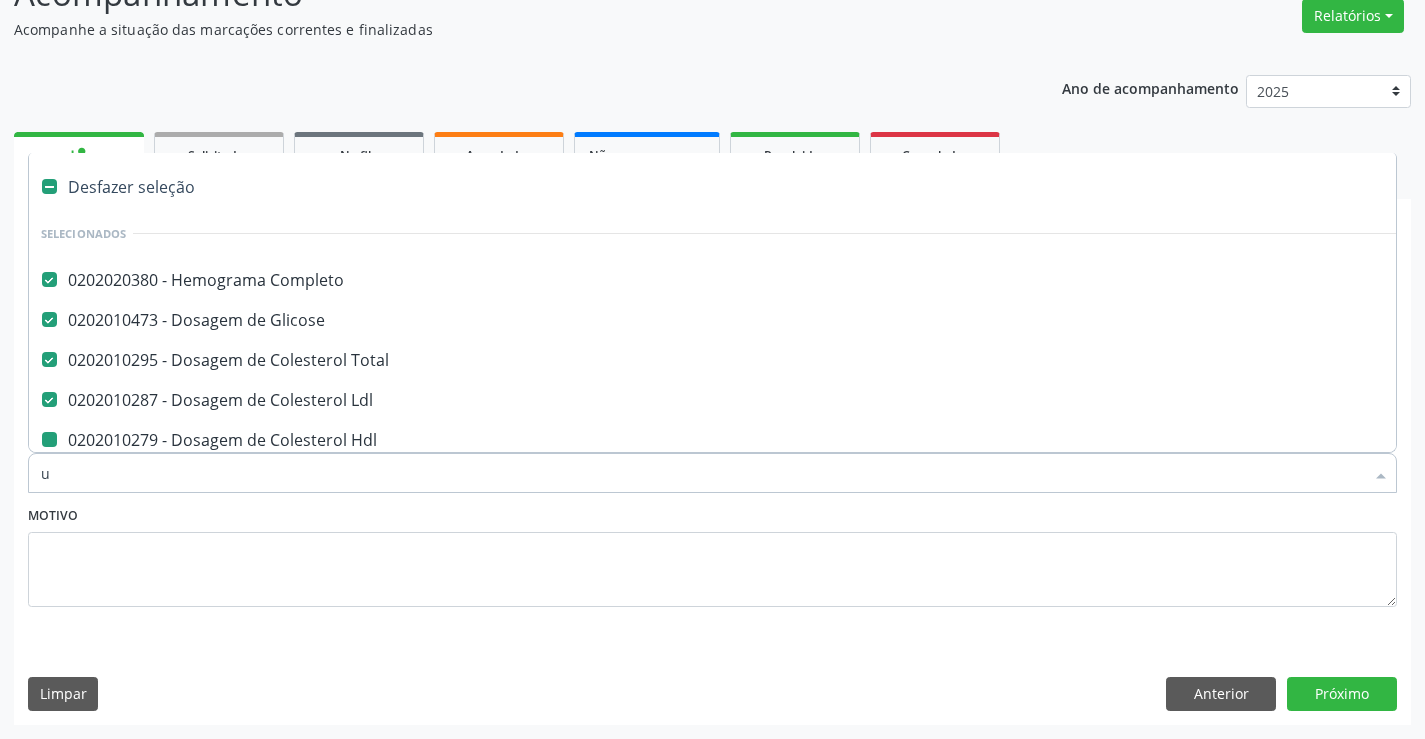 checkbox on "false" 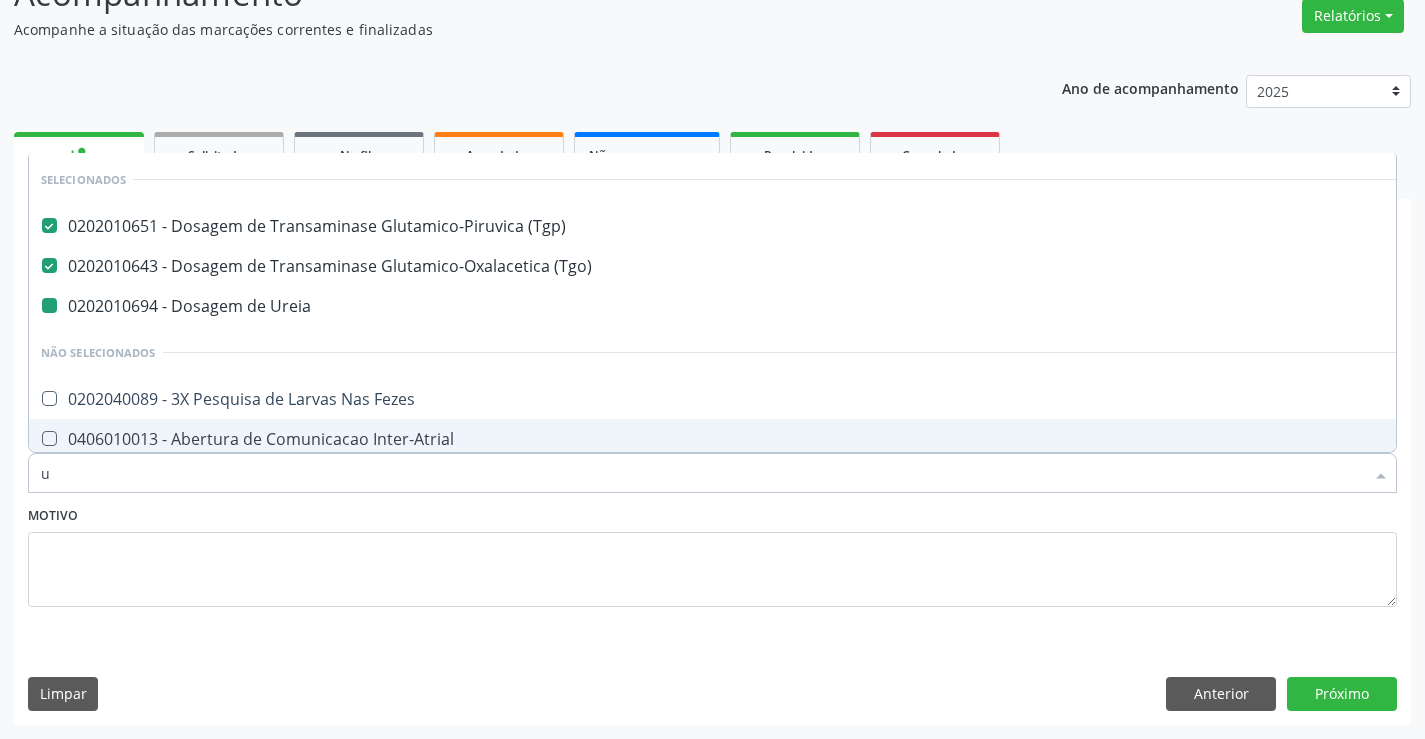 type on "ur" 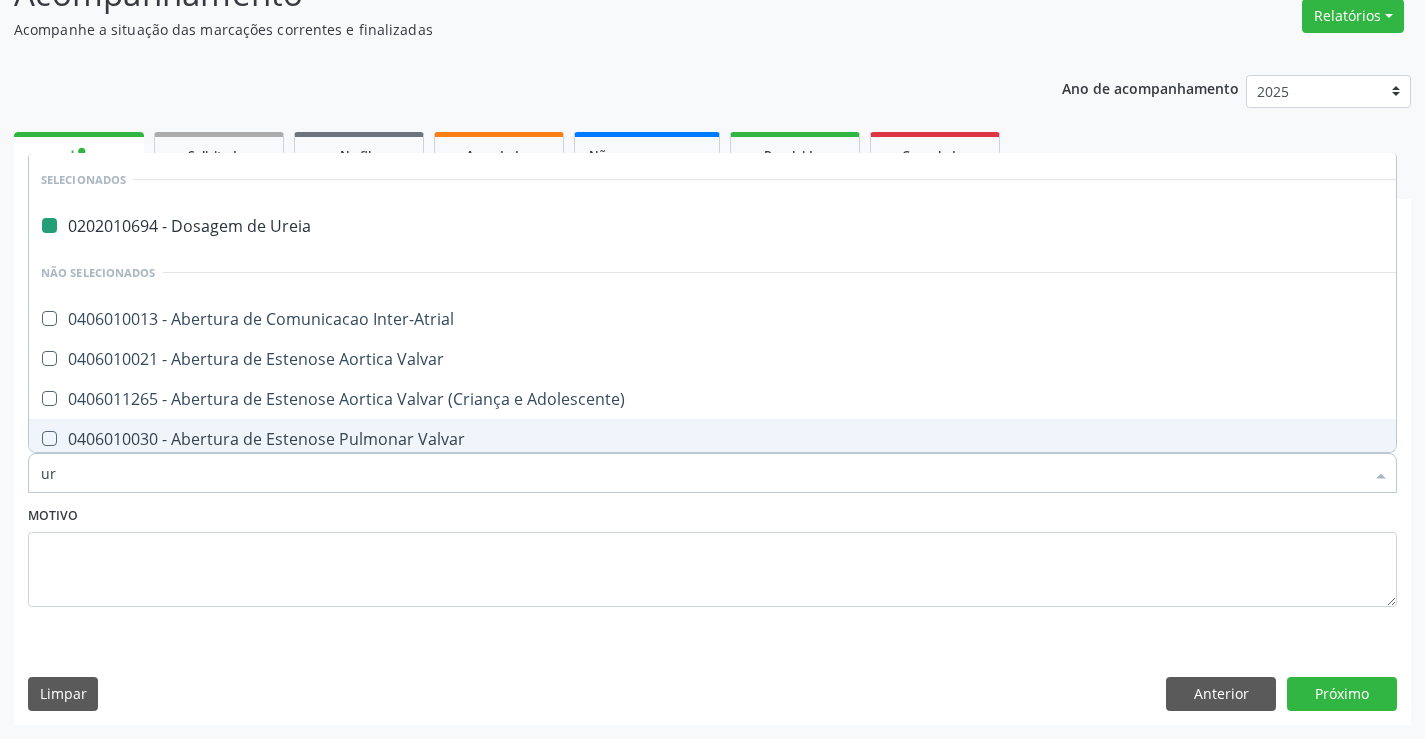 type on "uri" 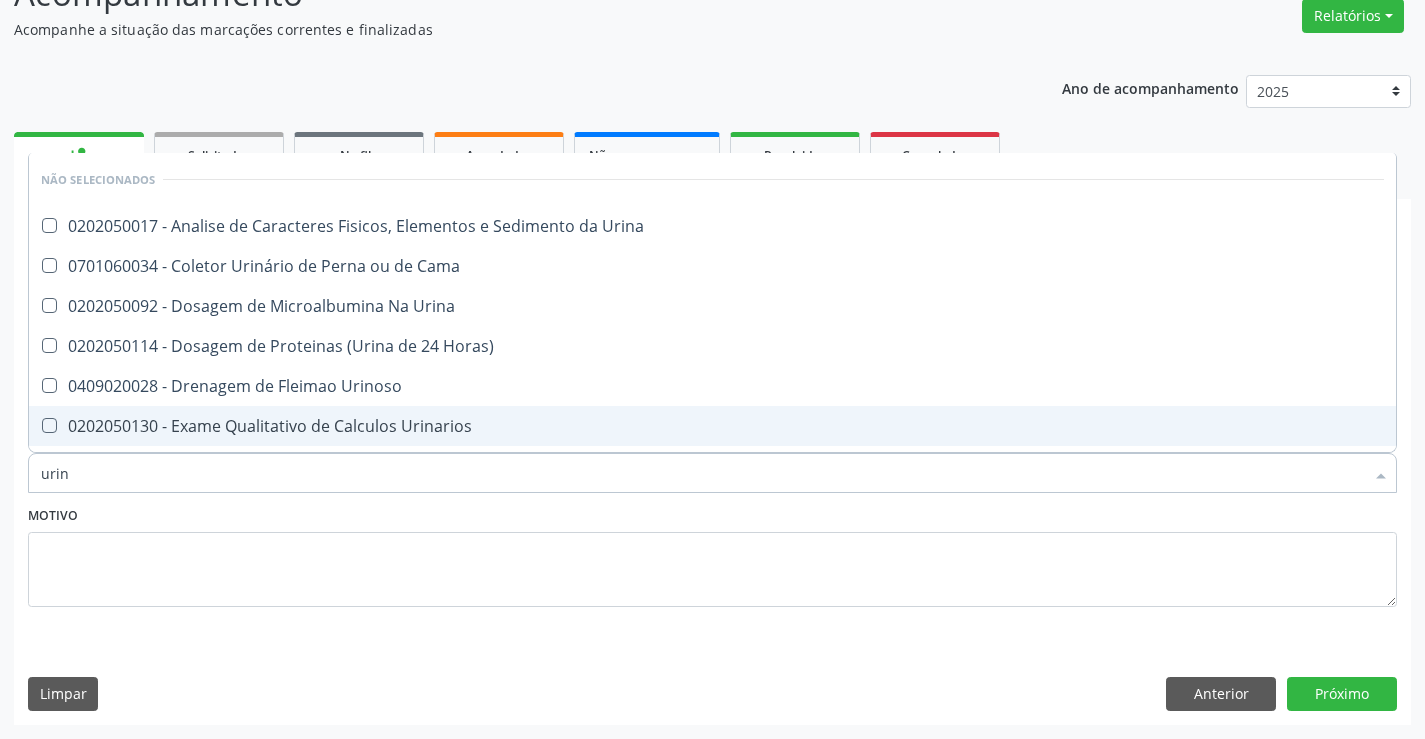 type on "urina" 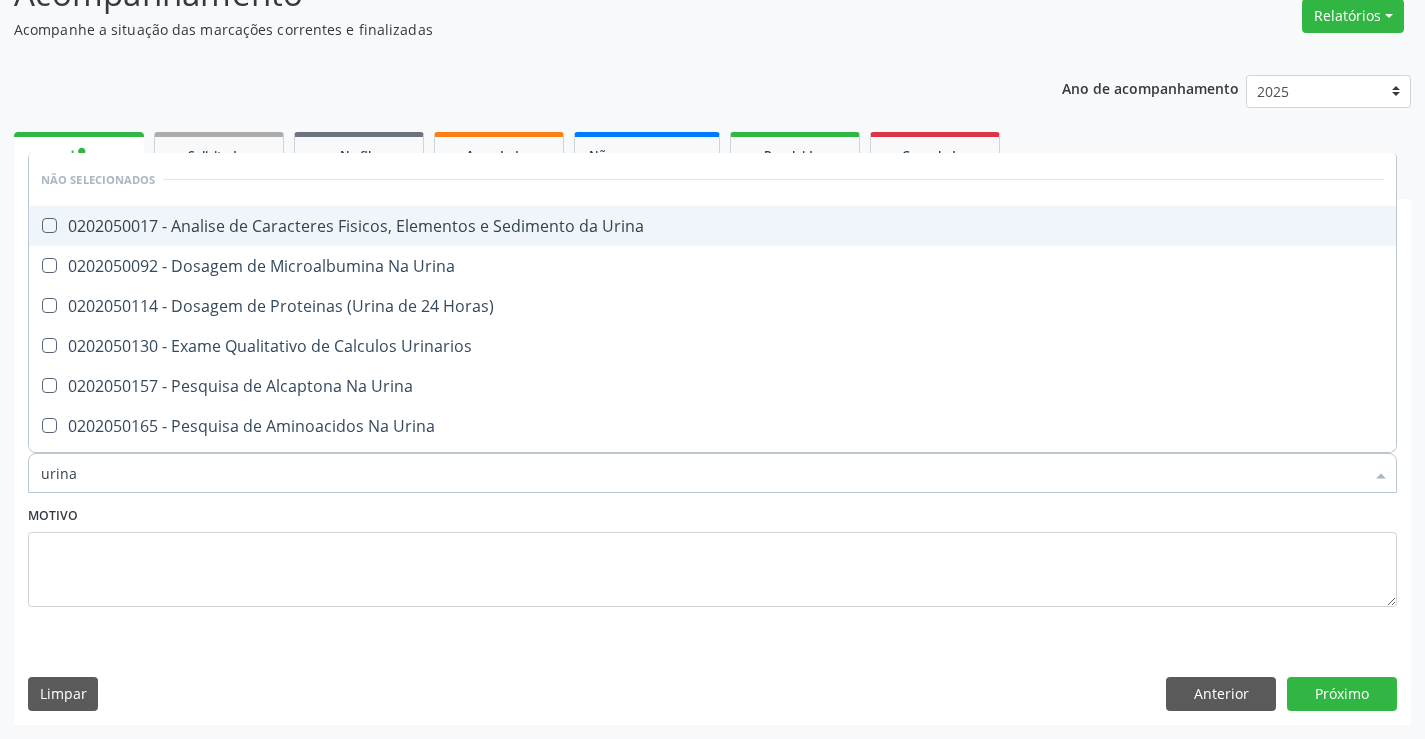 click on "0202050017 - Analise de Caracteres Fisicos, Elementos e Sedimento da Urina" at bounding box center (712, 226) 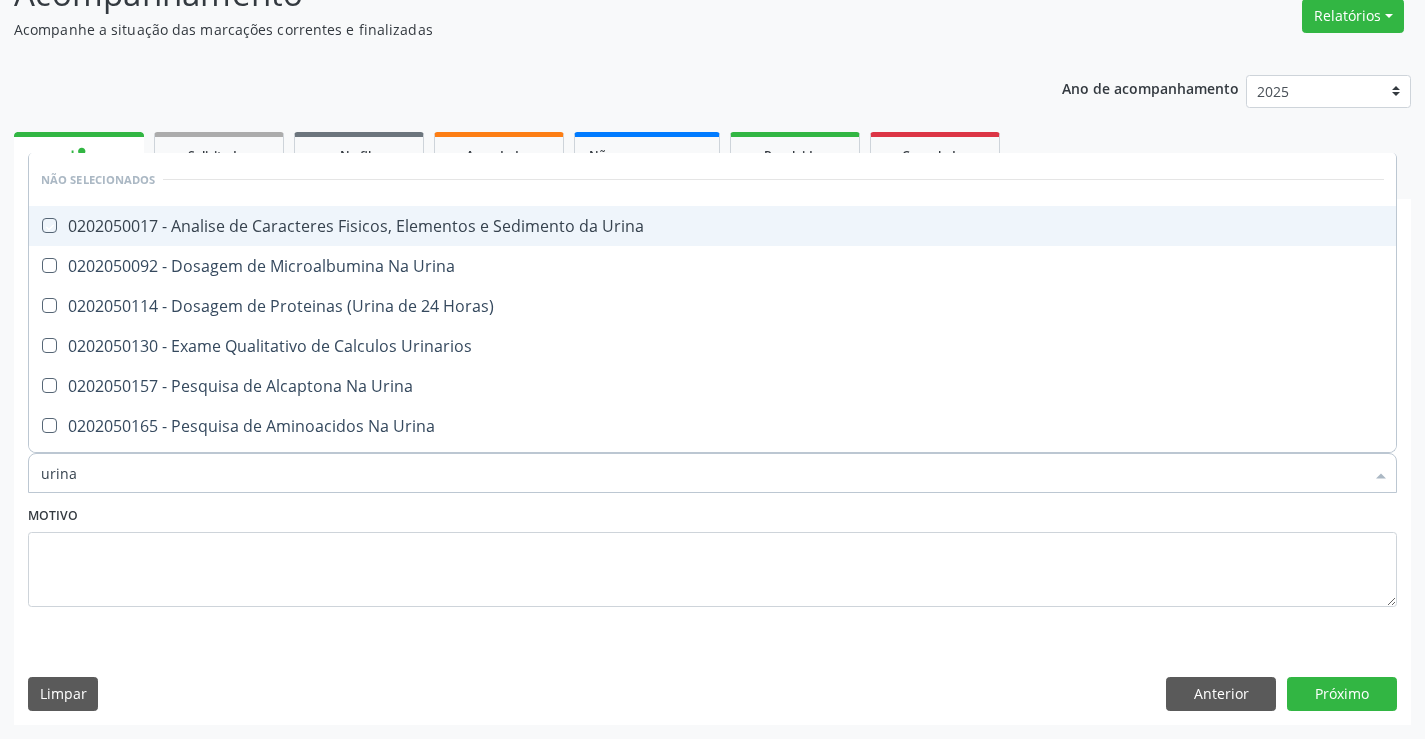 checkbox on "true" 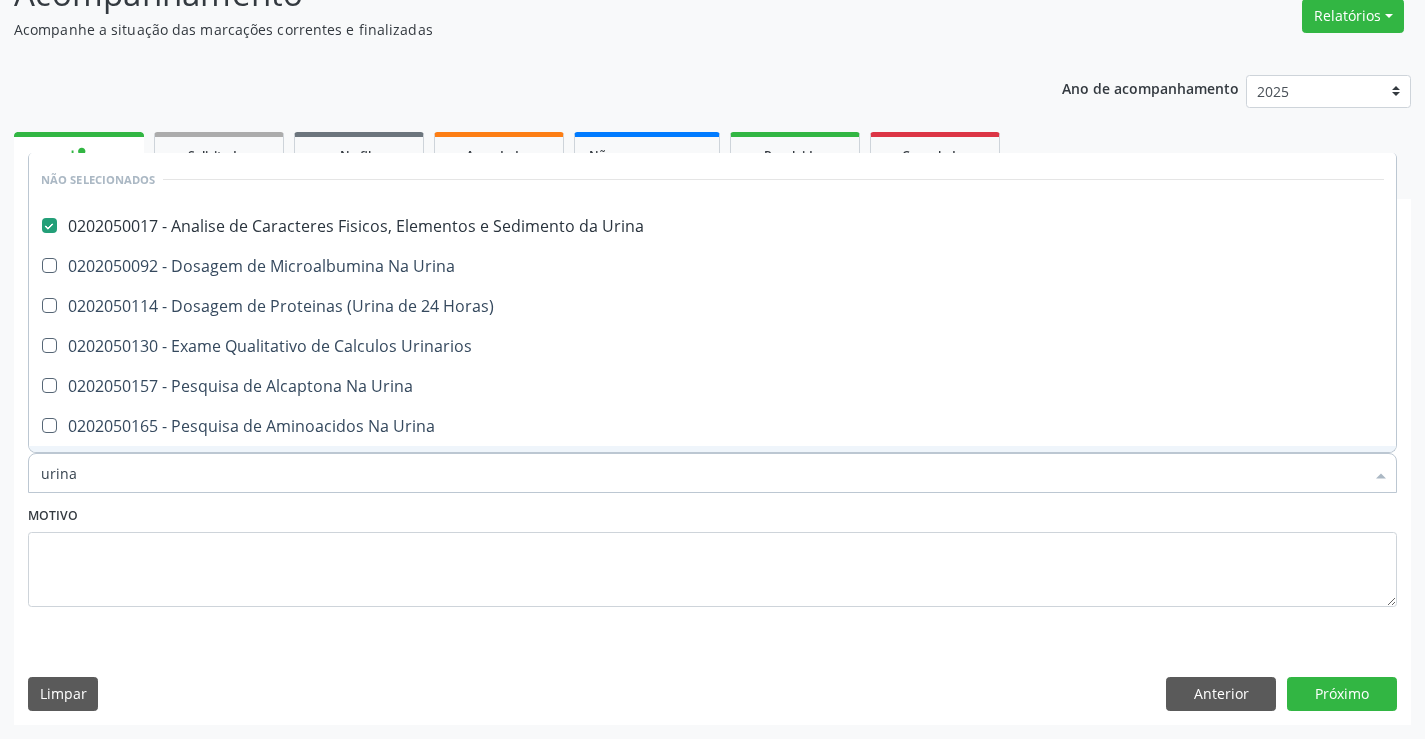 click on "Motivo" at bounding box center (712, 554) 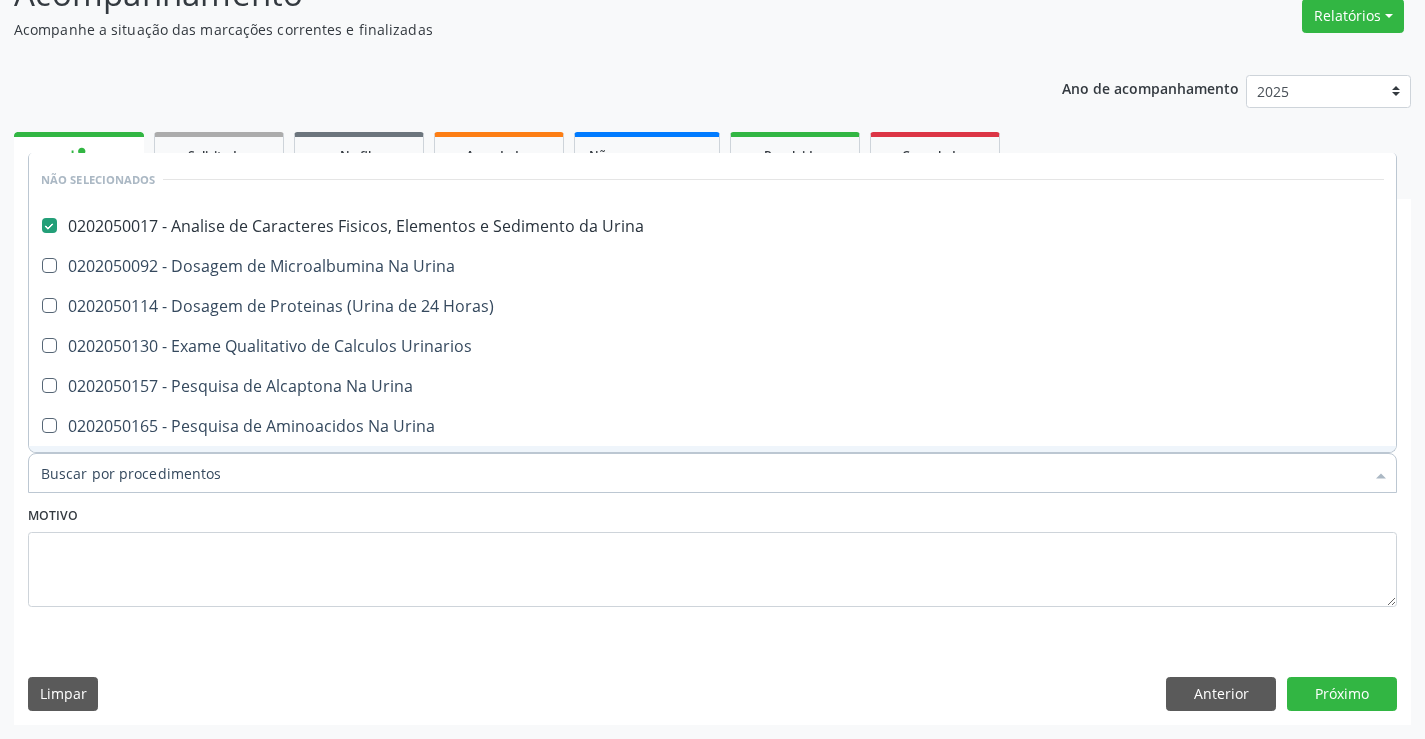 checkbox on "true" 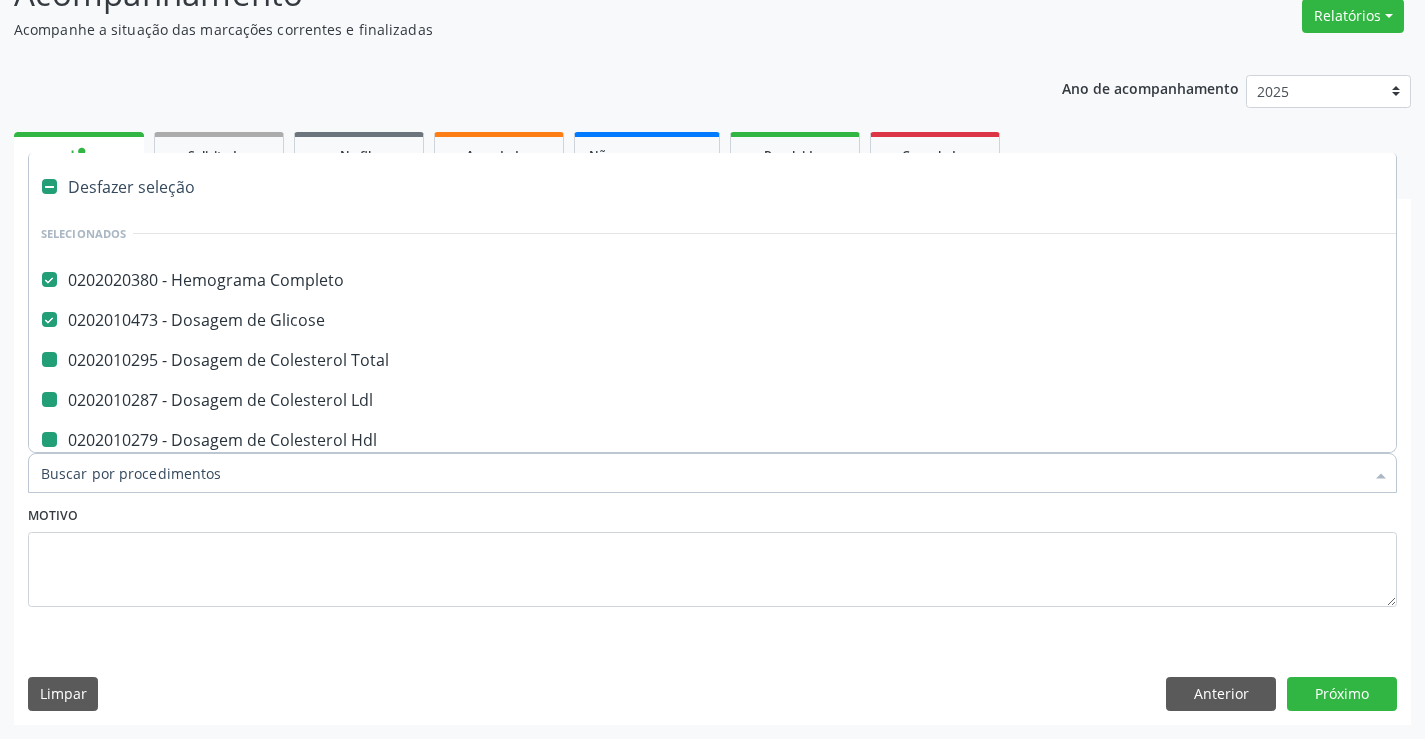 type on "f" 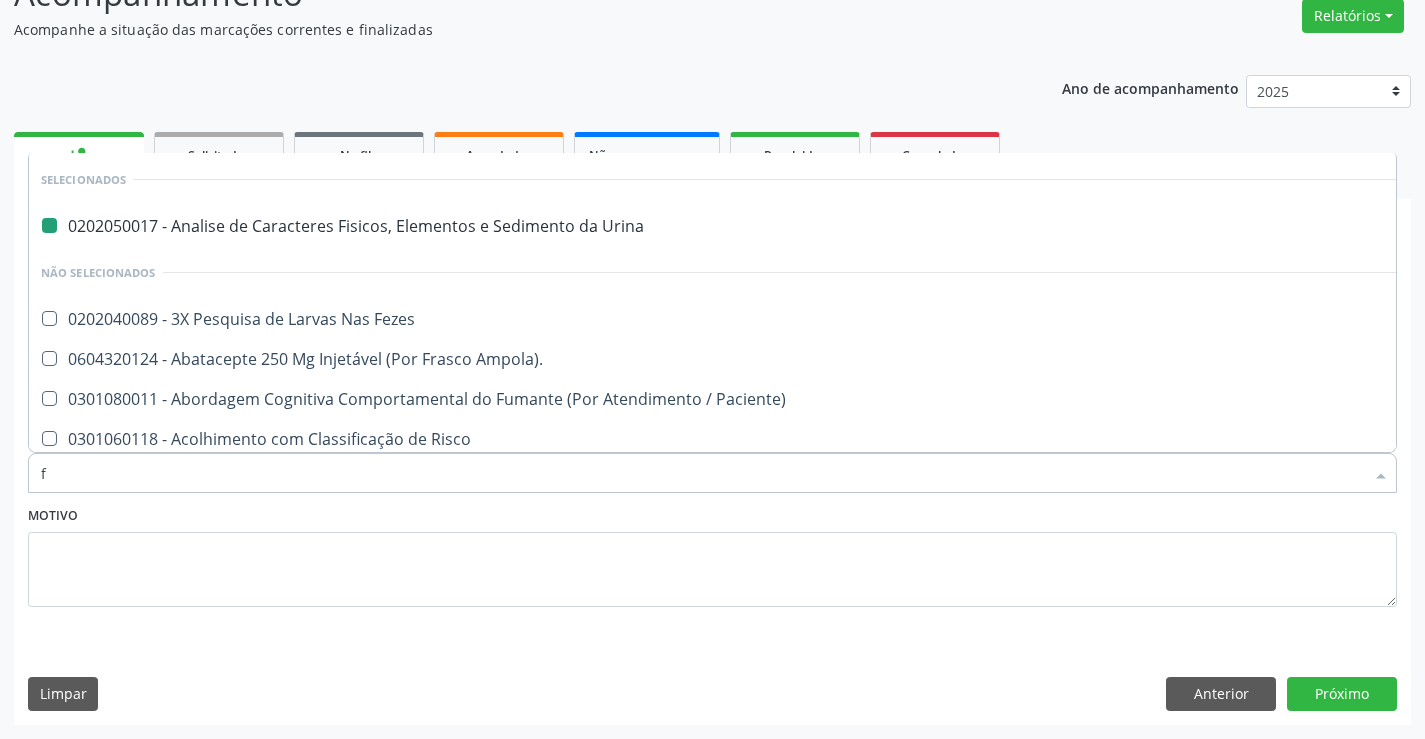 type on "fe" 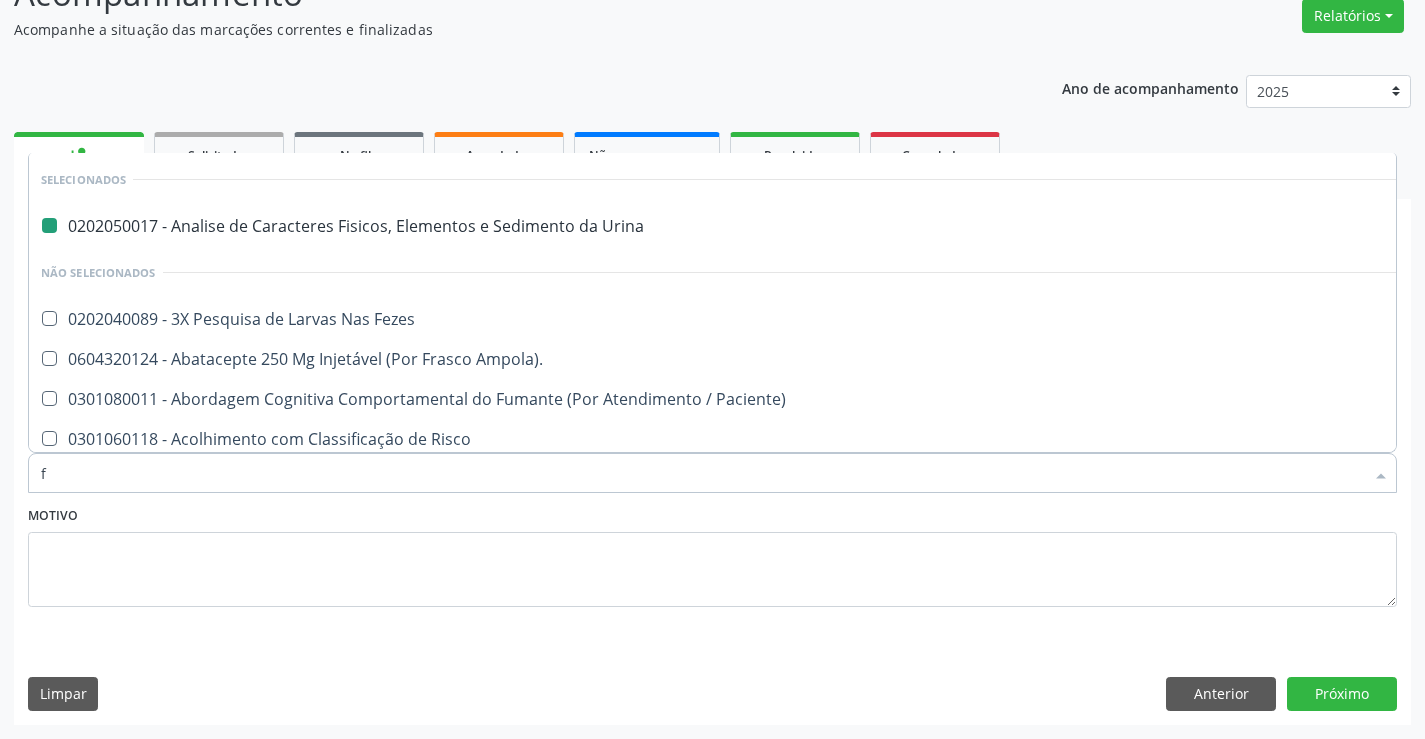 checkbox on "false" 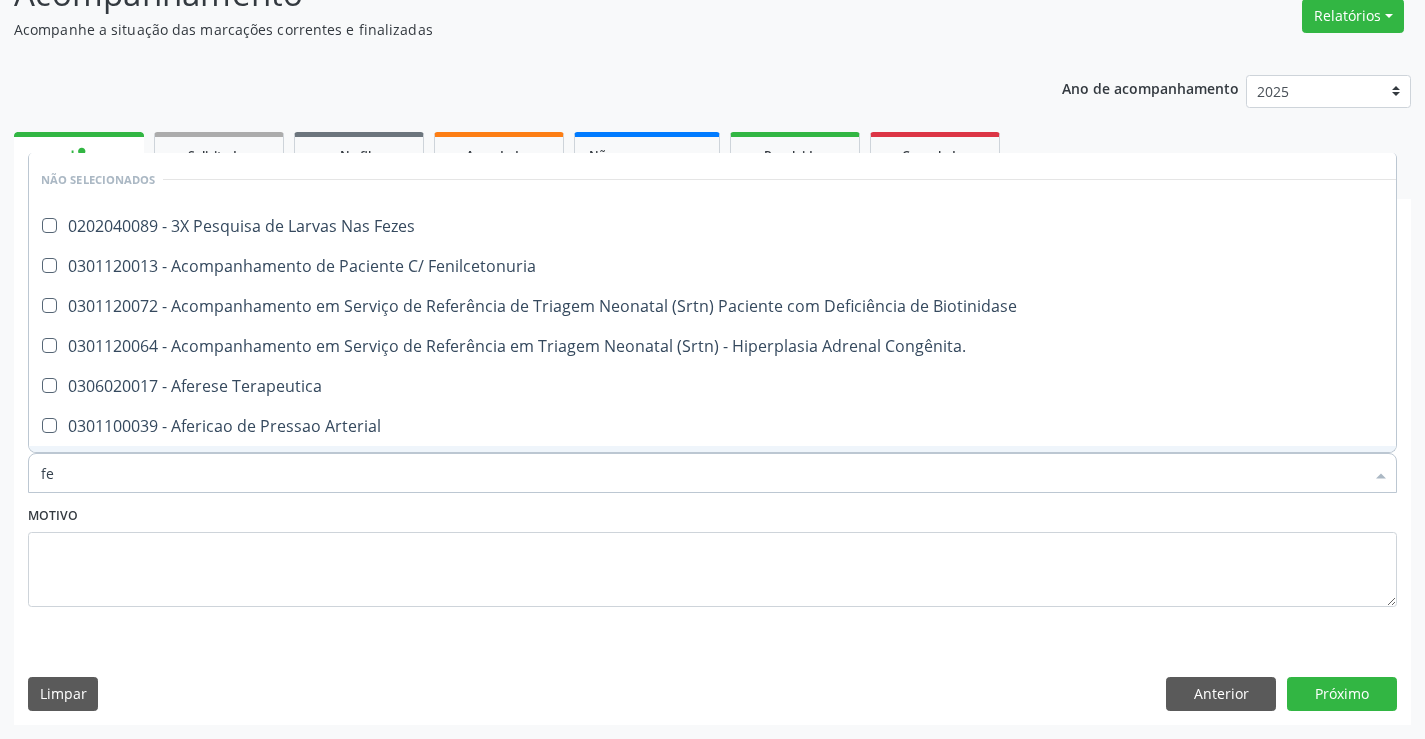 type on "fez" 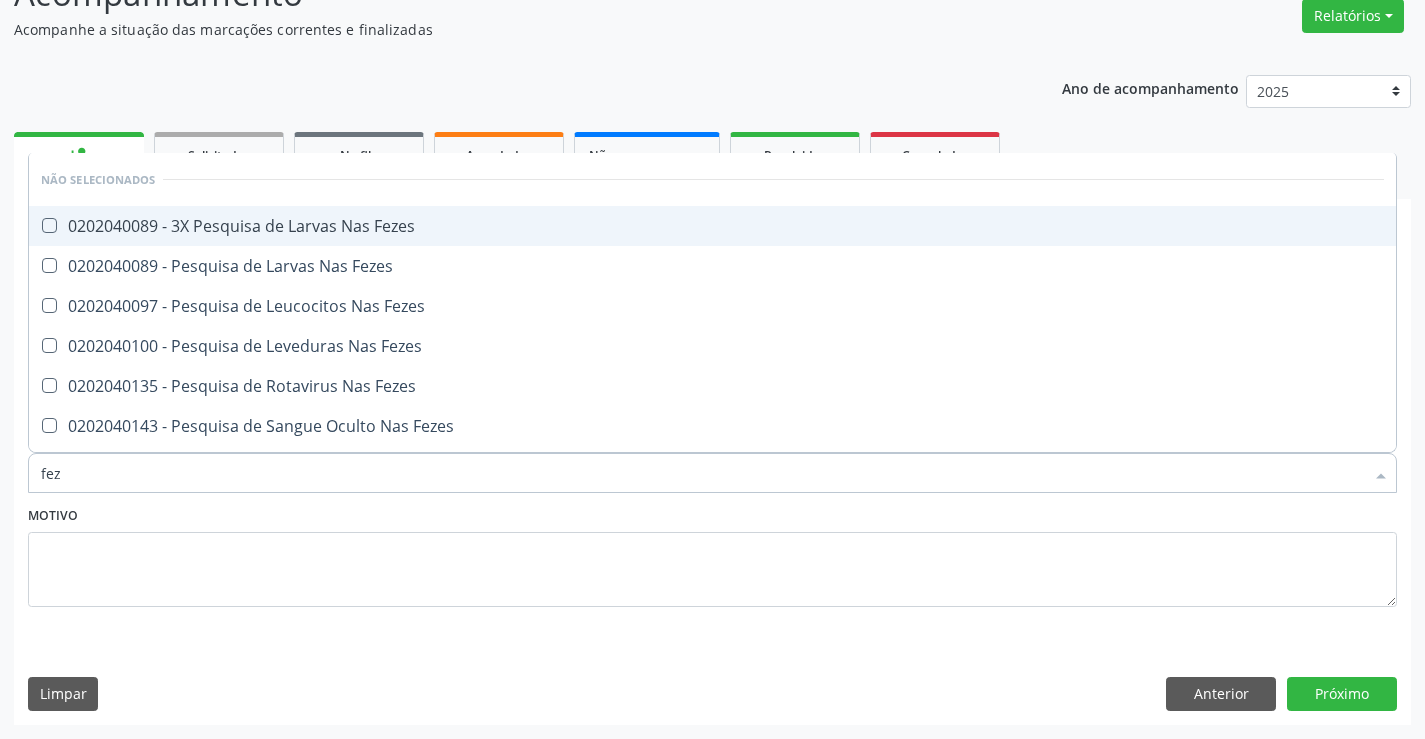 click on "0202040089 - 3X Pesquisa de Larvas Nas Fezes" at bounding box center [712, 226] 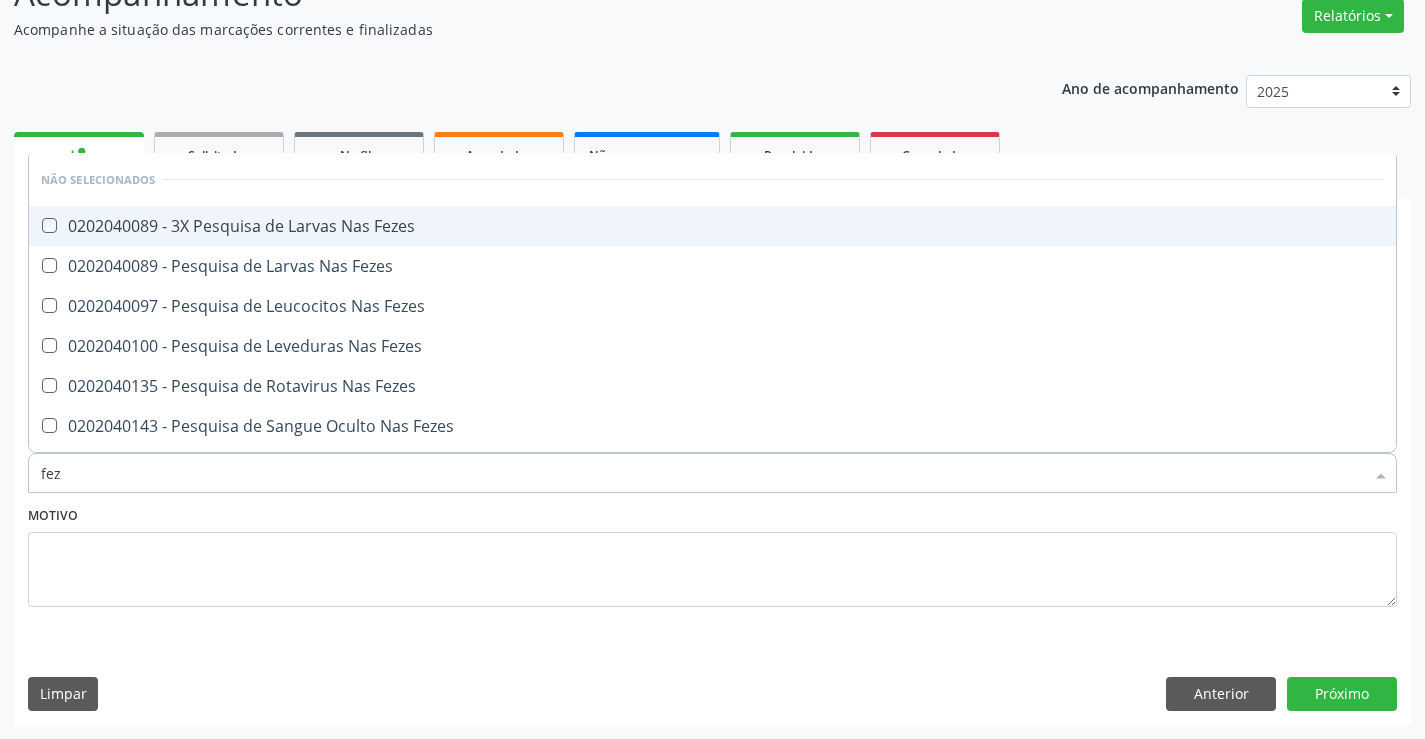 checkbox on "true" 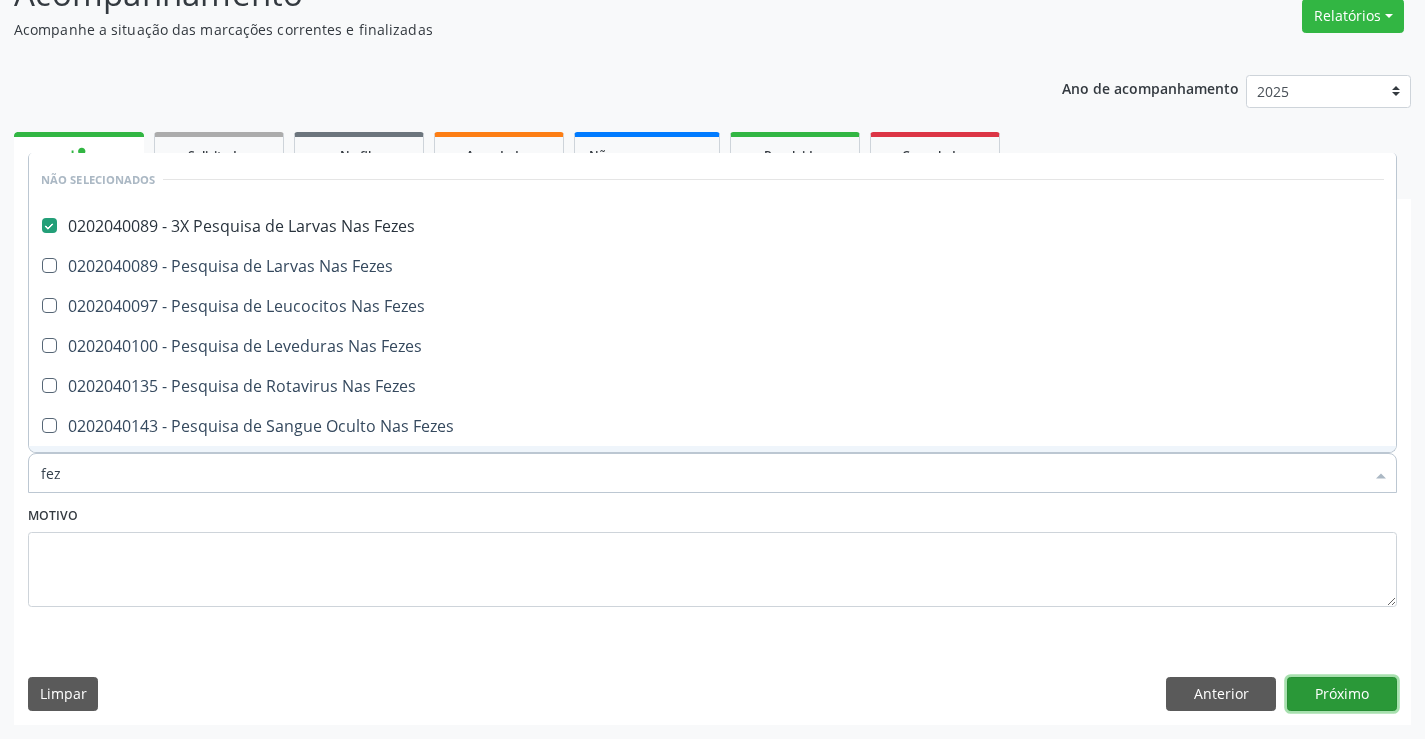 click on "Próximo" at bounding box center (1342, 694) 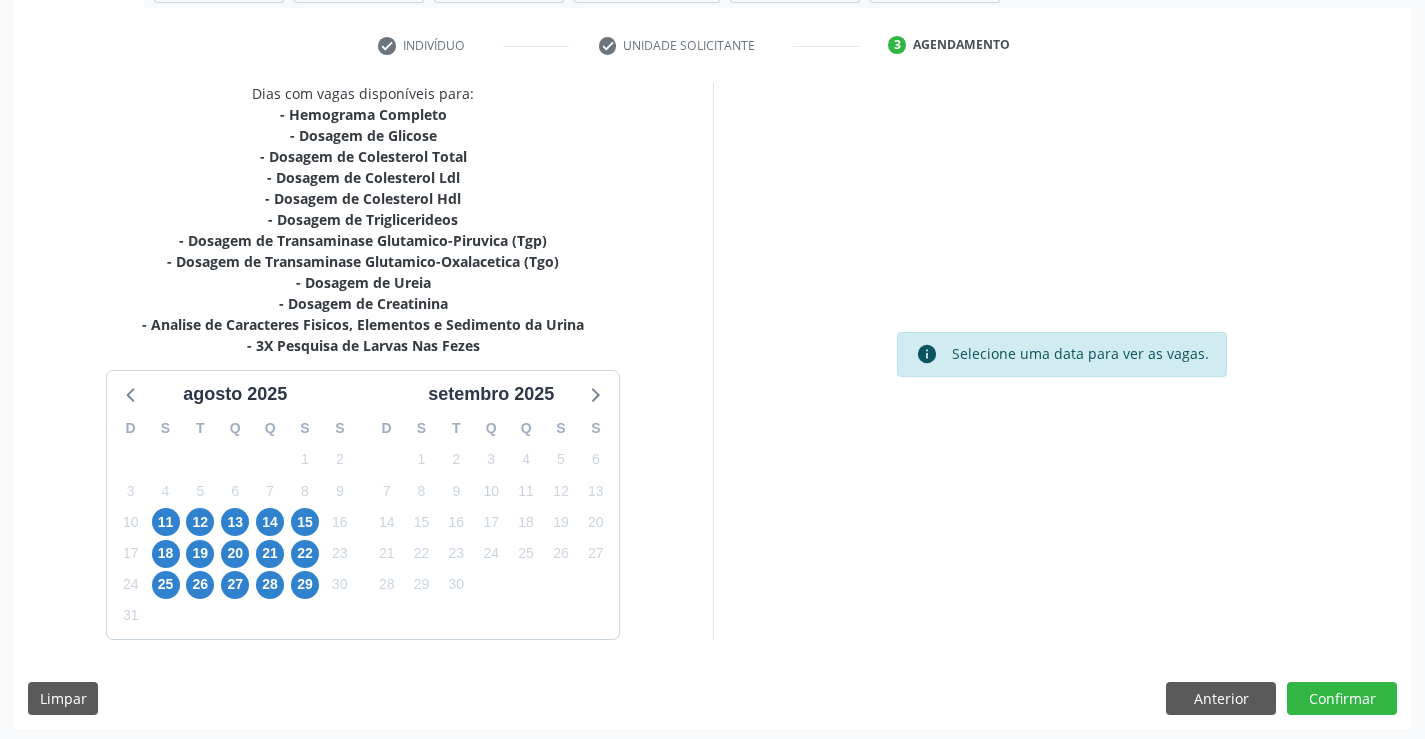 scroll, scrollTop: 362, scrollLeft: 0, axis: vertical 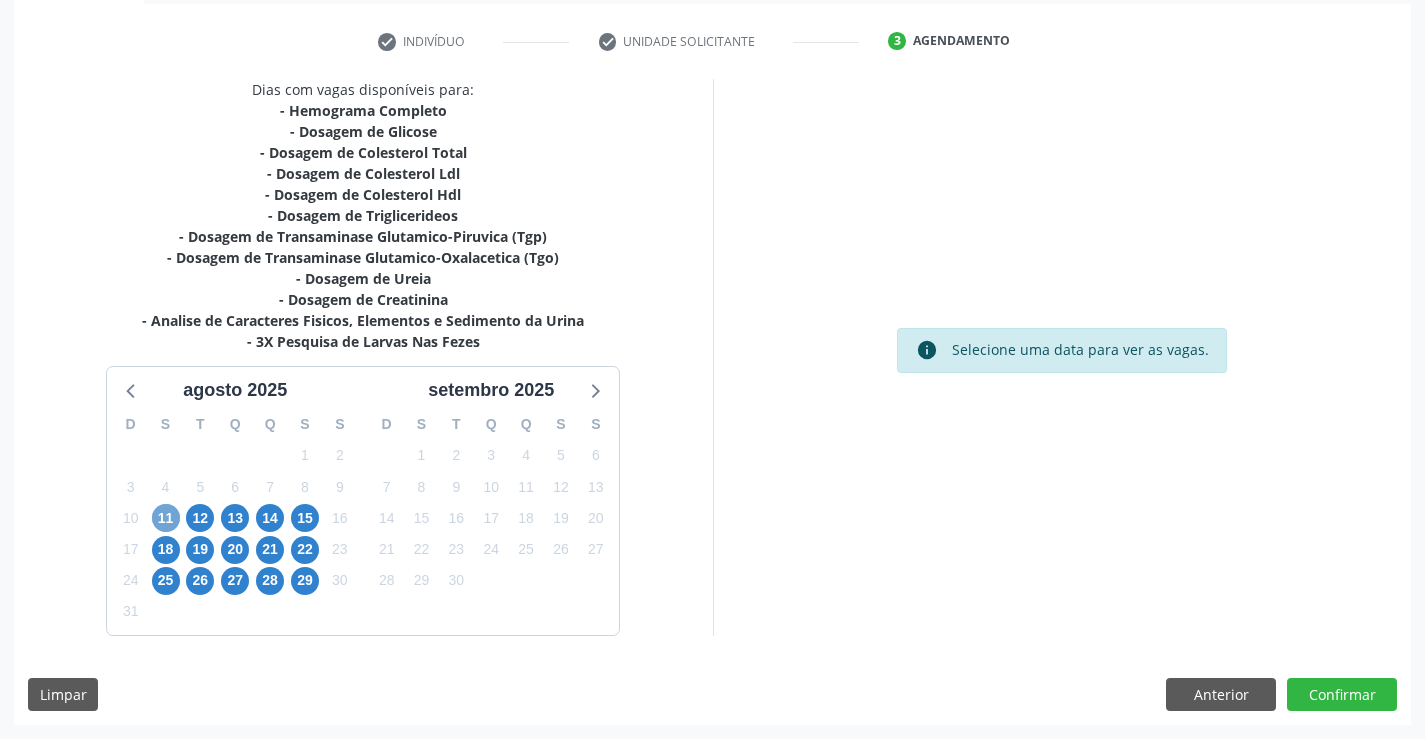 click on "11" at bounding box center [166, 518] 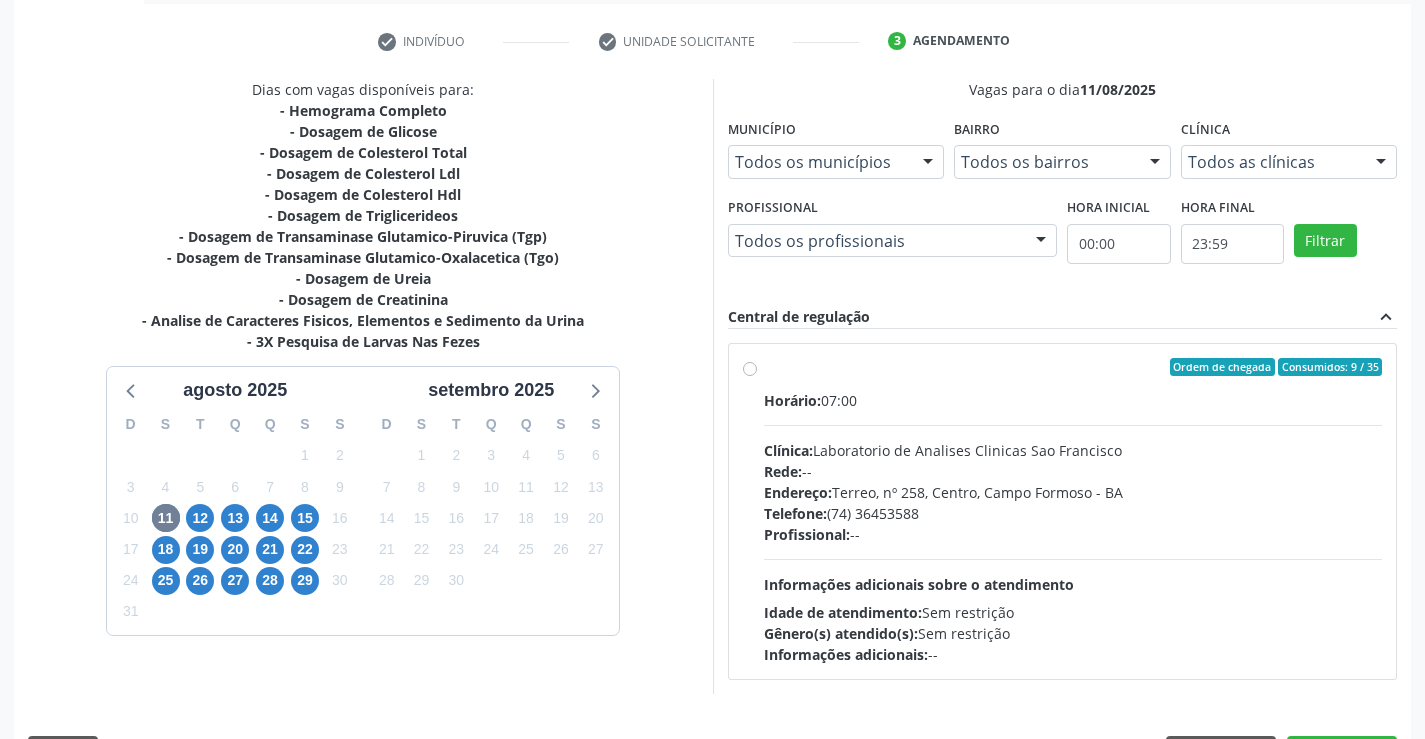 click on "Ordem de chegada
Consumidos: 9 / 35
Horário:   07:00
Clínica:  Laboratorio de Analises Clinicas Sao Francisco
Rede:
--
Endereço:   Terreo, nº 258, Centro, Campo Formoso - BA
Telefone:   (74) 36453588
Profissional:
--
Informações adicionais sobre o atendimento
Idade de atendimento:
Sem restrição
Gênero(s) atendido(s):
Sem restrição
Informações adicionais:
--" at bounding box center (1073, 511) 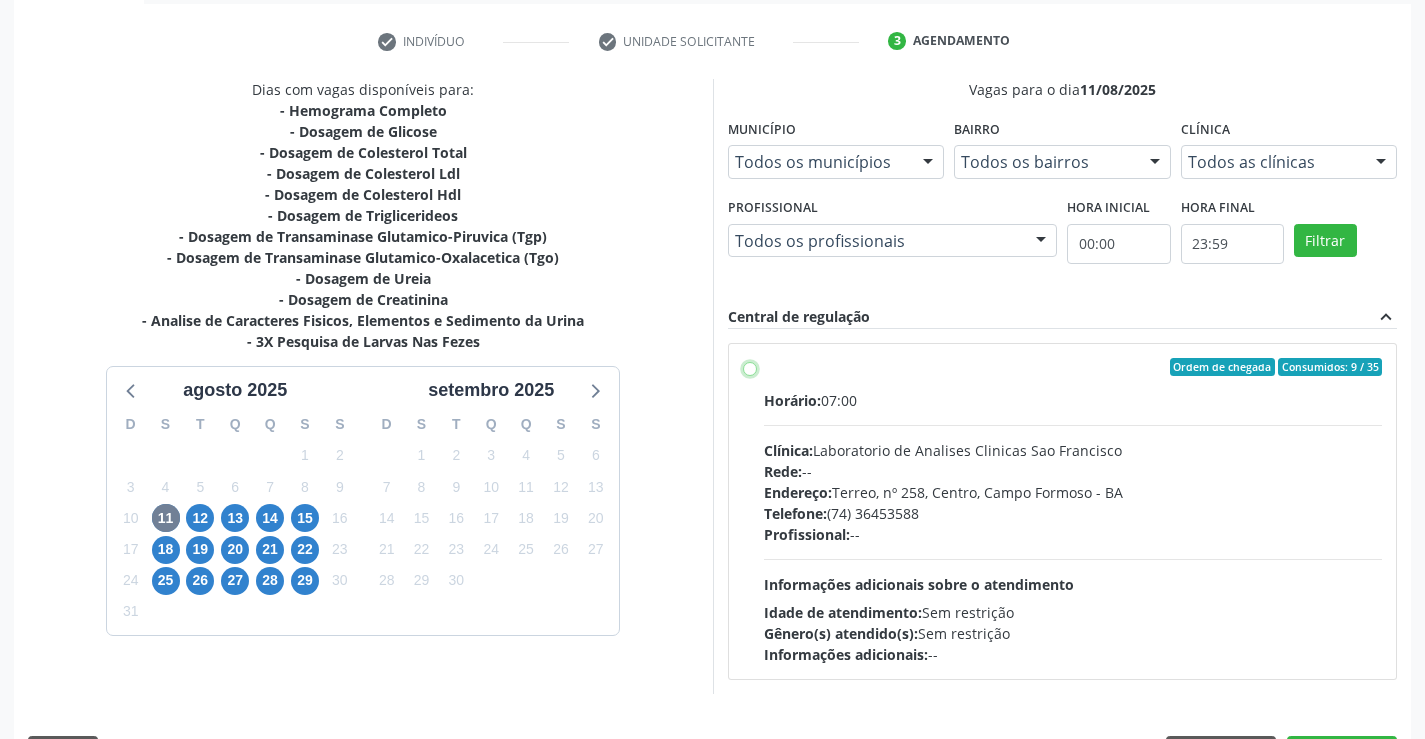 click on "Ordem de chegada
Consumidos: 9 / 35
Horário:   07:00
Clínica:  Laboratorio de Analises Clinicas Sao Francisco
Rede:
--
Endereço:   Terreo, nº 258, Centro, Campo Formoso - BA
Telefone:   (74) 36453588
Profissional:
--
Informações adicionais sobre o atendimento
Idade de atendimento:
Sem restrição
Gênero(s) atendido(s):
Sem restrição
Informações adicionais:
--" at bounding box center (750, 367) 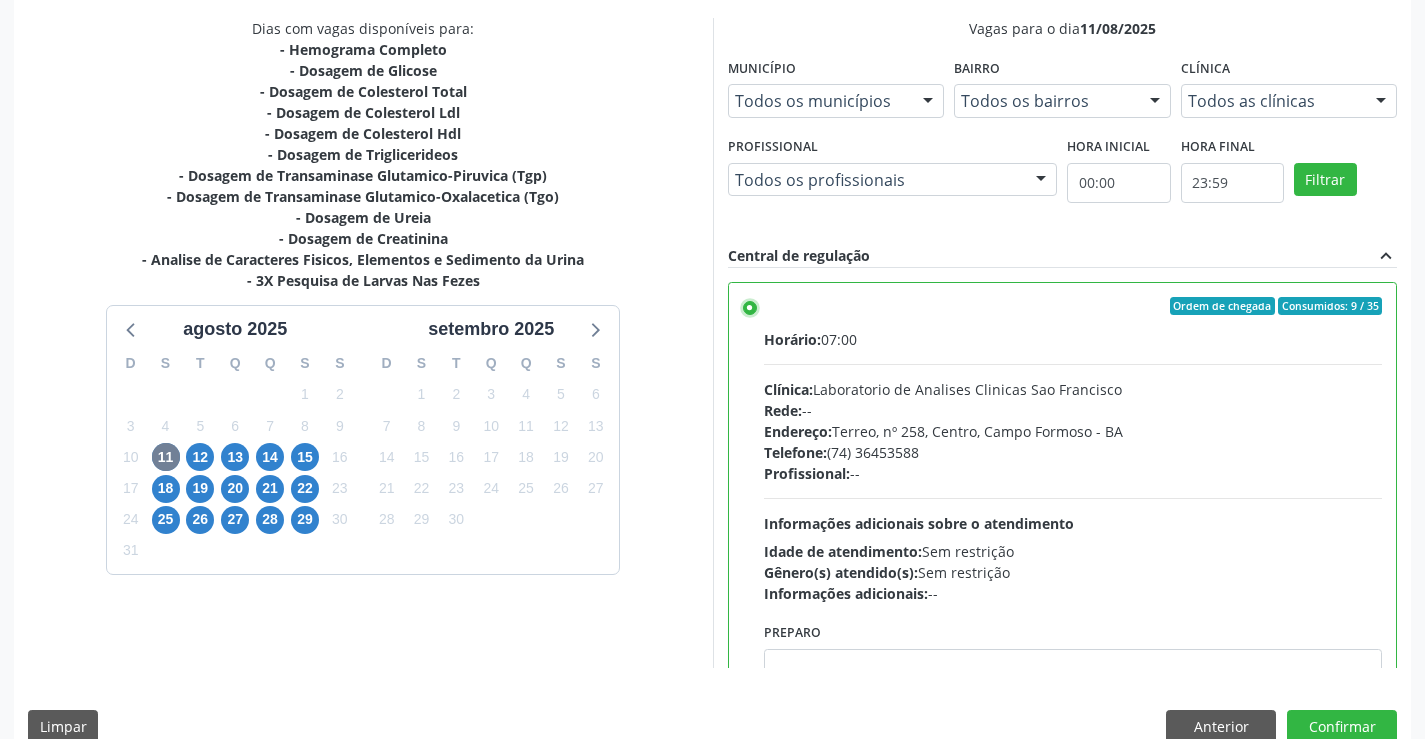 scroll, scrollTop: 456, scrollLeft: 0, axis: vertical 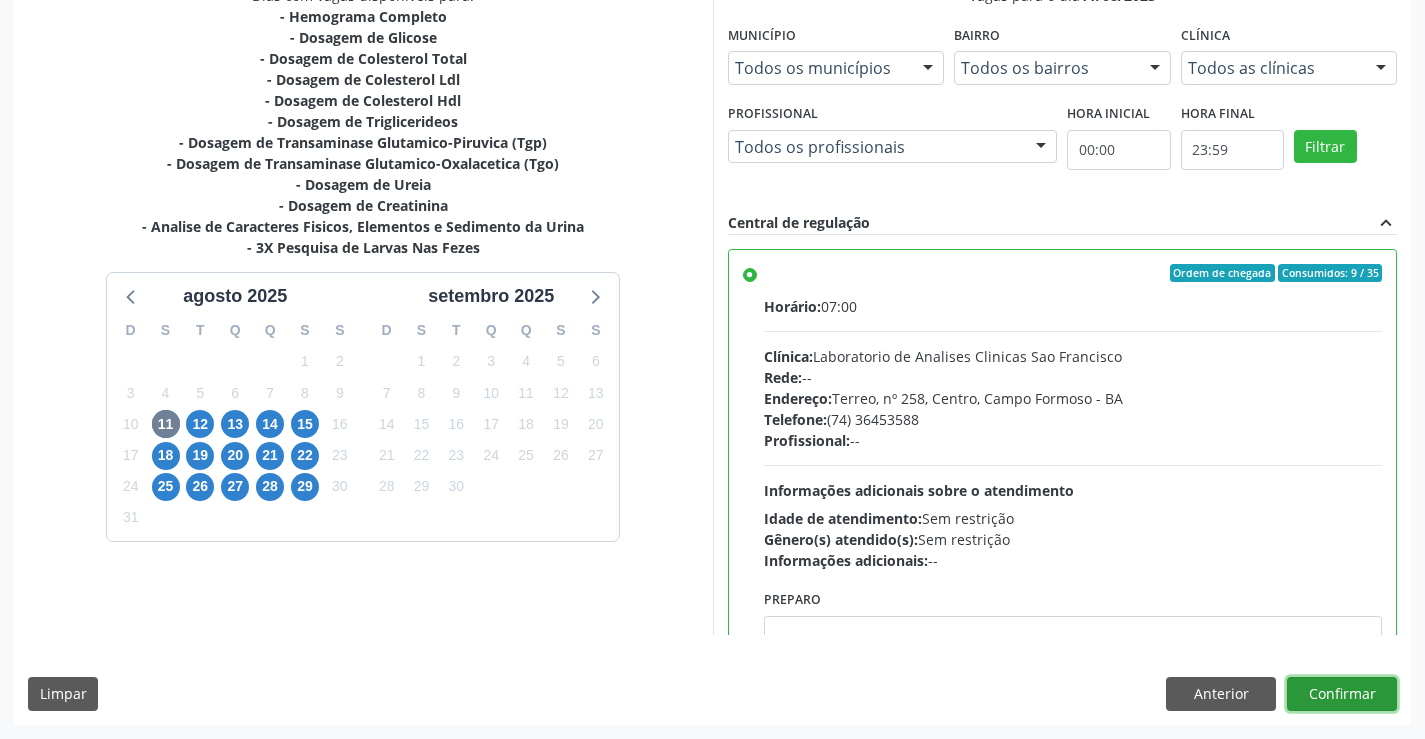 click on "Confirmar" at bounding box center (1342, 694) 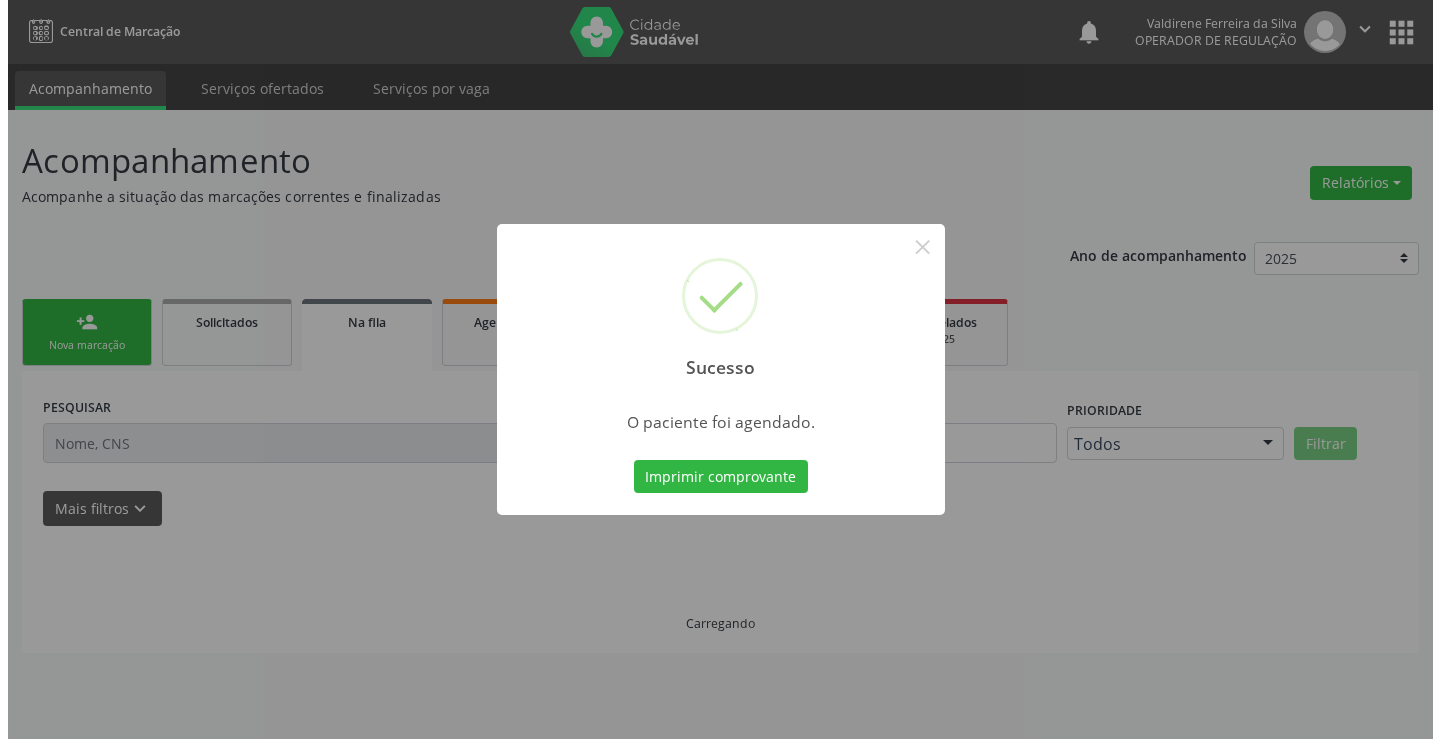 scroll, scrollTop: 0, scrollLeft: 0, axis: both 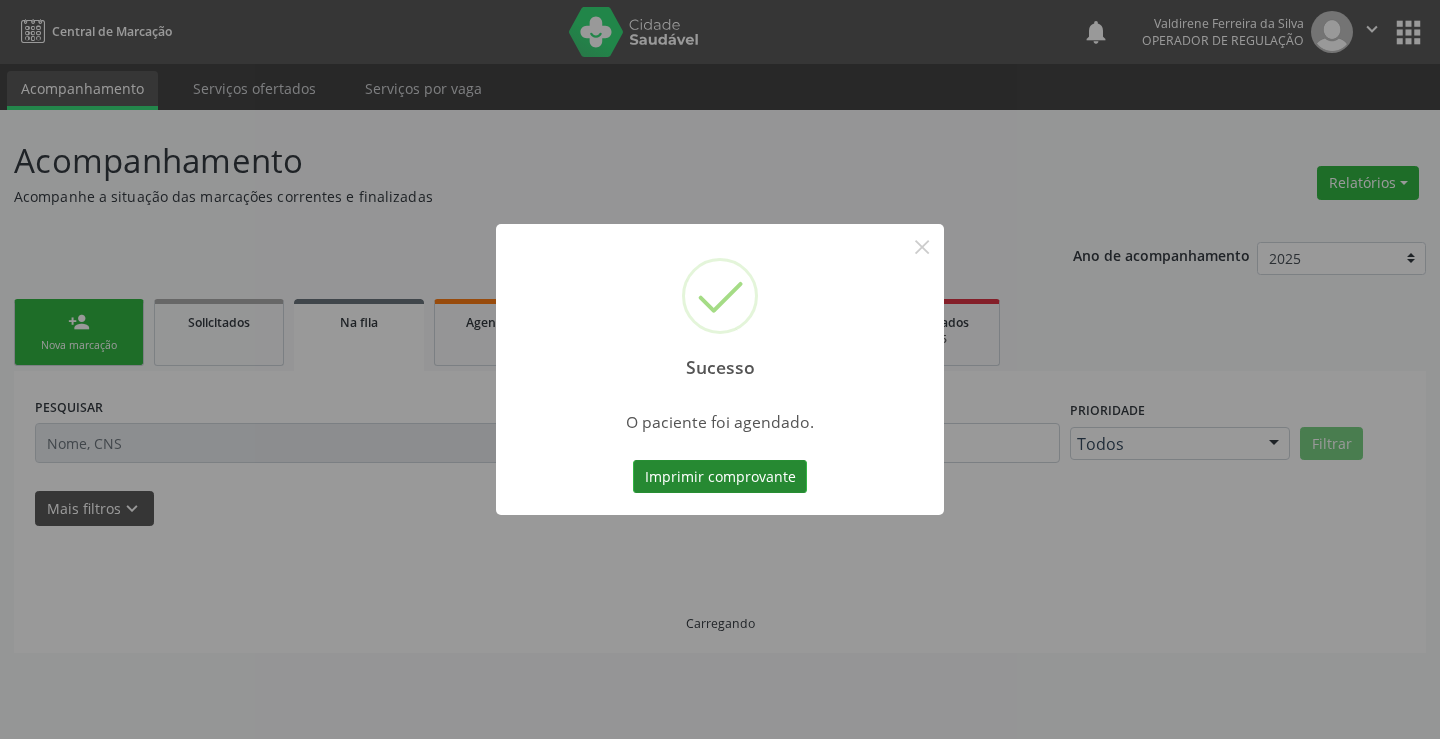 click on "Imprimir comprovante" at bounding box center (720, 477) 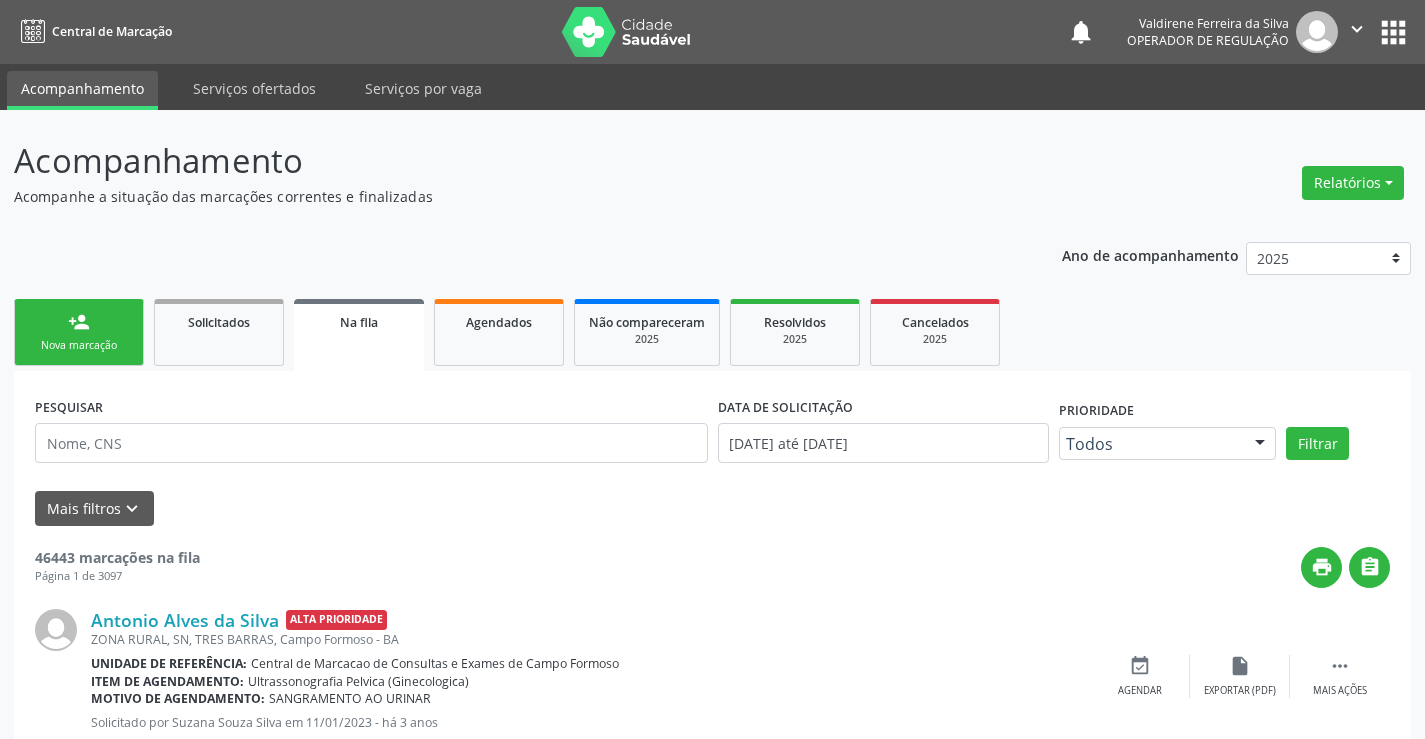 scroll, scrollTop: 0, scrollLeft: 0, axis: both 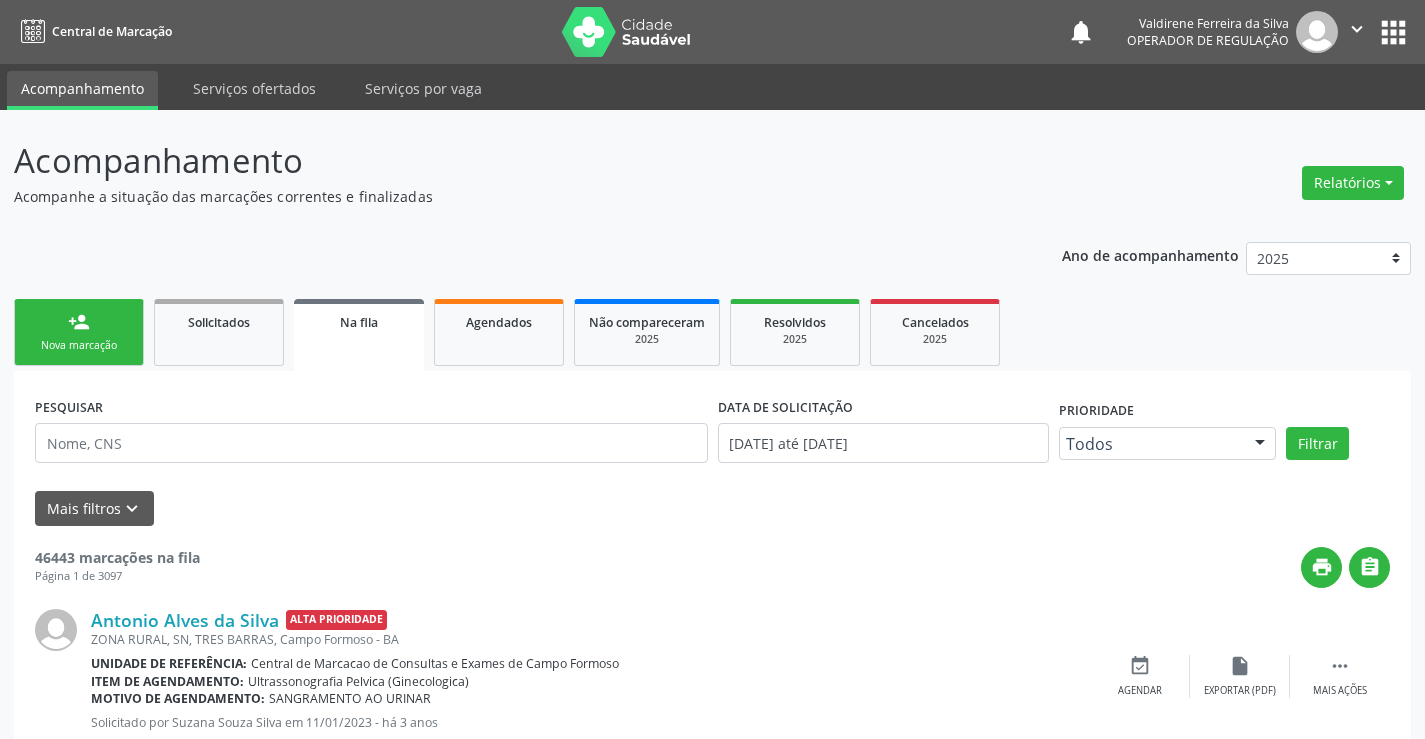click on "Nova marcação" at bounding box center (79, 345) 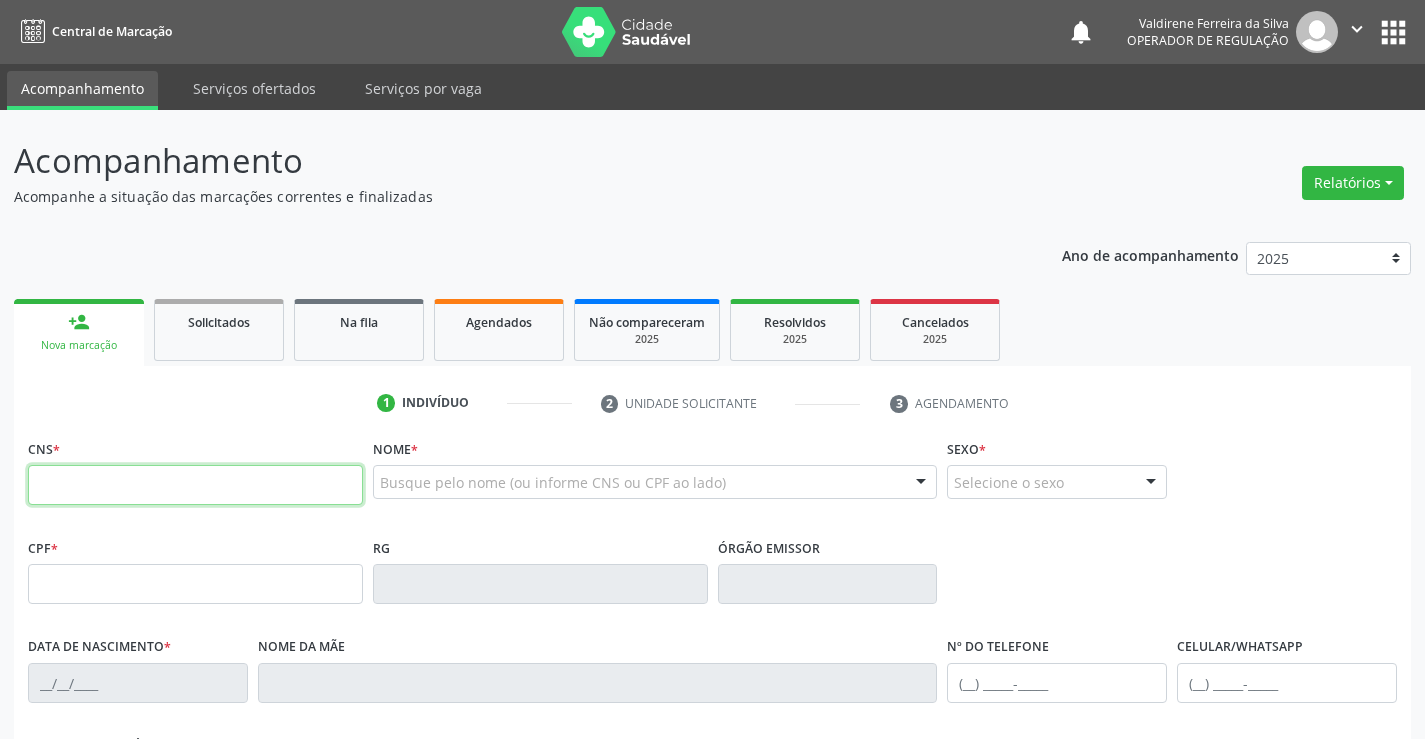 click at bounding box center [195, 485] 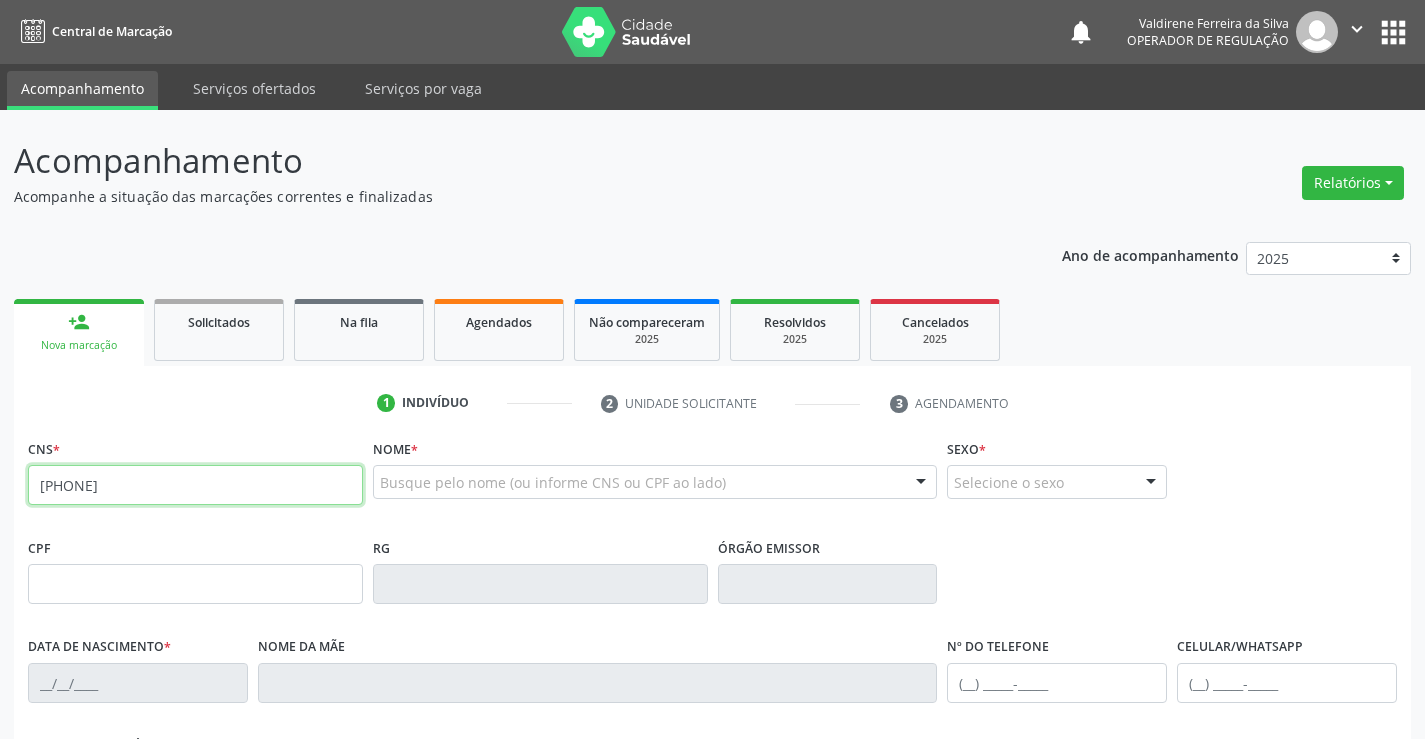 type on "708 5003 6141 0579" 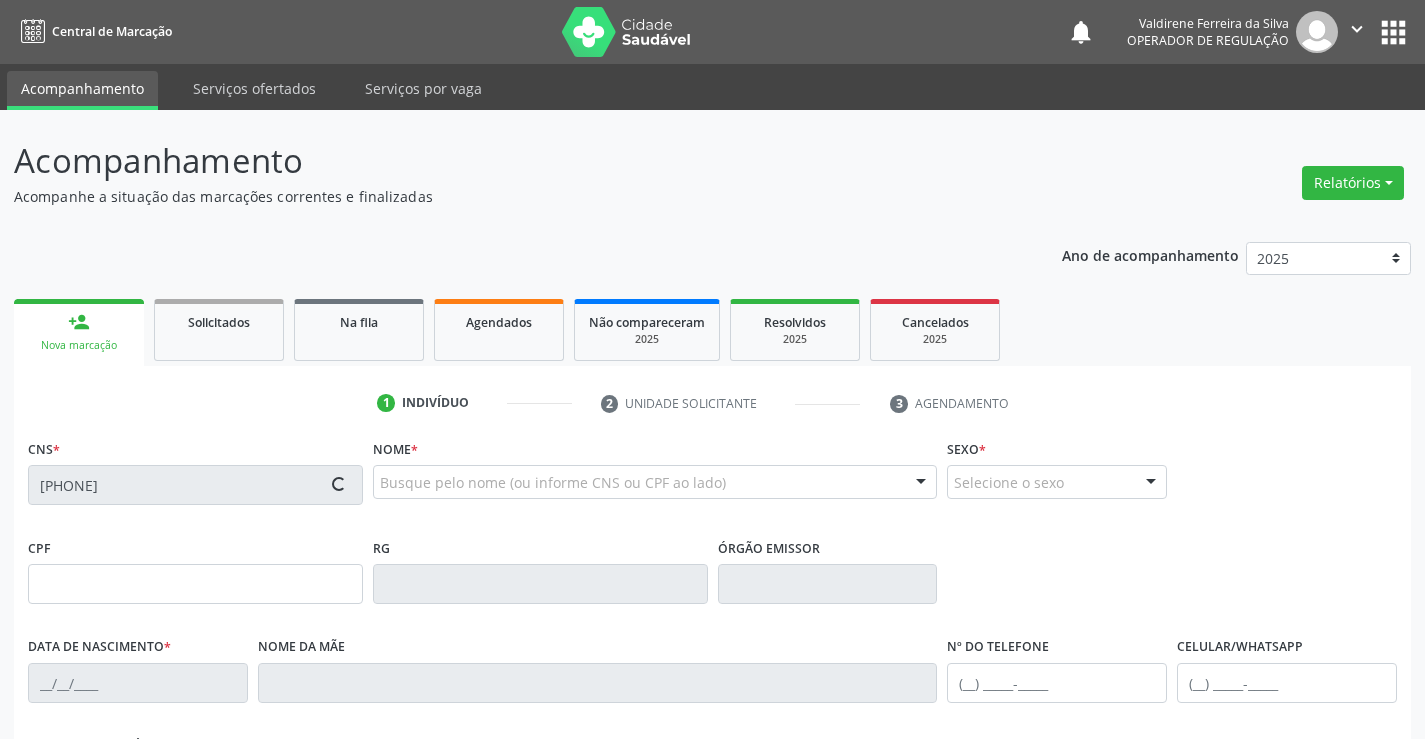 type on "0942994639" 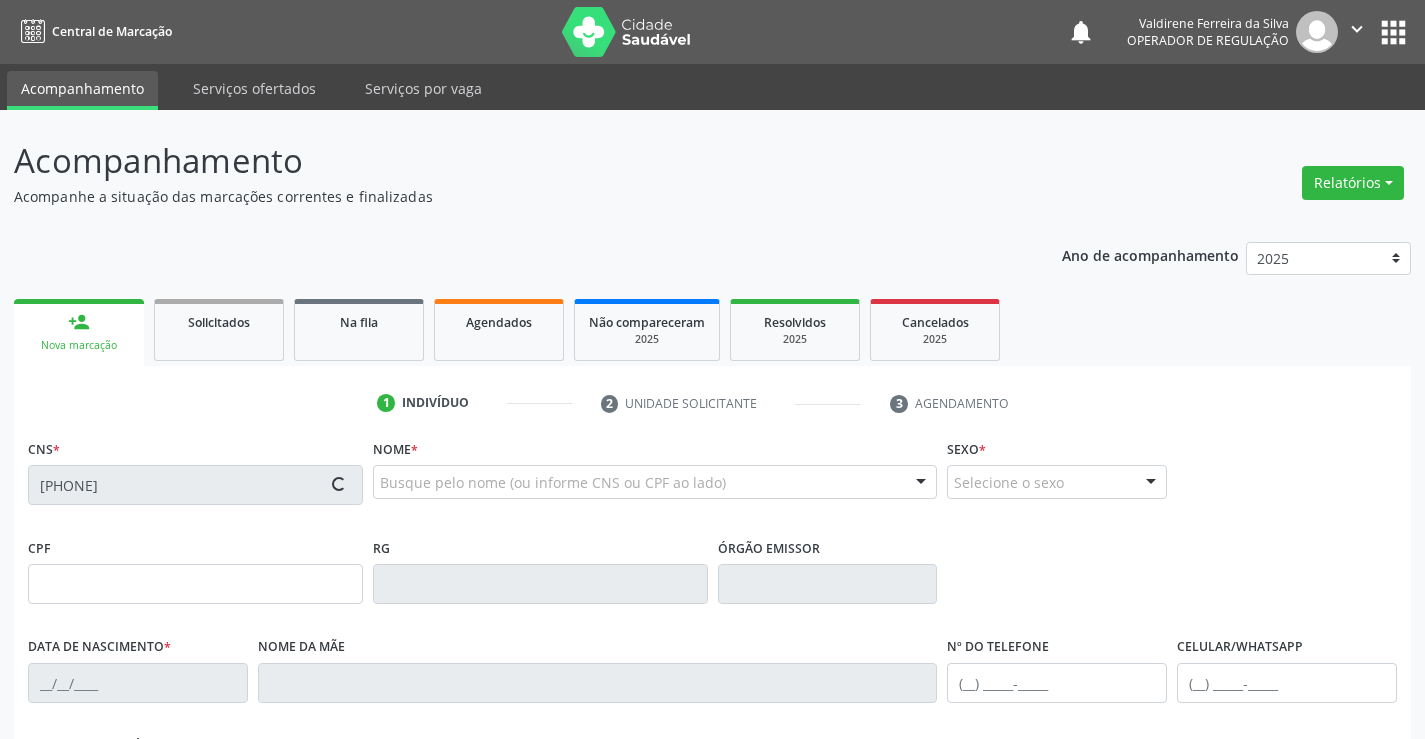 type on "21/05/1973" 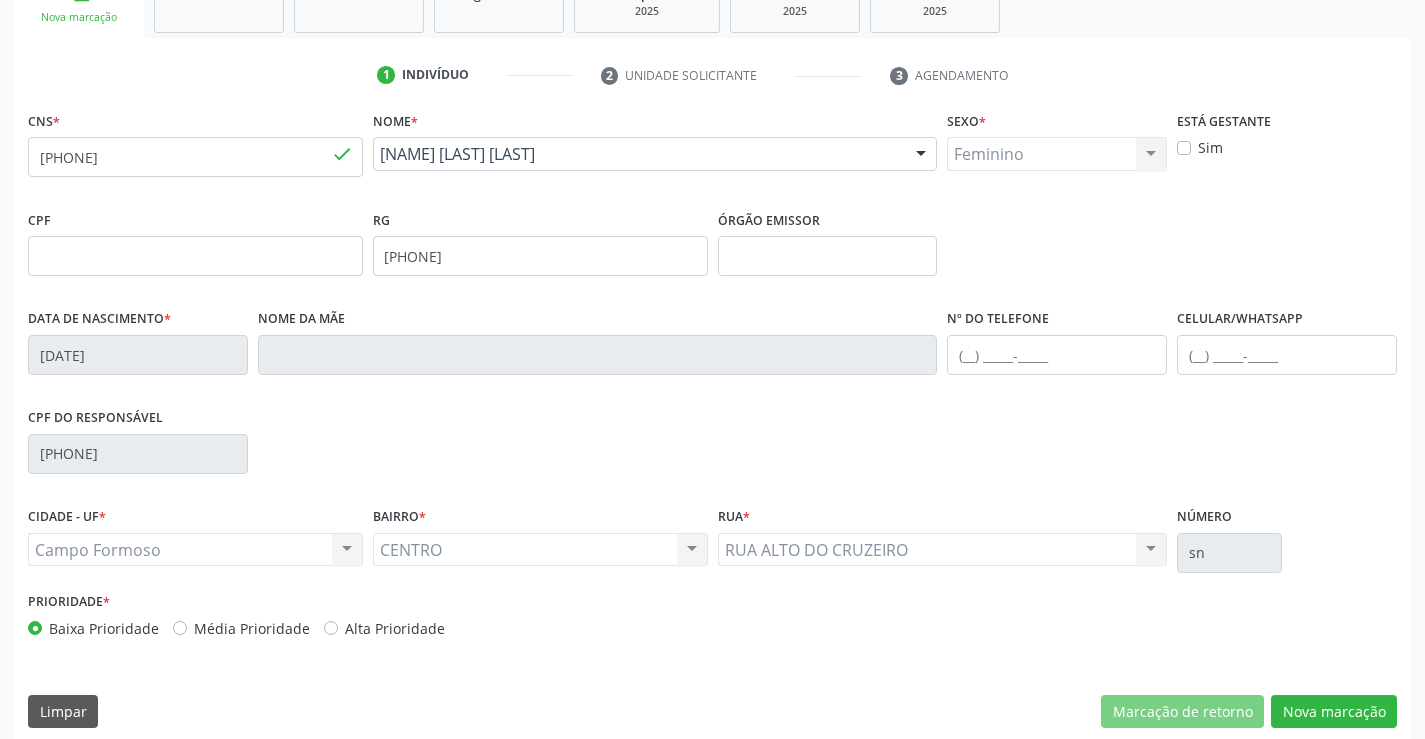 scroll, scrollTop: 345, scrollLeft: 0, axis: vertical 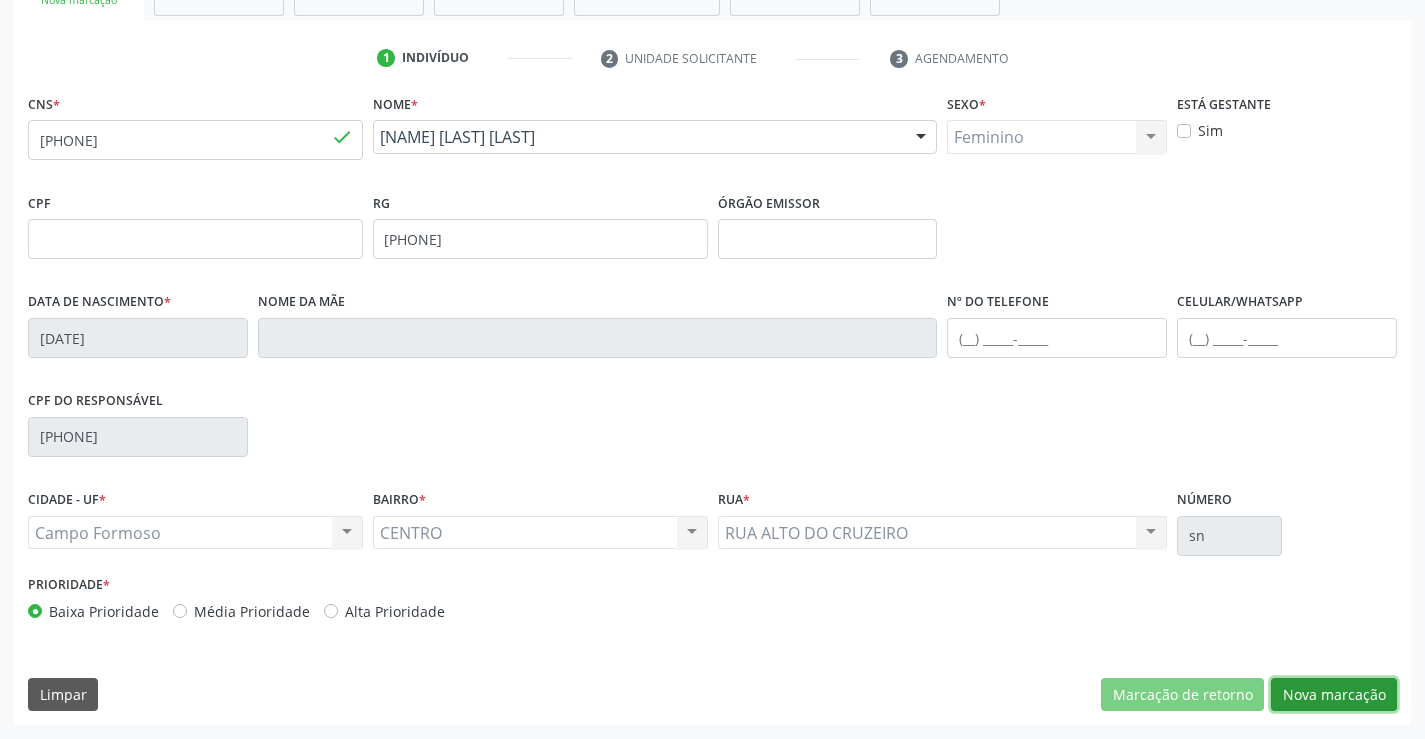 click on "Nova marcação" at bounding box center (1334, 695) 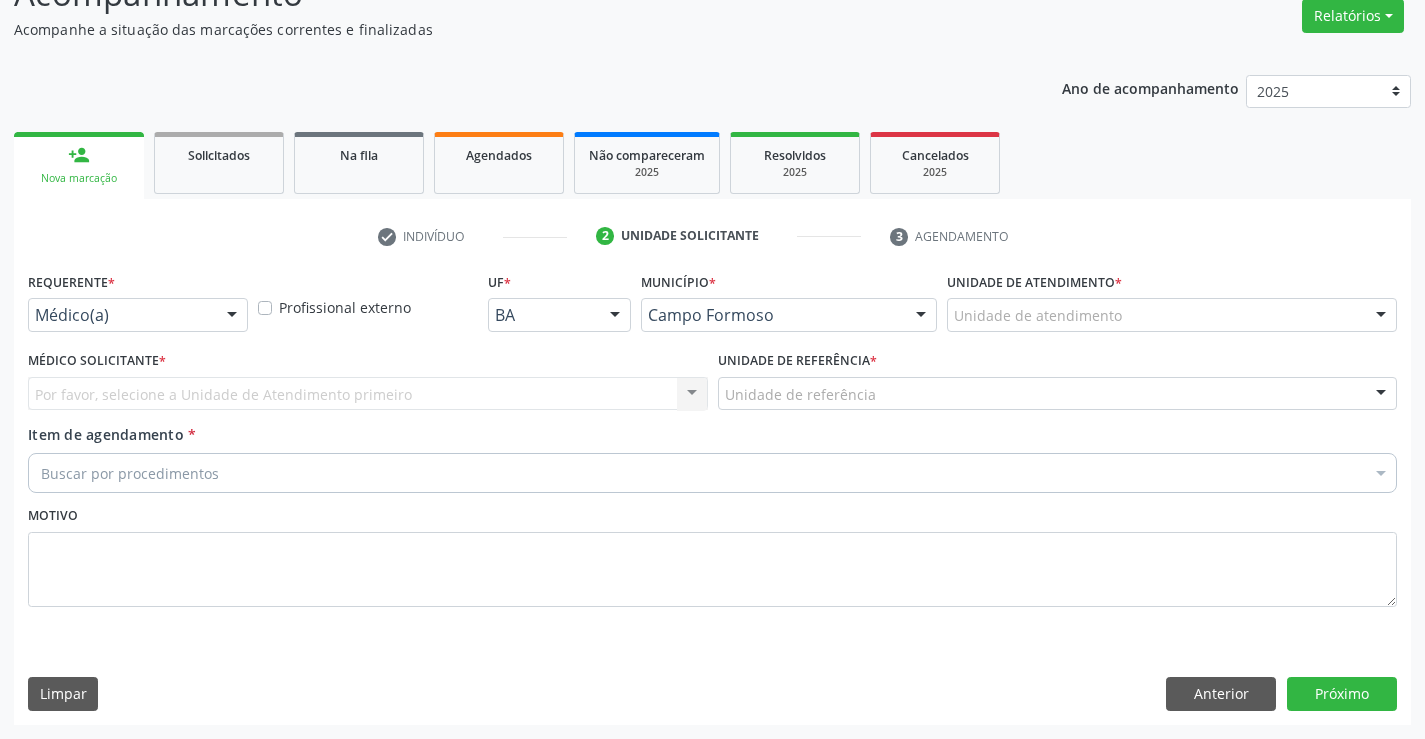 scroll, scrollTop: 167, scrollLeft: 0, axis: vertical 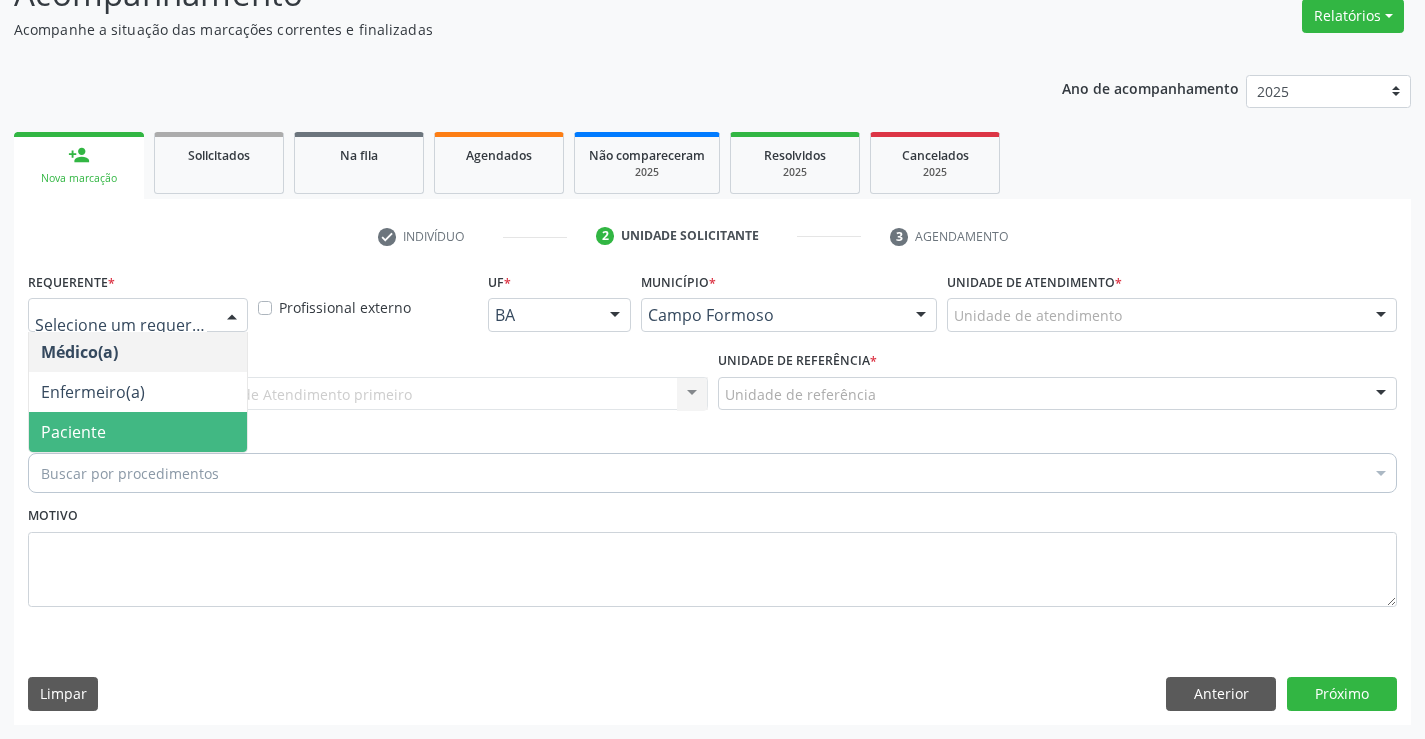 click on "Paciente" at bounding box center [138, 432] 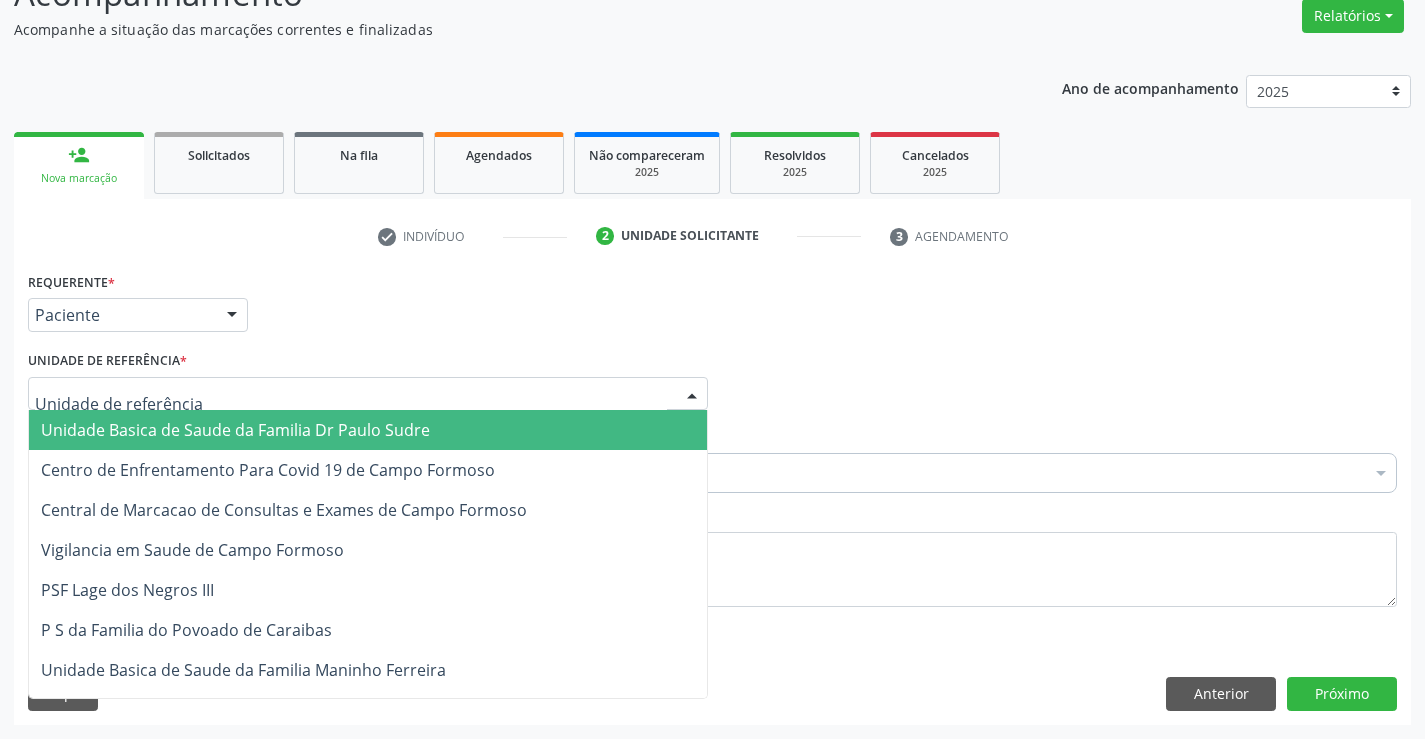 click on "Unidade Basica de Saude da Familia Dr Paulo Sudre" at bounding box center [235, 430] 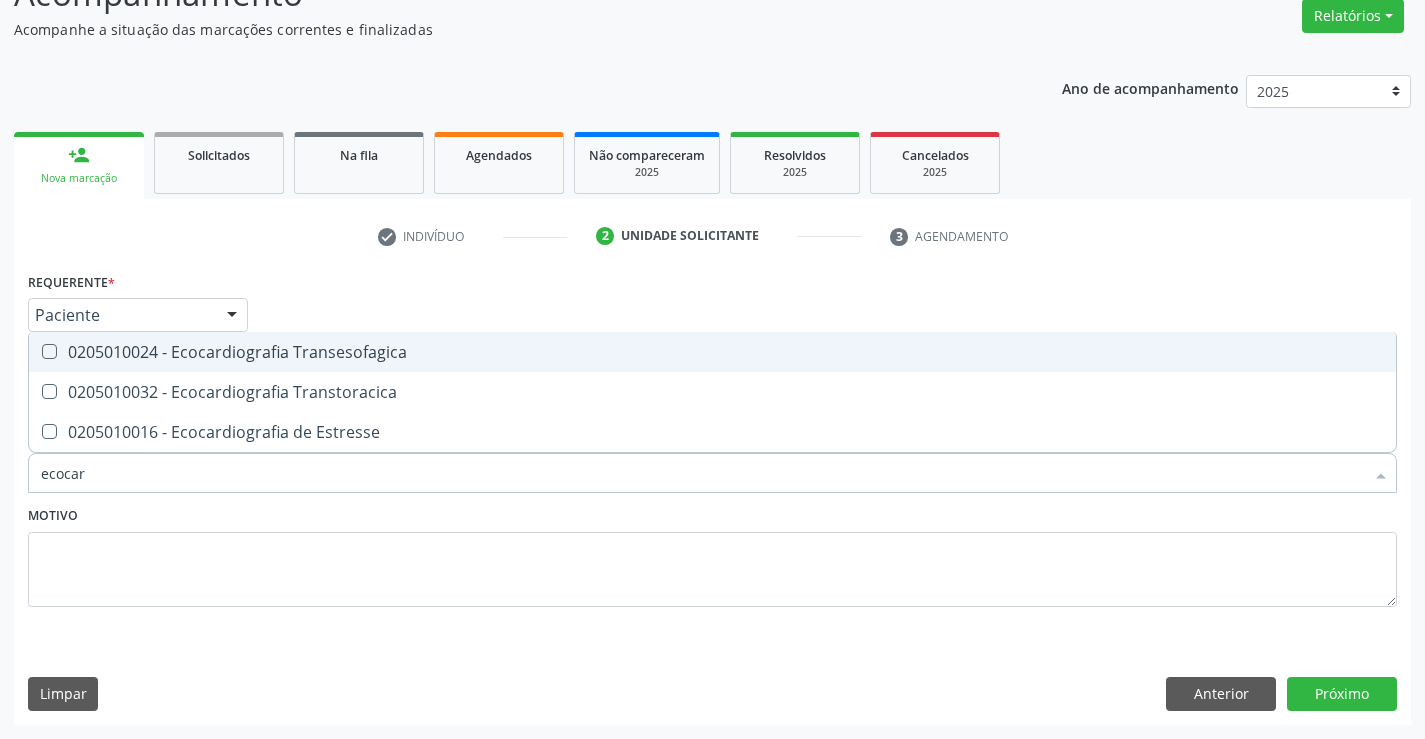 type on "ecocard" 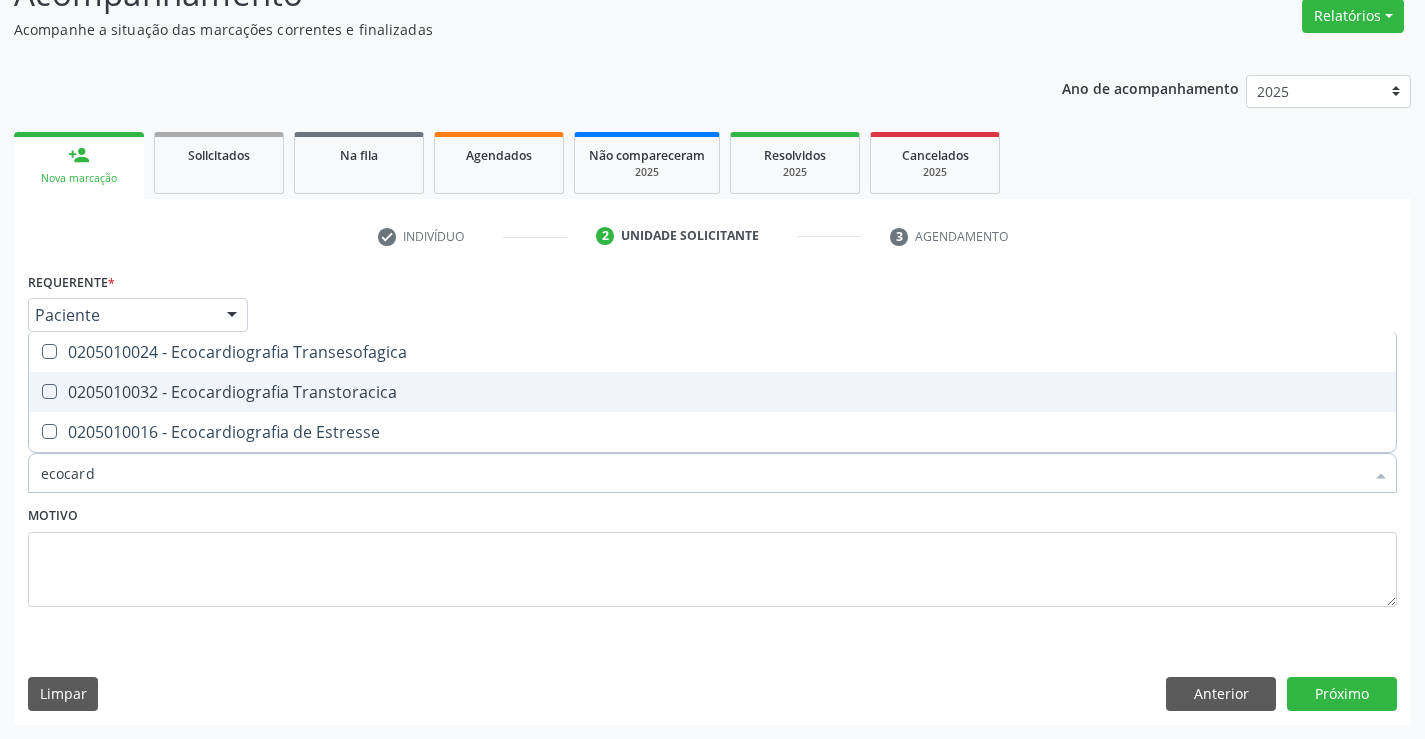 click on "0205010032 - Ecocardiografia Transtoracica" at bounding box center (712, 392) 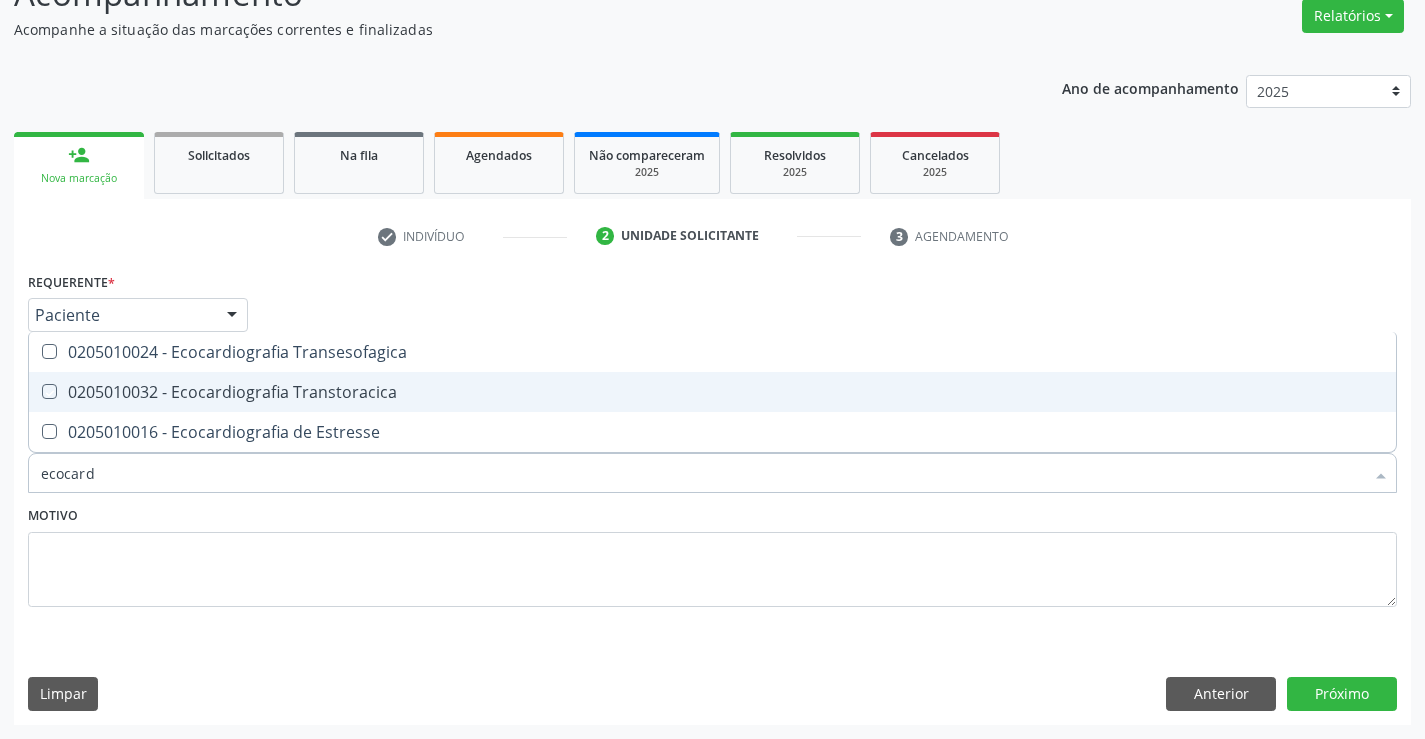 checkbox on "true" 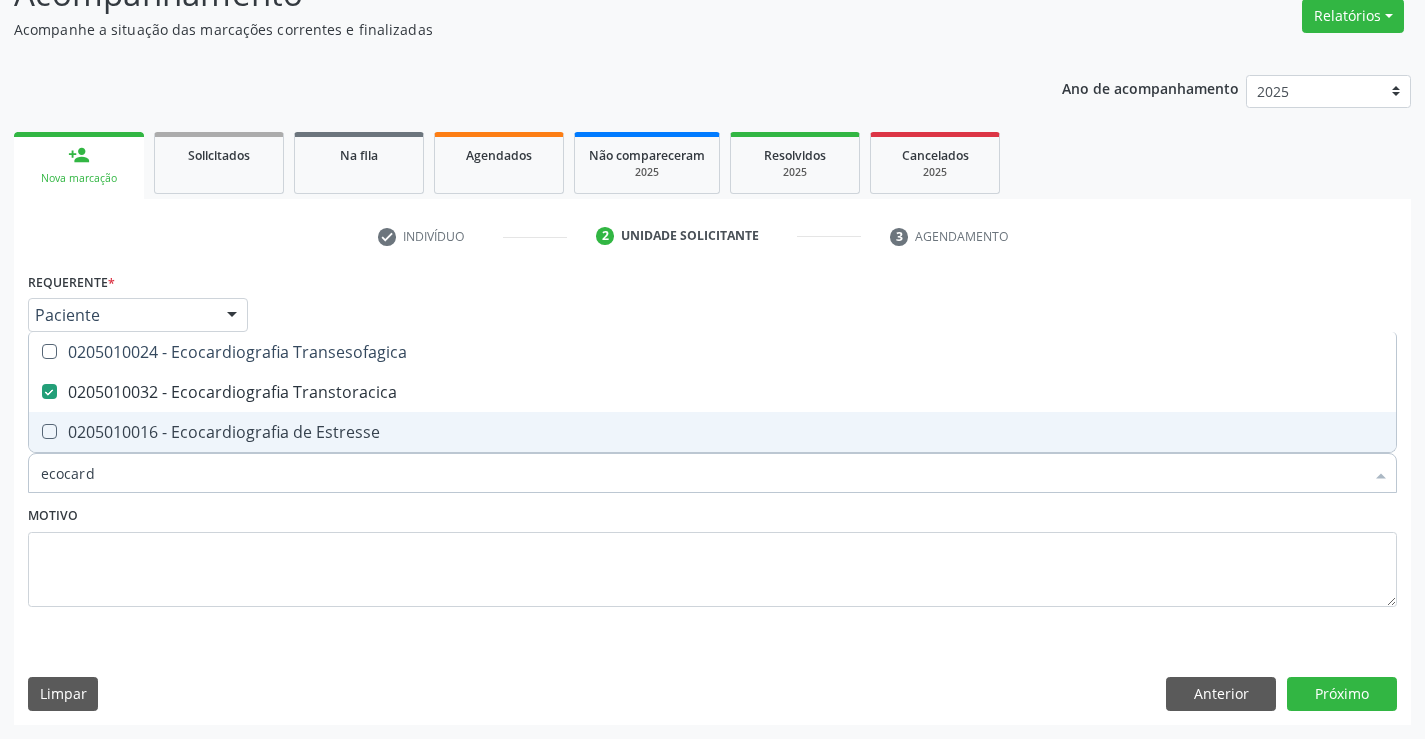 type on "ecocard" 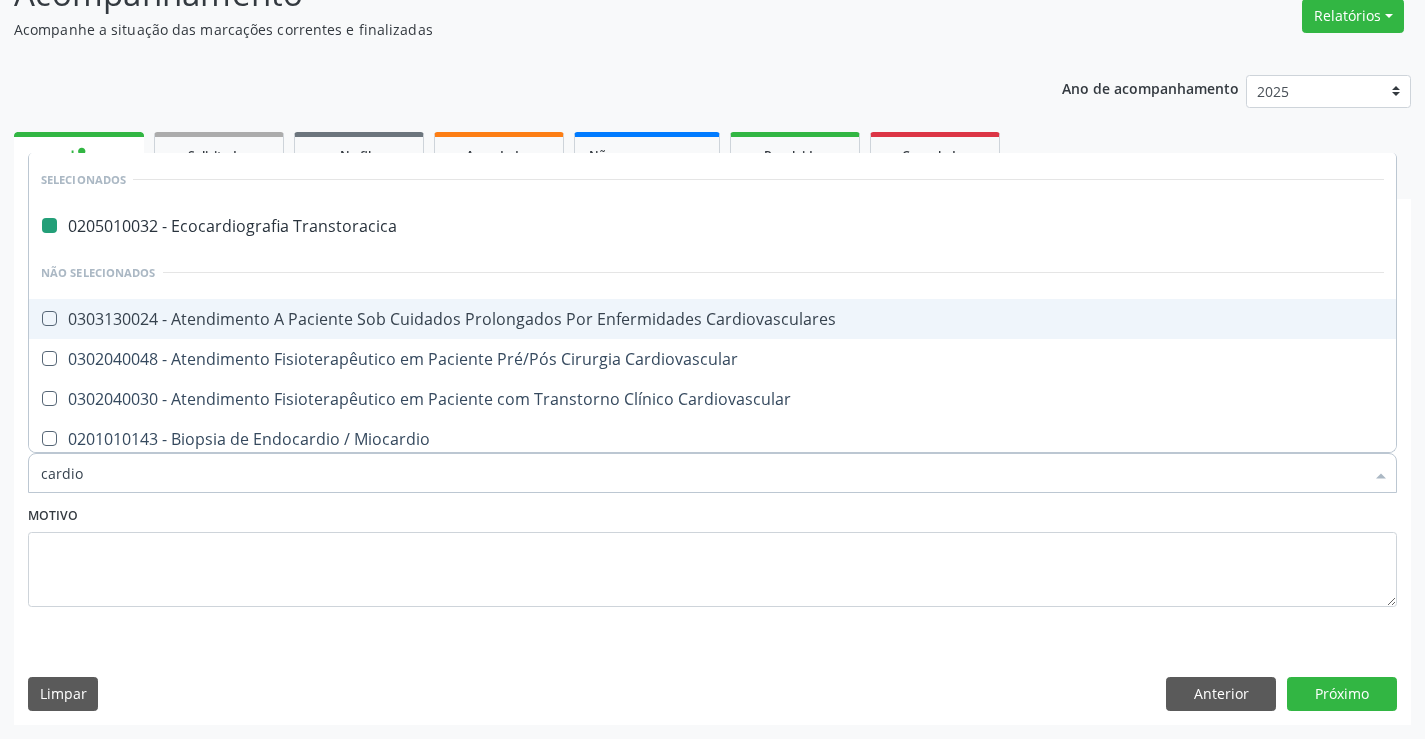 type on "cardiol" 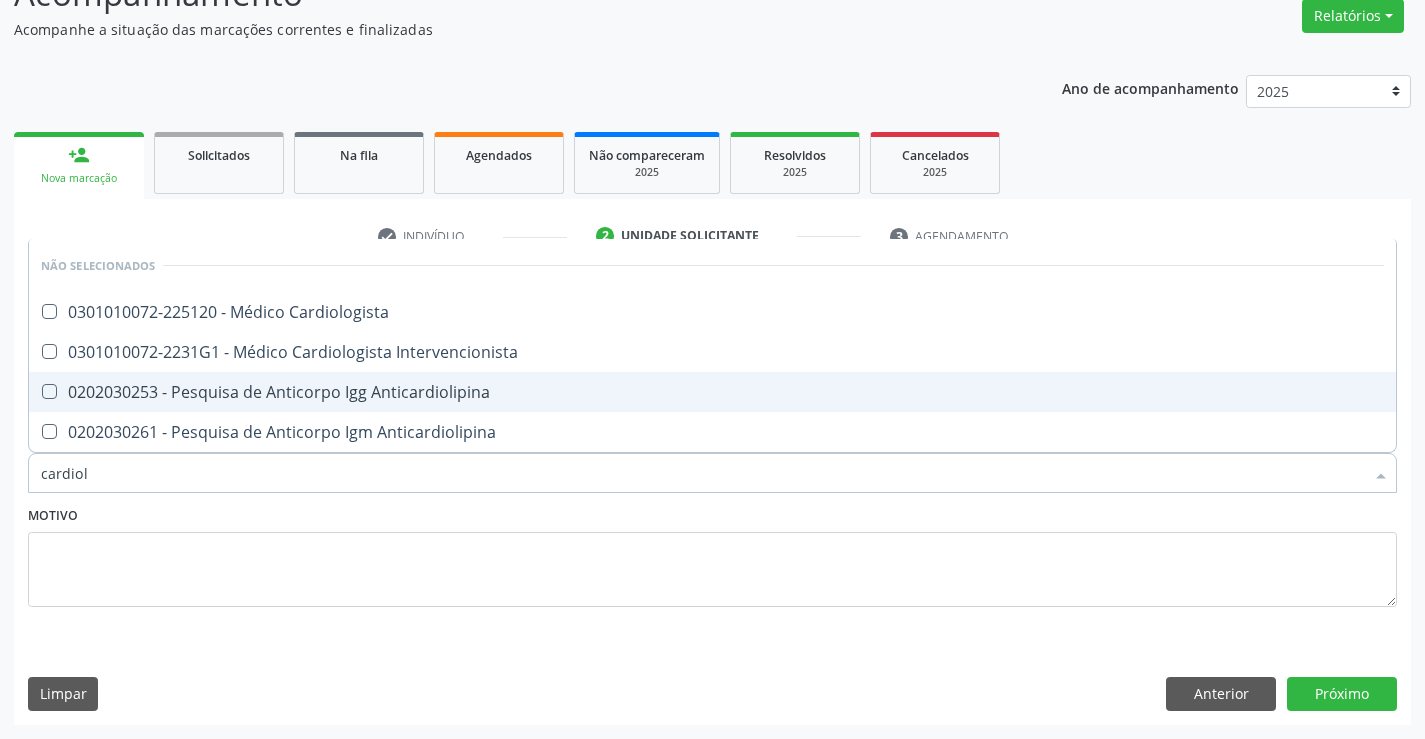 type on "cardiolo" 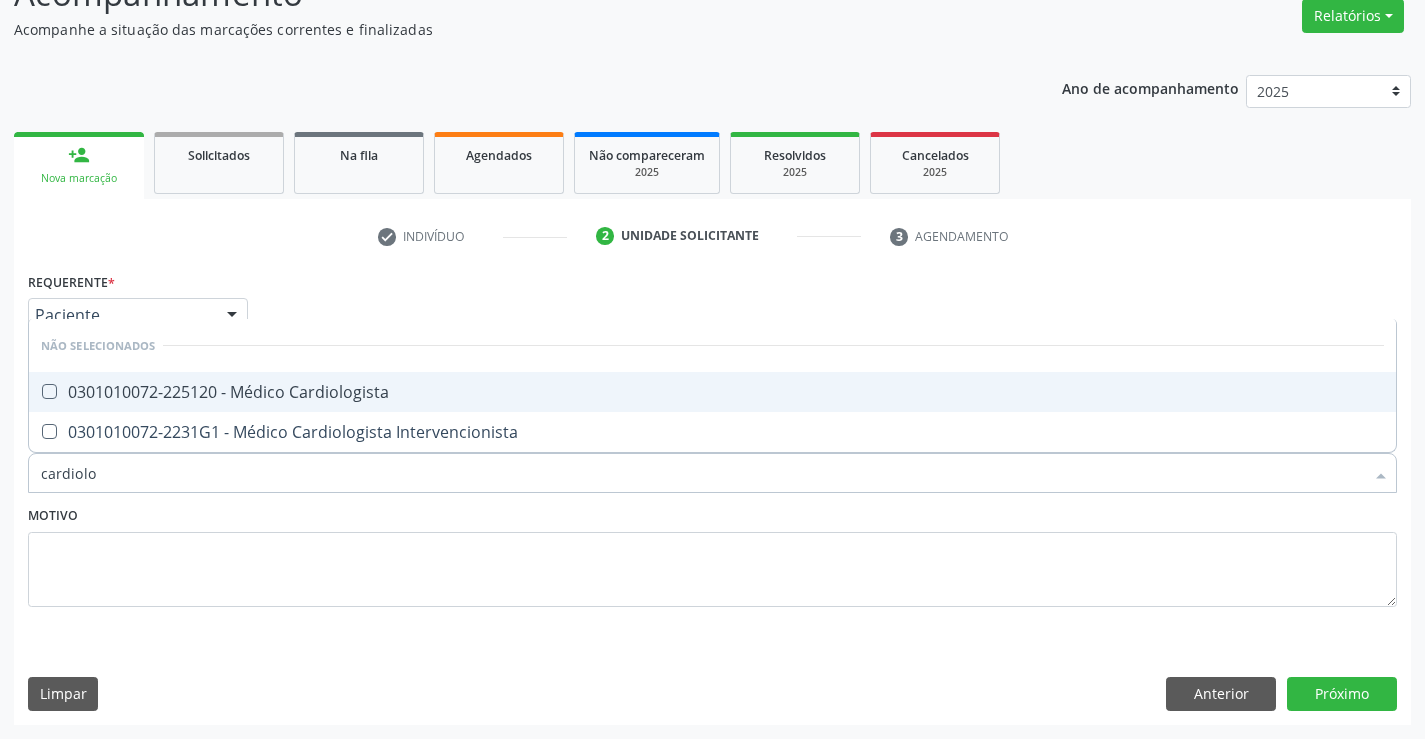 click on "0301010072-225120 - Médico Cardiologista" at bounding box center [712, 392] 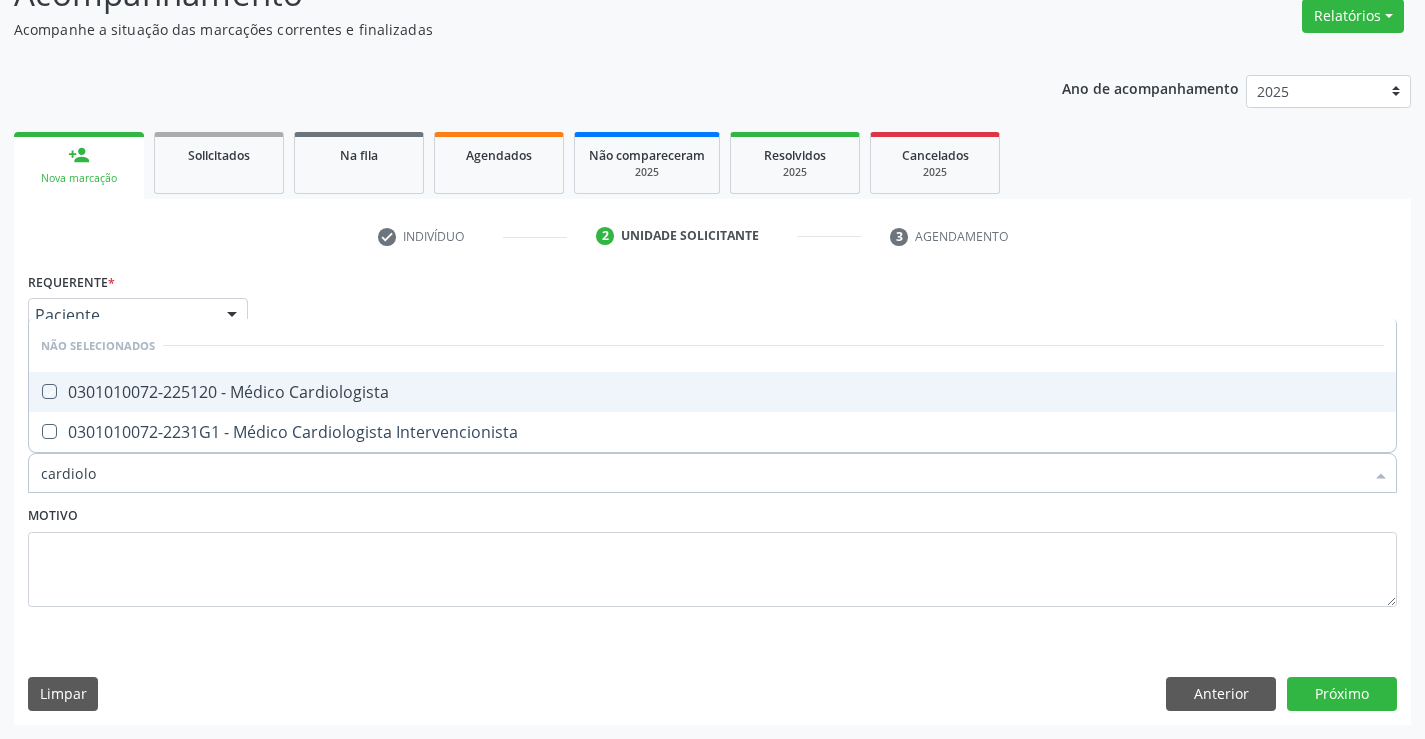 checkbox on "true" 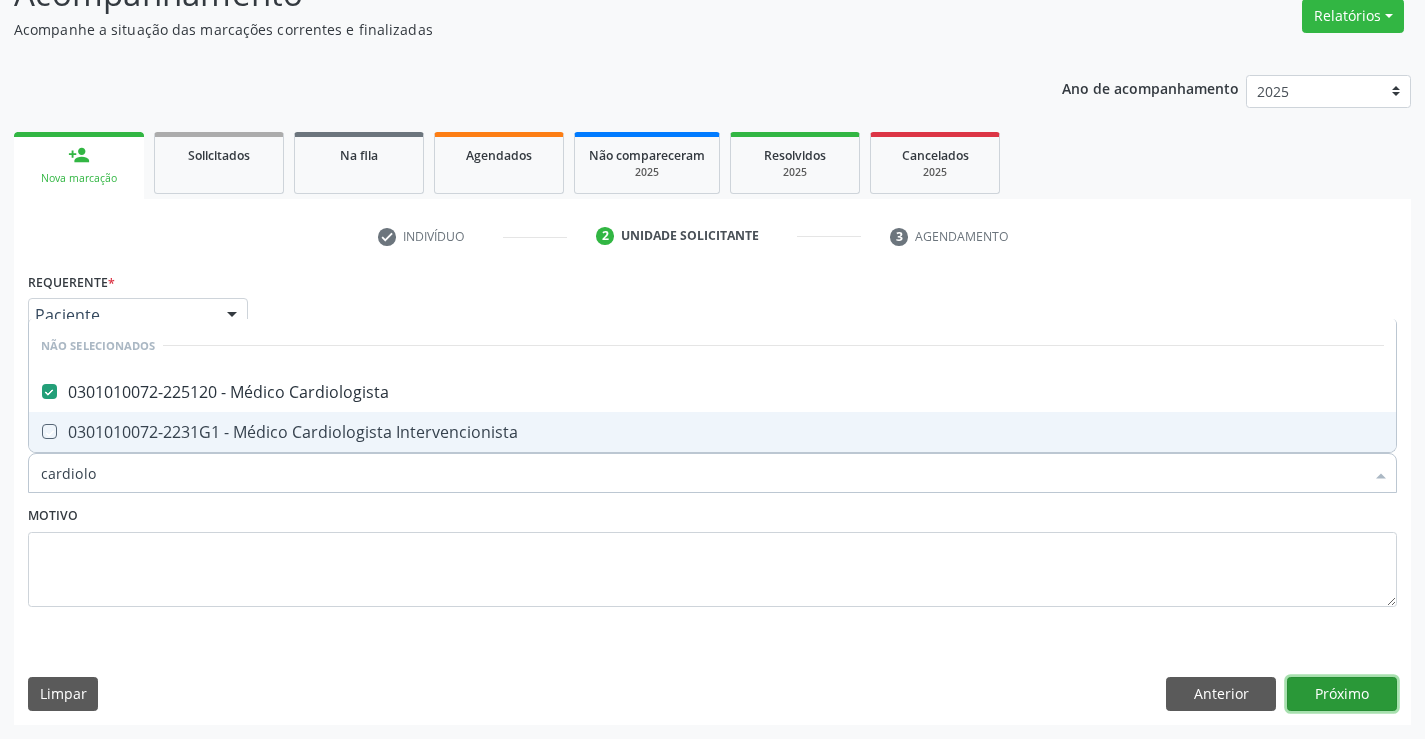 click on "Próximo" at bounding box center [1342, 694] 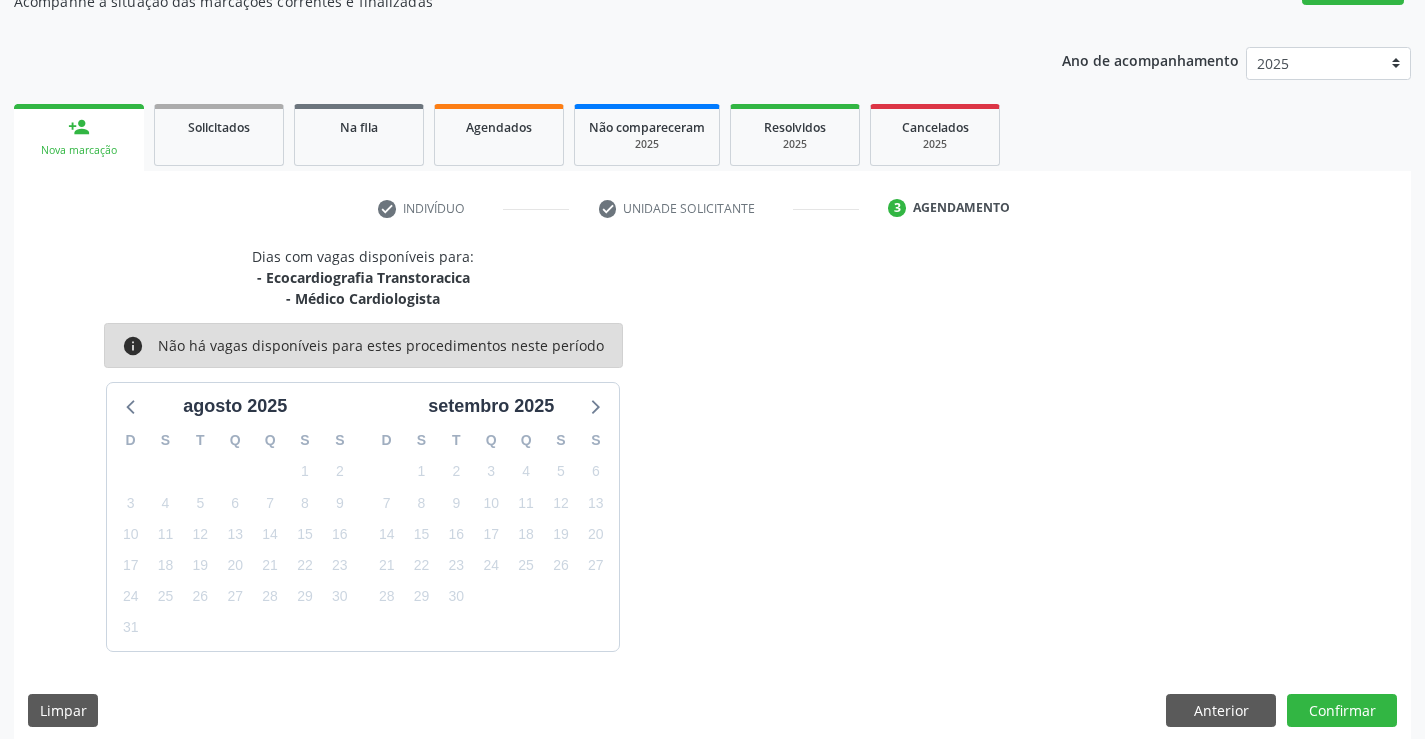 scroll, scrollTop: 211, scrollLeft: 0, axis: vertical 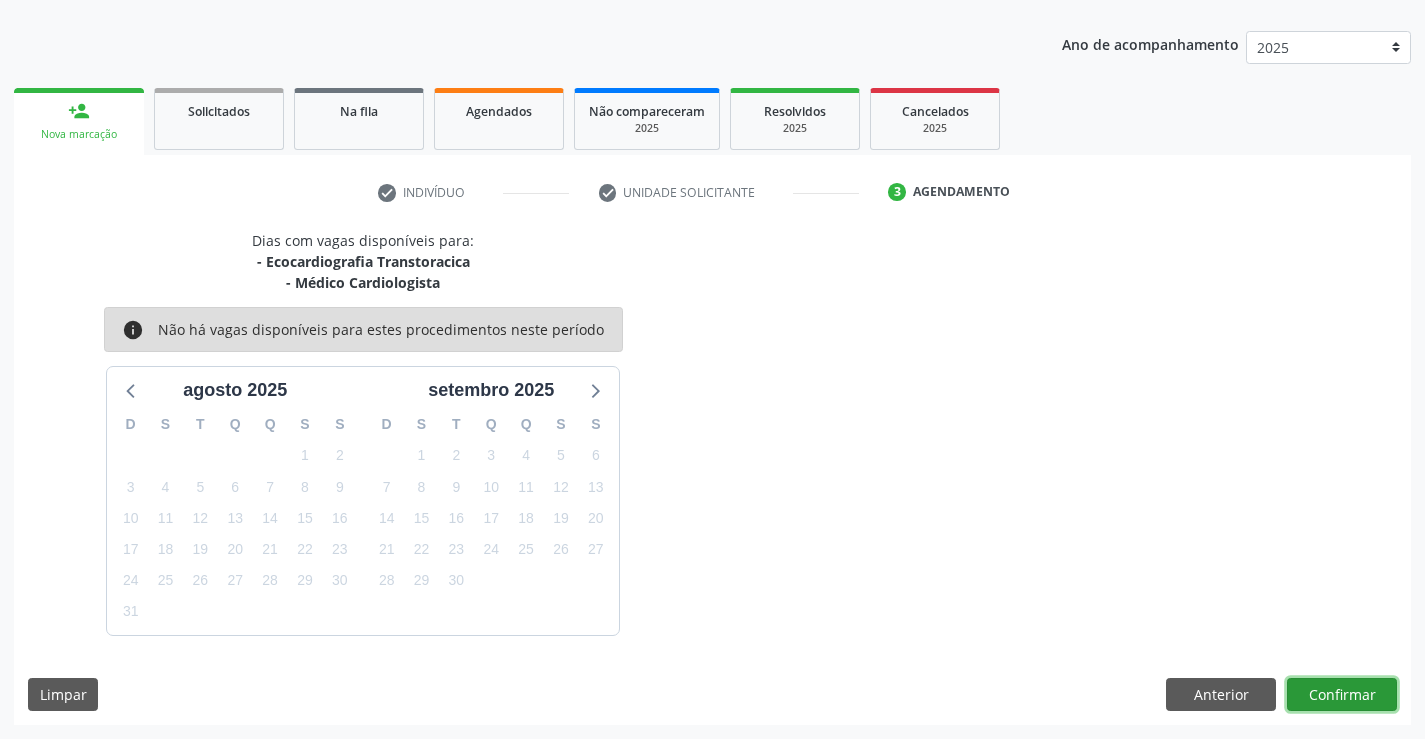 click on "Confirmar" at bounding box center (1342, 695) 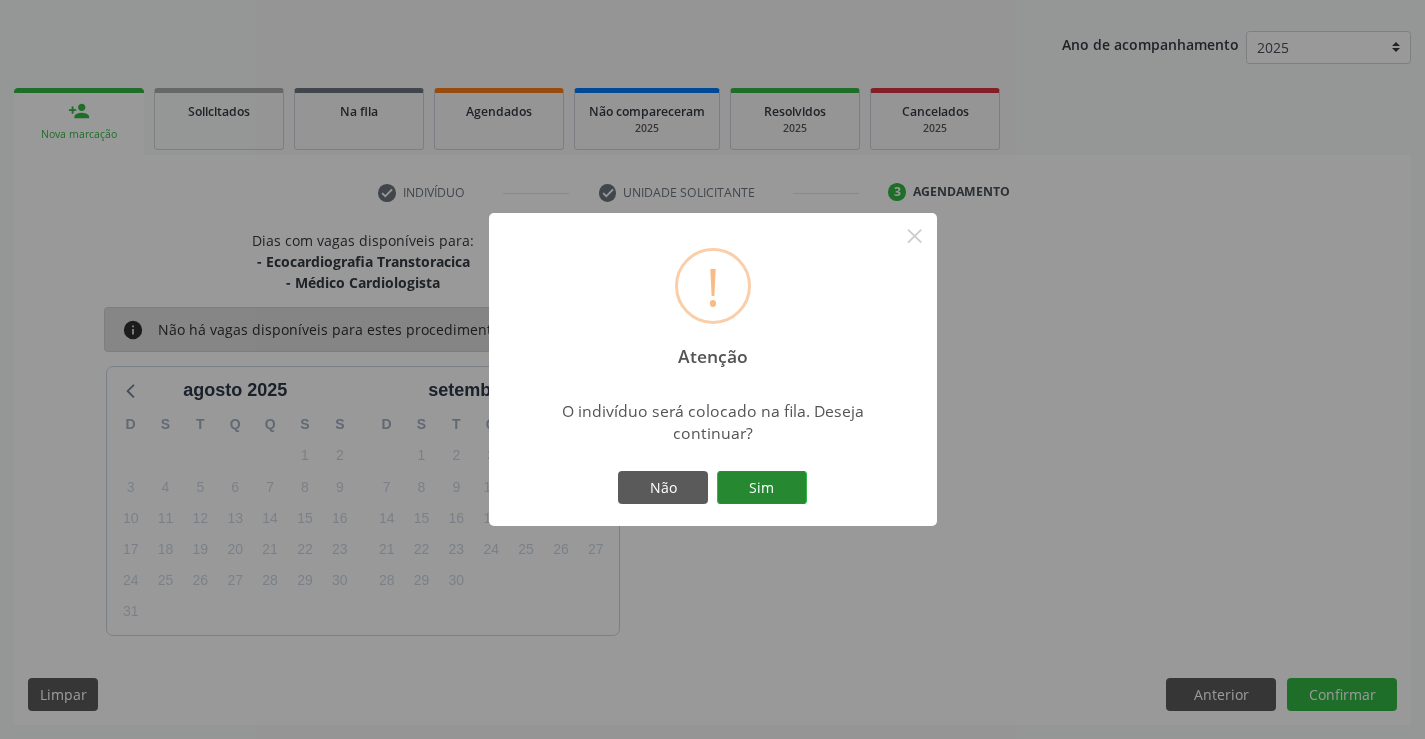 click on "Sim" at bounding box center [762, 488] 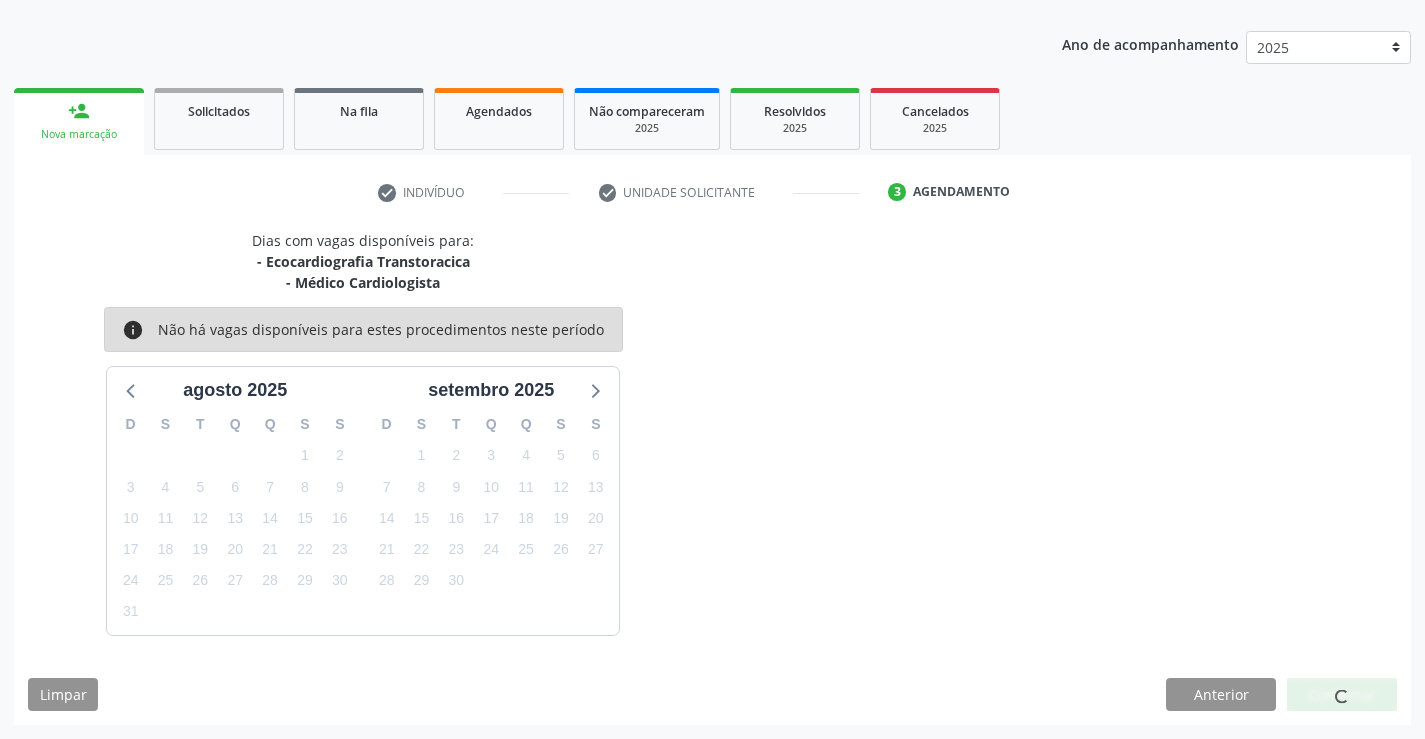 scroll, scrollTop: 0, scrollLeft: 0, axis: both 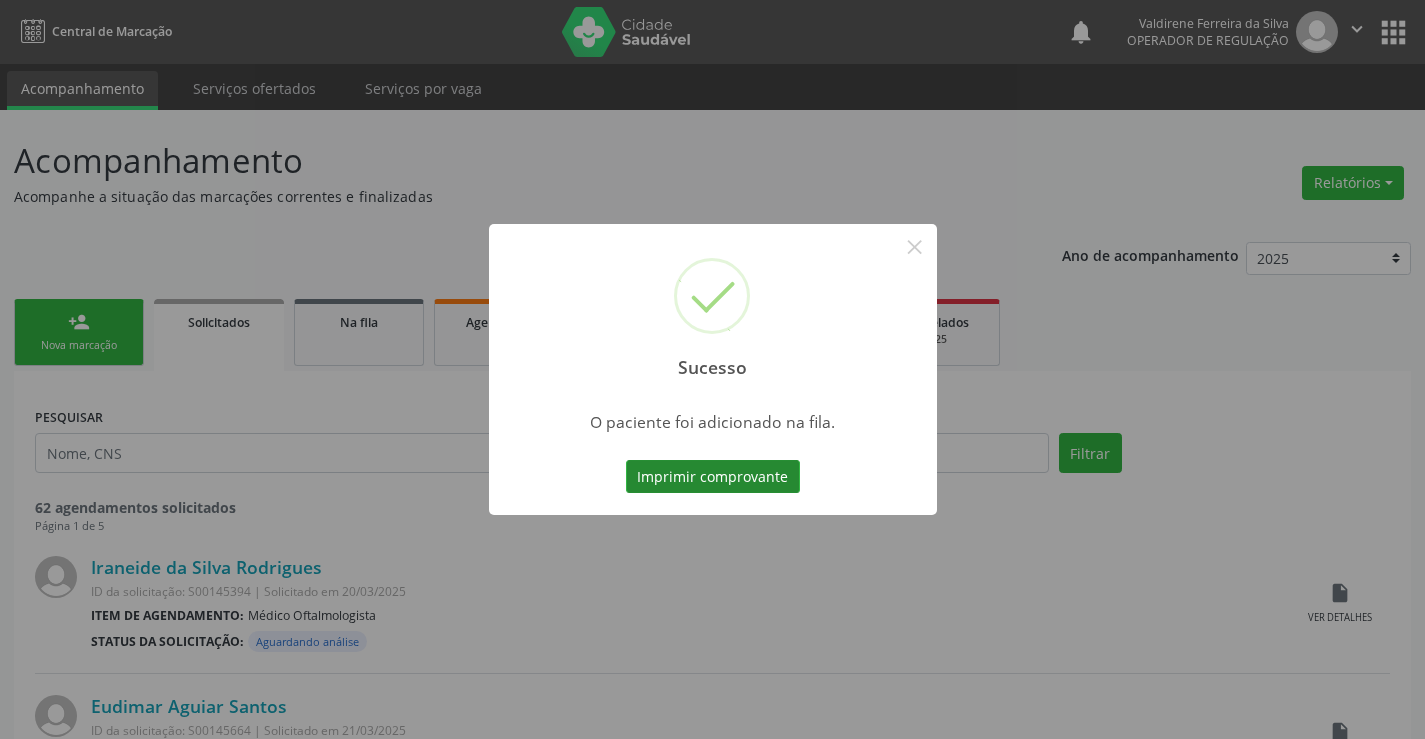 click on "Imprimir comprovante" at bounding box center (713, 477) 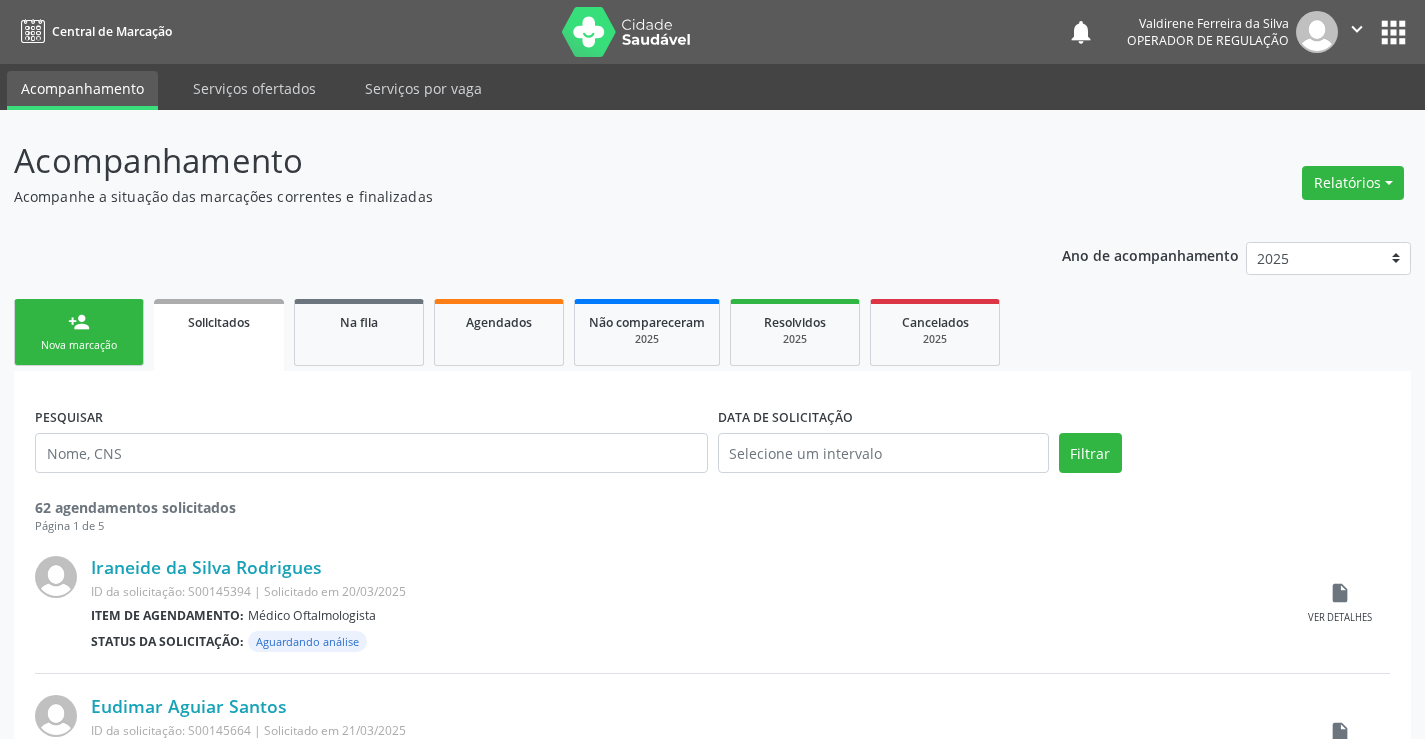 click on "person_add
Nova marcação" at bounding box center [79, 332] 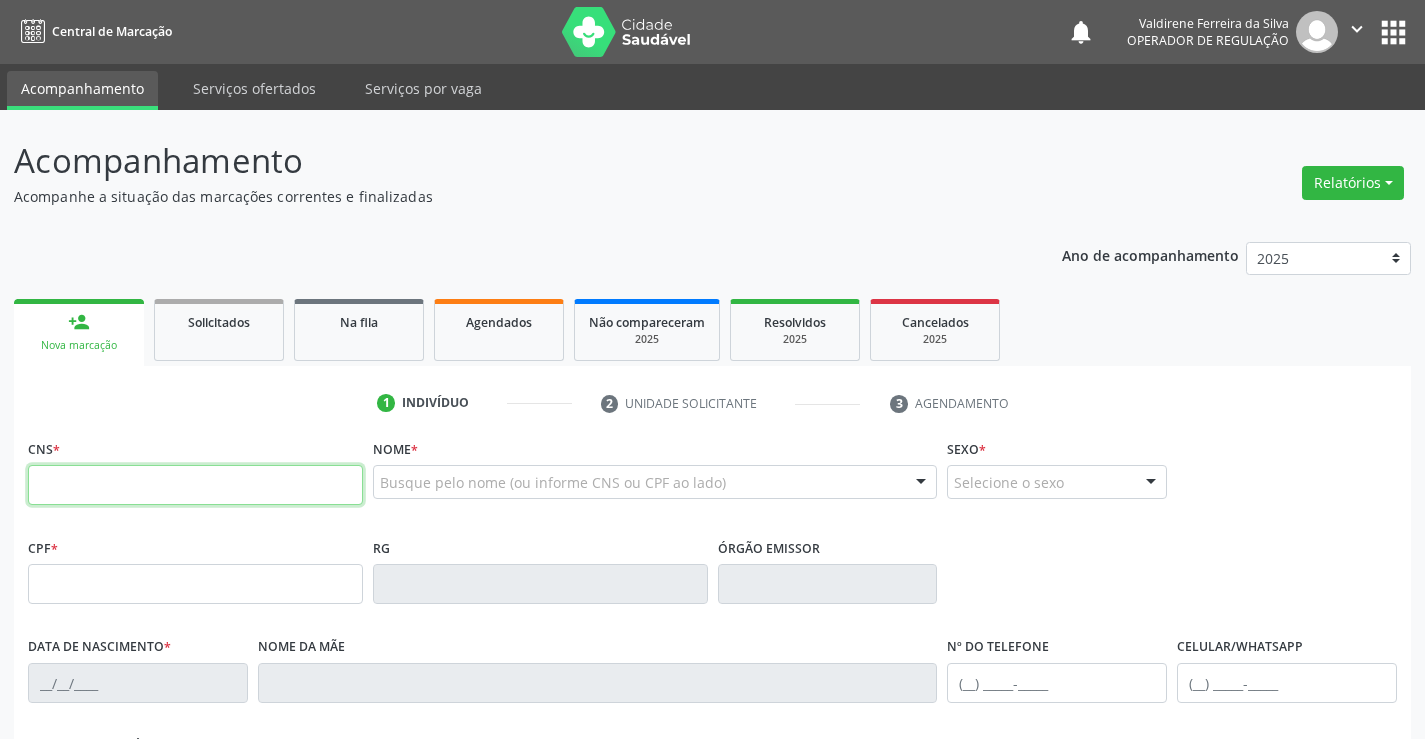click at bounding box center (195, 485) 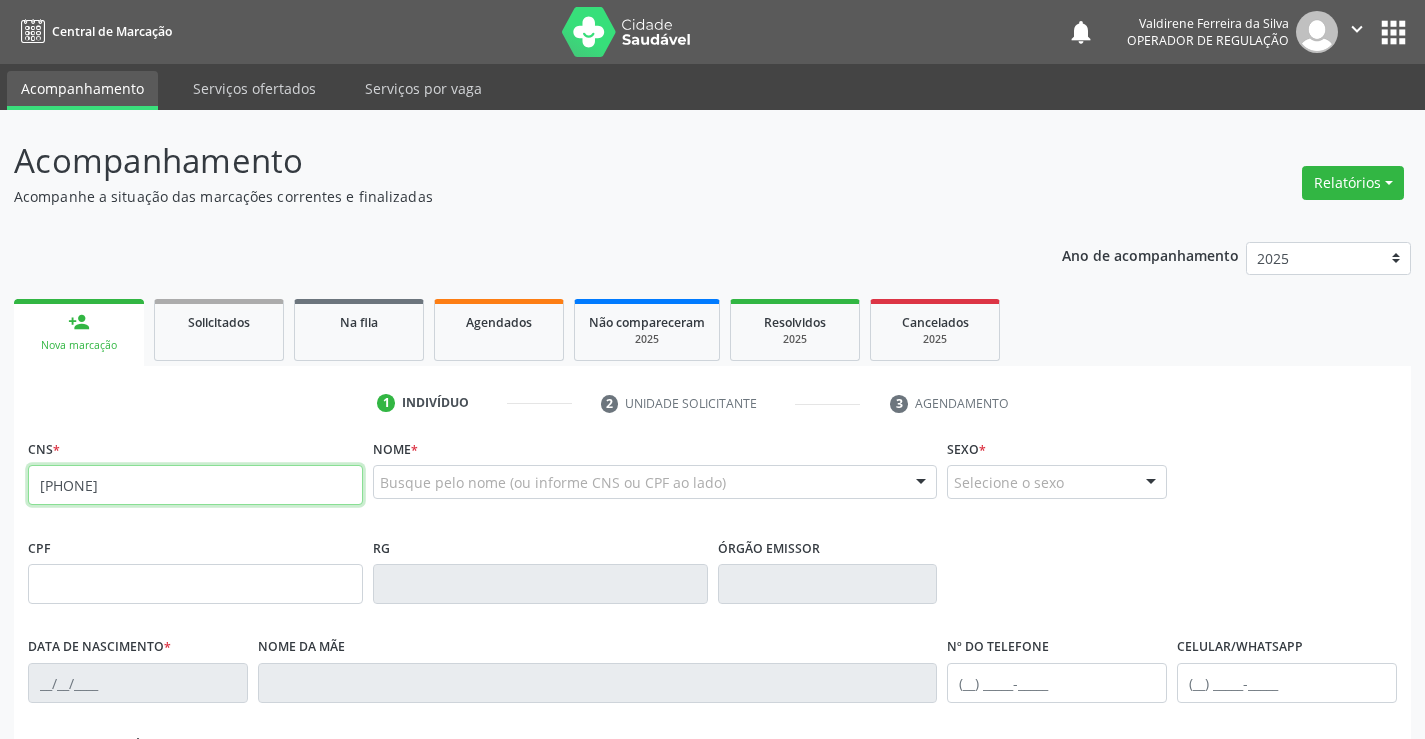 type on "704 8035 9199 3840" 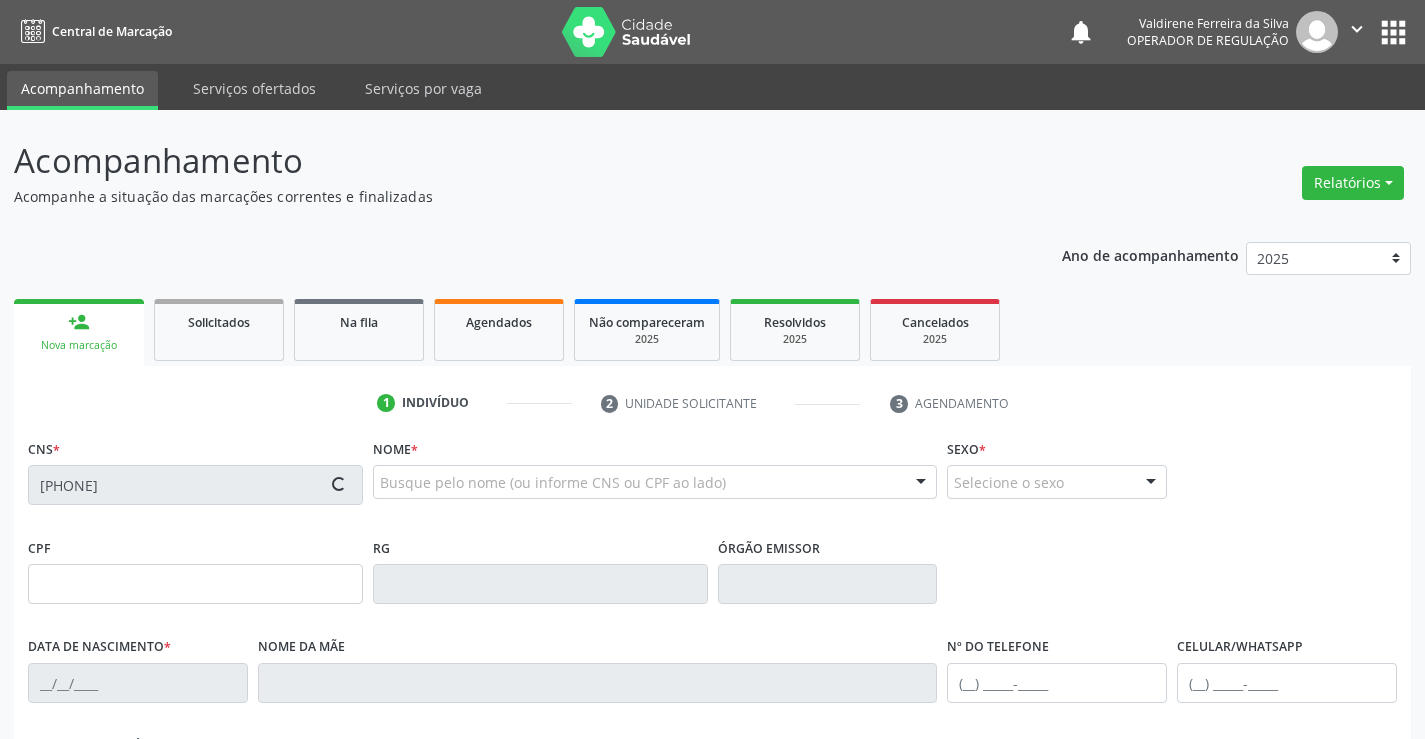 type on "14/04/2007" 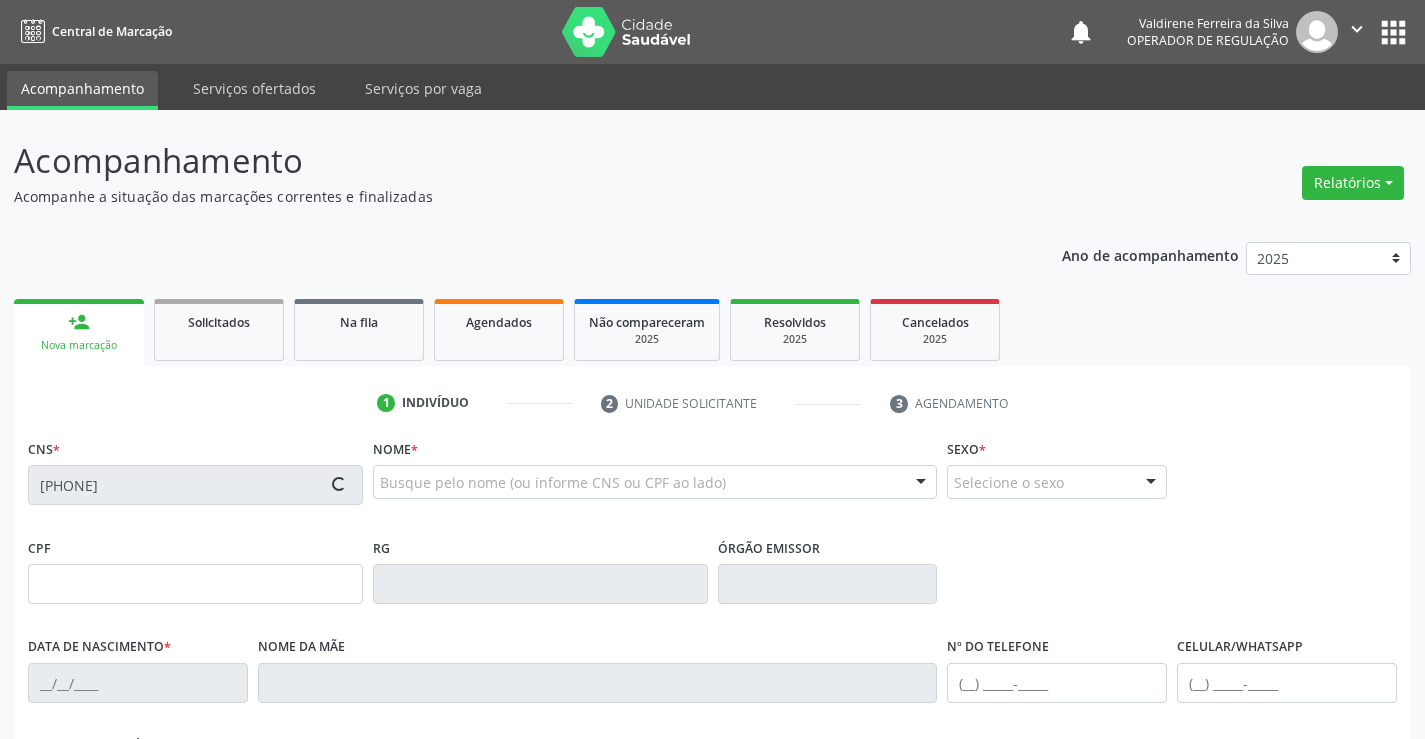 type on "(74) 98153-5418" 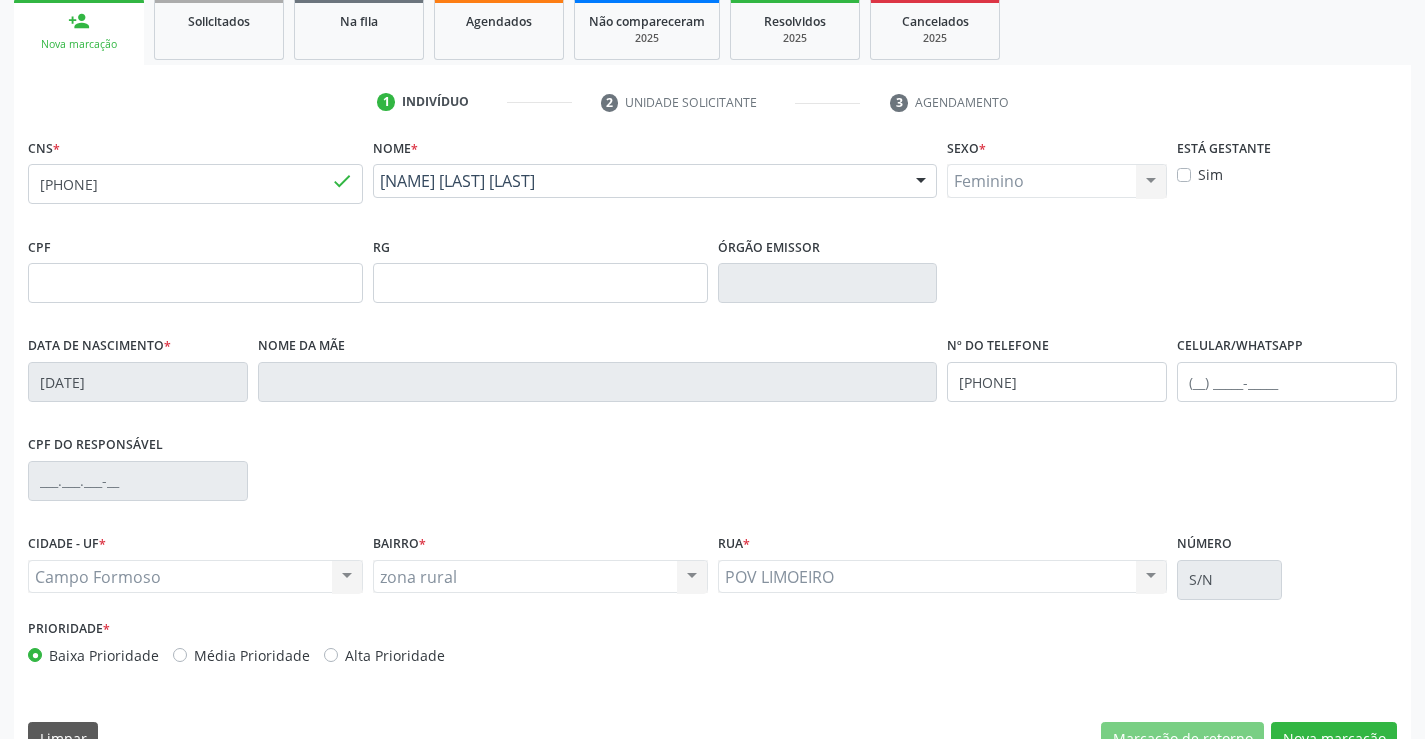 scroll, scrollTop: 345, scrollLeft: 0, axis: vertical 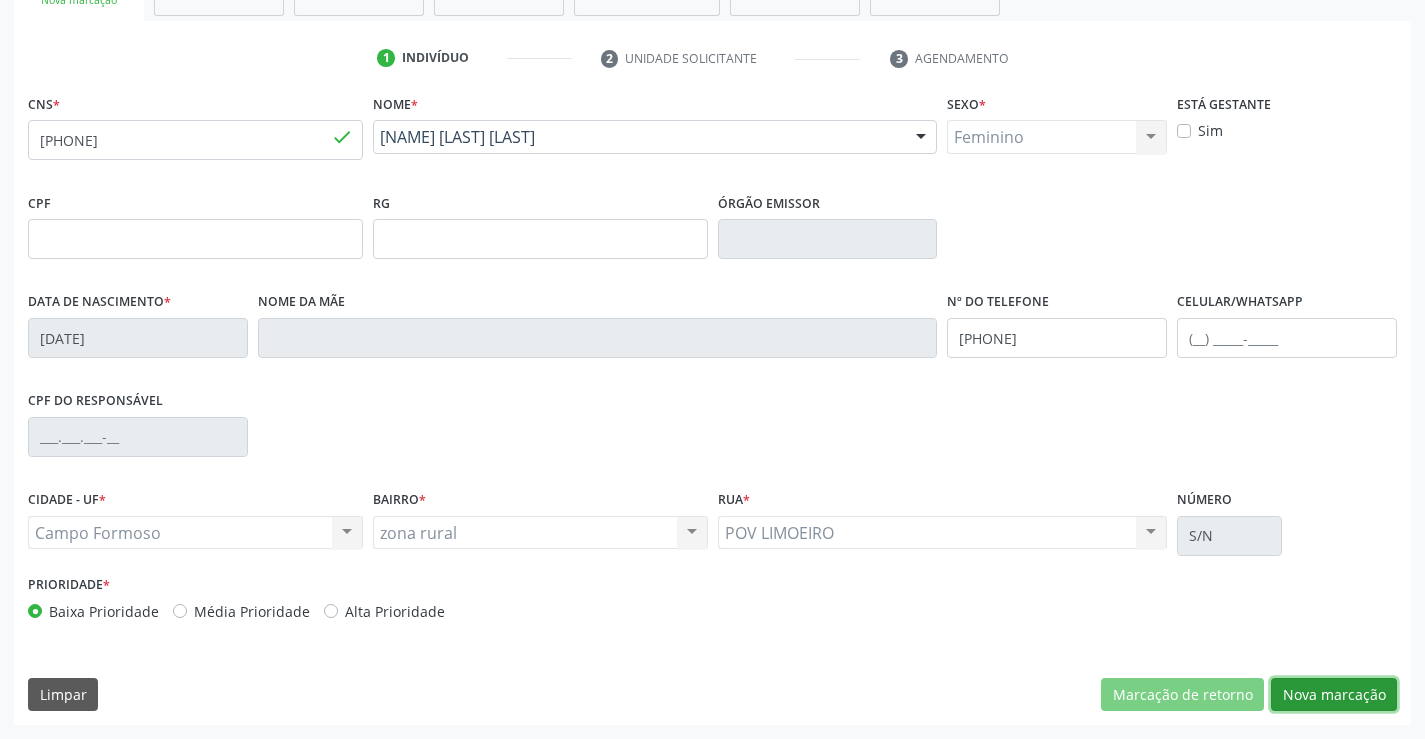 click on "Nova marcação" at bounding box center [1334, 695] 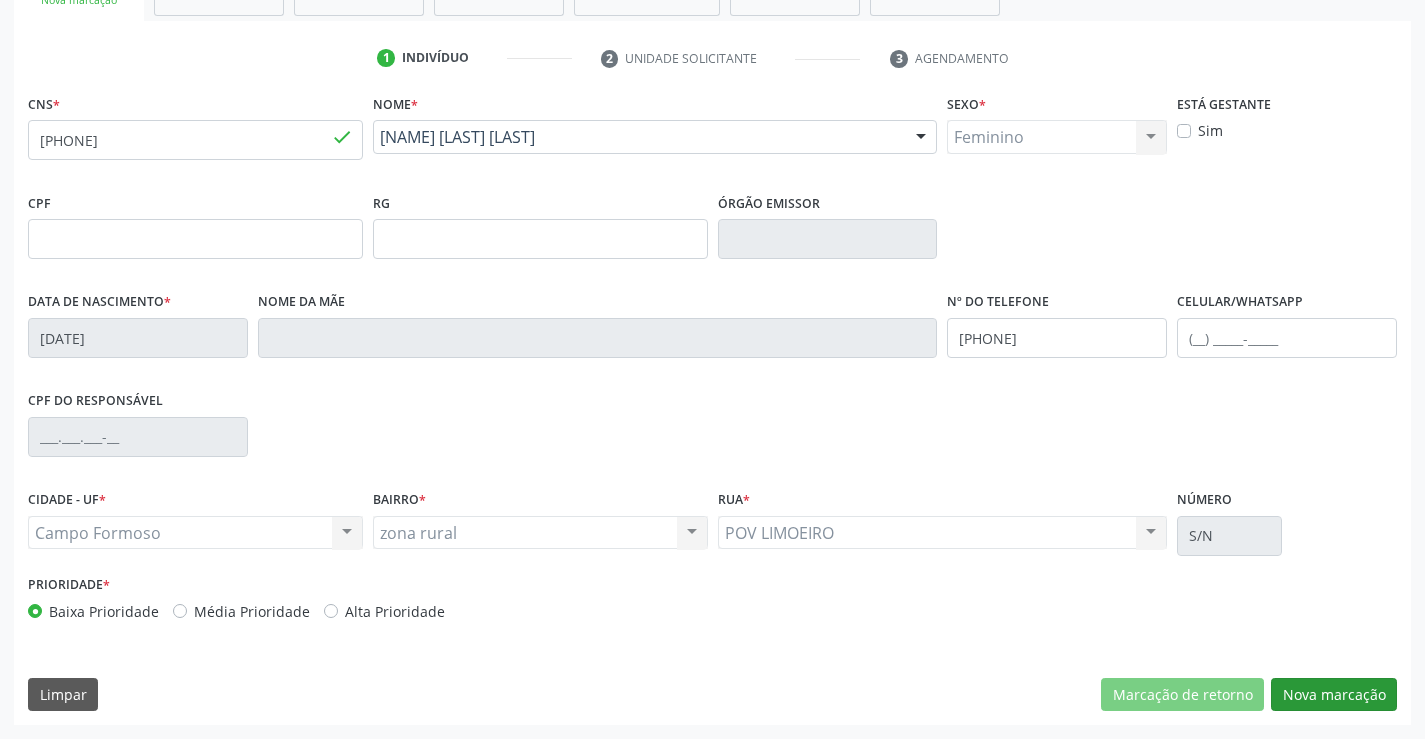 scroll, scrollTop: 167, scrollLeft: 0, axis: vertical 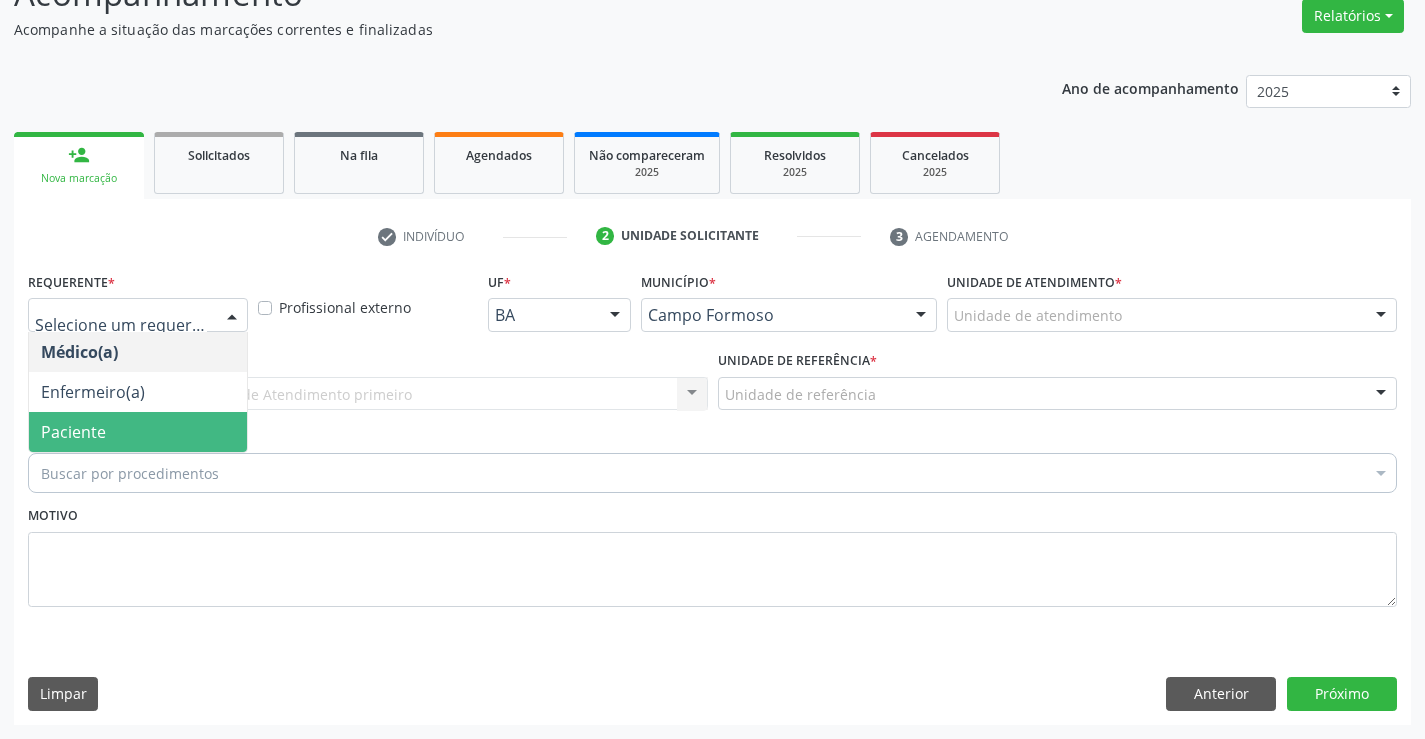 click on "Paciente" at bounding box center (138, 432) 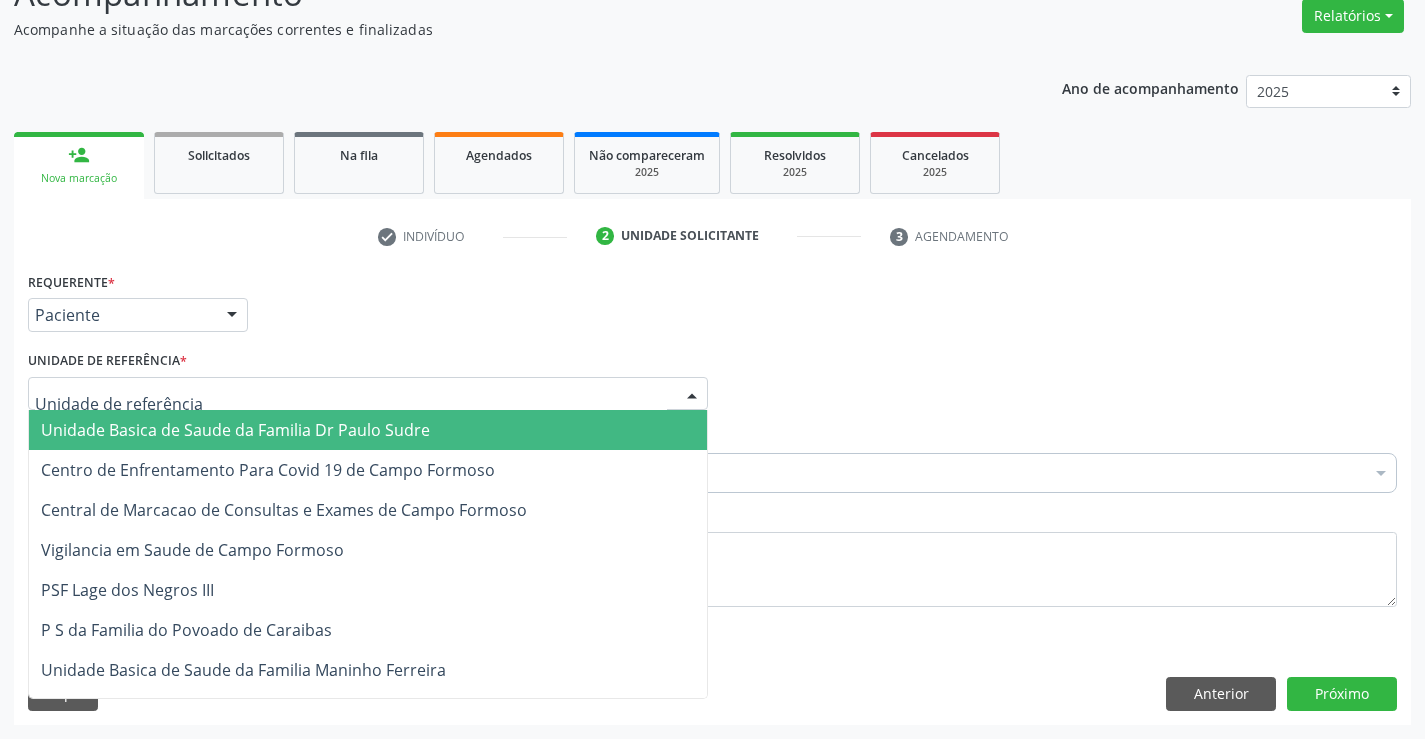 click on "Unidade Basica de Saude da Familia Dr Paulo Sudre" at bounding box center (235, 430) 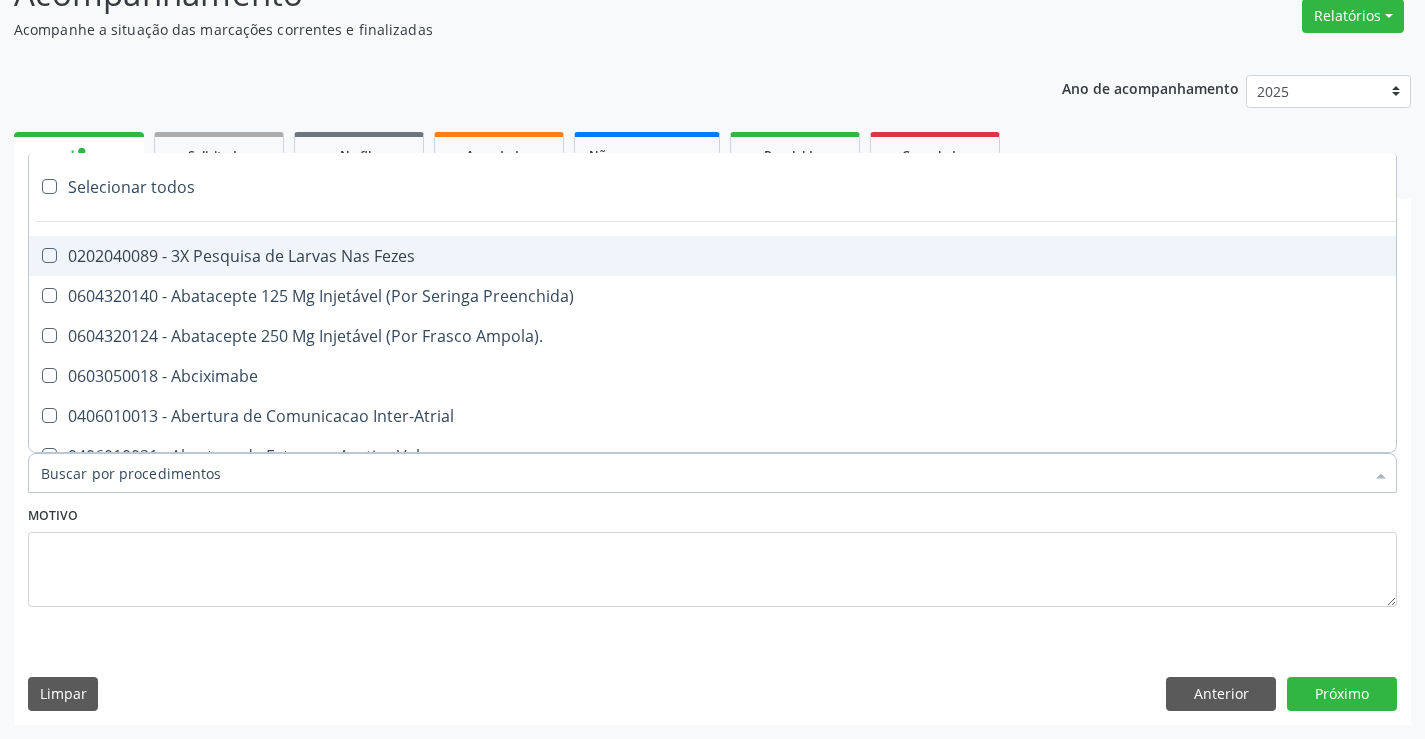 click at bounding box center (712, 473) 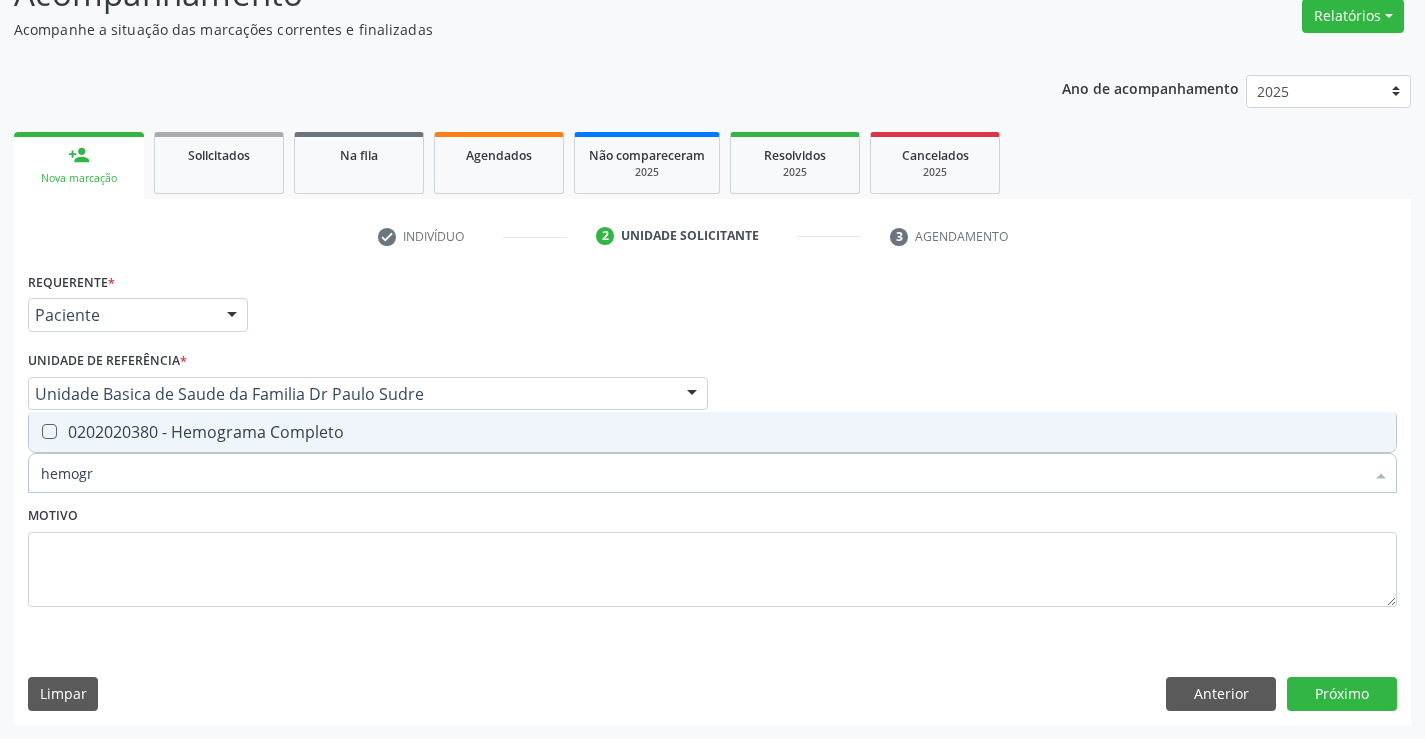 type on "hemogra" 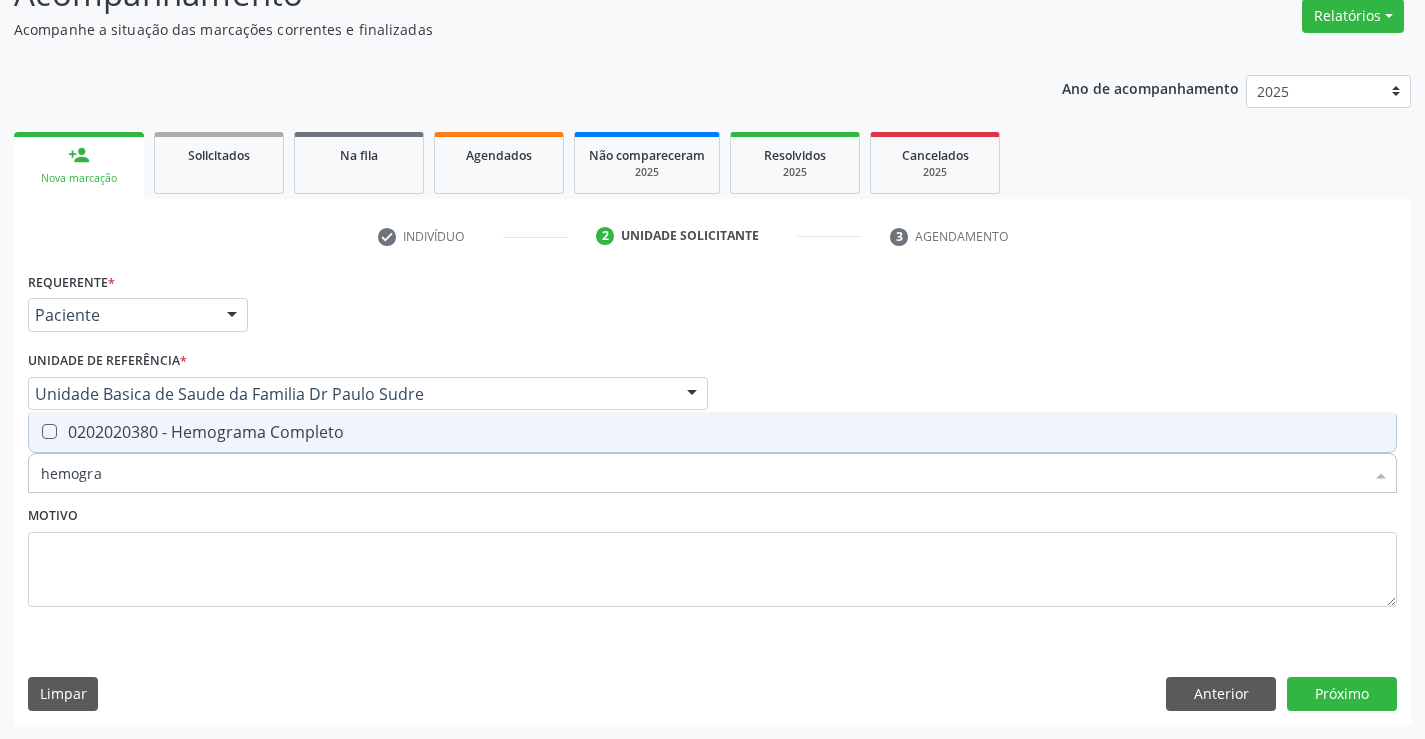 click on "0202020380 - Hemograma Completo" at bounding box center [712, 432] 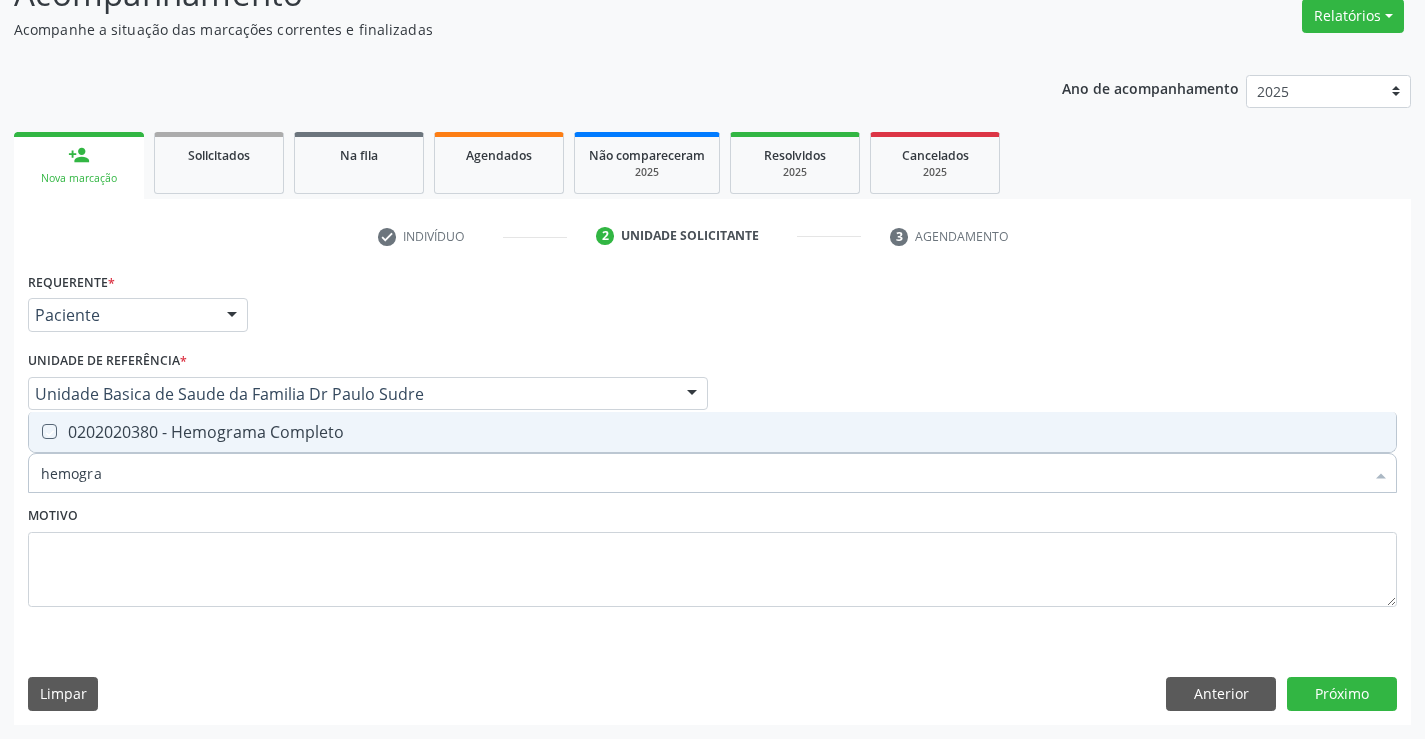 checkbox on "true" 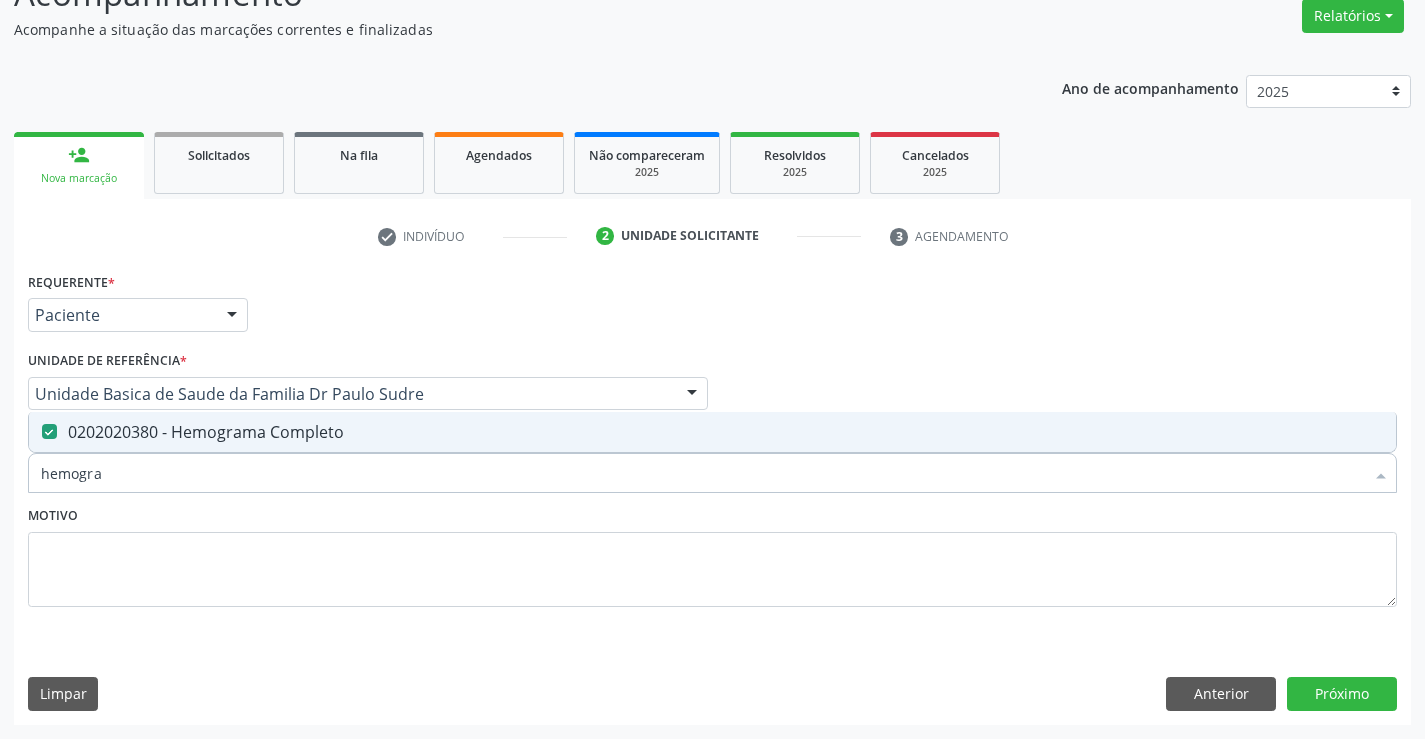 type on "hemogra" 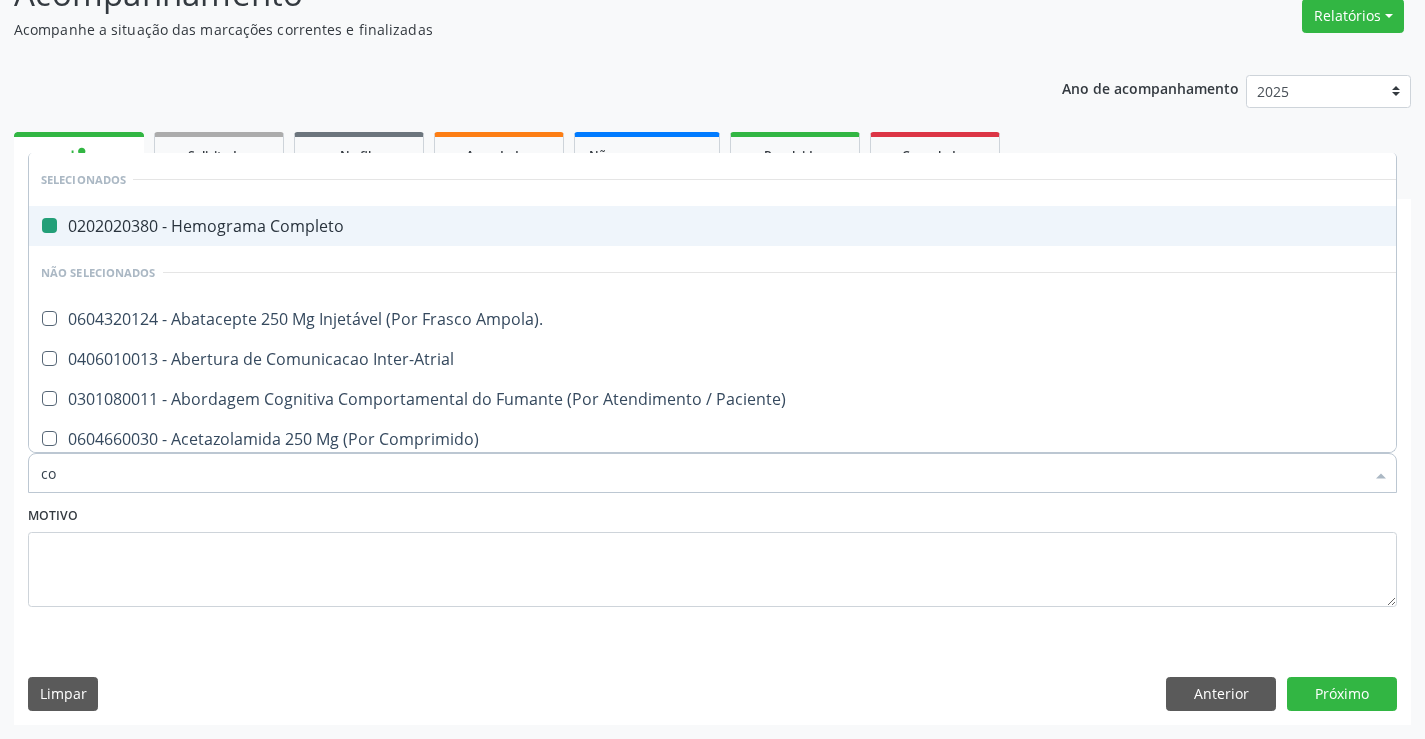 type on "col" 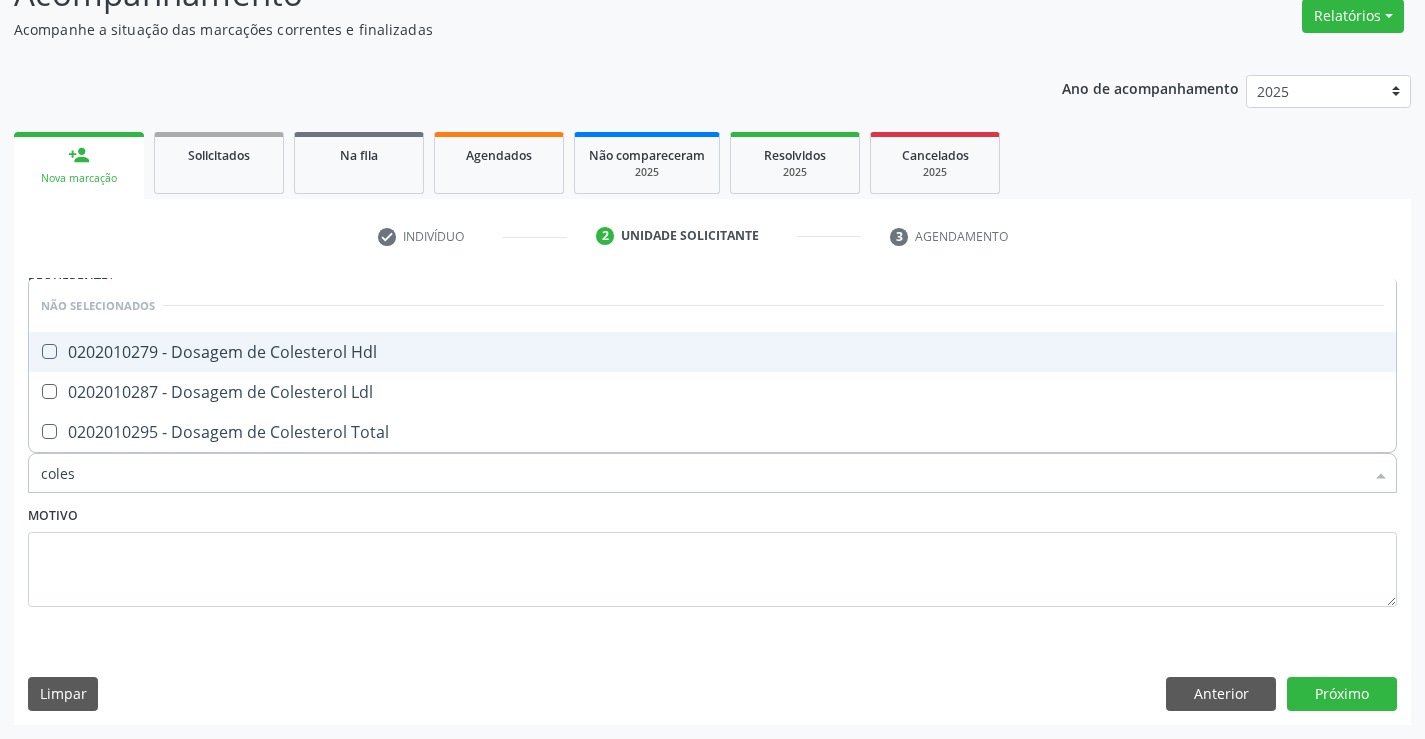 type on "colest" 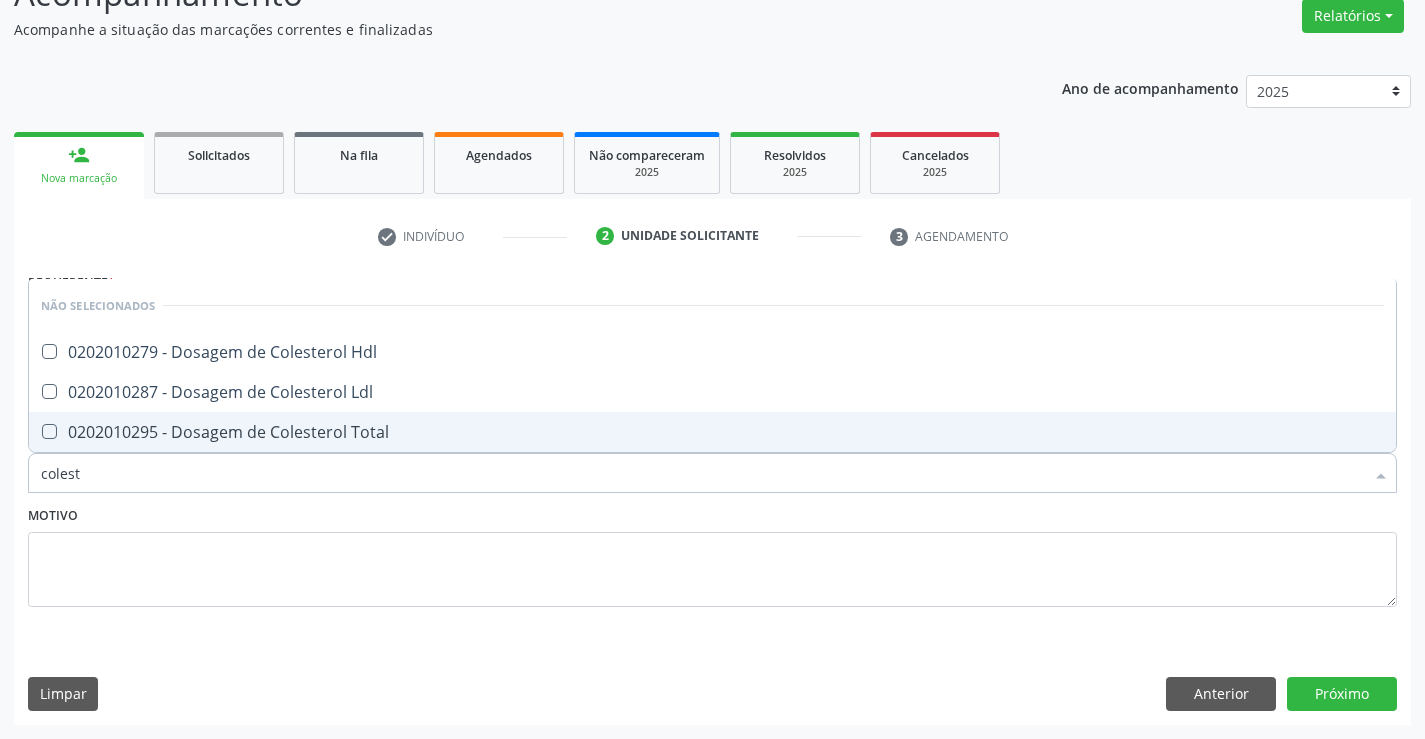 click on "0202010295 - Dosagem de Colesterol Total" at bounding box center [712, 432] 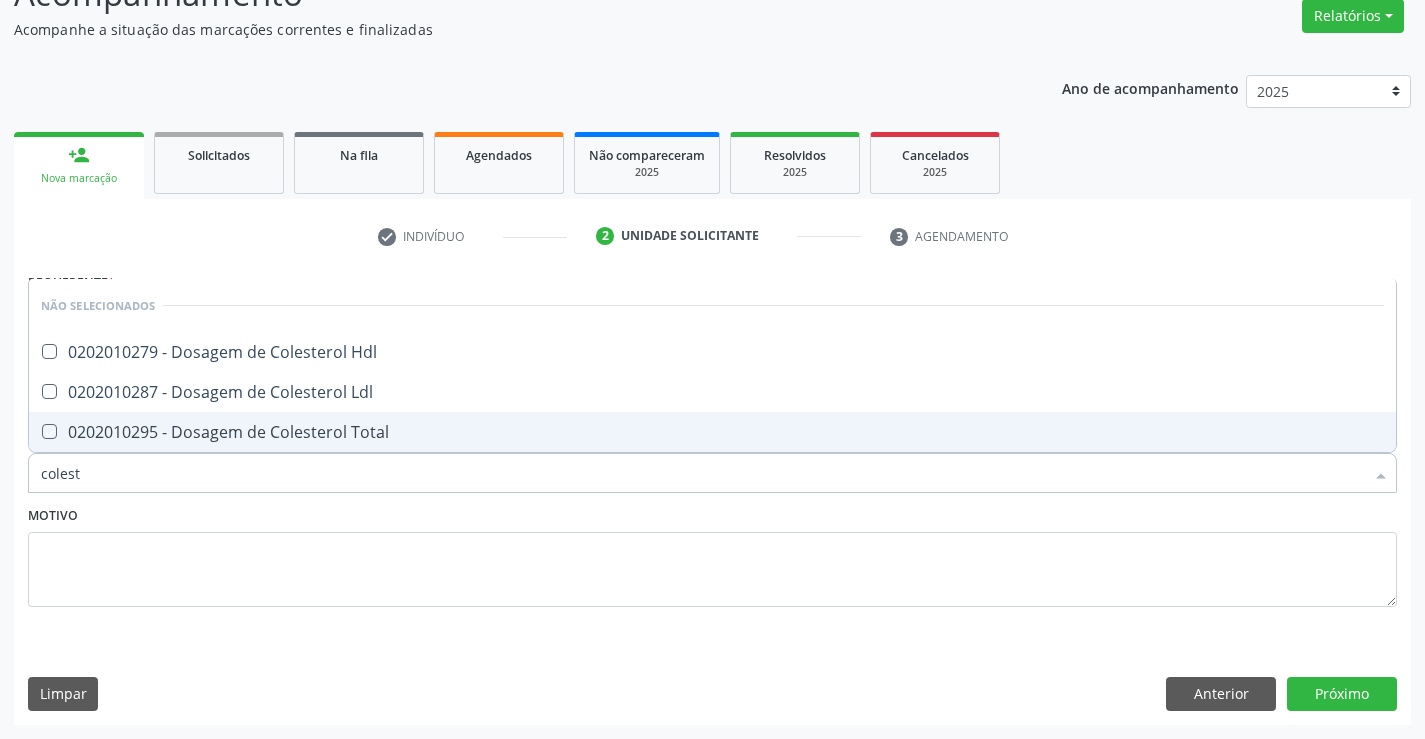checkbox on "true" 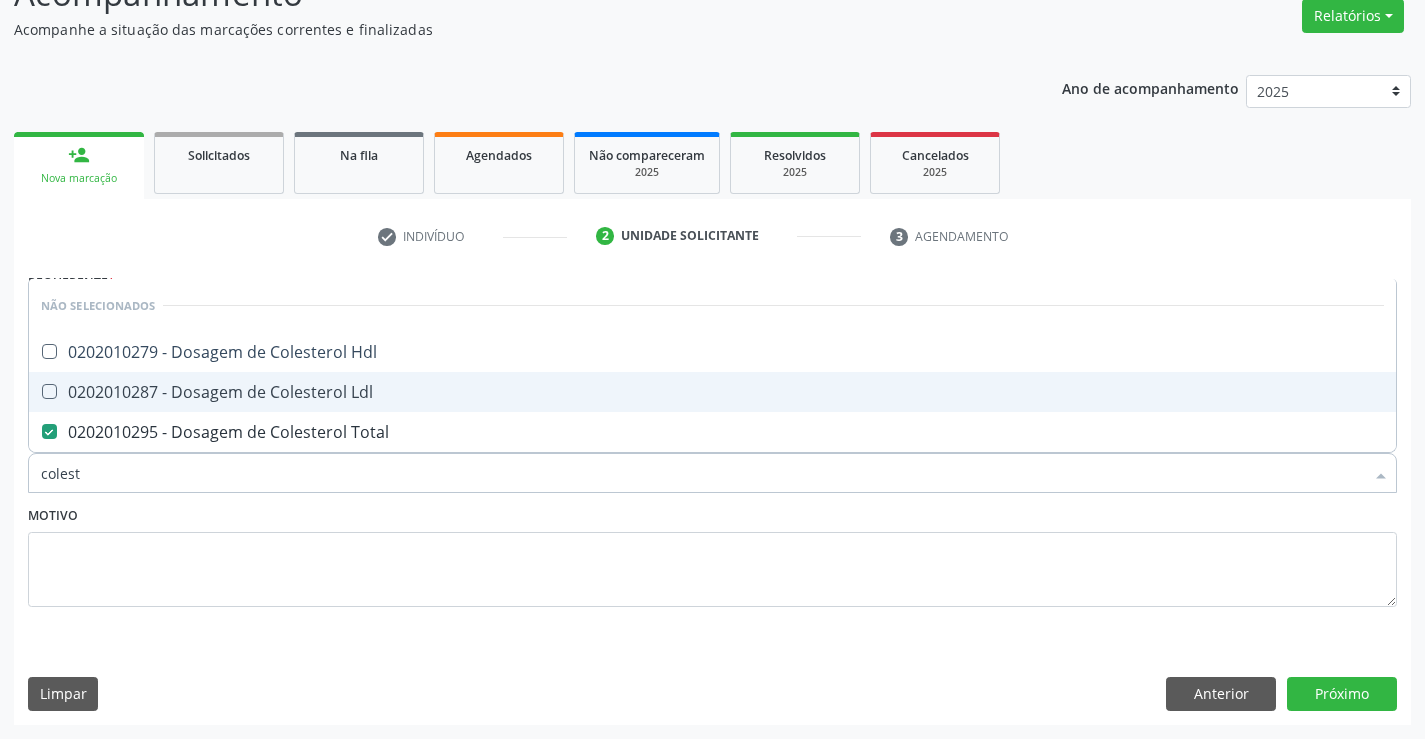 click on "0202010287 - Dosagem de Colesterol Ldl" at bounding box center [712, 392] 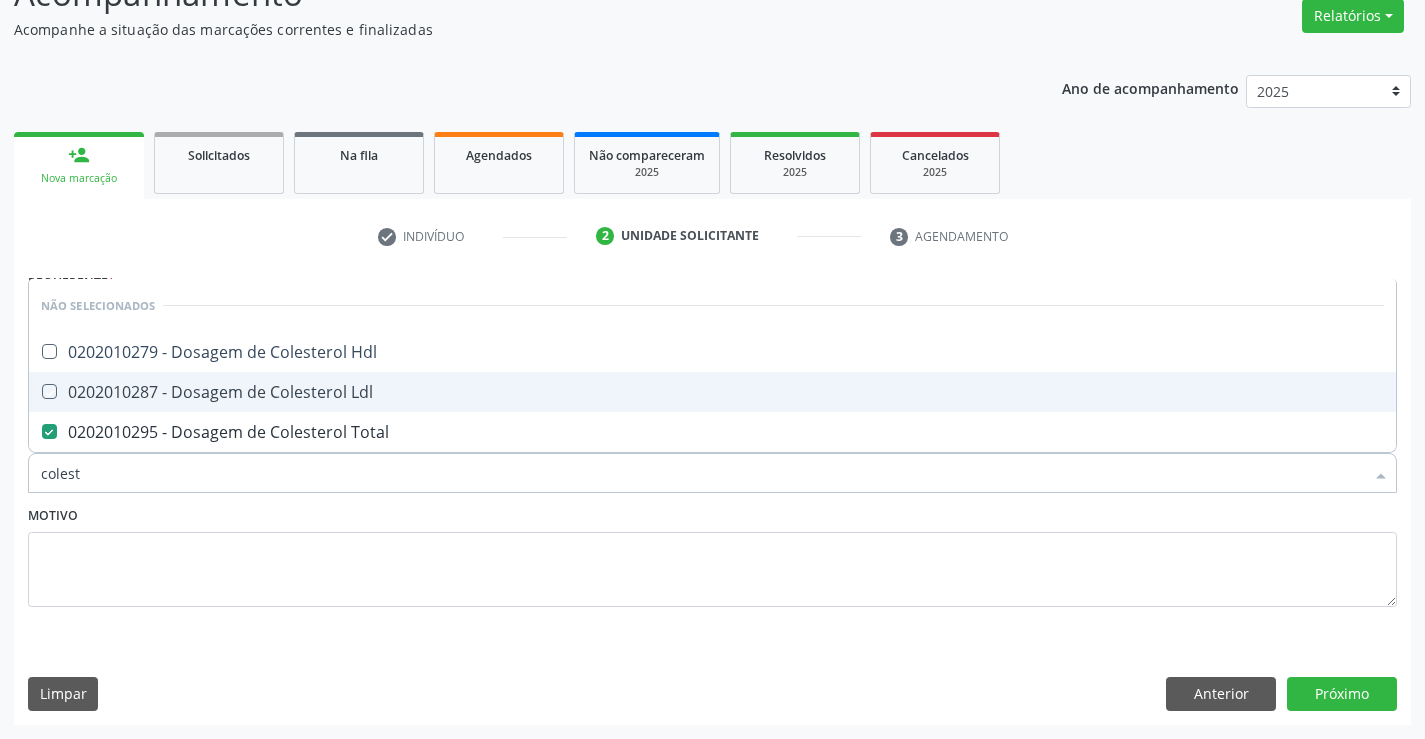 checkbox on "true" 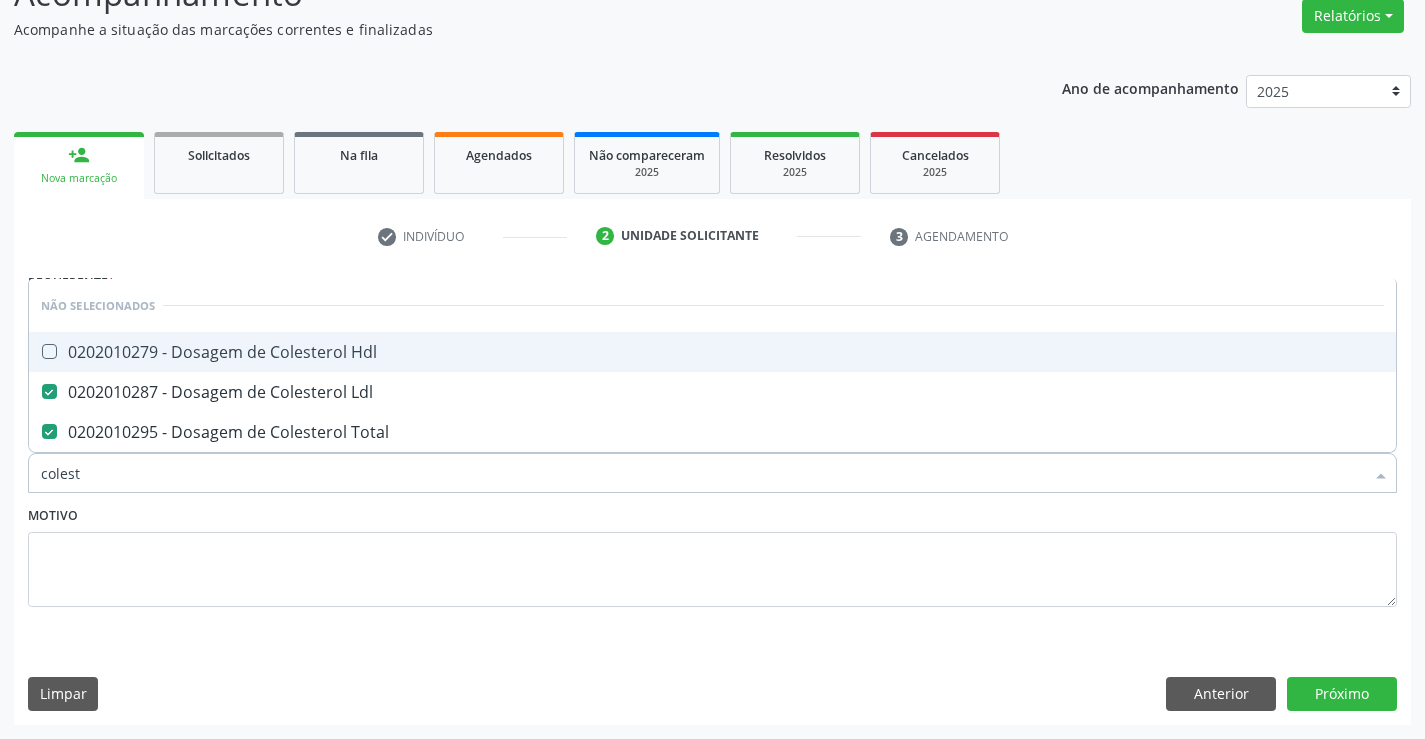 click on "0202010279 - Dosagem de Colesterol Hdl" at bounding box center [712, 352] 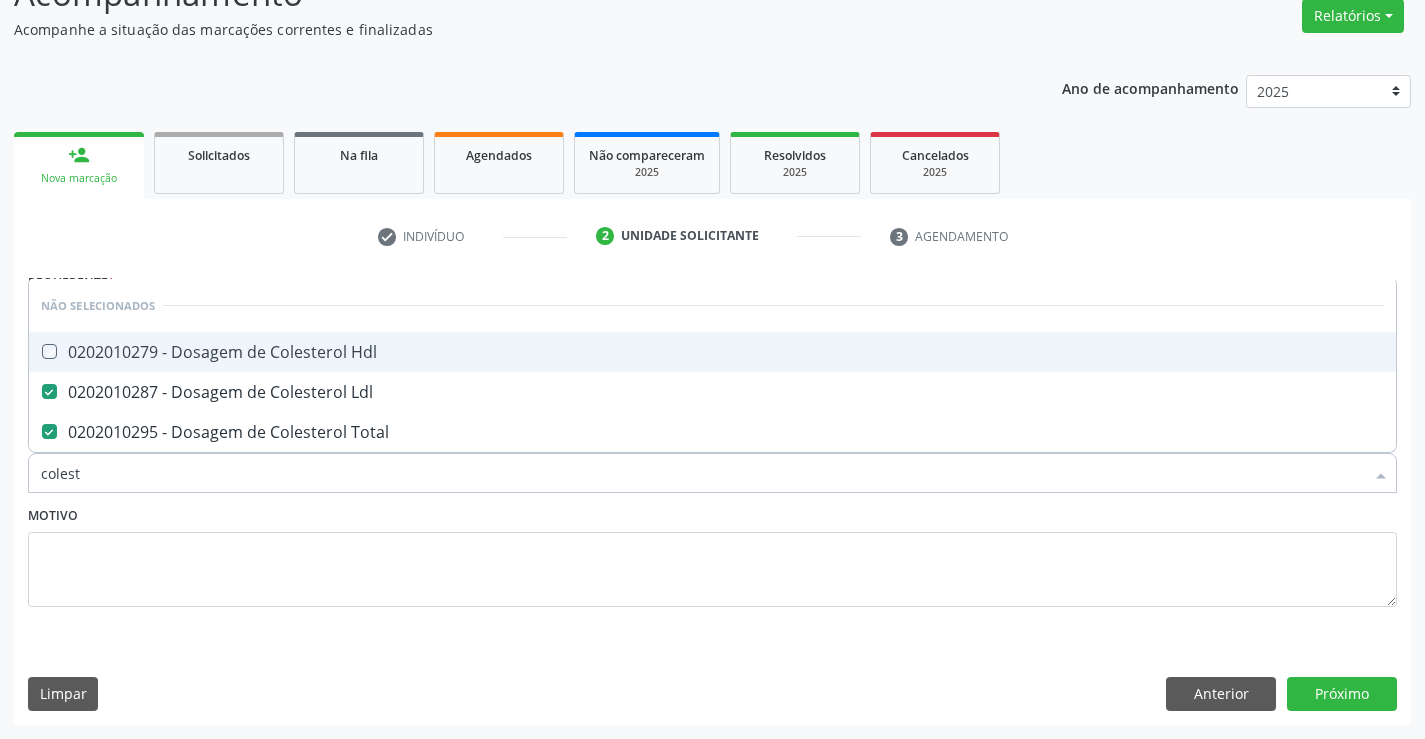 checkbox on "true" 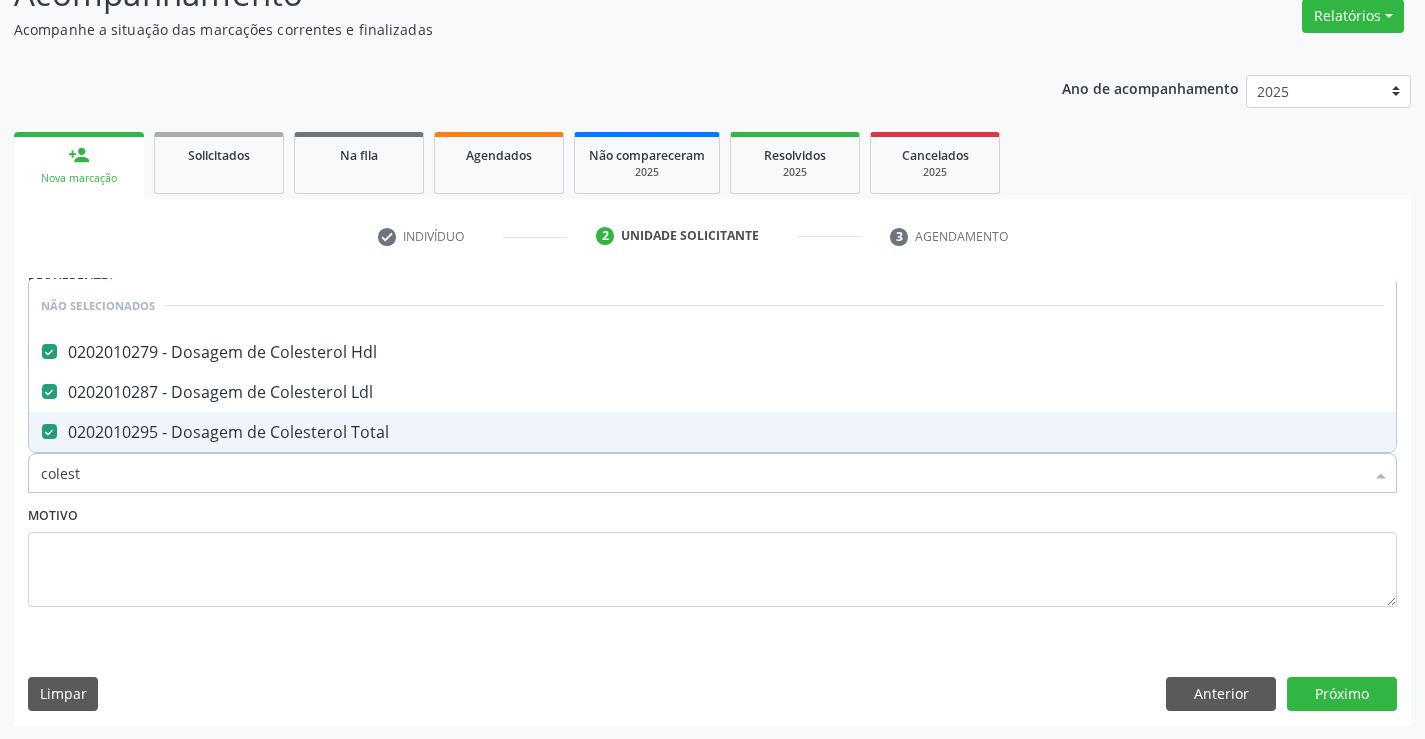 type on "colest" 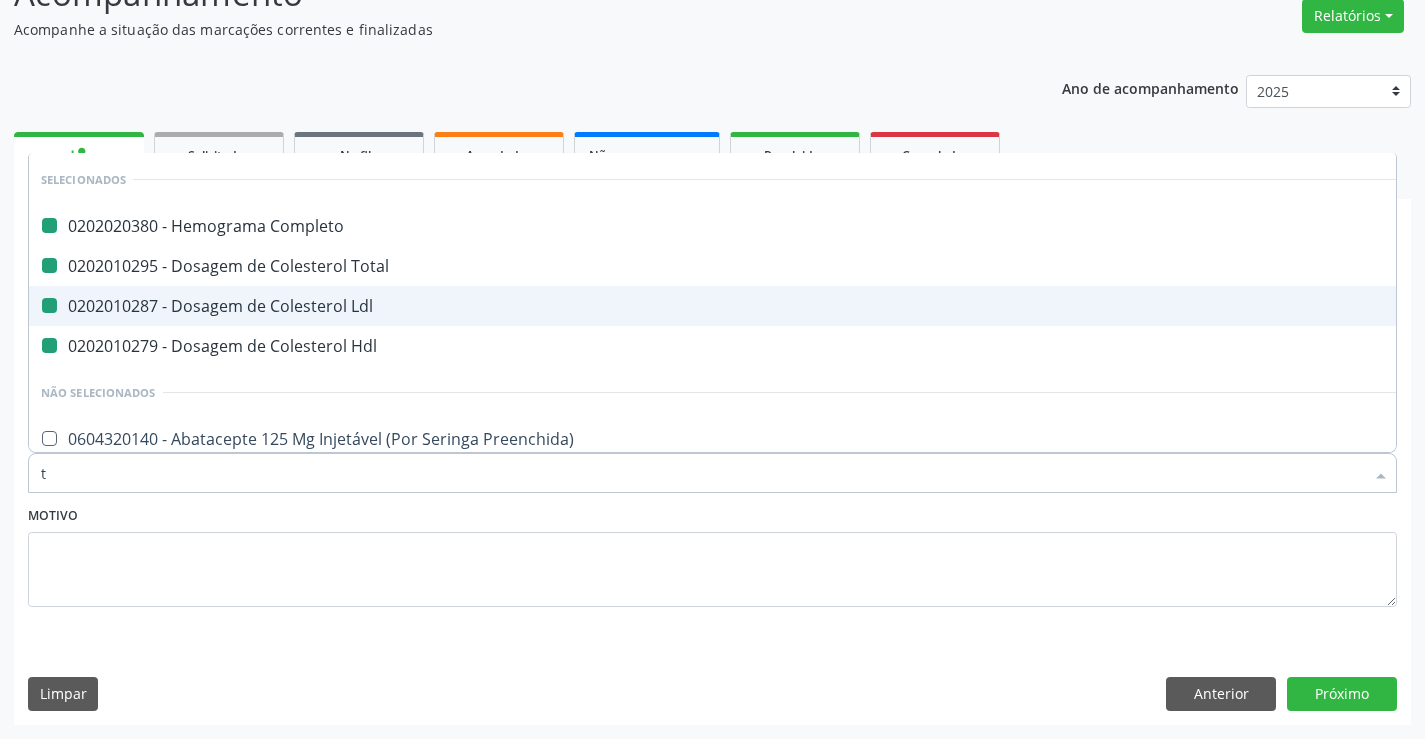 type on "tr" 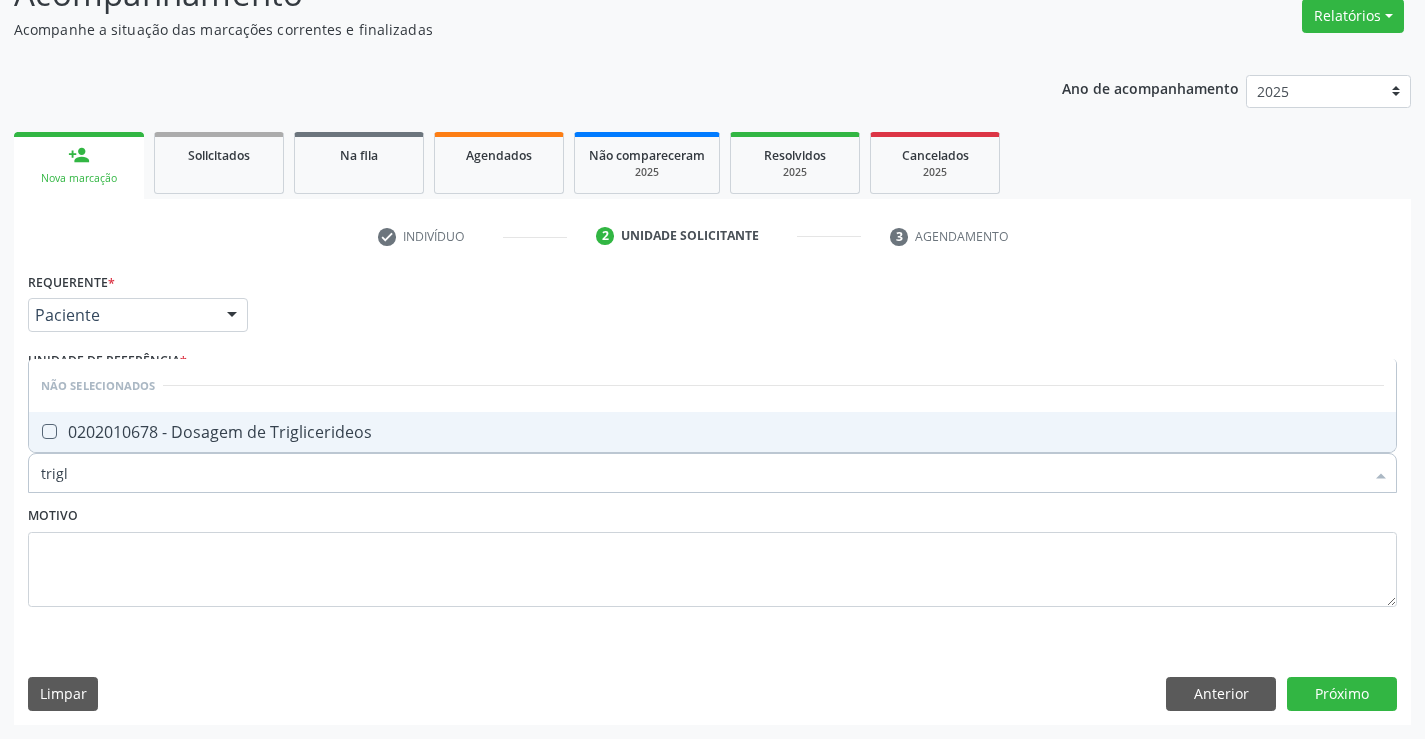 type on "trigli" 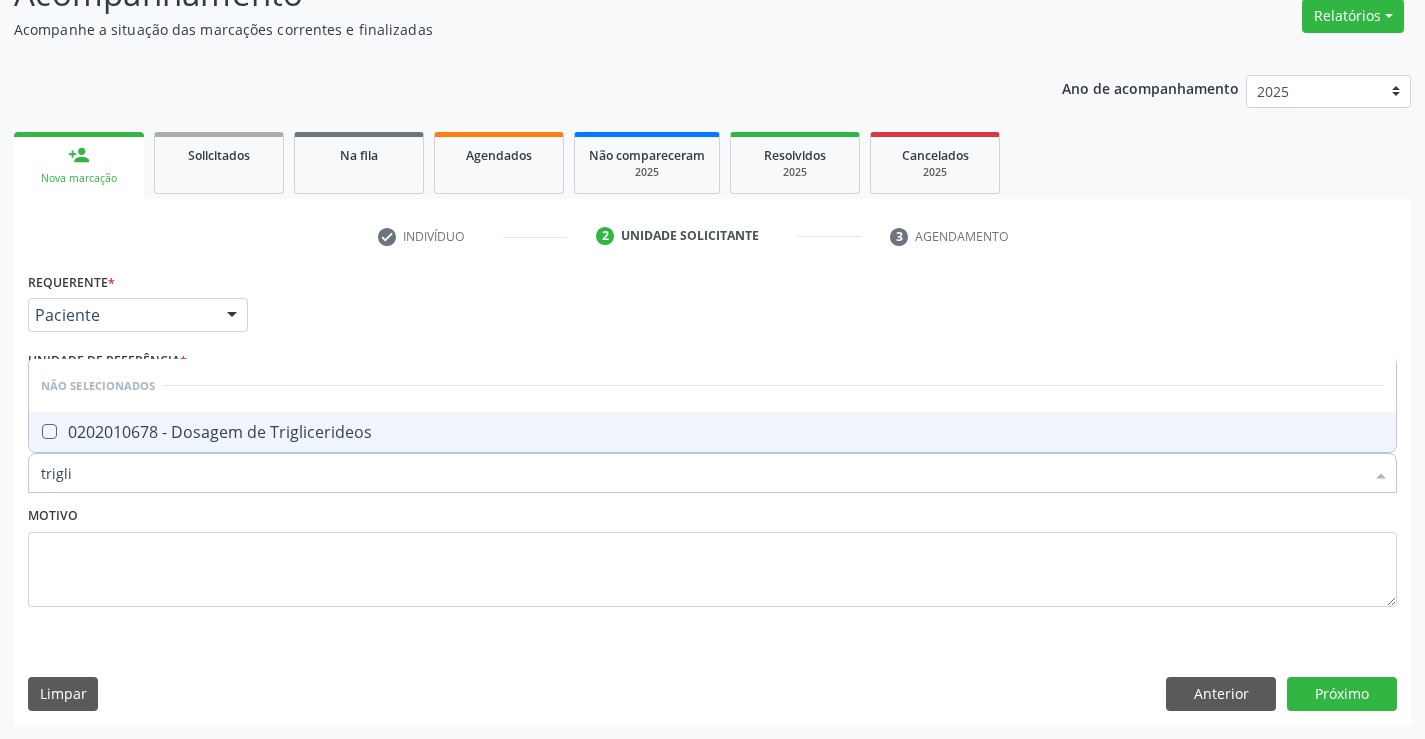 click on "0202010678 - Dosagem de Triglicerideos" at bounding box center (712, 432) 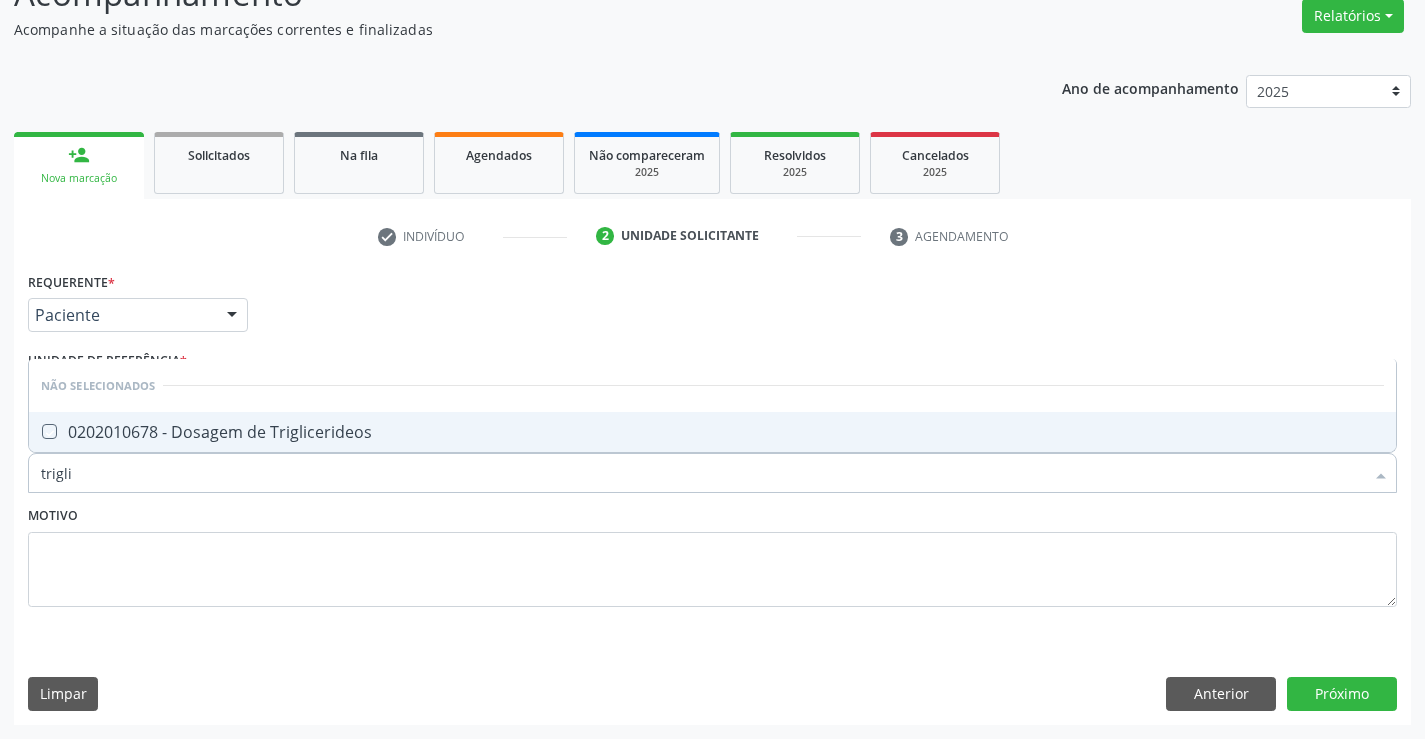 checkbox on "true" 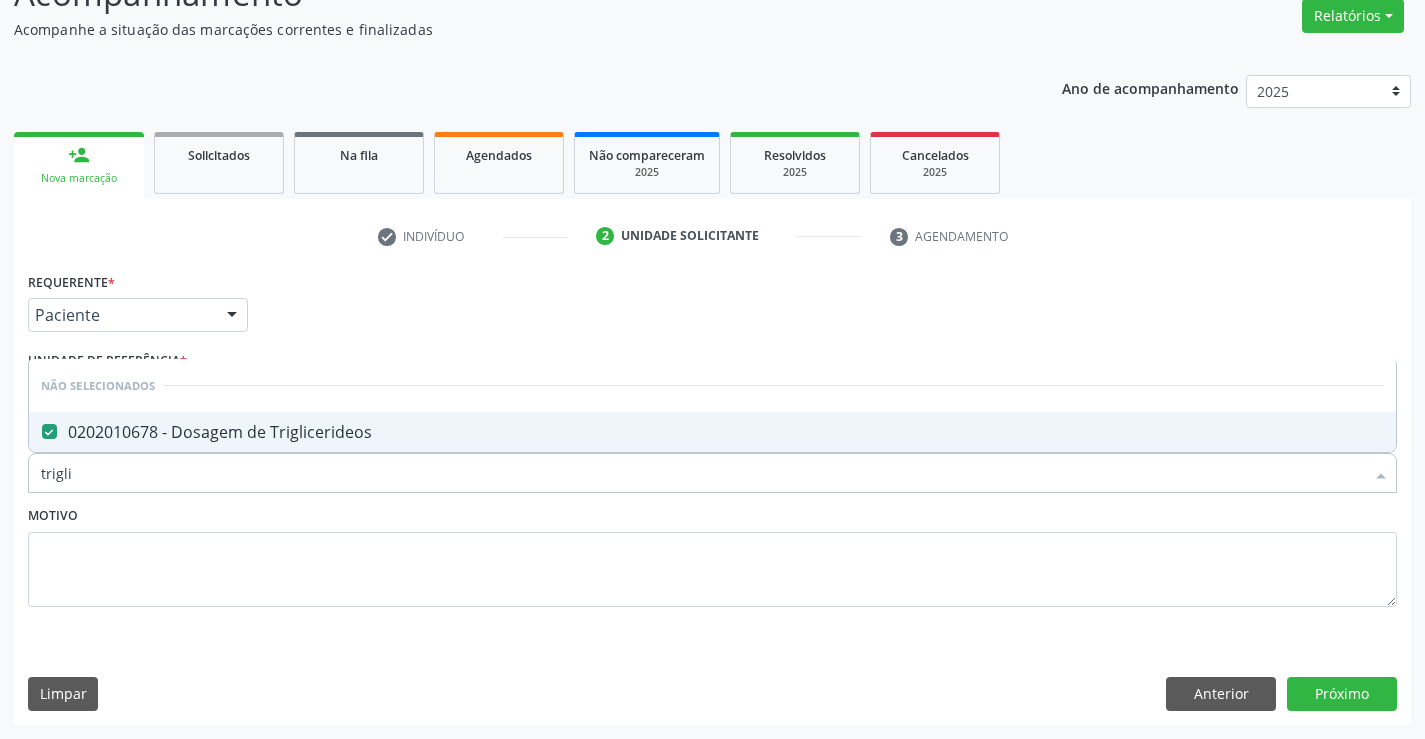 click on "Motivo" at bounding box center [712, 554] 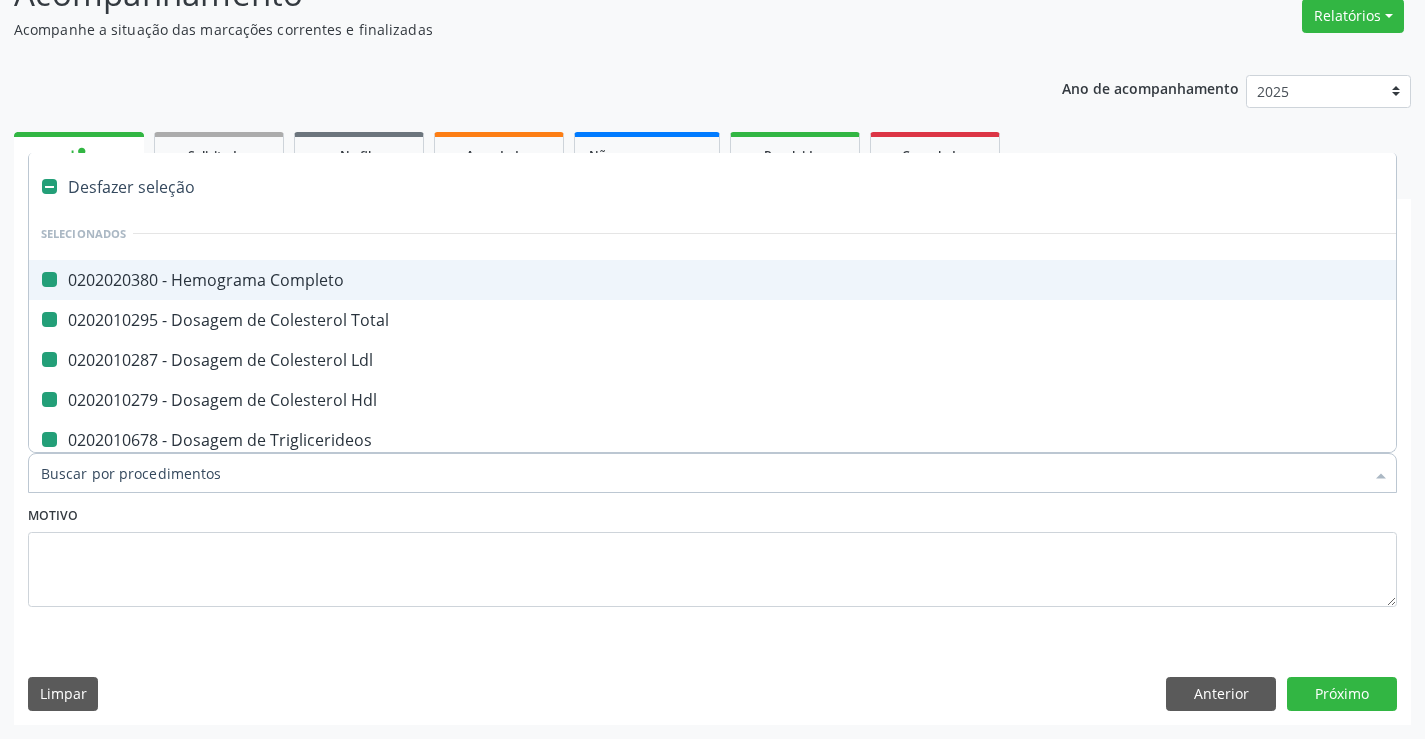 type on "u" 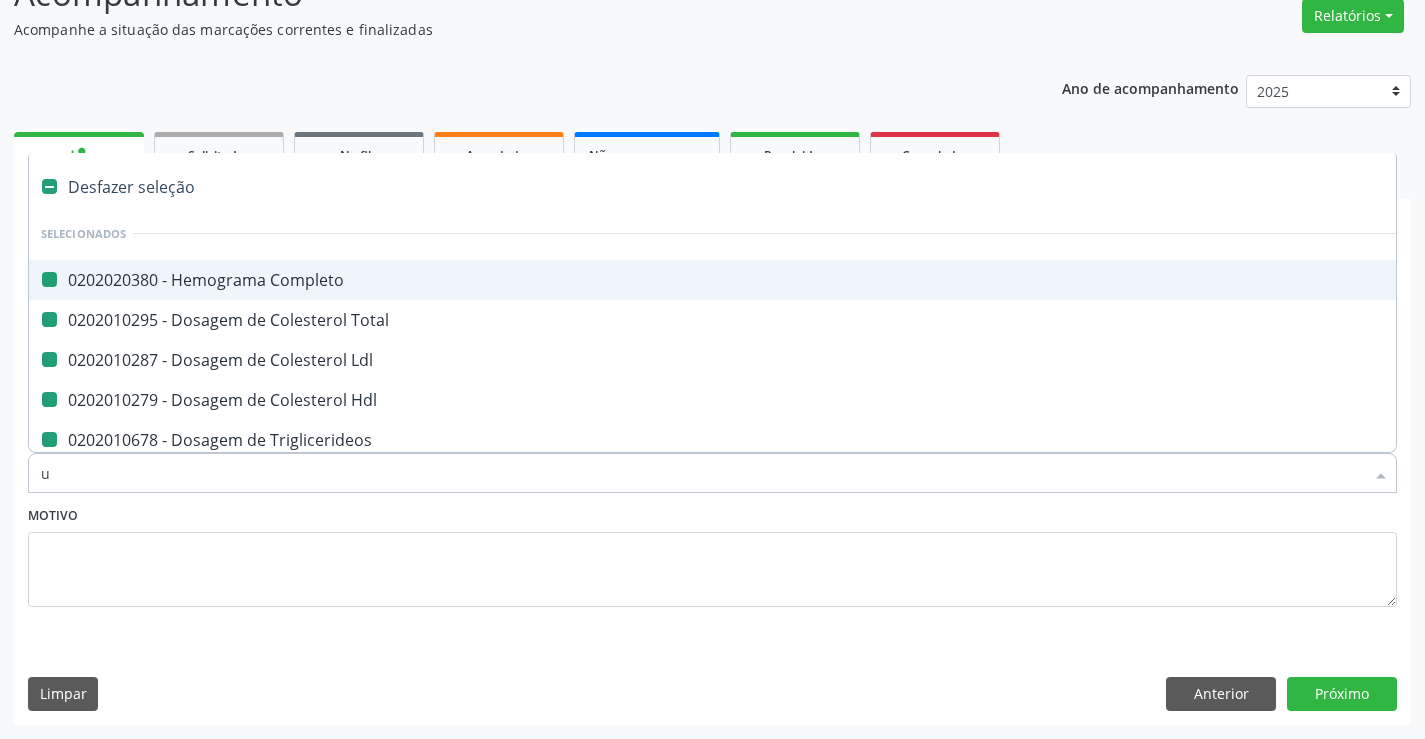 checkbox on "false" 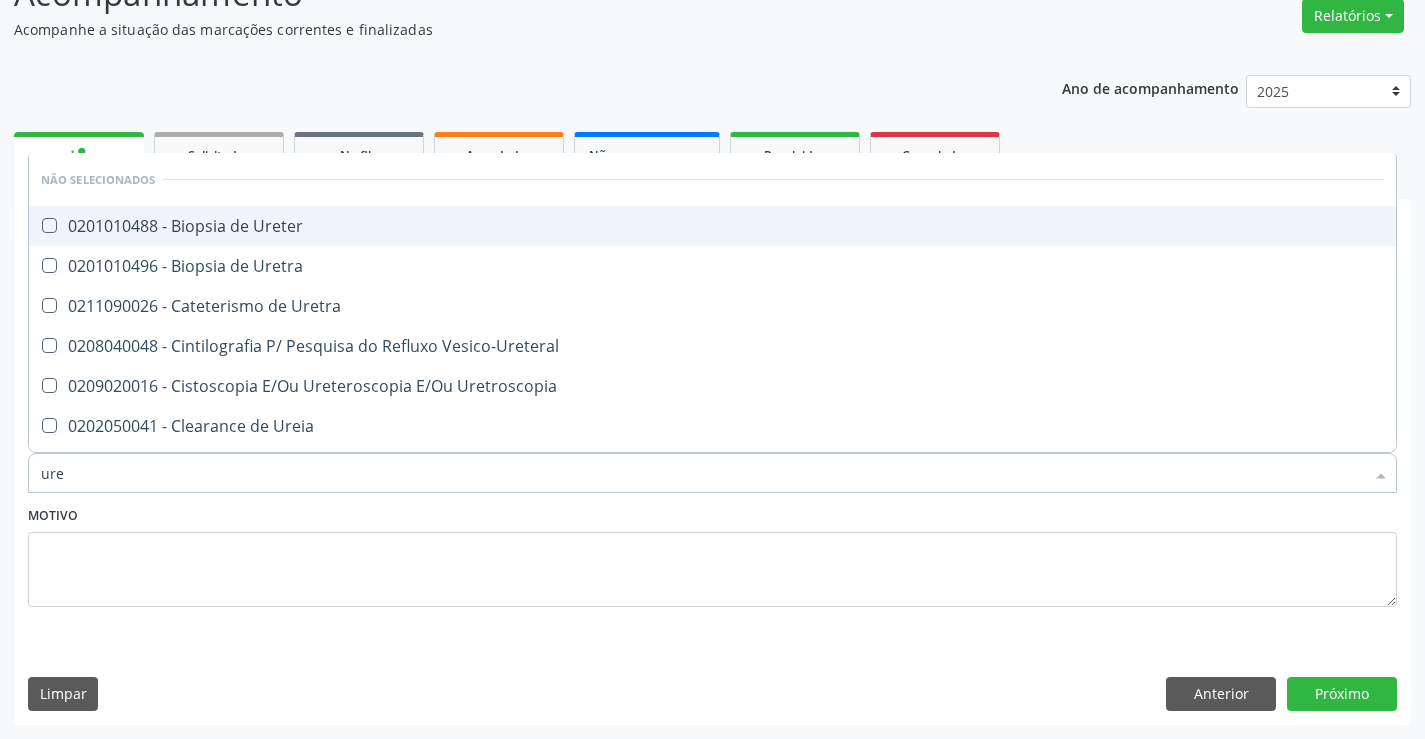 type on "urei" 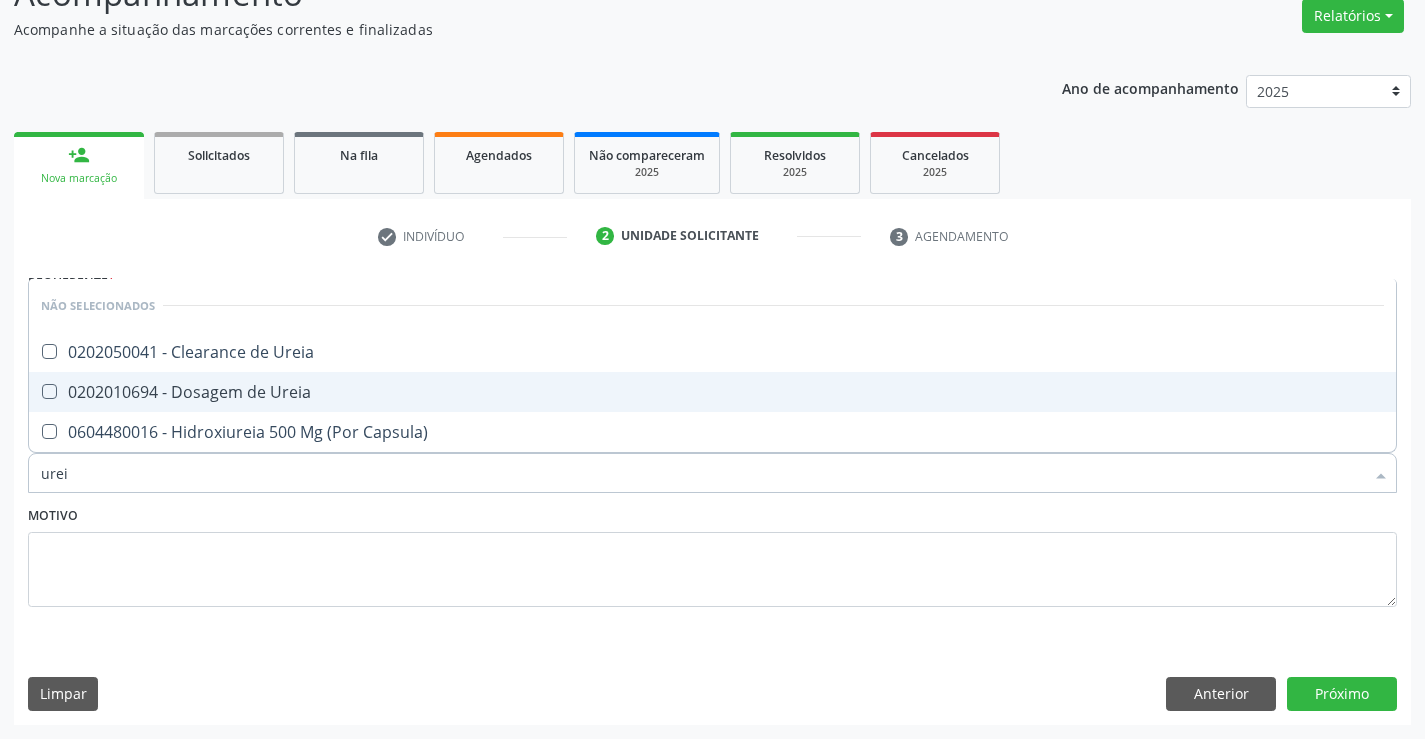 click on "0202010694 - Dosagem de Ureia" at bounding box center (712, 392) 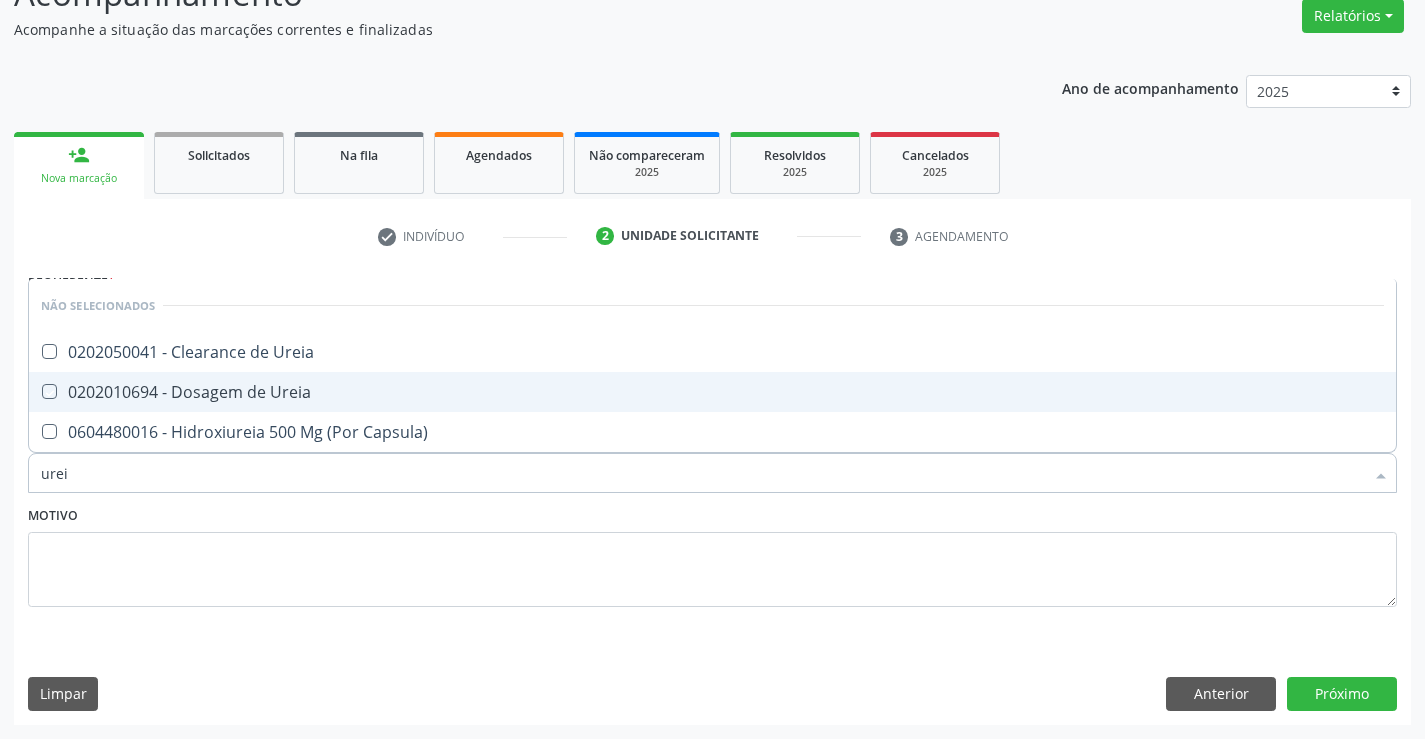 checkbox on "true" 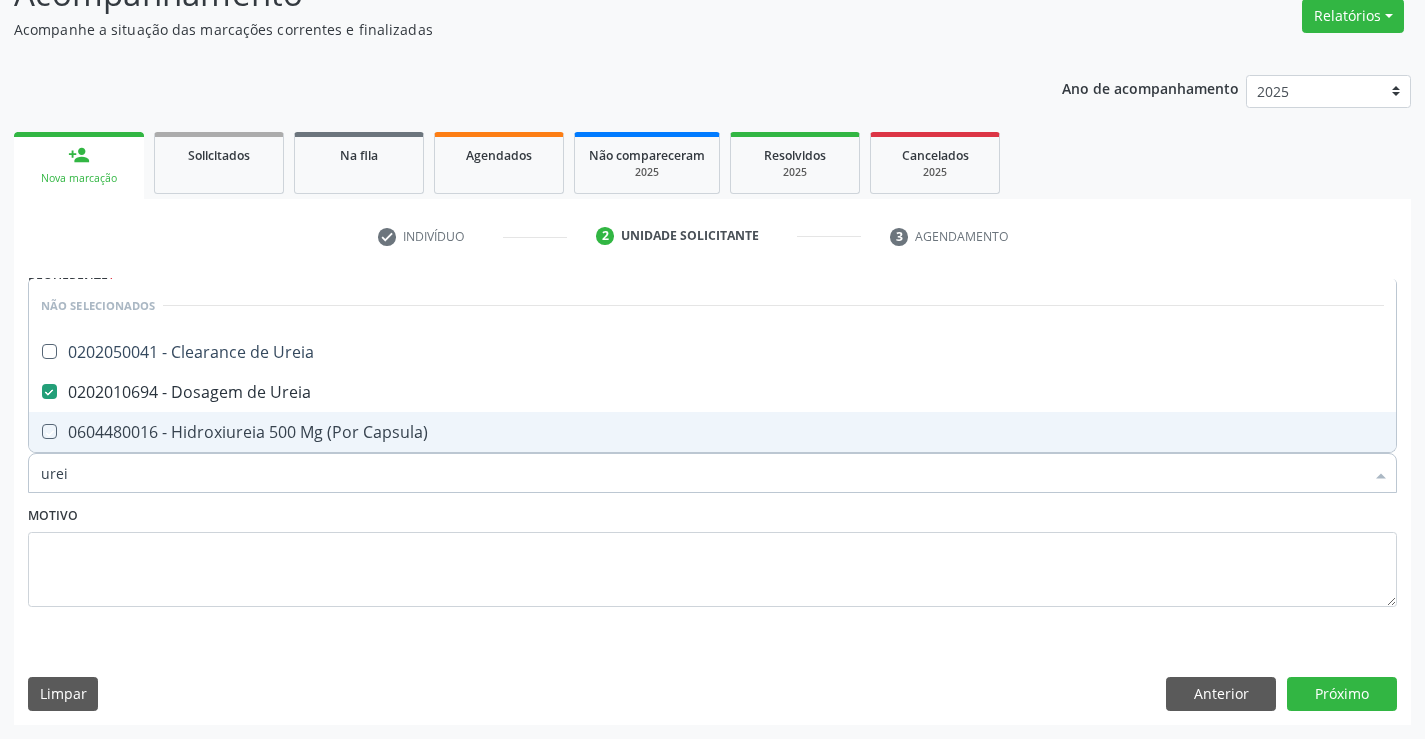 click on "Motivo" at bounding box center (712, 554) 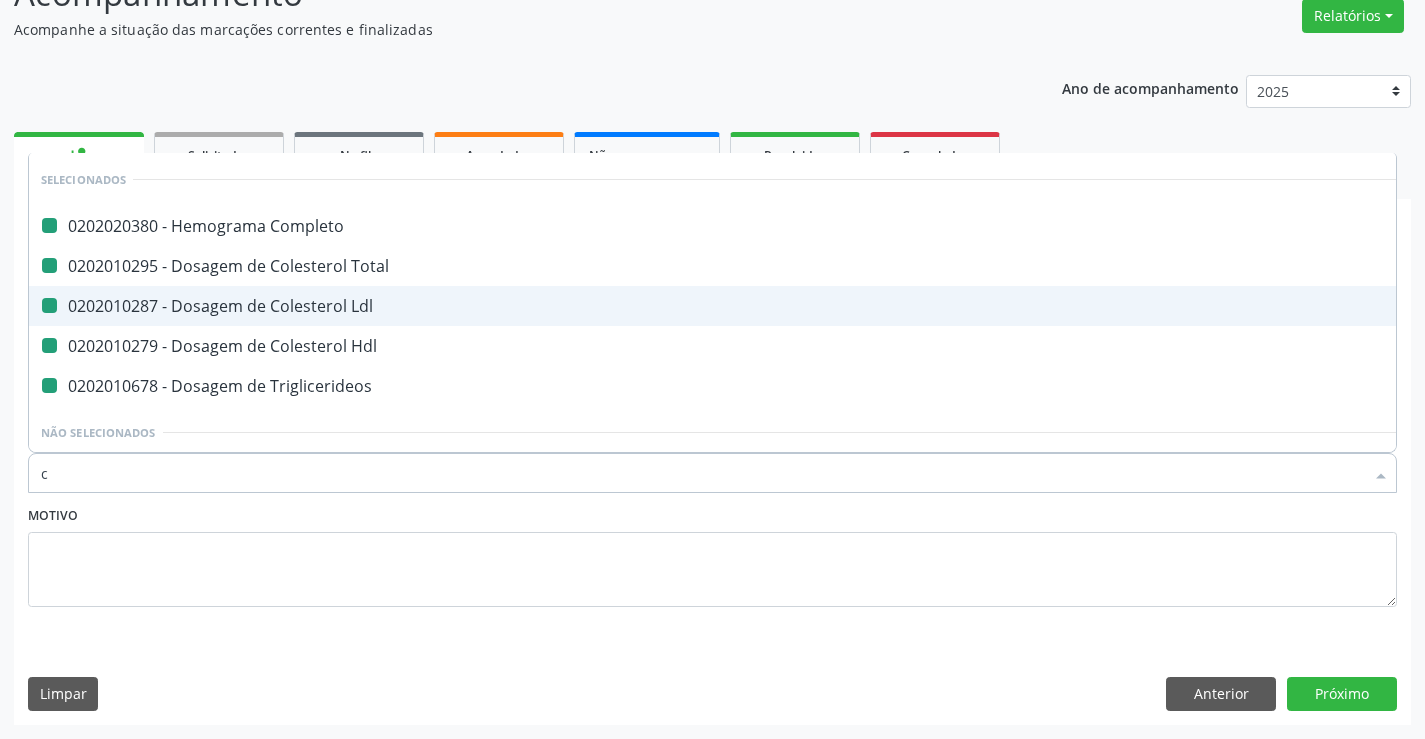 type on "cr" 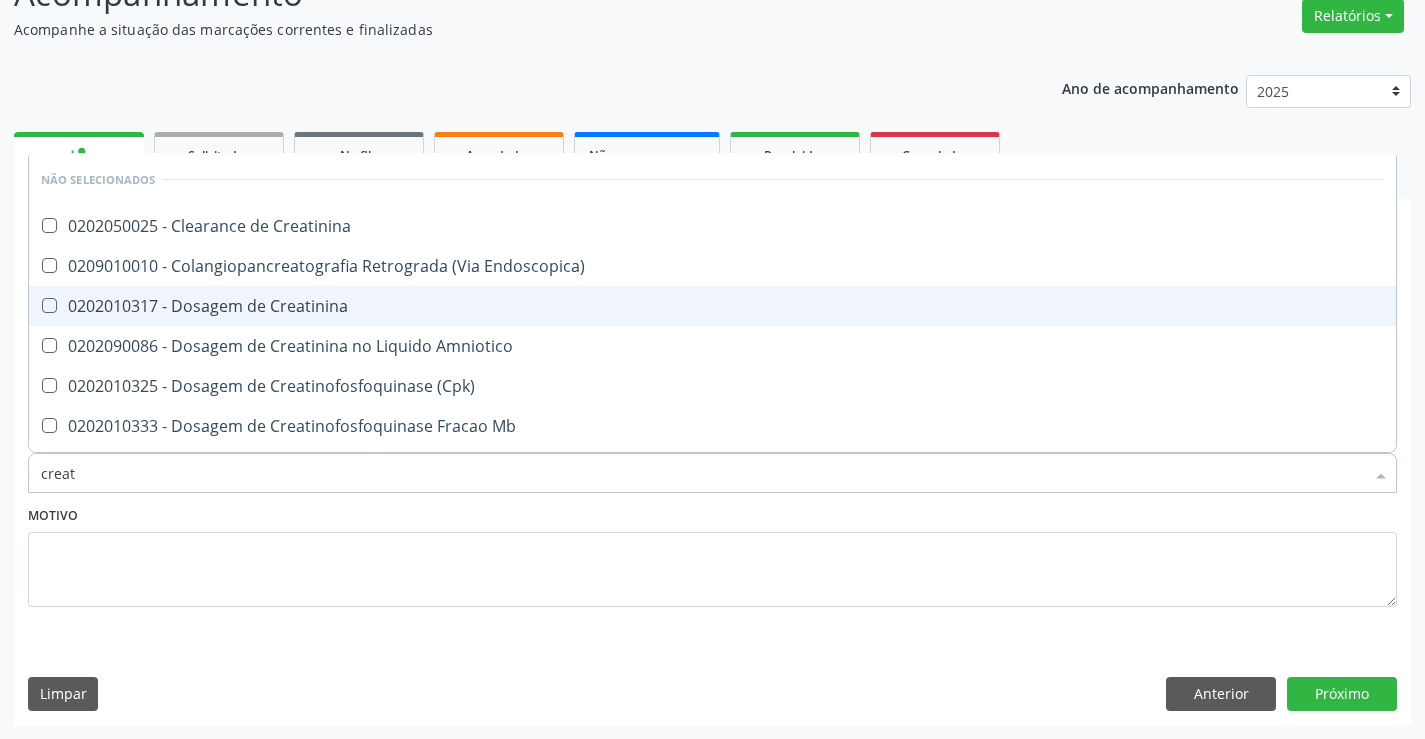 type on "creati" 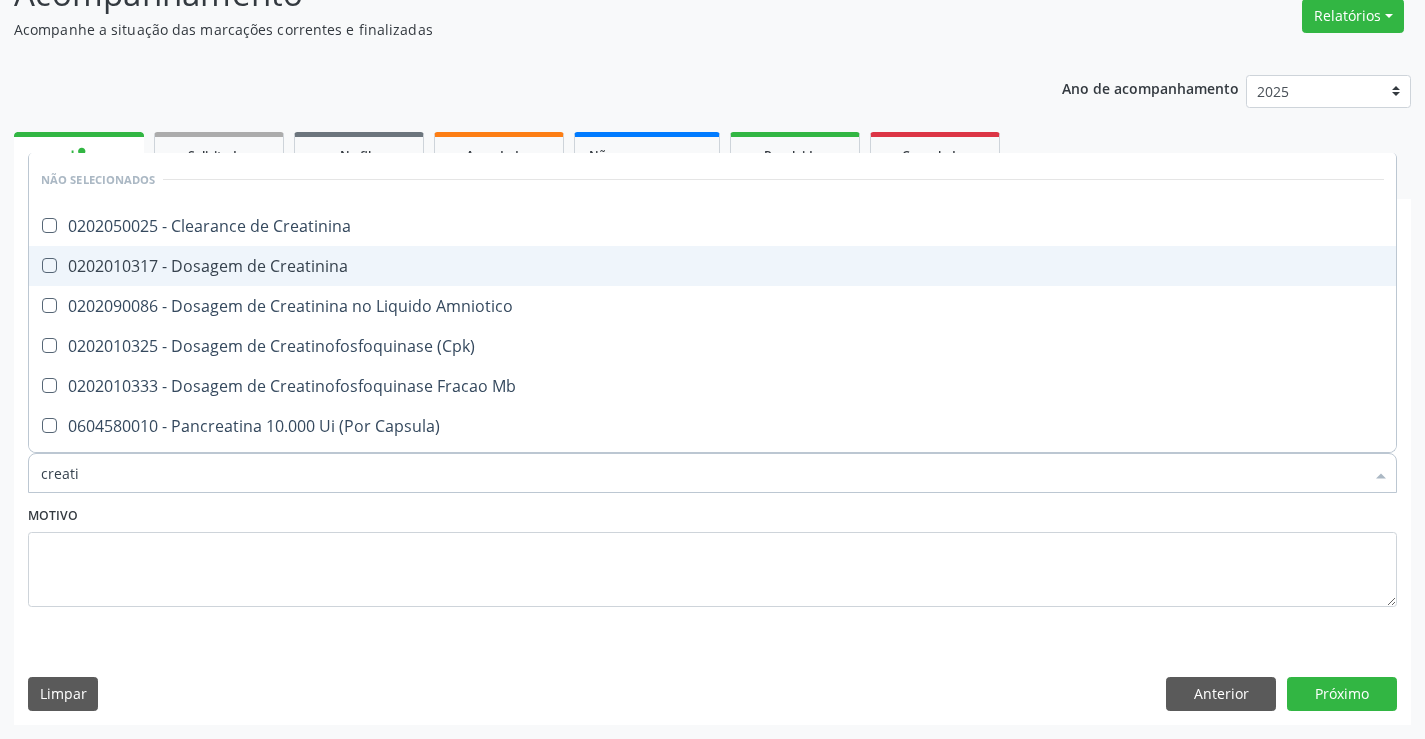 click on "0202010317 - Dosagem de Creatinina" at bounding box center [712, 266] 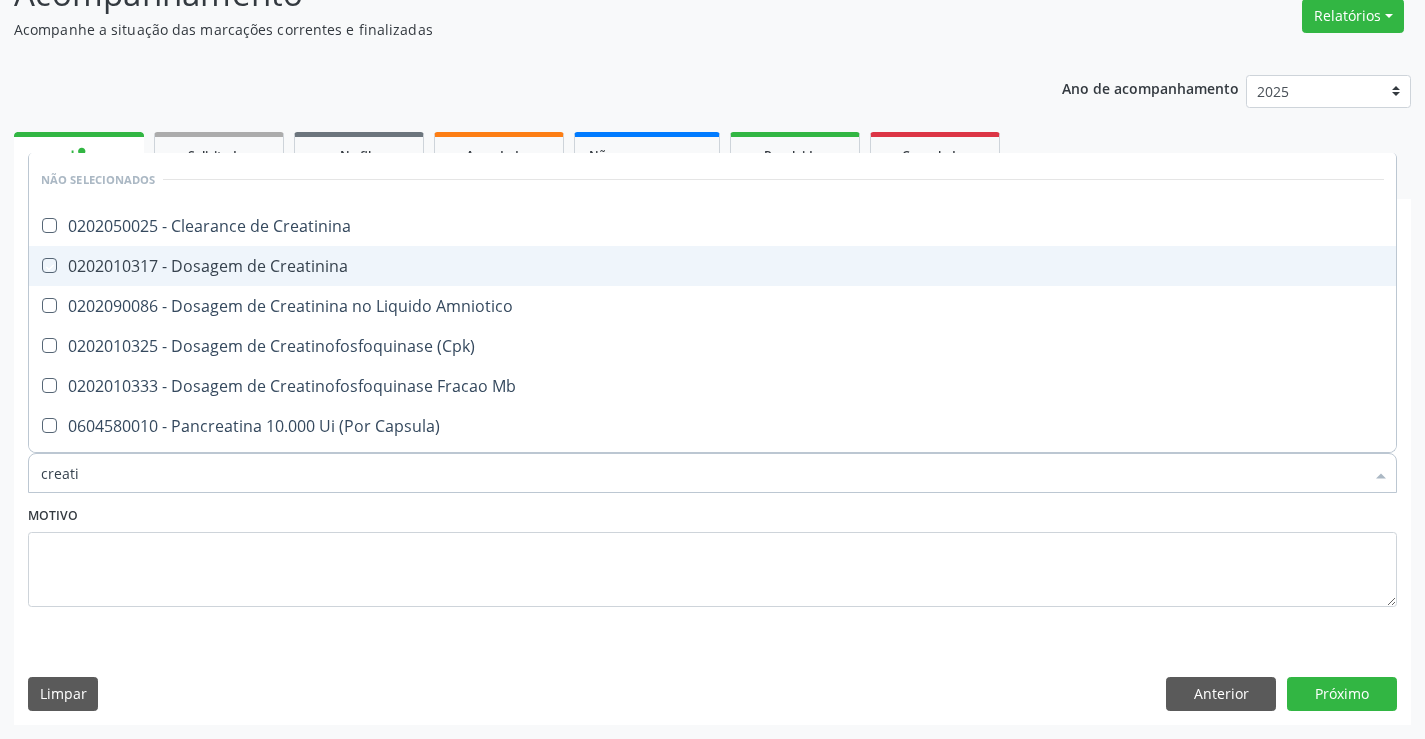 checkbox on "true" 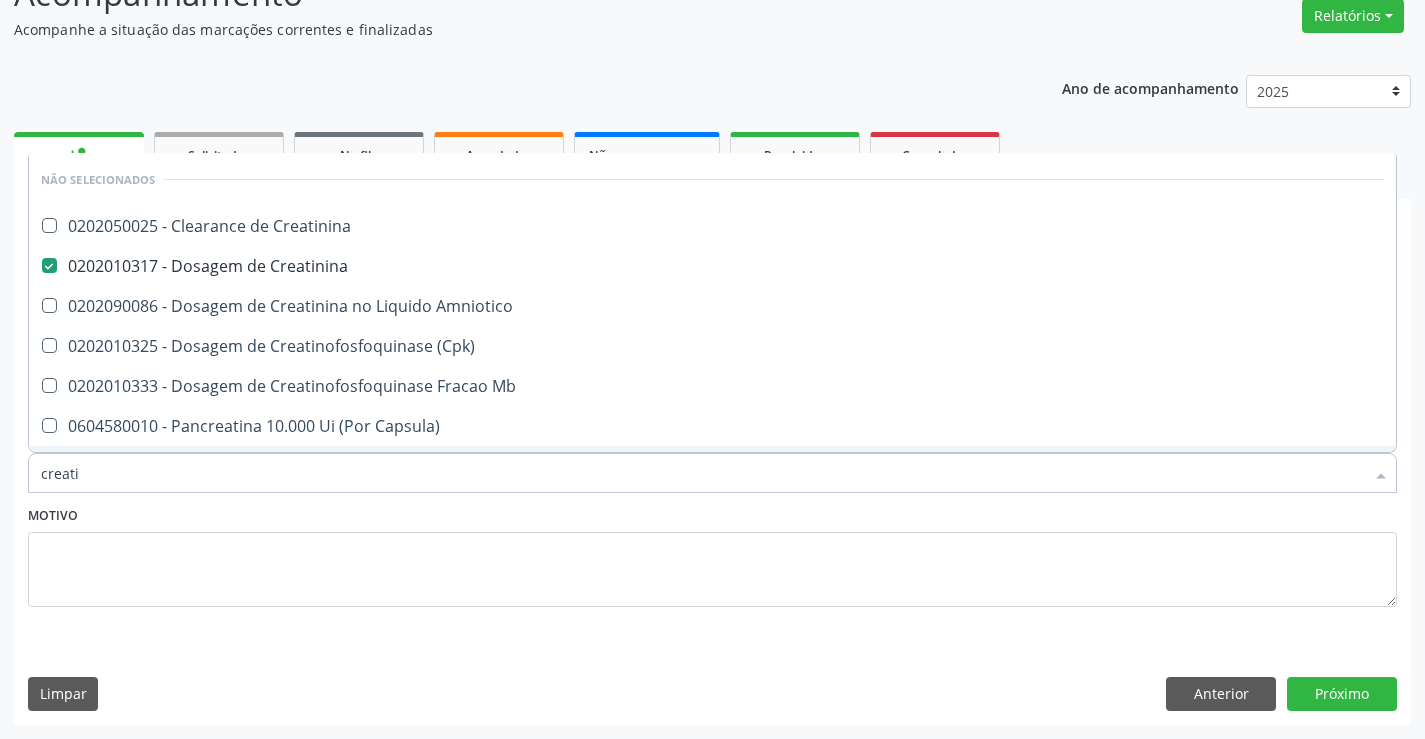 drag, startPoint x: 262, startPoint y: 501, endPoint x: 262, endPoint y: 486, distance: 15 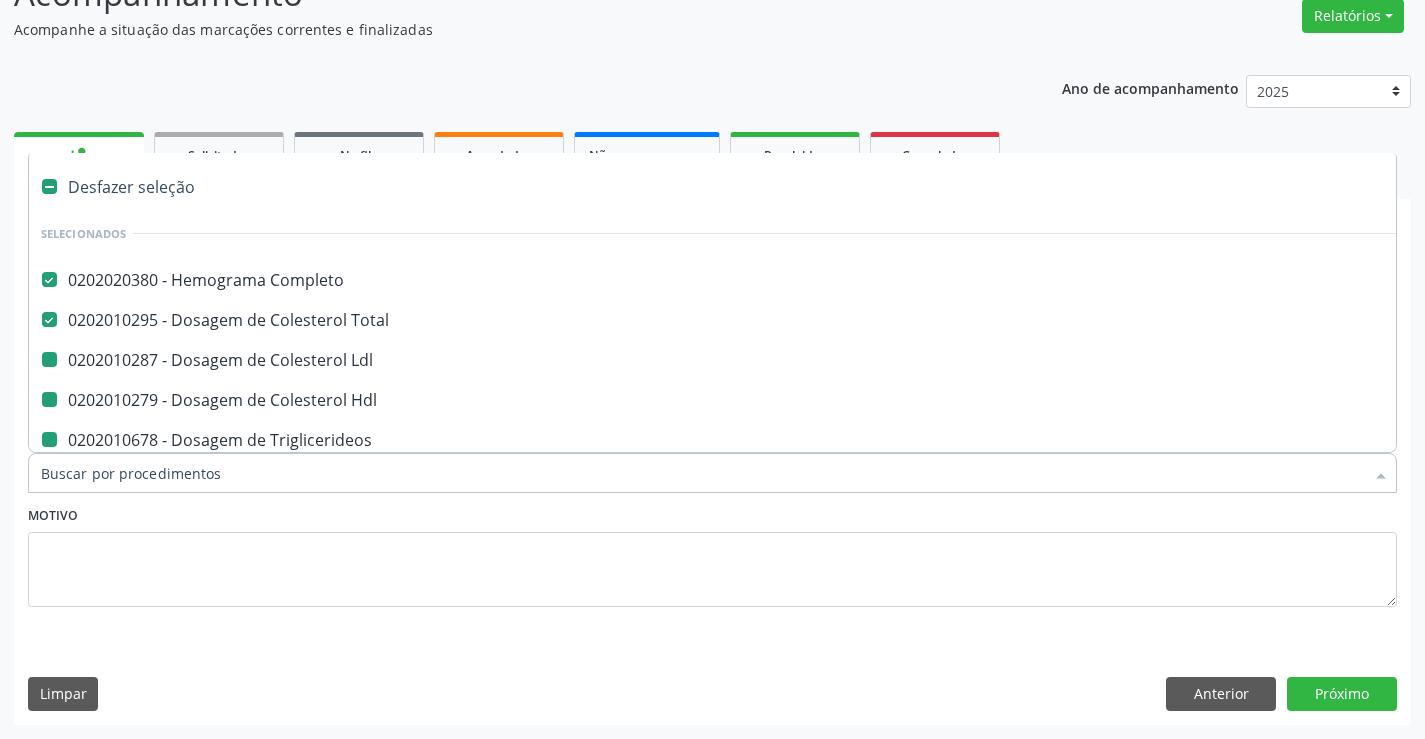 type on "u" 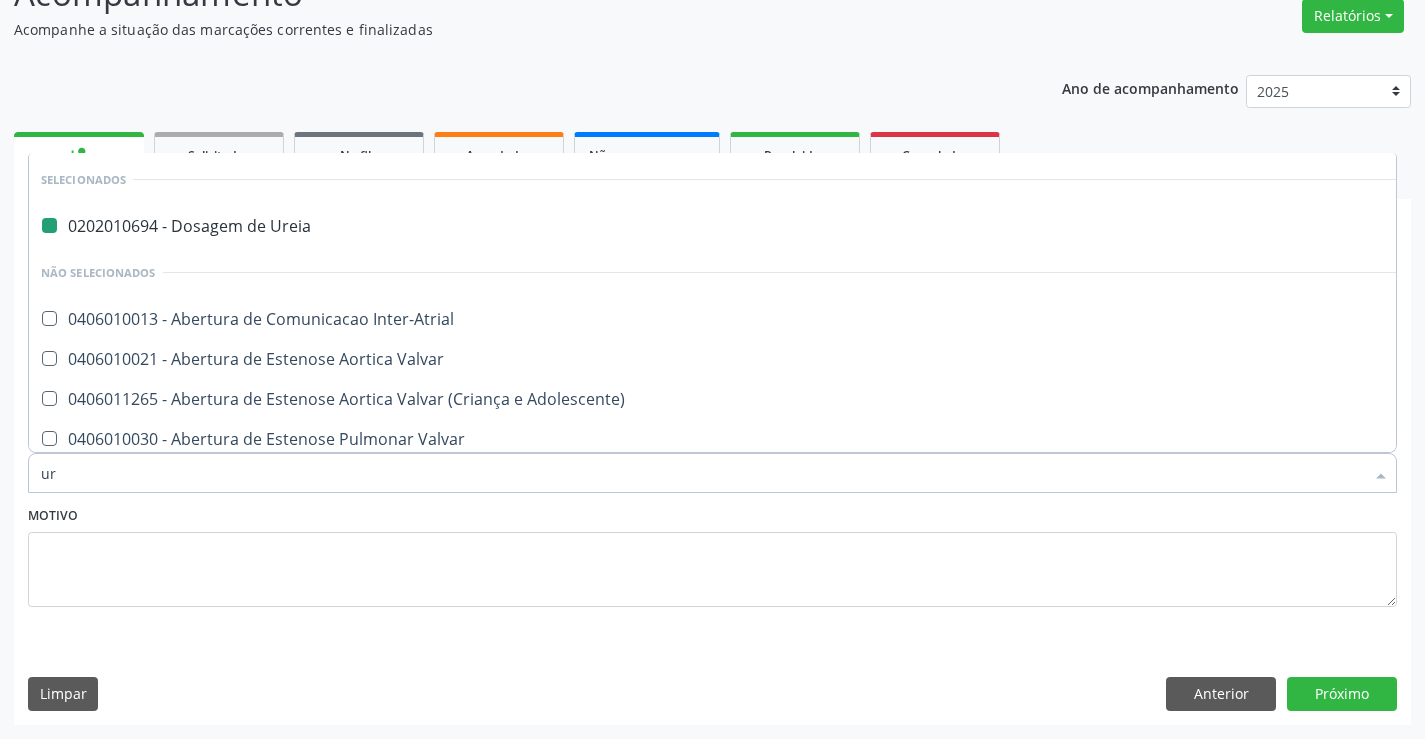 type on "uri" 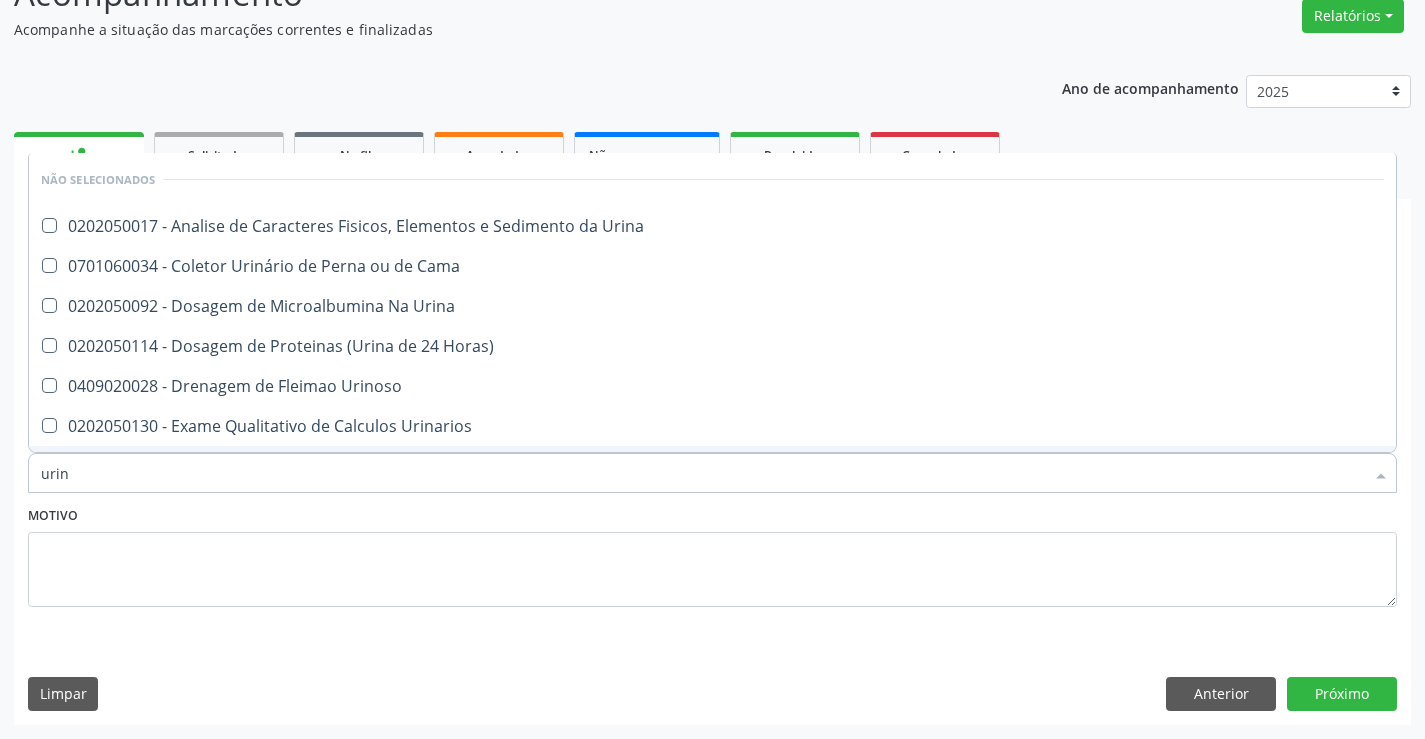type on "urina" 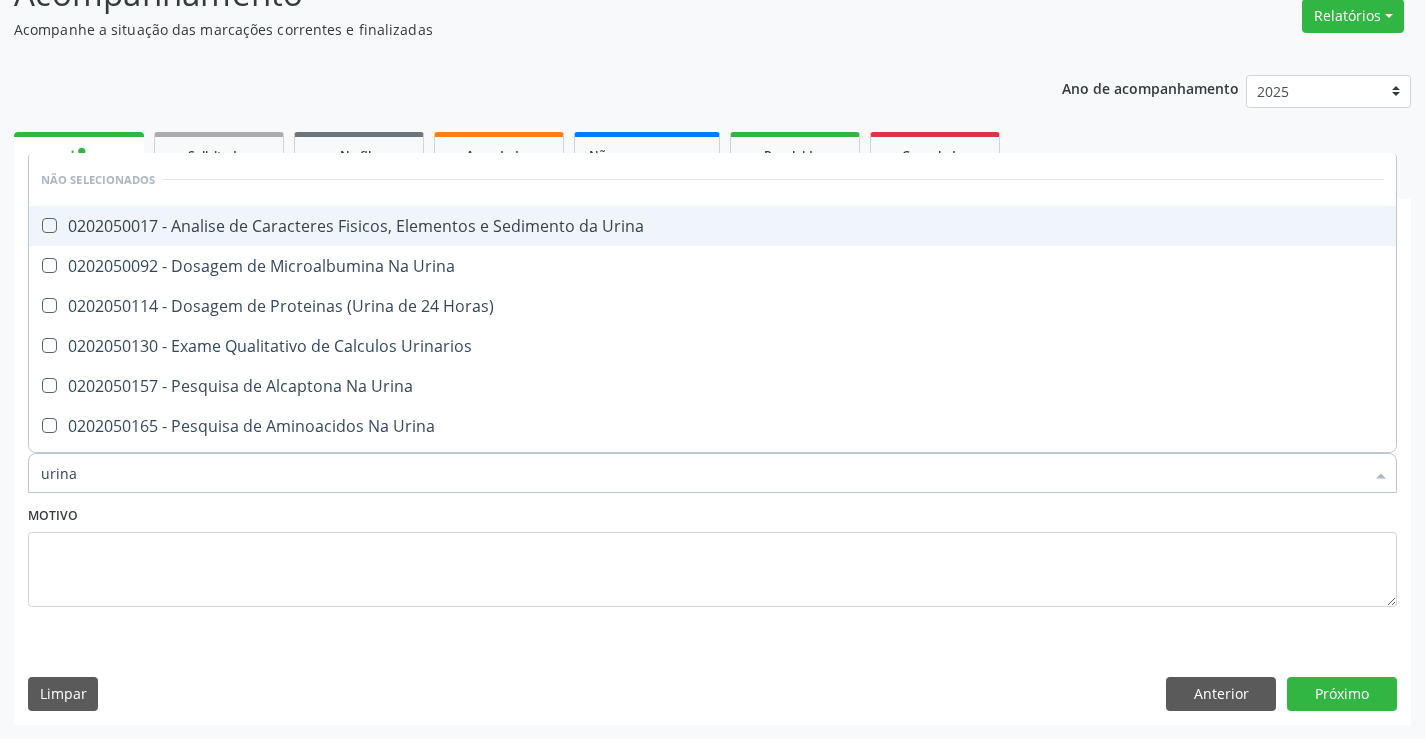 click on "0202050017 - Analise de Caracteres Fisicos, Elementos e Sedimento da Urina" at bounding box center [712, 226] 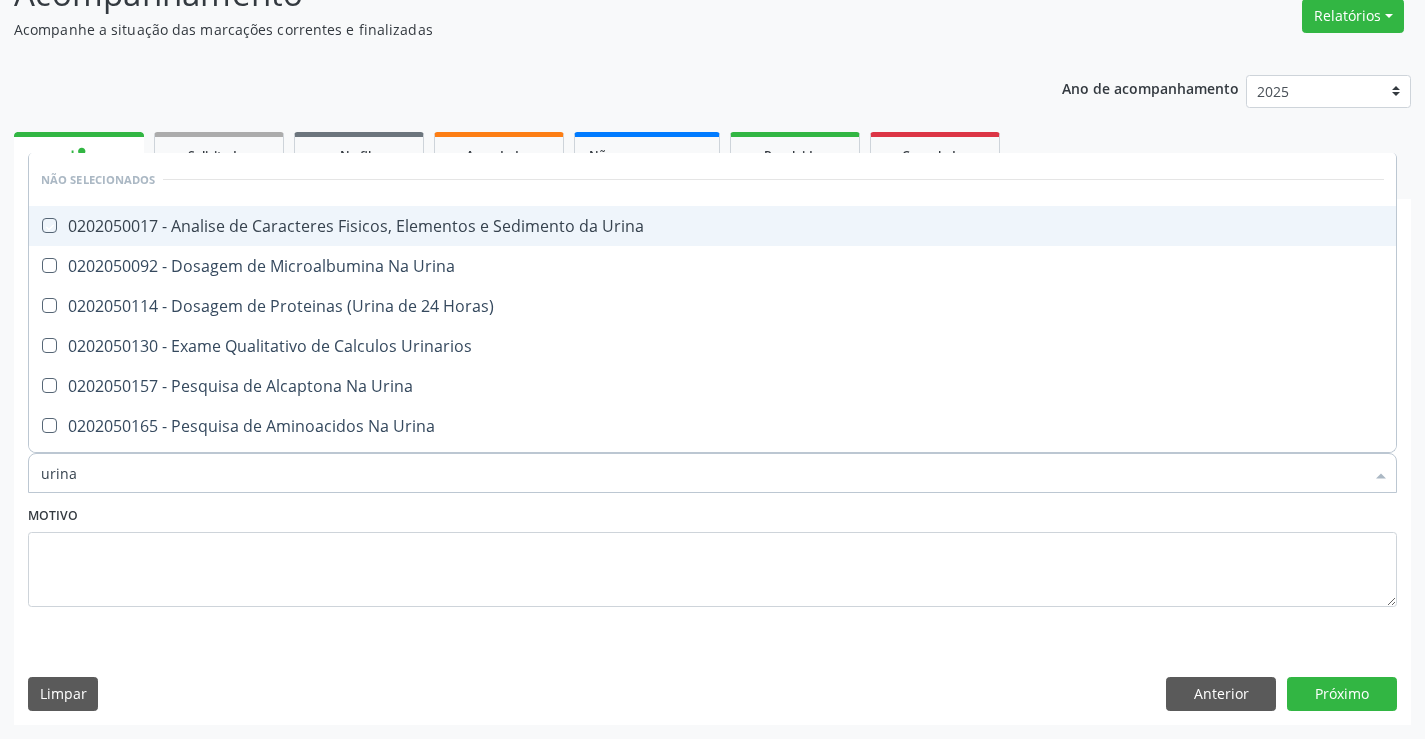 checkbox on "true" 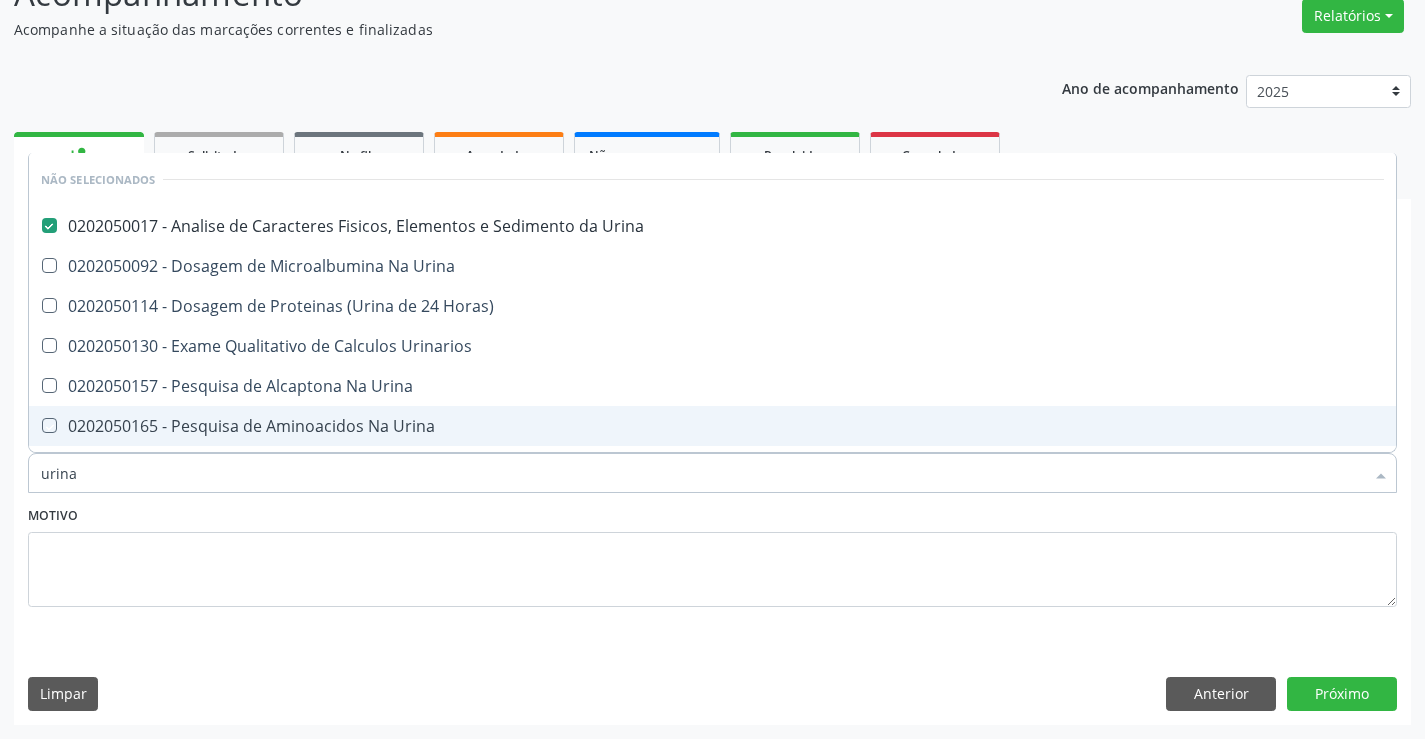 click on "Motivo" at bounding box center [712, 554] 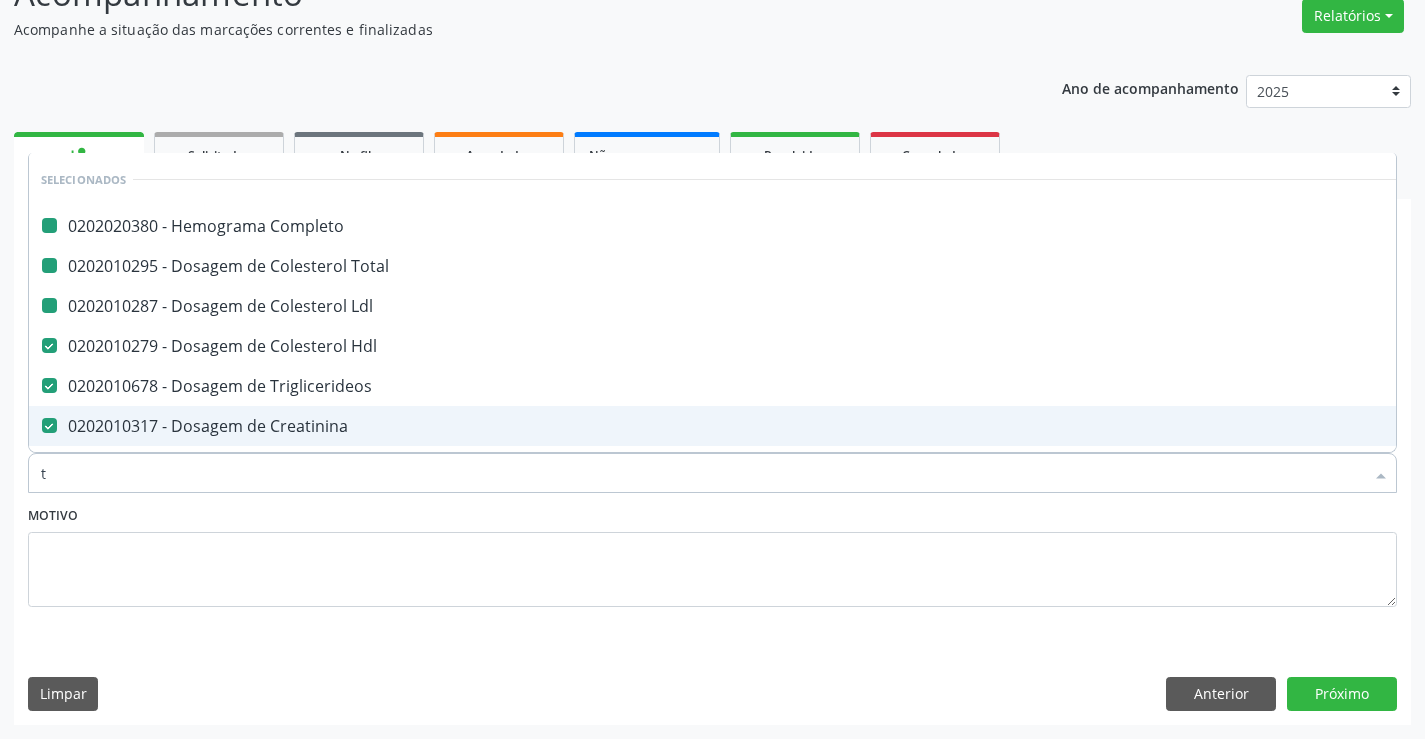 type on "tg" 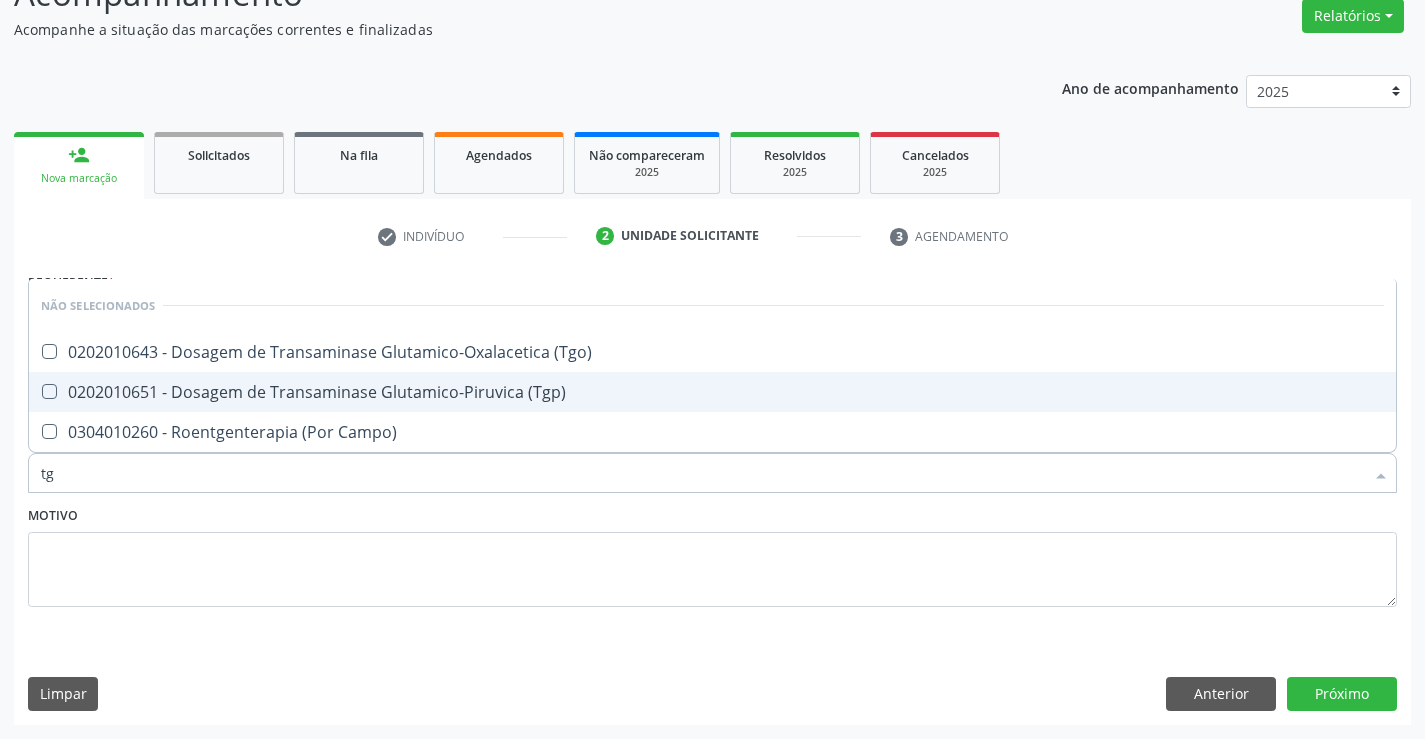click on "0202010651 - Dosagem de Transaminase Glutamico-Piruvica (Tgp)" at bounding box center (712, 392) 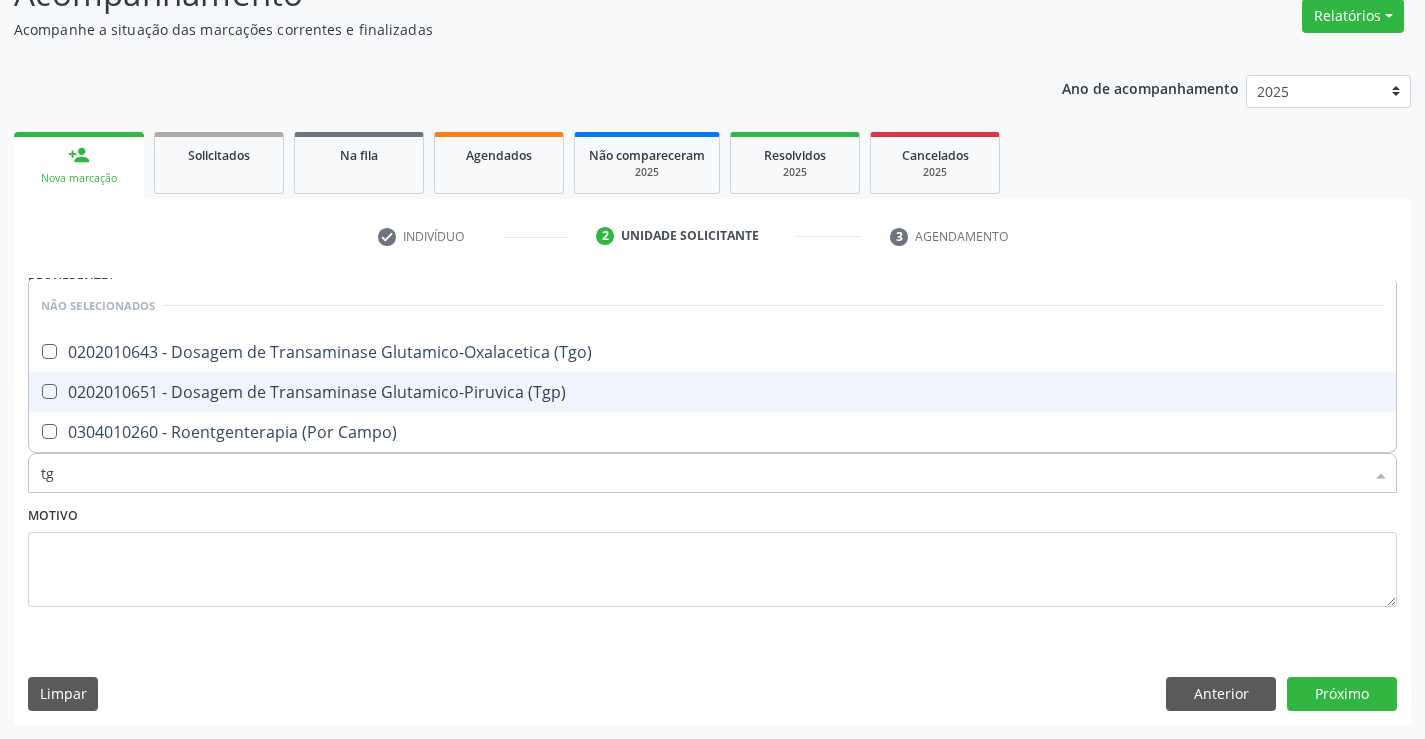 checkbox on "true" 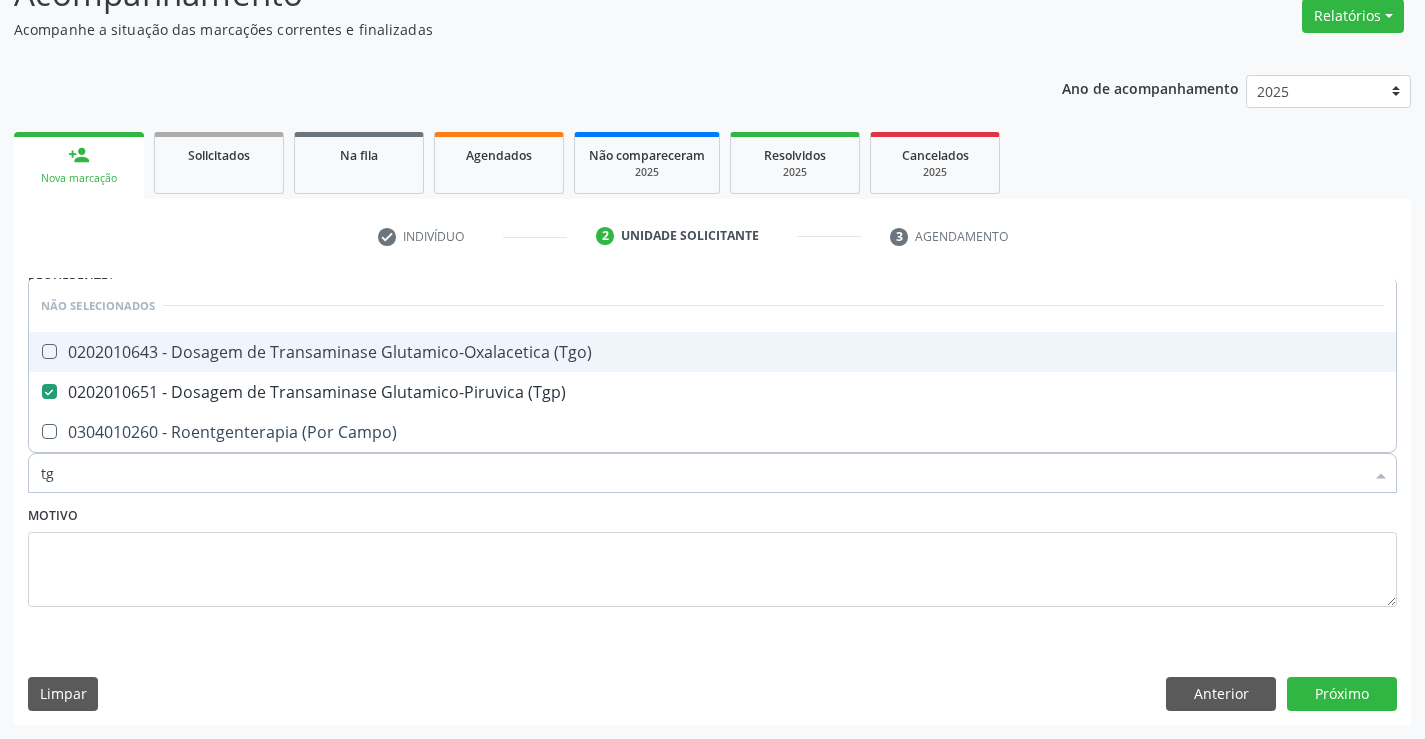 click on "0202010643 - Dosagem de Transaminase Glutamico-Oxalacetica (Tgo)" at bounding box center [712, 352] 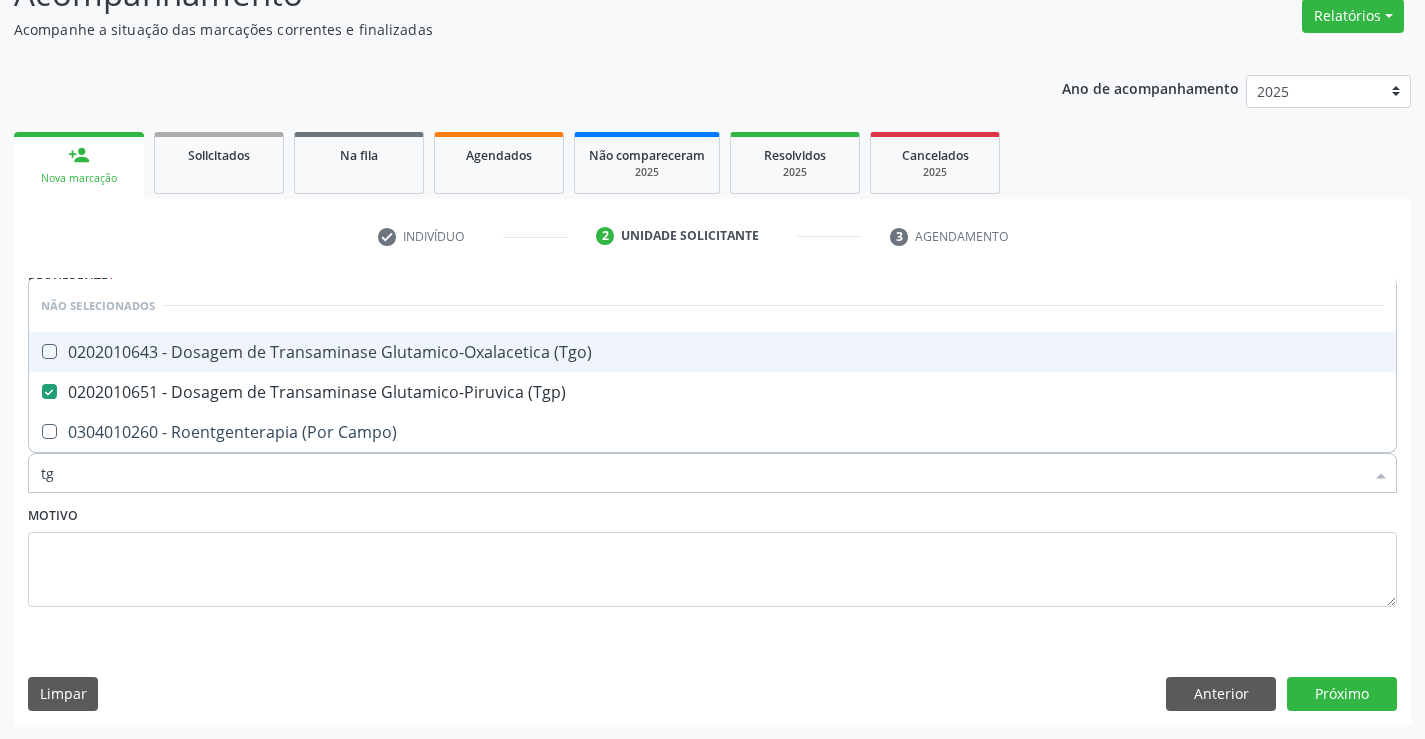 checkbox on "true" 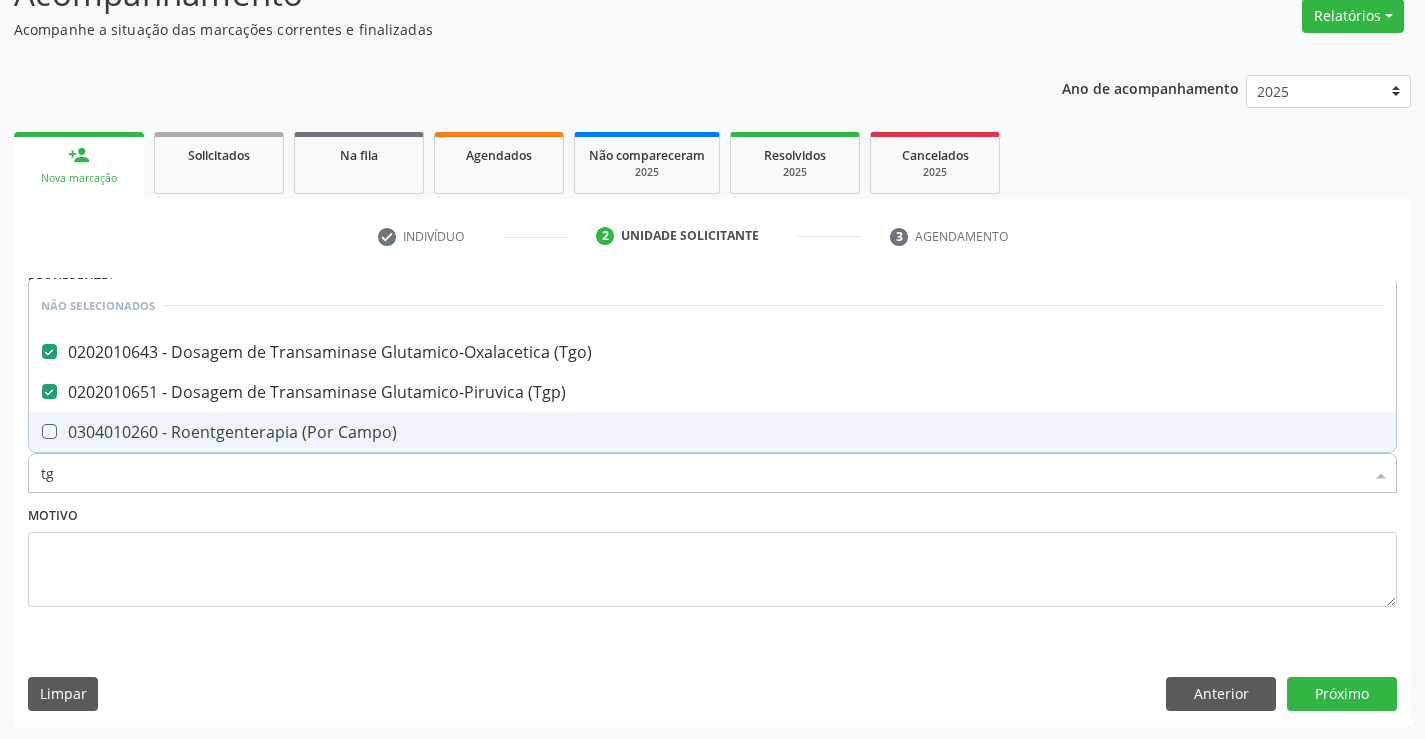 click on "Motivo" at bounding box center (712, 554) 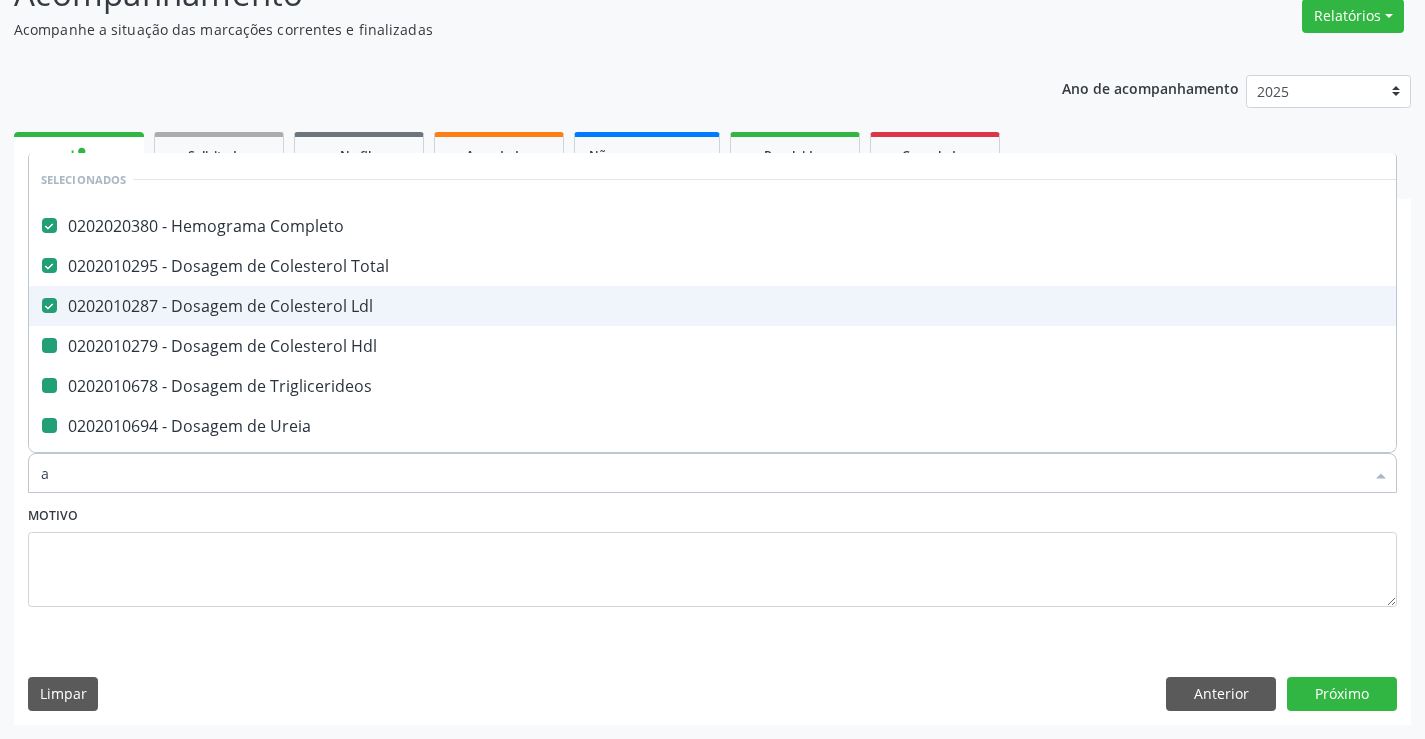 type on "ac" 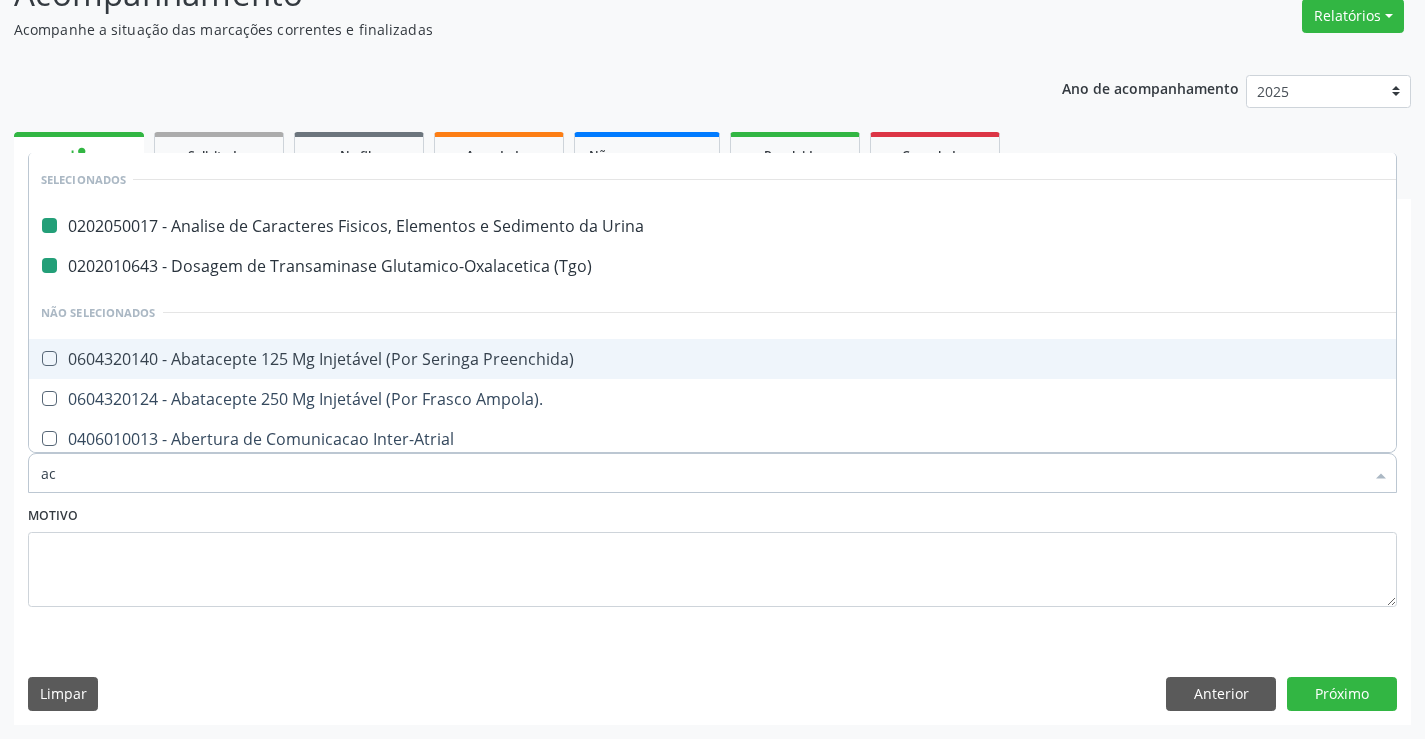 type on "aci" 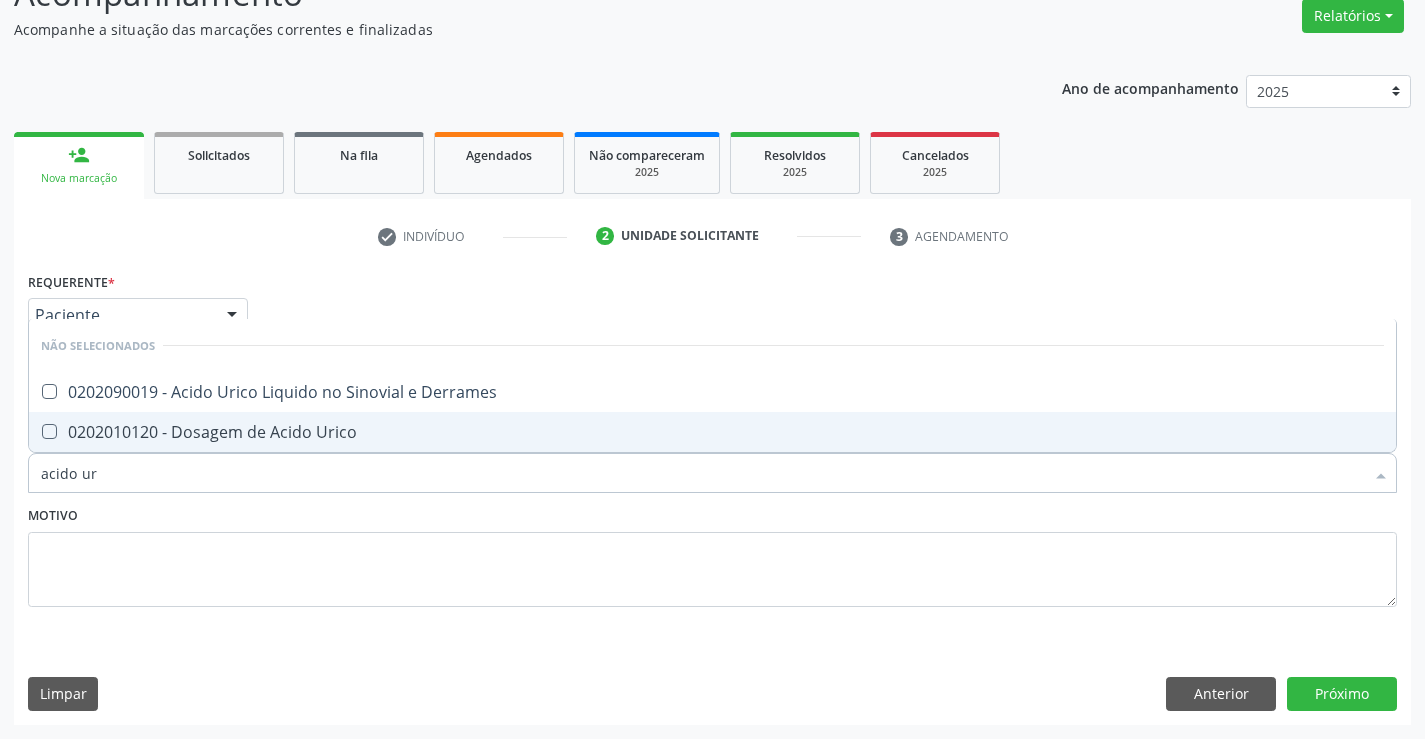 type on "acido uri" 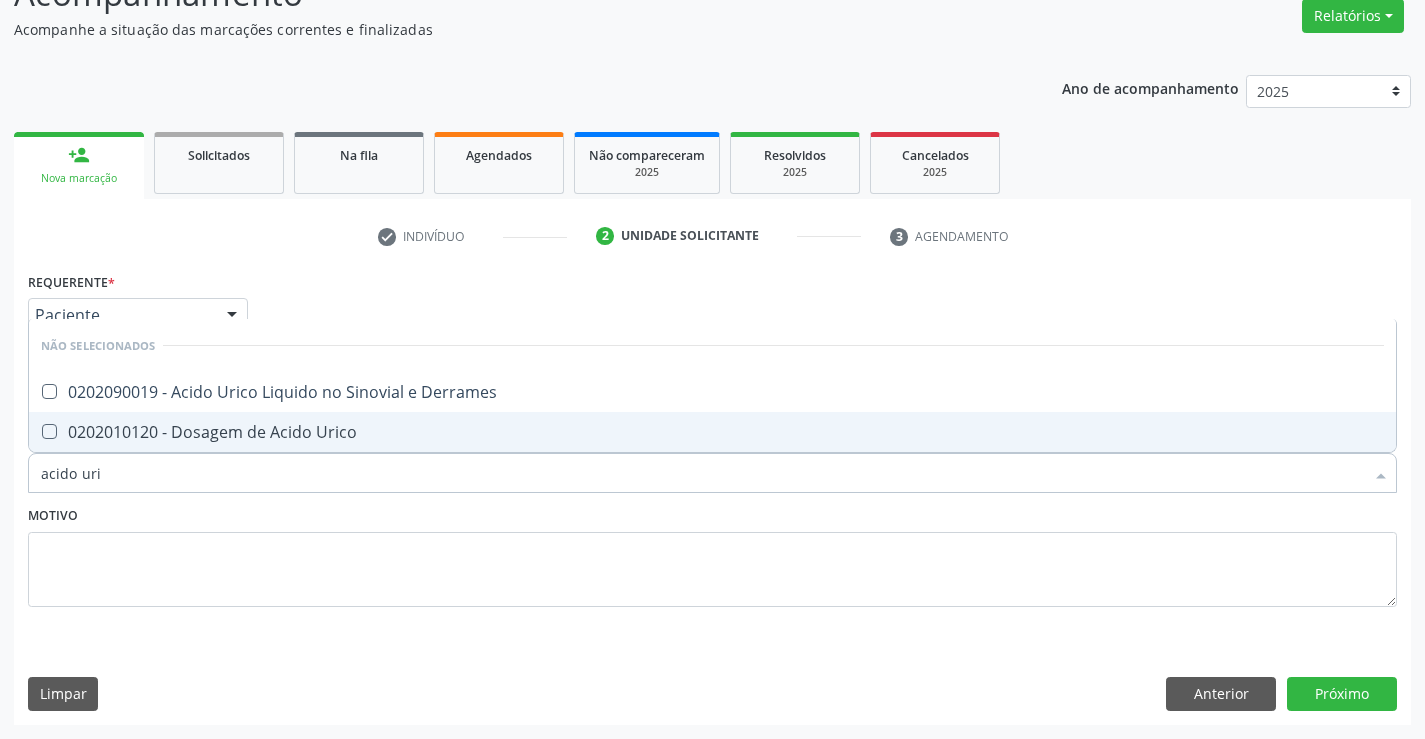 click on "0202010120 - Dosagem de Acido Urico" at bounding box center (712, 432) 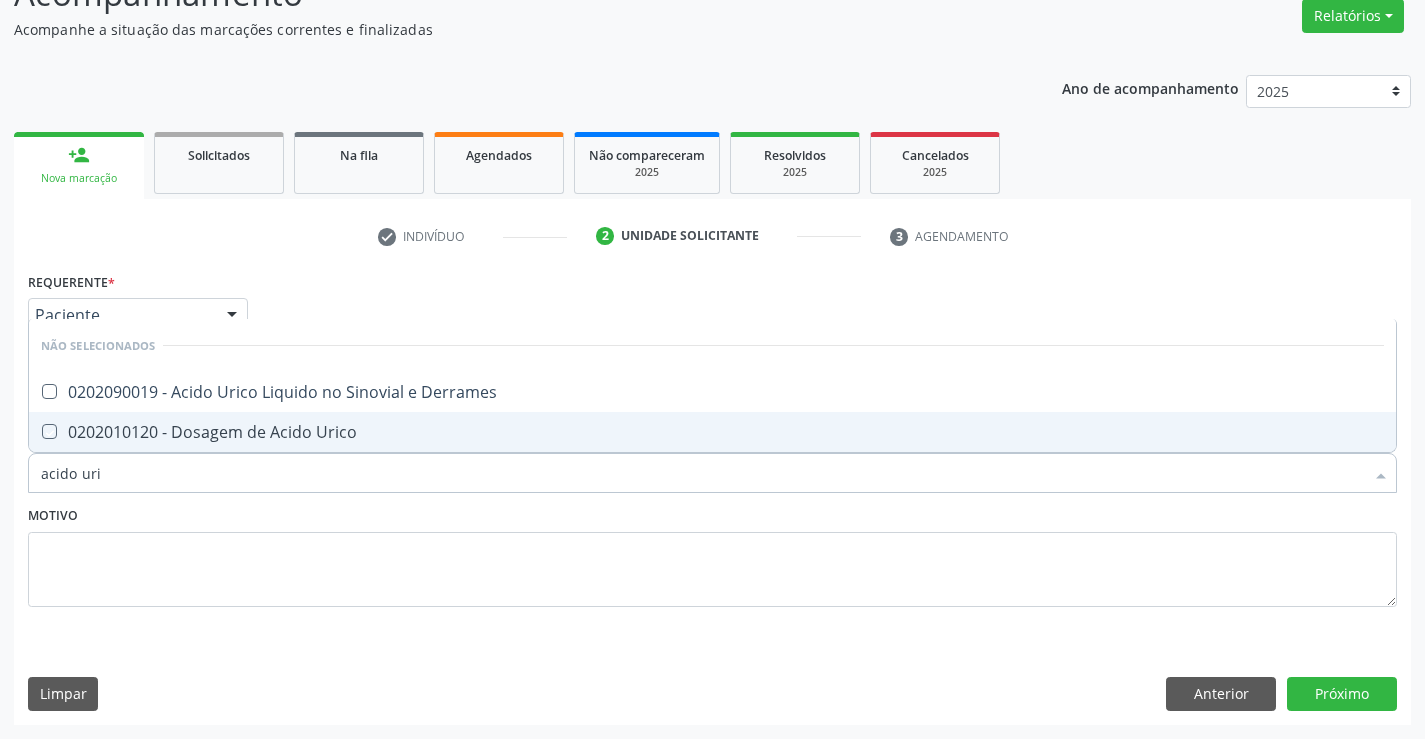 checkbox on "true" 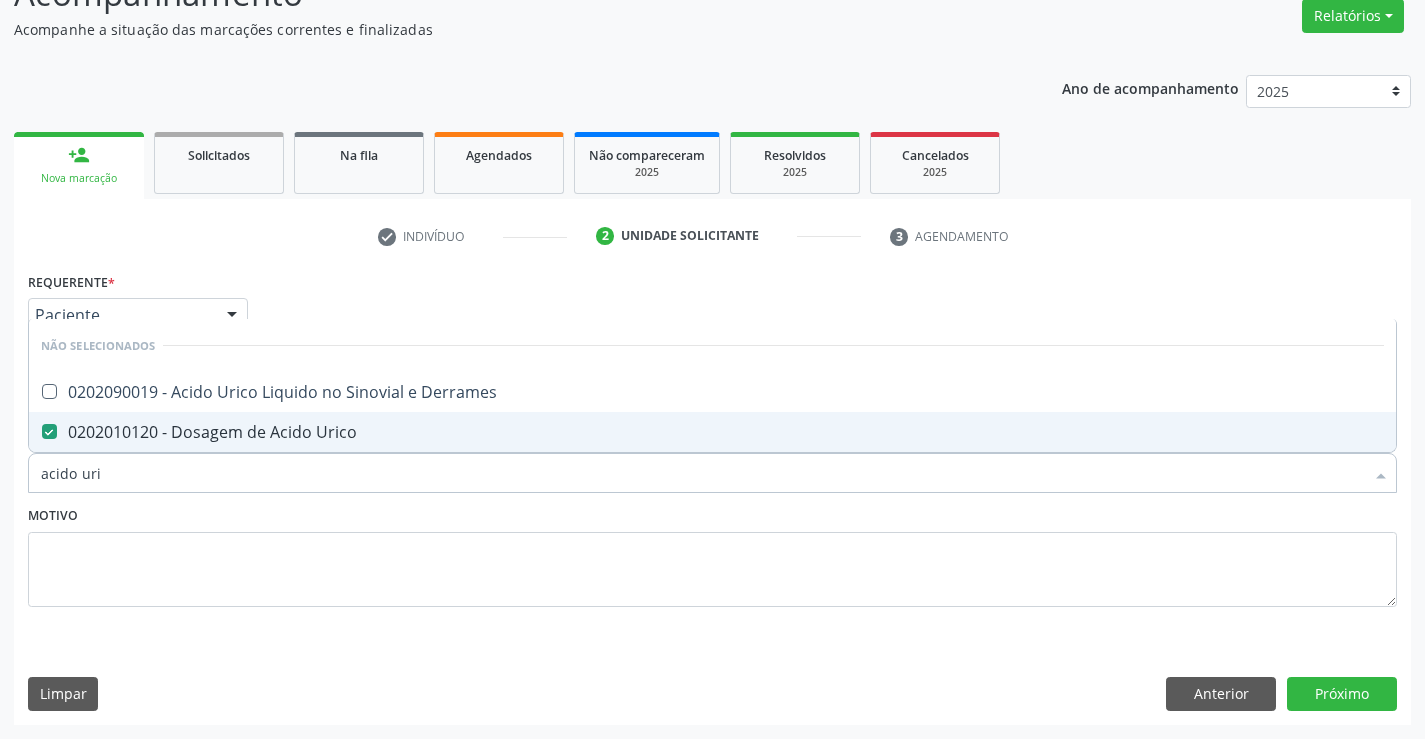 click on "Motivo" at bounding box center (712, 554) 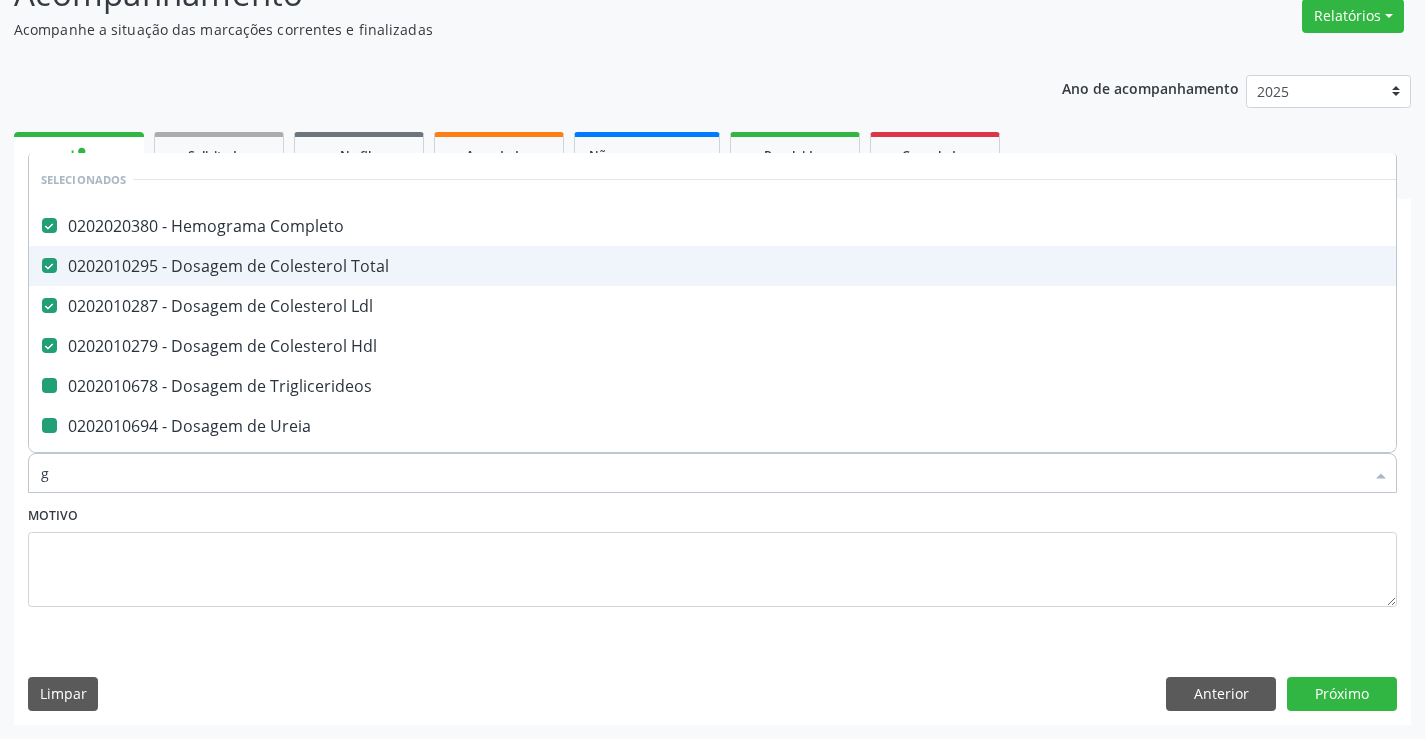 type on "gl" 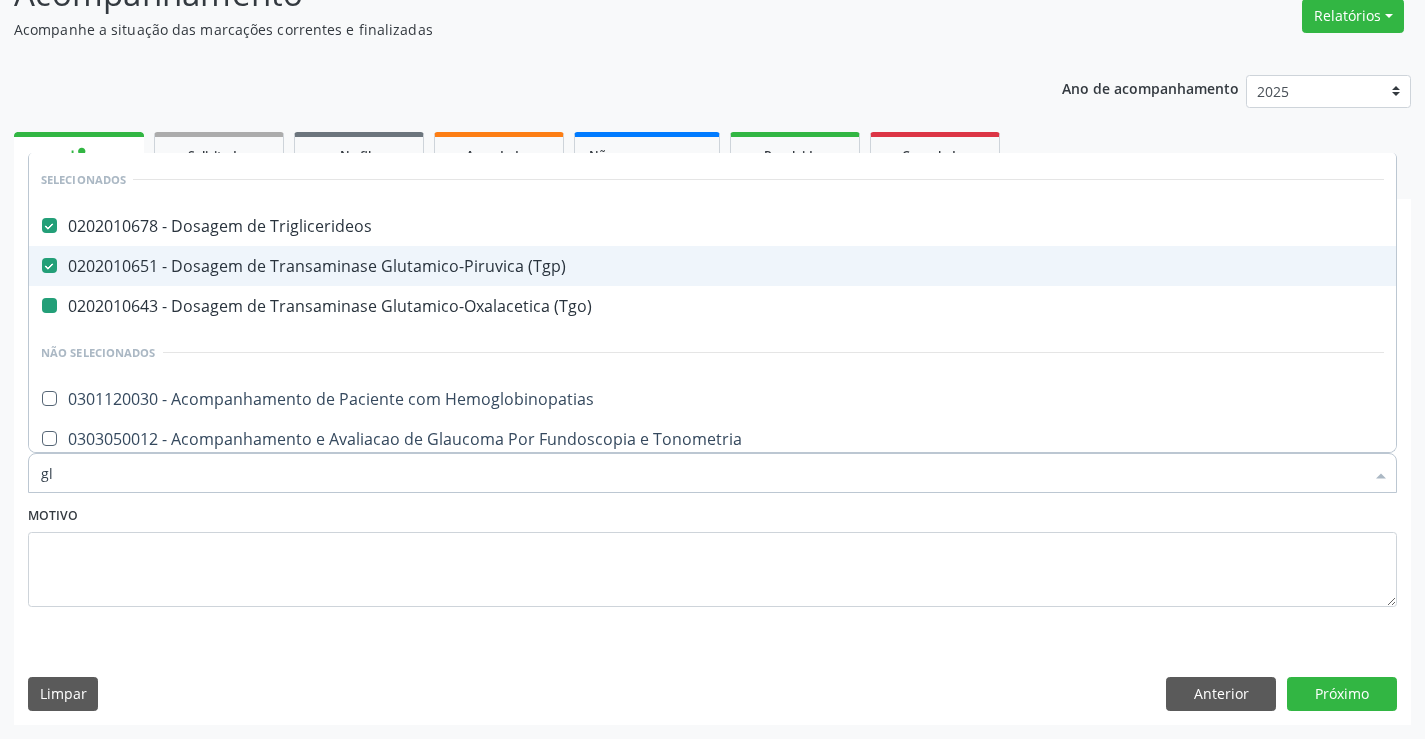 type on "gli" 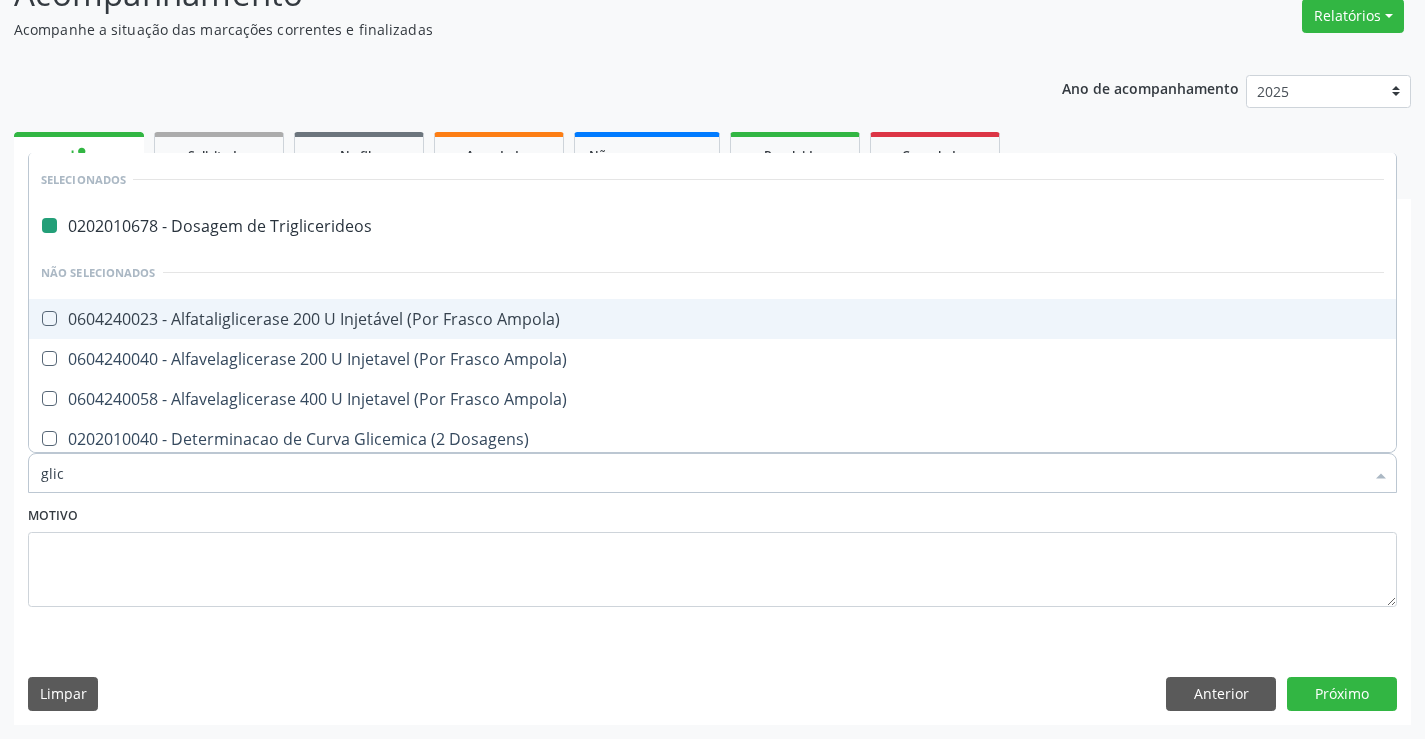type on "glico" 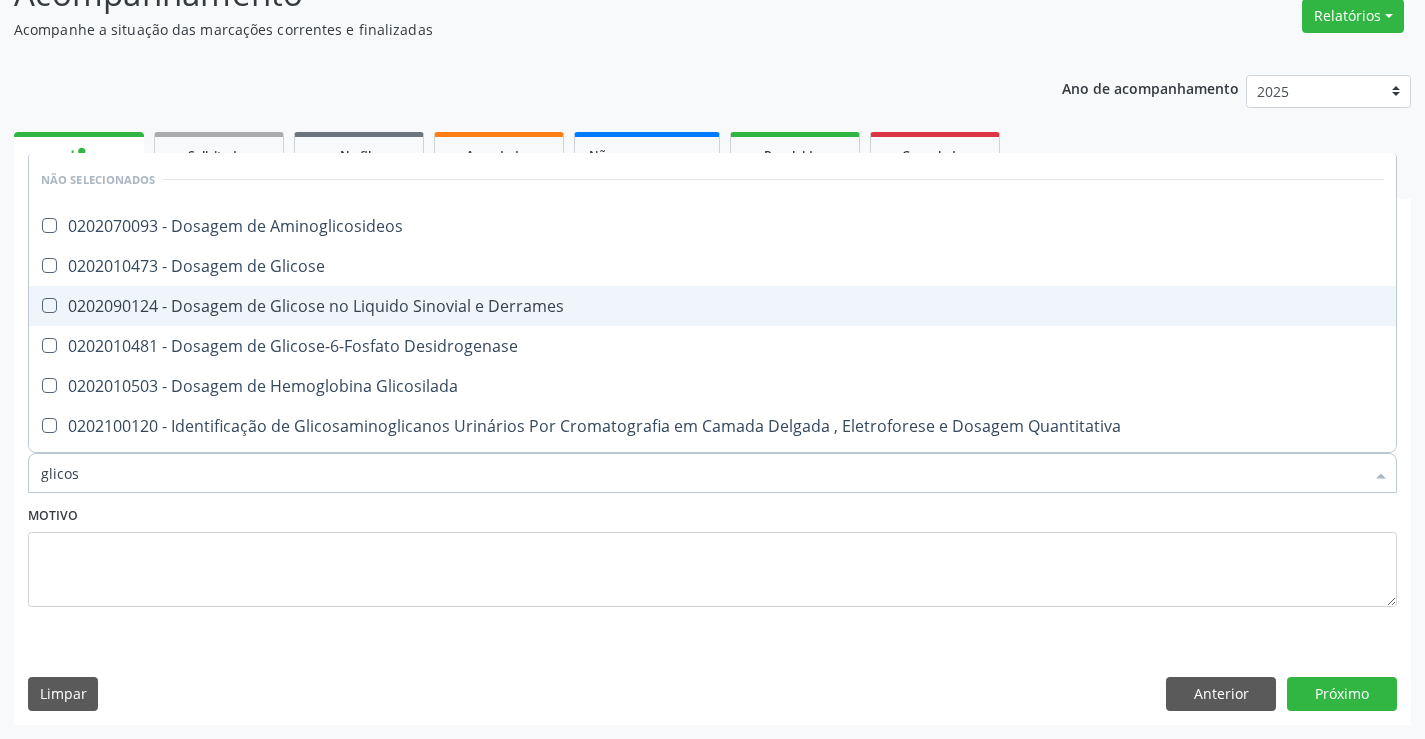 type on "glicose" 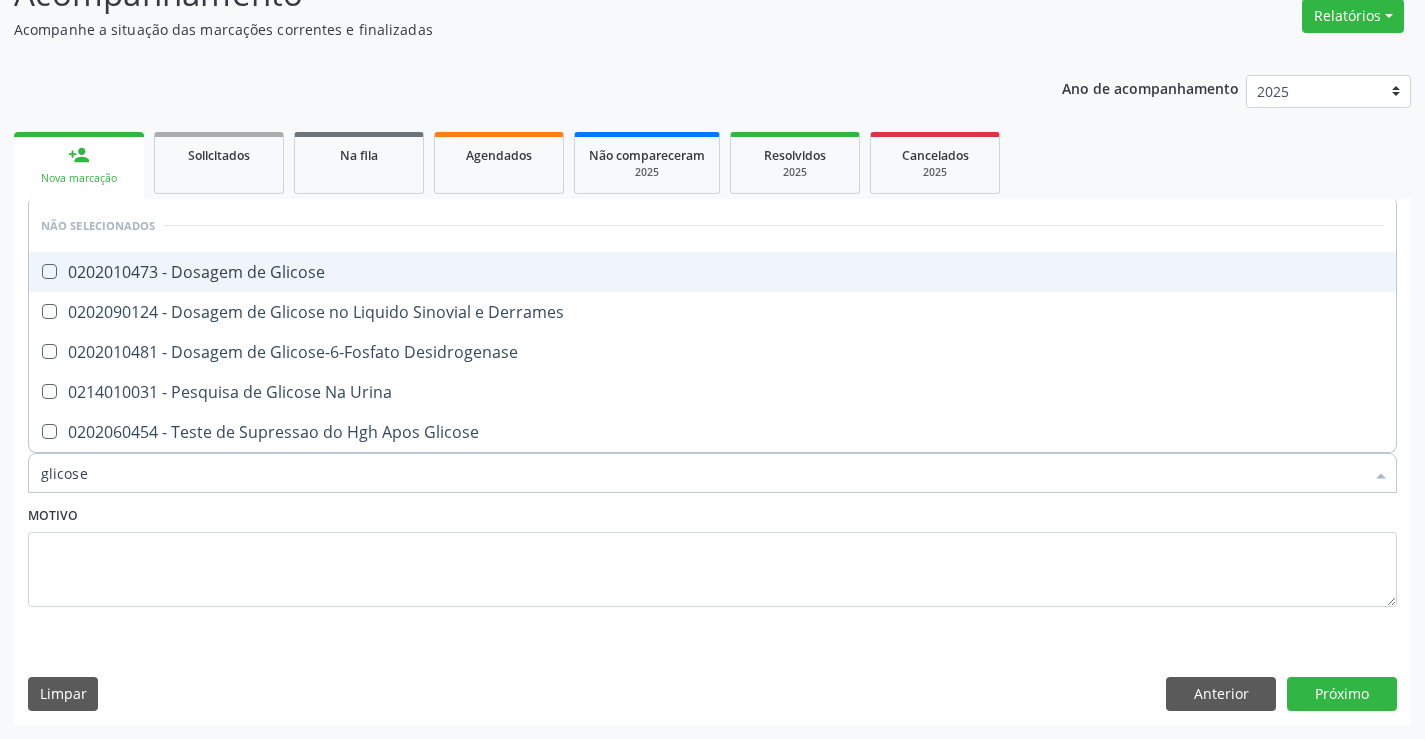 click on "0202010473 - Dosagem de Glicose" at bounding box center [712, 272] 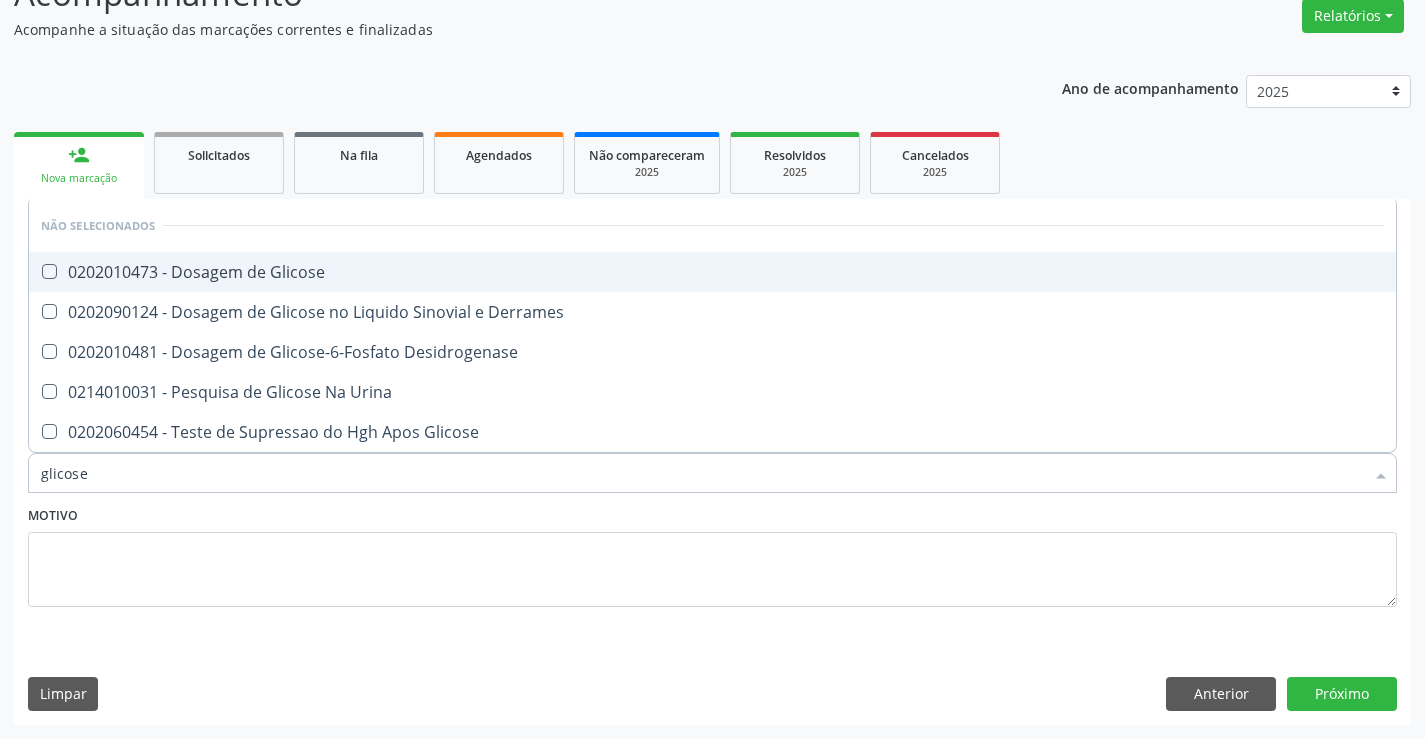 checkbox on "true" 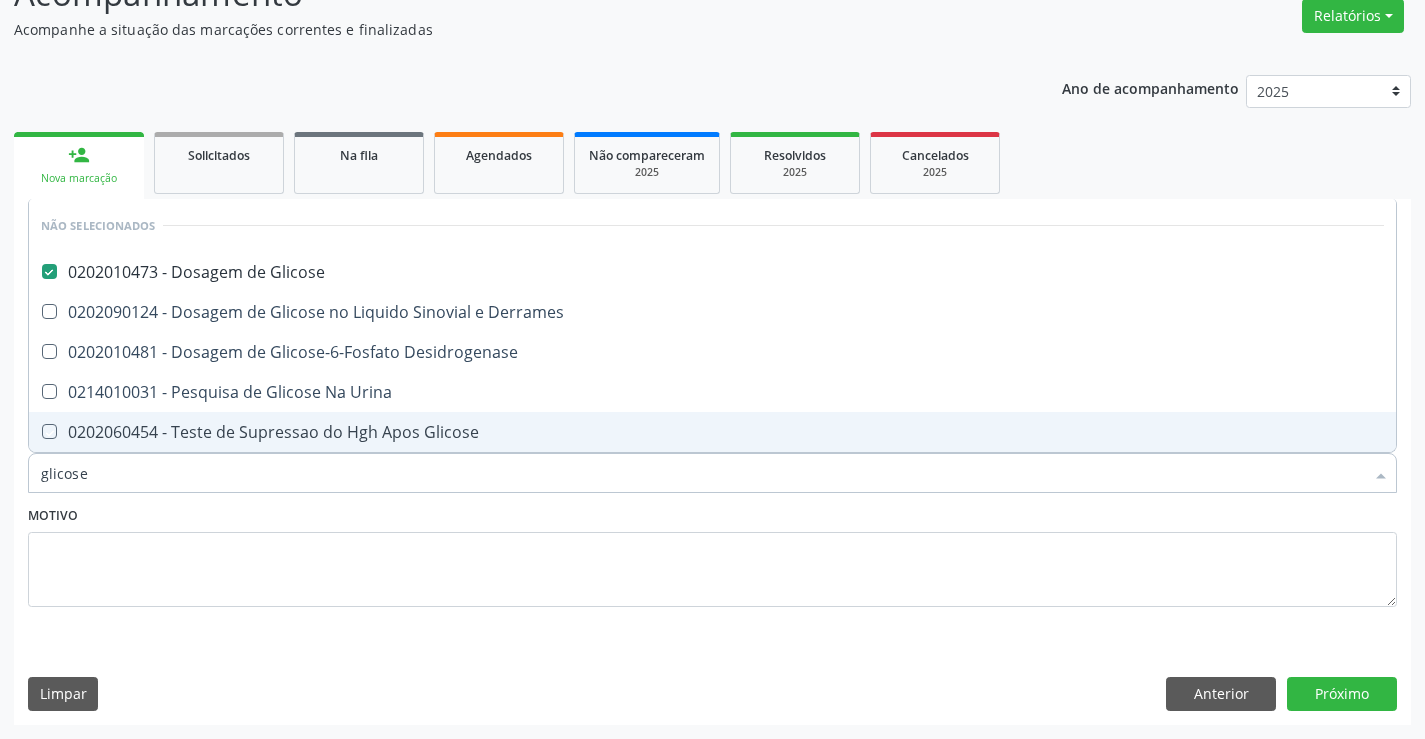 click on "Motivo" at bounding box center (712, 554) 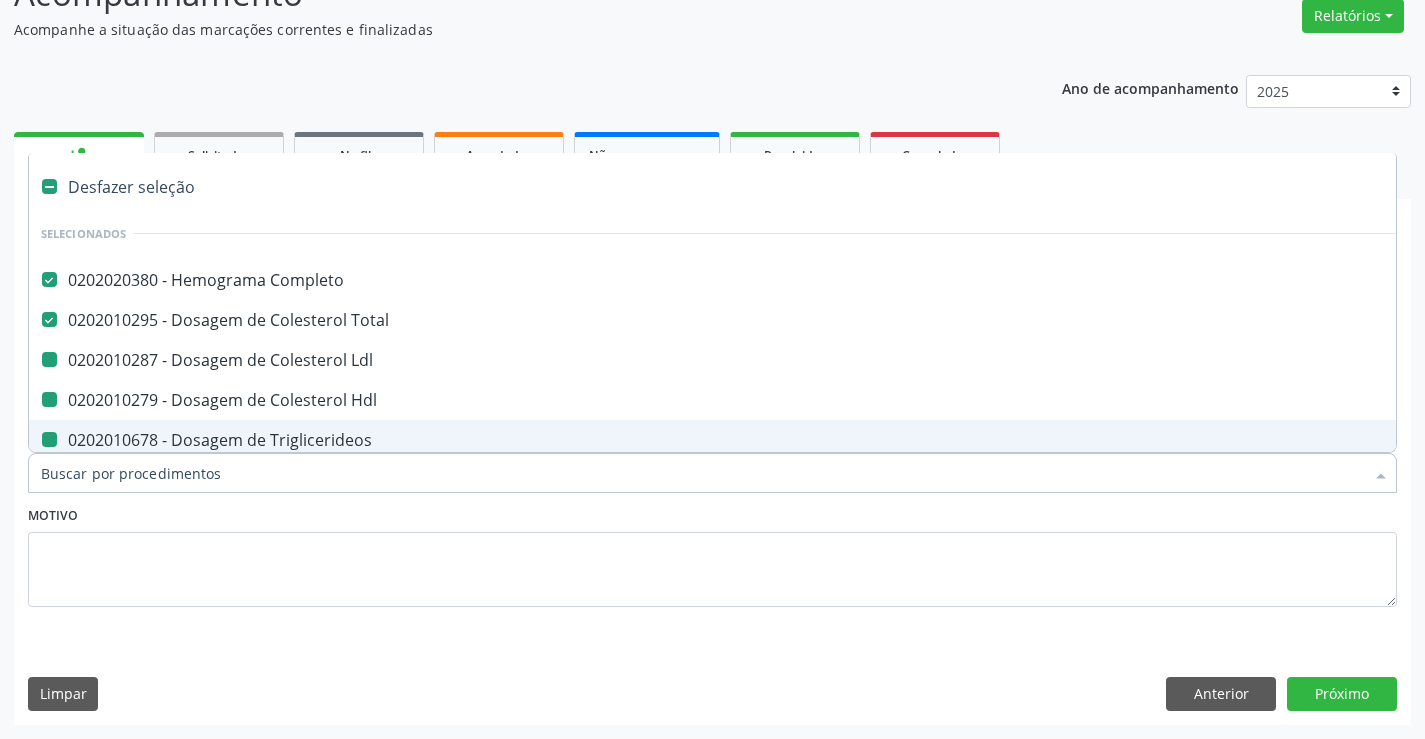 type on "f" 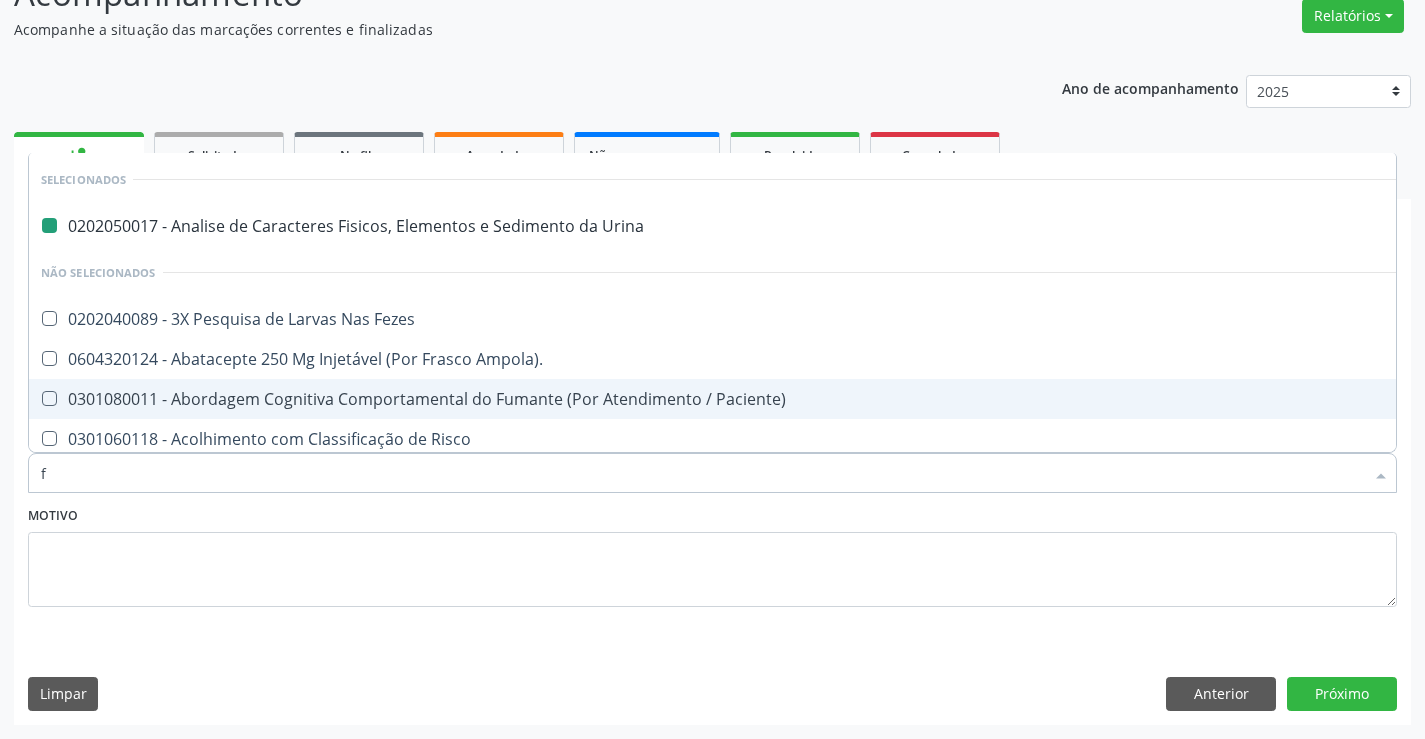 type on "fe" 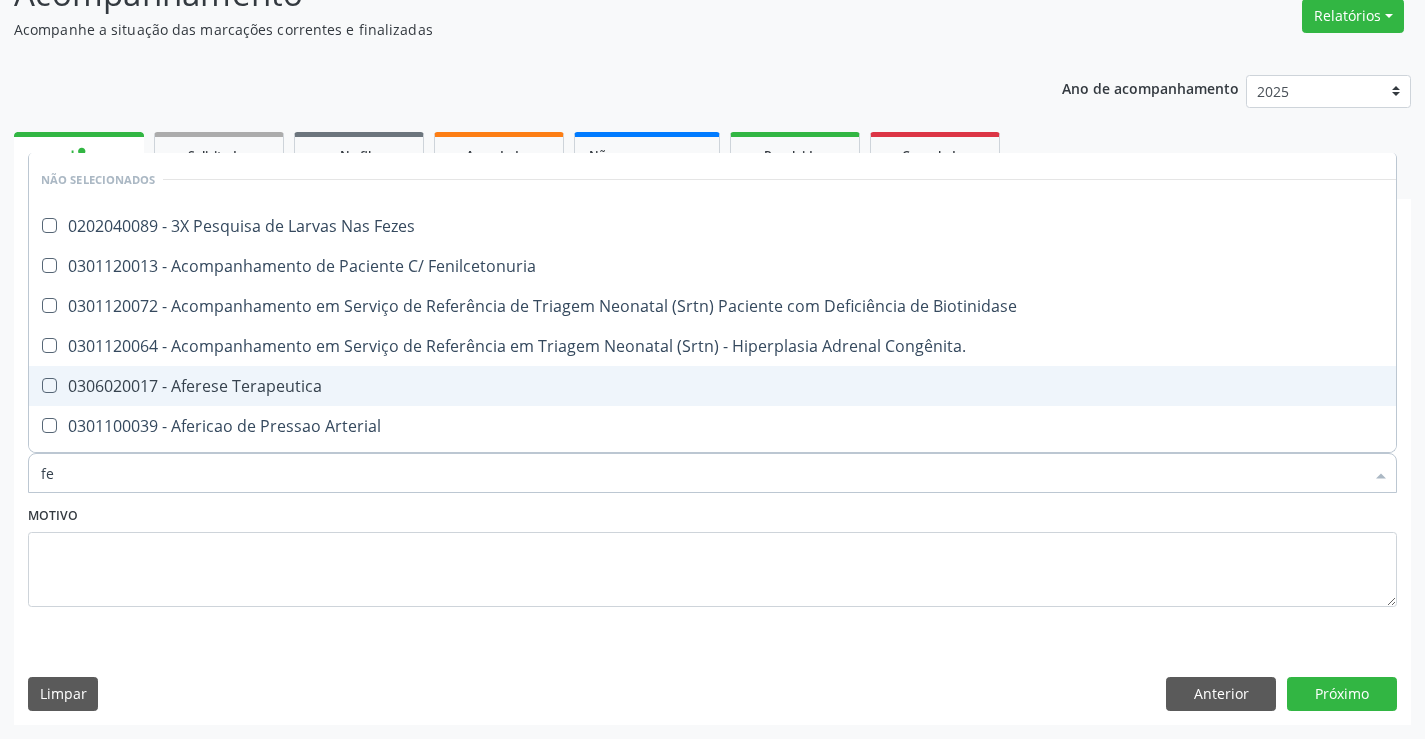 type on "fez" 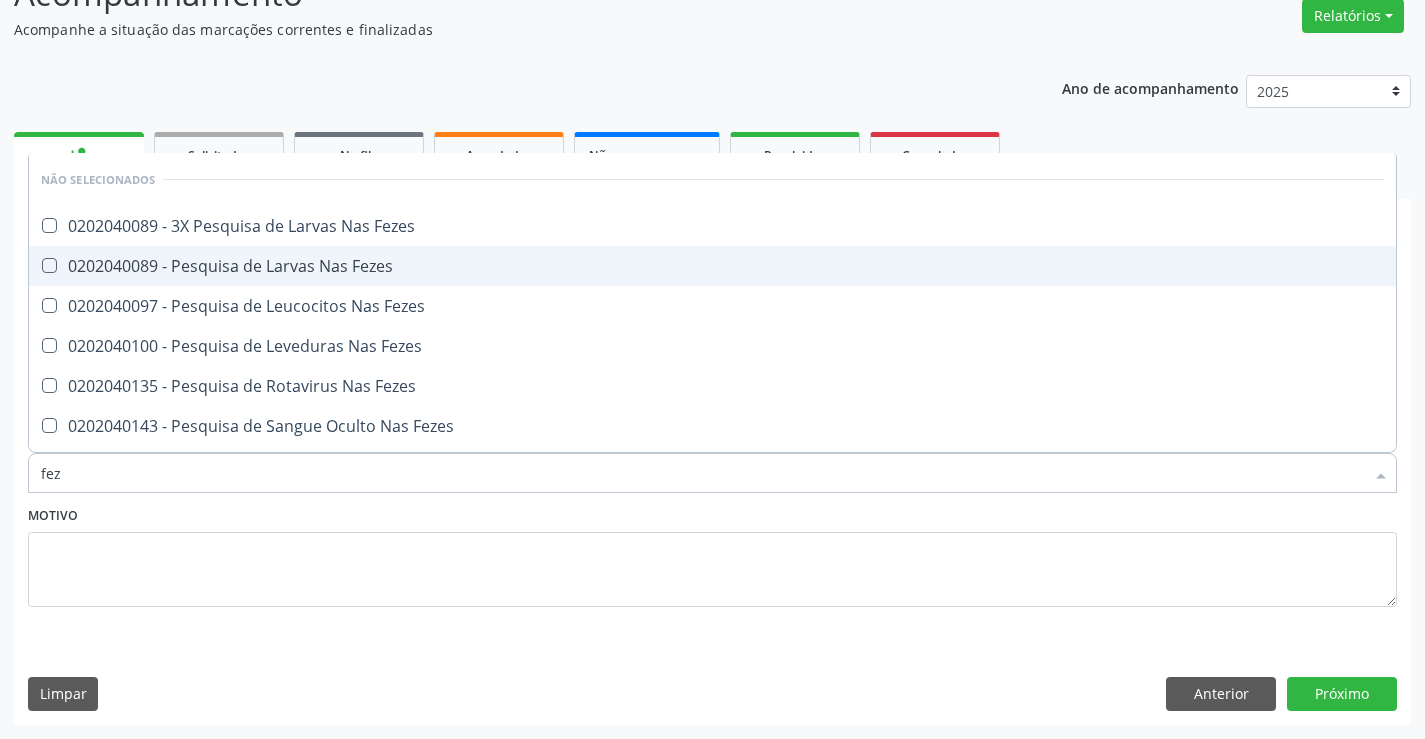 click on "0202040089 - Pesquisa de Larvas Nas Fezes" at bounding box center (712, 266) 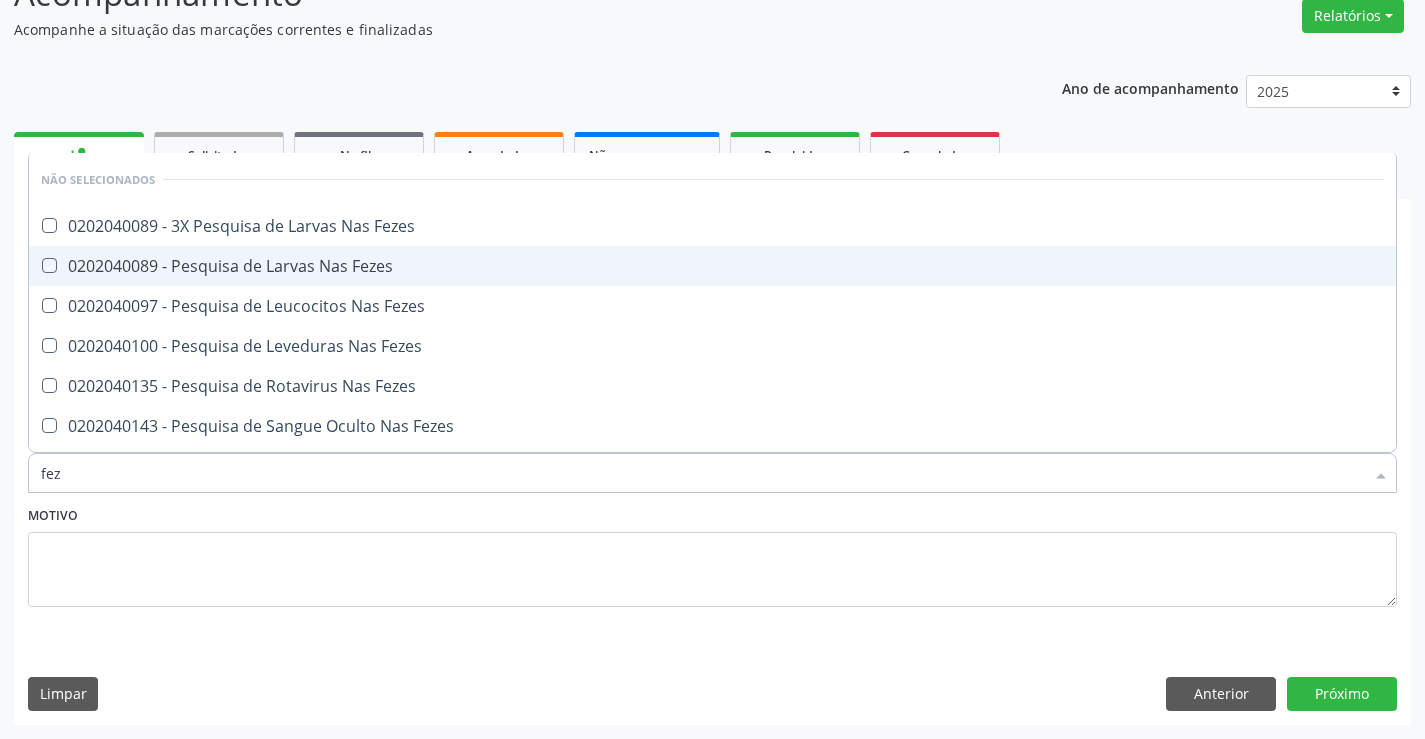 checkbox on "true" 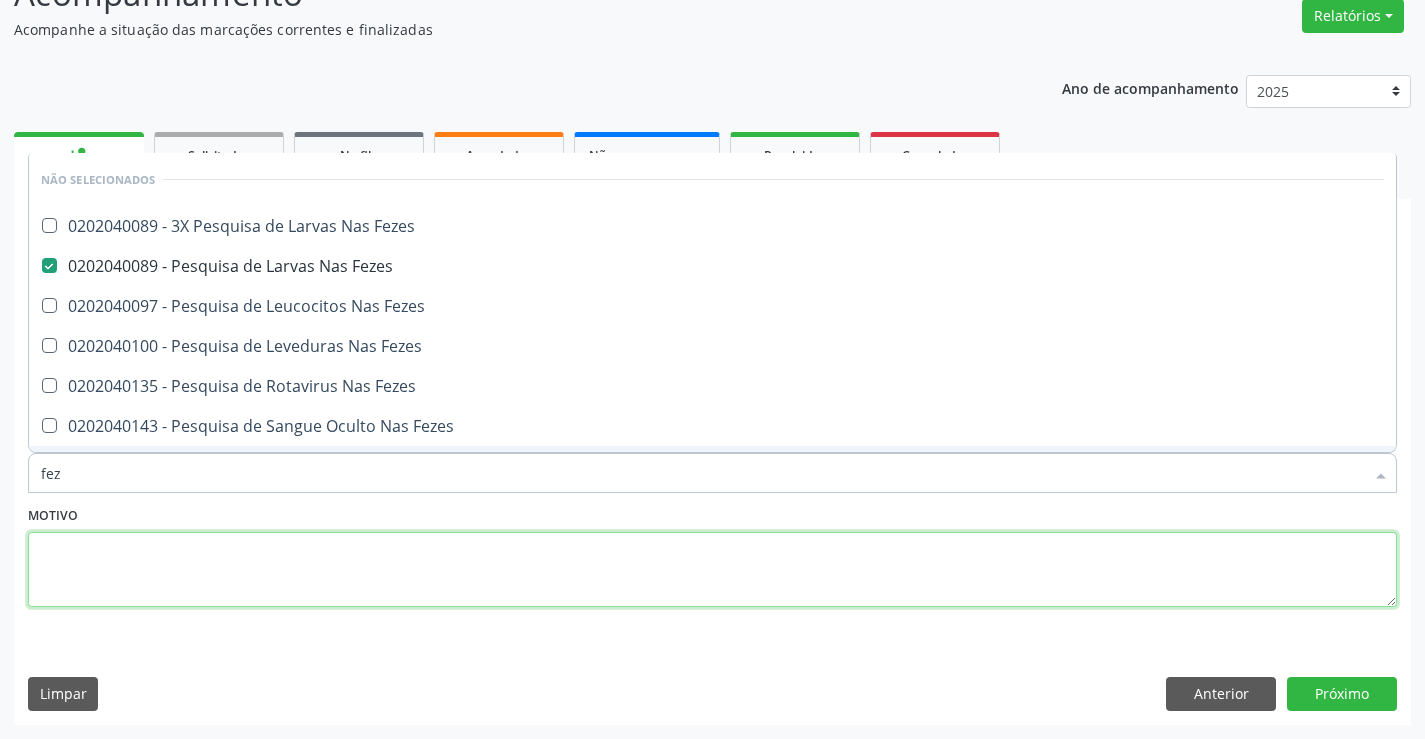 click at bounding box center (712, 570) 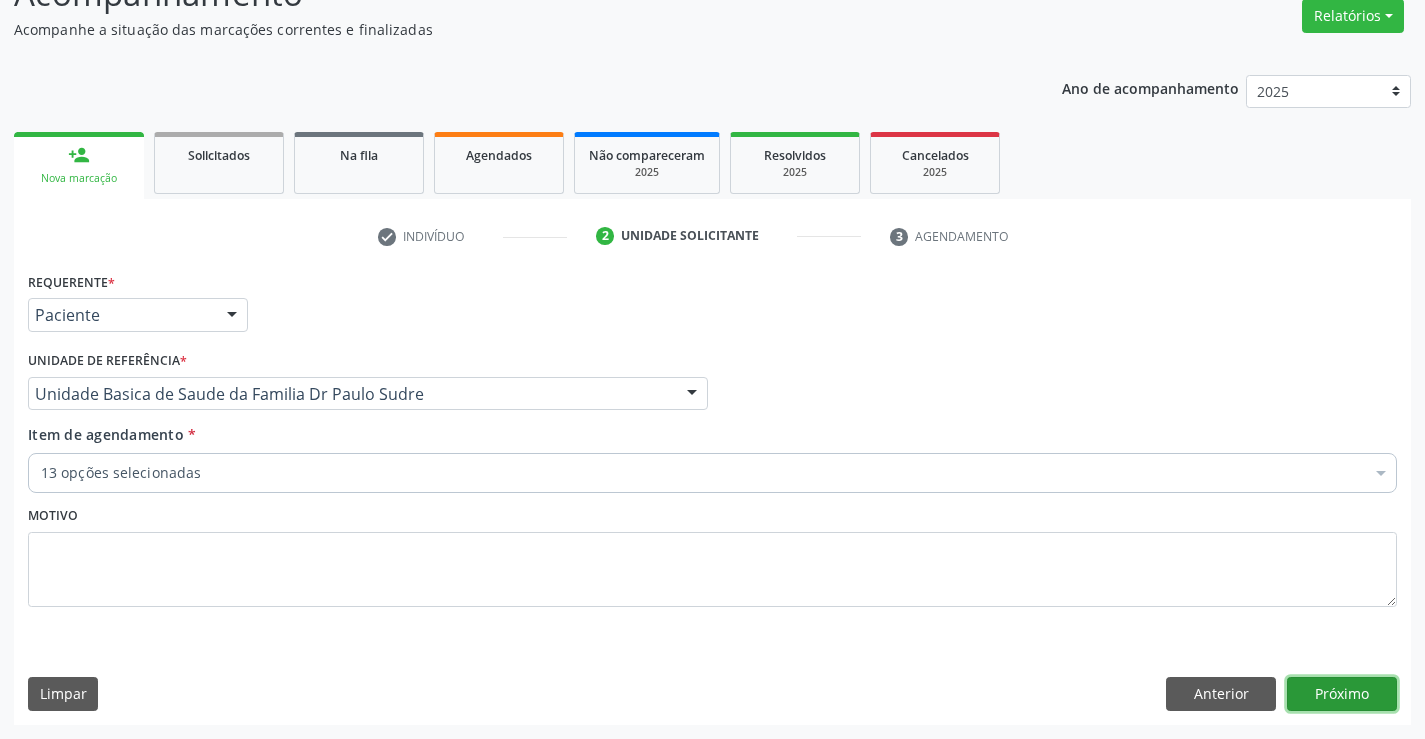 click on "Próximo" at bounding box center [1342, 694] 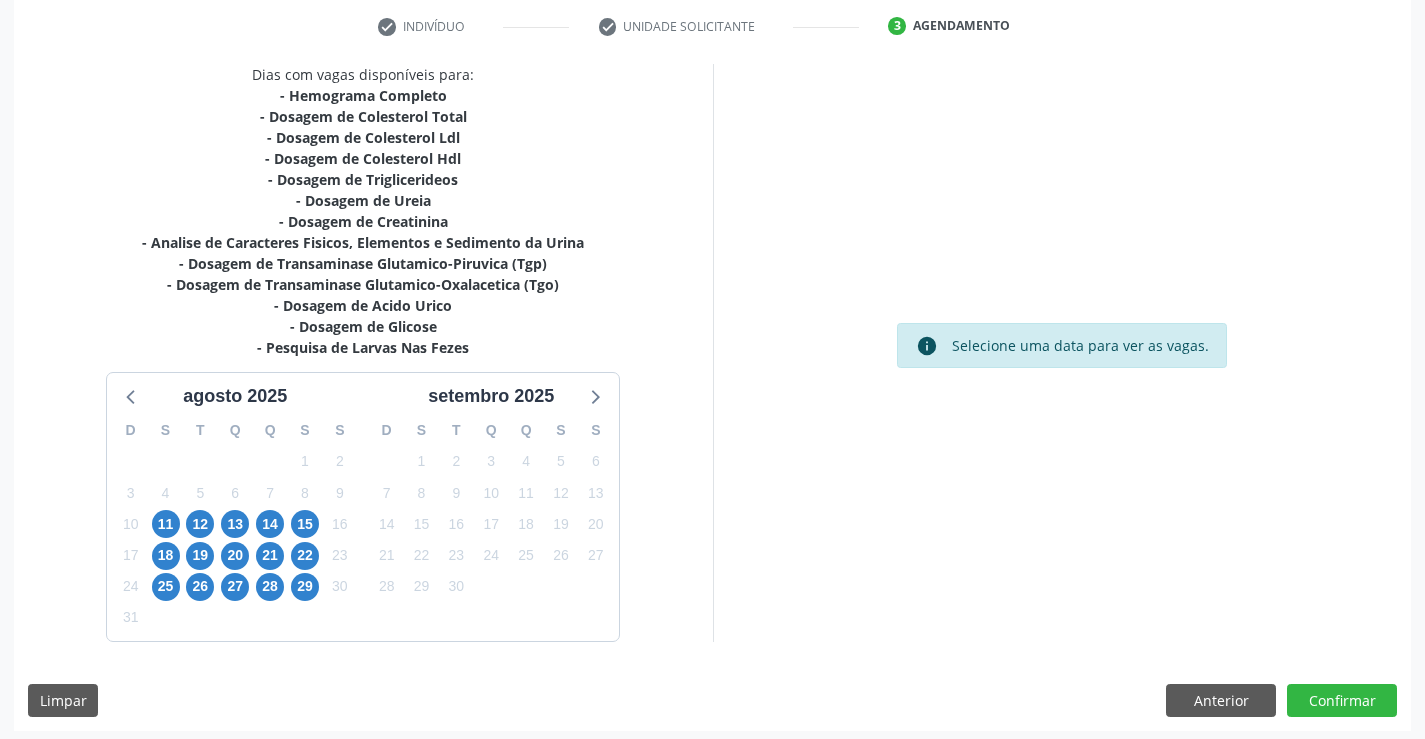 scroll, scrollTop: 383, scrollLeft: 0, axis: vertical 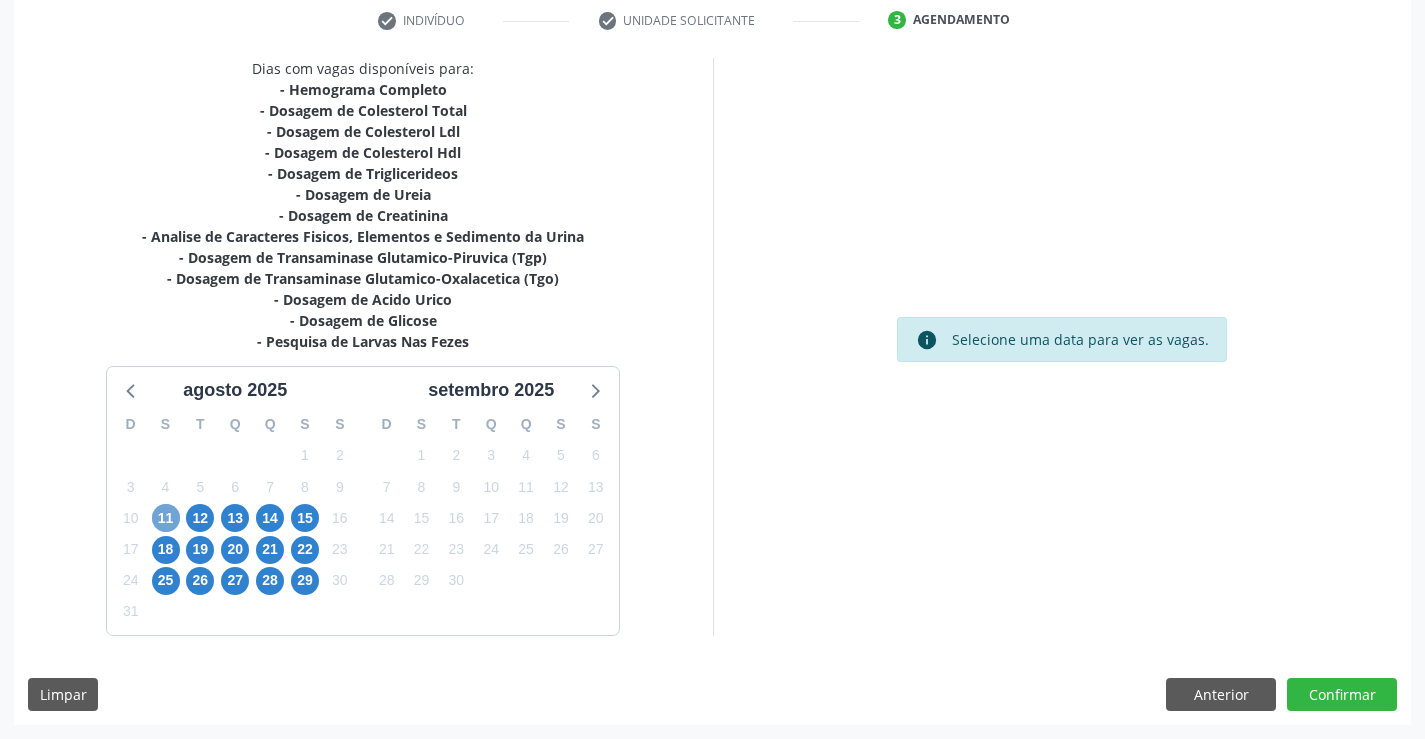 click on "11" at bounding box center [166, 518] 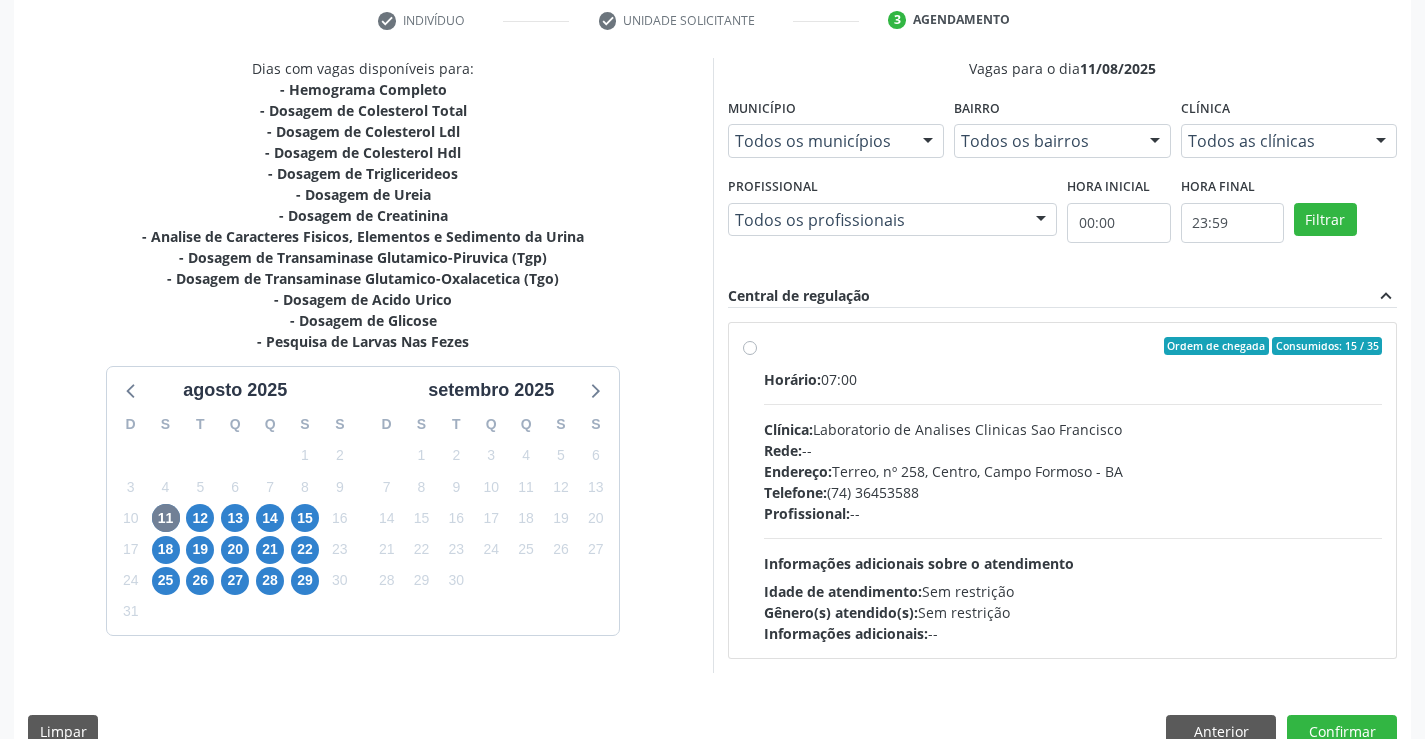 click on "Ordem de chegada
Consumidos: 15 / 35
Horário:   07:00
Clínica:  Laboratorio de Analises Clinicas Sao Francisco
Rede:
--
Endereço:   Terreo, nº 258, Centro, Campo Formoso - BA
Telefone:   (74) 36453588
Profissional:
--
Informações adicionais sobre o atendimento
Idade de atendimento:
Sem restrição
Gênero(s) atendido(s):
Sem restrição
Informações adicionais:
--" at bounding box center [1073, 490] 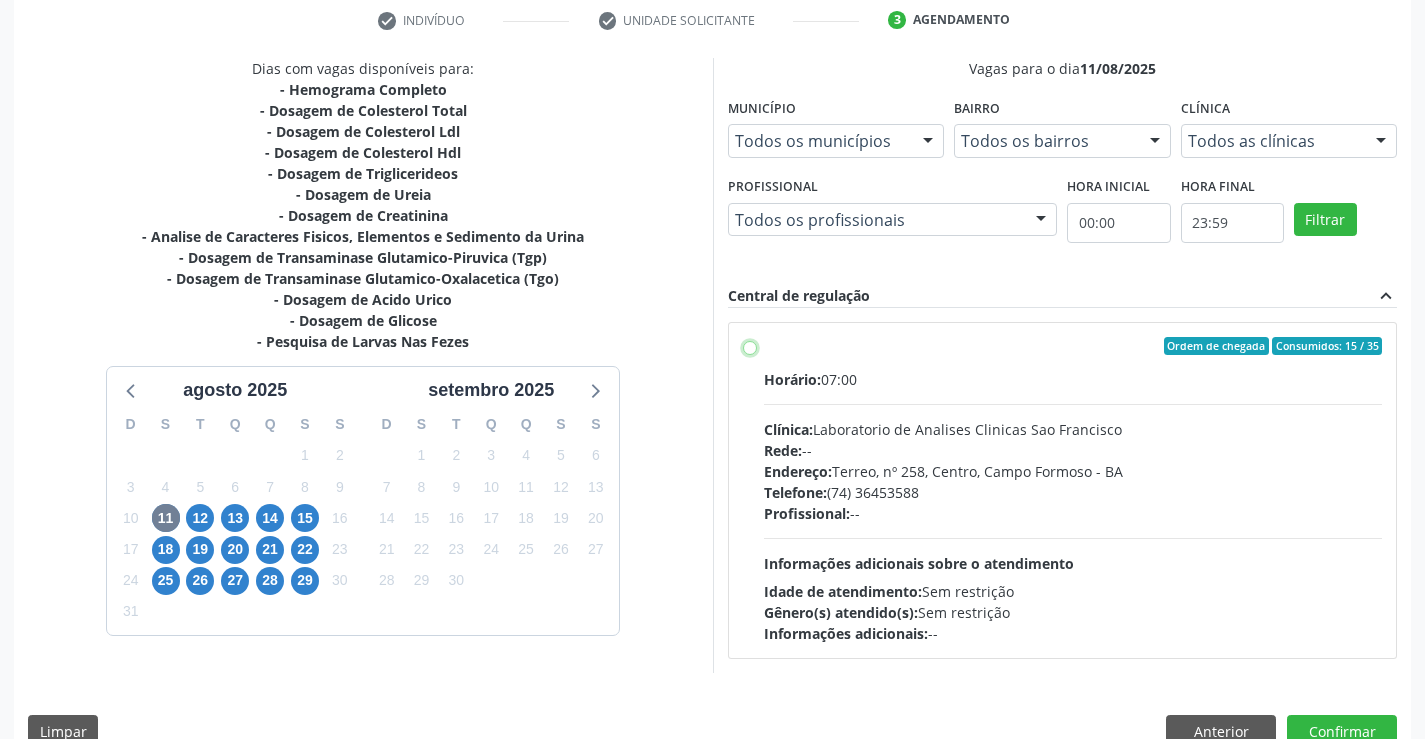 radio on "true" 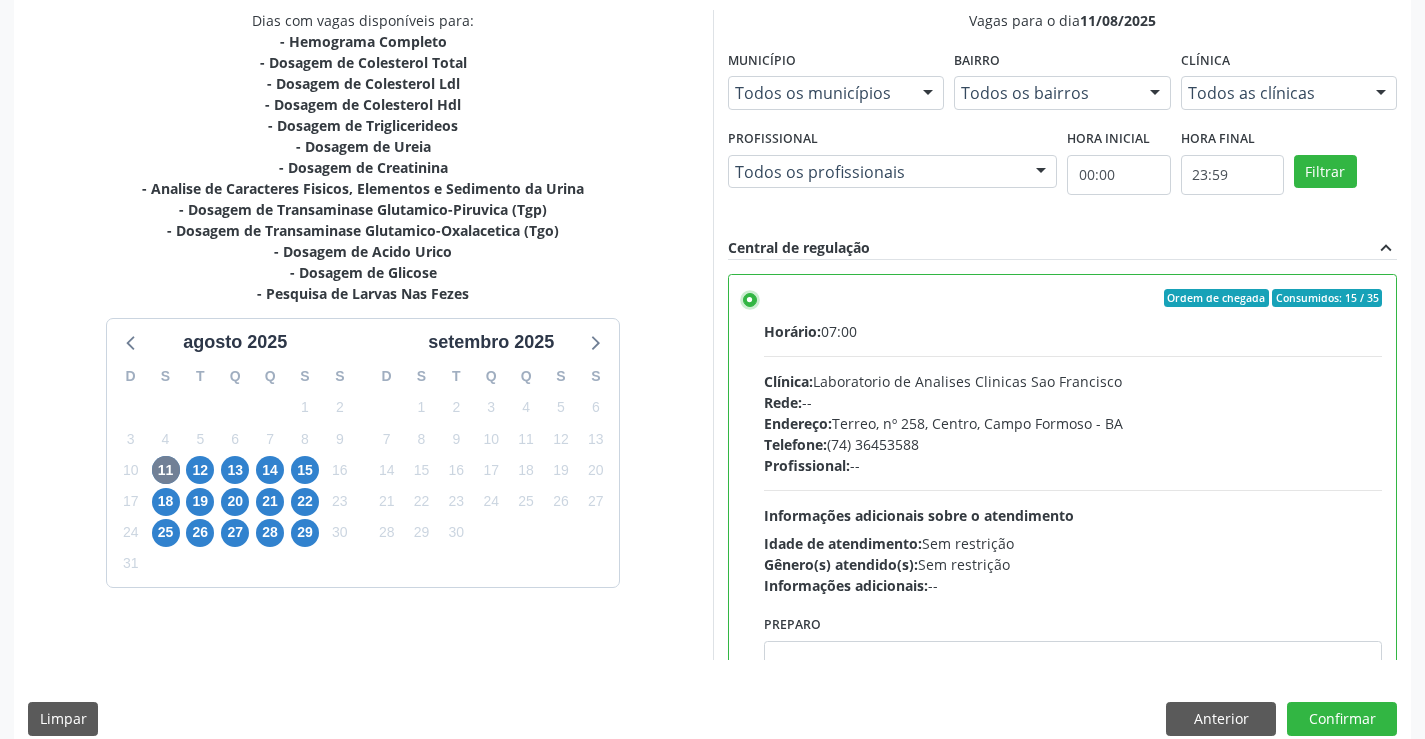 scroll, scrollTop: 456, scrollLeft: 0, axis: vertical 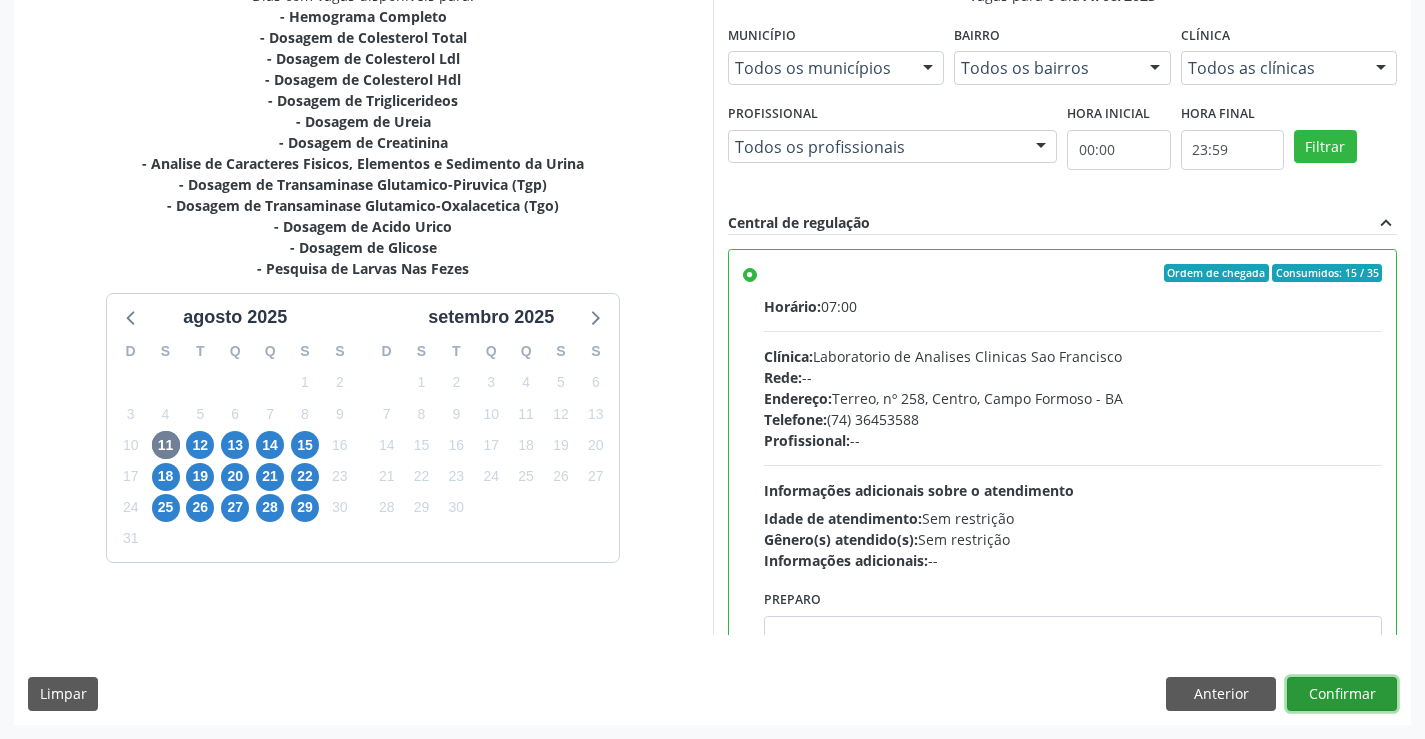 click on "Confirmar" at bounding box center [1342, 694] 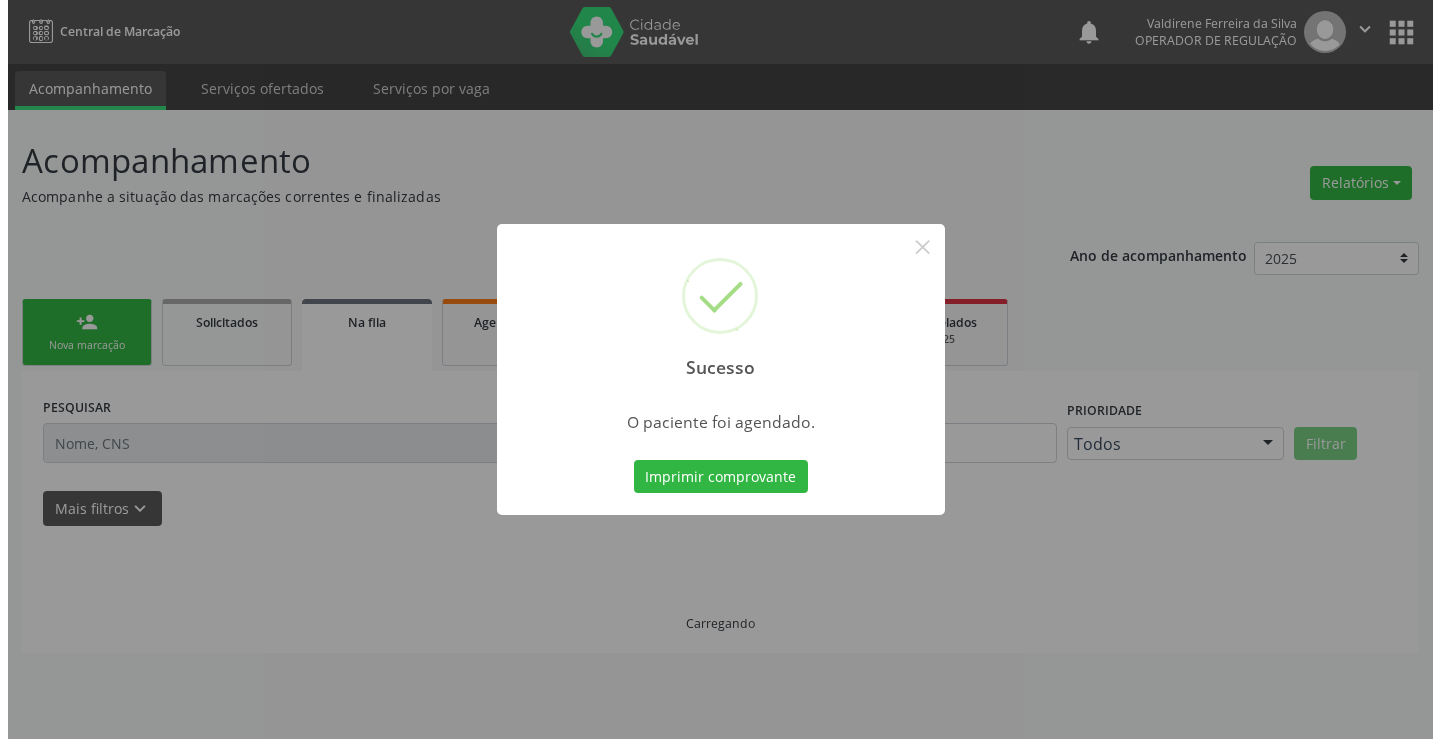 scroll, scrollTop: 0, scrollLeft: 0, axis: both 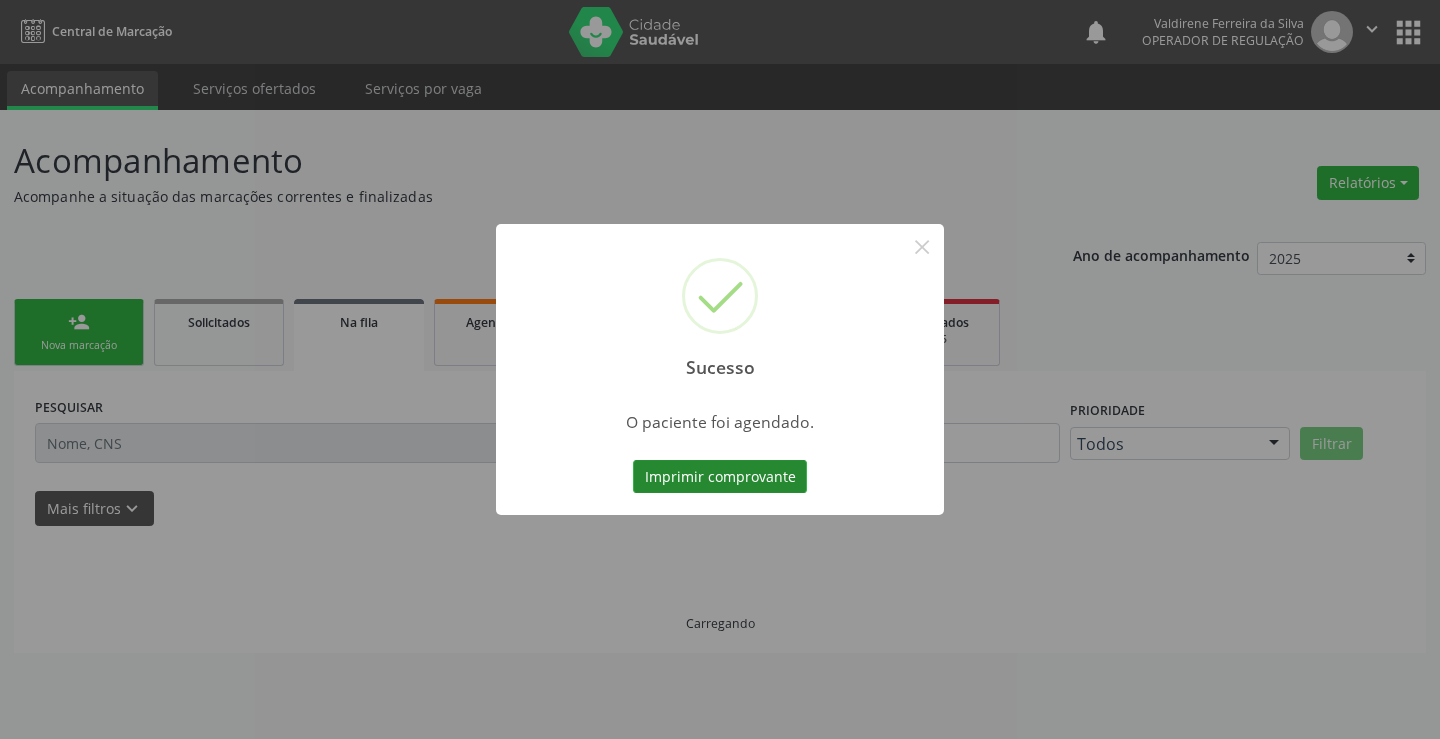 click on "Imprimir comprovante" at bounding box center [720, 477] 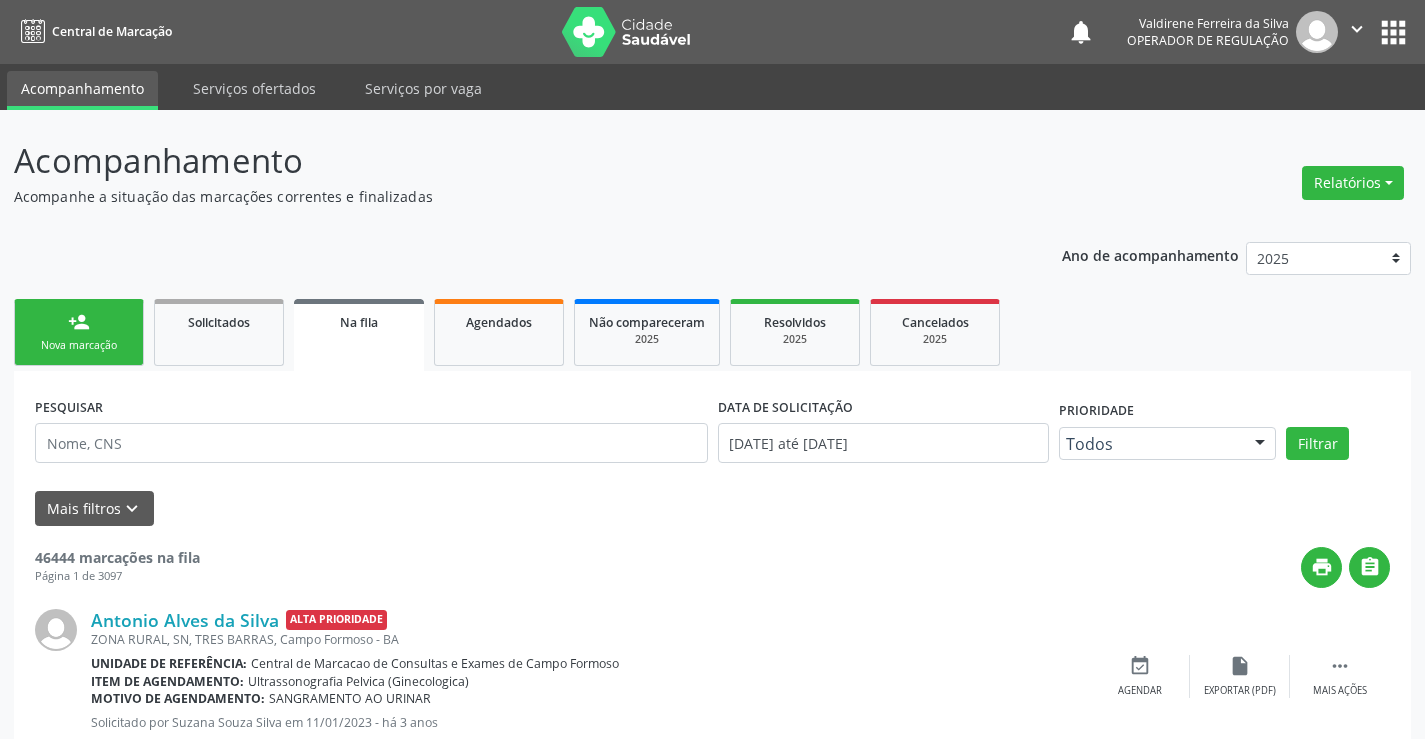 scroll, scrollTop: 0, scrollLeft: 0, axis: both 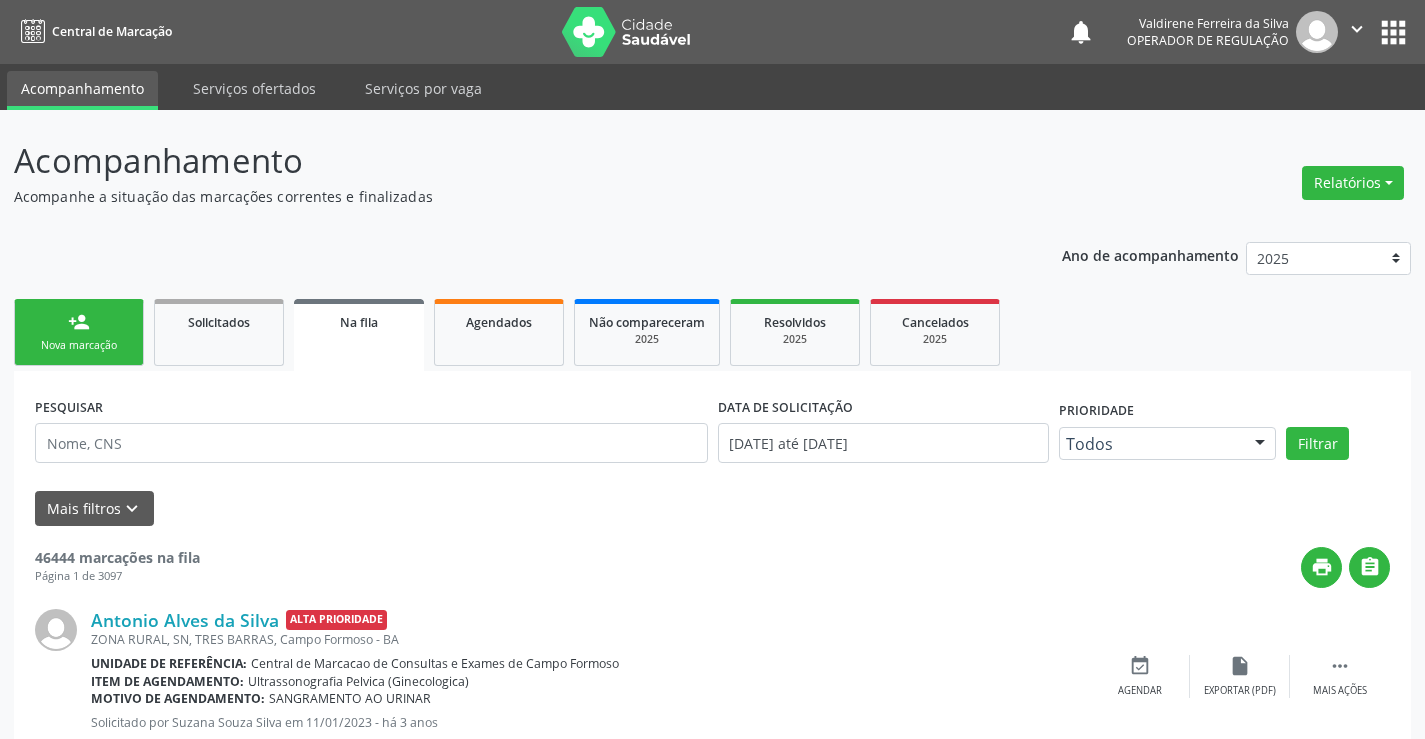 click on "person_add" at bounding box center (79, 322) 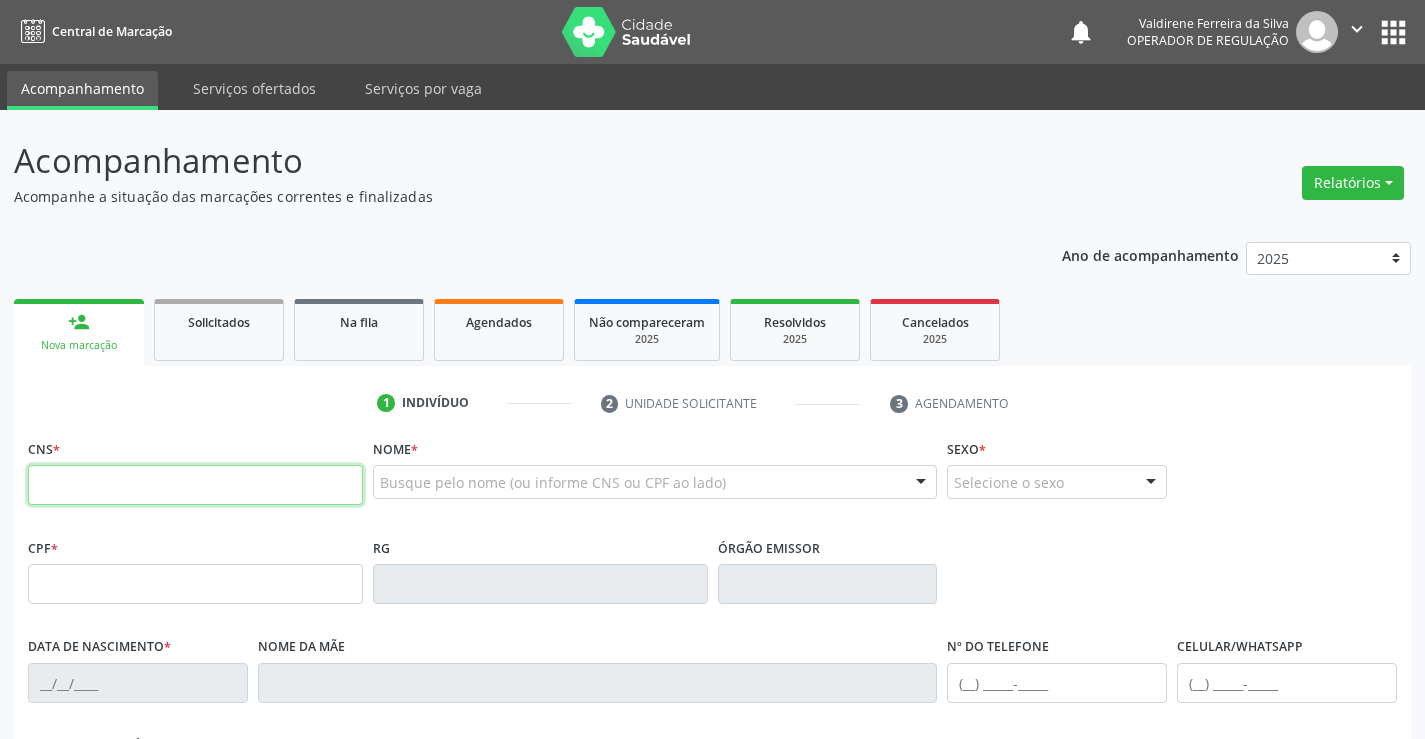 click at bounding box center (195, 485) 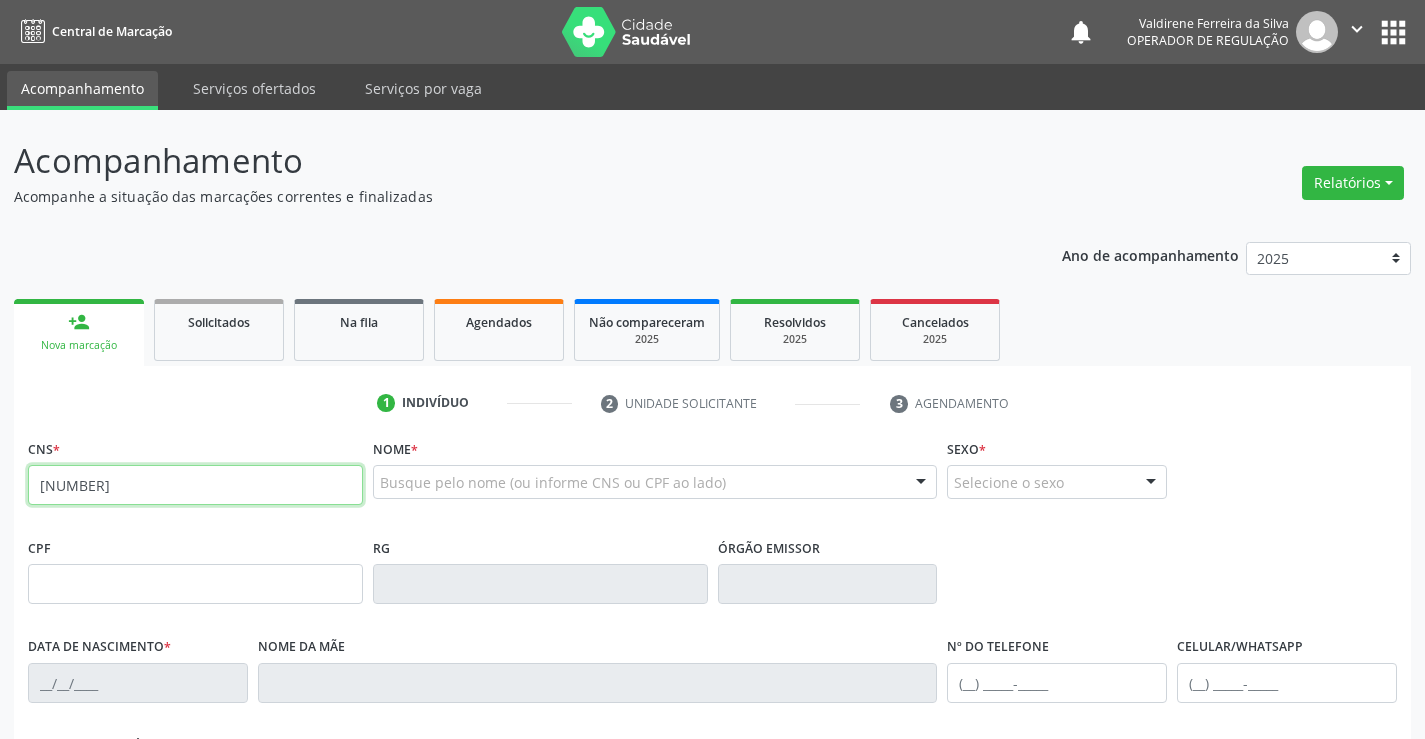 type on "700 0027 2112 3208" 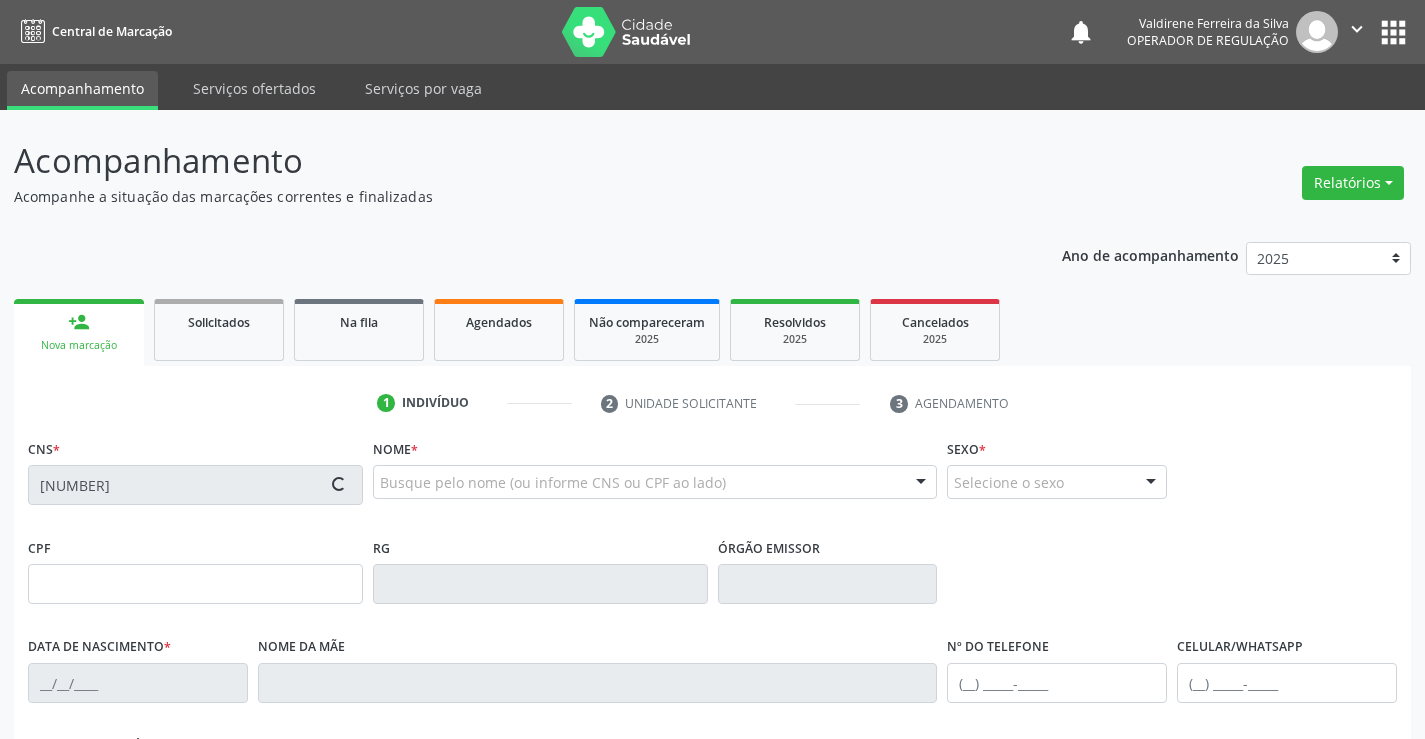 type on "006676015520201" 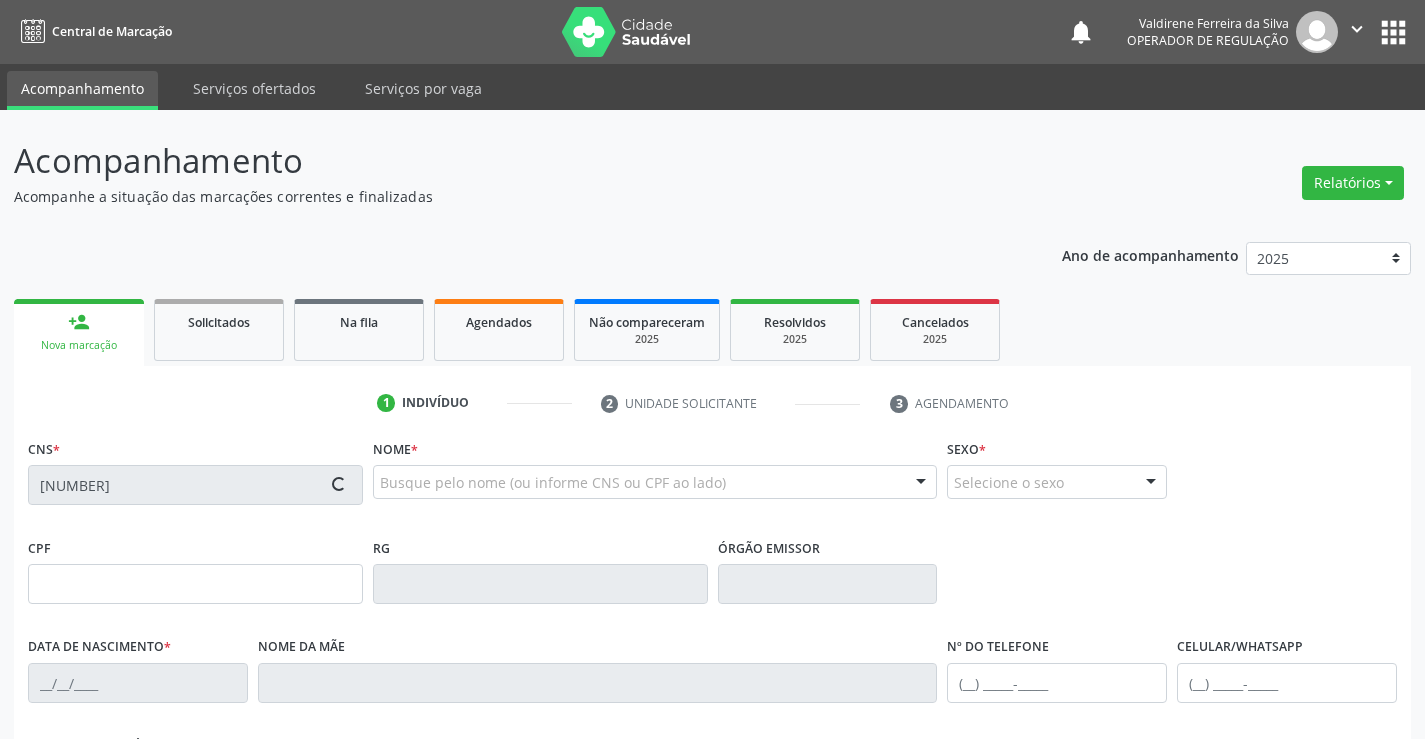 type on "05/01/2020" 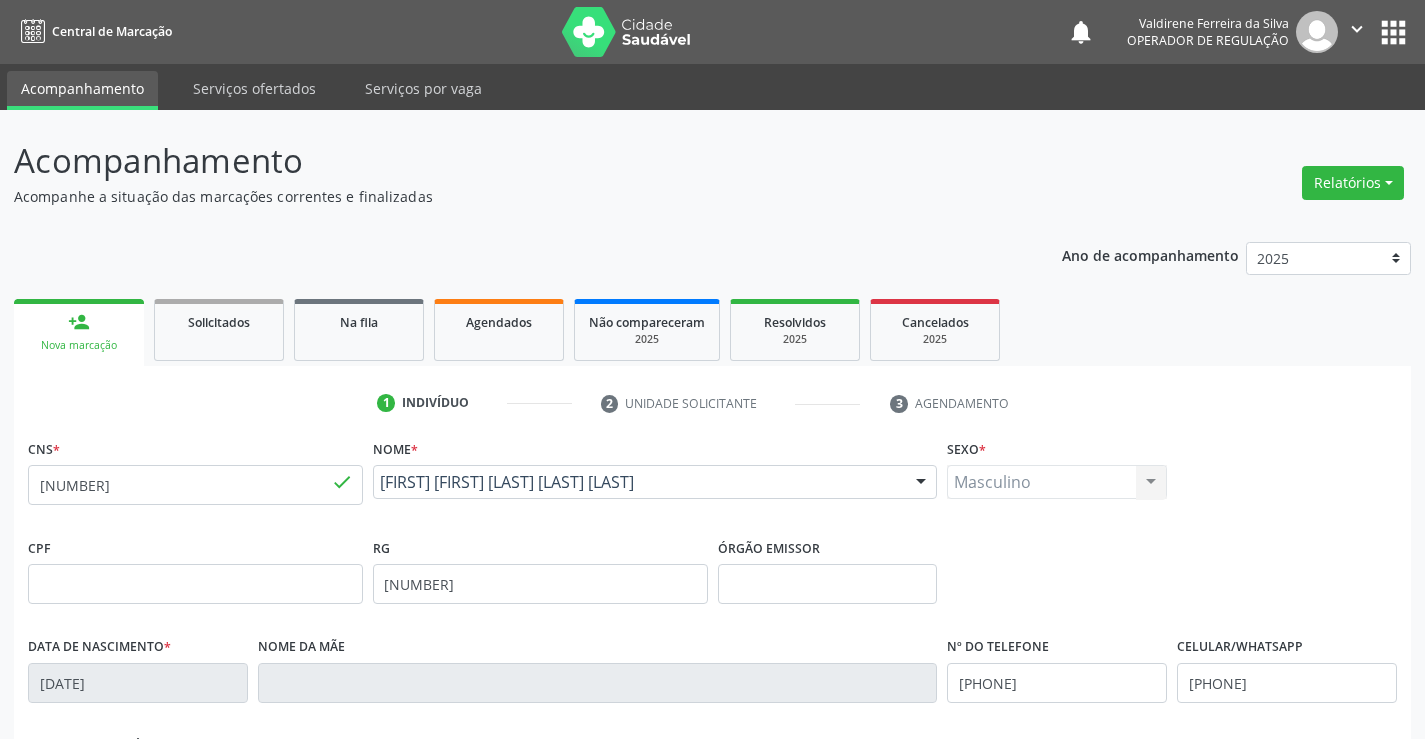 scroll, scrollTop: 345, scrollLeft: 0, axis: vertical 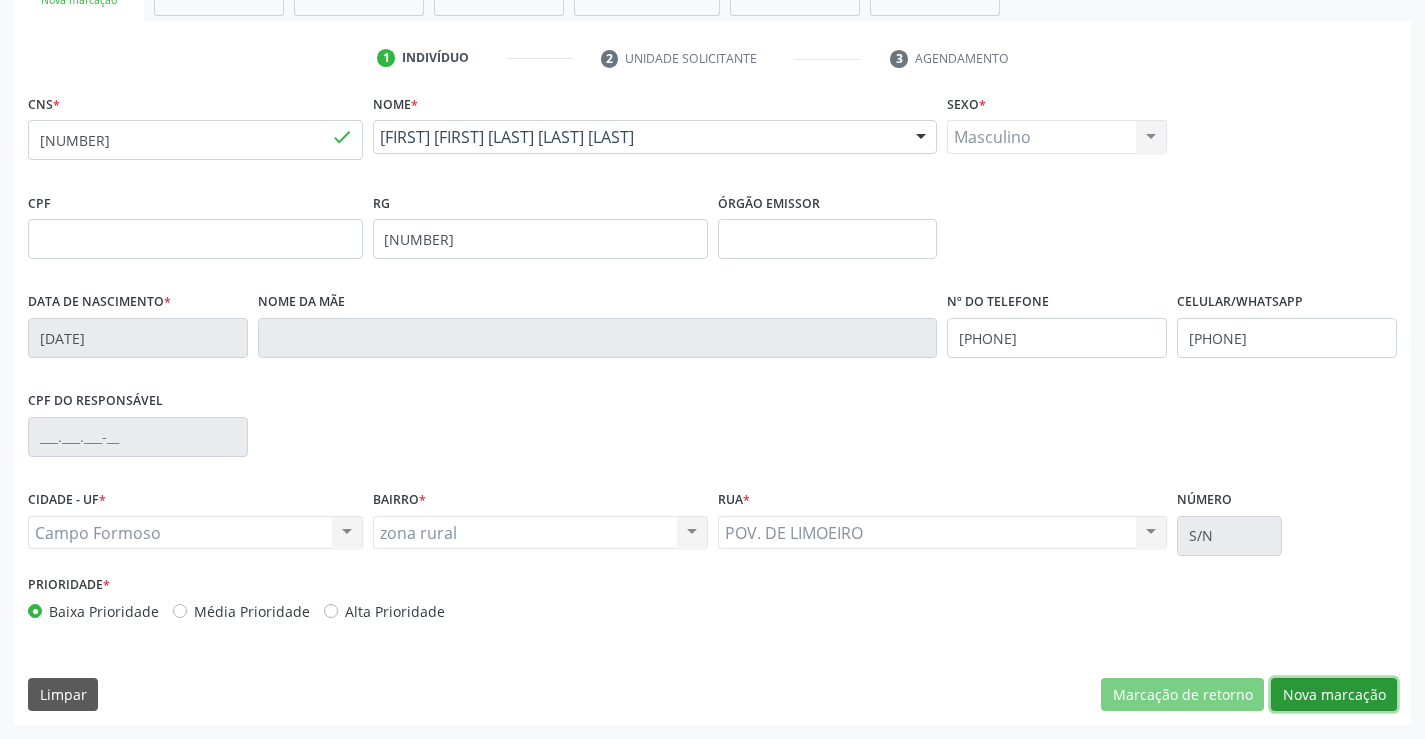 click on "Nova marcação" at bounding box center [1334, 695] 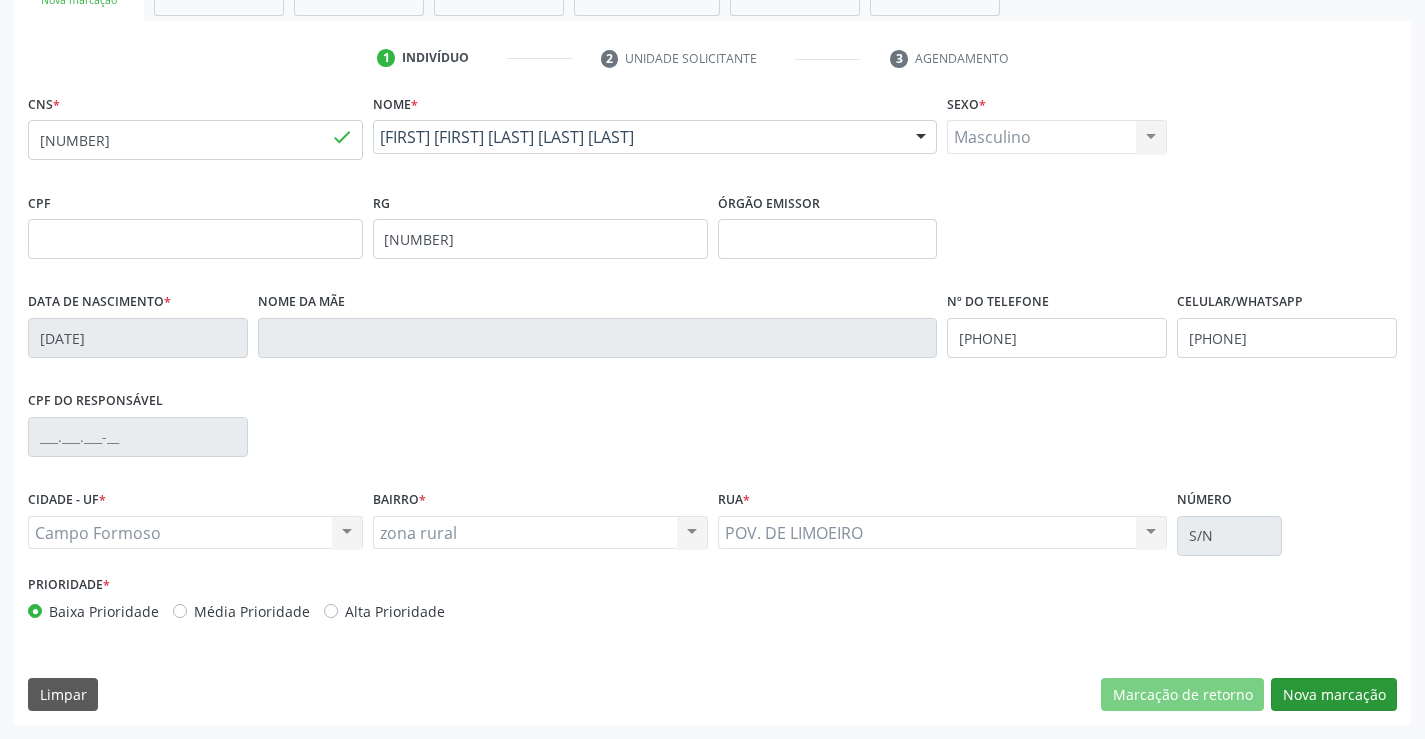 scroll, scrollTop: 167, scrollLeft: 0, axis: vertical 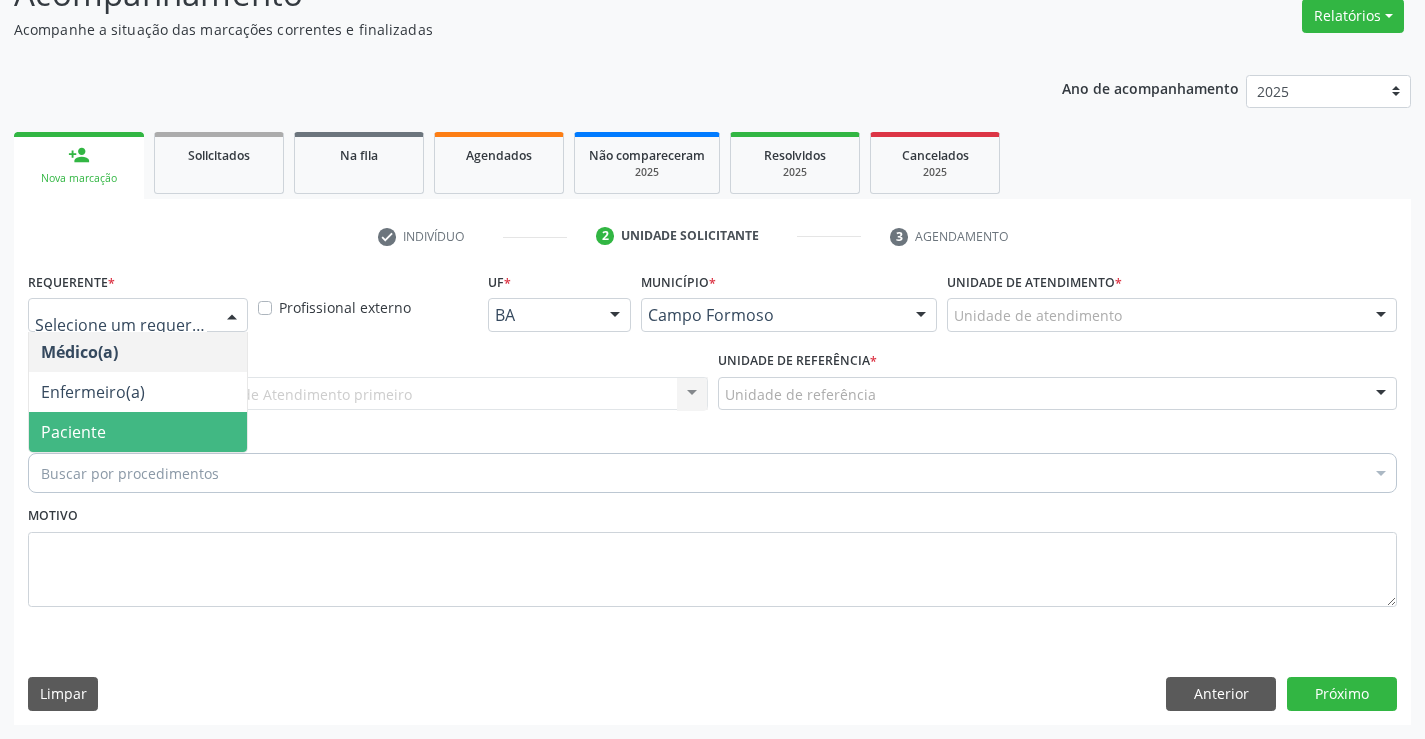 click on "Paciente" at bounding box center [138, 432] 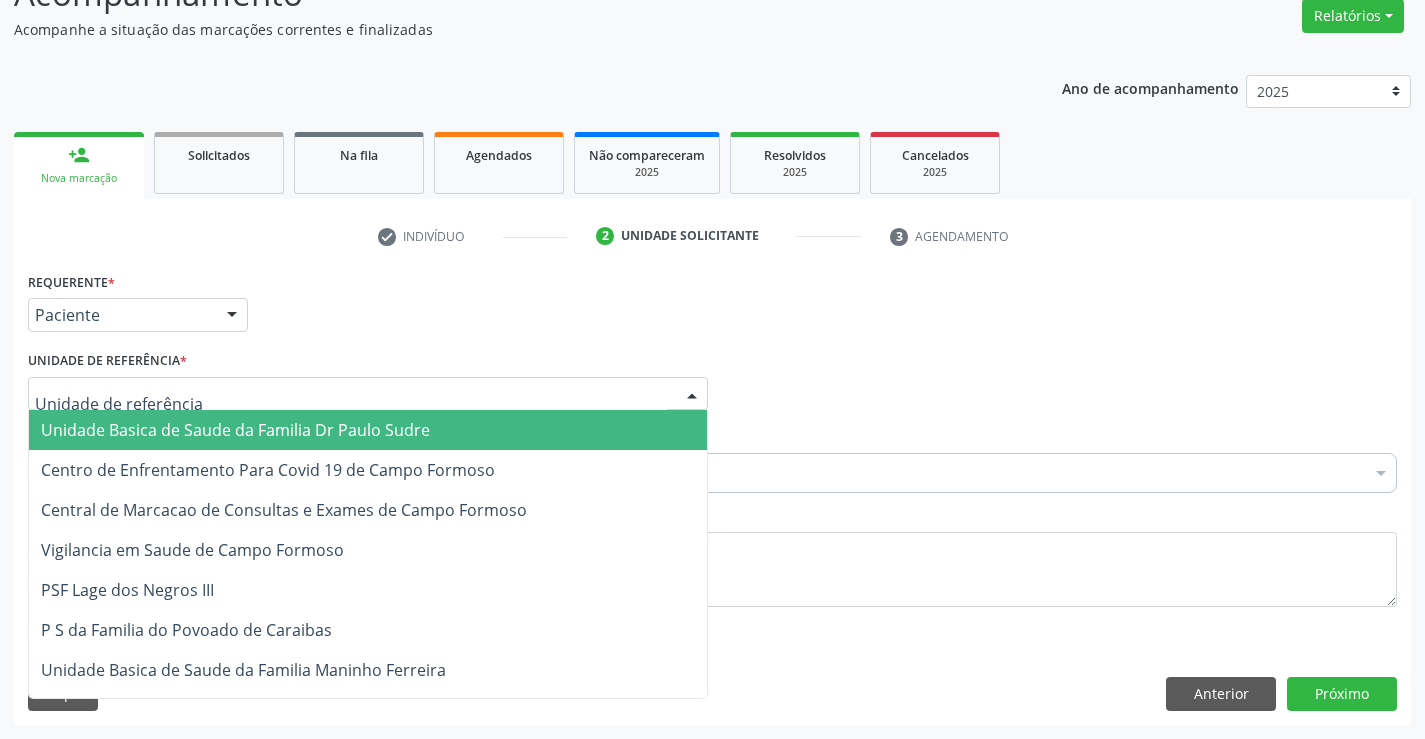 click on "Unidade Basica de Saude da Familia Dr Paulo Sudre" at bounding box center [368, 430] 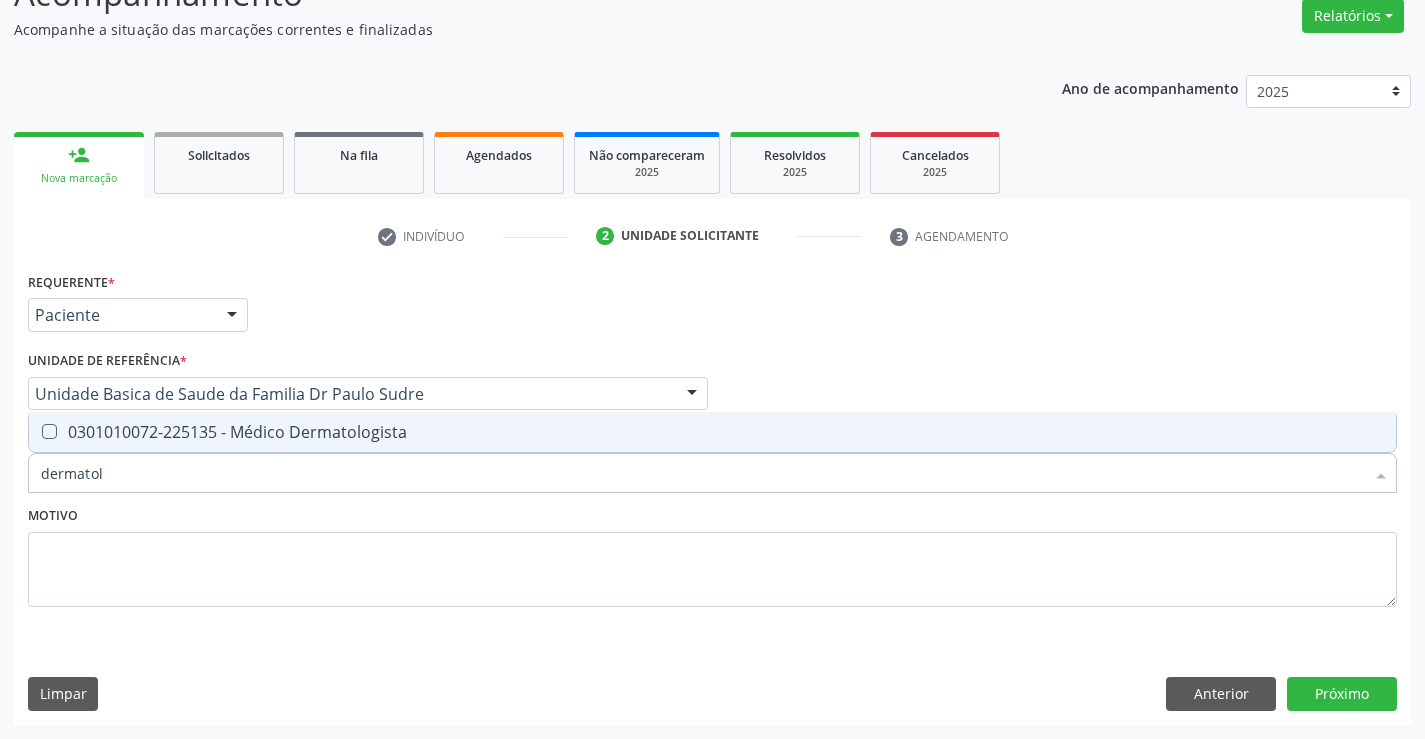 type on "dermatolo" 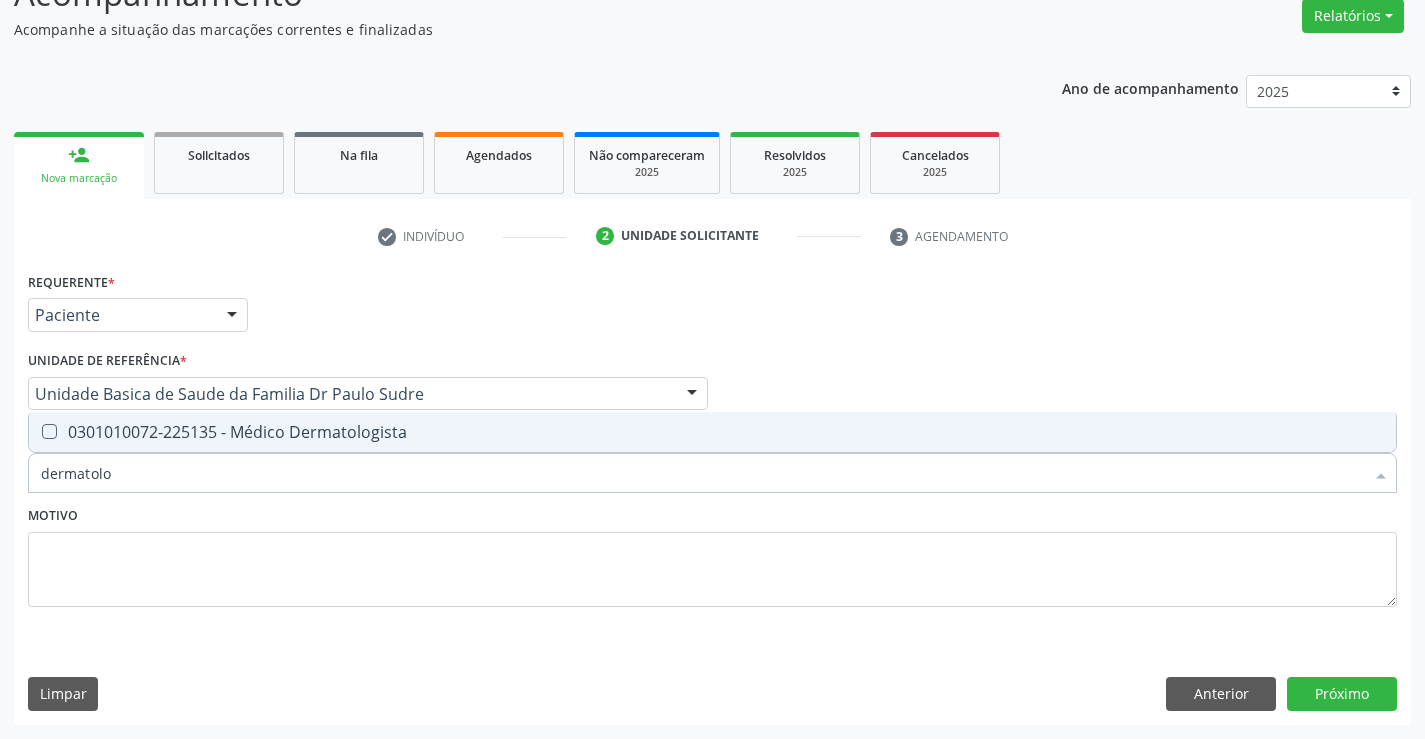 click on "0301010072-225135 - Médico Dermatologista" at bounding box center (712, 432) 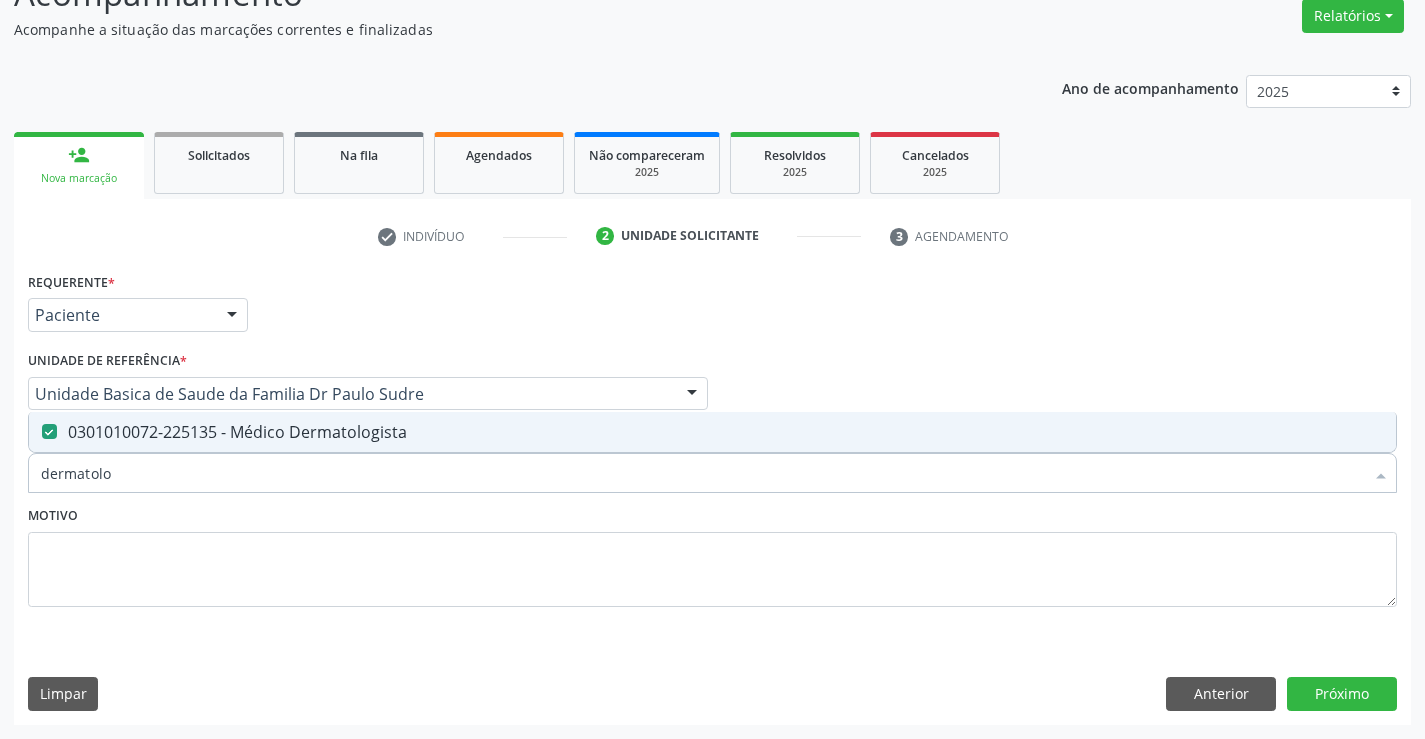 checkbox on "true" 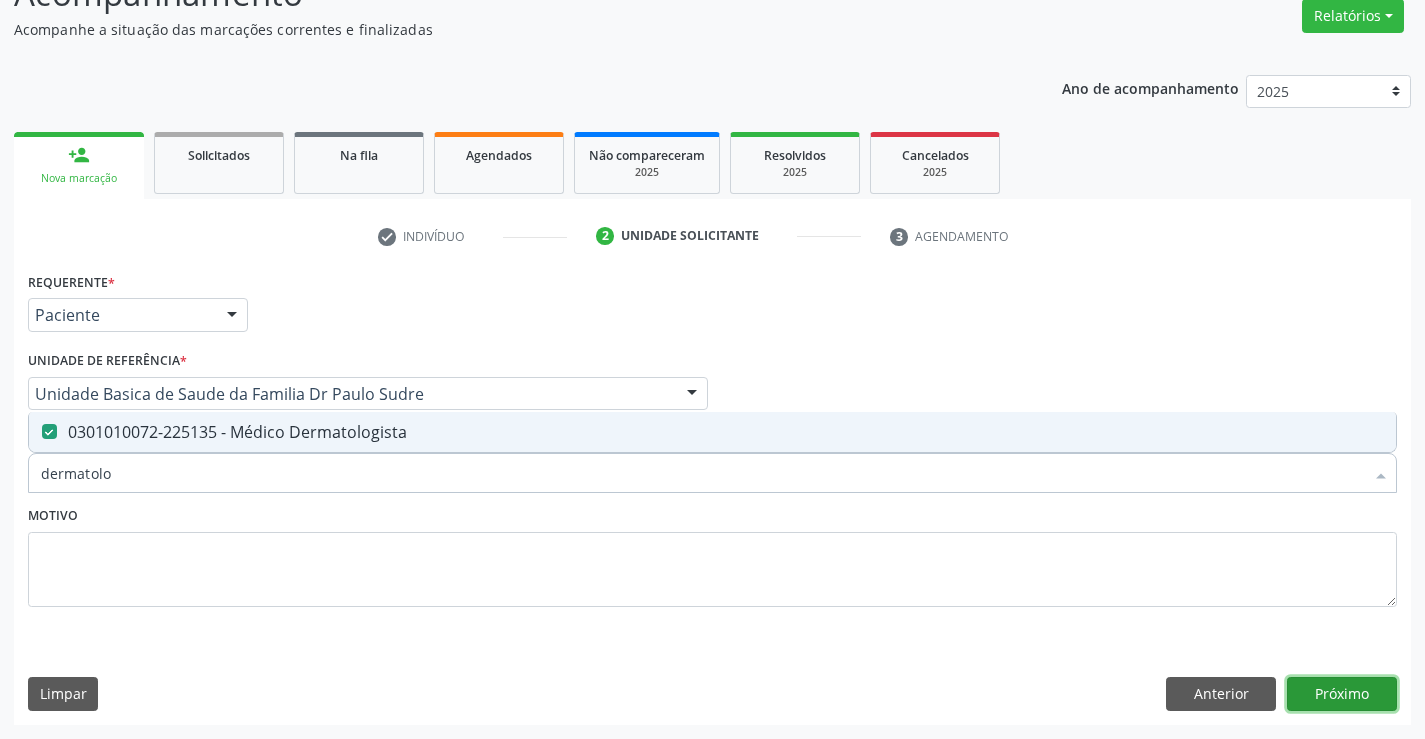 click on "Próximo" at bounding box center (1342, 694) 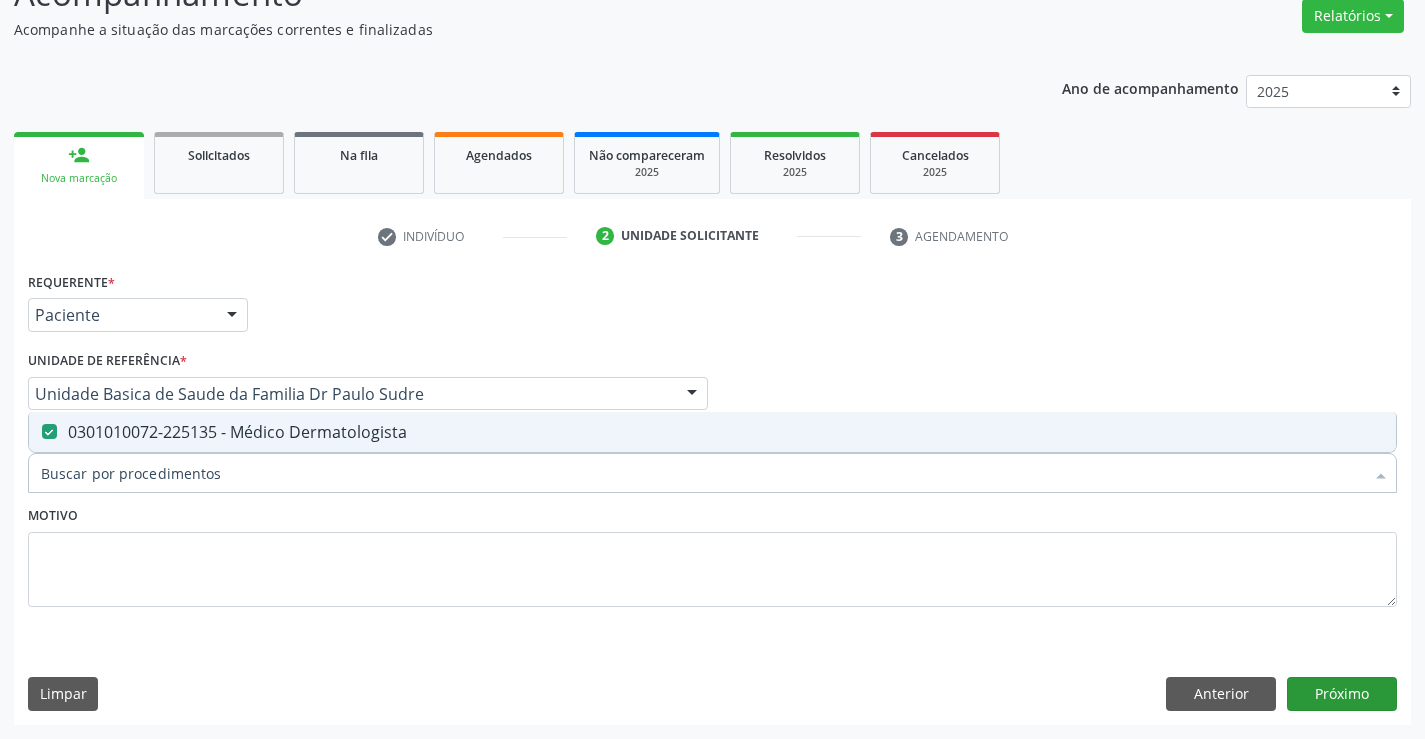scroll, scrollTop: 131, scrollLeft: 0, axis: vertical 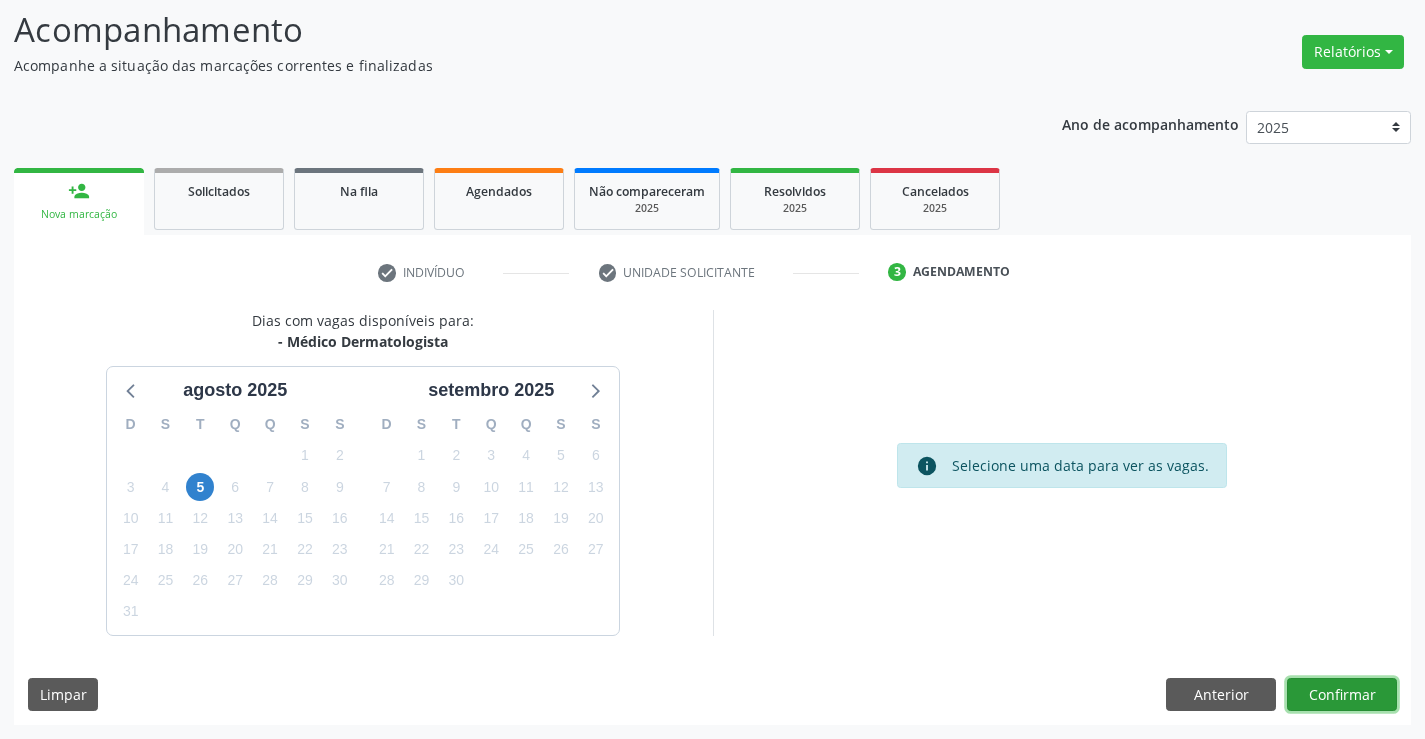 click on "Confirmar" at bounding box center [1342, 695] 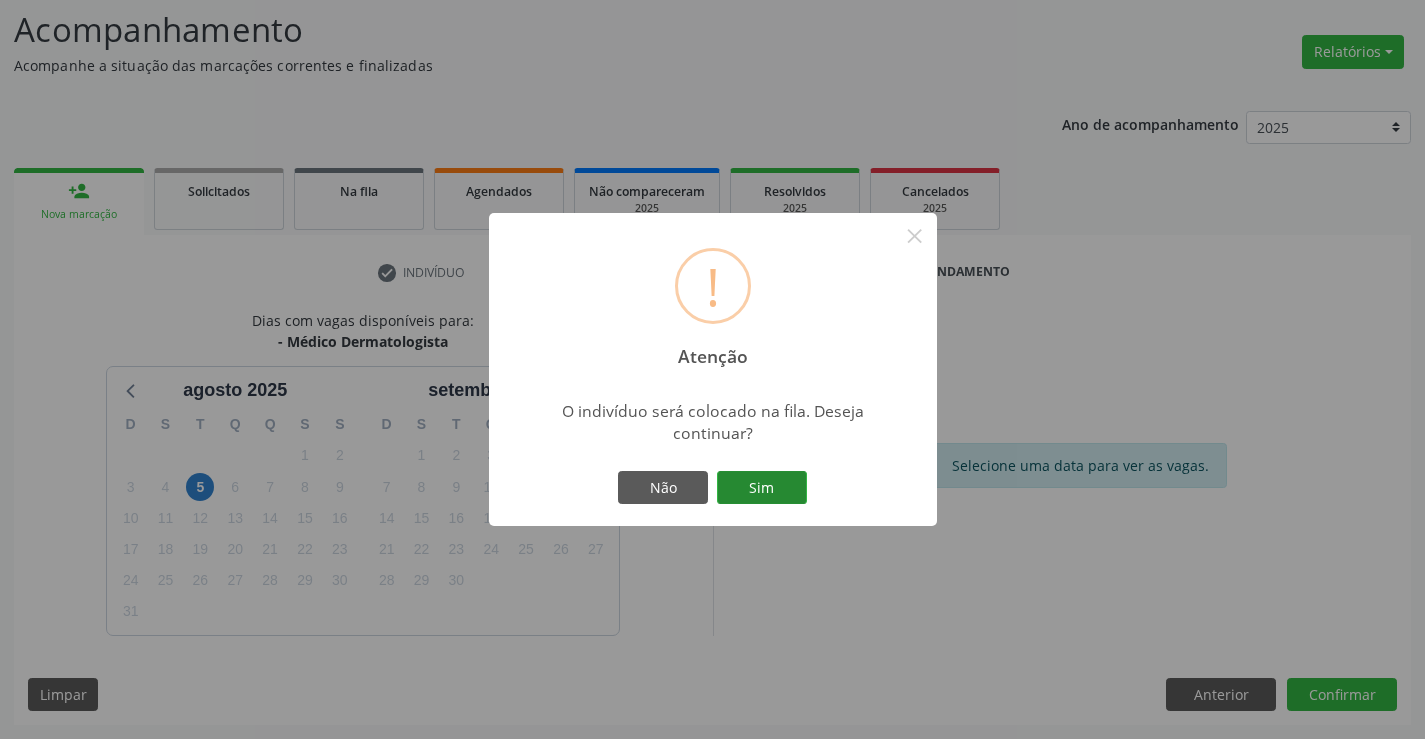 click on "Sim" at bounding box center (762, 488) 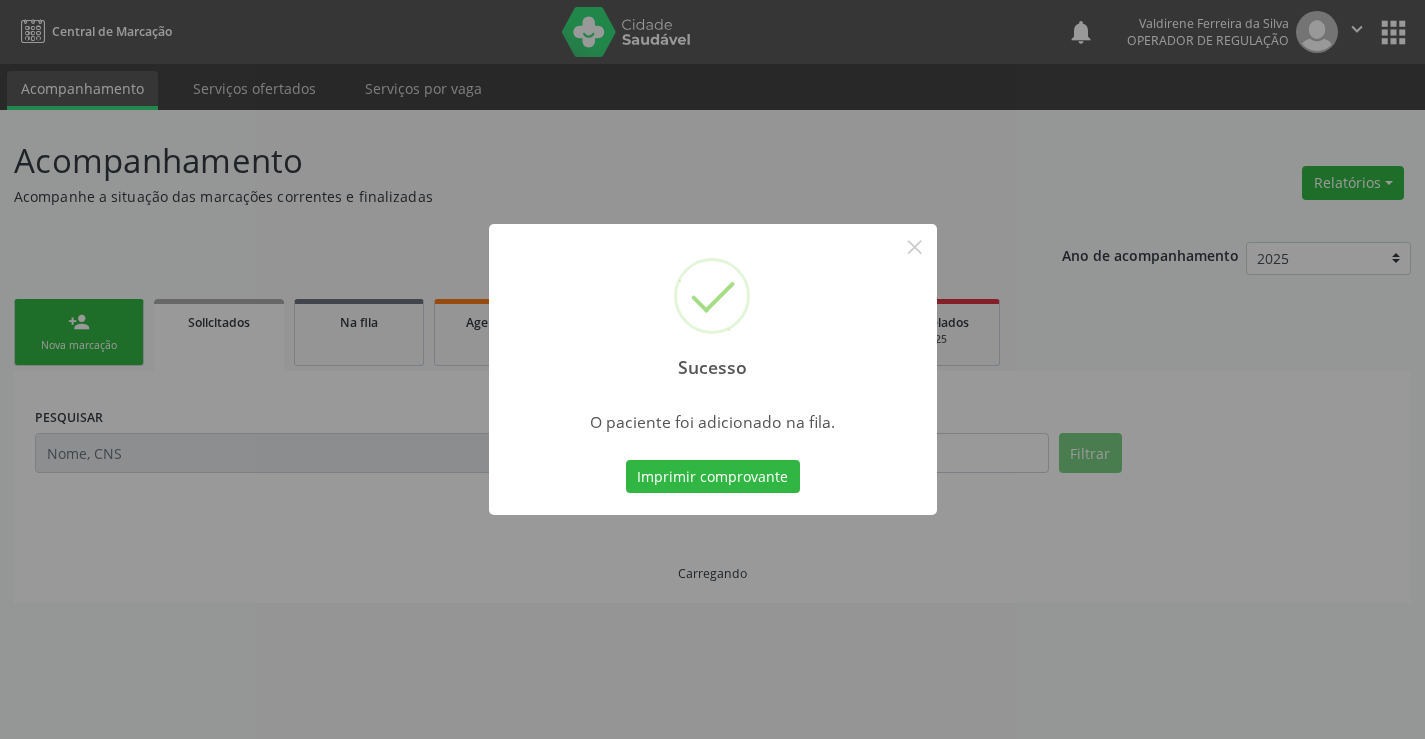 scroll, scrollTop: 0, scrollLeft: 0, axis: both 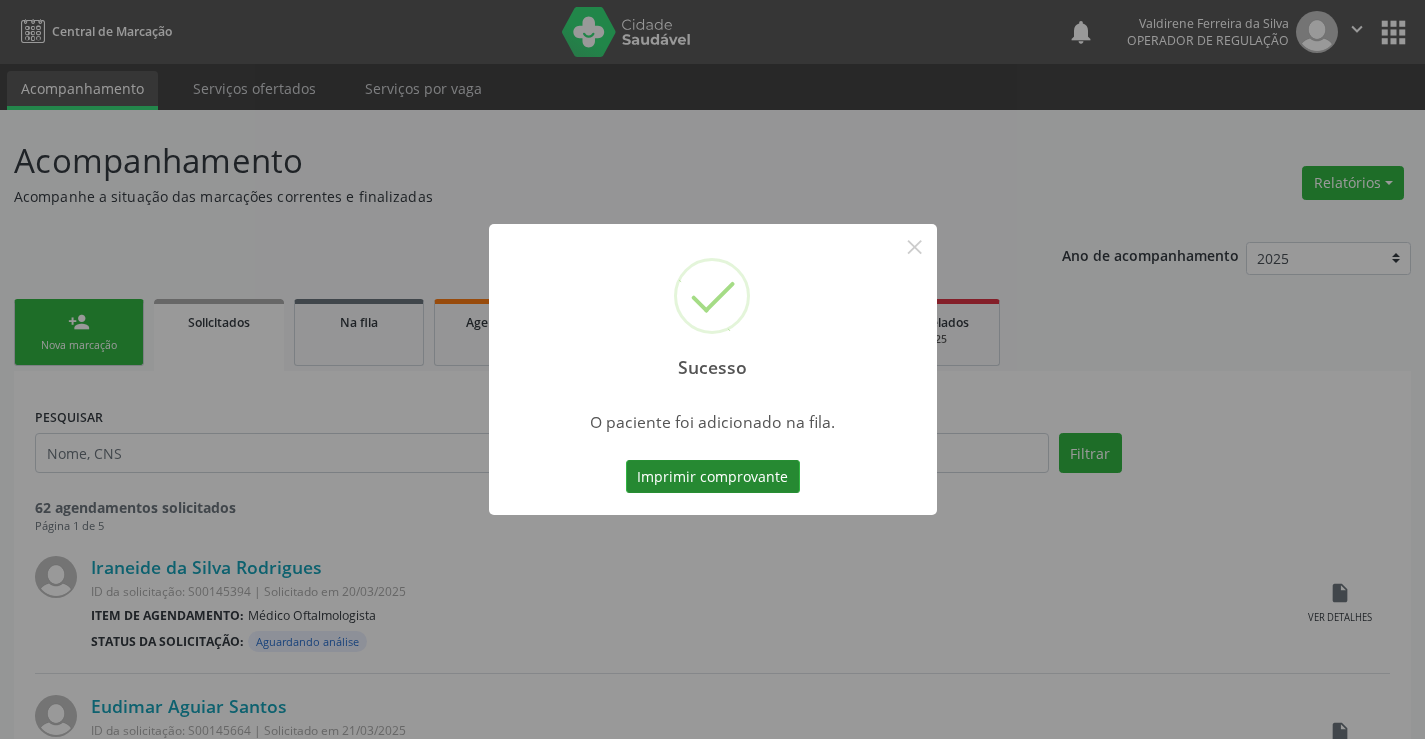 click on "Imprimir comprovante" at bounding box center (713, 477) 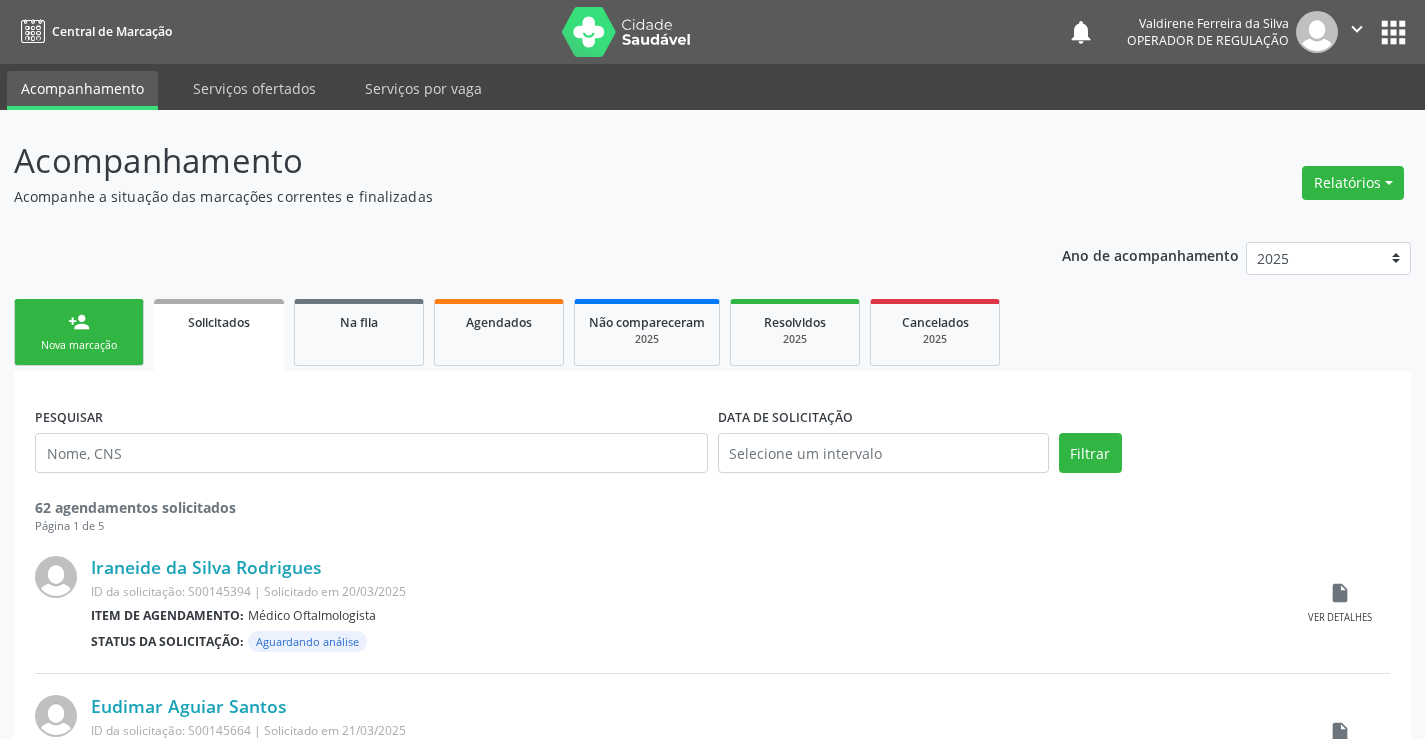 click on "Nova marcação" at bounding box center (79, 345) 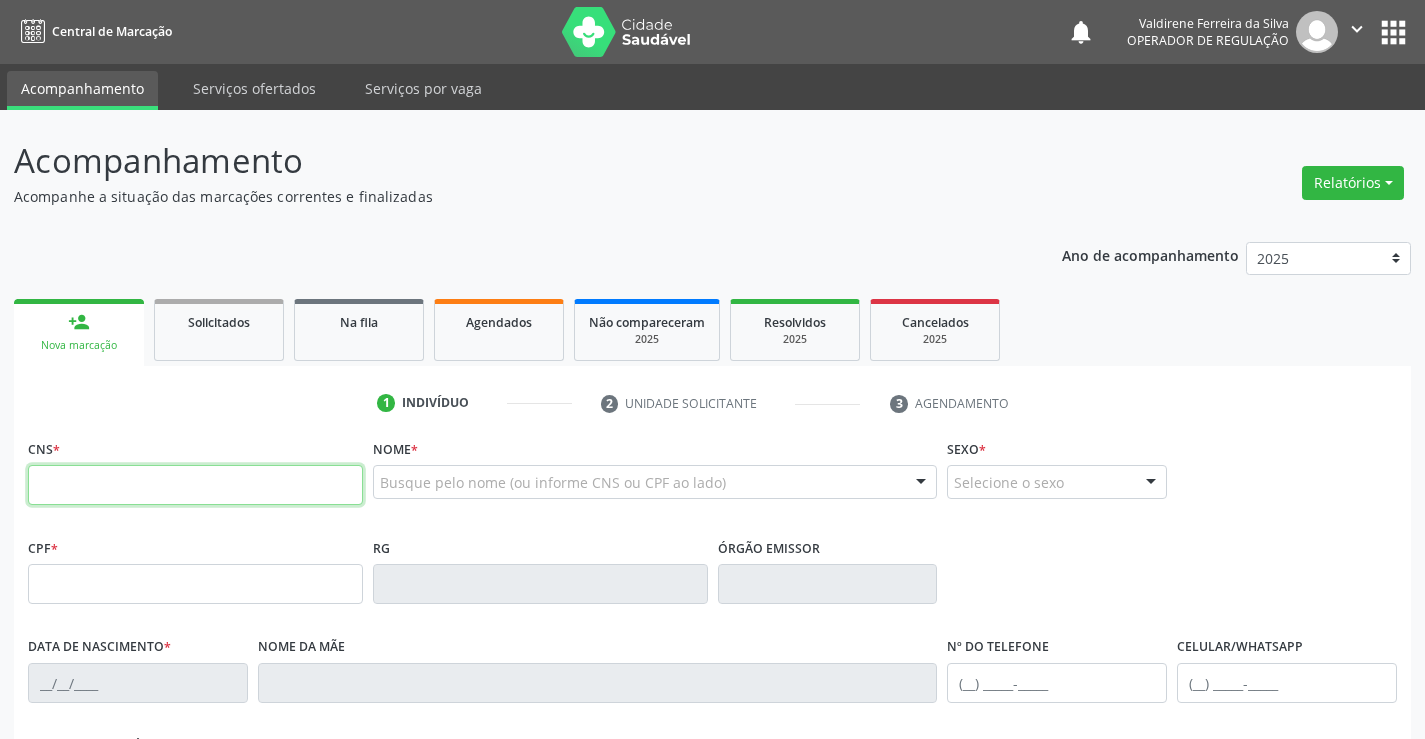 click at bounding box center [195, 485] 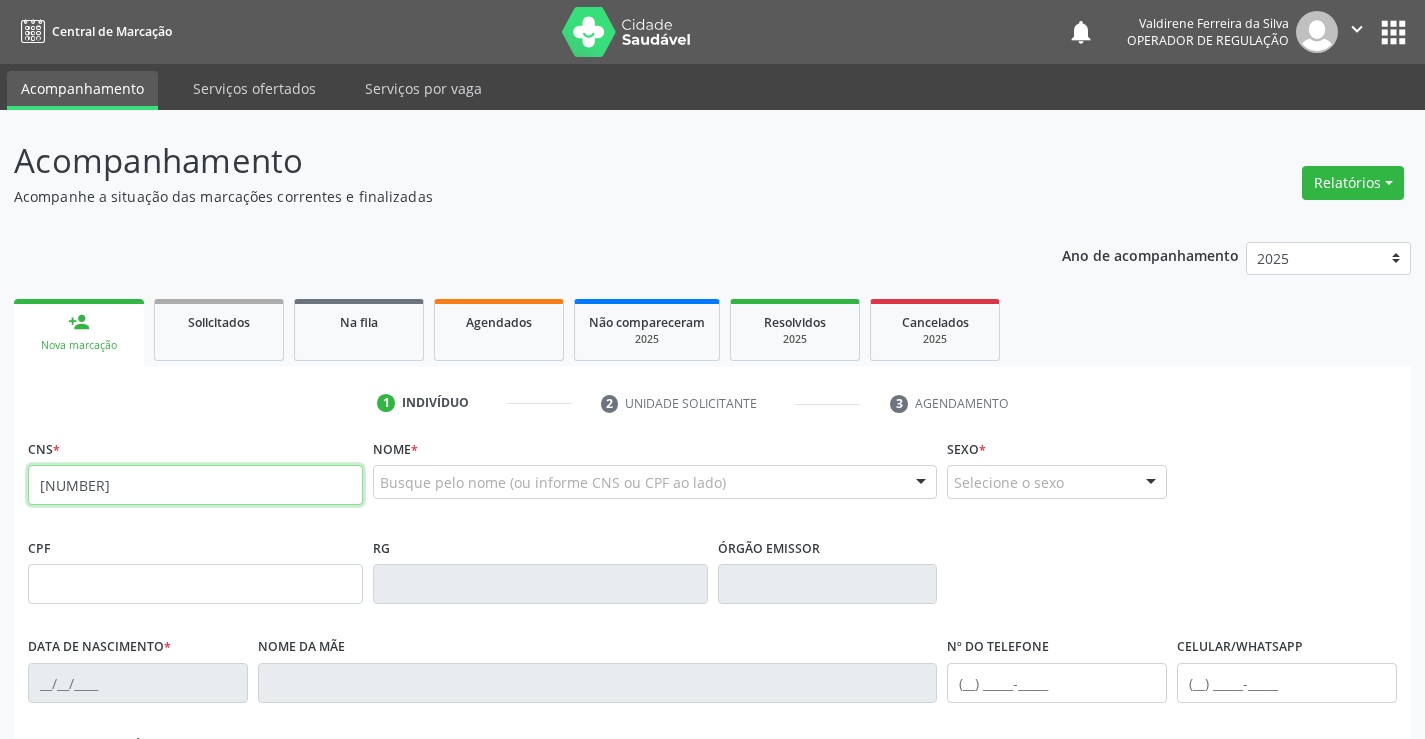type on "704 6091 8260 0823" 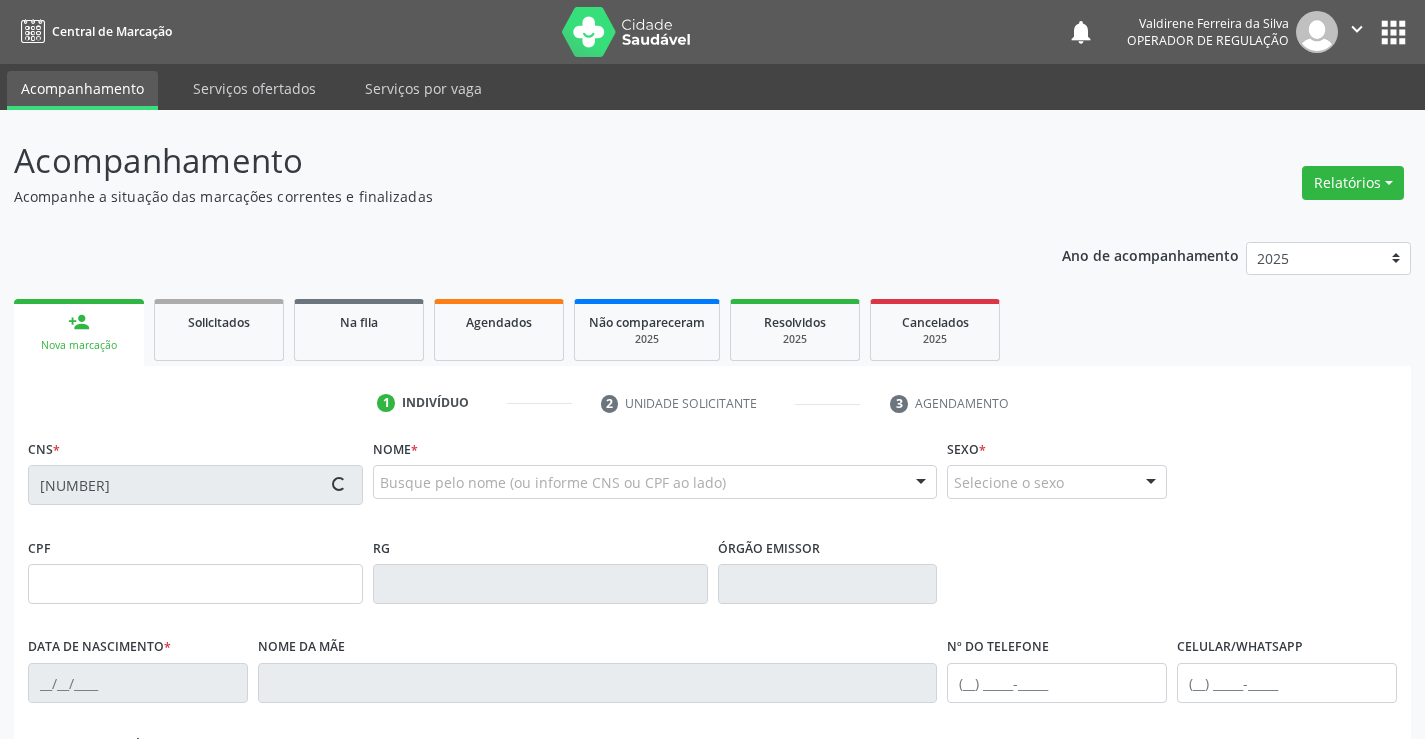 type on "2255726050" 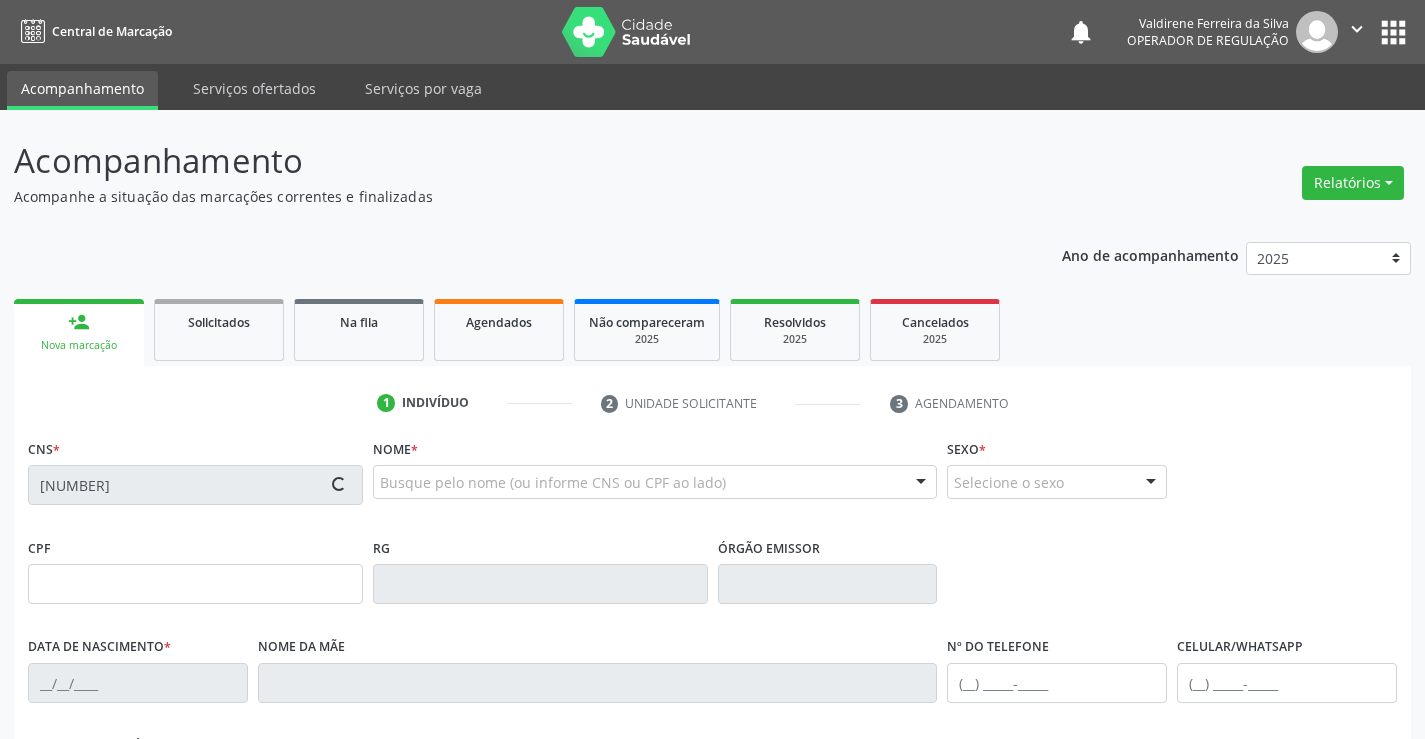 type on "04/06/1971" 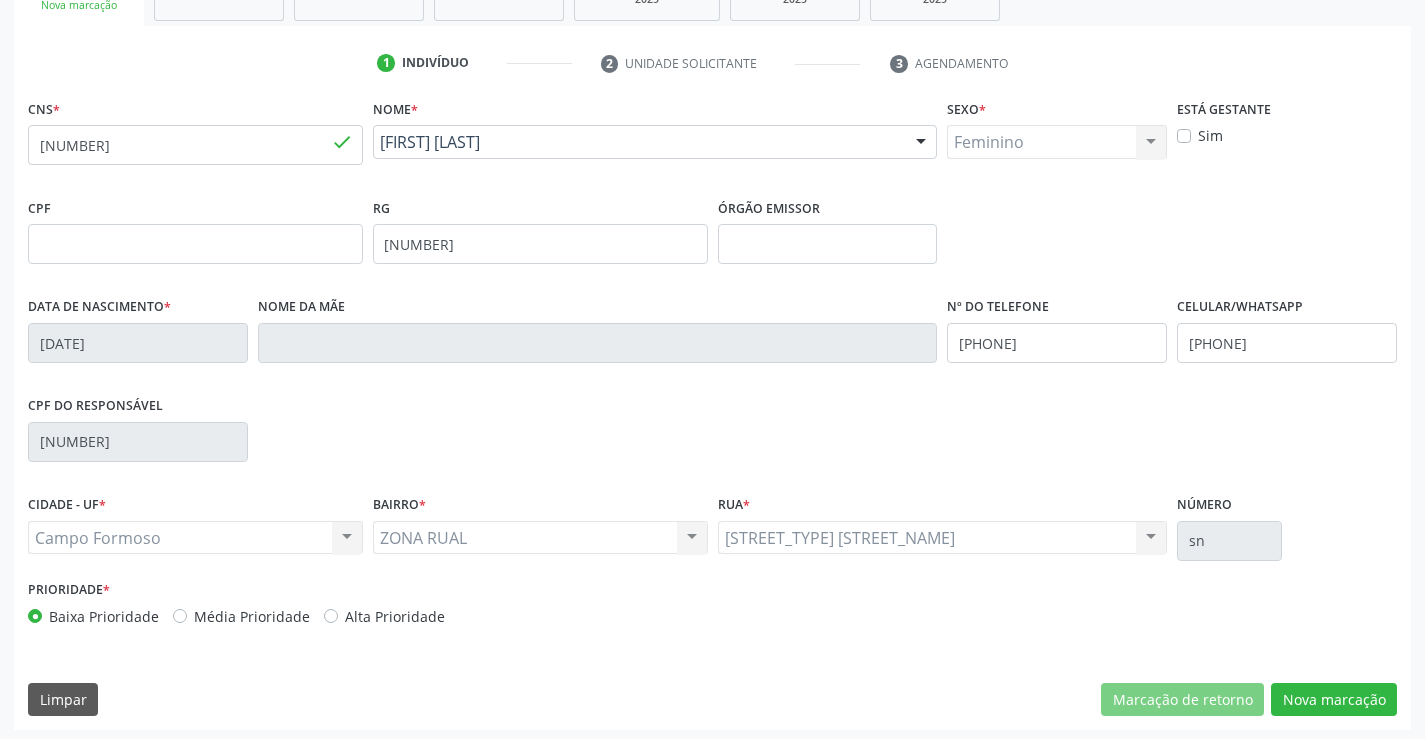 scroll, scrollTop: 345, scrollLeft: 0, axis: vertical 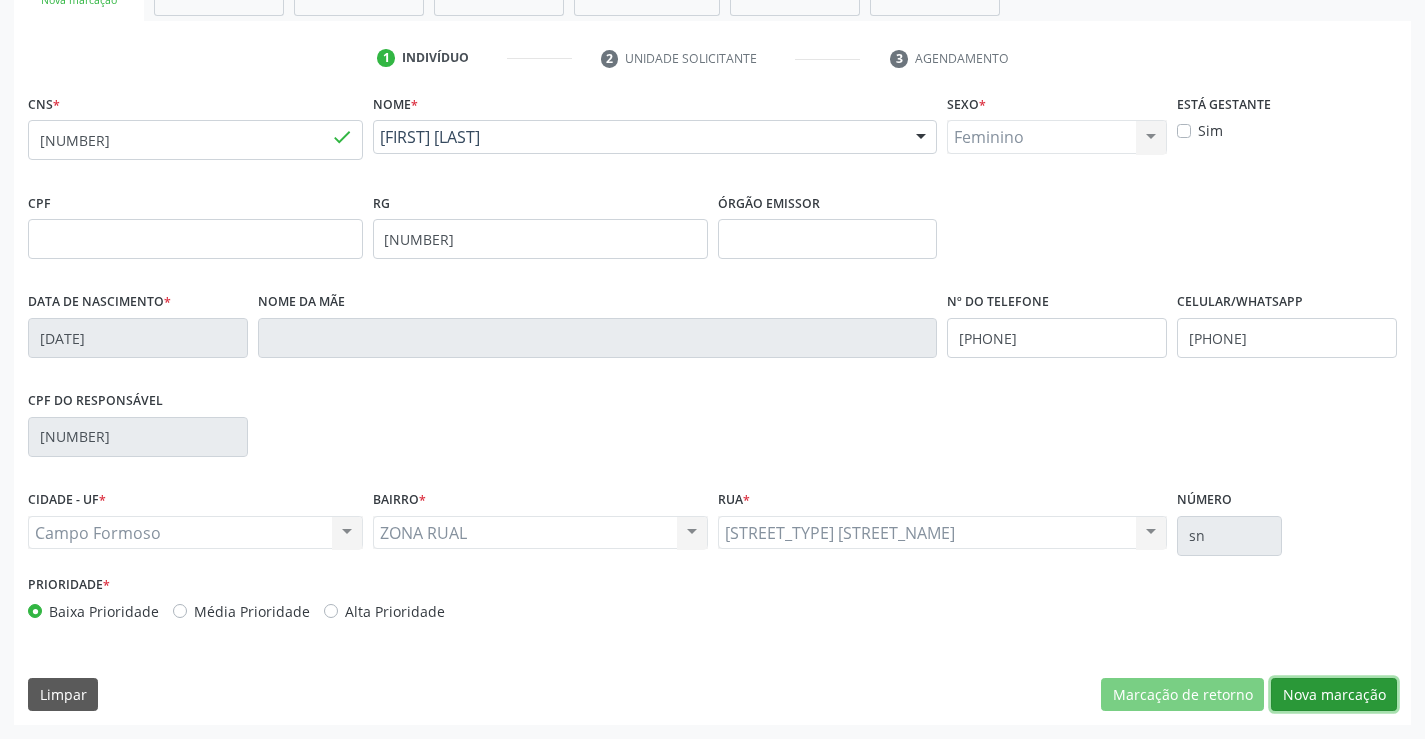 click on "Nova marcação" at bounding box center (1334, 695) 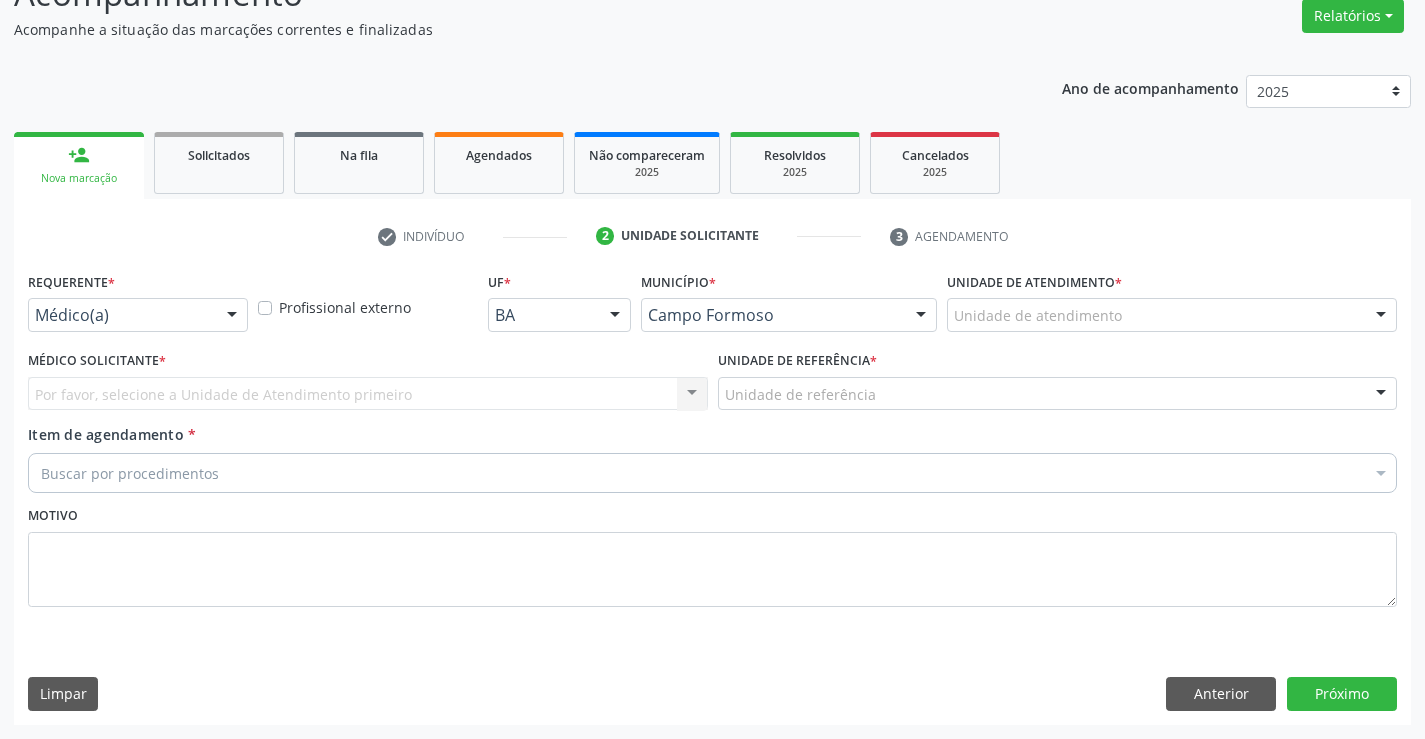scroll, scrollTop: 167, scrollLeft: 0, axis: vertical 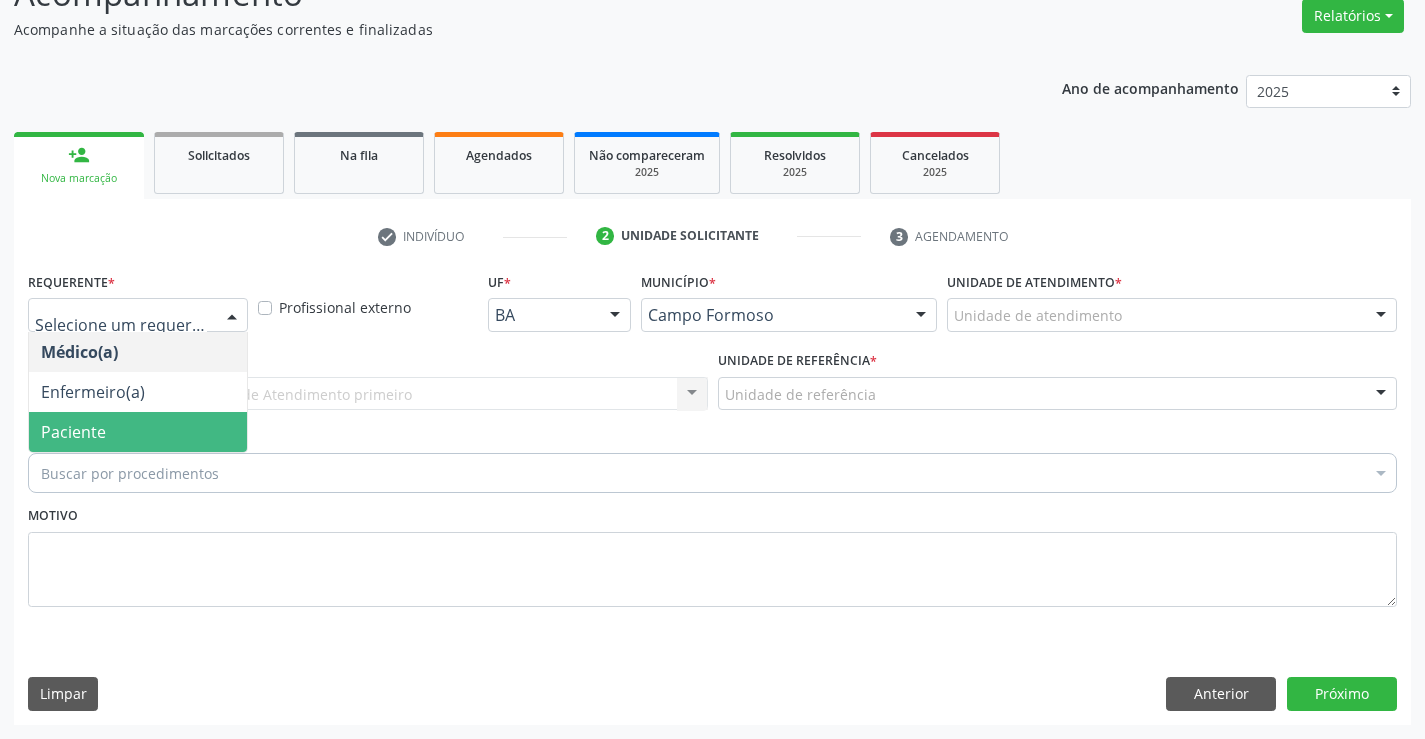 click on "Paciente" at bounding box center (138, 432) 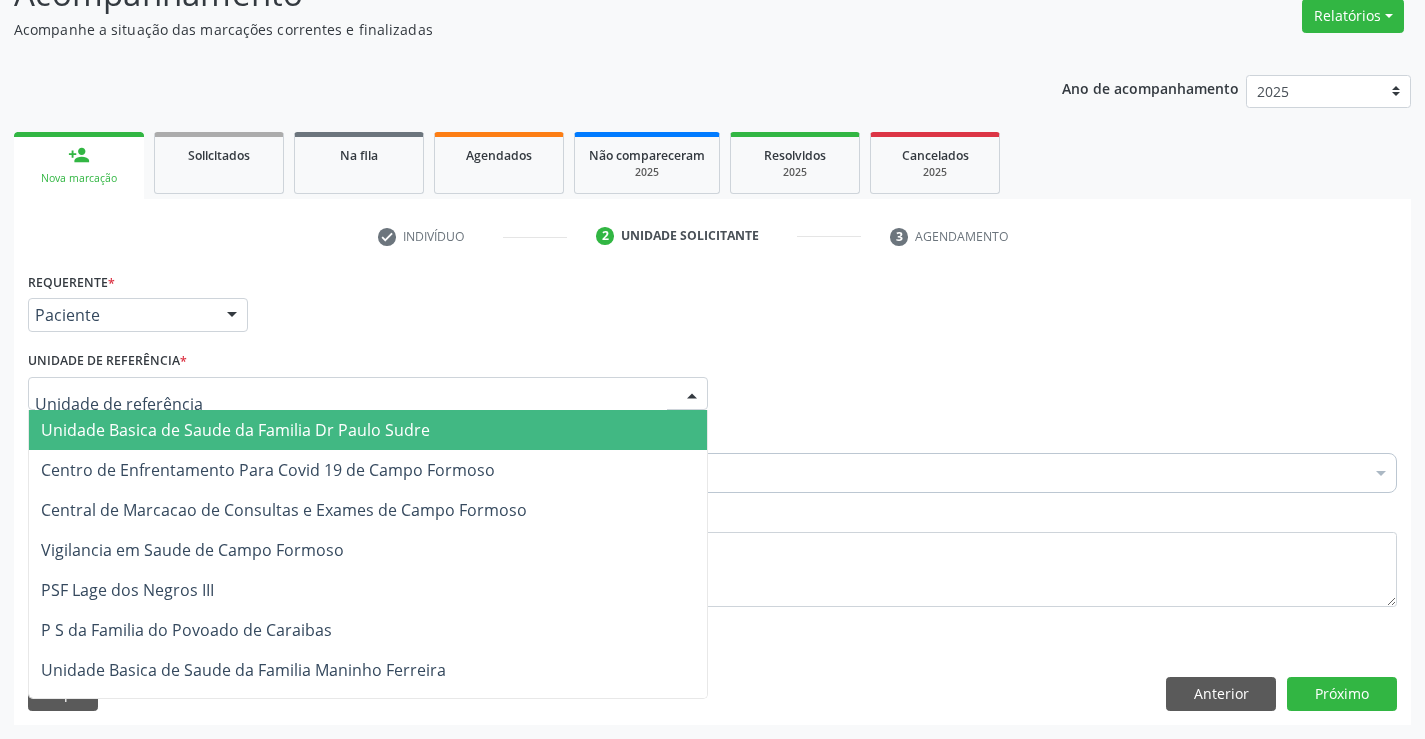 click on "Unidade Basica de Saude da Familia Dr Paulo Sudre" at bounding box center (368, 430) 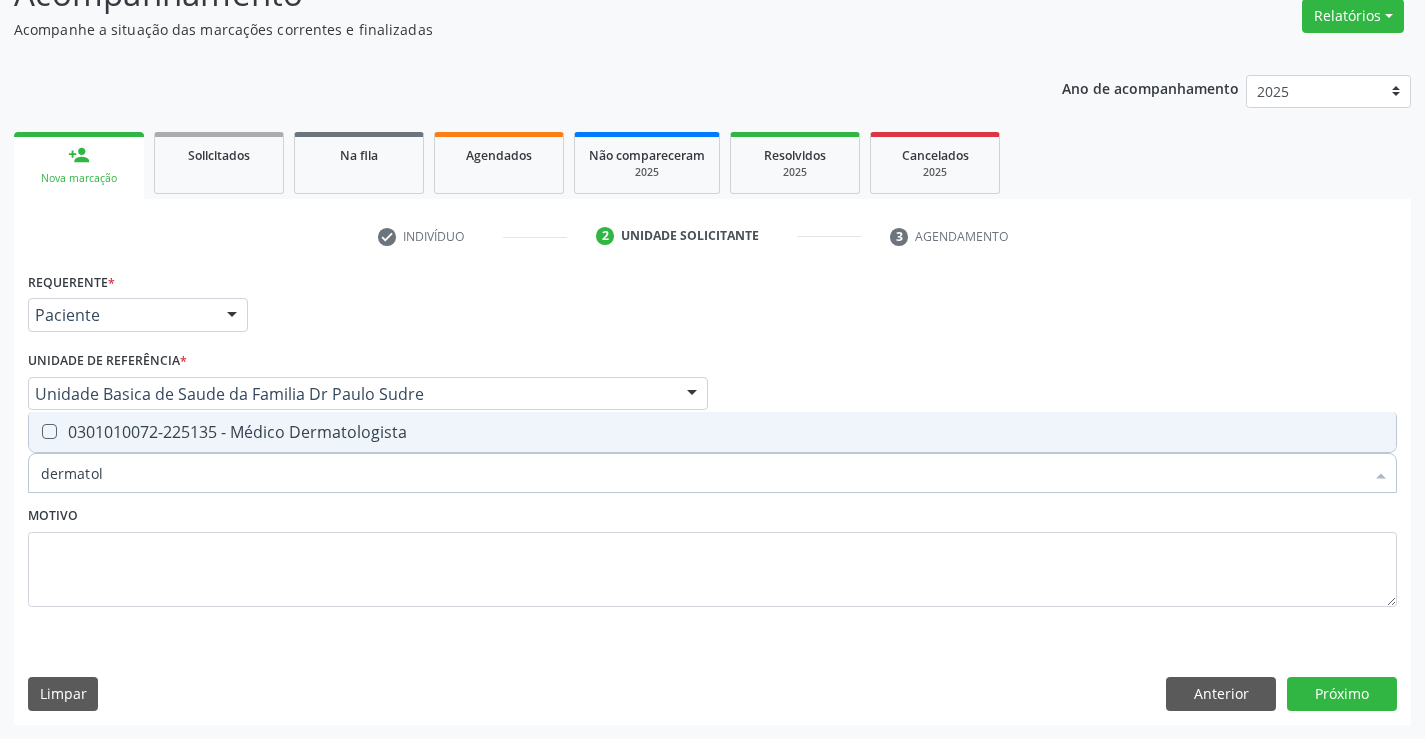type on "dermatolo" 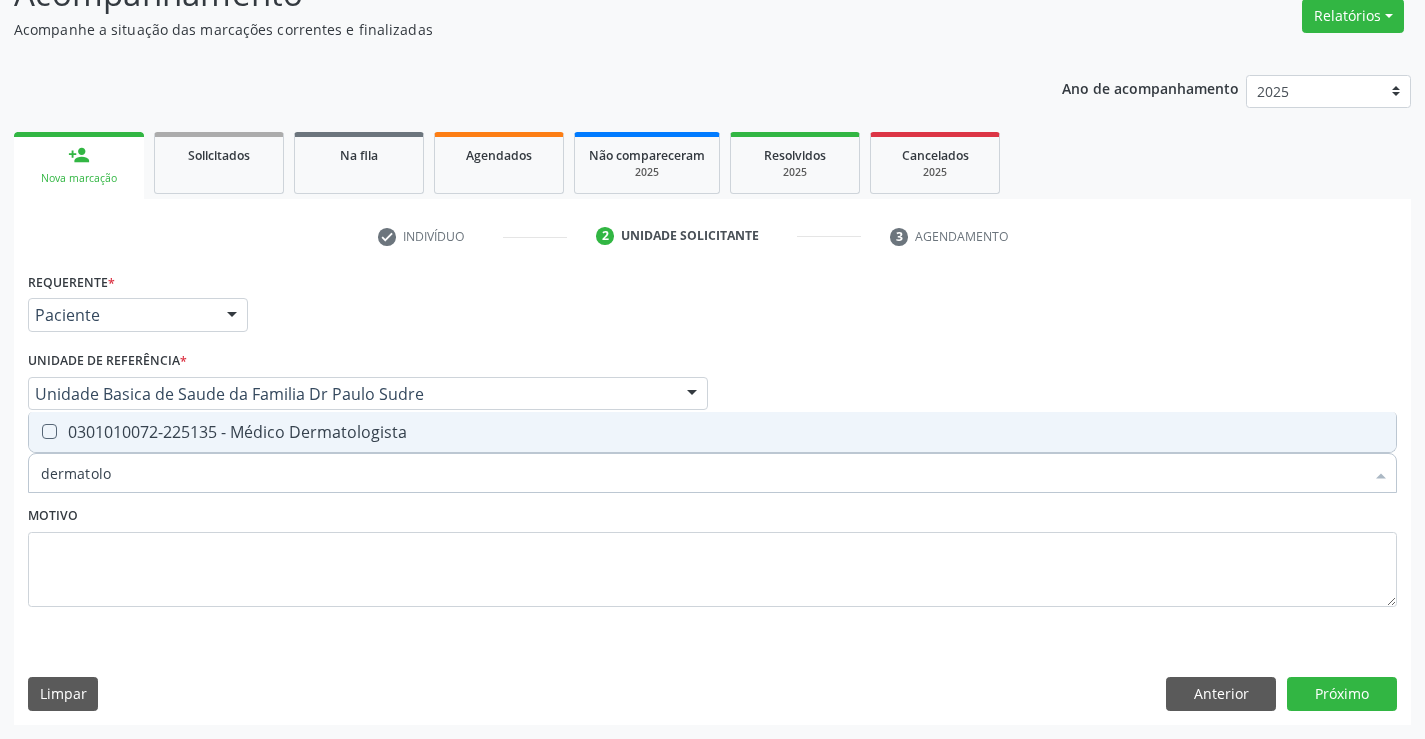 click on "0301010072-225135 - Médico Dermatologista" at bounding box center (712, 432) 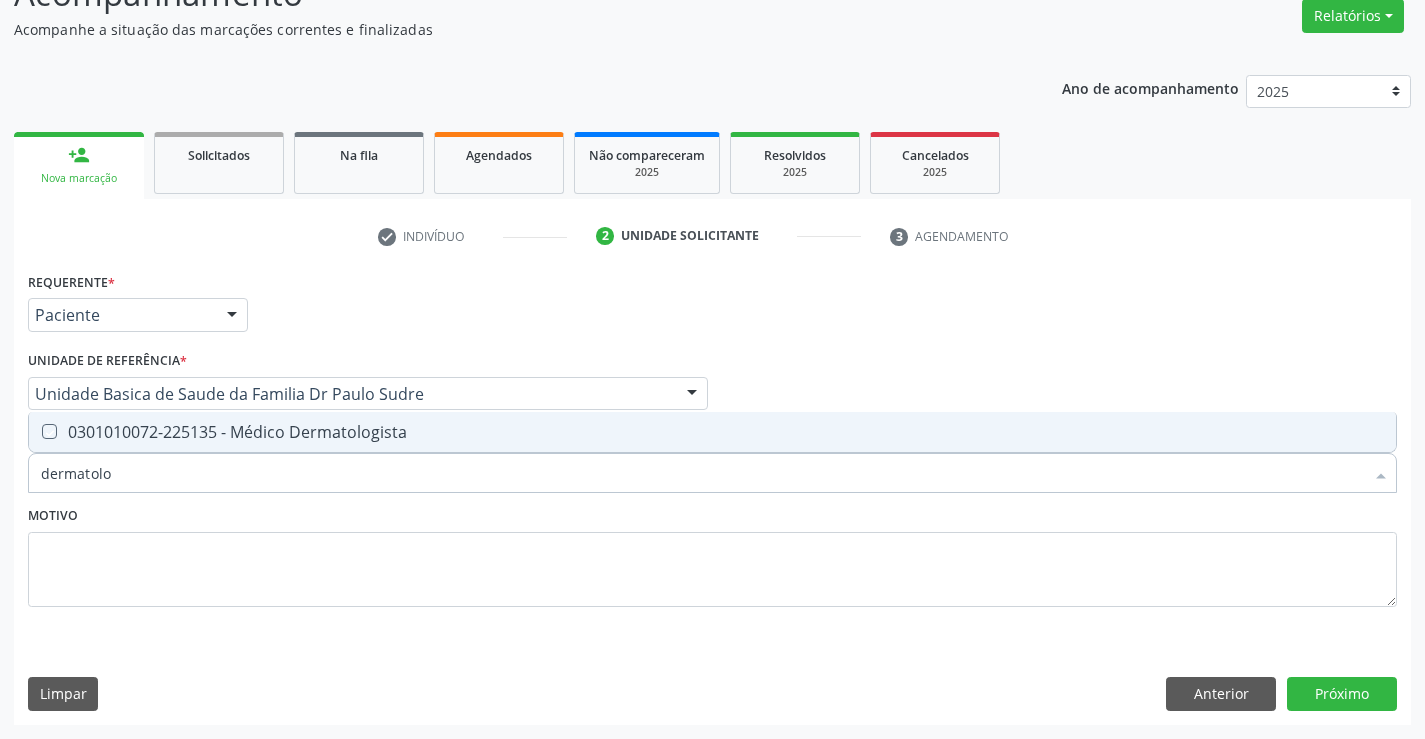 checkbox on "true" 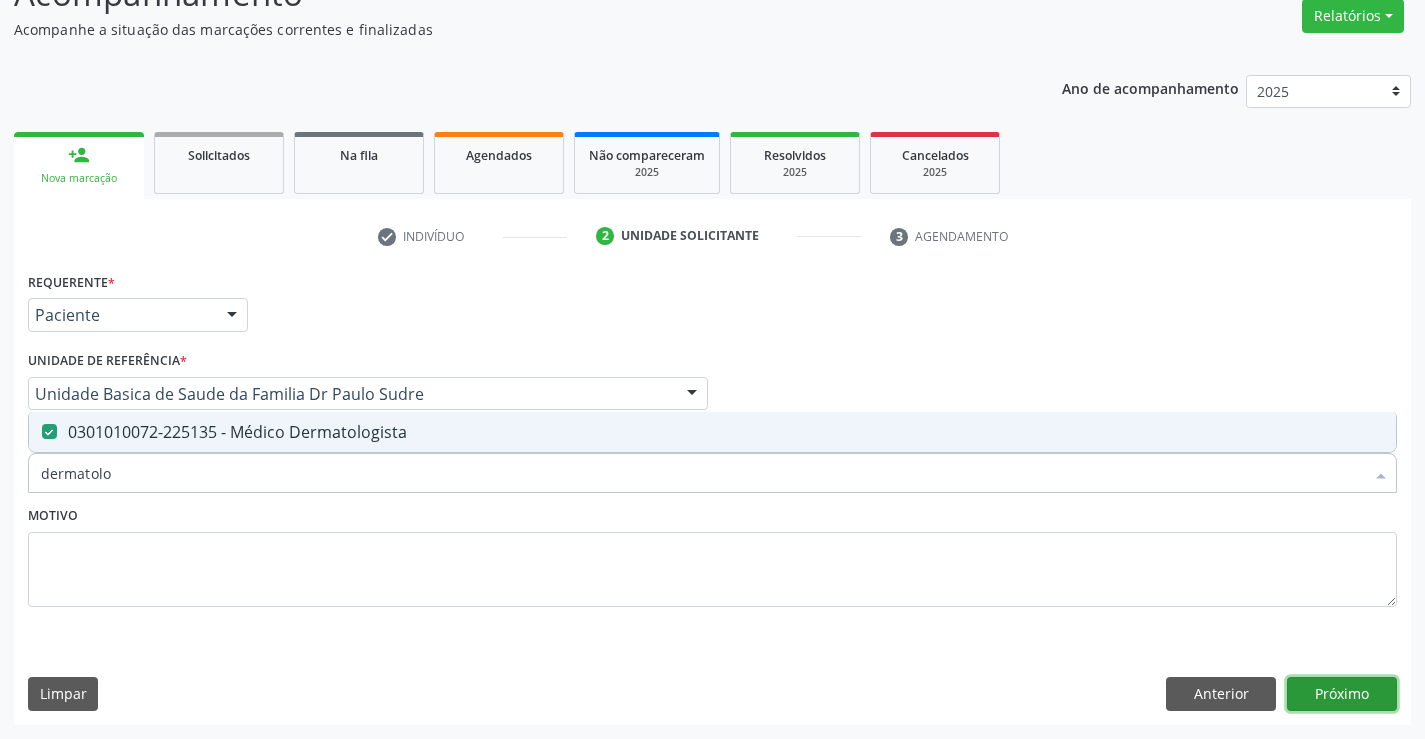 click on "Próximo" at bounding box center [1342, 694] 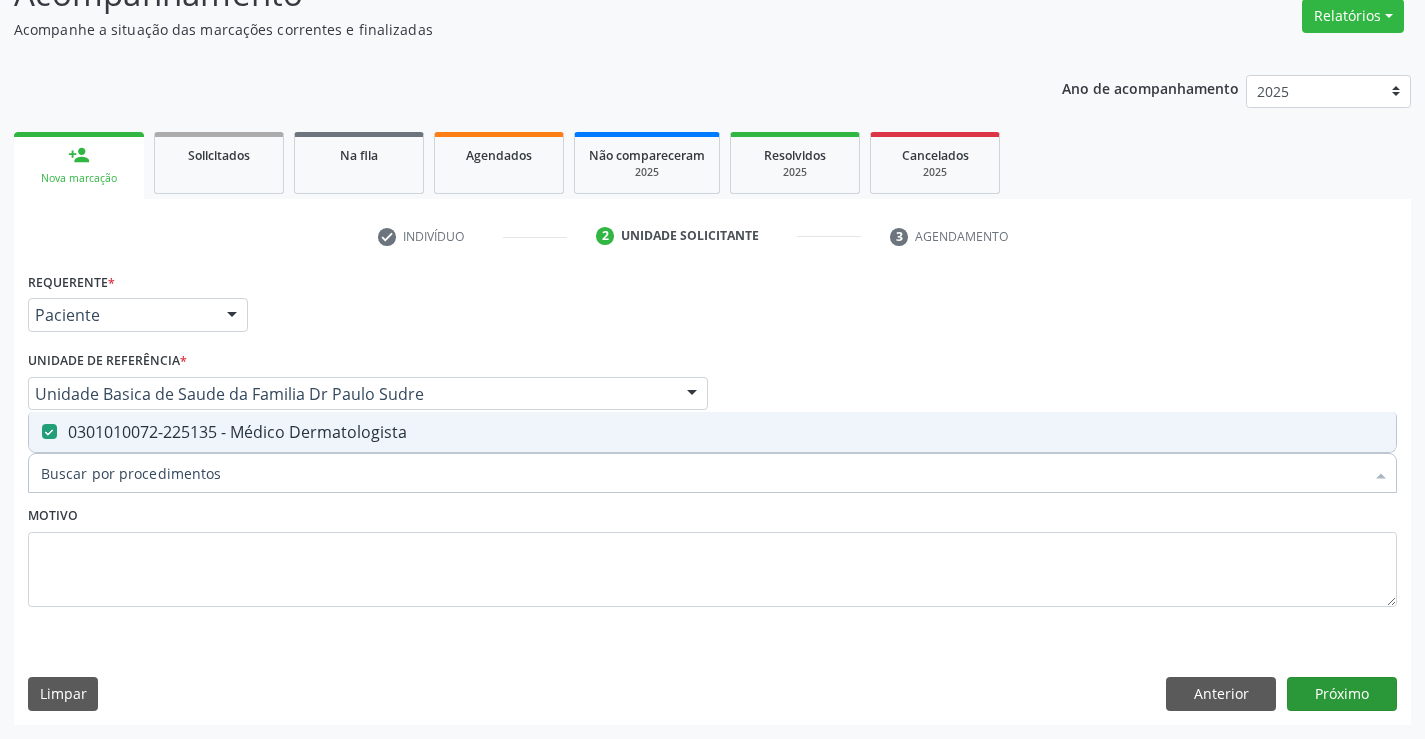 scroll, scrollTop: 131, scrollLeft: 0, axis: vertical 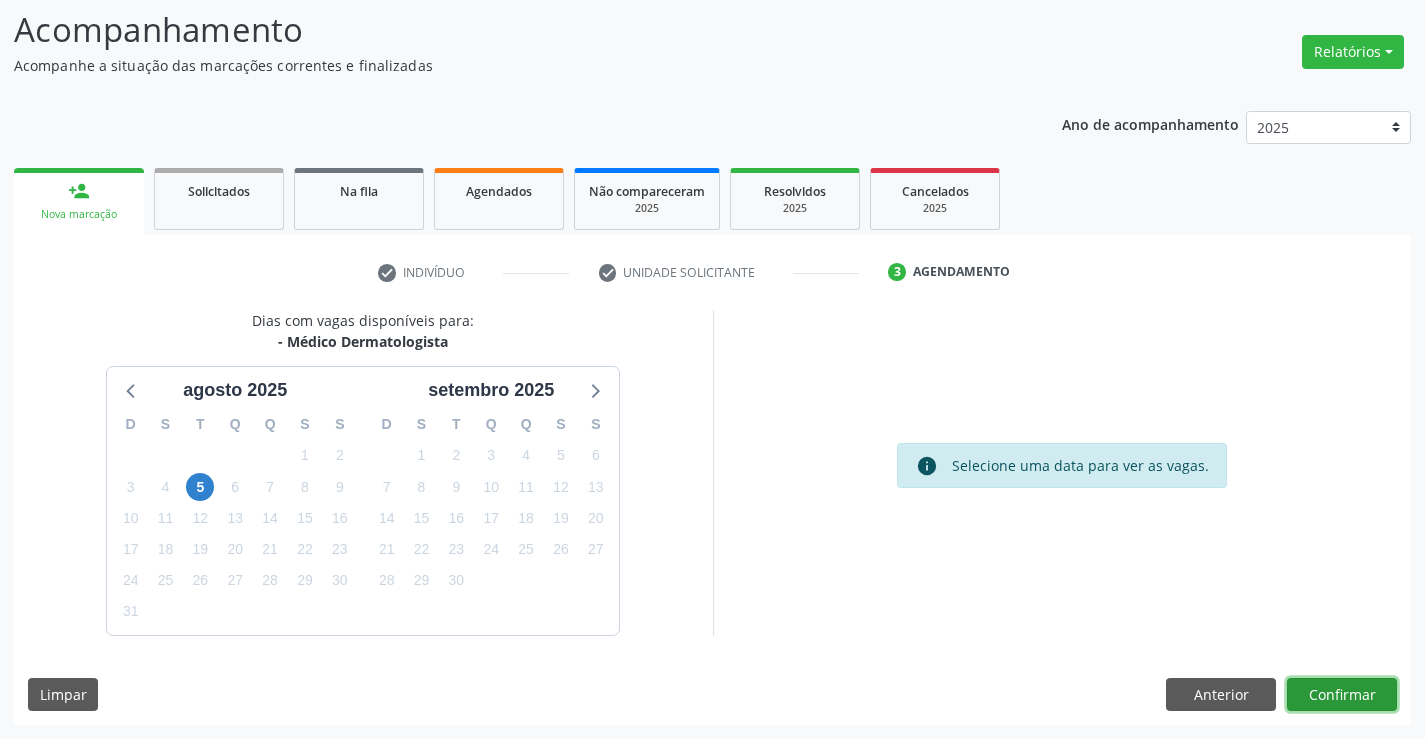 click on "Confirmar" at bounding box center [1342, 695] 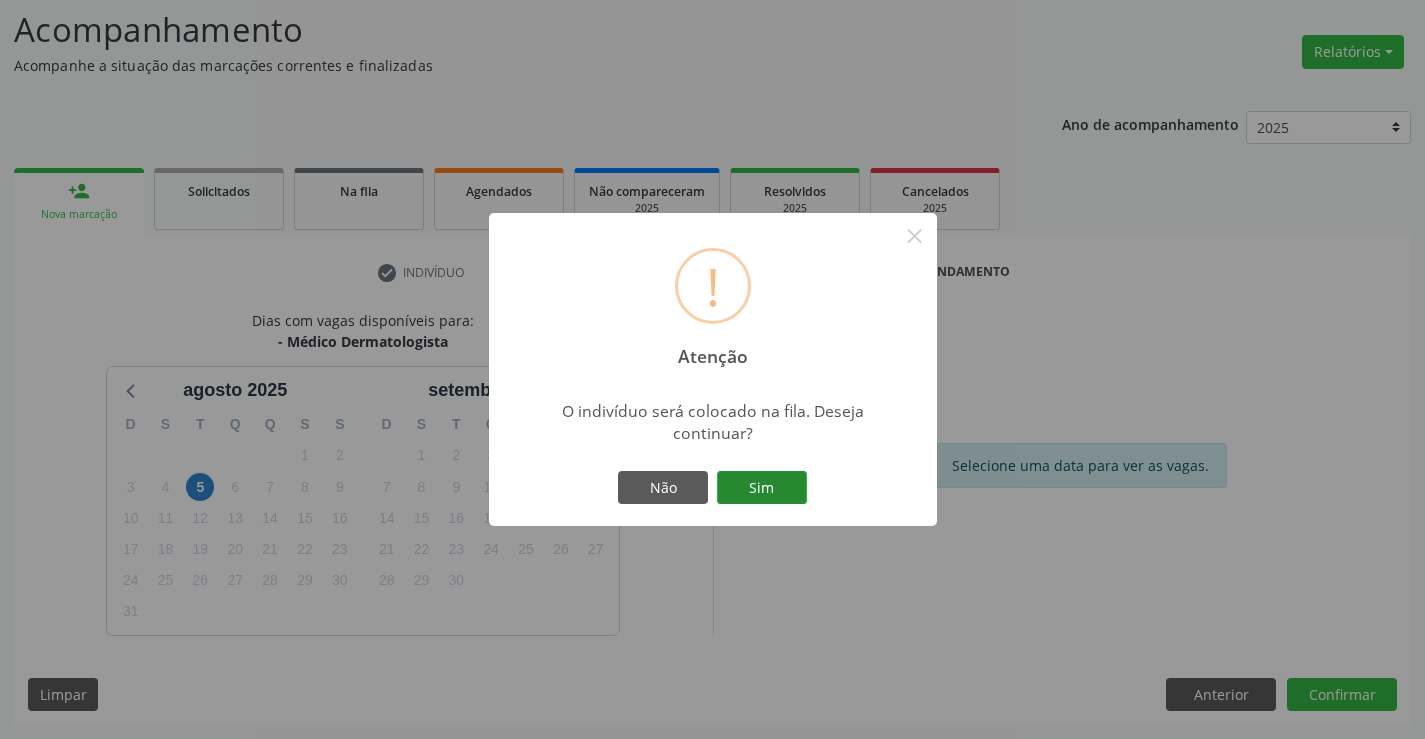 click on "Sim" at bounding box center (762, 488) 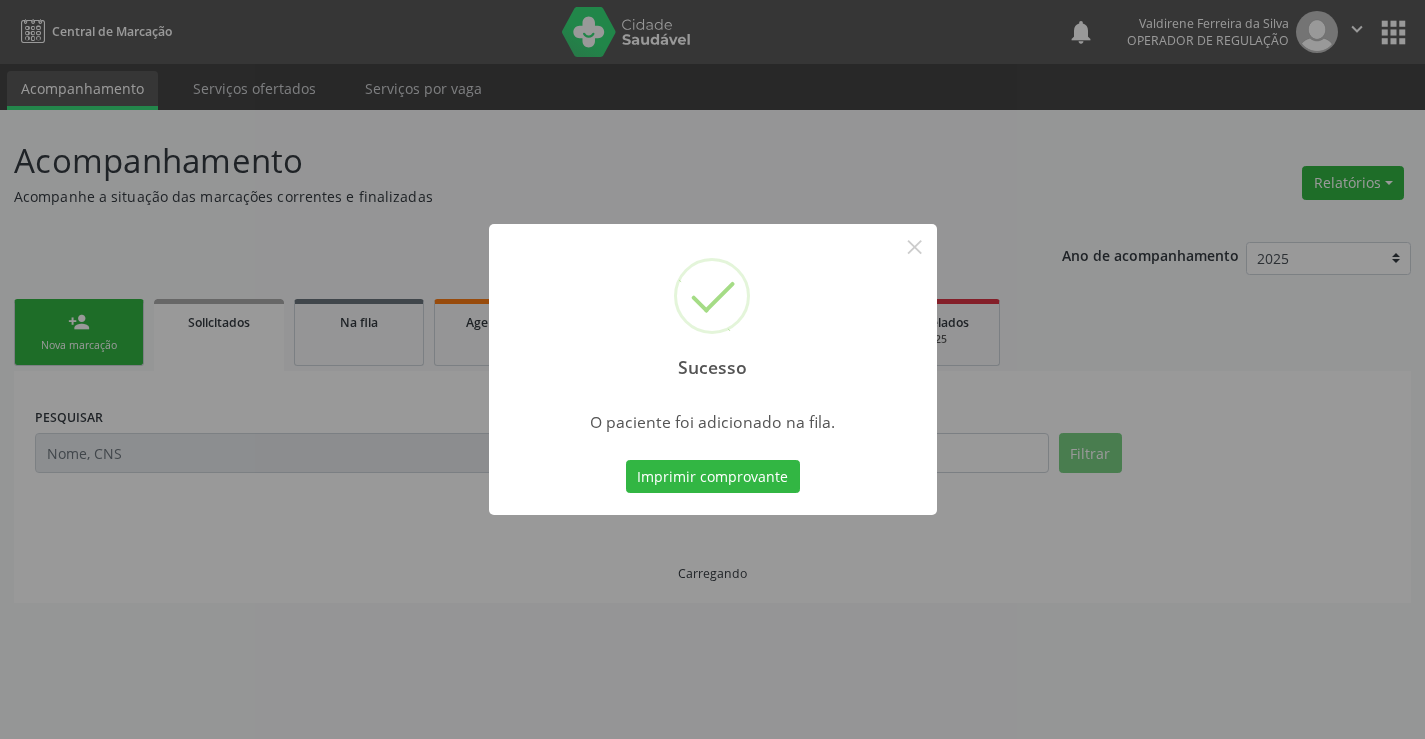scroll, scrollTop: 0, scrollLeft: 0, axis: both 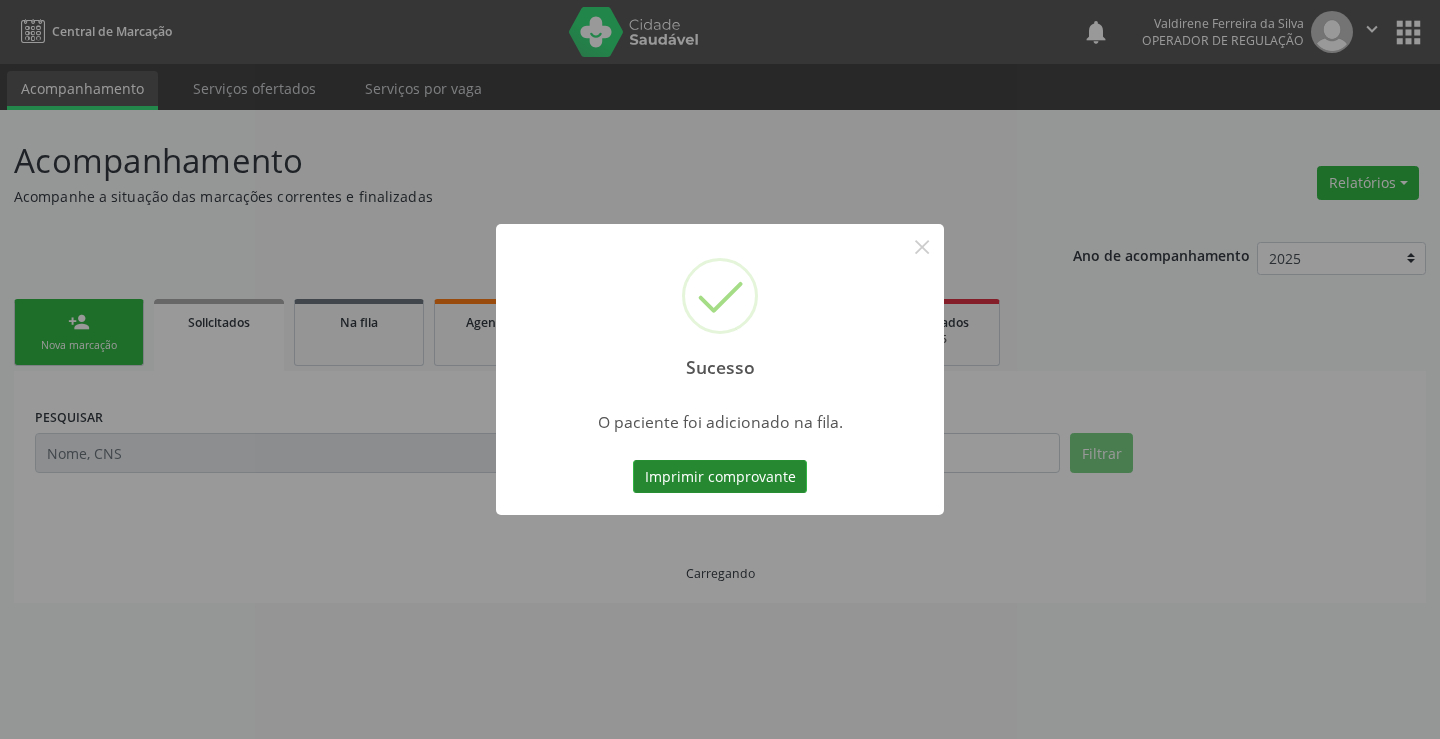 click on "Imprimir comprovante" at bounding box center (720, 477) 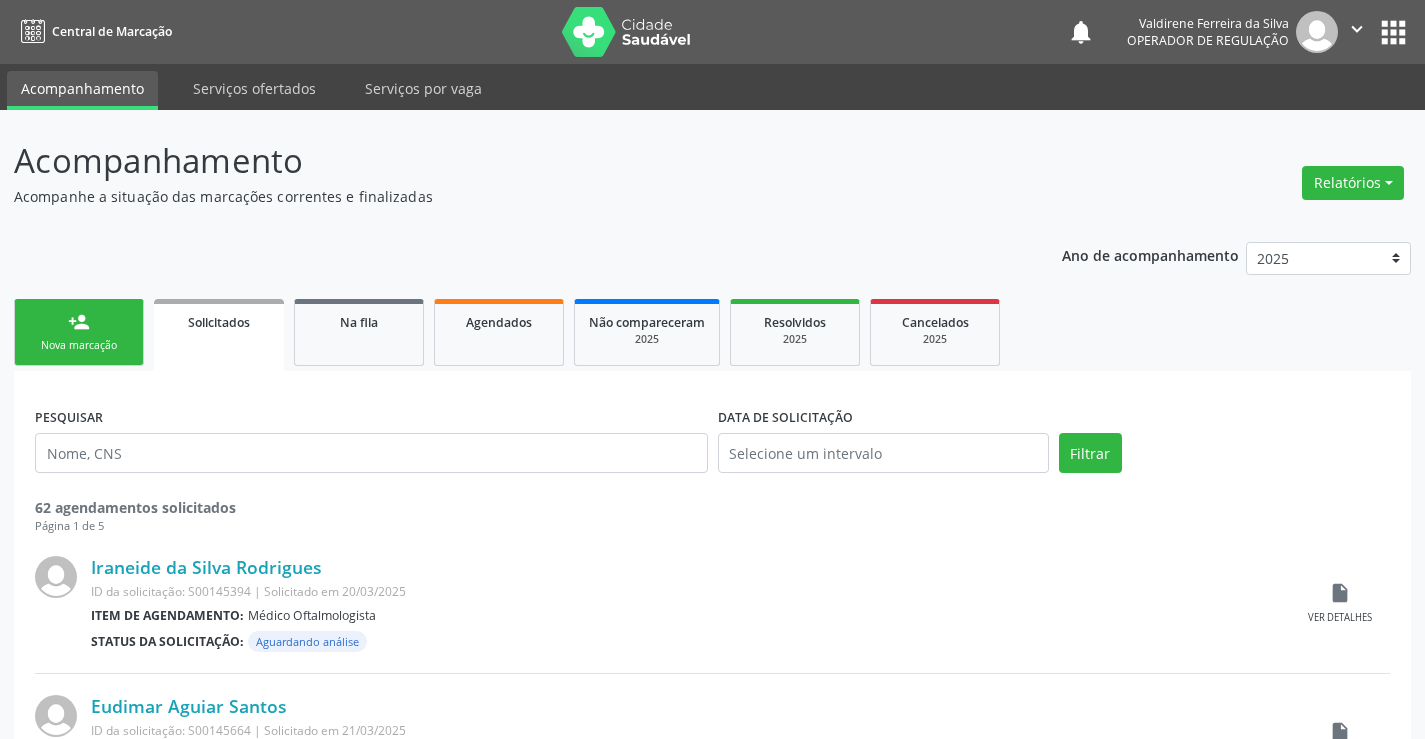 click on "person_add
Nova marcação" at bounding box center (79, 332) 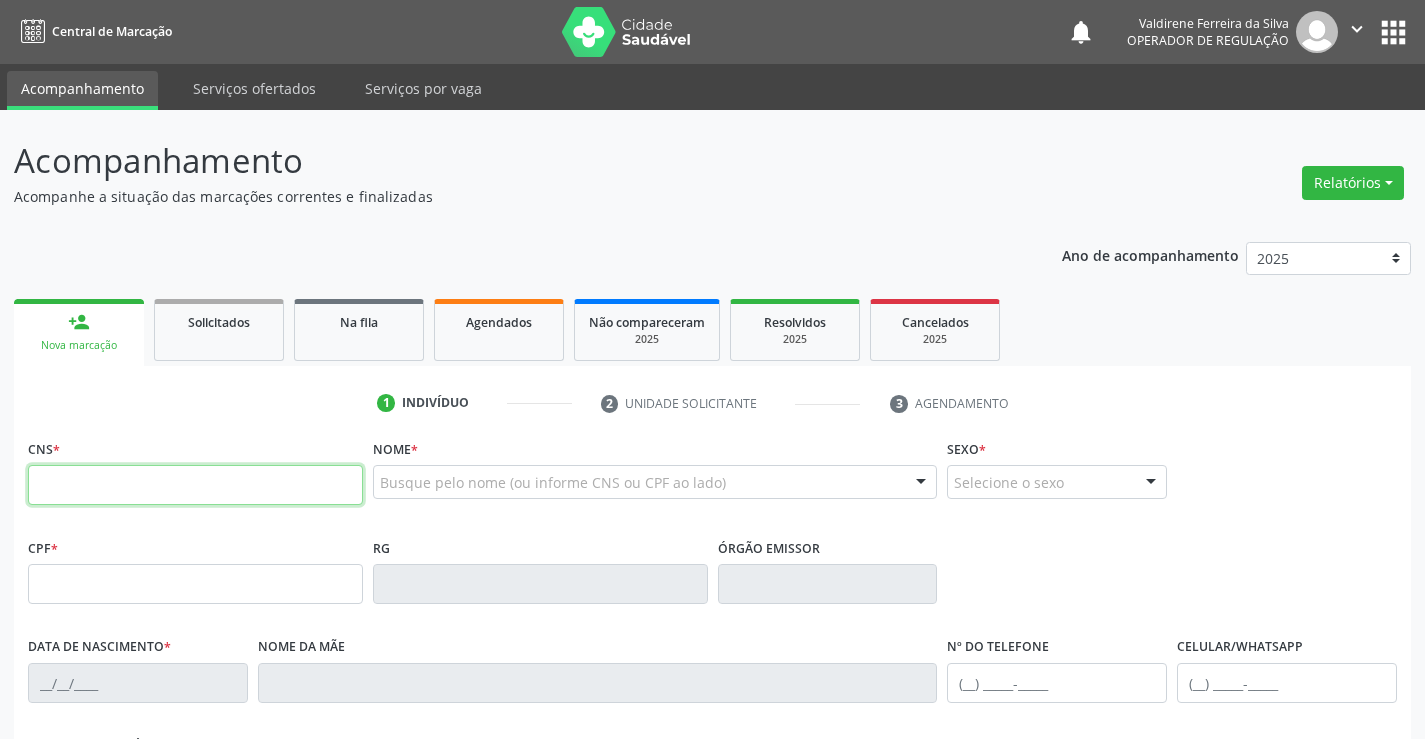 click at bounding box center [195, 485] 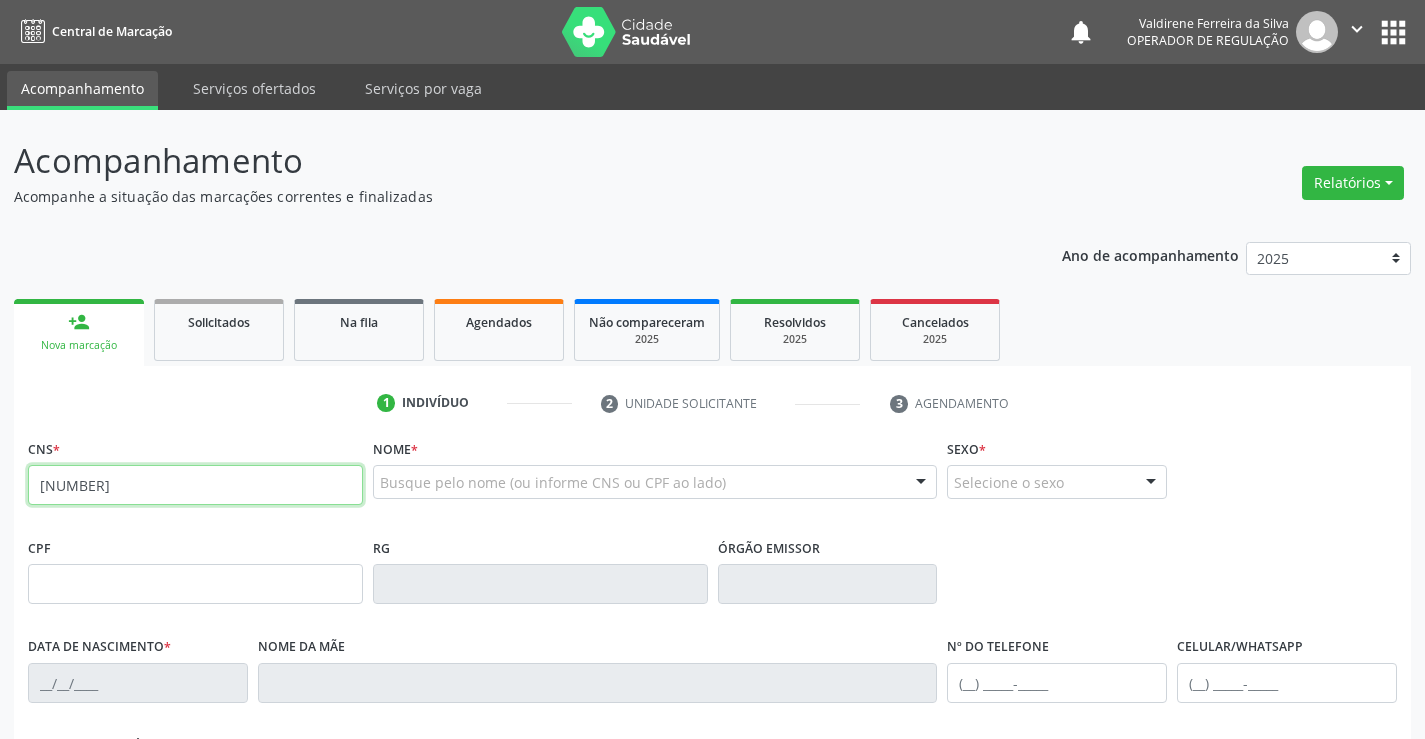 type on "704 6091 8260 0823" 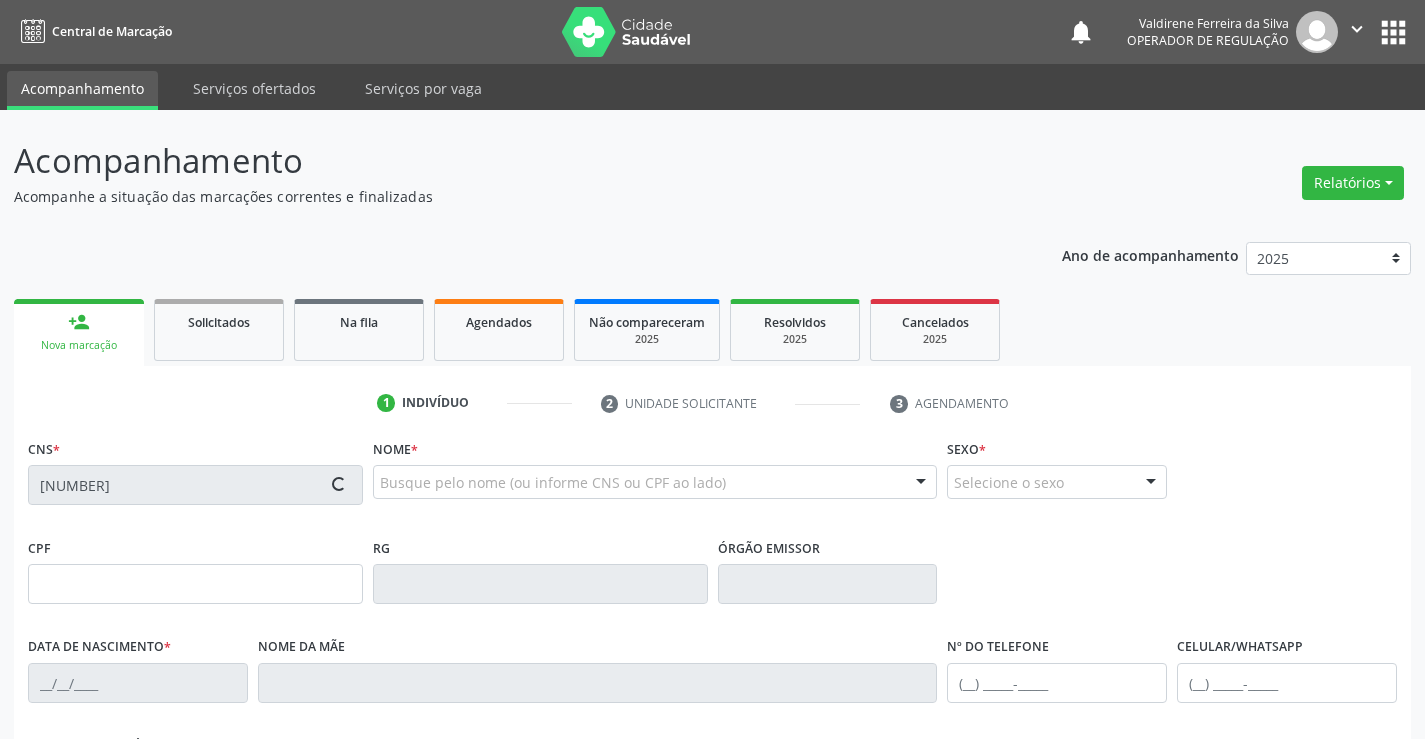type on "2255726050" 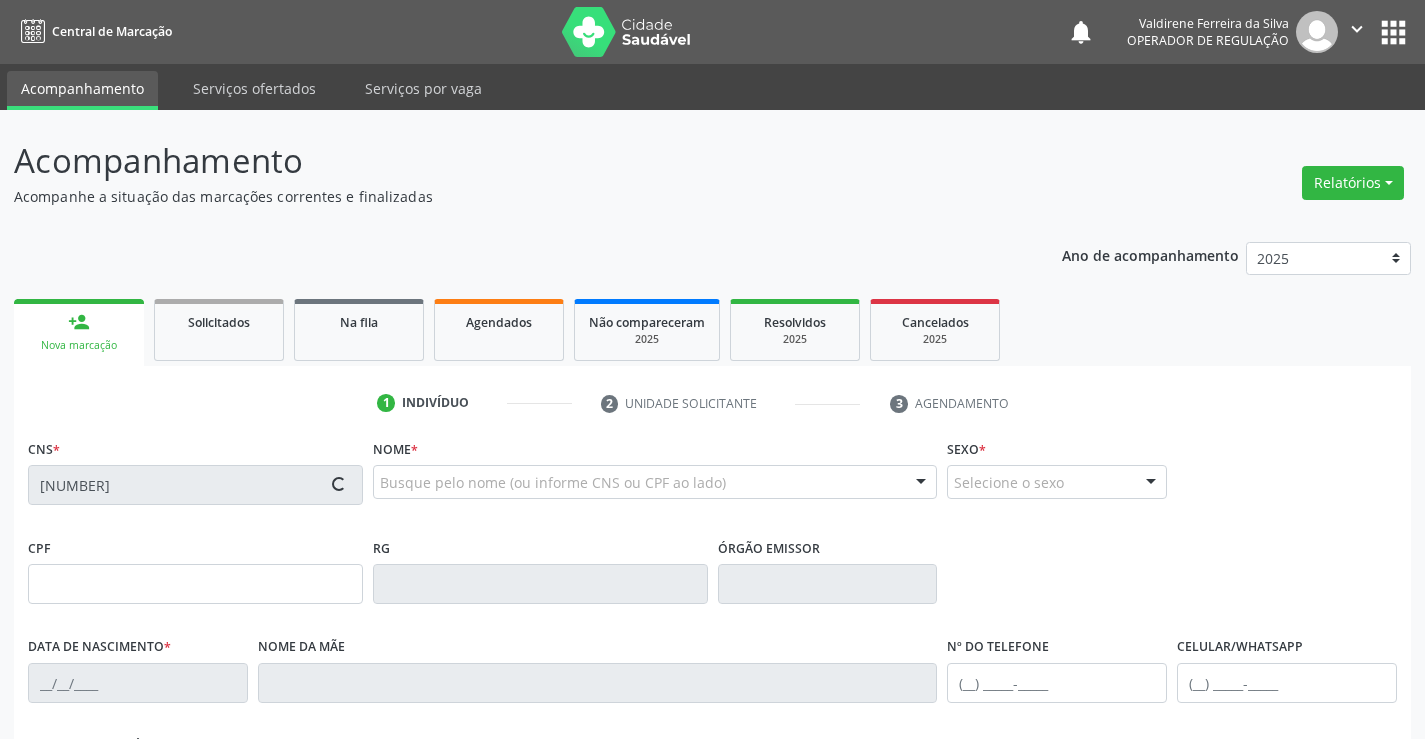 type on "04/06/1971" 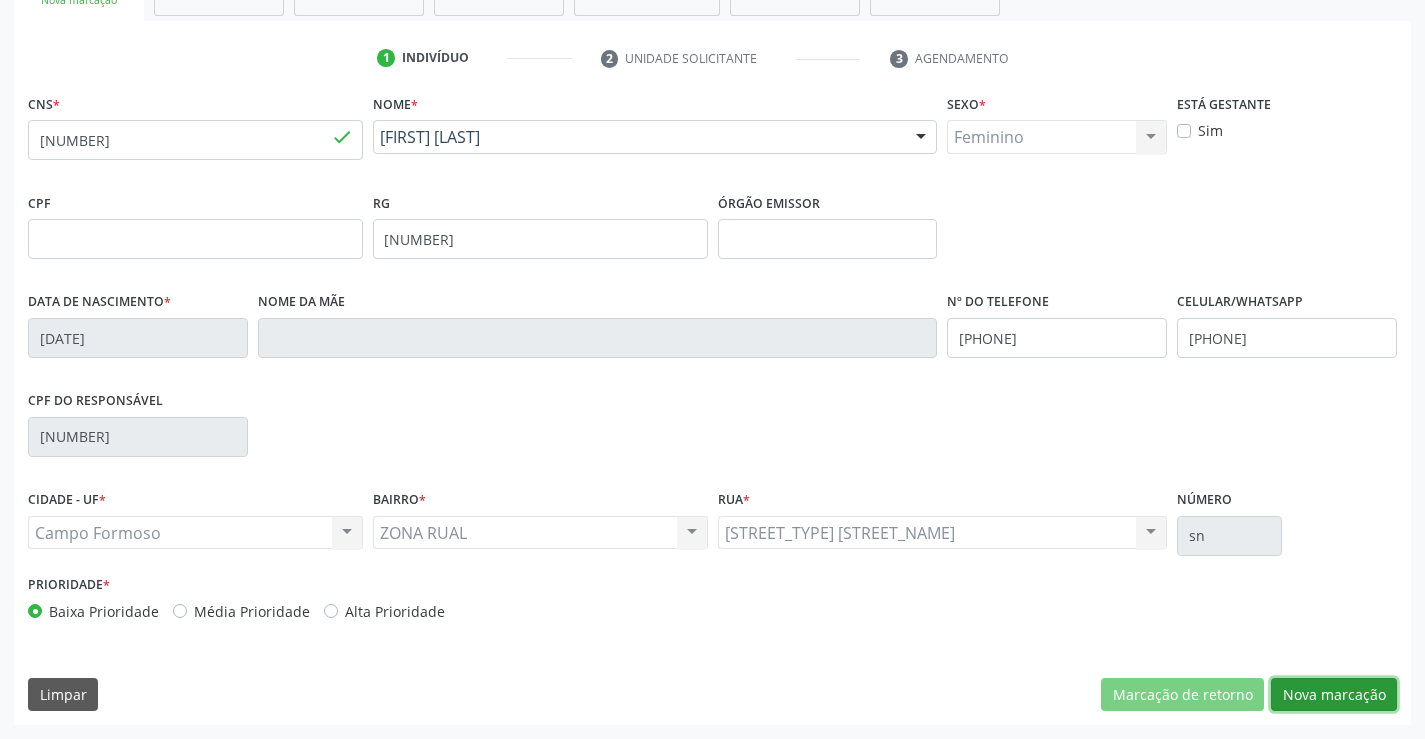 click on "Nova marcação" at bounding box center [1334, 695] 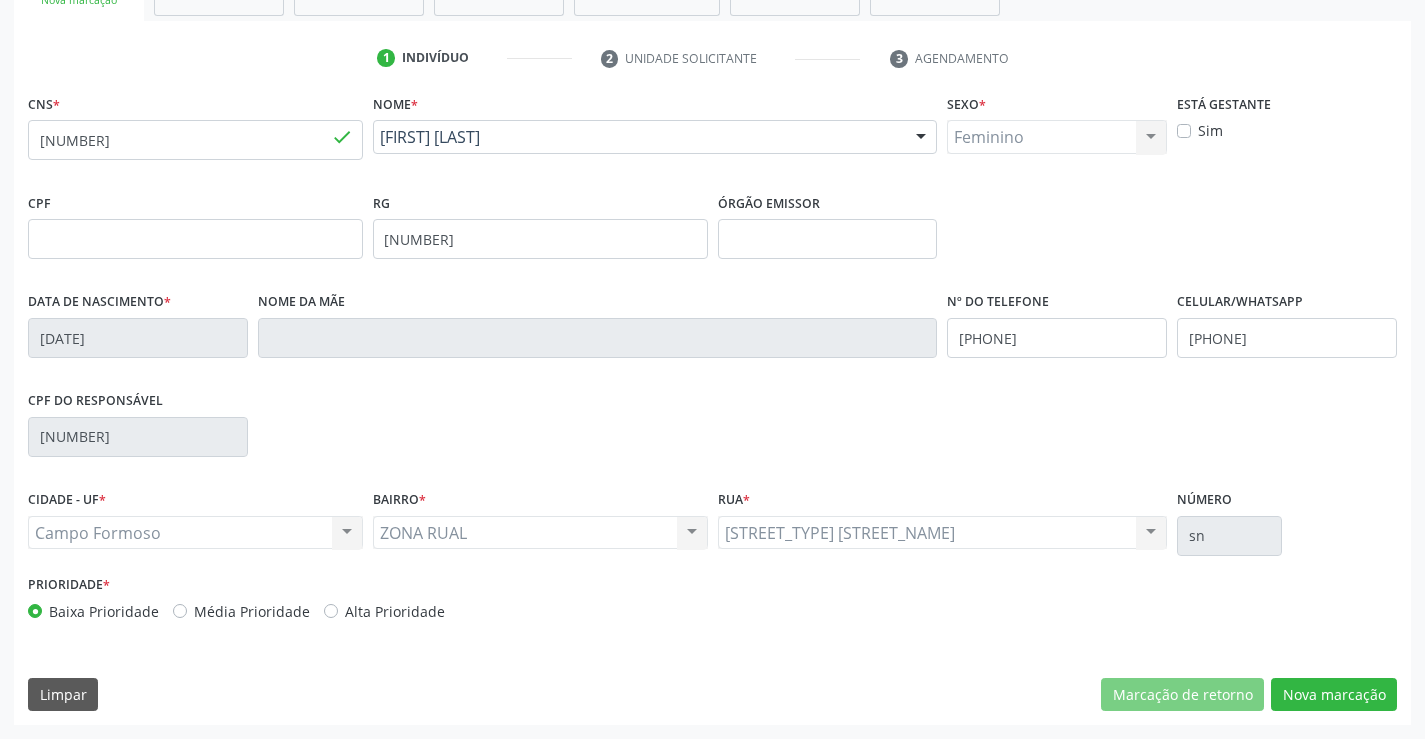 scroll, scrollTop: 167, scrollLeft: 0, axis: vertical 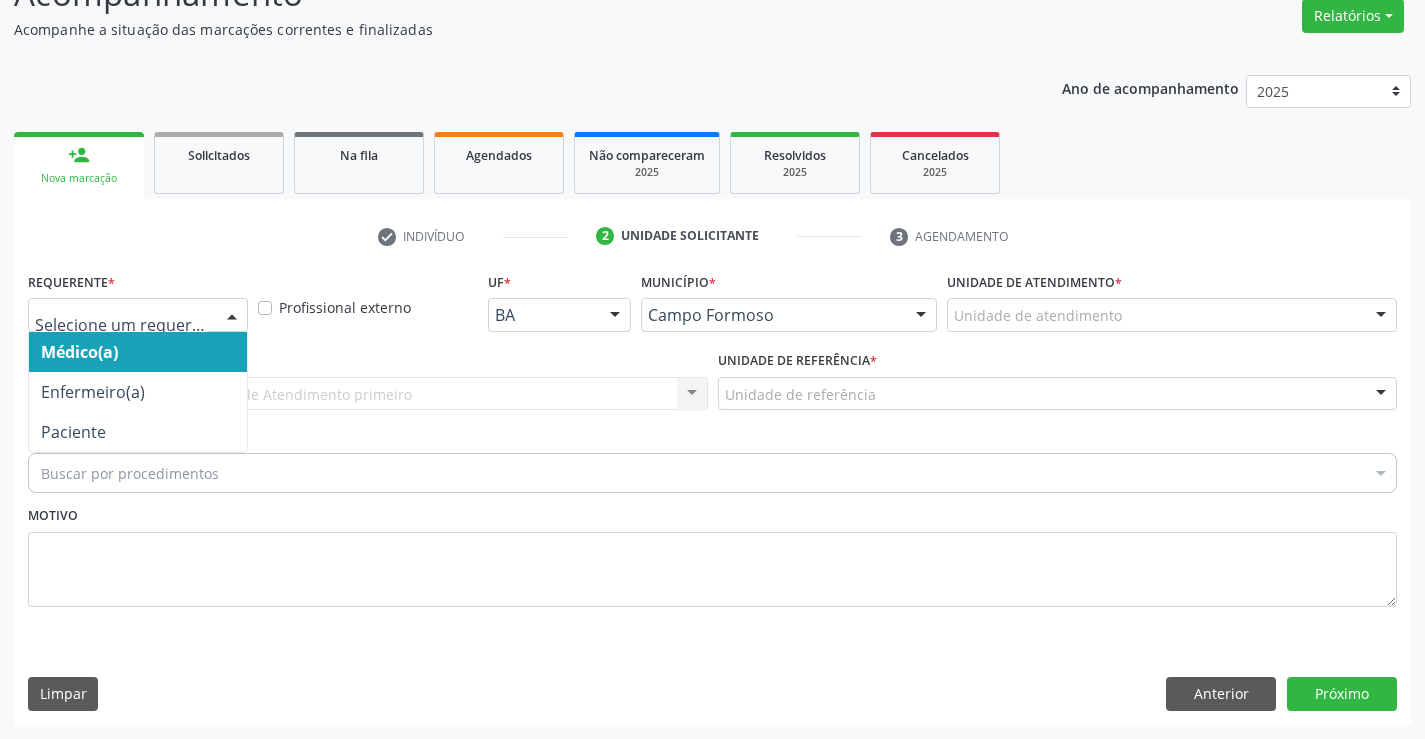 click at bounding box center (138, 315) 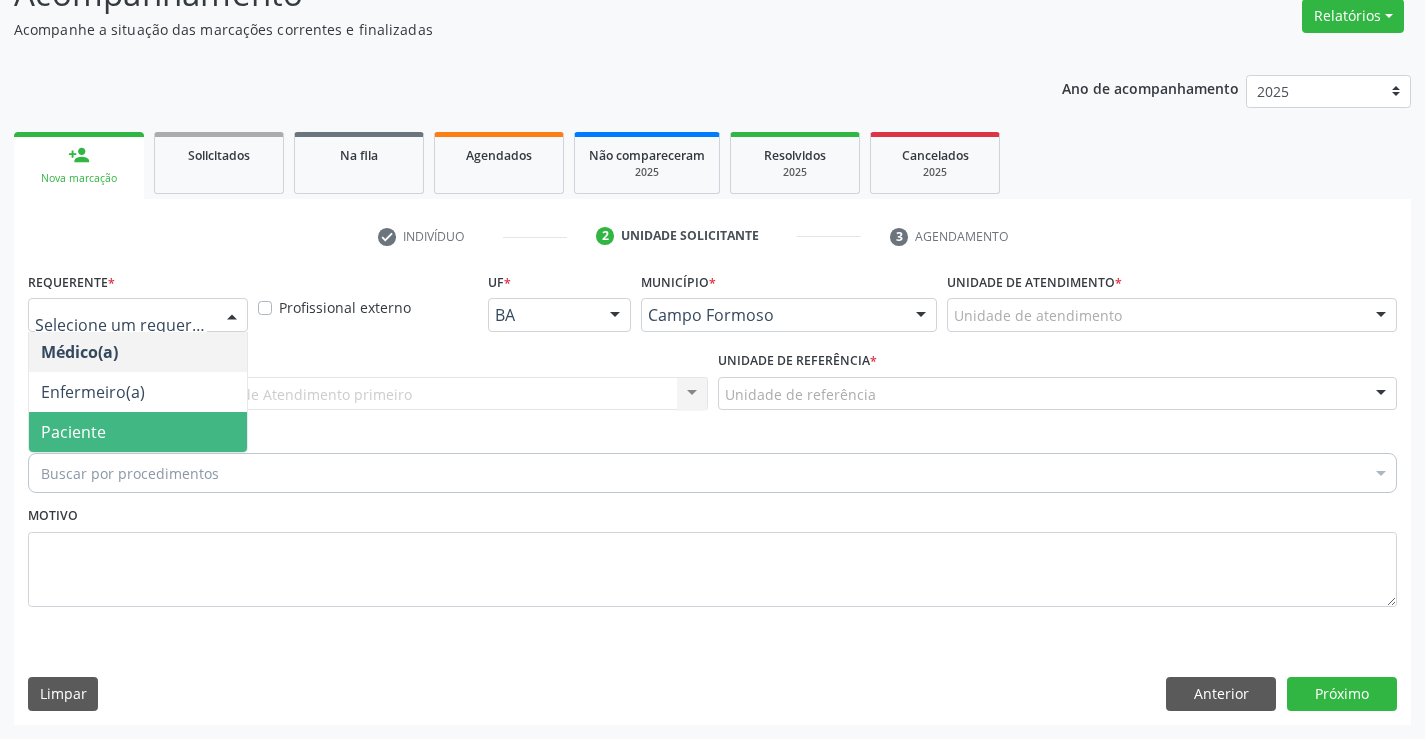 drag, startPoint x: 110, startPoint y: 423, endPoint x: 110, endPoint y: 412, distance: 11 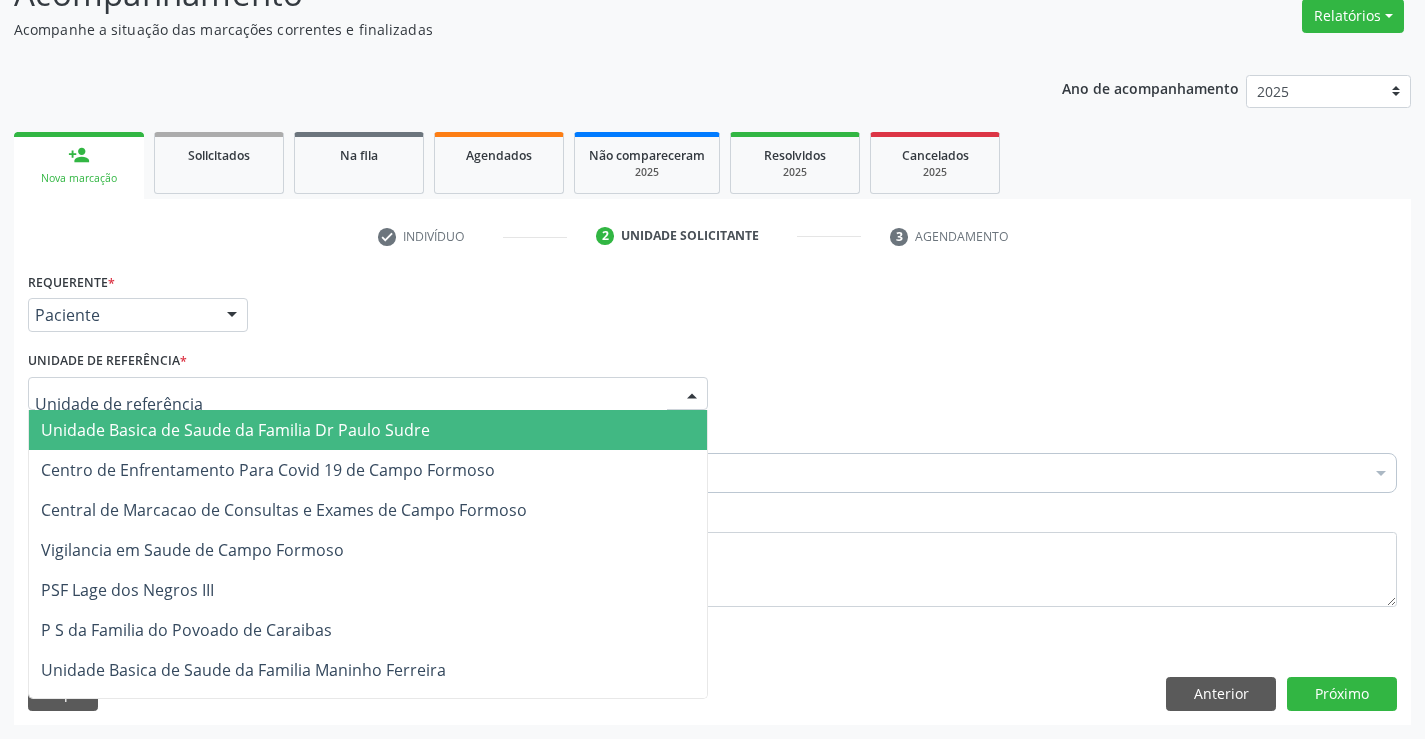 click on "Unidade Basica de Saude da Familia Dr Paulo Sudre" at bounding box center [235, 430] 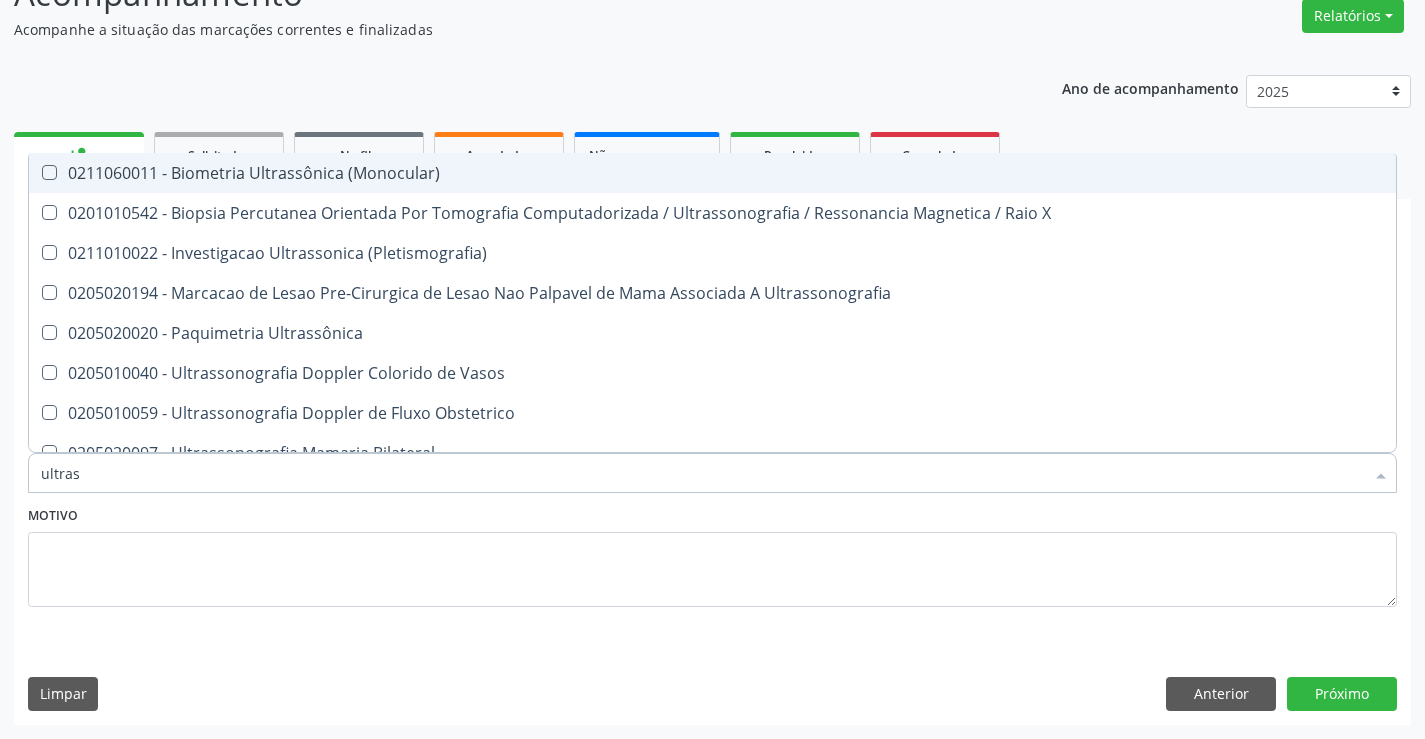 type on "ultrass" 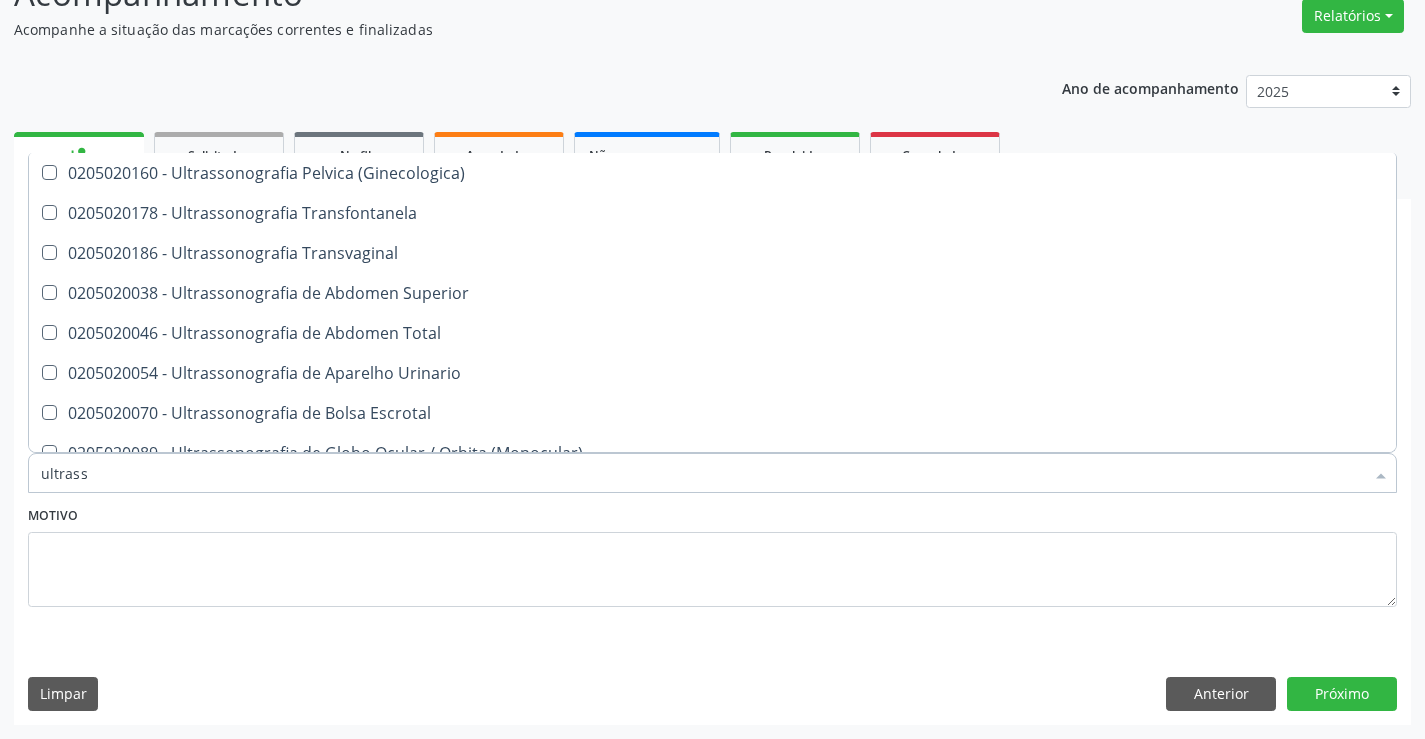 scroll, scrollTop: 500, scrollLeft: 0, axis: vertical 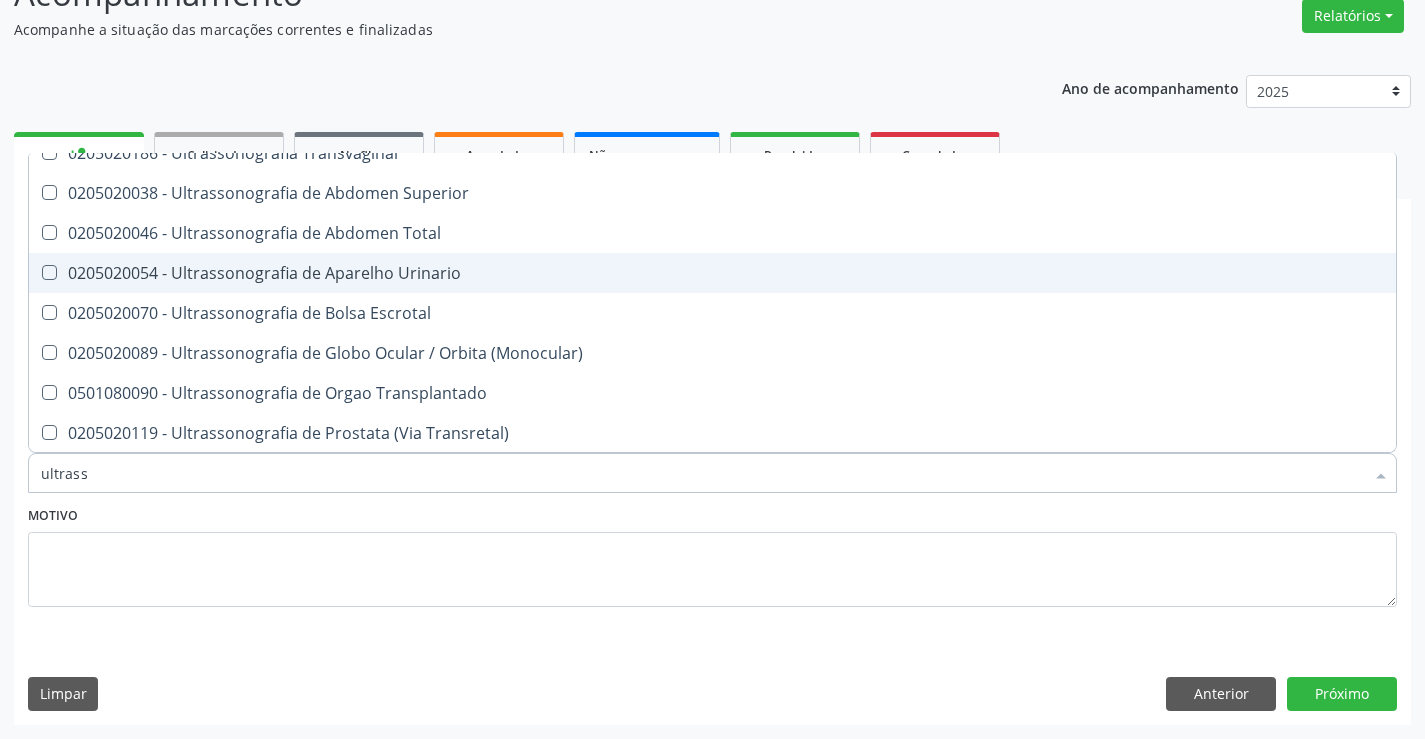 click on "0205020054 - Ultrassonografia de Aparelho Urinario" at bounding box center [712, 273] 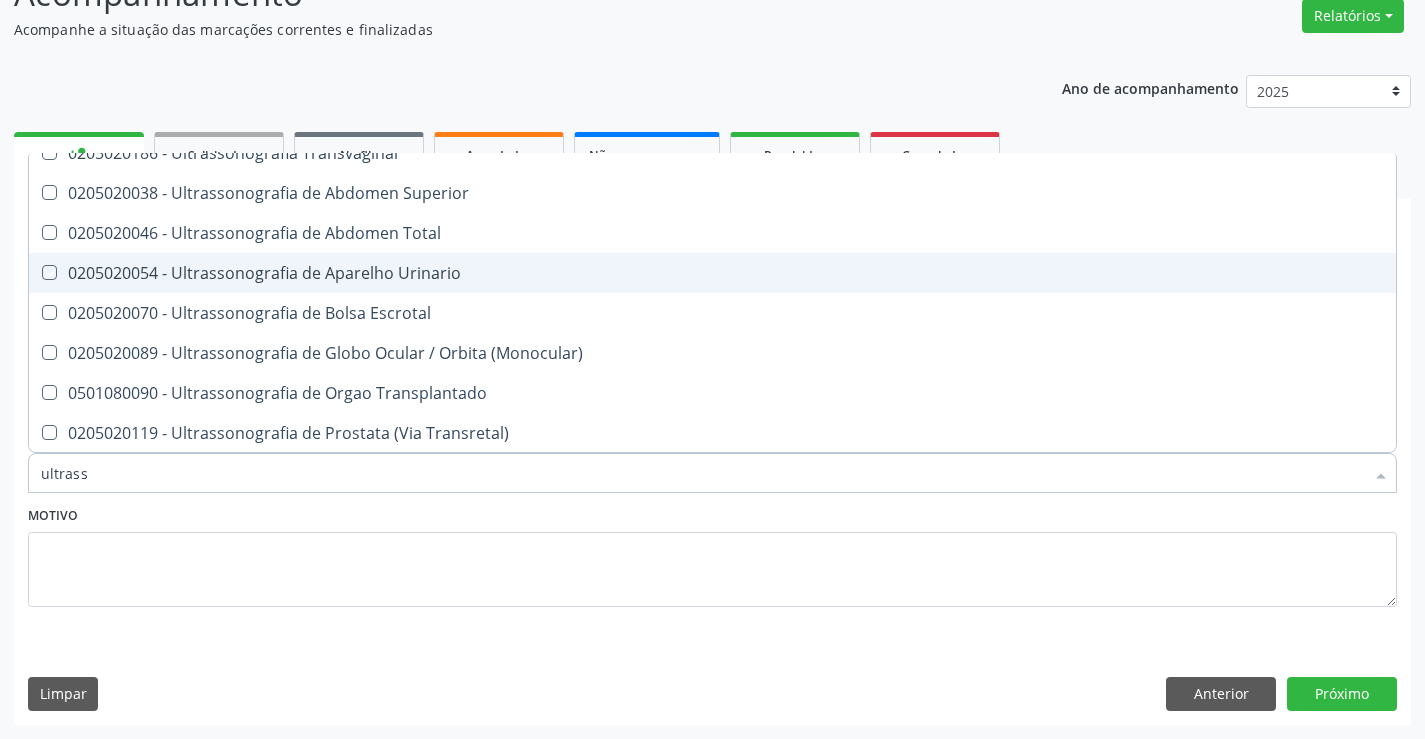 checkbox on "true" 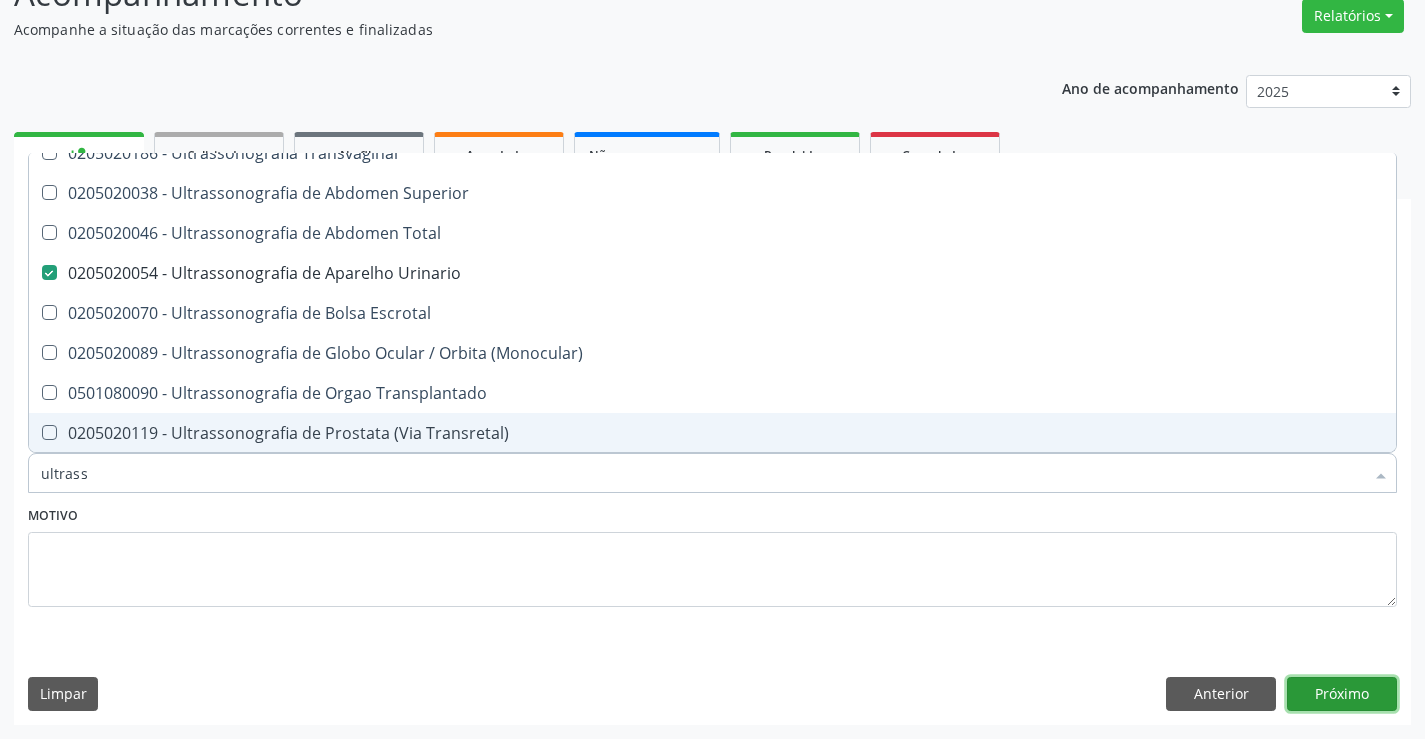 click on "Próximo" at bounding box center [1342, 694] 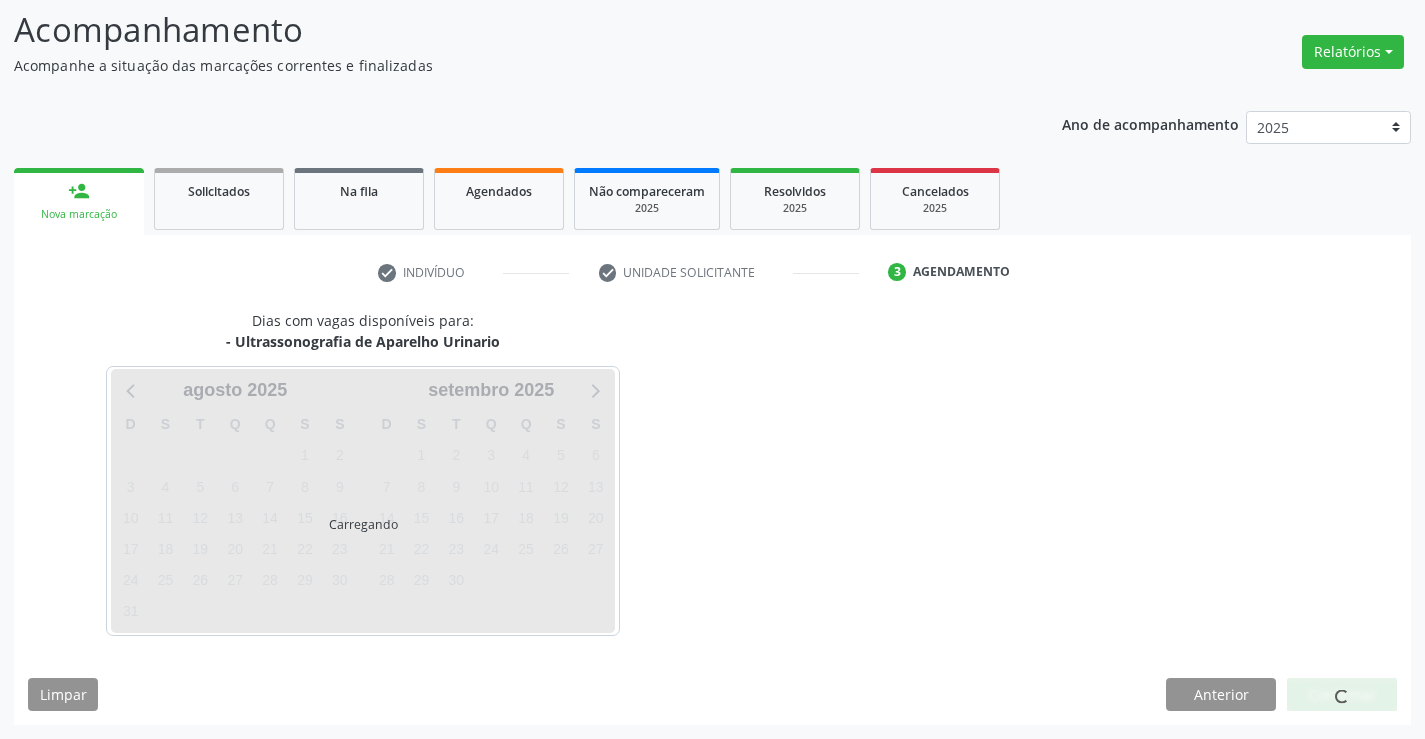 scroll, scrollTop: 131, scrollLeft: 0, axis: vertical 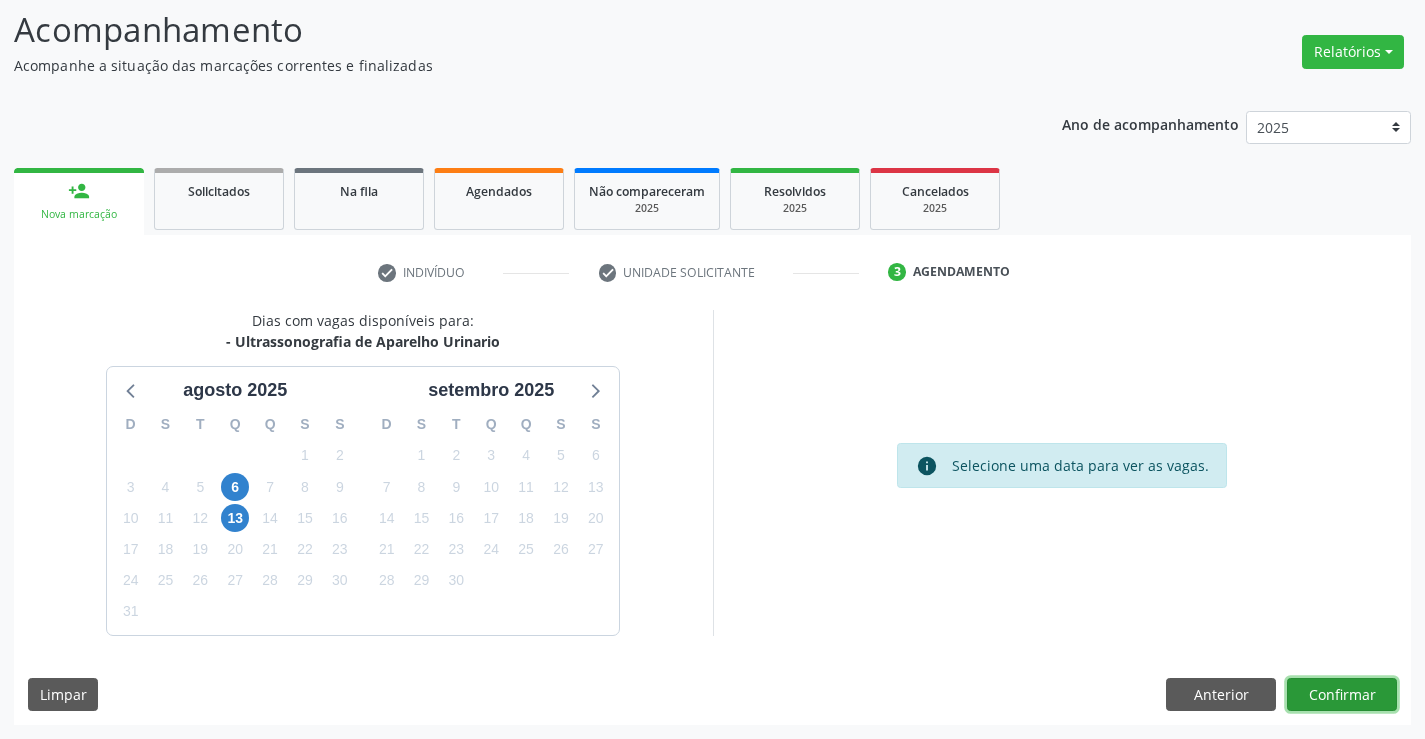 click on "Confirmar" at bounding box center (1342, 695) 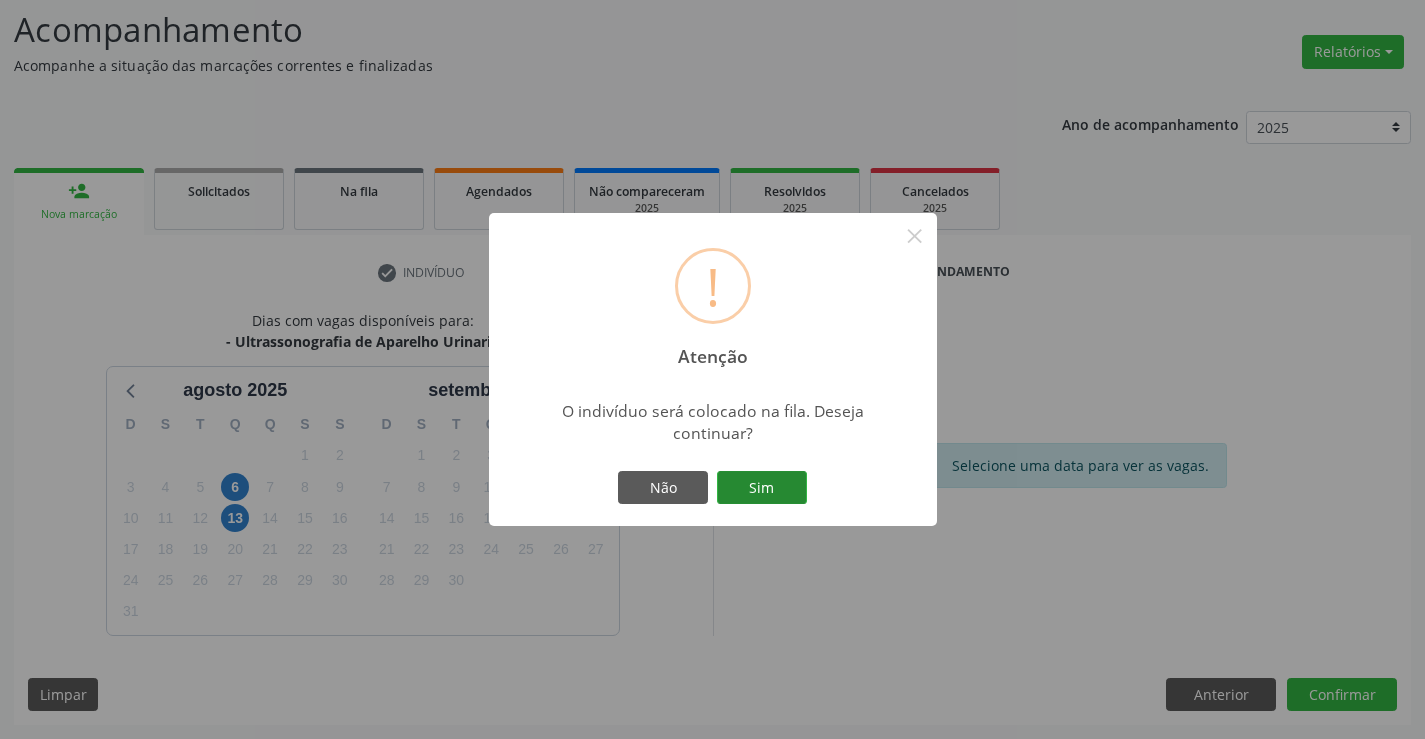 click on "Sim" at bounding box center [762, 488] 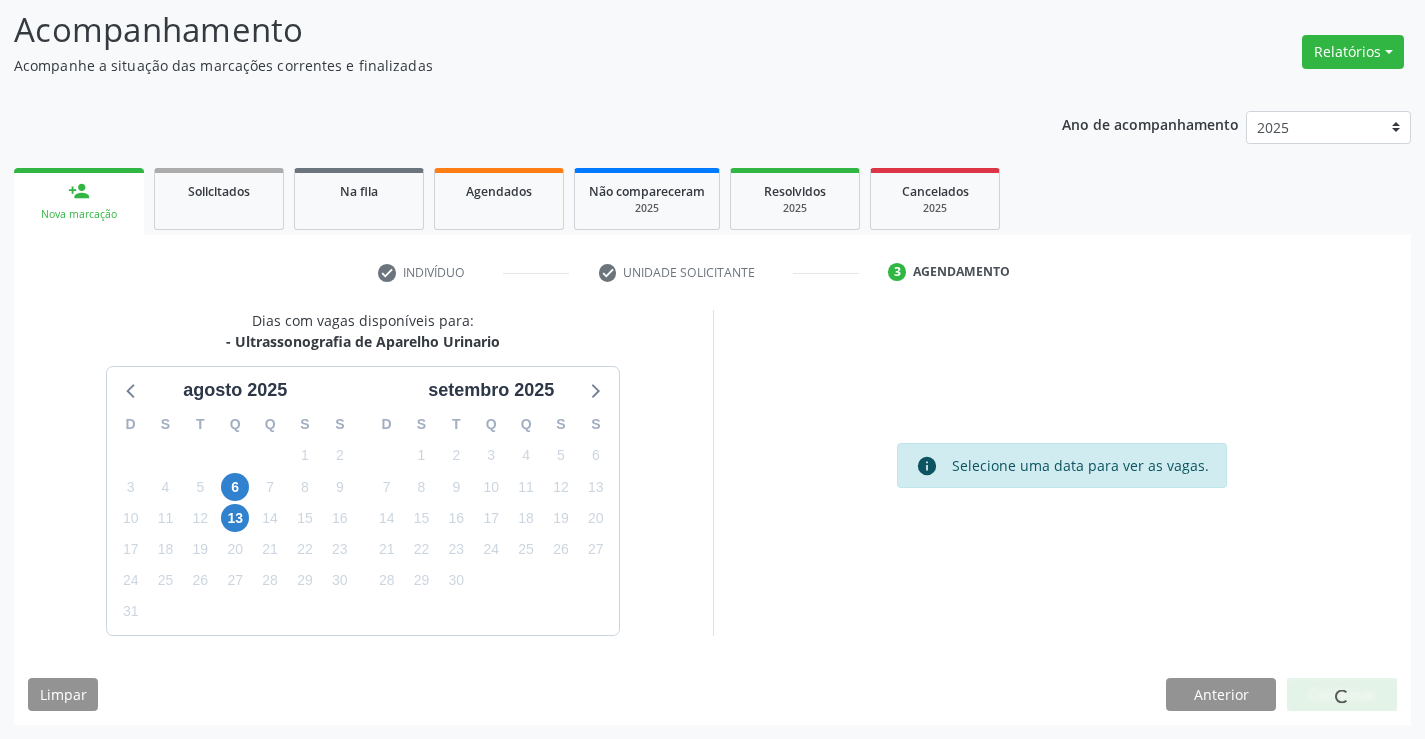 scroll, scrollTop: 0, scrollLeft: 0, axis: both 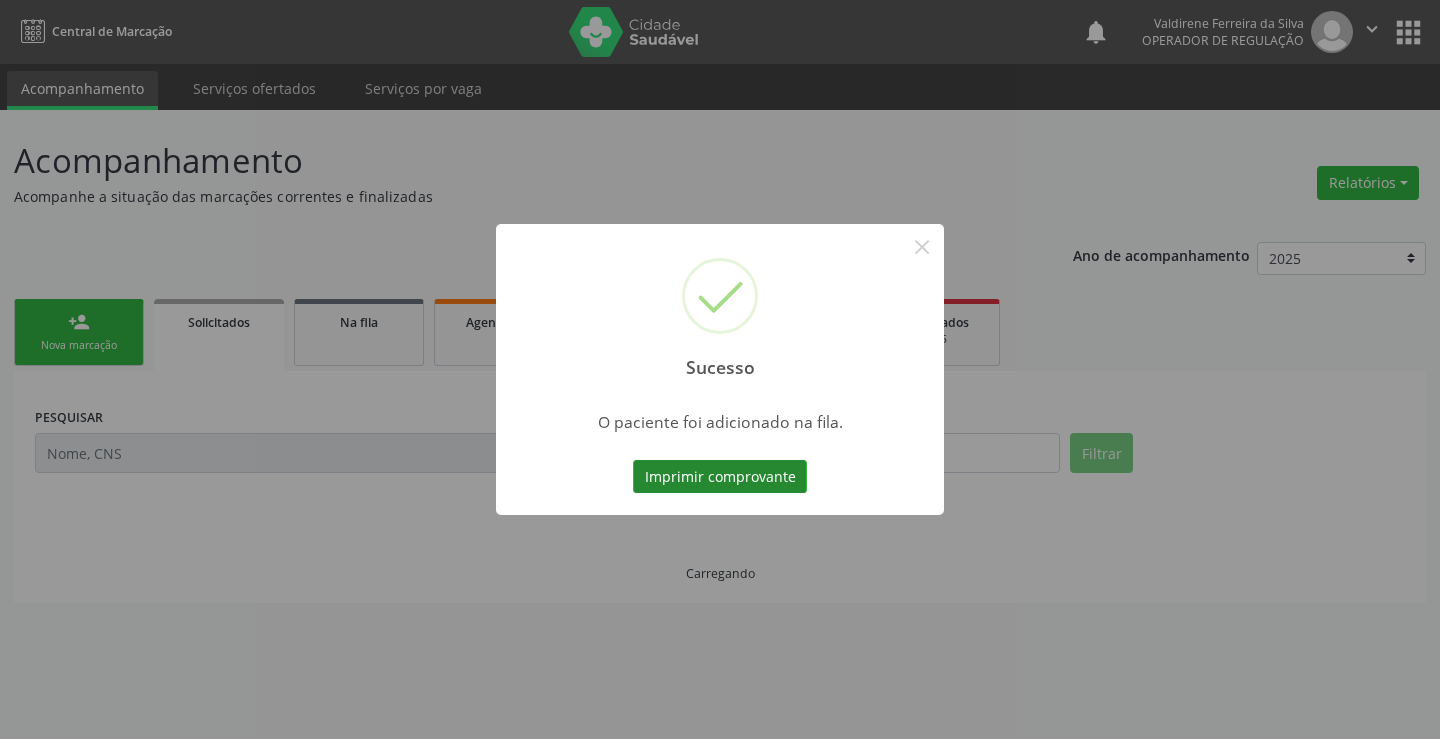 click on "Imprimir comprovante" at bounding box center (720, 477) 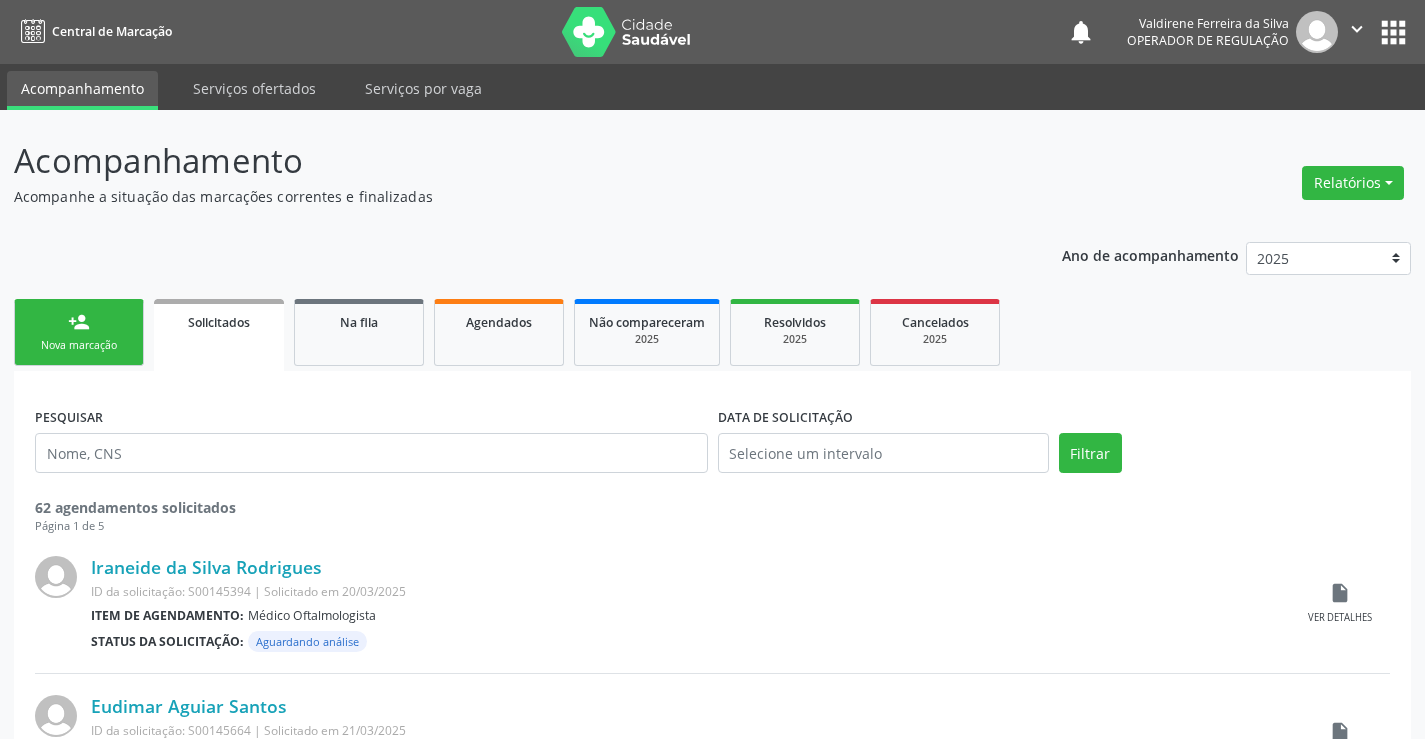 click on "Nova marcação" at bounding box center (79, 345) 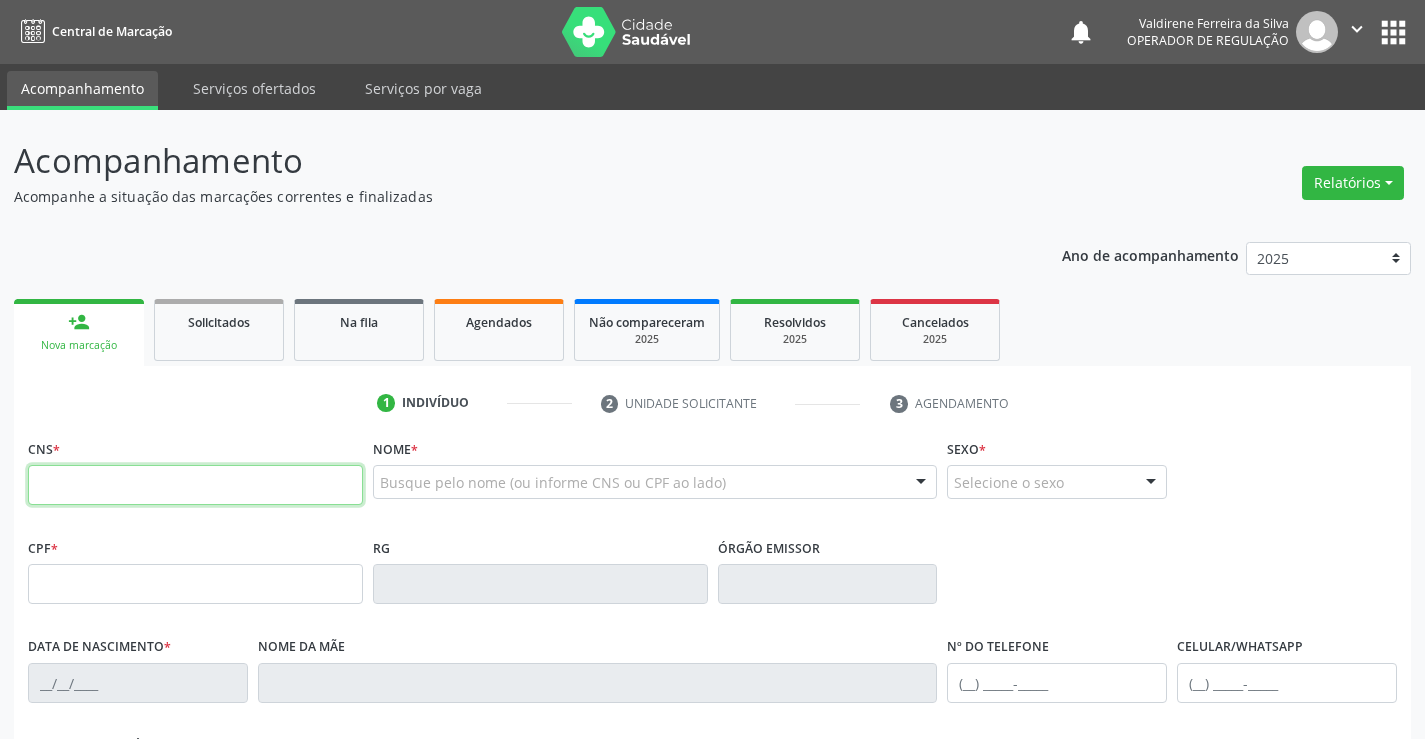 click at bounding box center [195, 485] 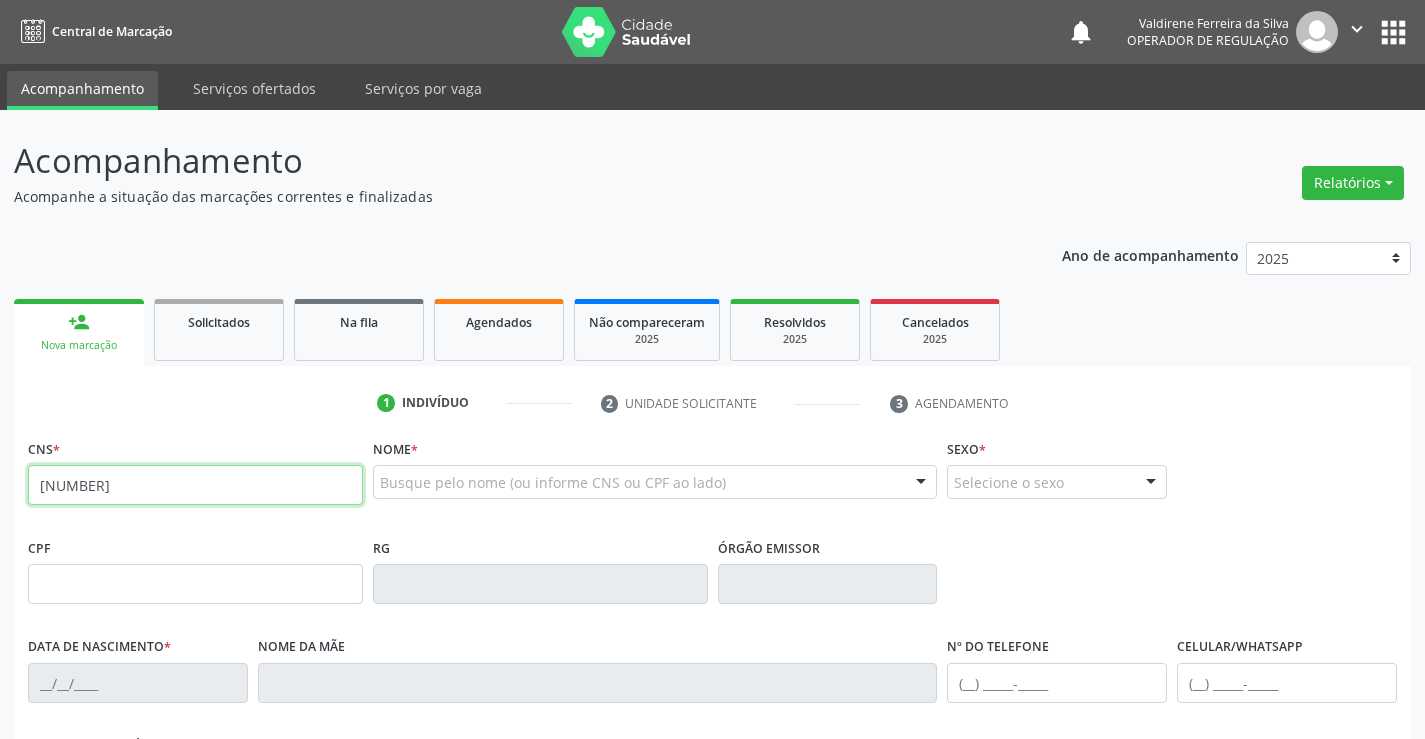 type on "[PHONE]" 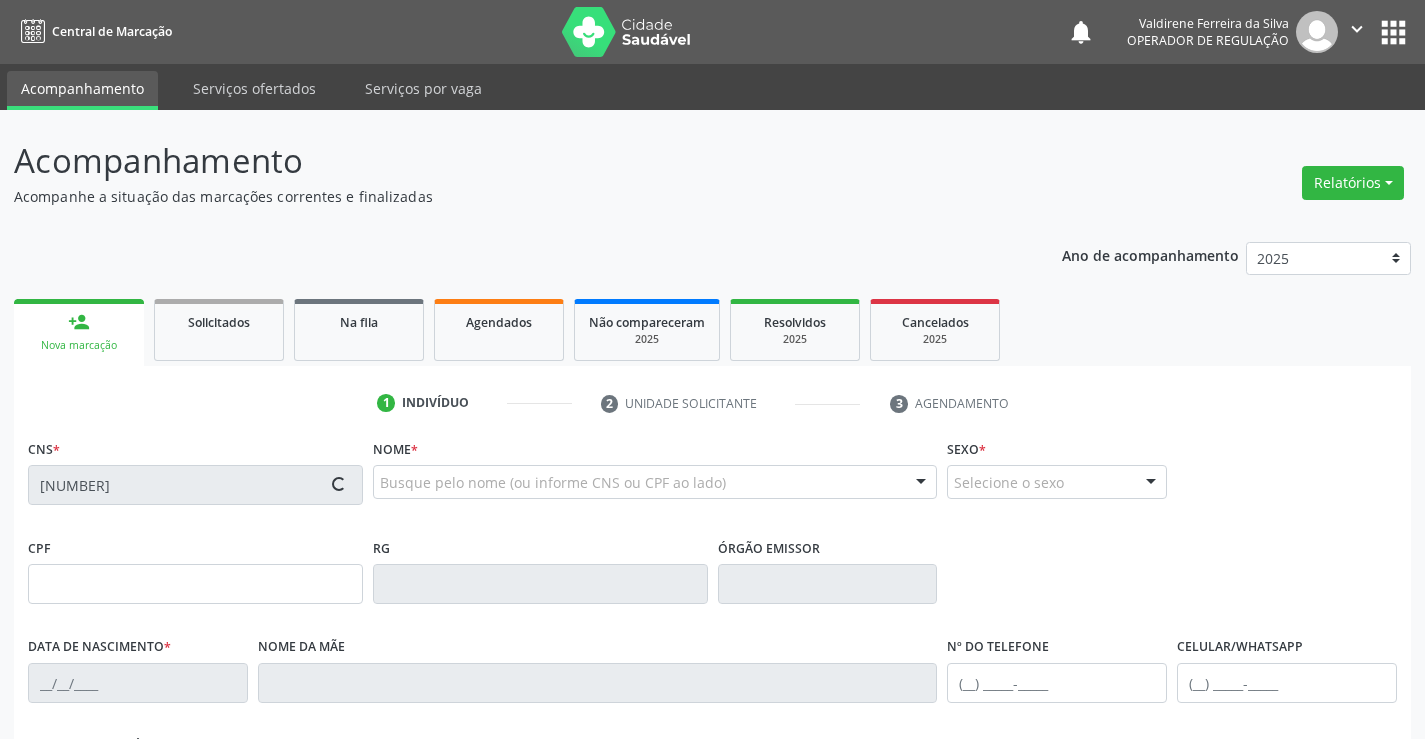 type on "[NUMBER]" 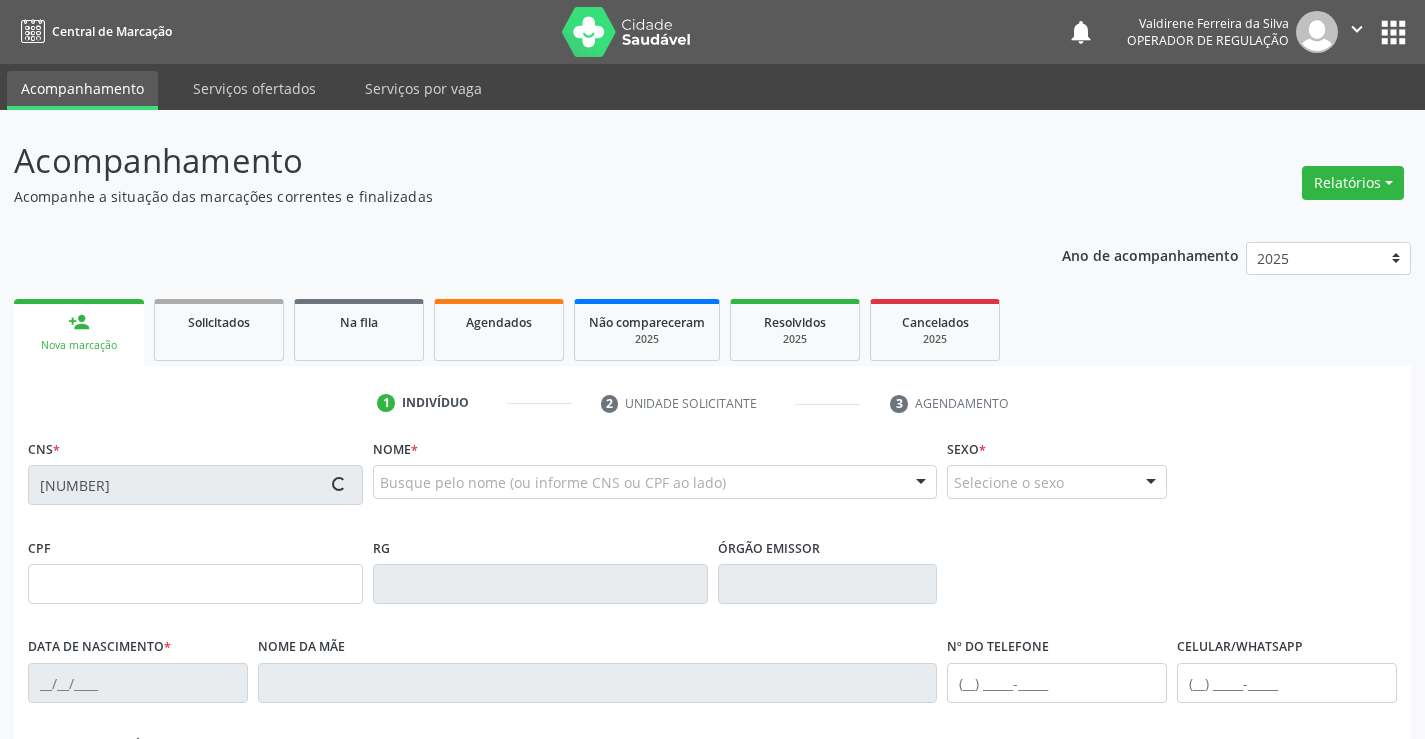 type on "[DATE]" 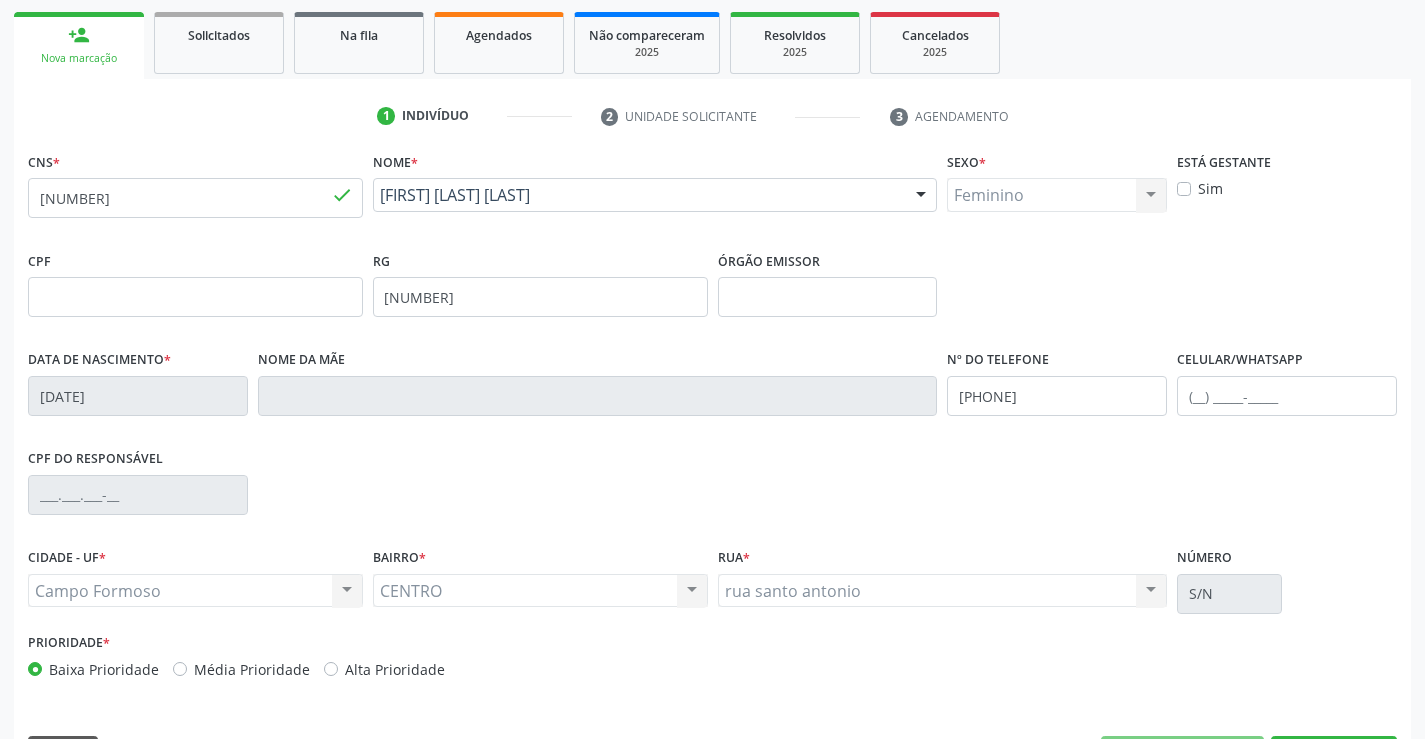 scroll, scrollTop: 345, scrollLeft: 0, axis: vertical 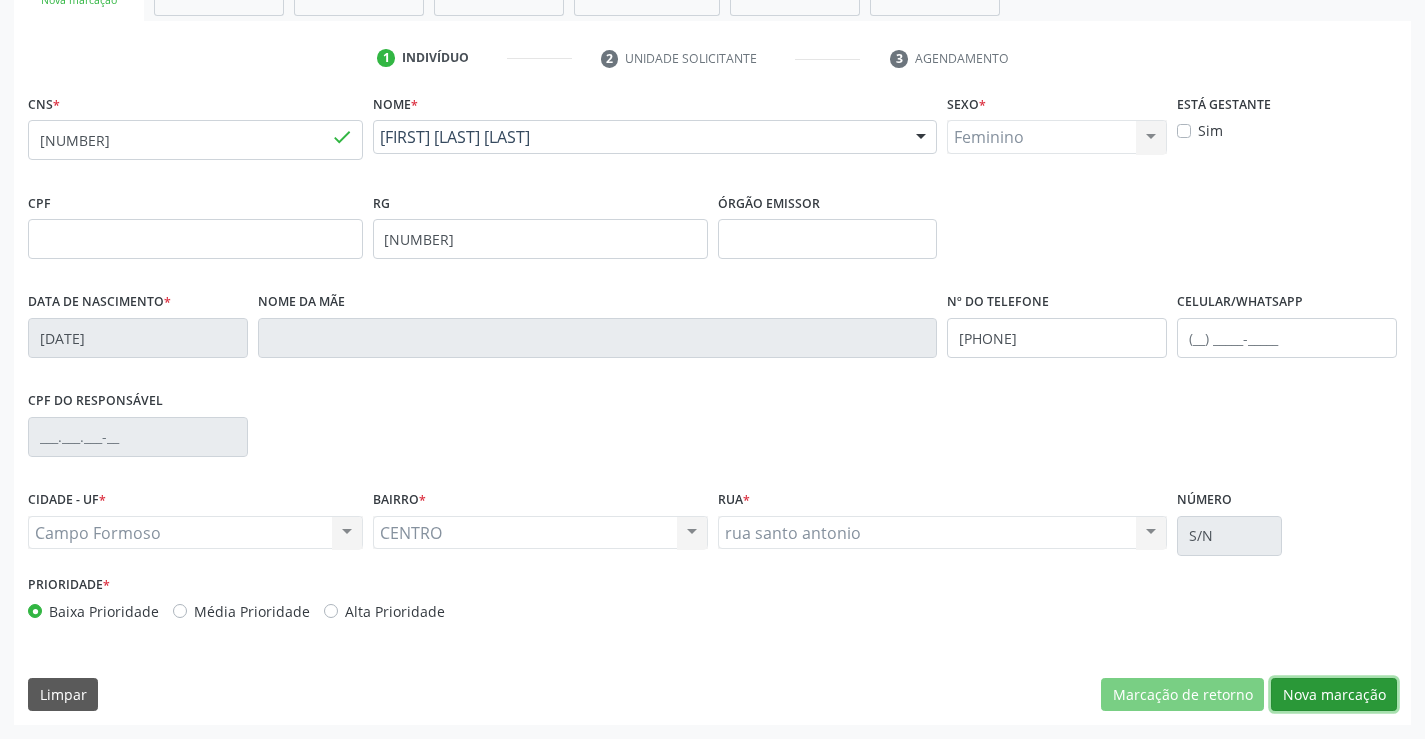 click on "Nova marcação" at bounding box center (1334, 695) 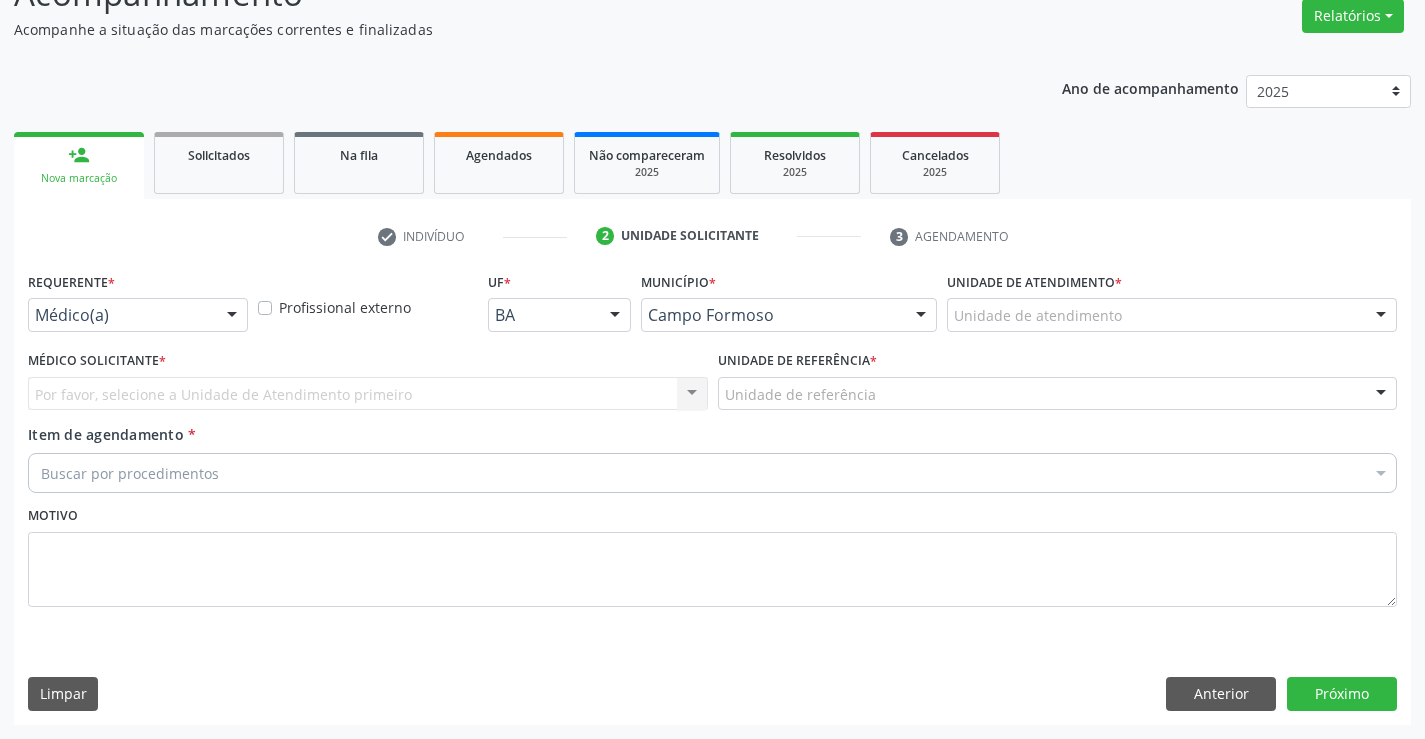scroll, scrollTop: 167, scrollLeft: 0, axis: vertical 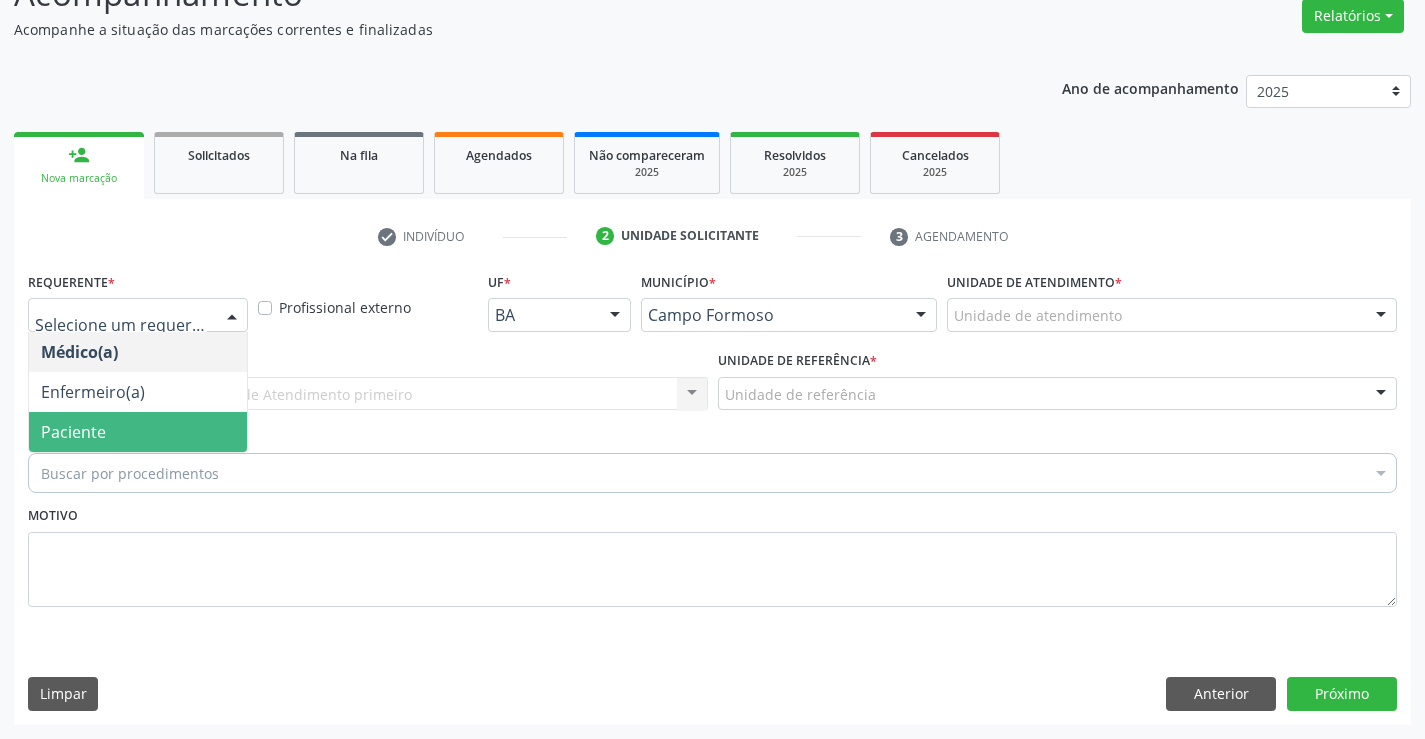 click on "Paciente" at bounding box center [138, 432] 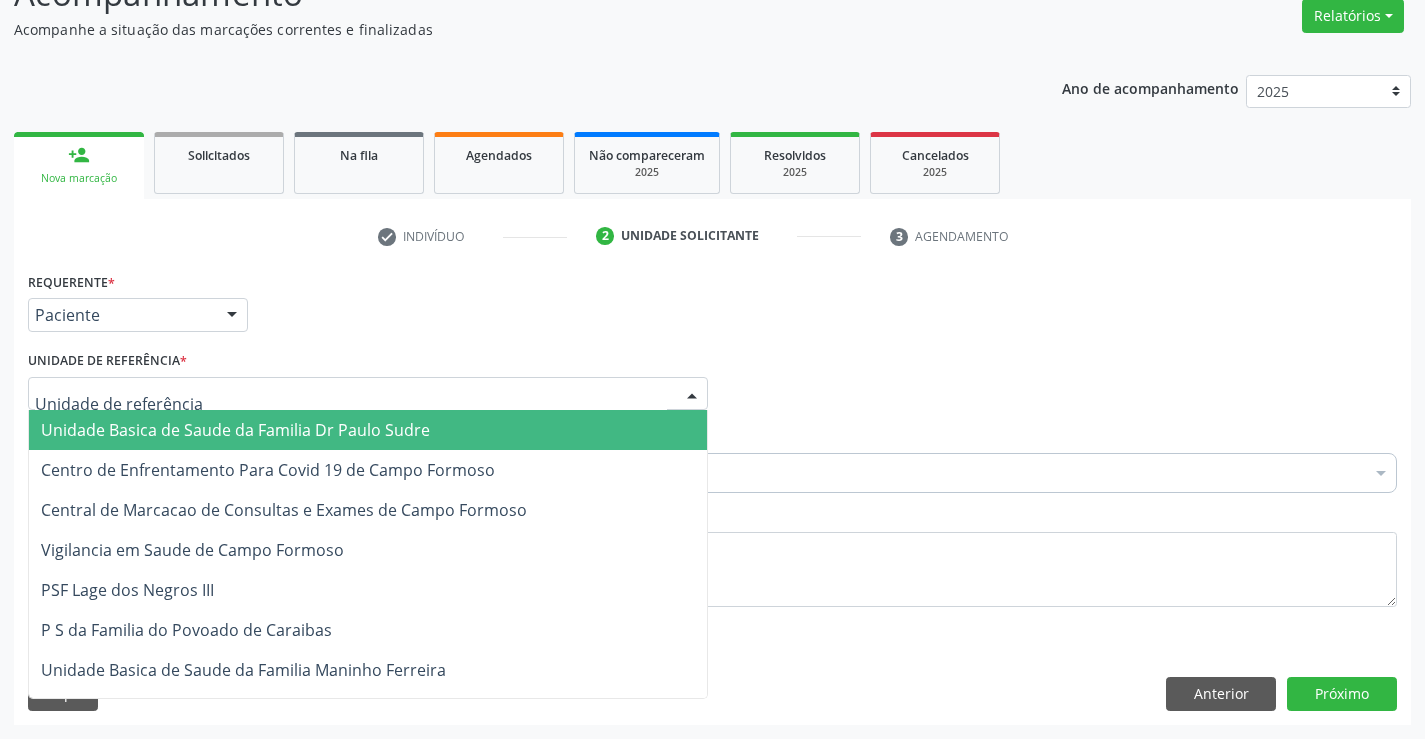 click on "Unidade Basica de Saude da Familia Dr Paulo Sudre" at bounding box center (235, 430) 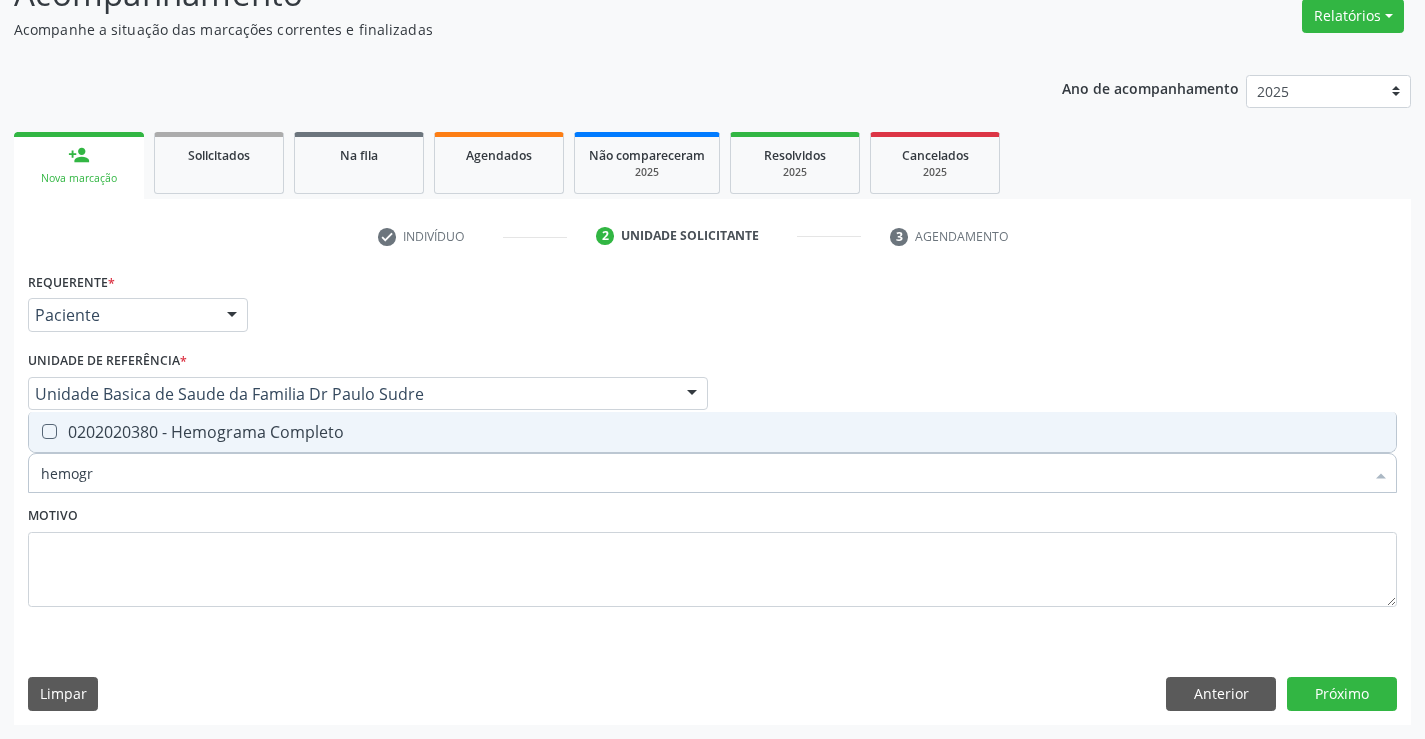 type on "hemogra" 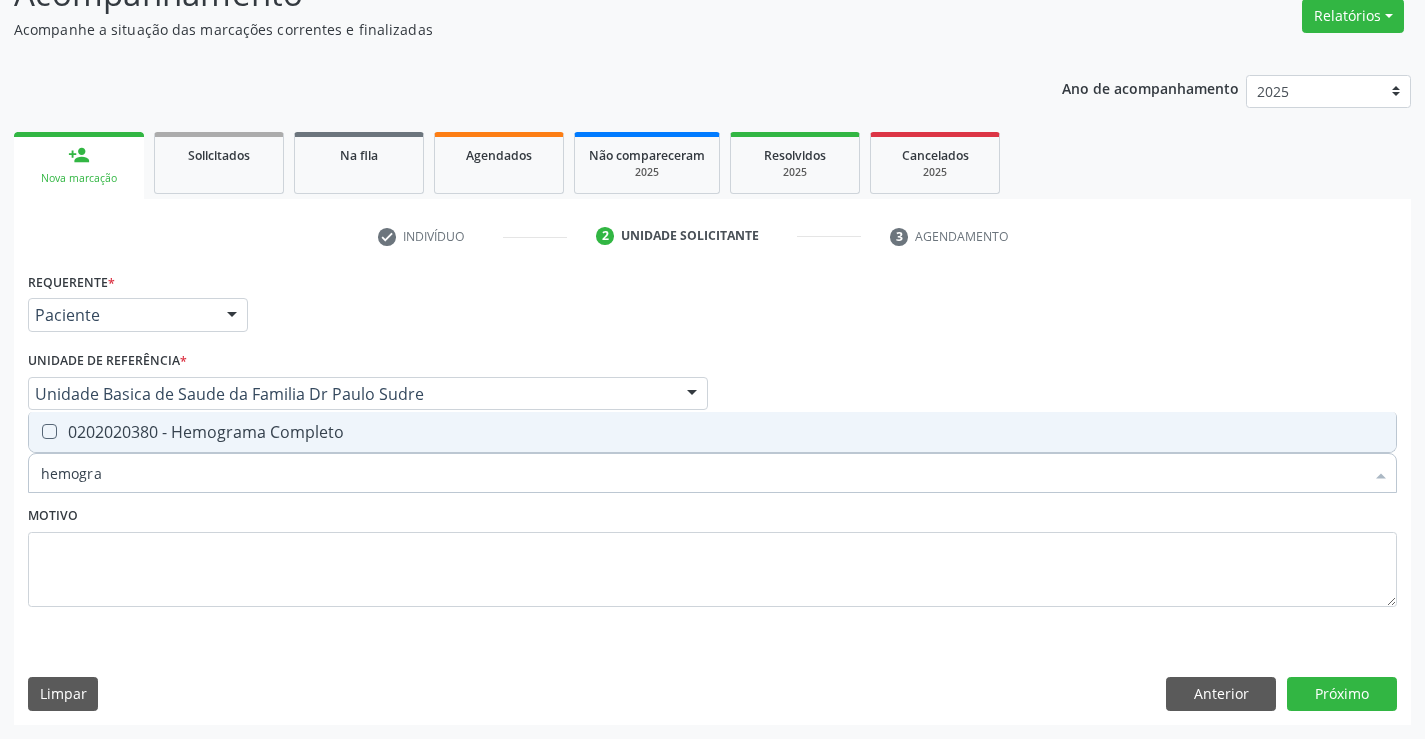 click on "0202020380 - Hemograma Completo" at bounding box center (712, 432) 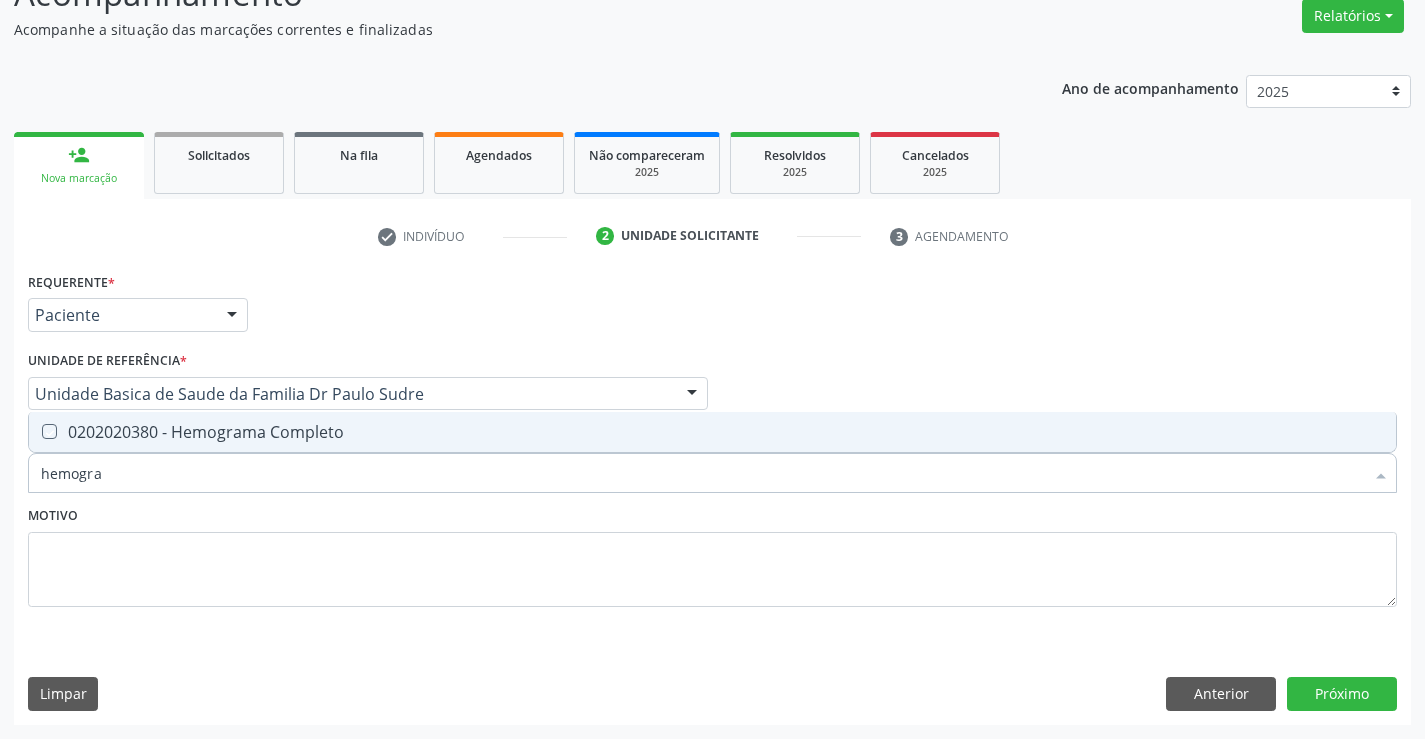 checkbox on "true" 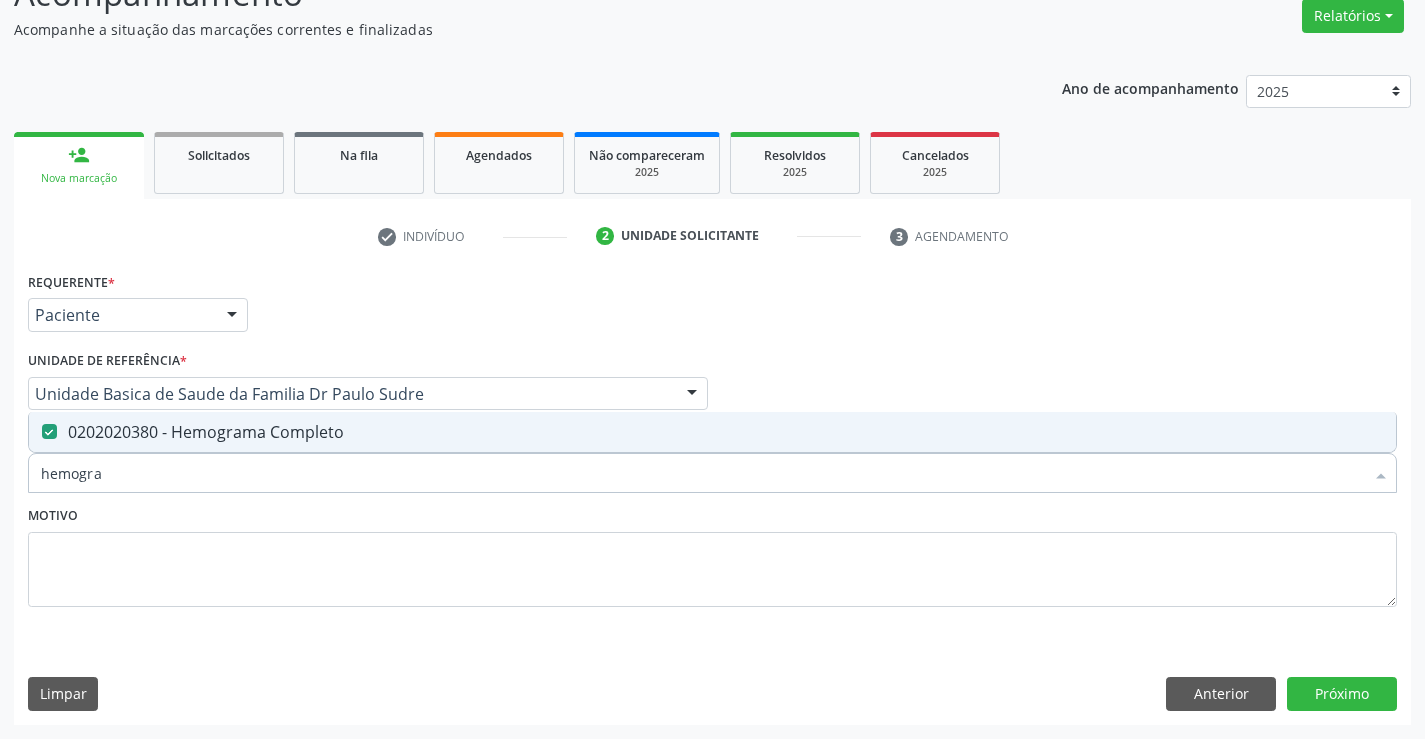 type on "hemogra" 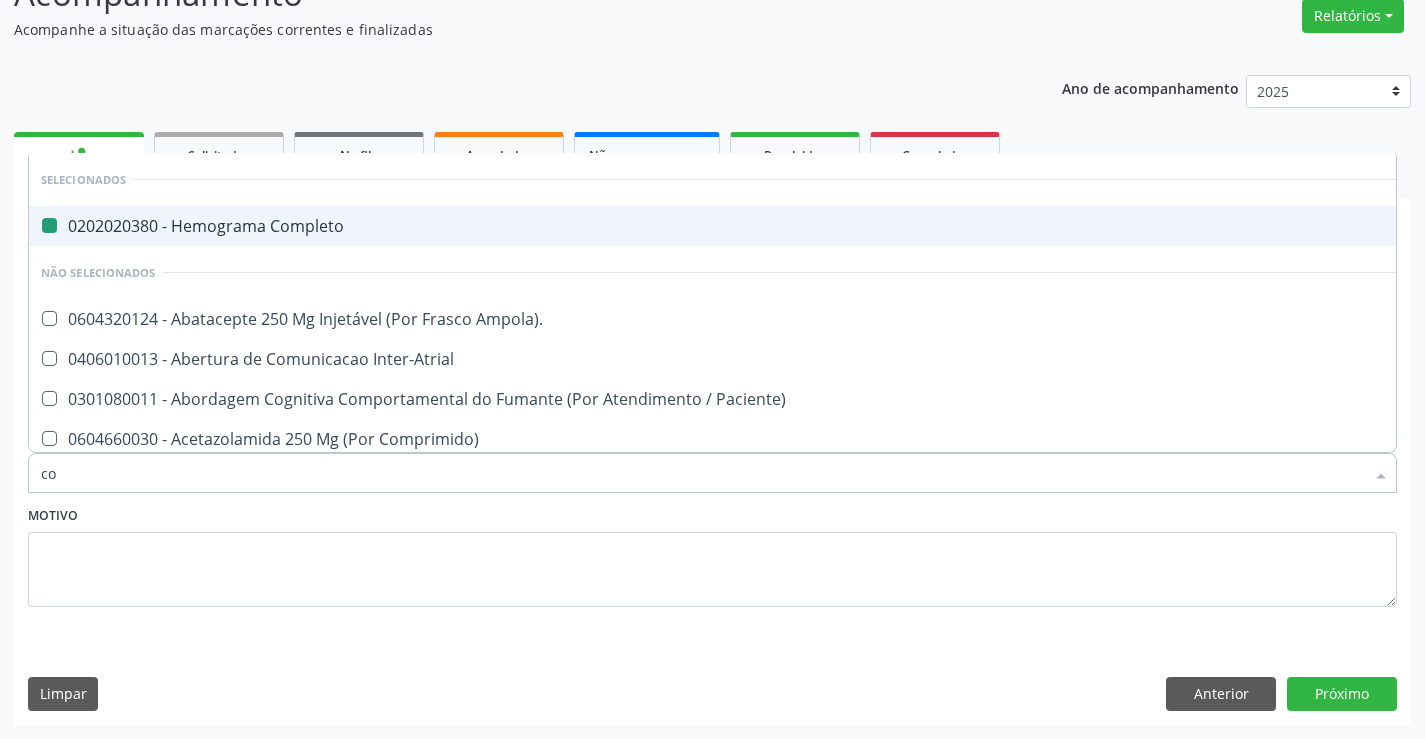 type on "col" 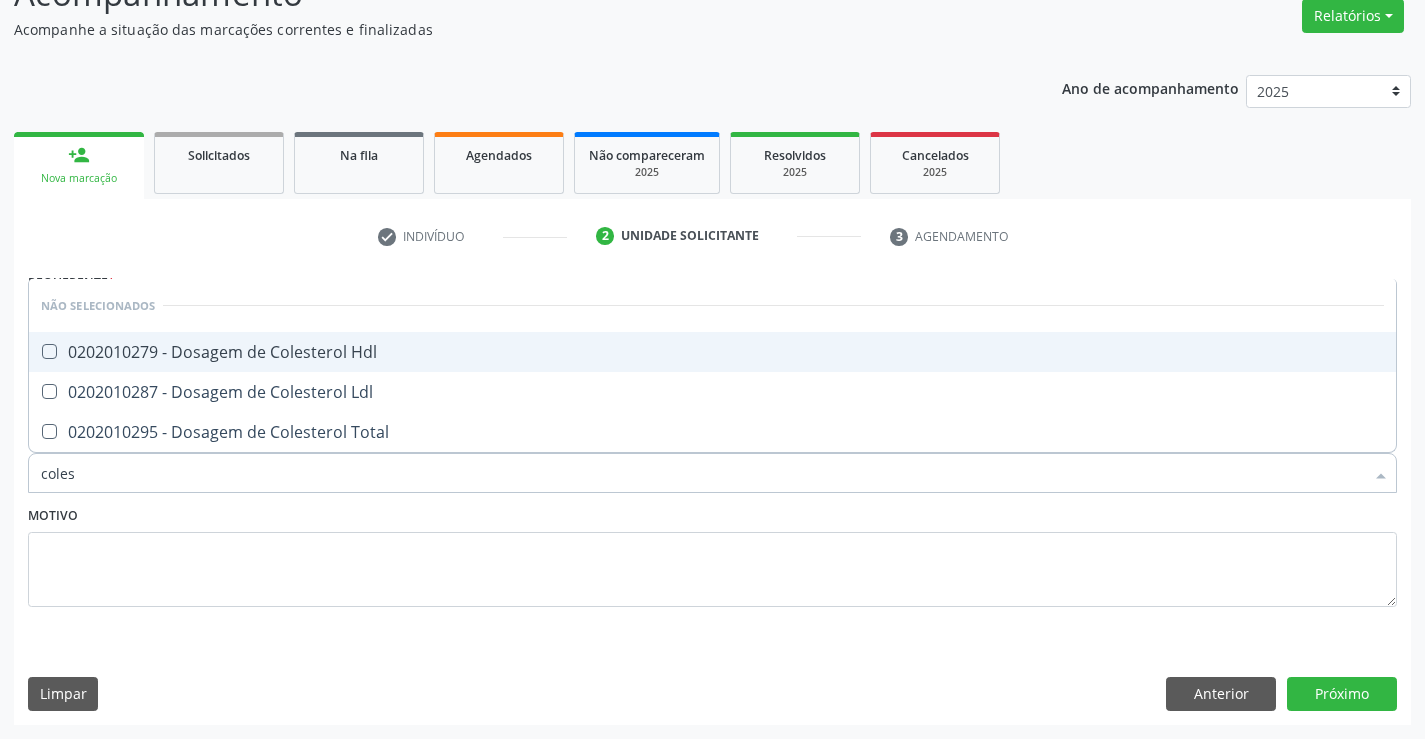 type on "colest" 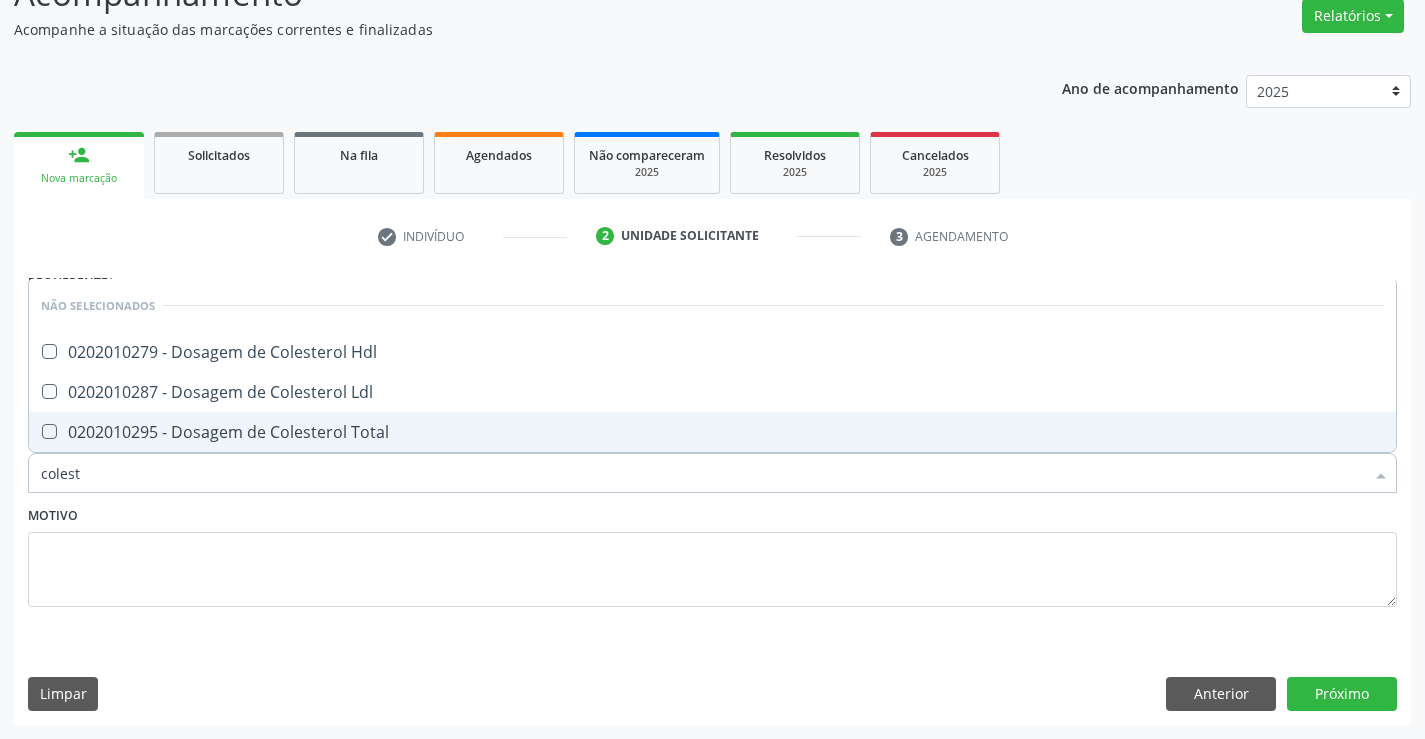 click on "0202010295 - Dosagem de Colesterol Total" at bounding box center (712, 432) 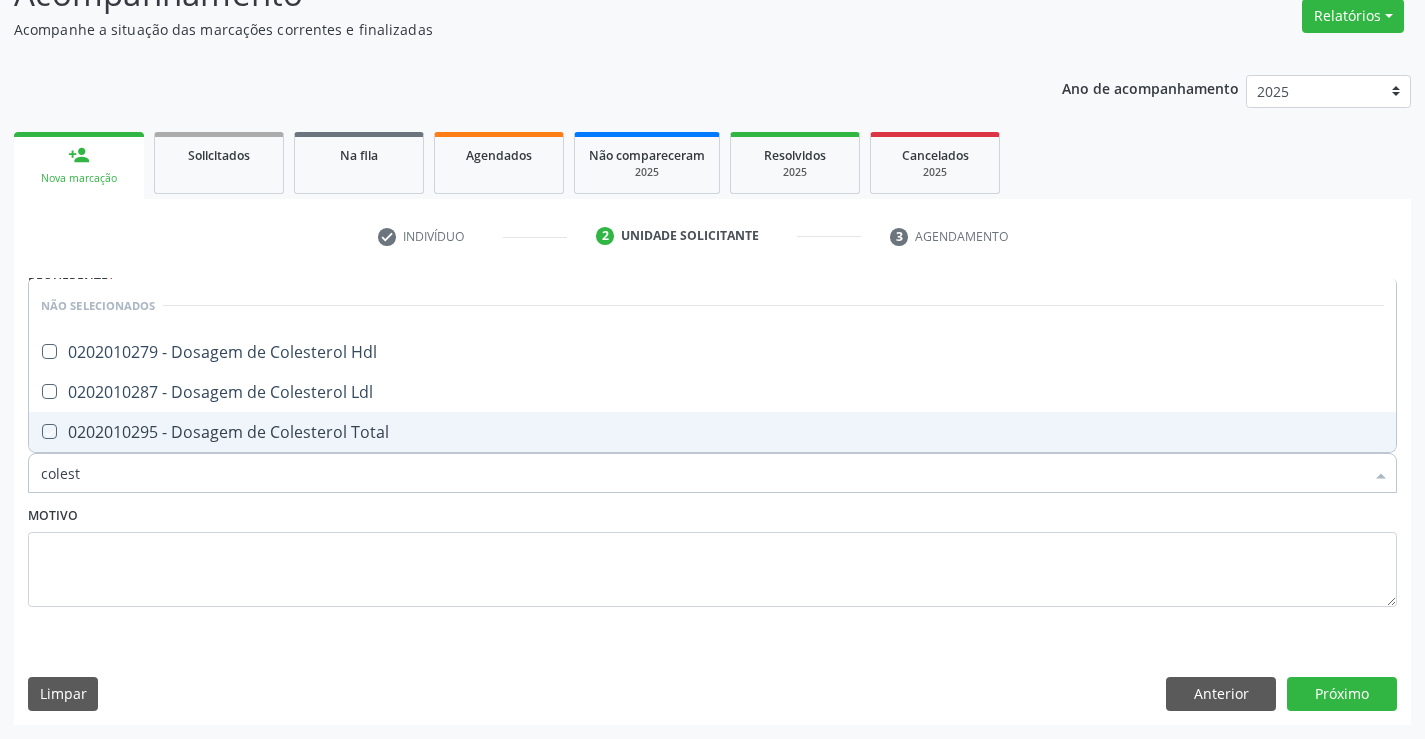 checkbox on "true" 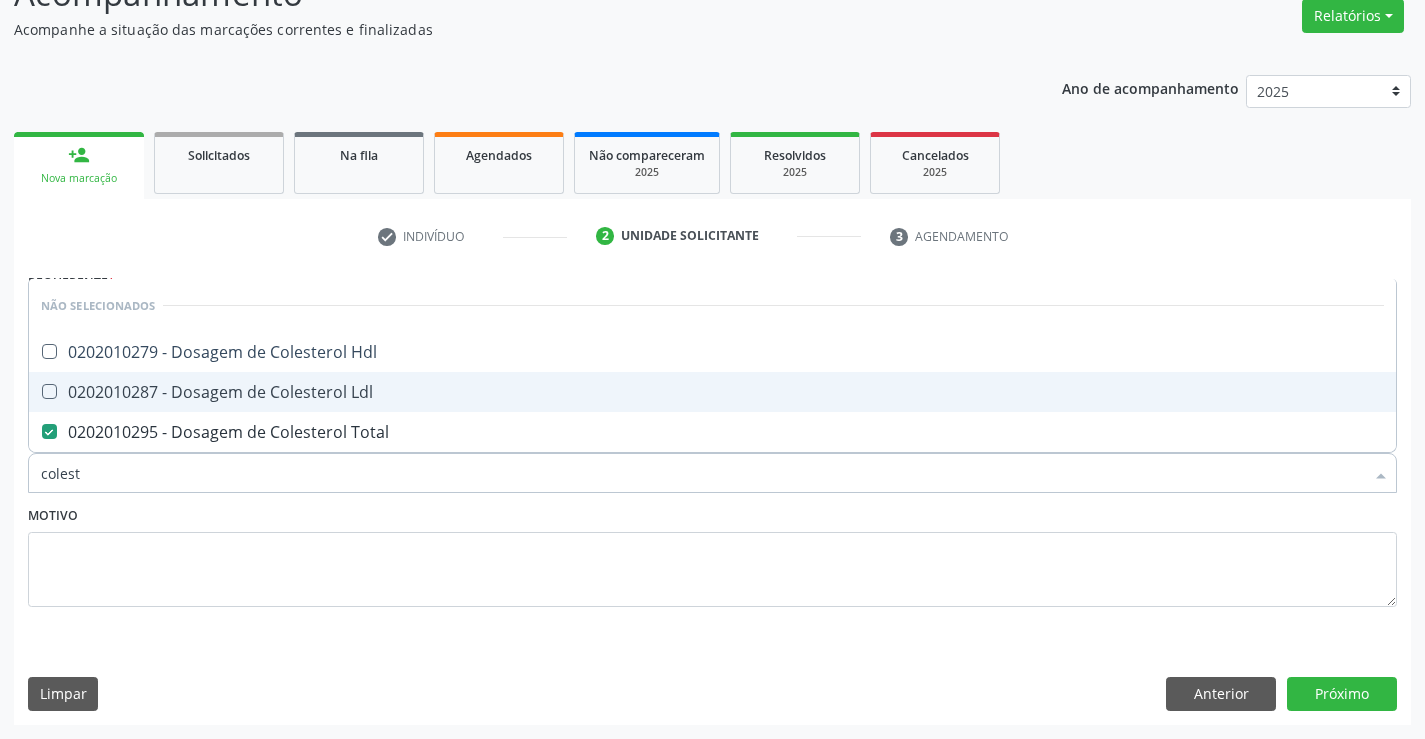 click on "0202010287 - Dosagem de Colesterol Ldl" at bounding box center [712, 392] 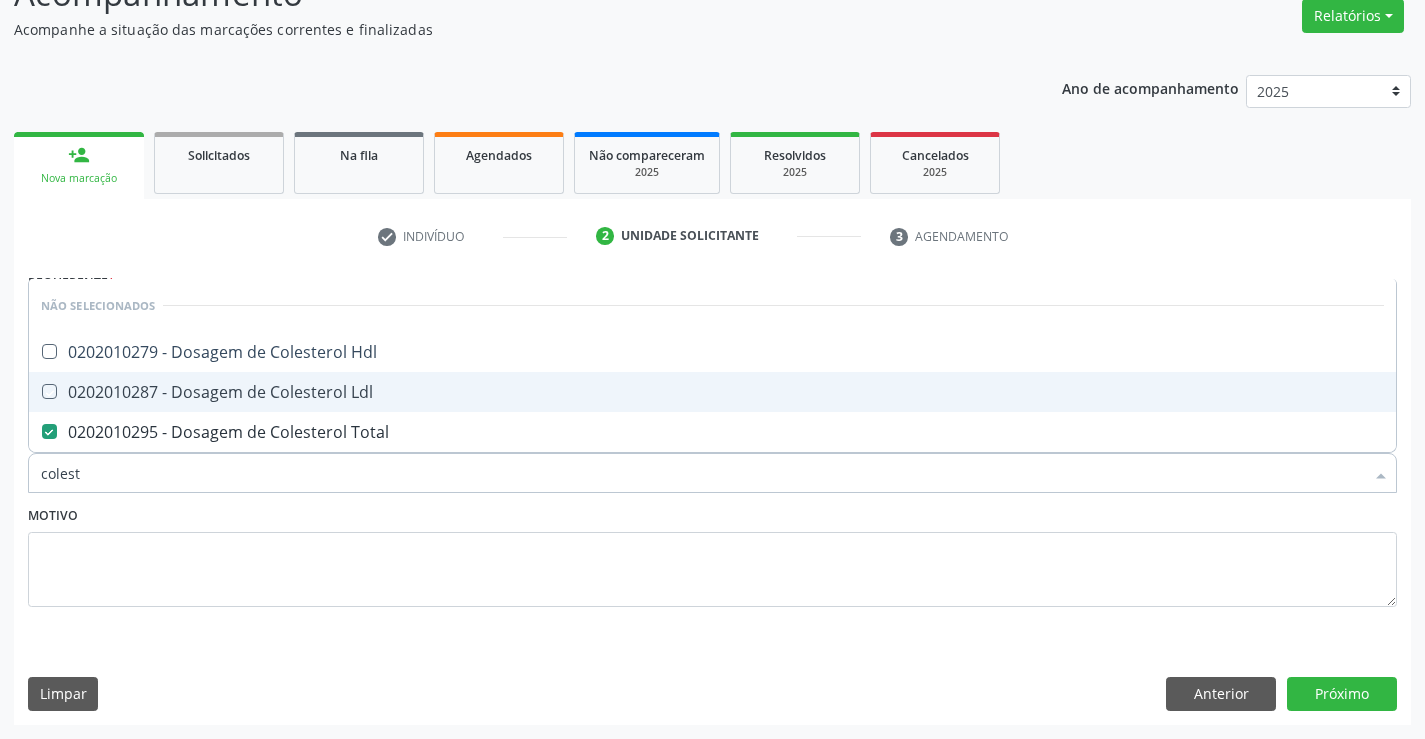 checkbox on "true" 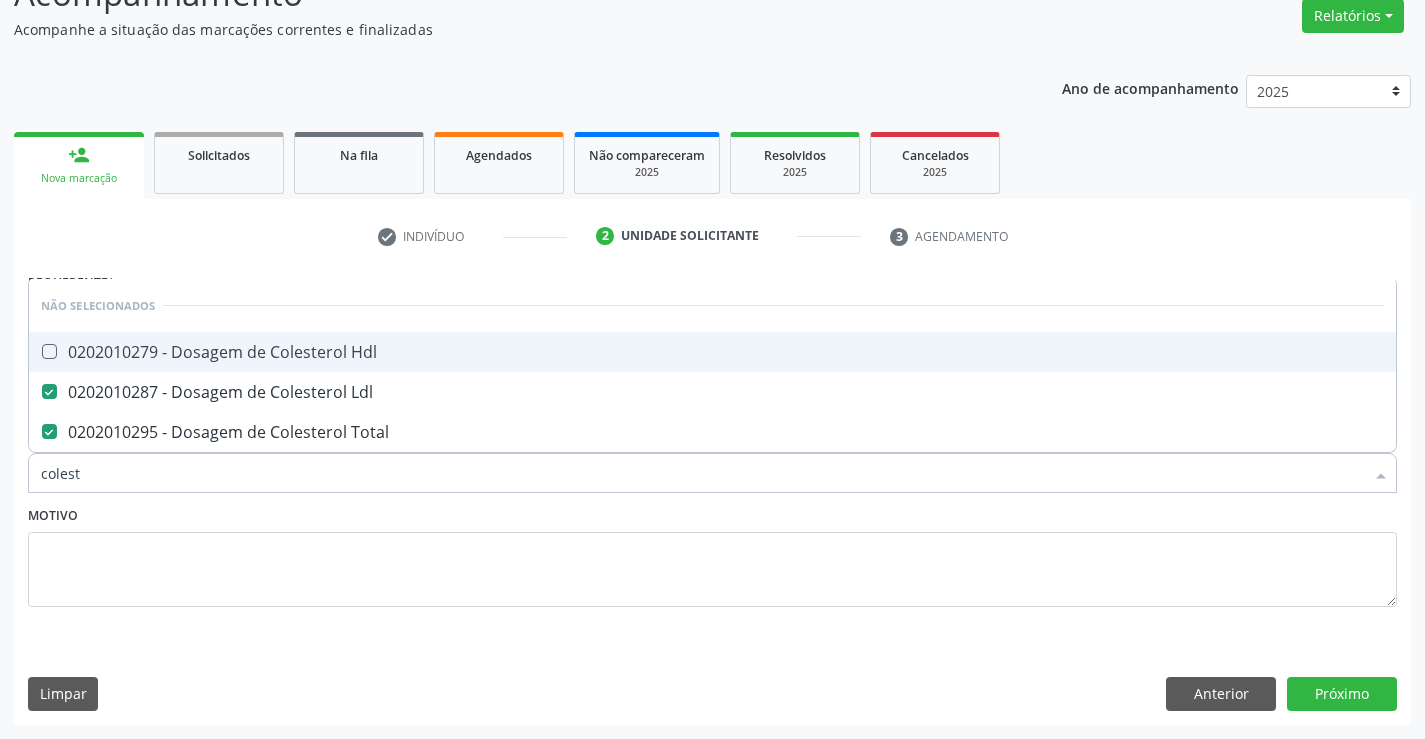 click on "0202010279 - Dosagem de Colesterol Hdl" at bounding box center (712, 352) 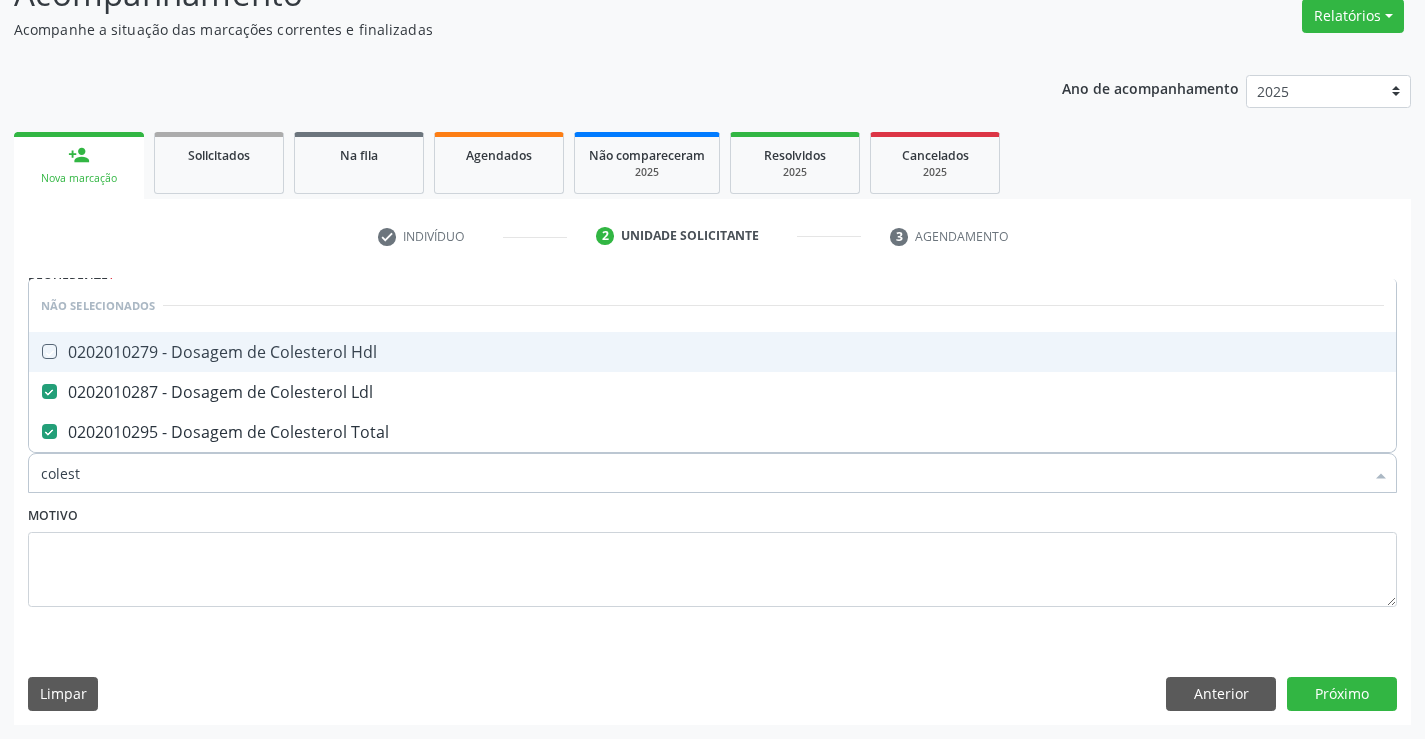 checkbox on "true" 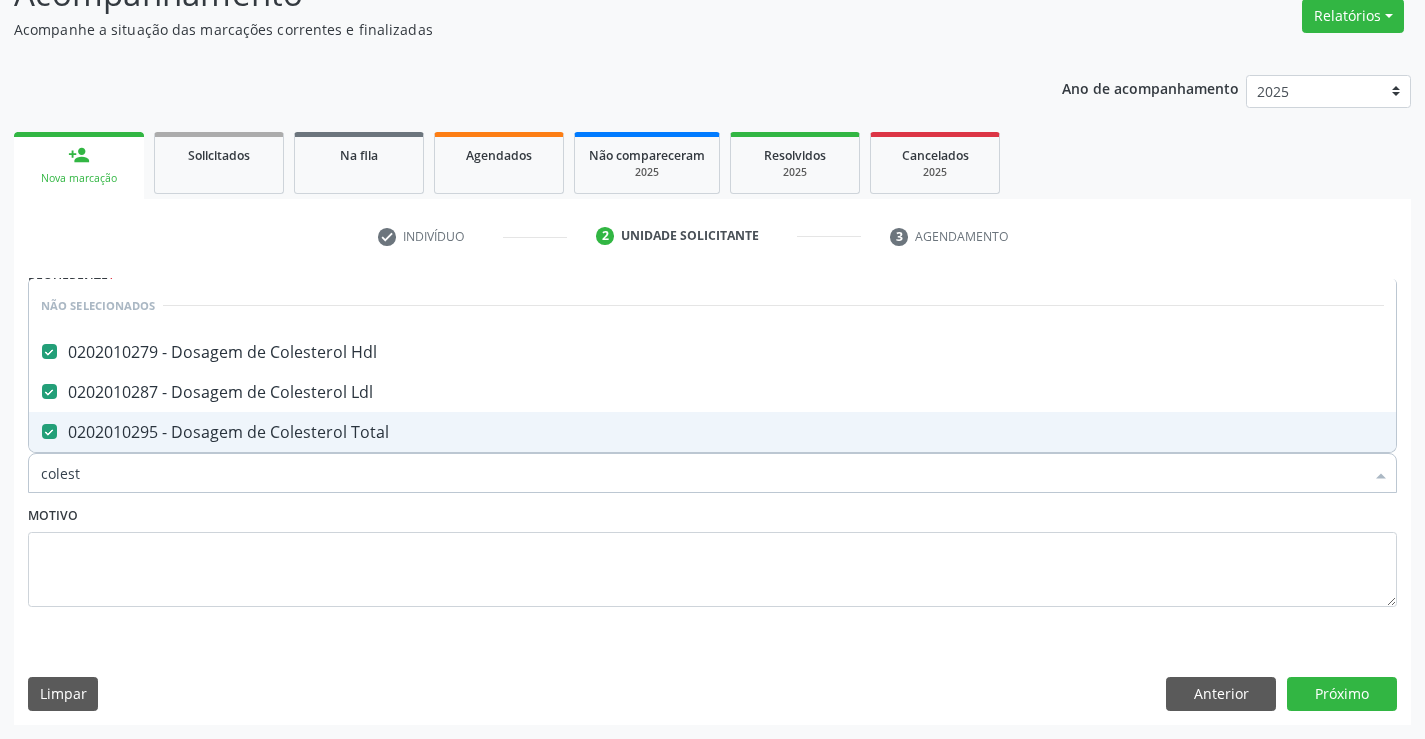 type on "colest" 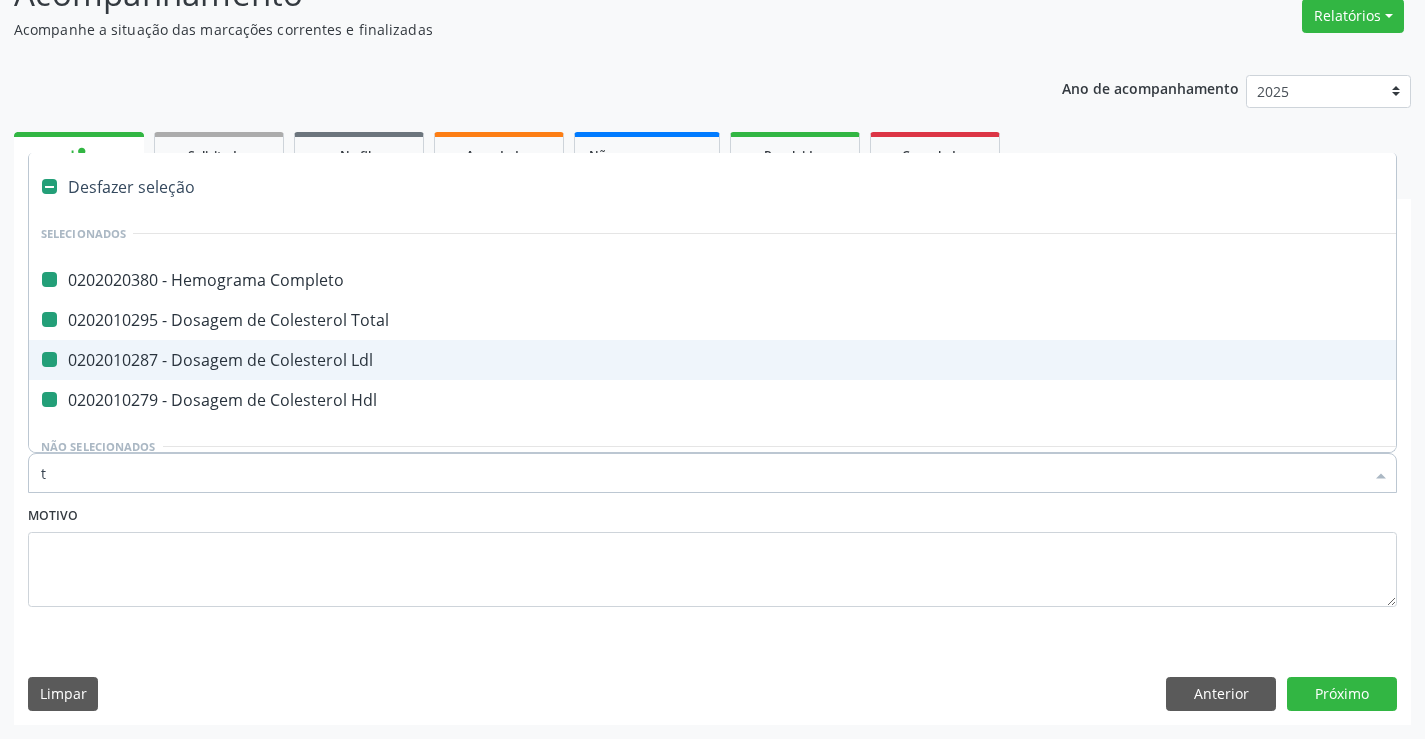 type on "tr" 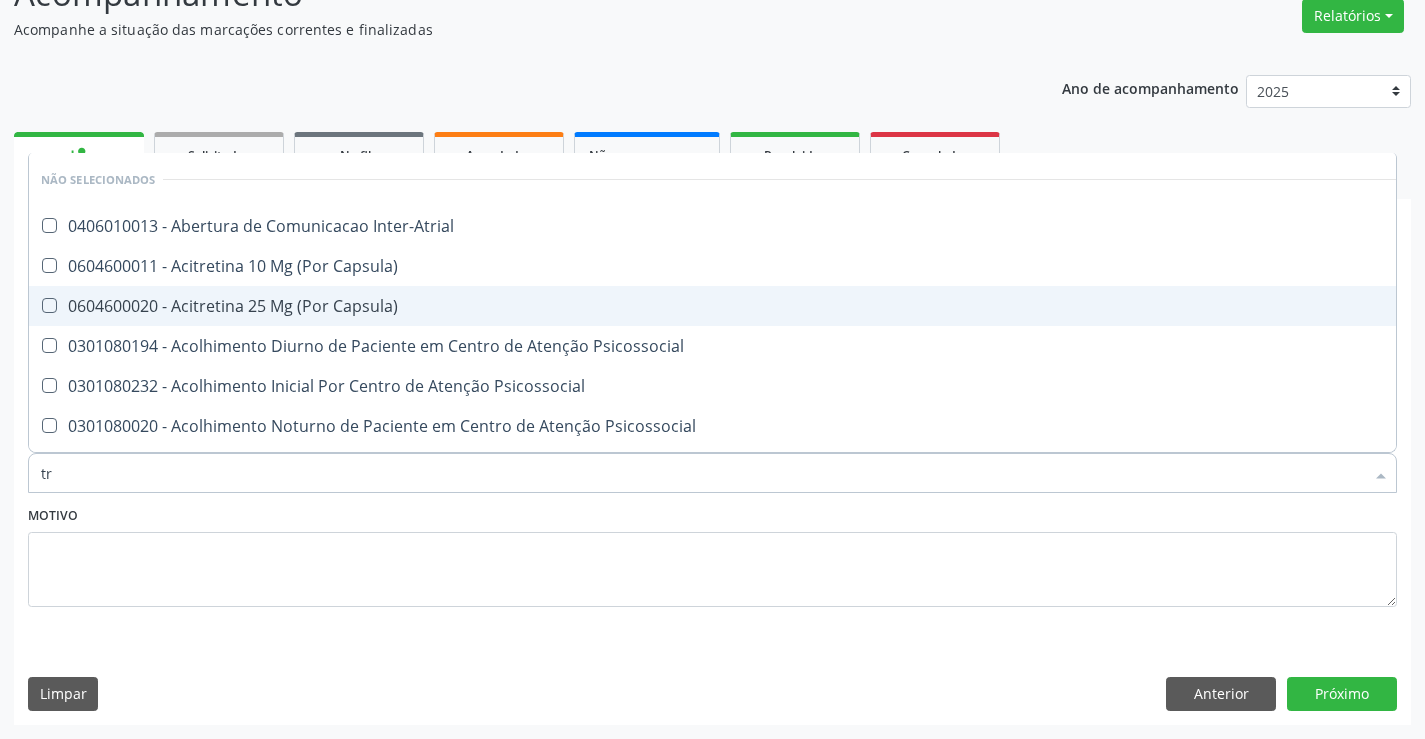 type on "tri" 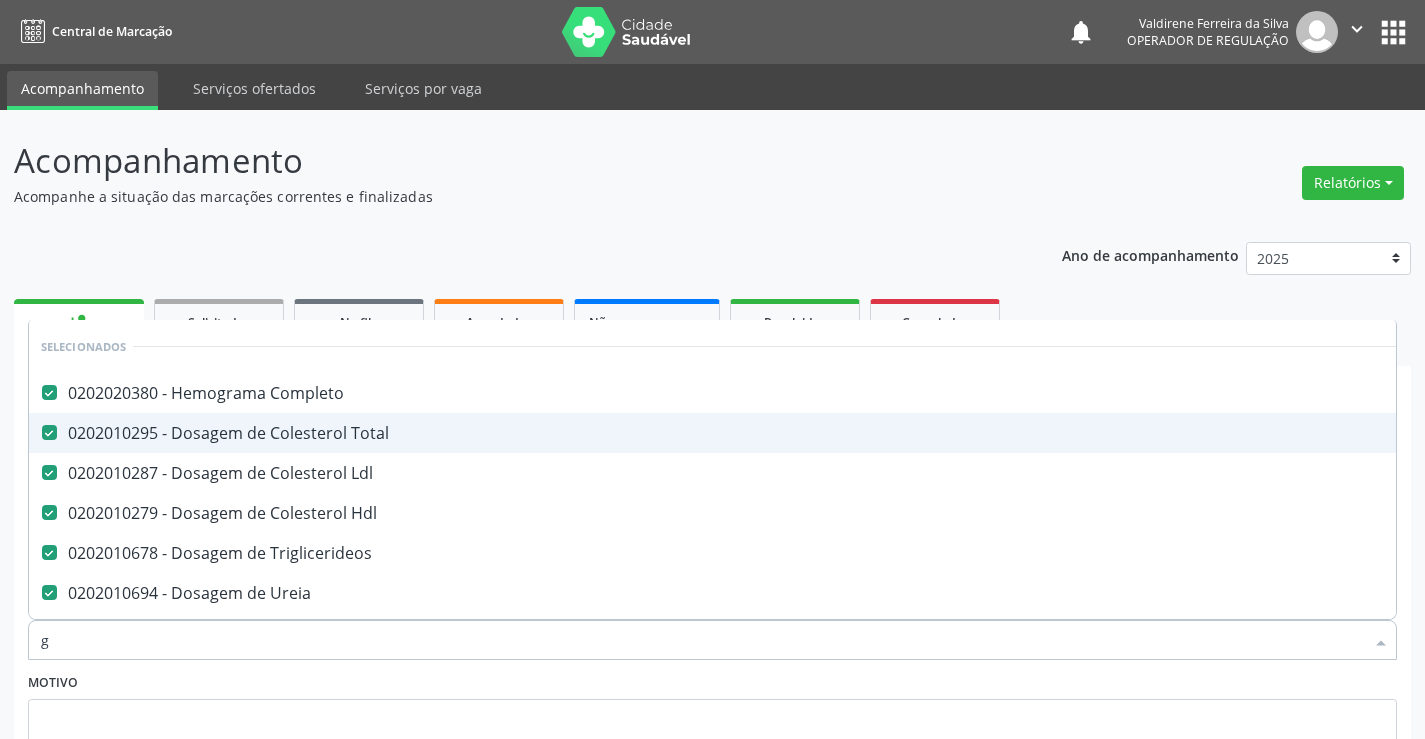 scroll, scrollTop: 167, scrollLeft: 0, axis: vertical 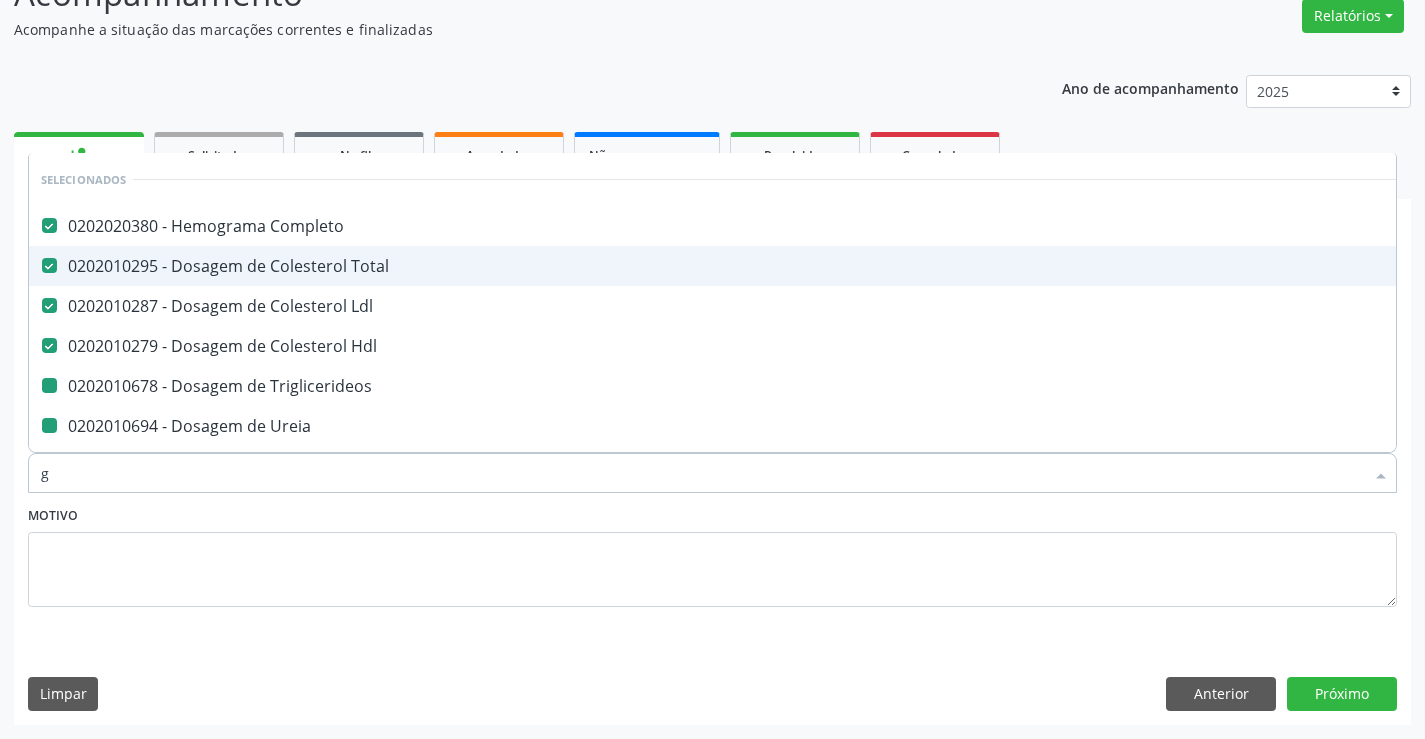 type on "gl" 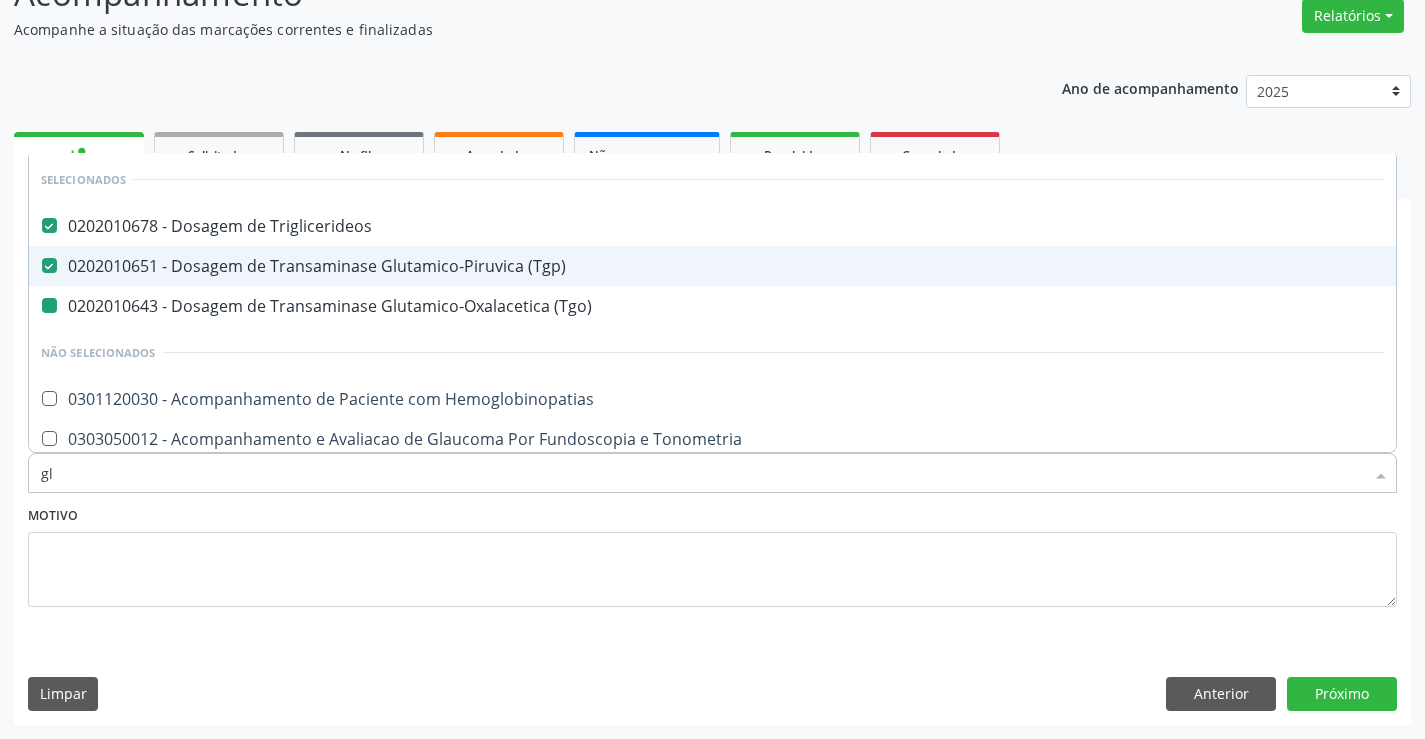 type on "gli" 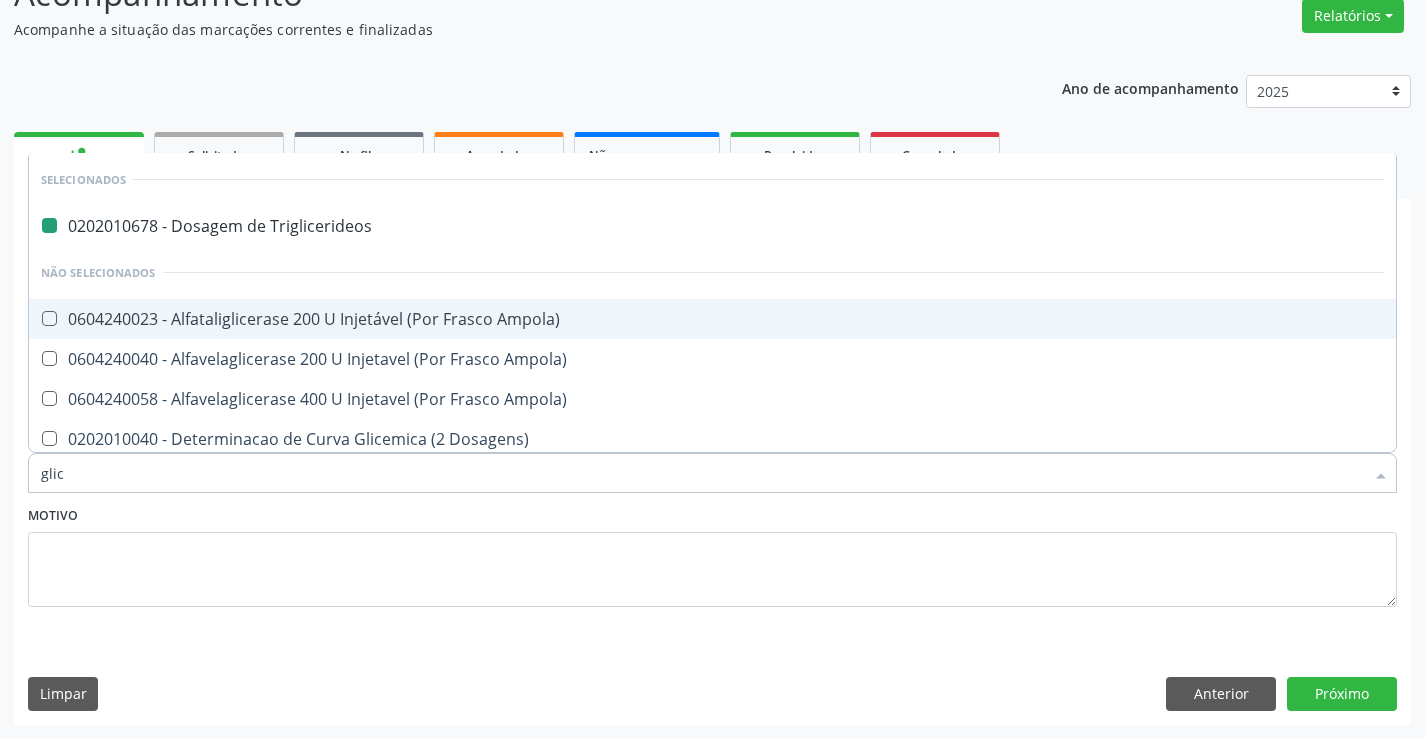 type on "glico" 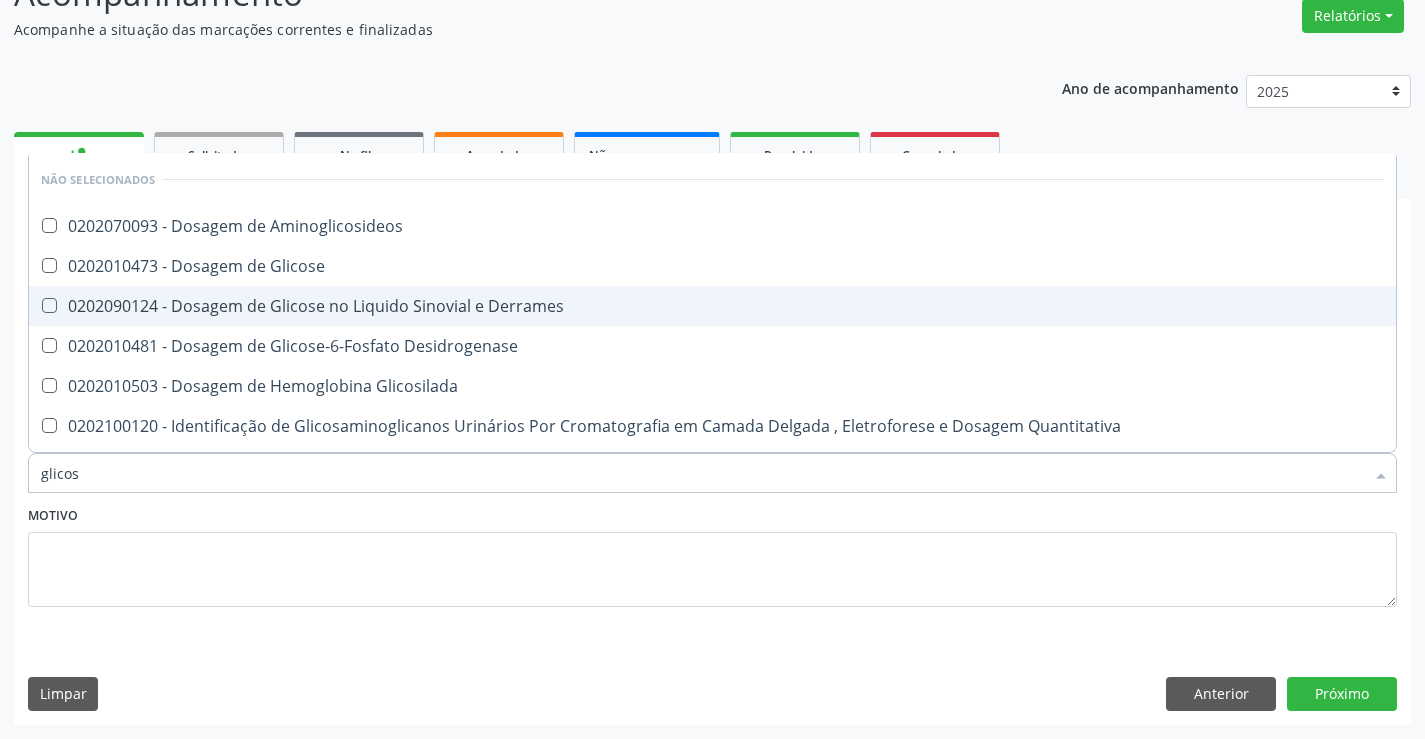 type on "glicose" 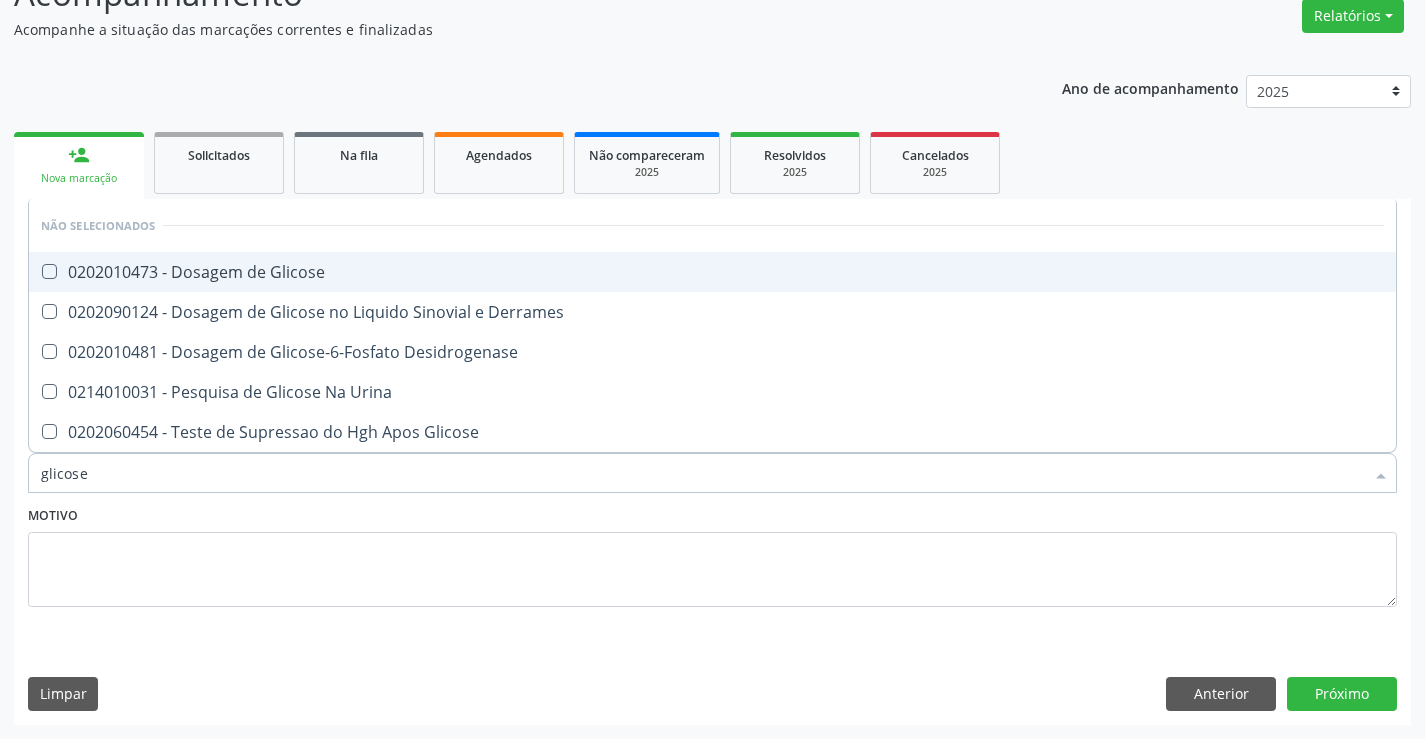 click on "0202010473 - Dosagem de Glicose" at bounding box center [712, 272] 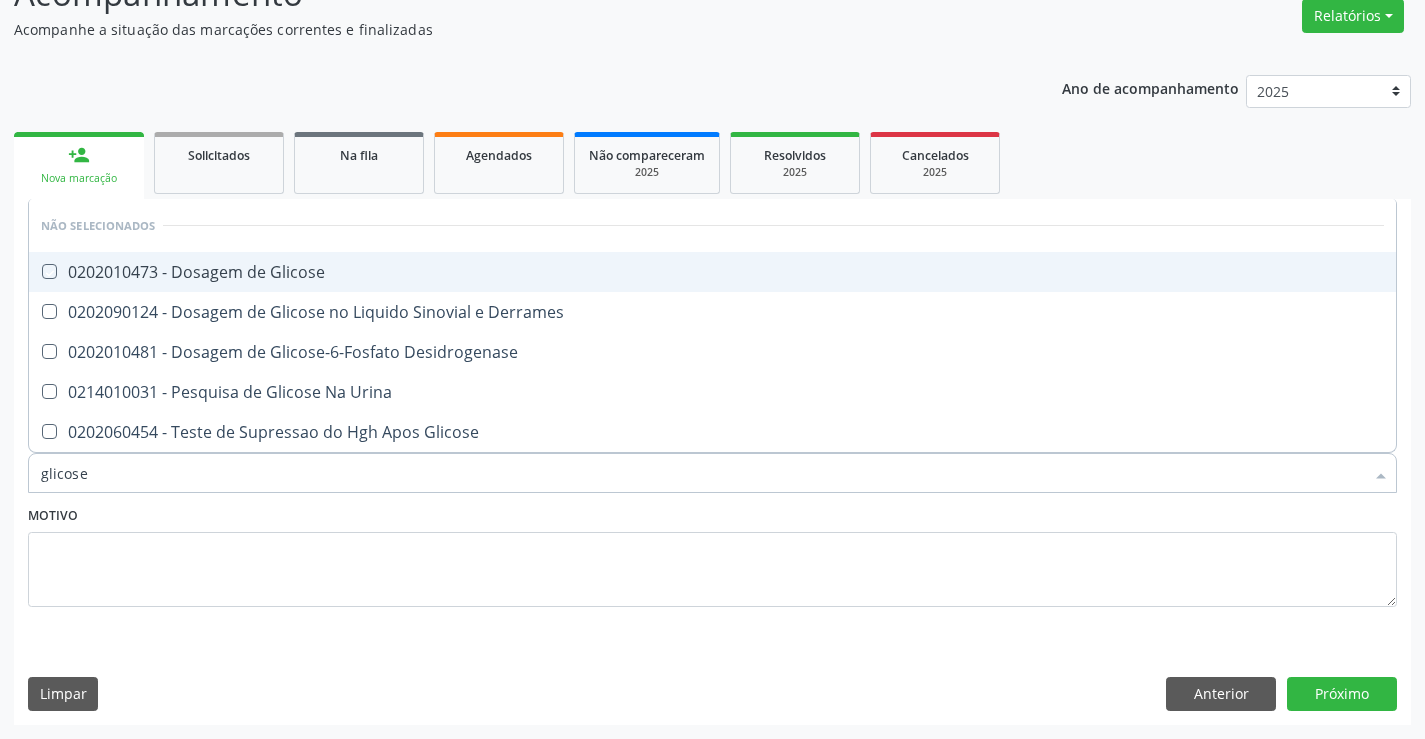 checkbox on "true" 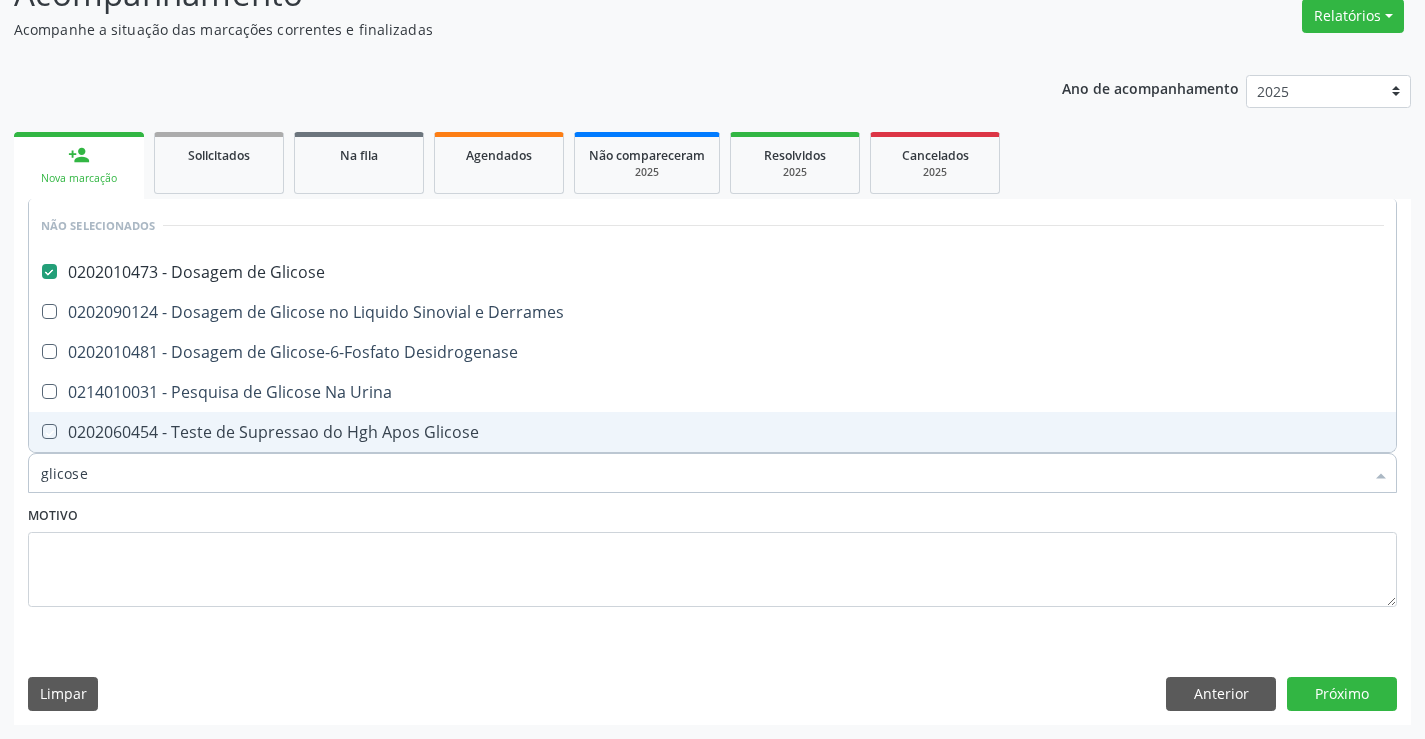 click on "Motivo" at bounding box center [712, 554] 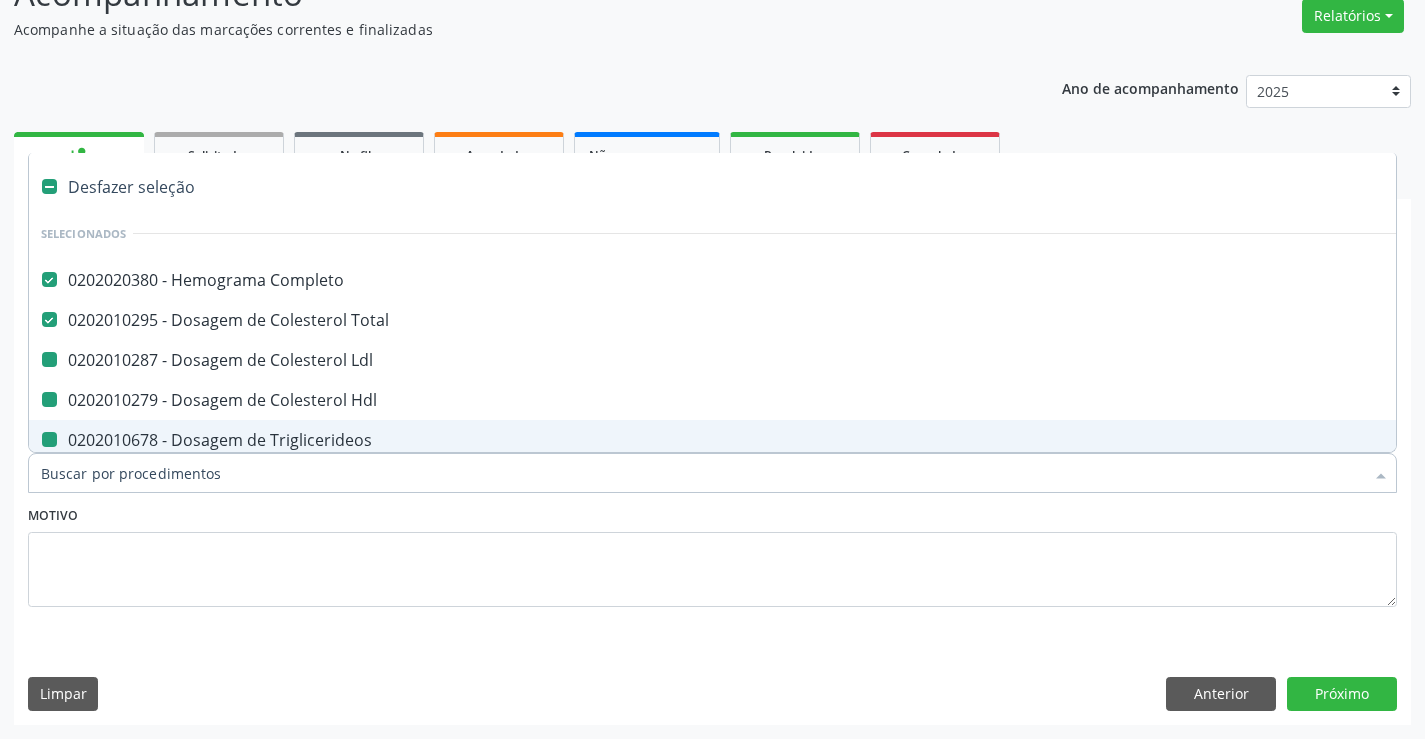 type on "f" 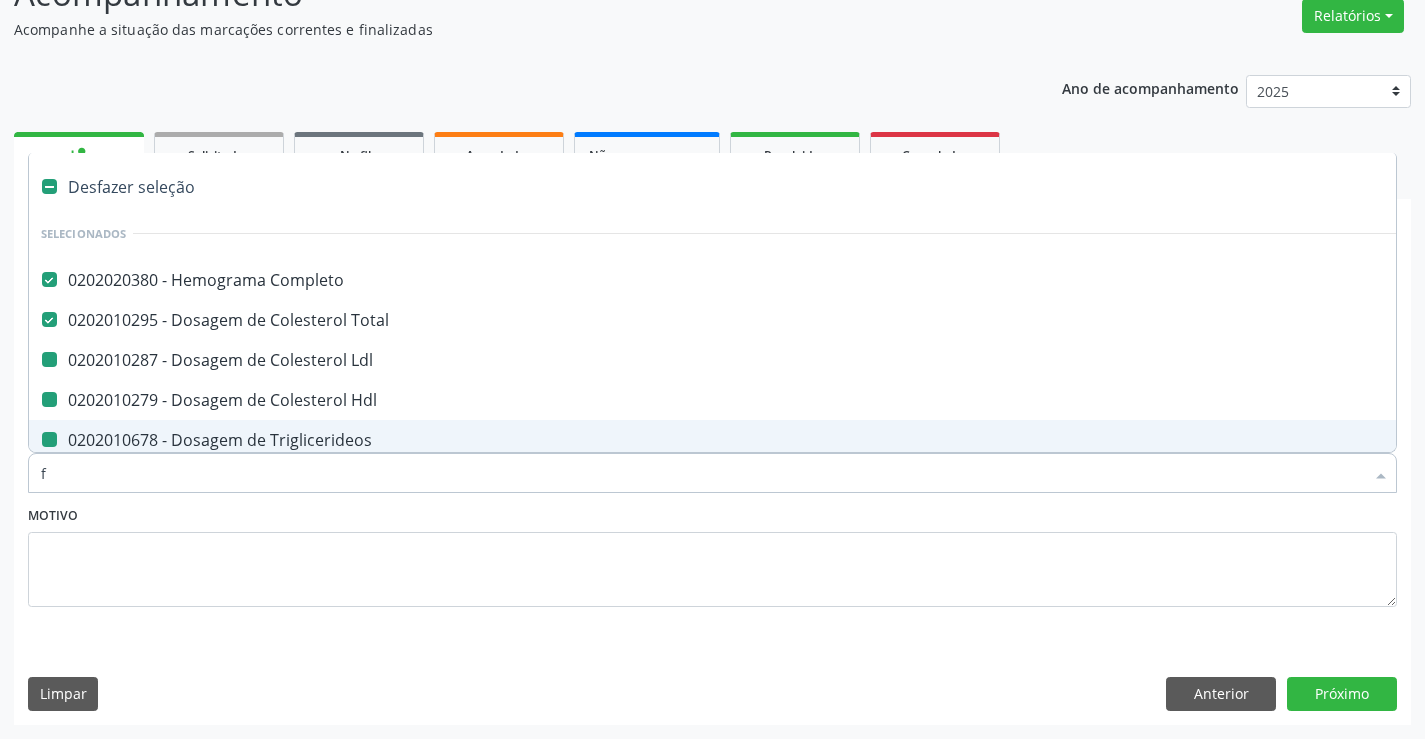 checkbox on "false" 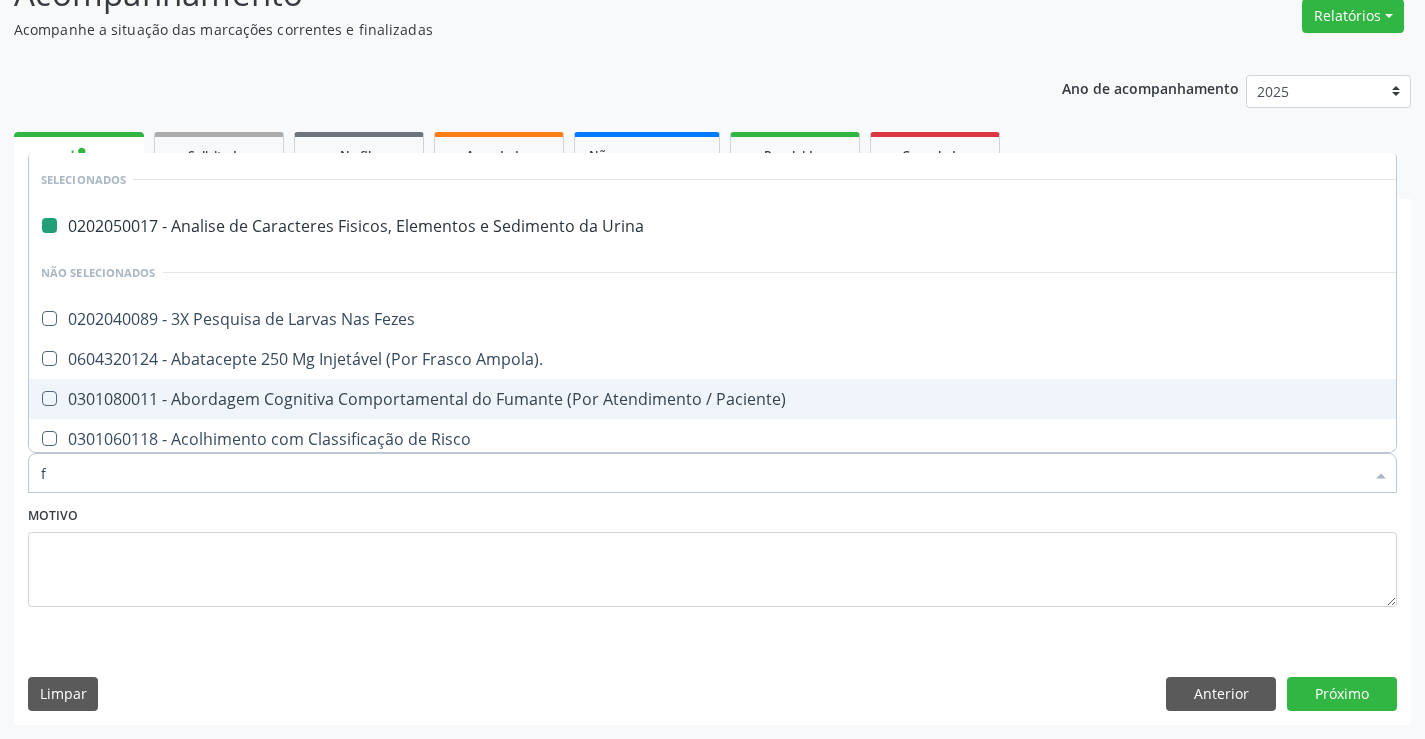type on "fe" 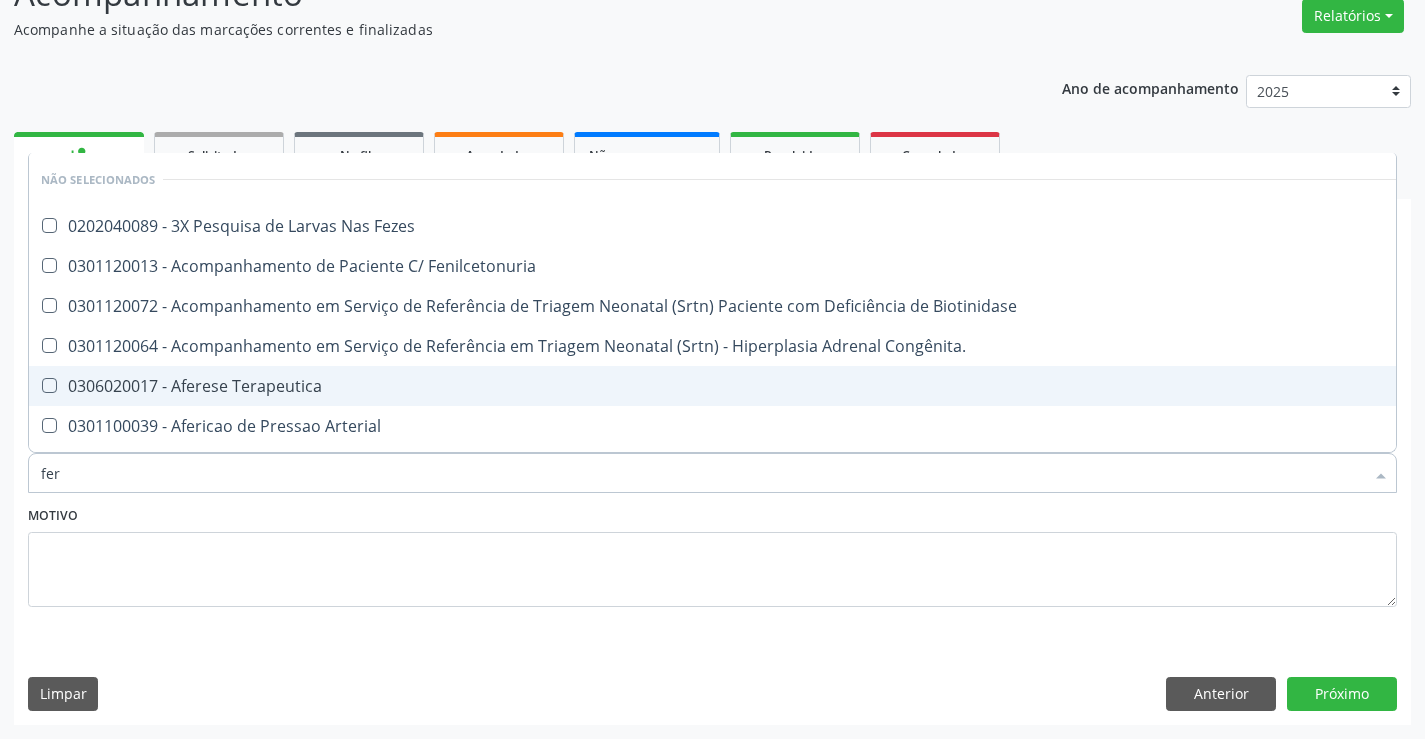 type on "ferr" 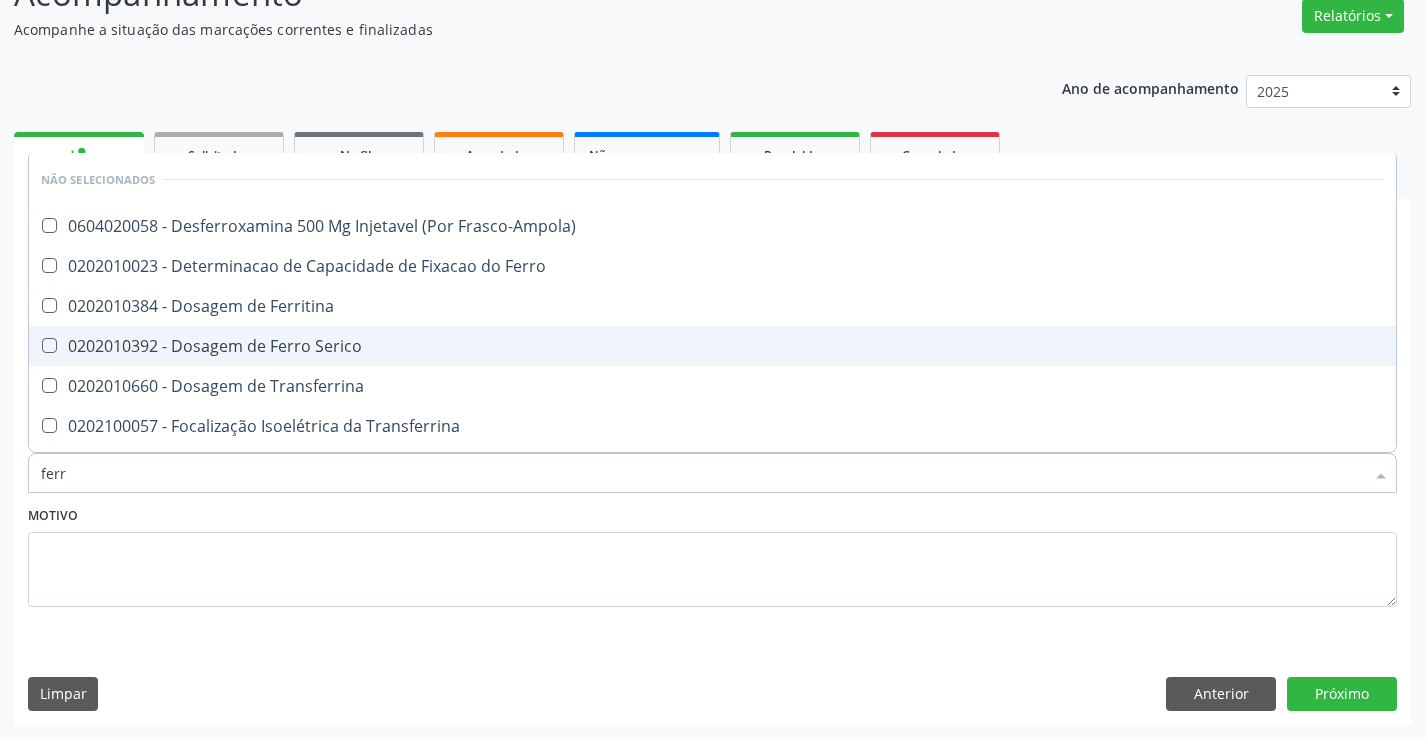 click on "0202010392 - Dosagem de Ferro Serico" at bounding box center [712, 346] 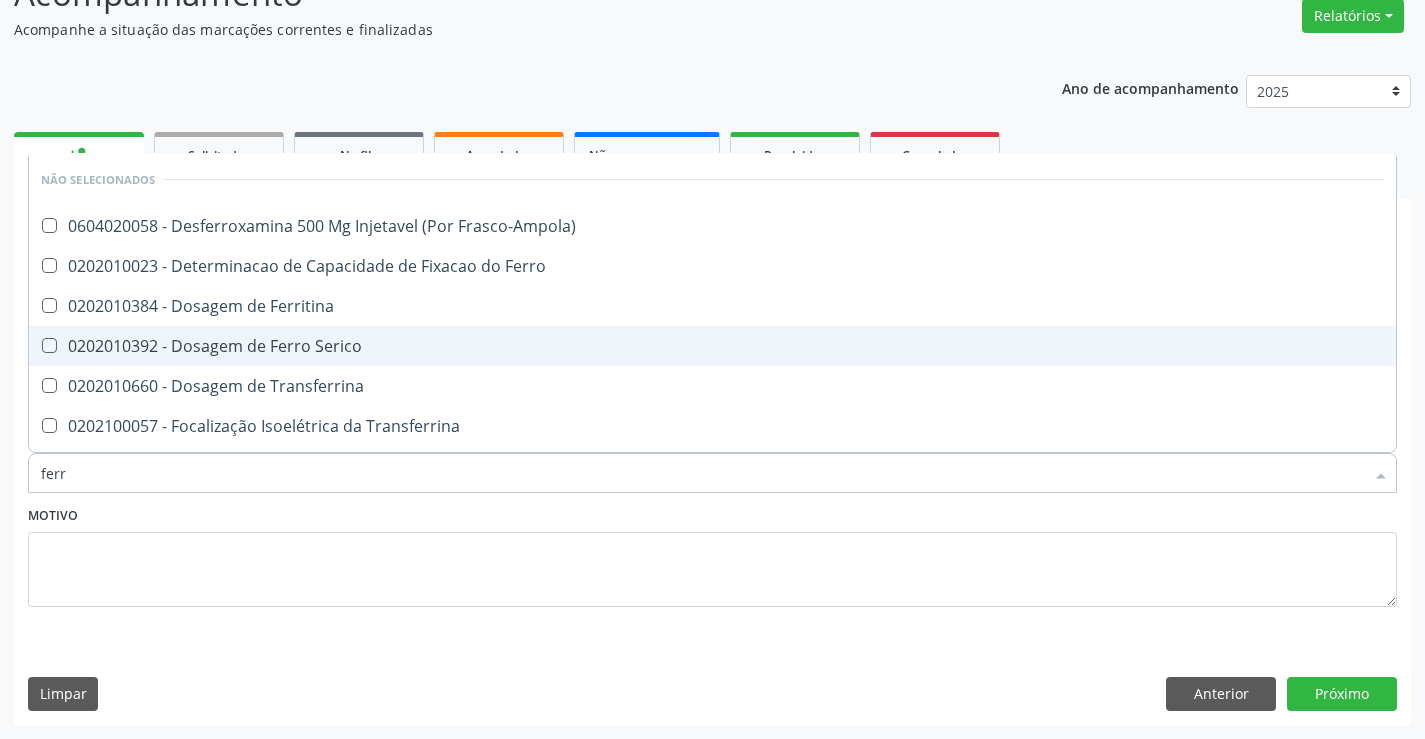 checkbox on "true" 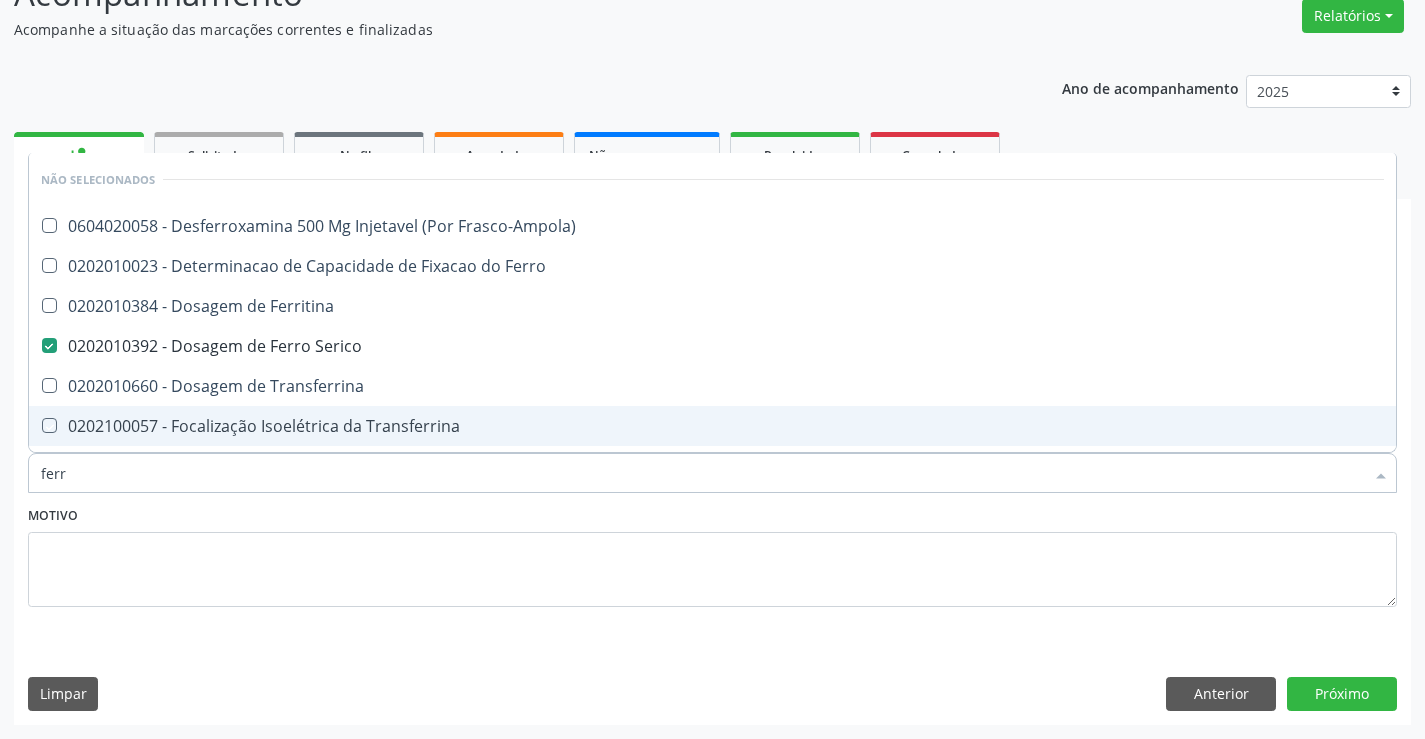 click on "Motivo" at bounding box center (712, 554) 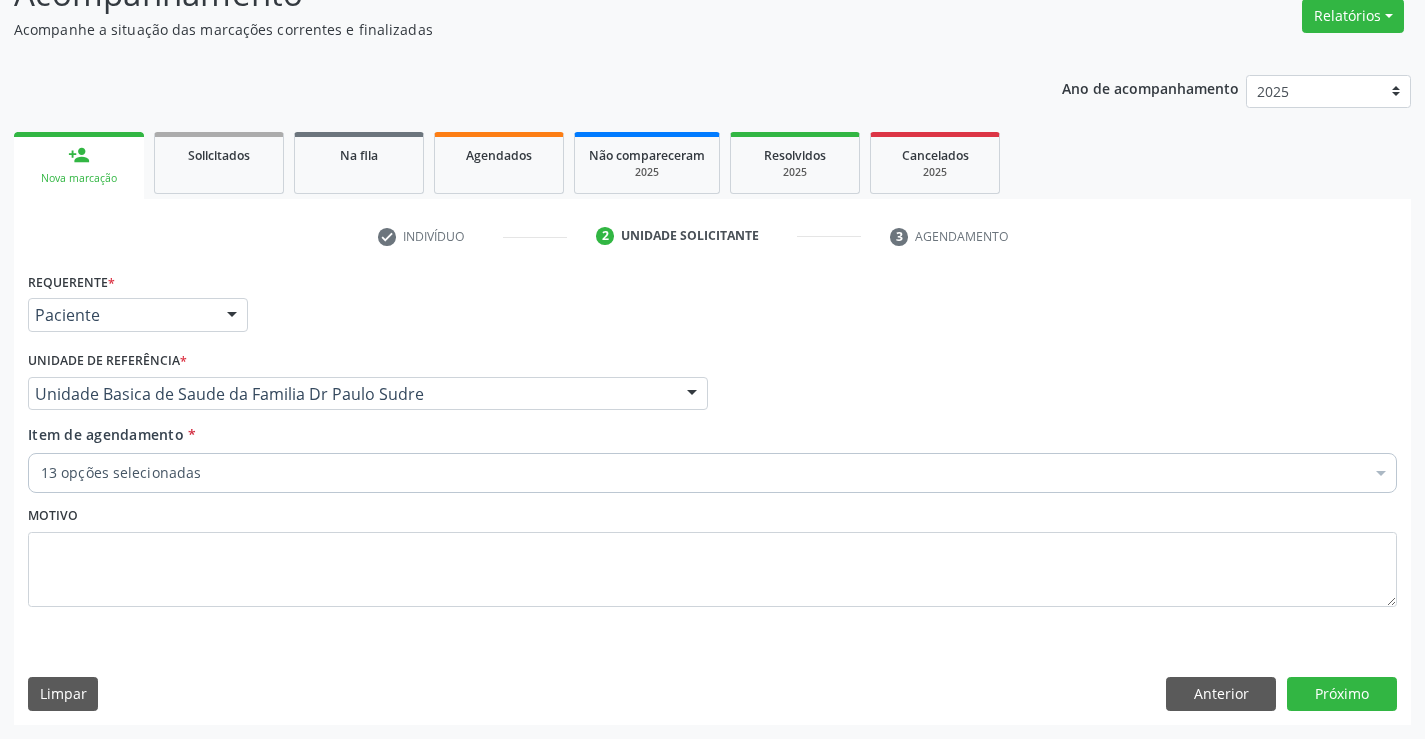 checkbox on "true" 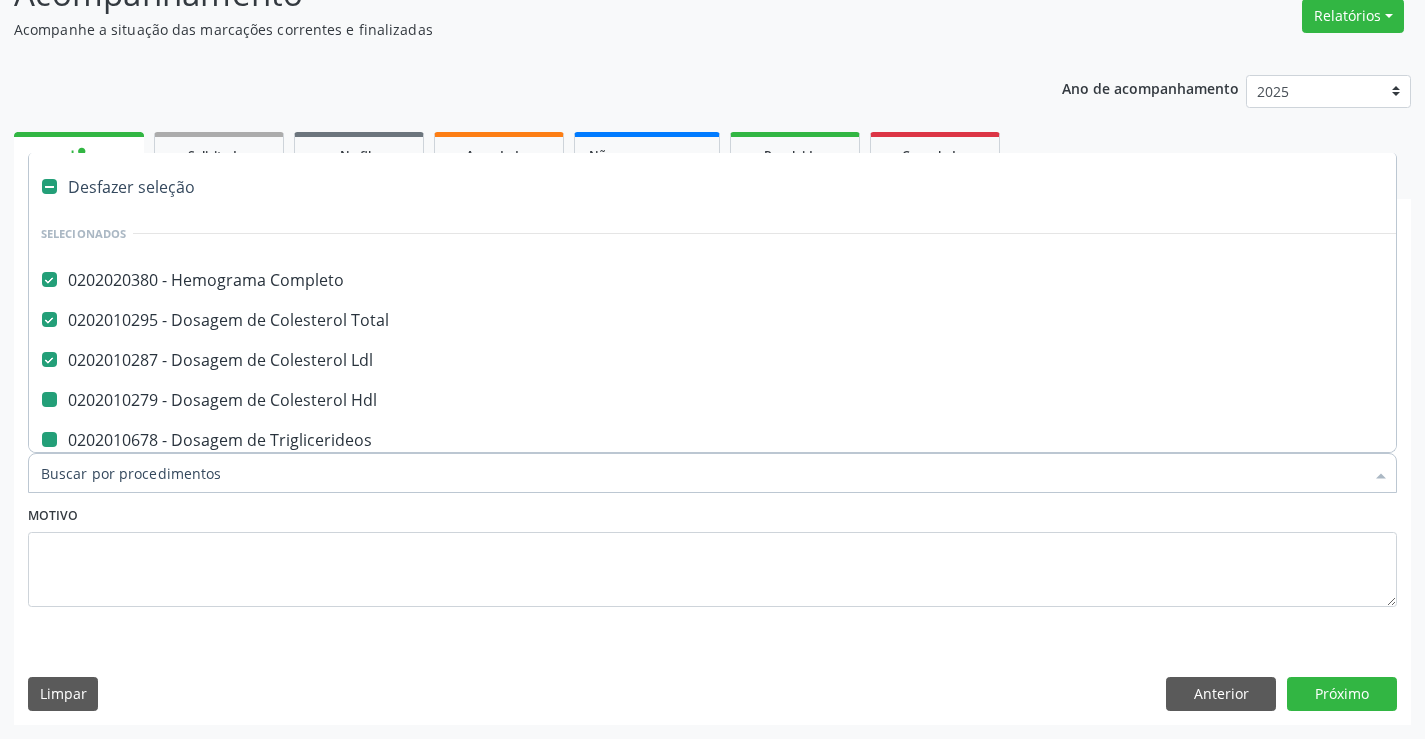 type on "f" 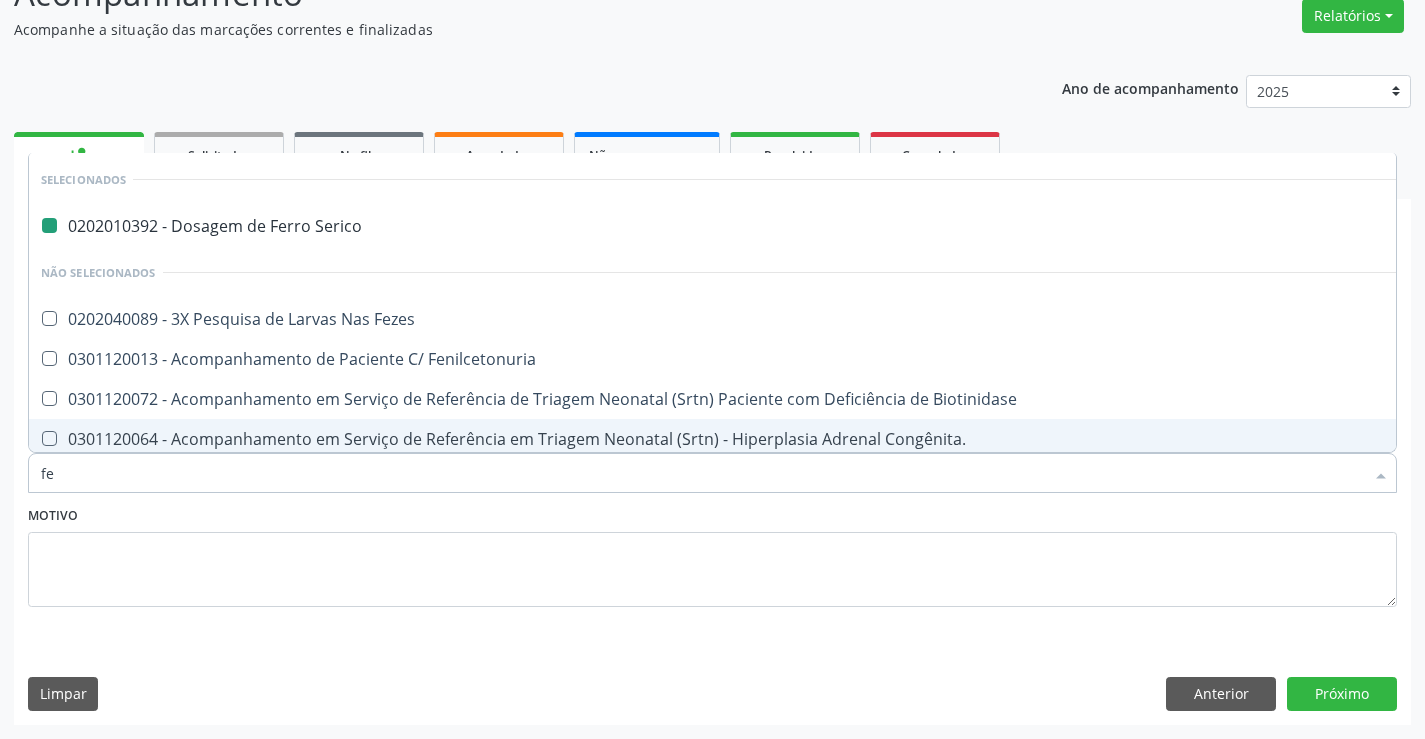 type on "fez" 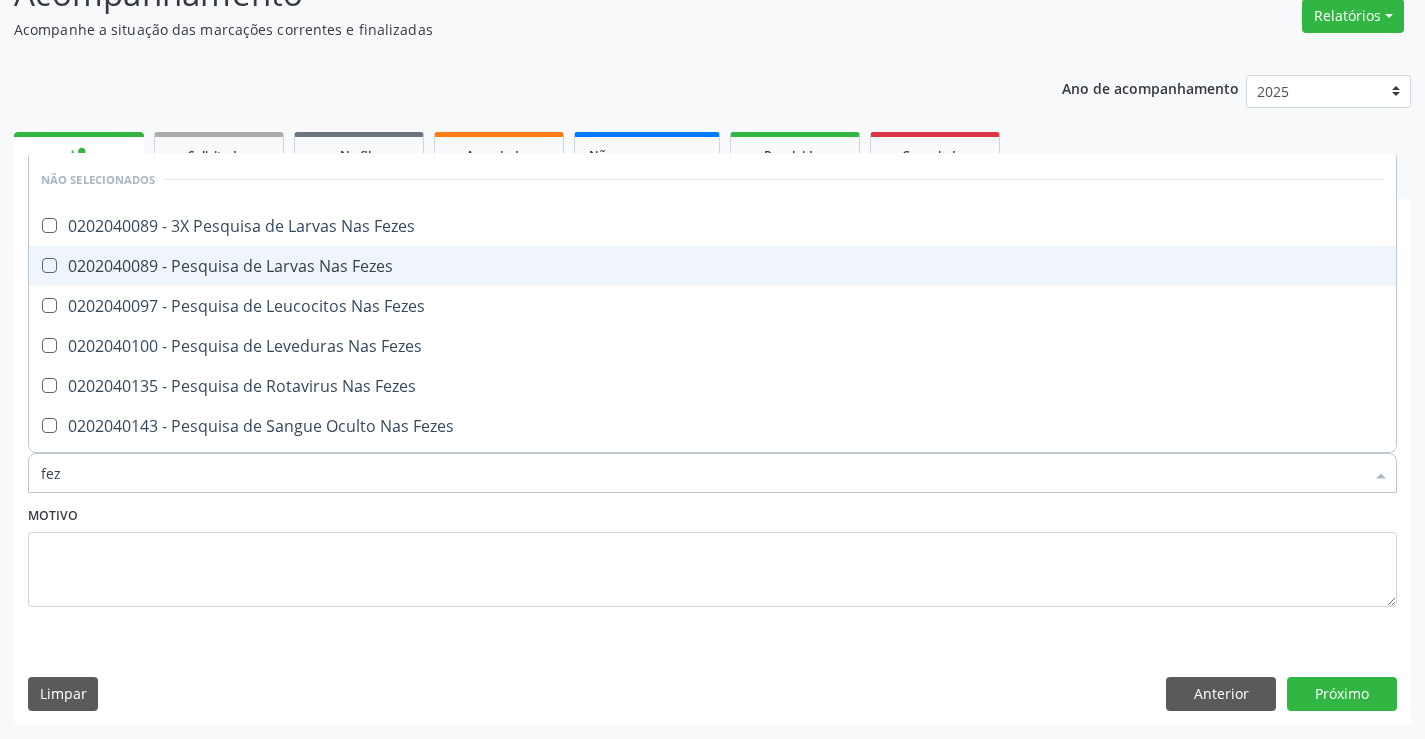 click on "0202040089 - Pesquisa de Larvas Nas Fezes" at bounding box center [712, 266] 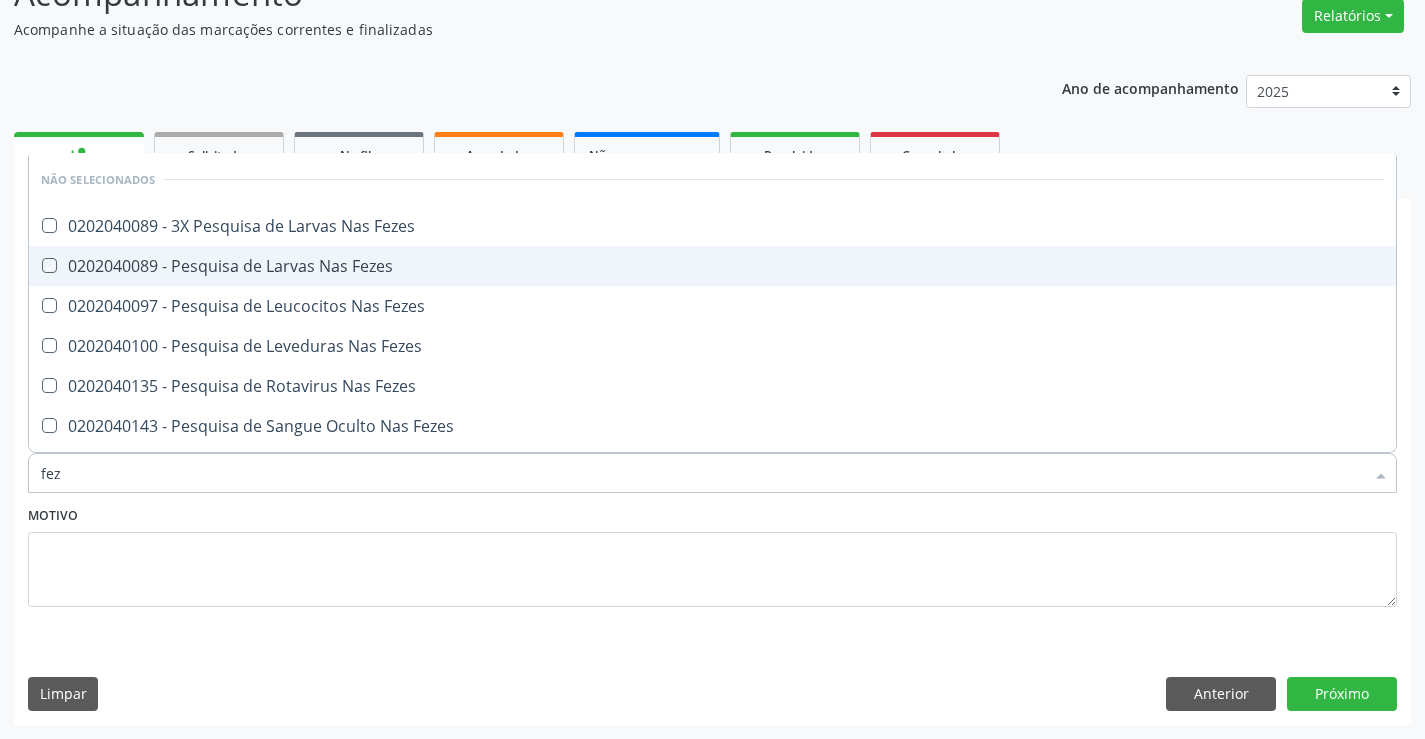 checkbox on "true" 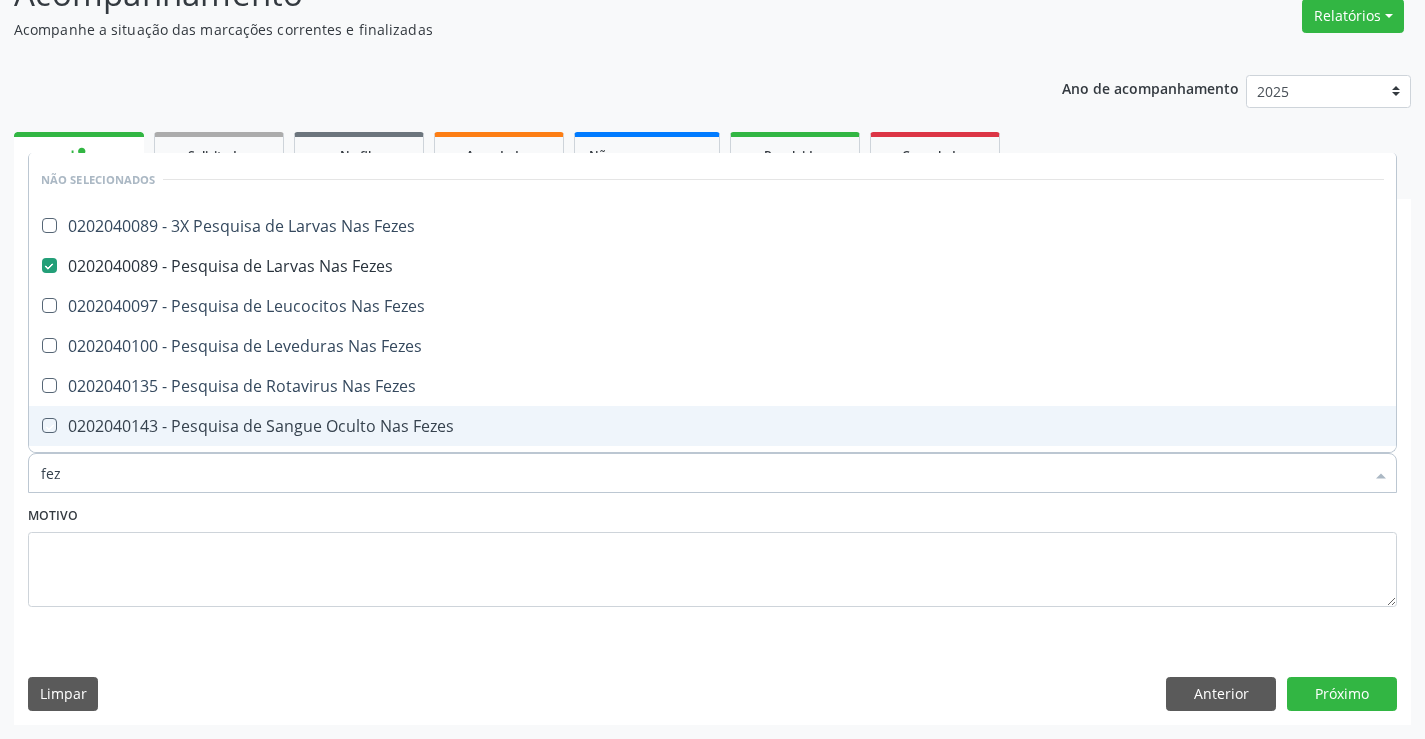 click on "Motivo" at bounding box center (712, 554) 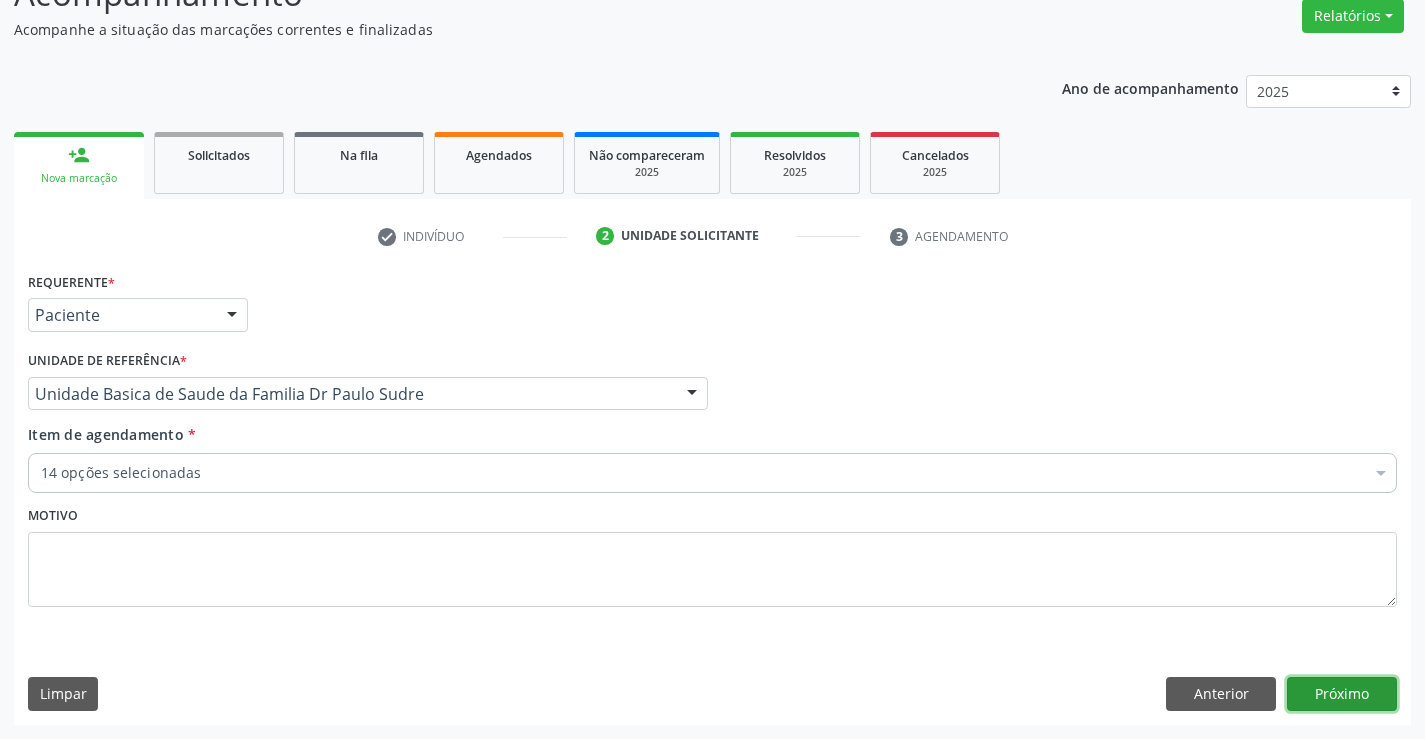 click on "Próximo" at bounding box center [1342, 694] 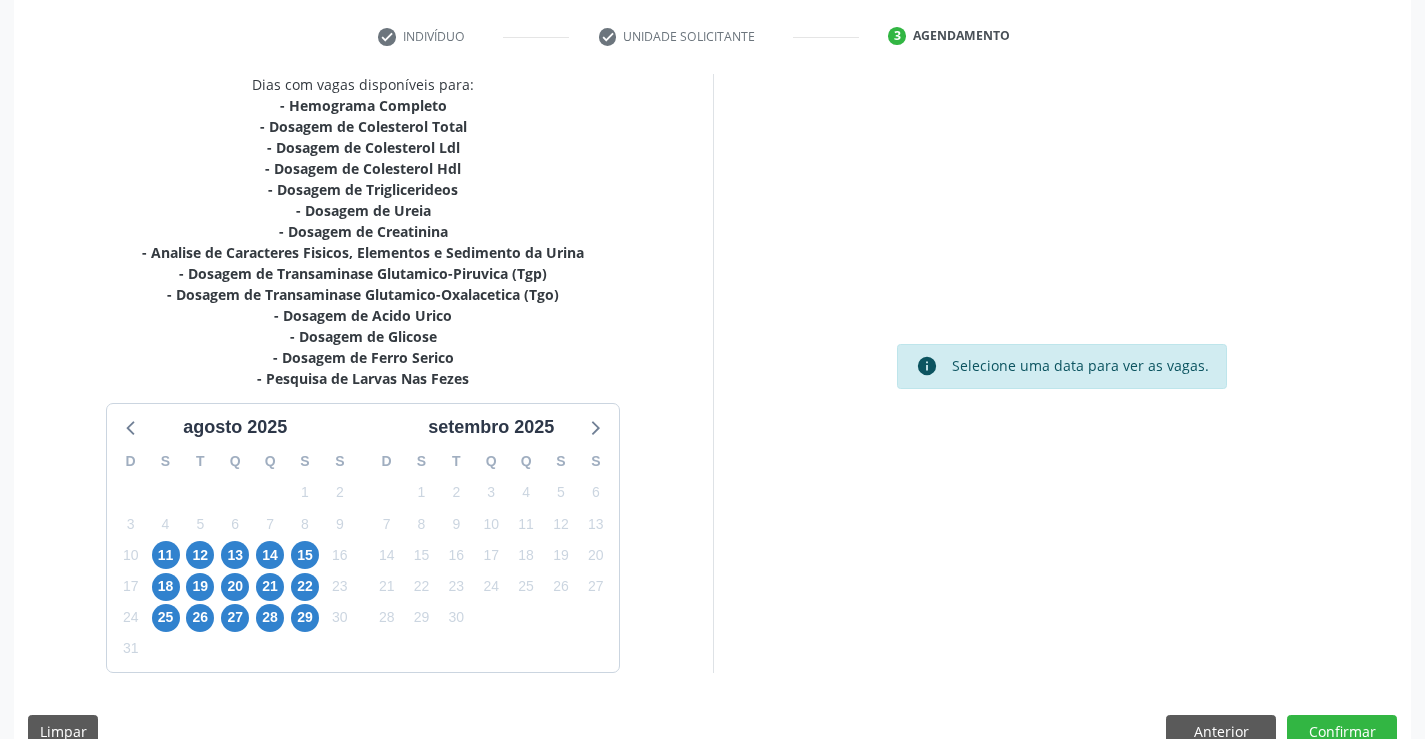 scroll, scrollTop: 404, scrollLeft: 0, axis: vertical 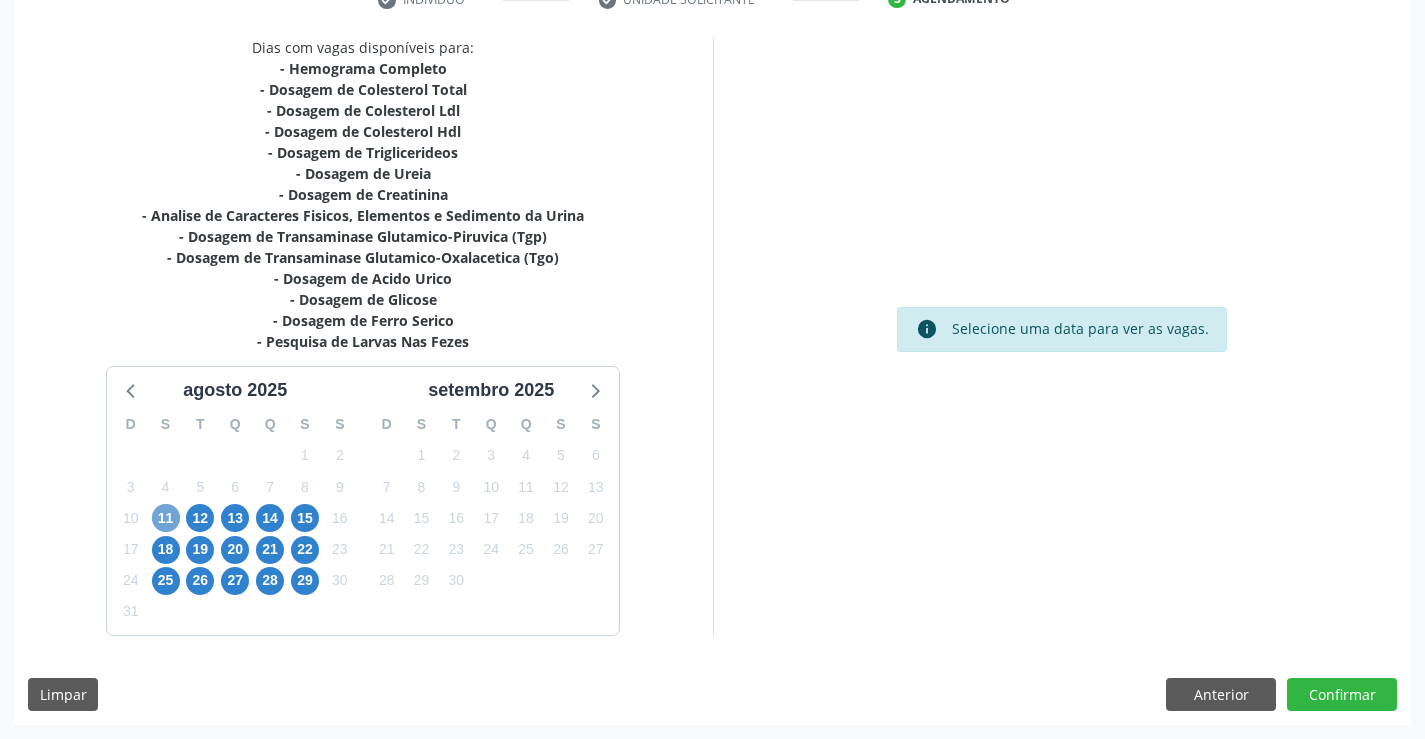 click on "11" at bounding box center (166, 518) 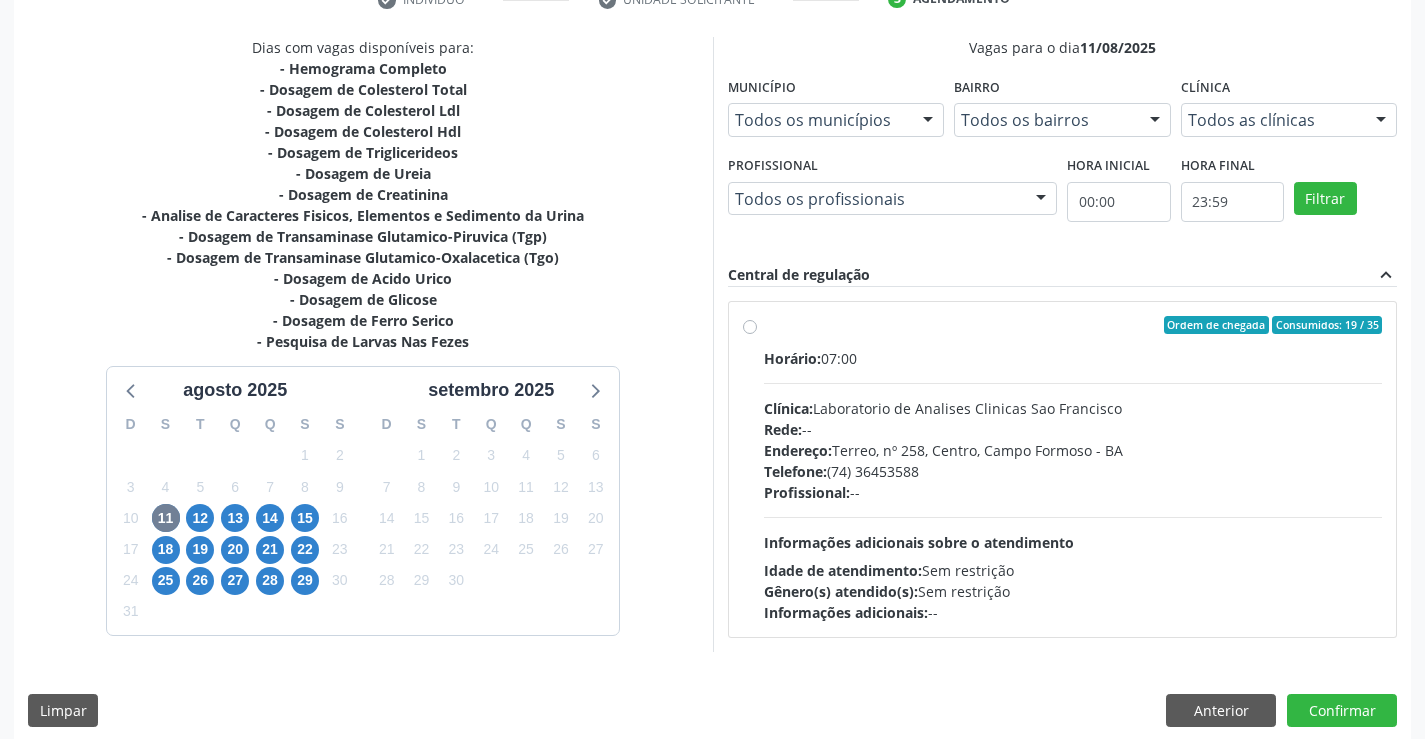 click on "Ordem de chegada
Consumidos: [NUMBER] / [NUMBER]
Horário:   07:00
Clínica:  Laboratorio de Analises Clinicas Sao Francisco
Rede:
--
Endereço:   Terreo, nº [NUMBER], Centro, [CITY] - [STATE]
Telefone:   ([PHONE]) [PHONE]-[PHONE]
Profissional:
--
Informações adicionais sobre o atendimento
Idade de atendimento:
Sem restrição
Gênero(s) atendido(s):
Sem restrição
Informações adicionais:
--" at bounding box center [1073, 469] 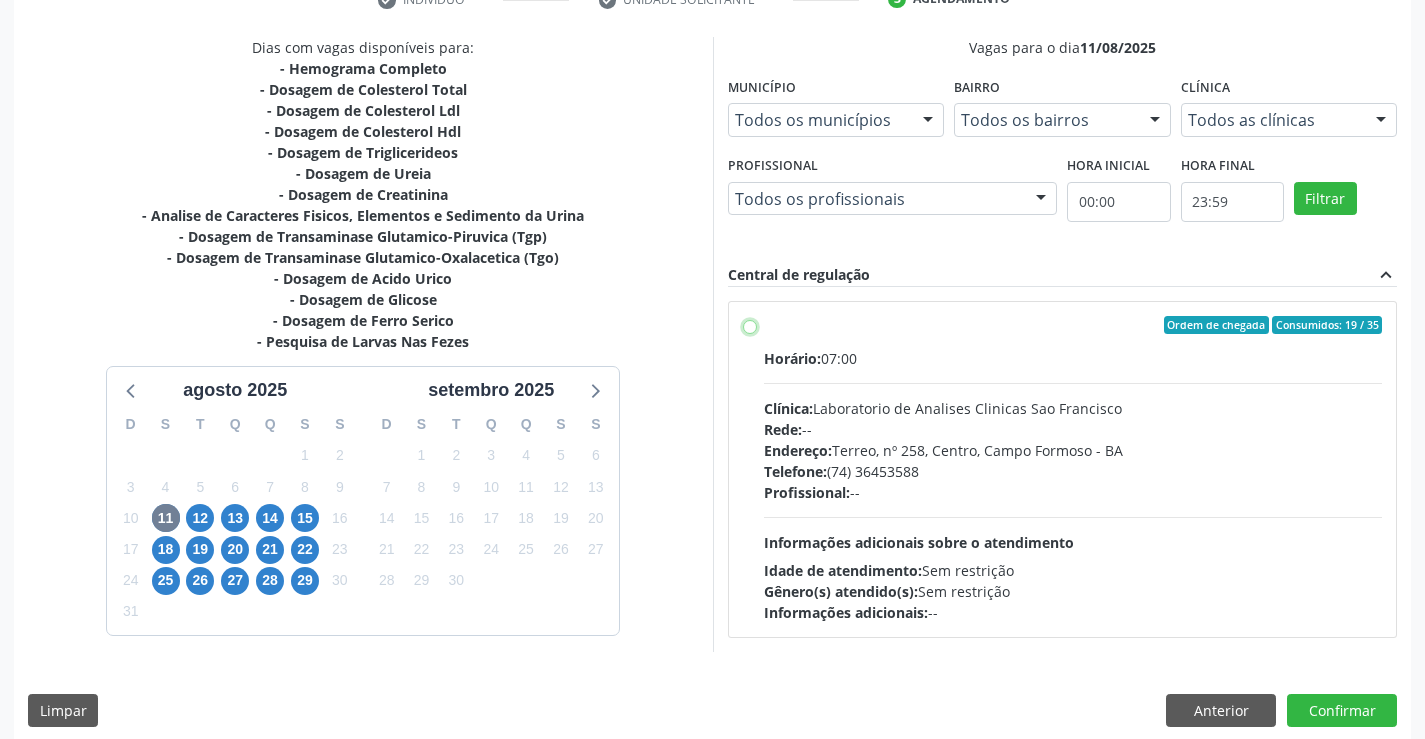 click on "Ordem de chegada
Consumidos: [NUMBER] / [NUMBER]
Horário:   07:00
Clínica:  Laboratorio de Analises Clinicas Sao Francisco
Rede:
--
Endereço:   Terreo, nº [NUMBER], Centro, [CITY] - [STATE]
Telefone:   ([PHONE]) [PHONE]-[PHONE]
Profissional:
--
Informações adicionais sobre o atendimento
Idade de atendimento:
Sem restrição
Gênero(s) atendido(s):
Sem restrição
Informações adicionais:
--" at bounding box center [750, 325] 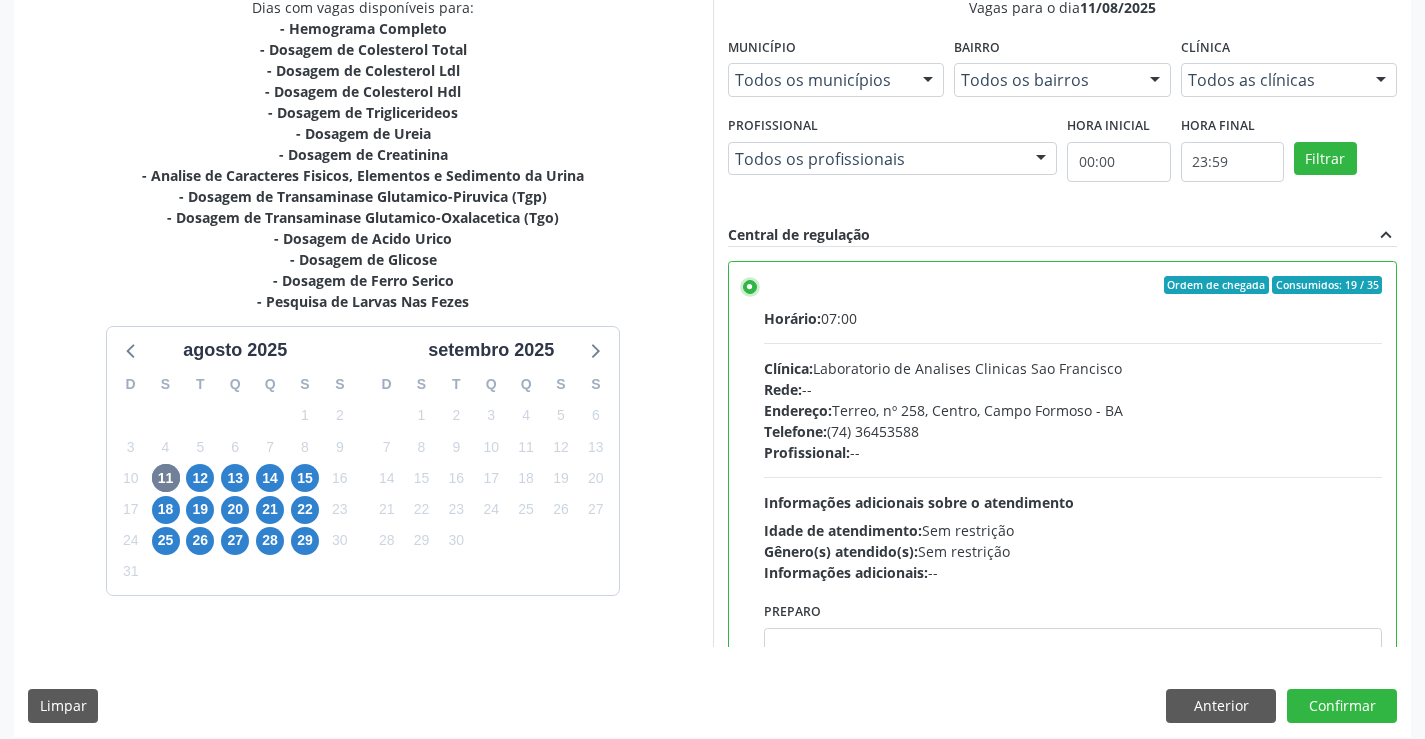 scroll, scrollTop: 456, scrollLeft: 0, axis: vertical 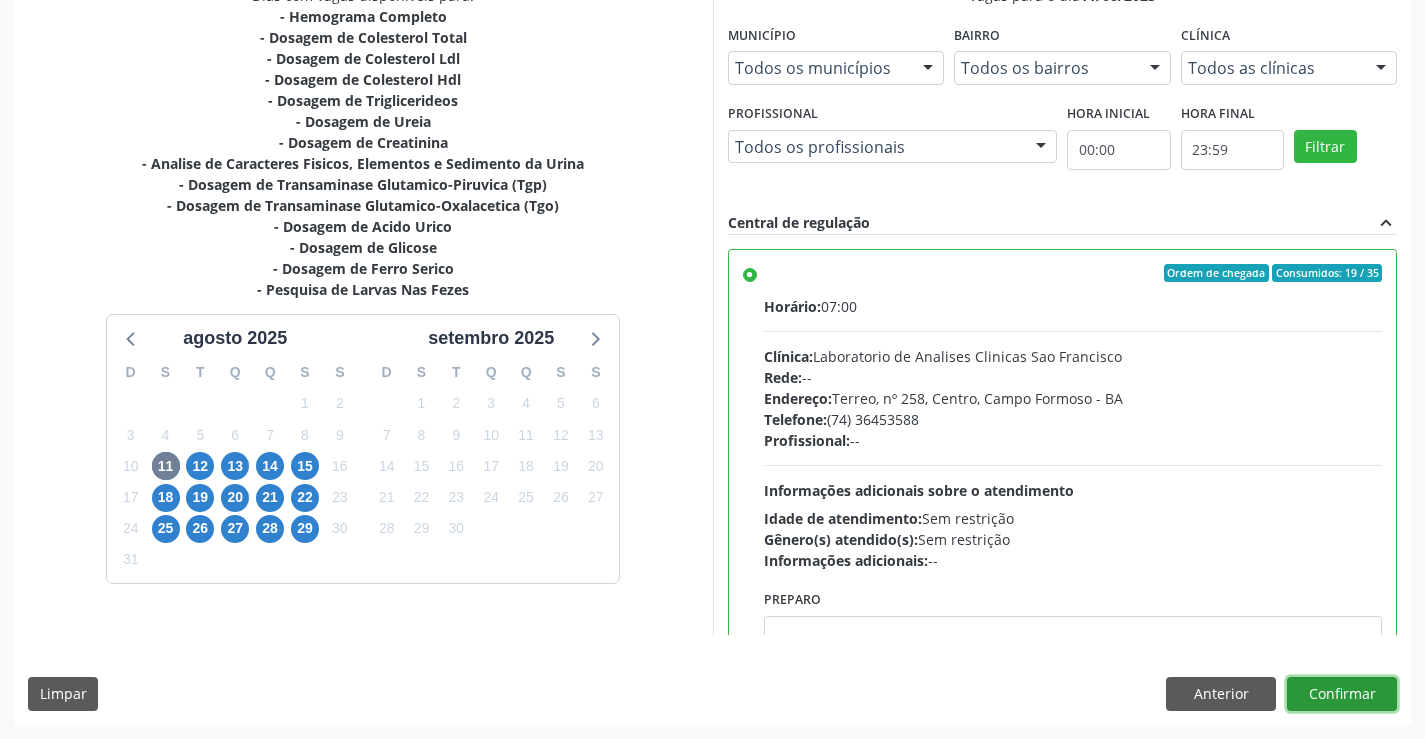 click on "Confirmar" at bounding box center [1342, 694] 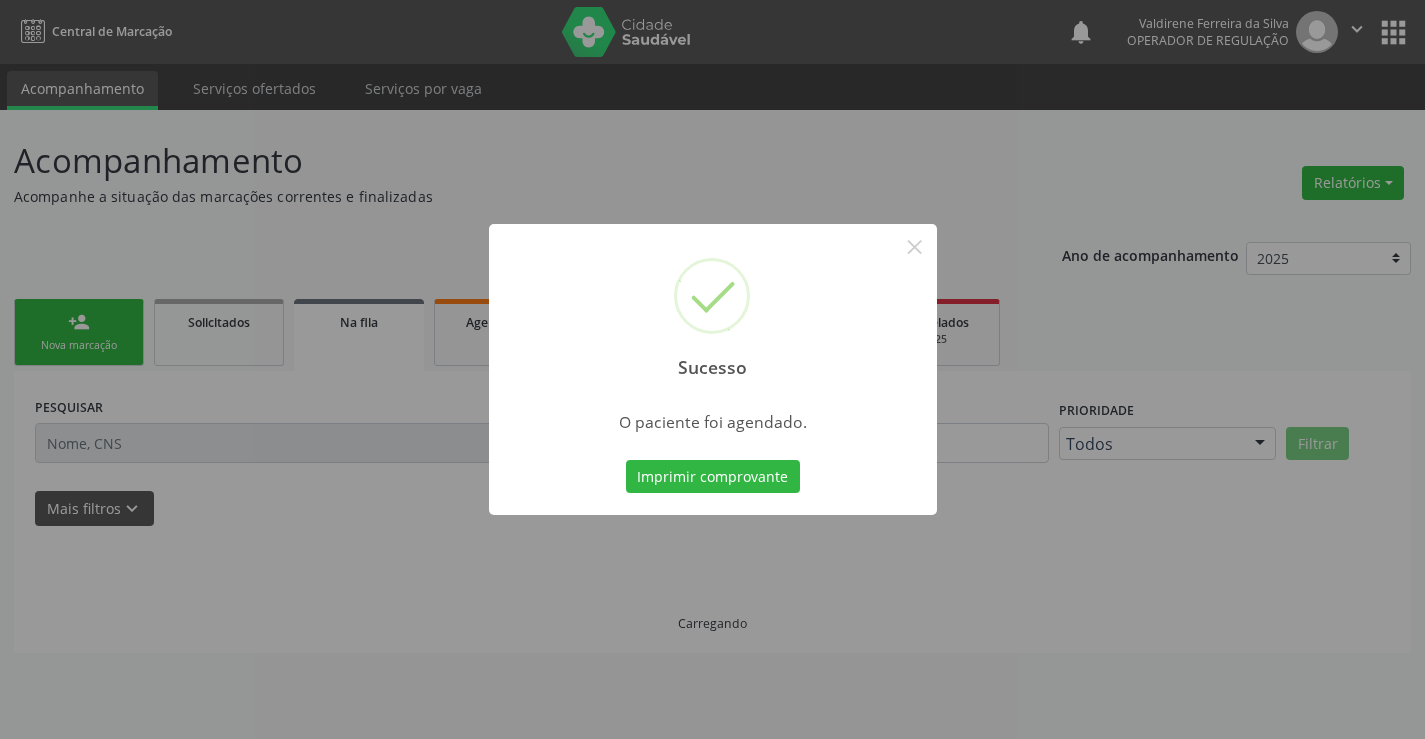 scroll, scrollTop: 0, scrollLeft: 0, axis: both 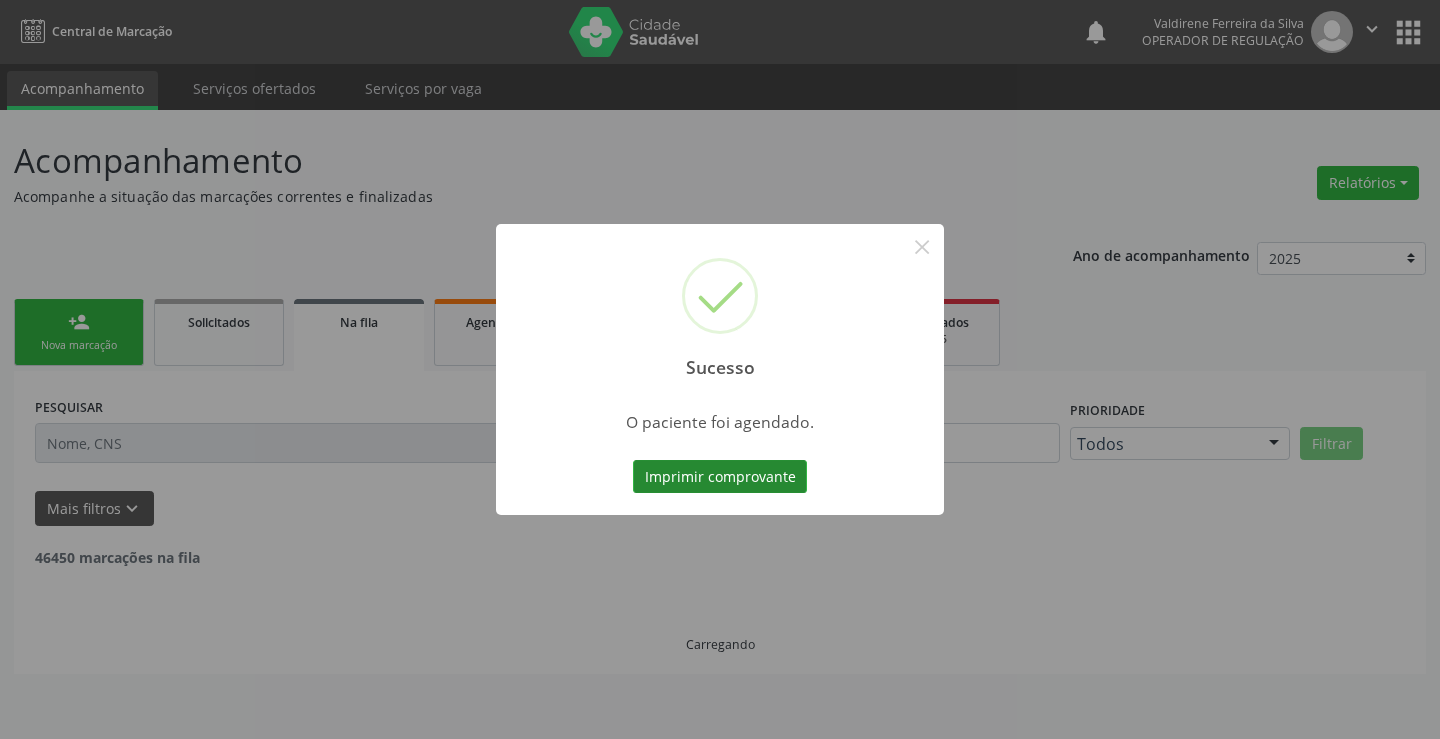 click on "Imprimir comprovante" at bounding box center [720, 477] 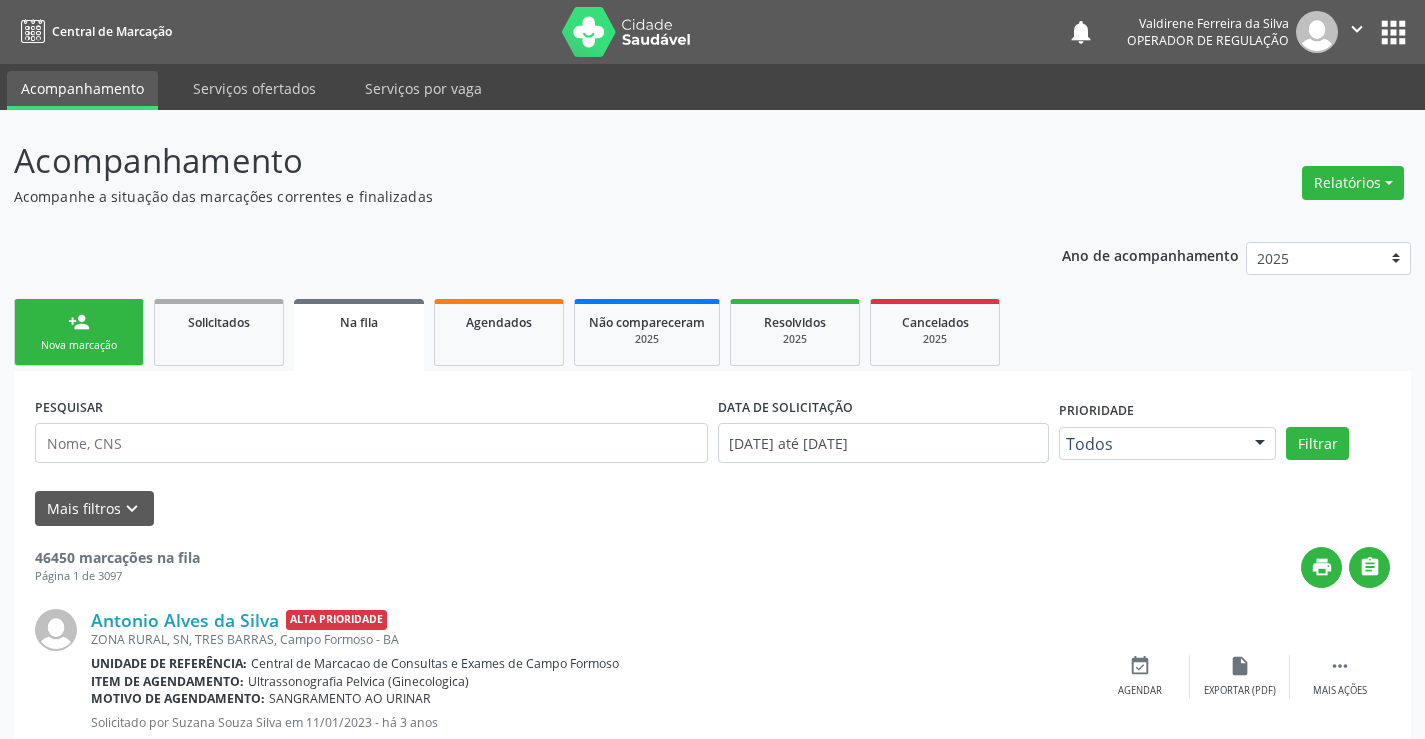 click on "person_add" at bounding box center [79, 322] 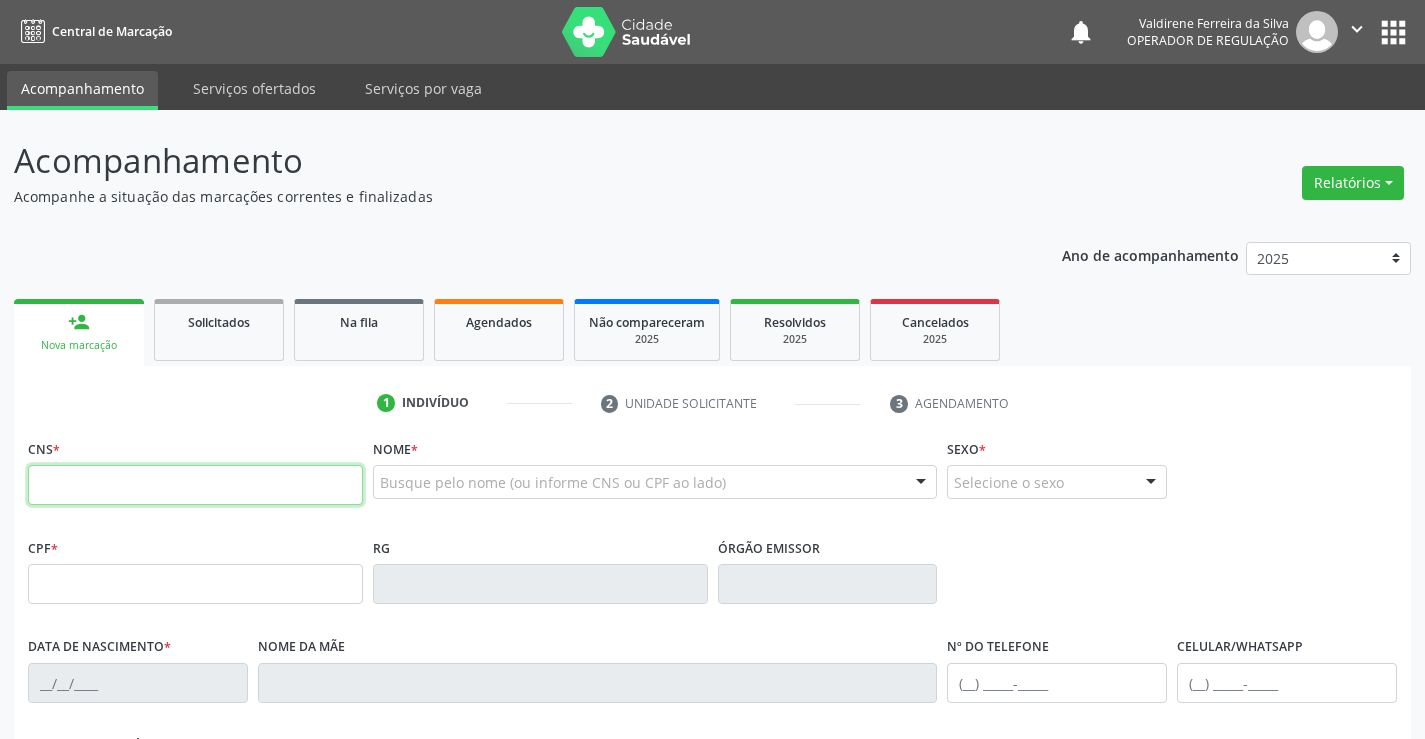 click at bounding box center [195, 485] 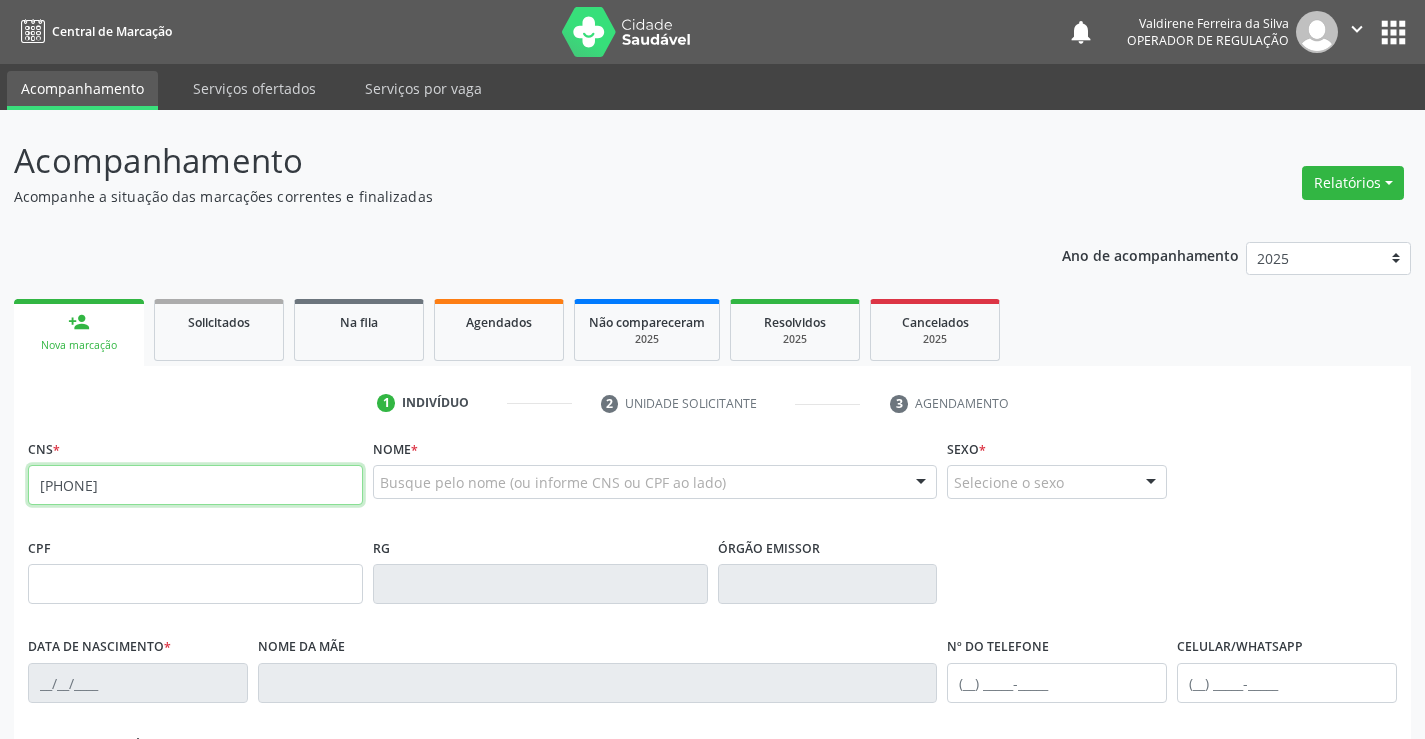 type on "[PHONE]" 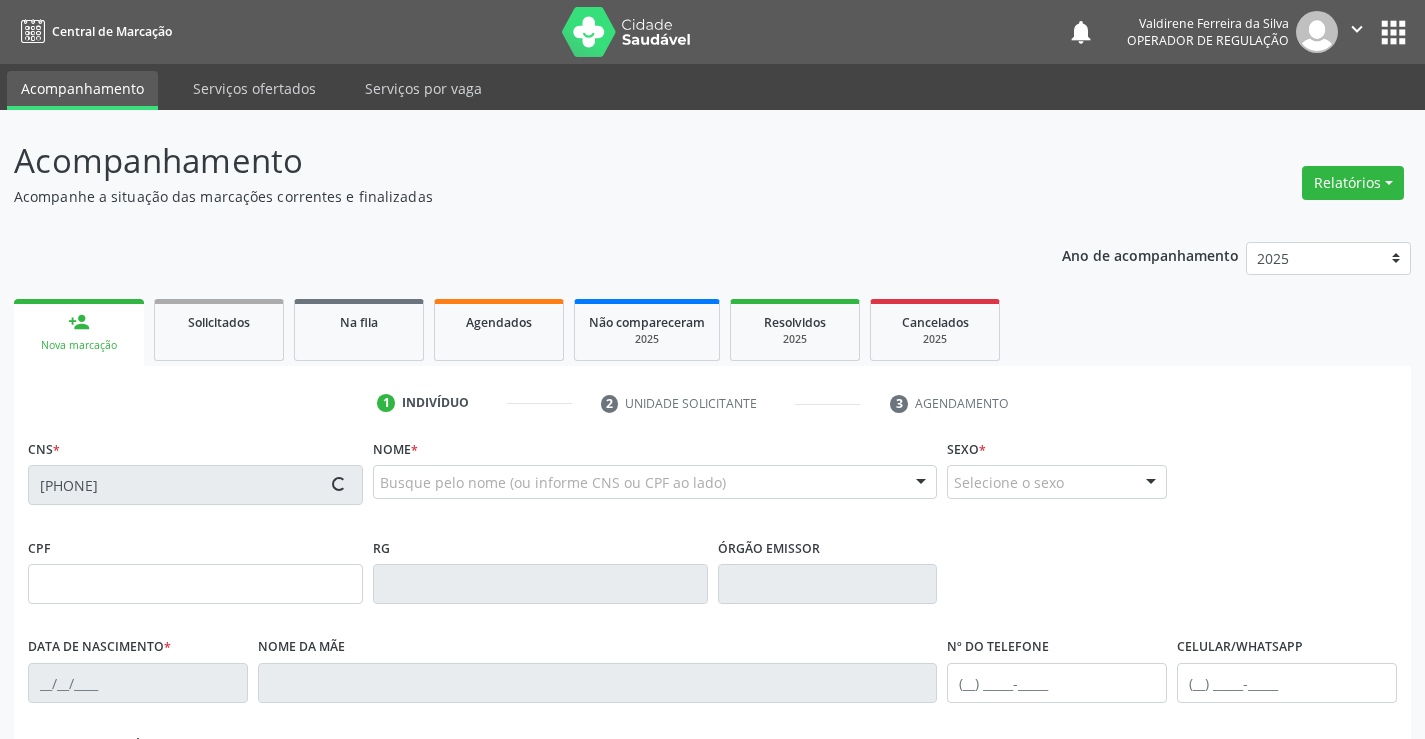type on "[NUMBER]" 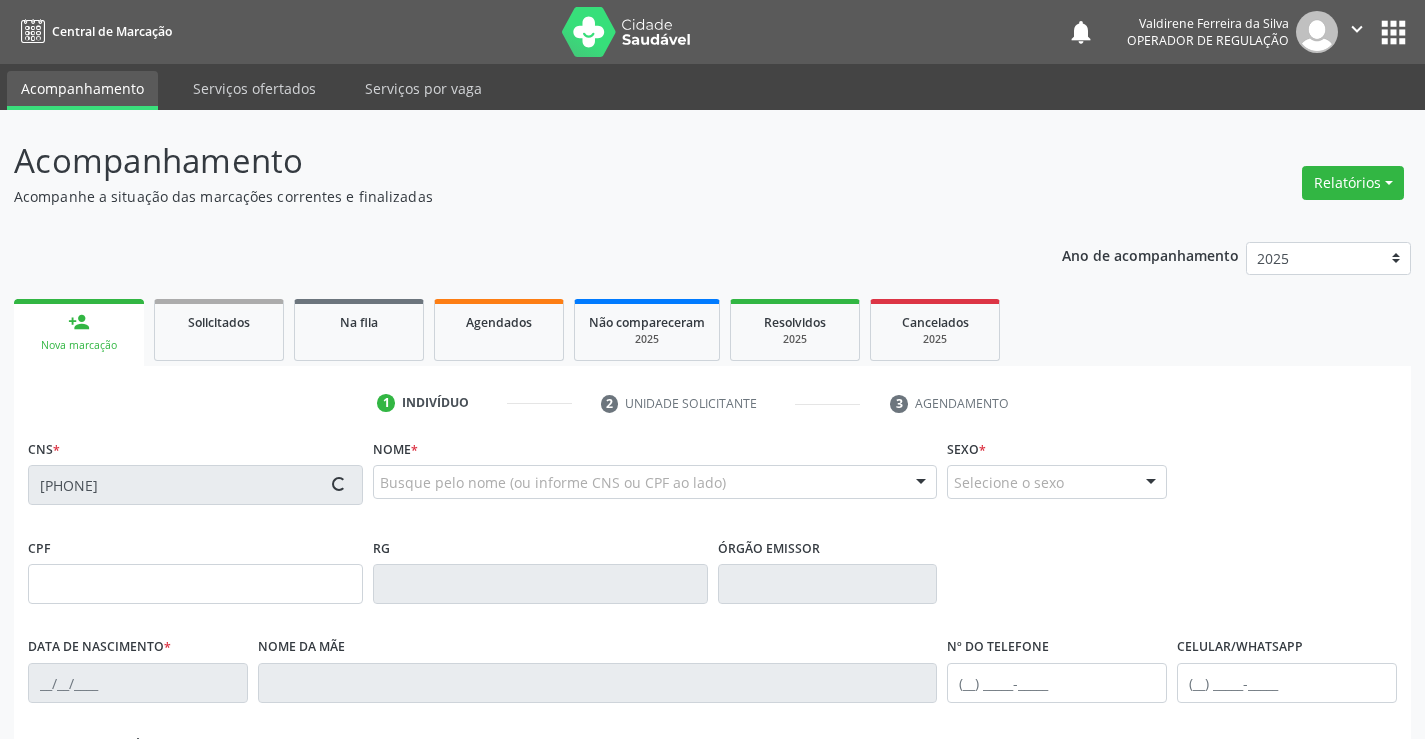 type on "[DATE]" 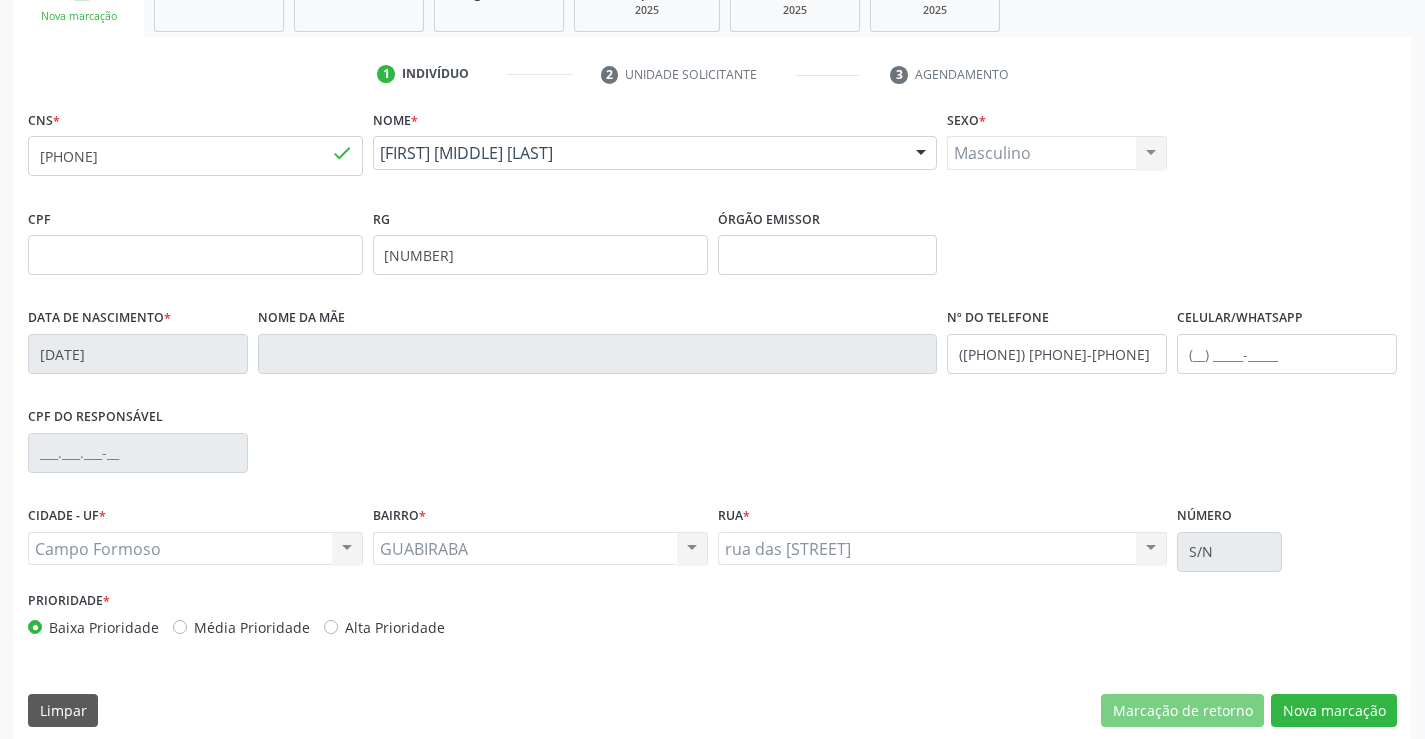 scroll, scrollTop: 345, scrollLeft: 0, axis: vertical 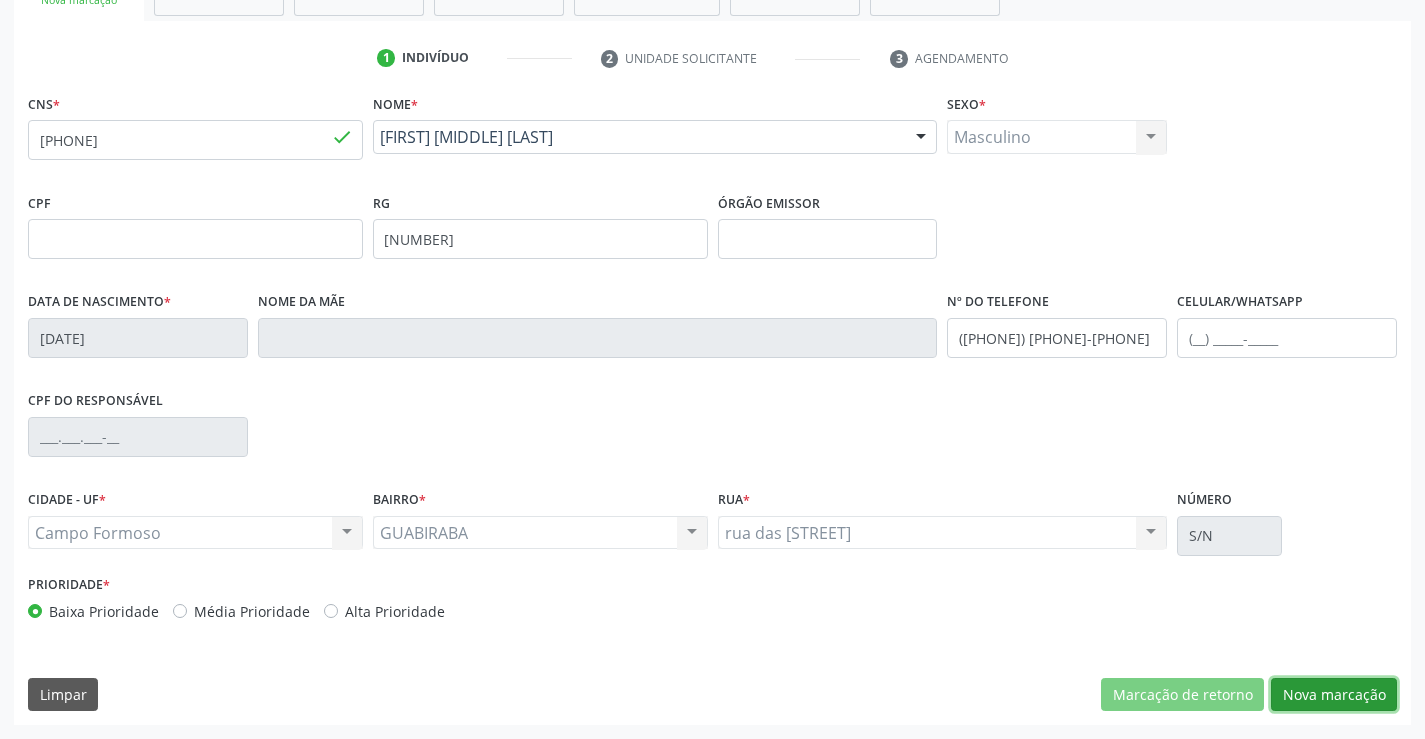 click on "Nova marcação" at bounding box center (1334, 695) 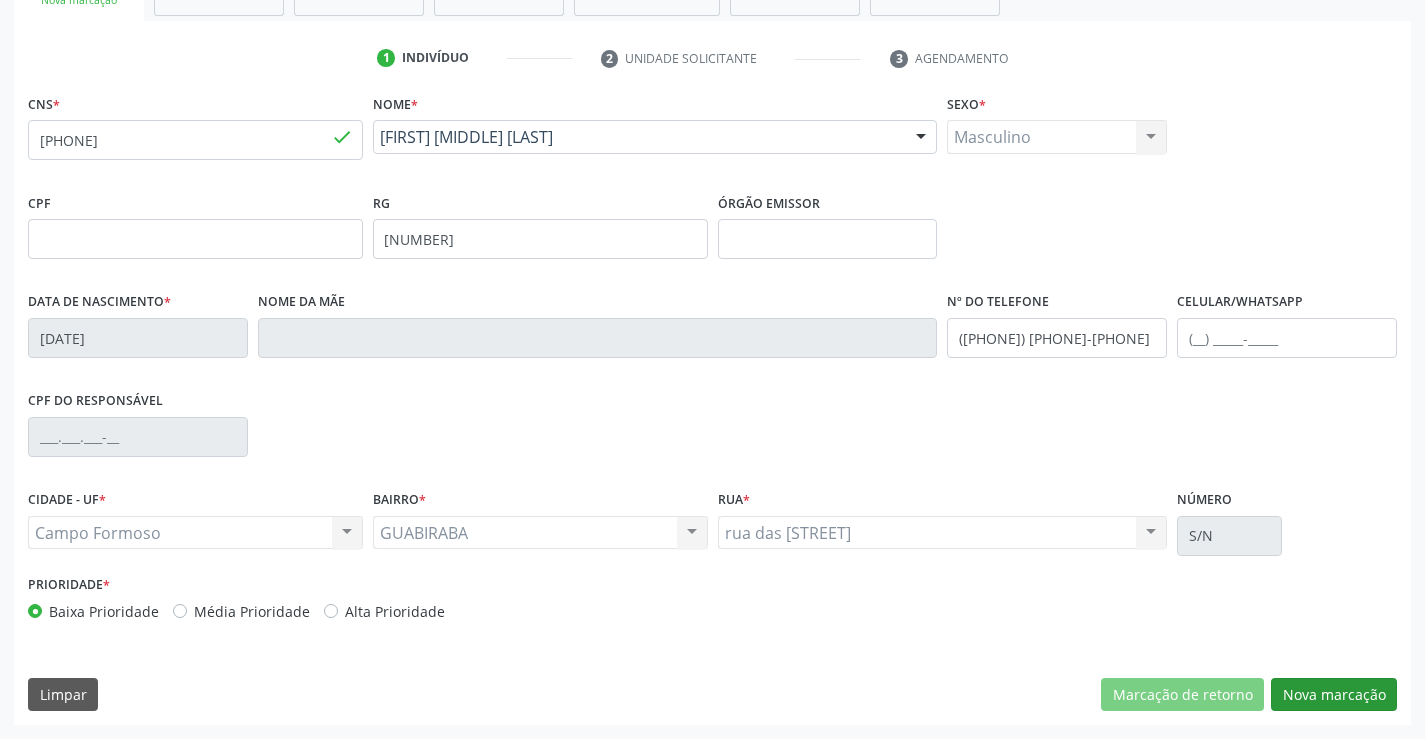 scroll, scrollTop: 167, scrollLeft: 0, axis: vertical 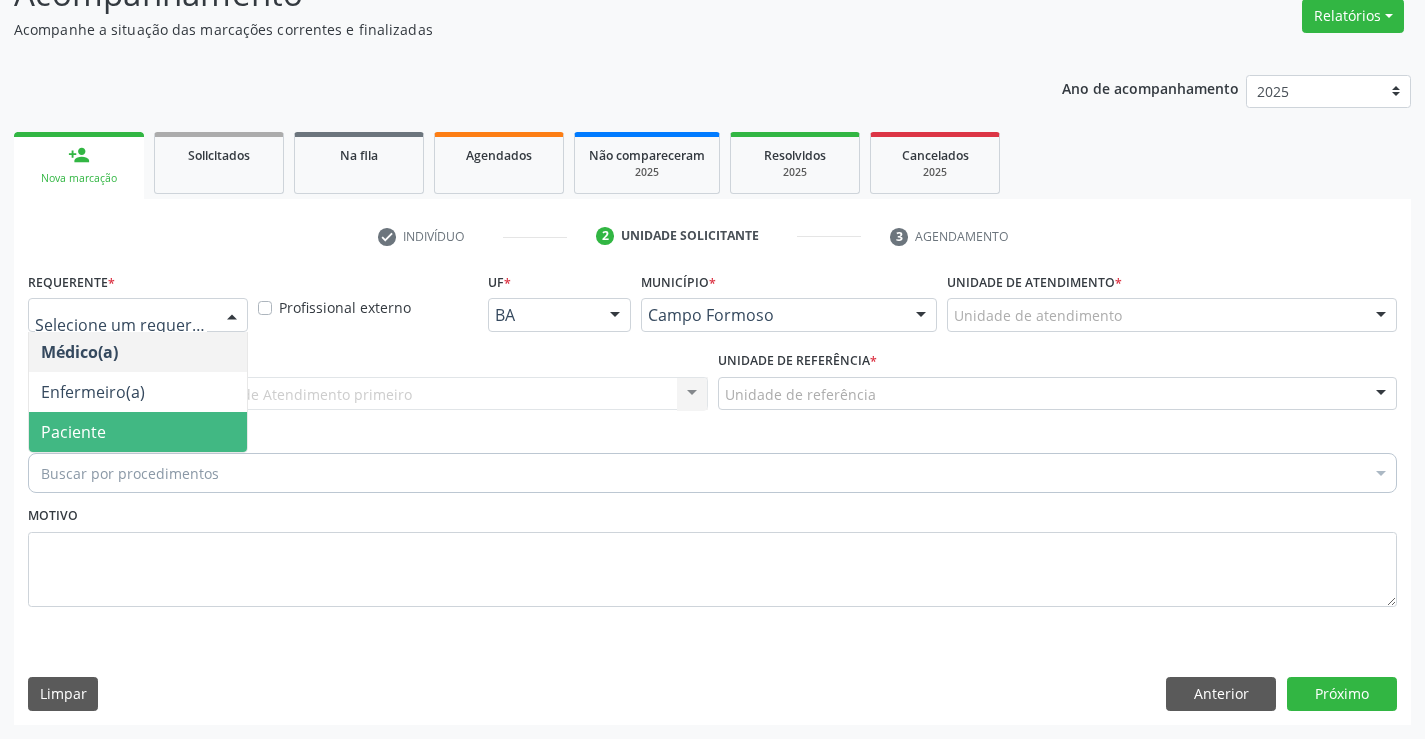 click on "Paciente" at bounding box center [138, 432] 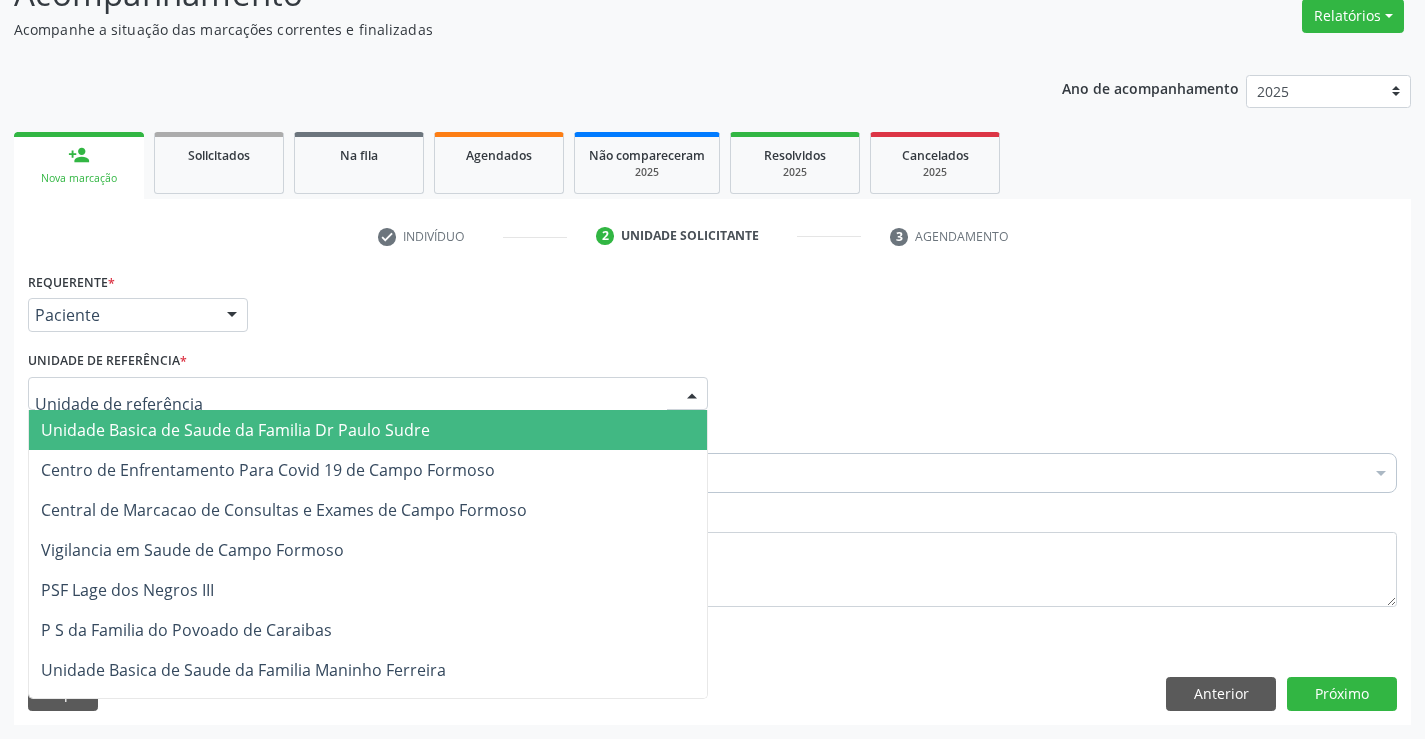 click on "Unidade Basica de Saude da Familia Dr Paulo Sudre" at bounding box center [235, 430] 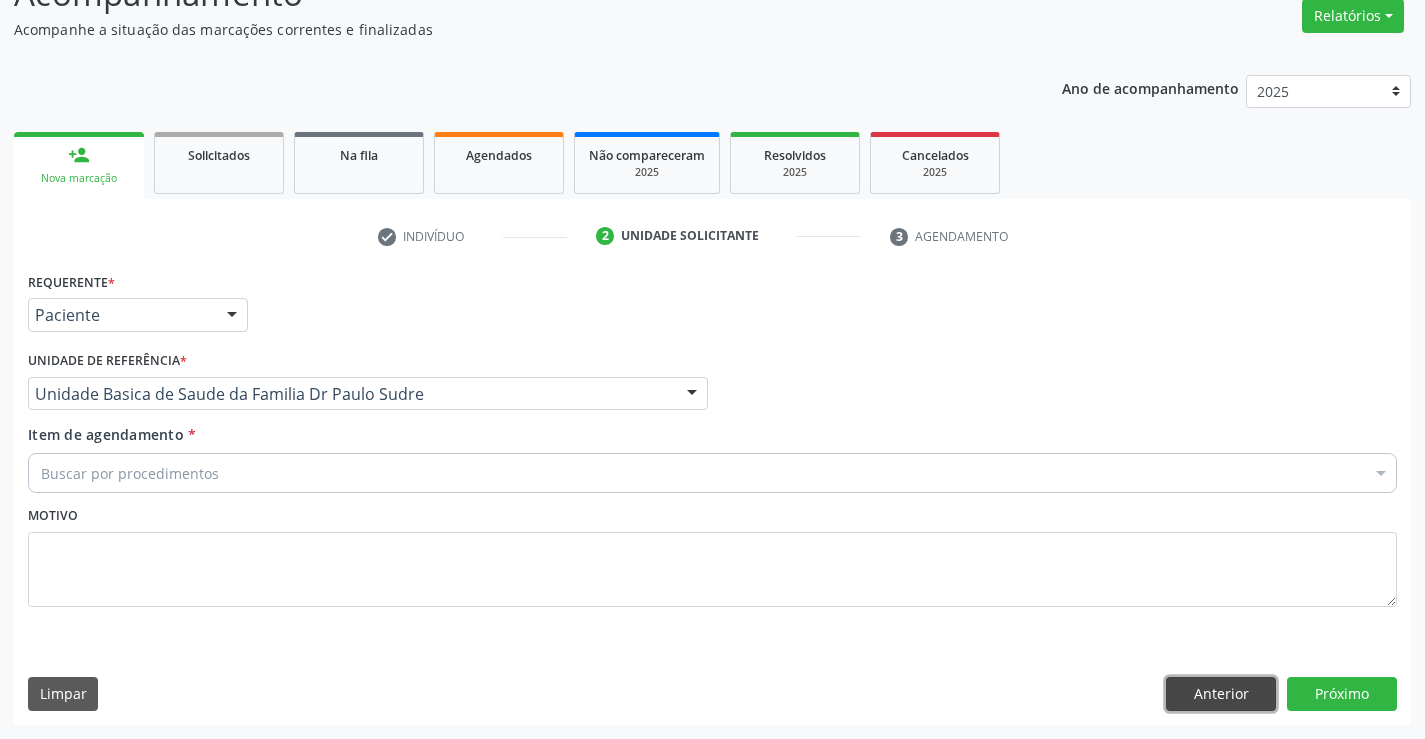 click on "Anterior" at bounding box center (1221, 694) 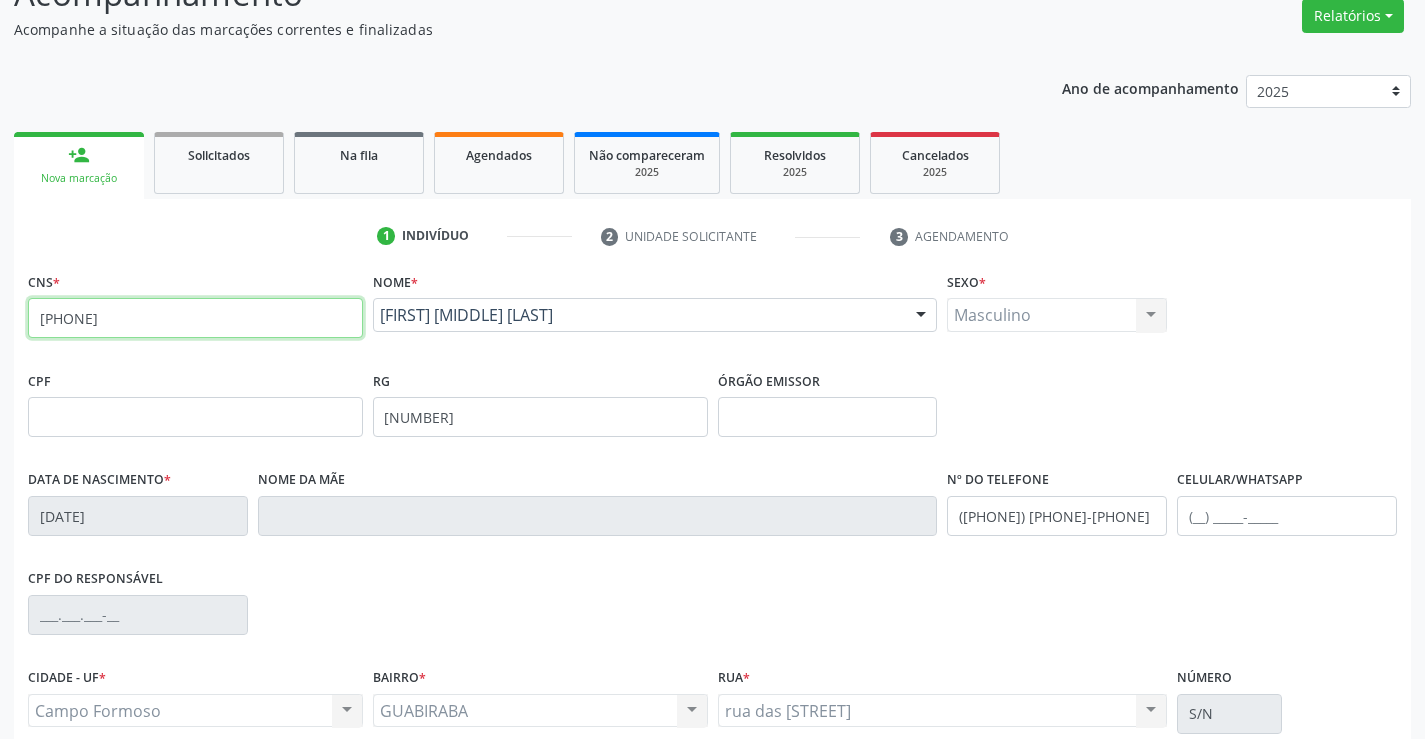 drag, startPoint x: 182, startPoint y: 320, endPoint x: 0, endPoint y: 333, distance: 182.4637 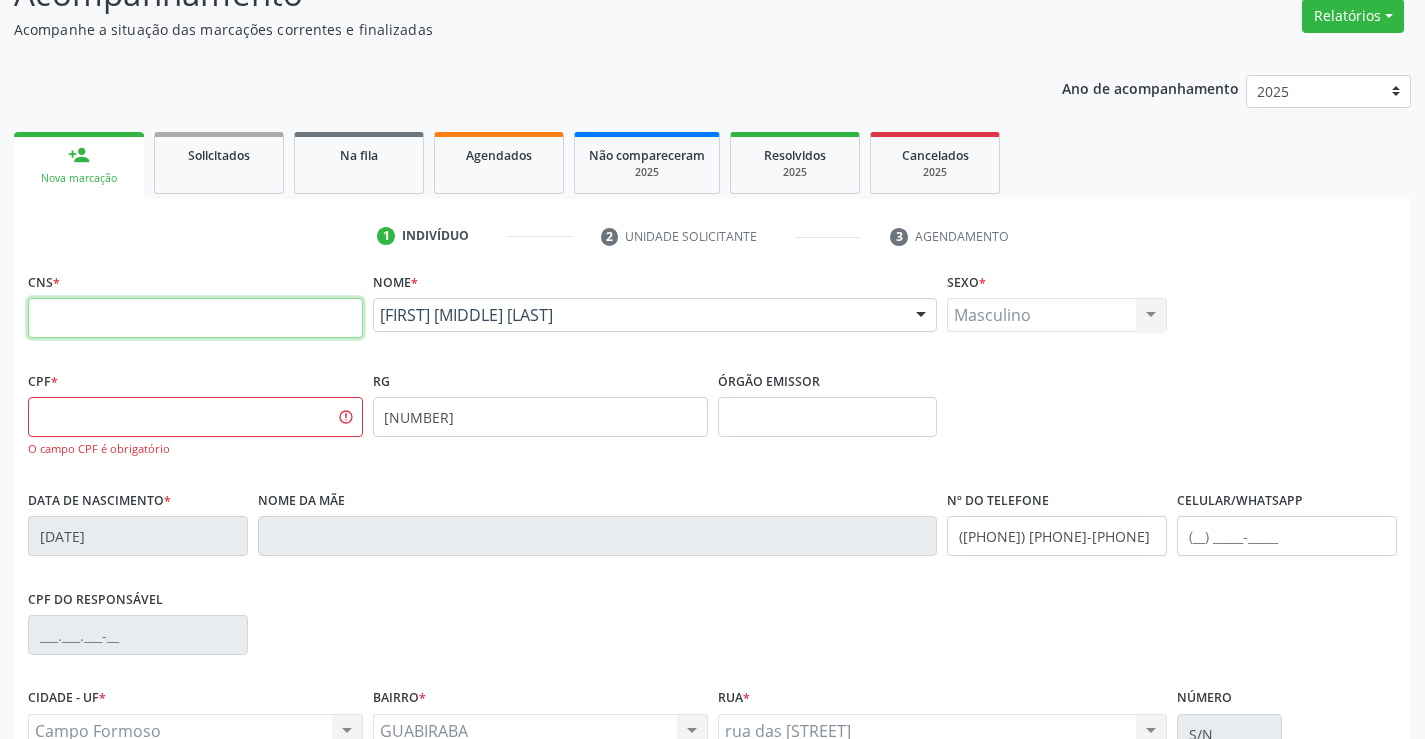 click at bounding box center [195, 318] 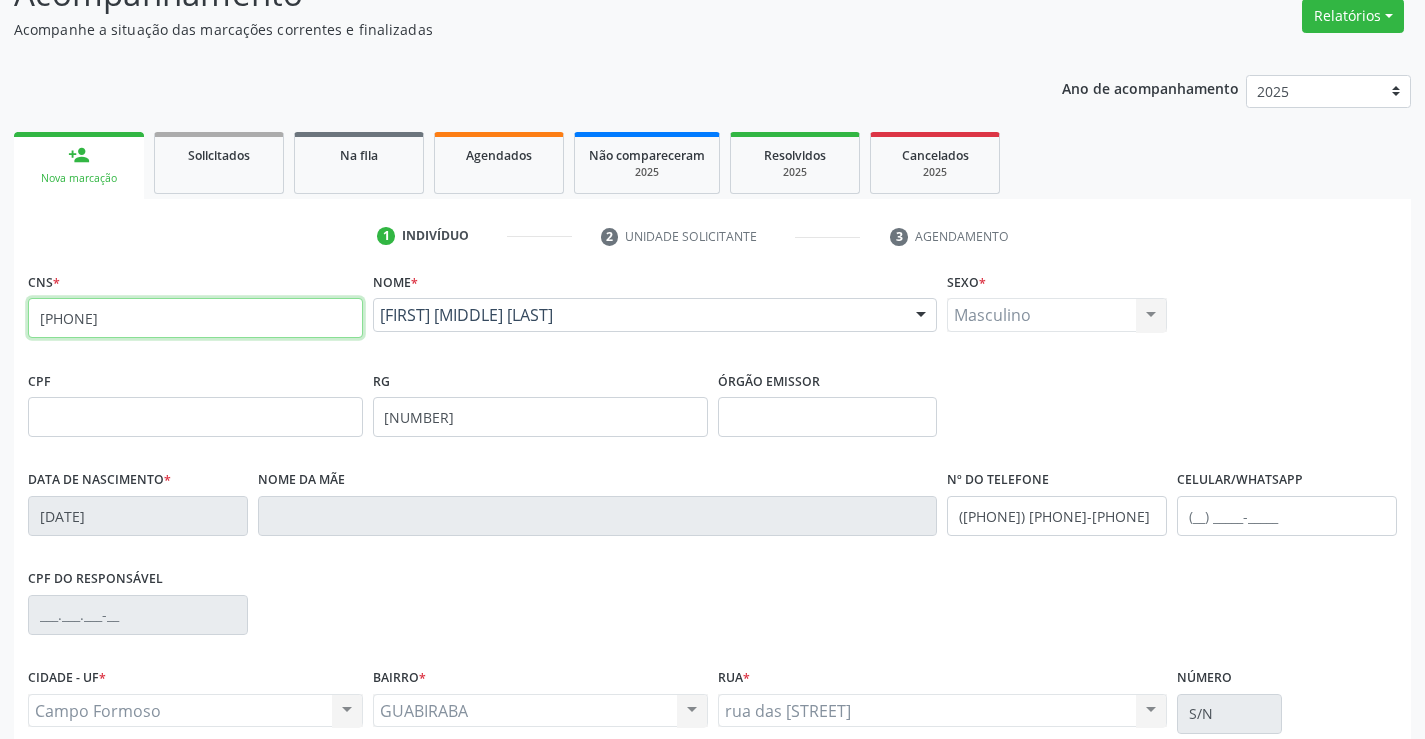 type on "[PHONE]" 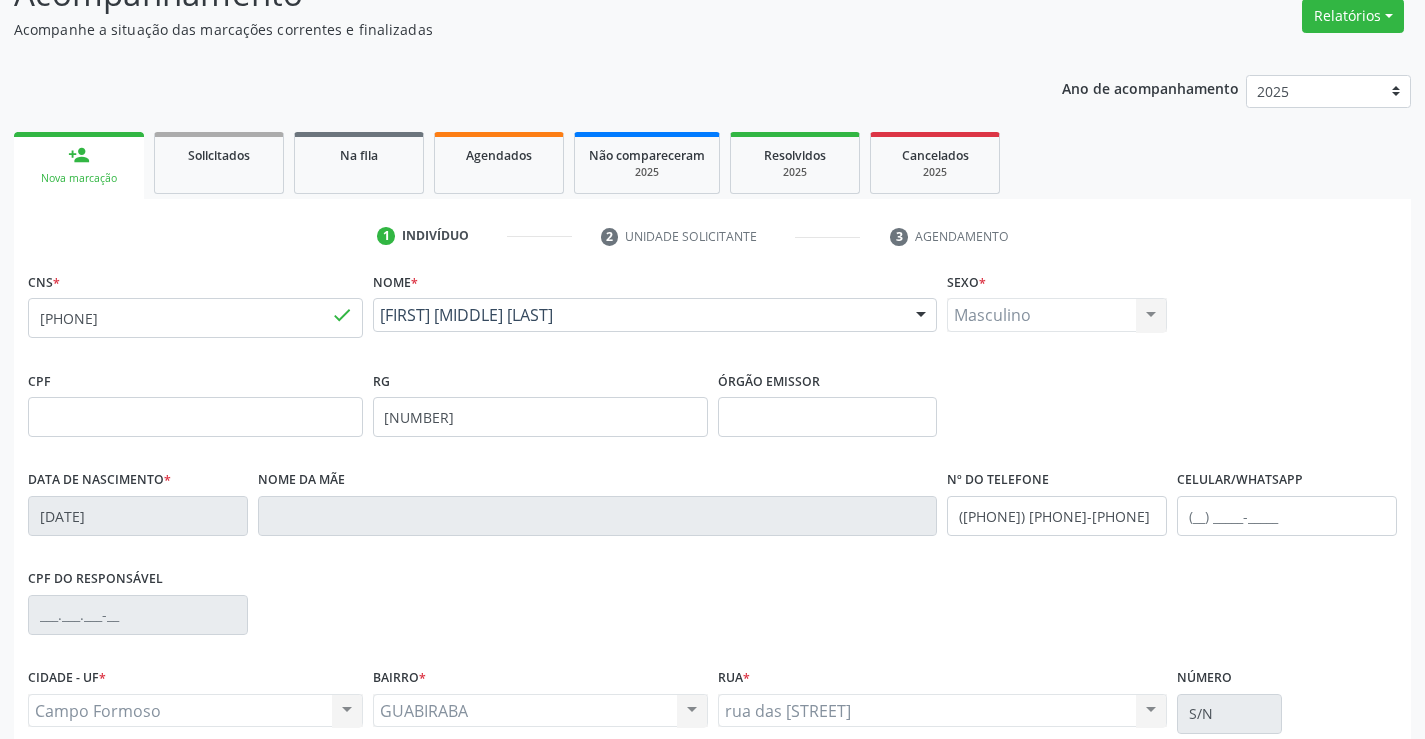 type 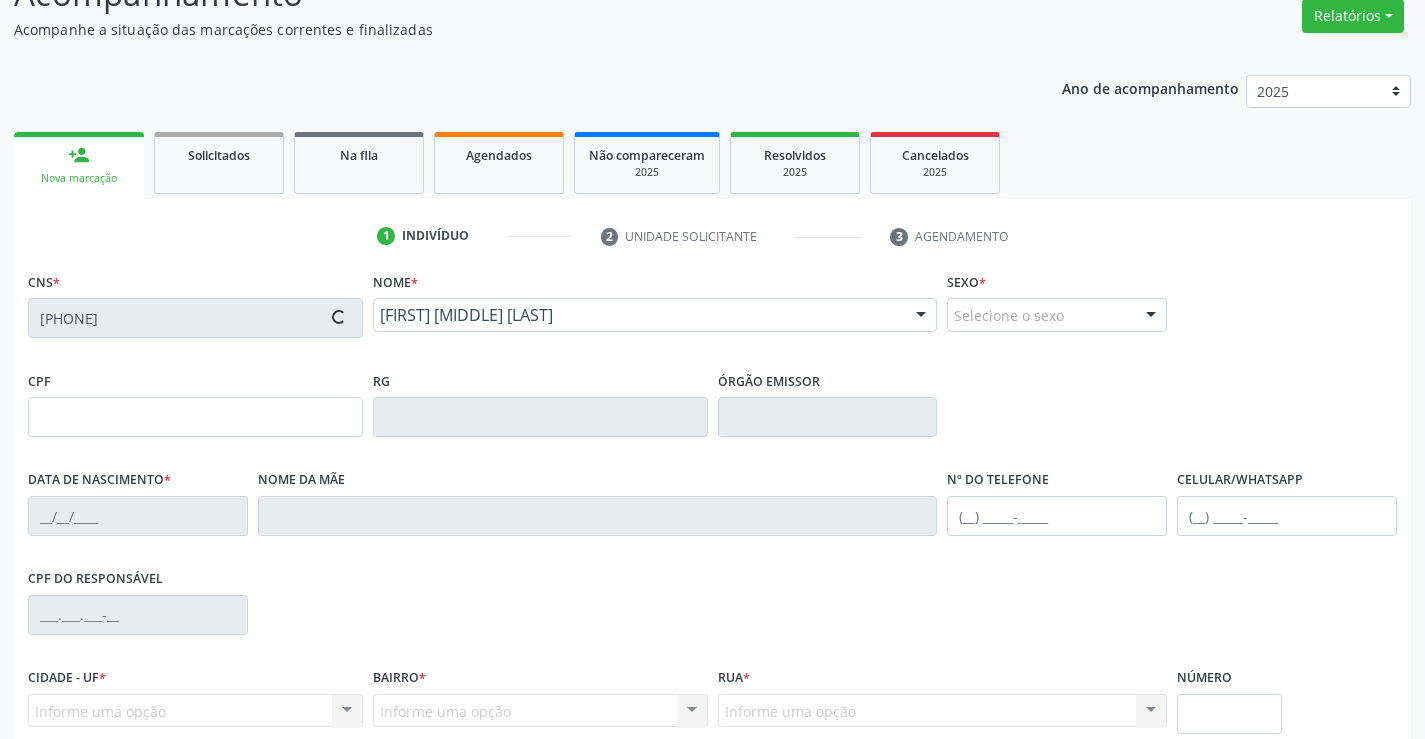type on "[NUMBER]" 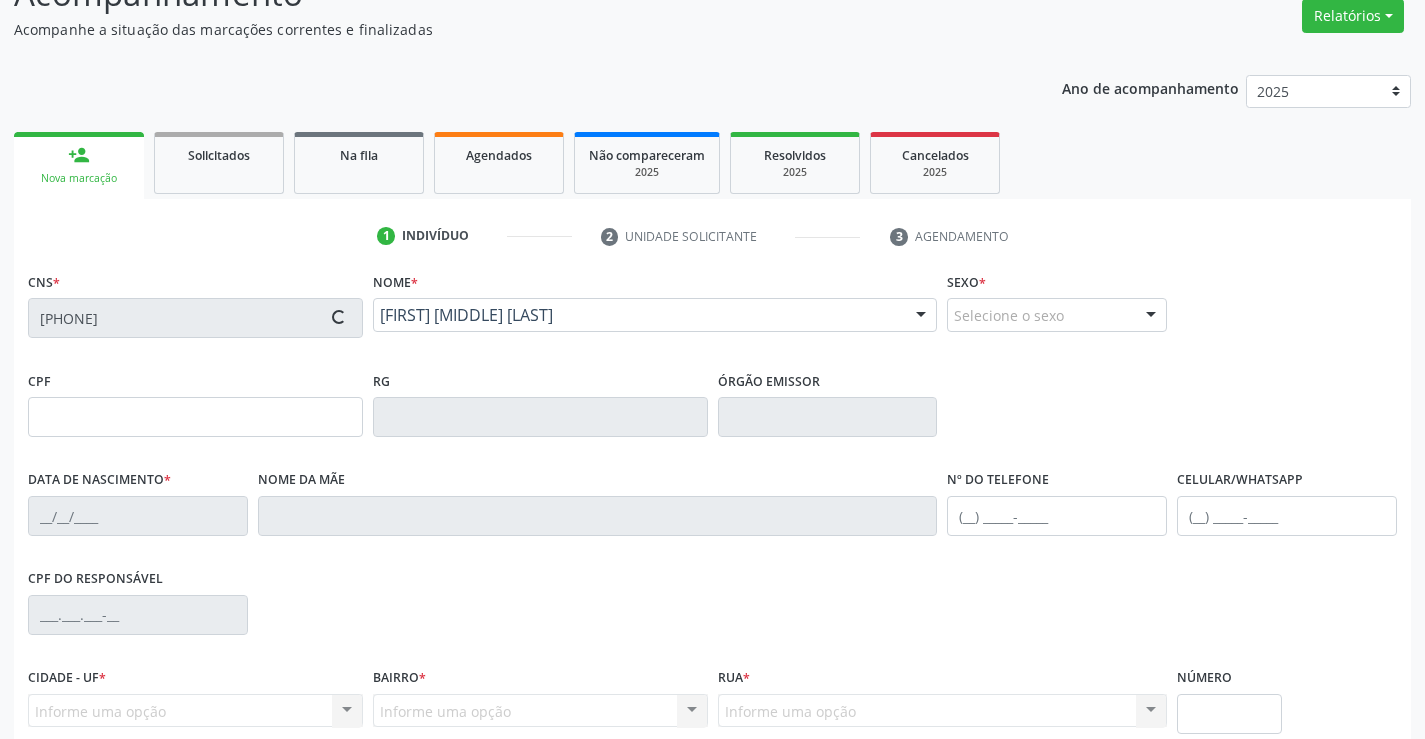 type on "[DATE]" 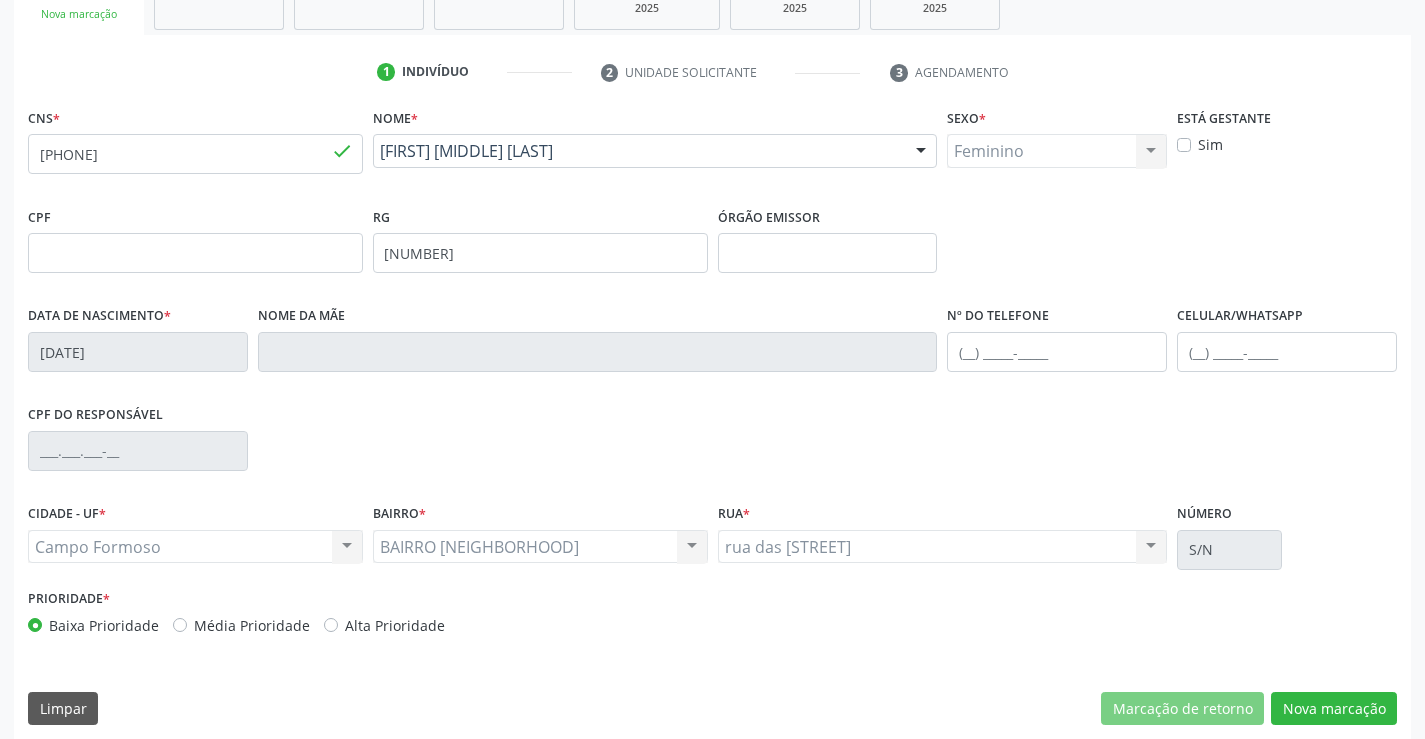 scroll, scrollTop: 345, scrollLeft: 0, axis: vertical 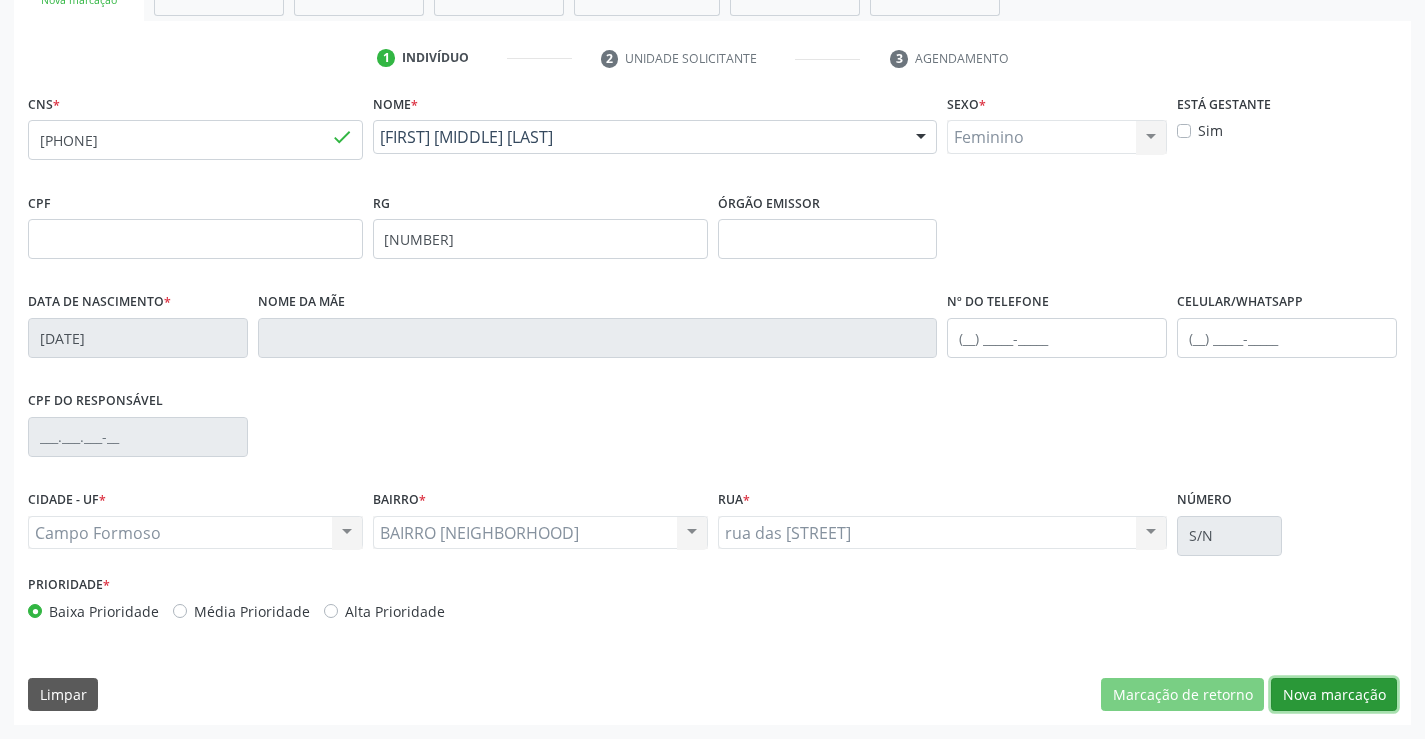 click on "Nova marcação" at bounding box center [1334, 695] 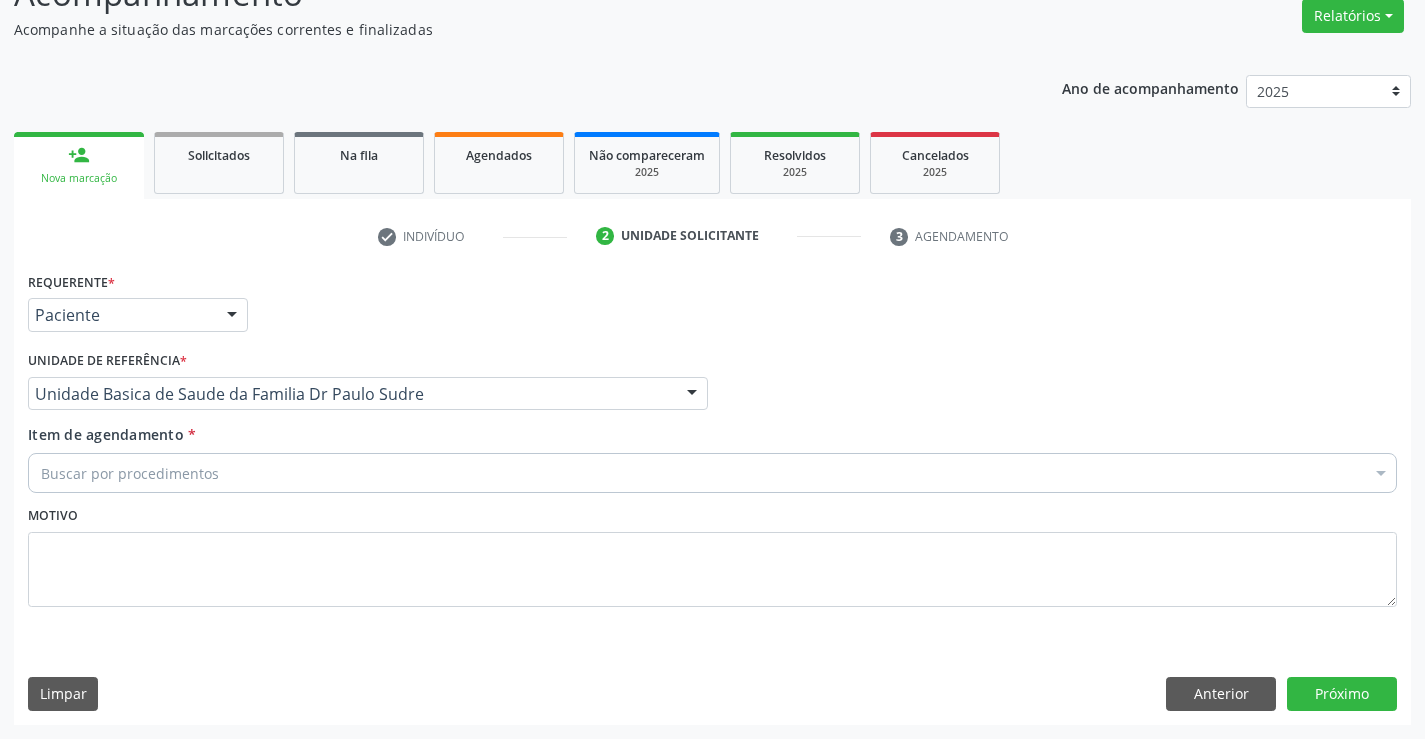 scroll, scrollTop: 167, scrollLeft: 0, axis: vertical 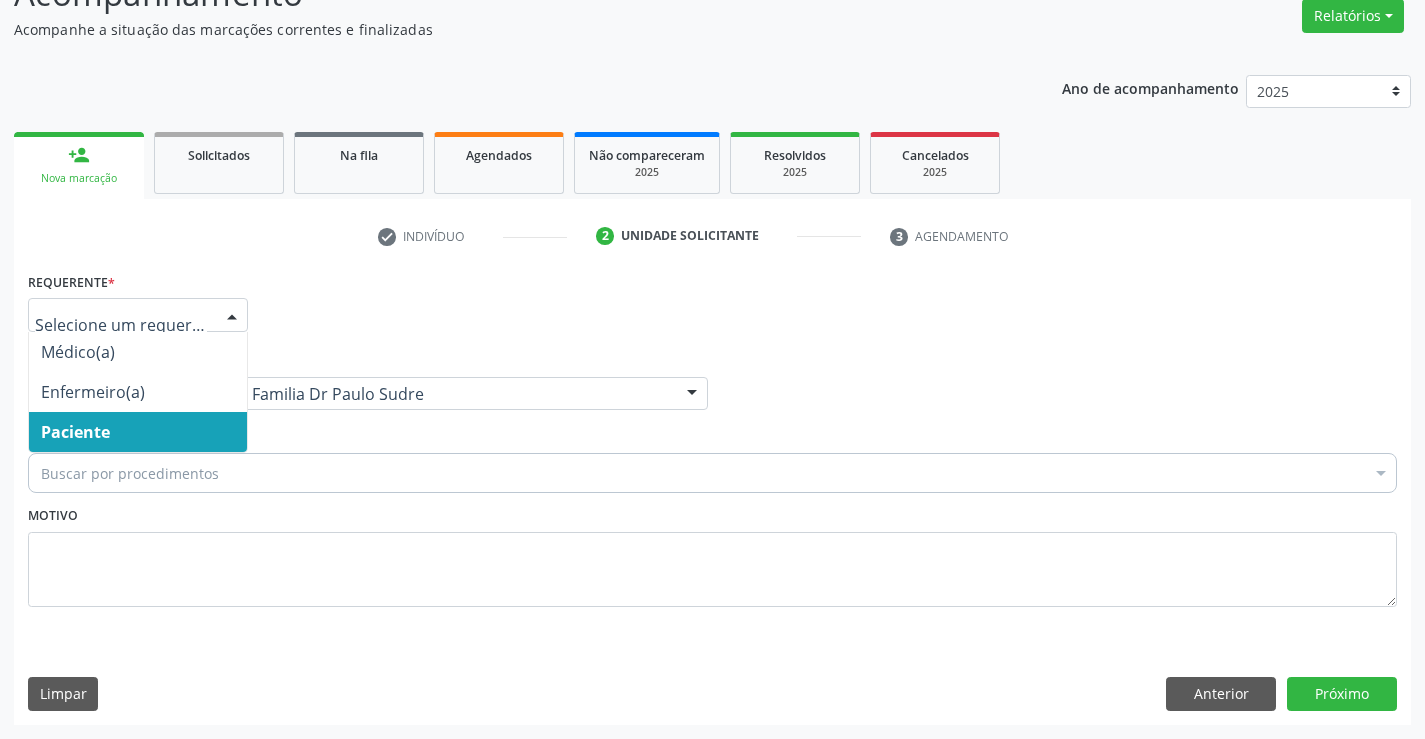 click at bounding box center (138, 315) 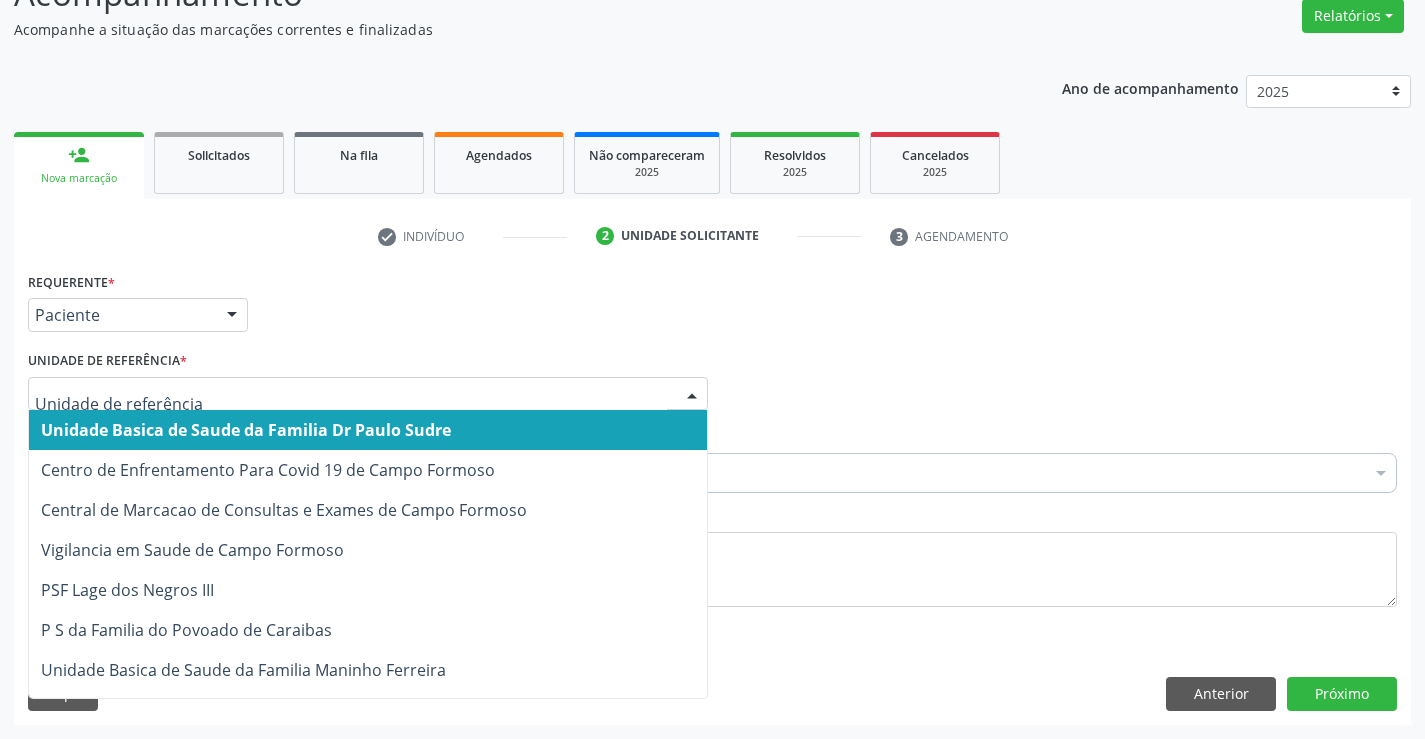 click on "Unidade Basica de Saude da Familia Dr Paulo Sudre" at bounding box center [246, 430] 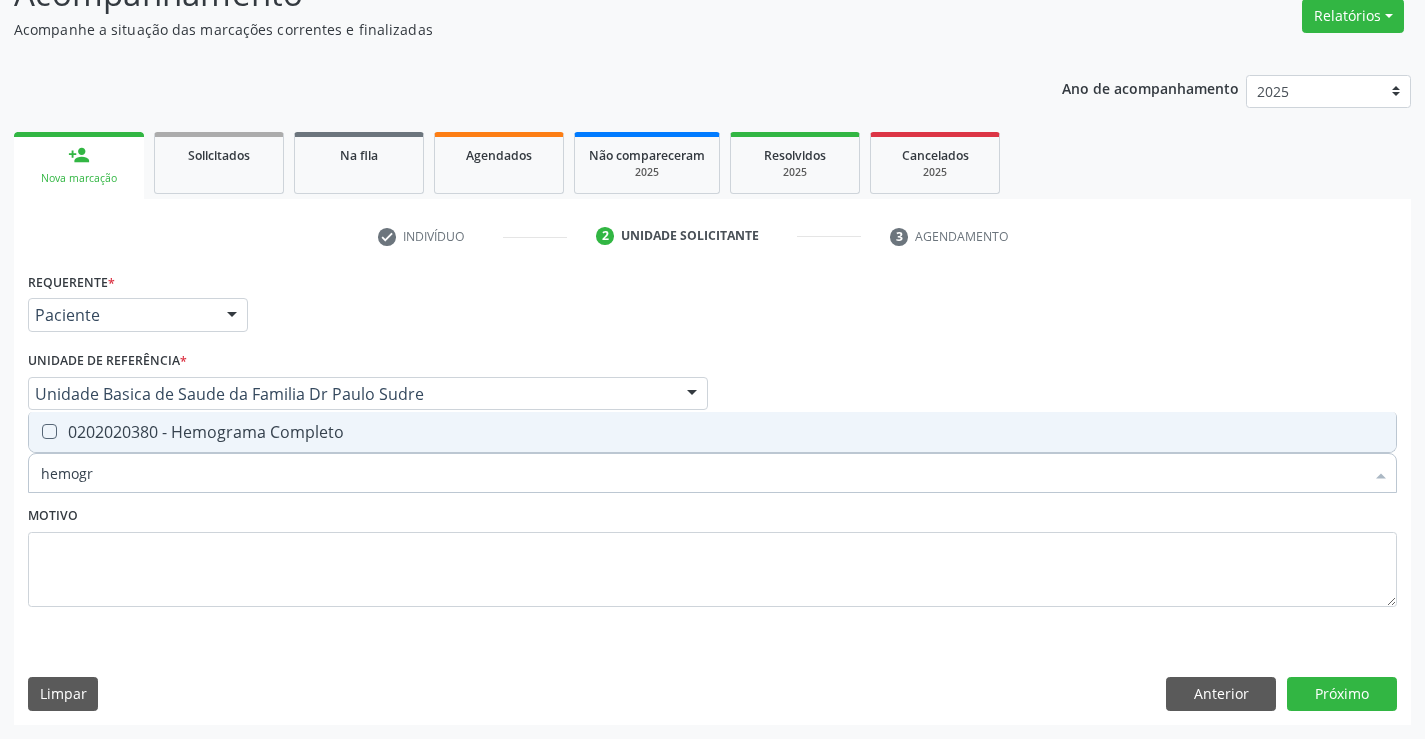 type on "hemogra" 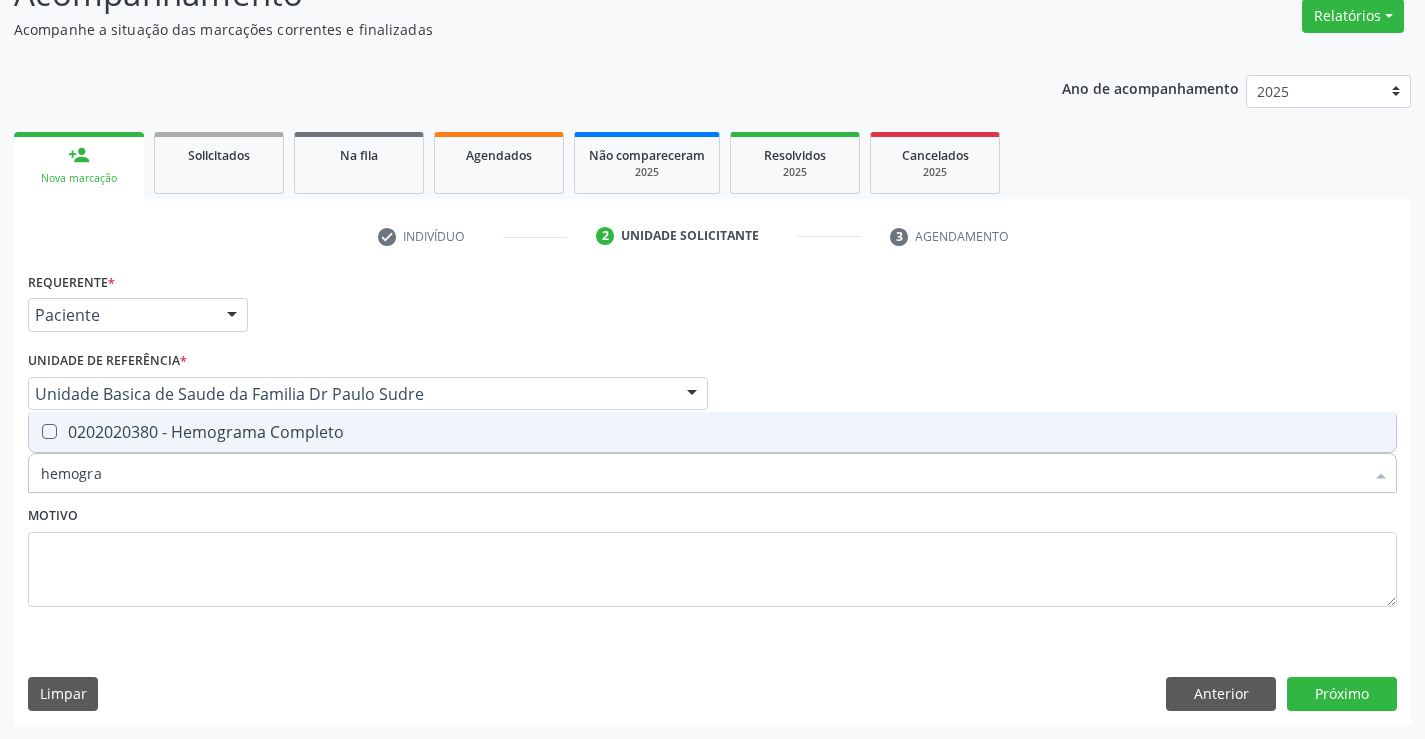 click on "0202020380 - Hemograma Completo" at bounding box center (712, 432) 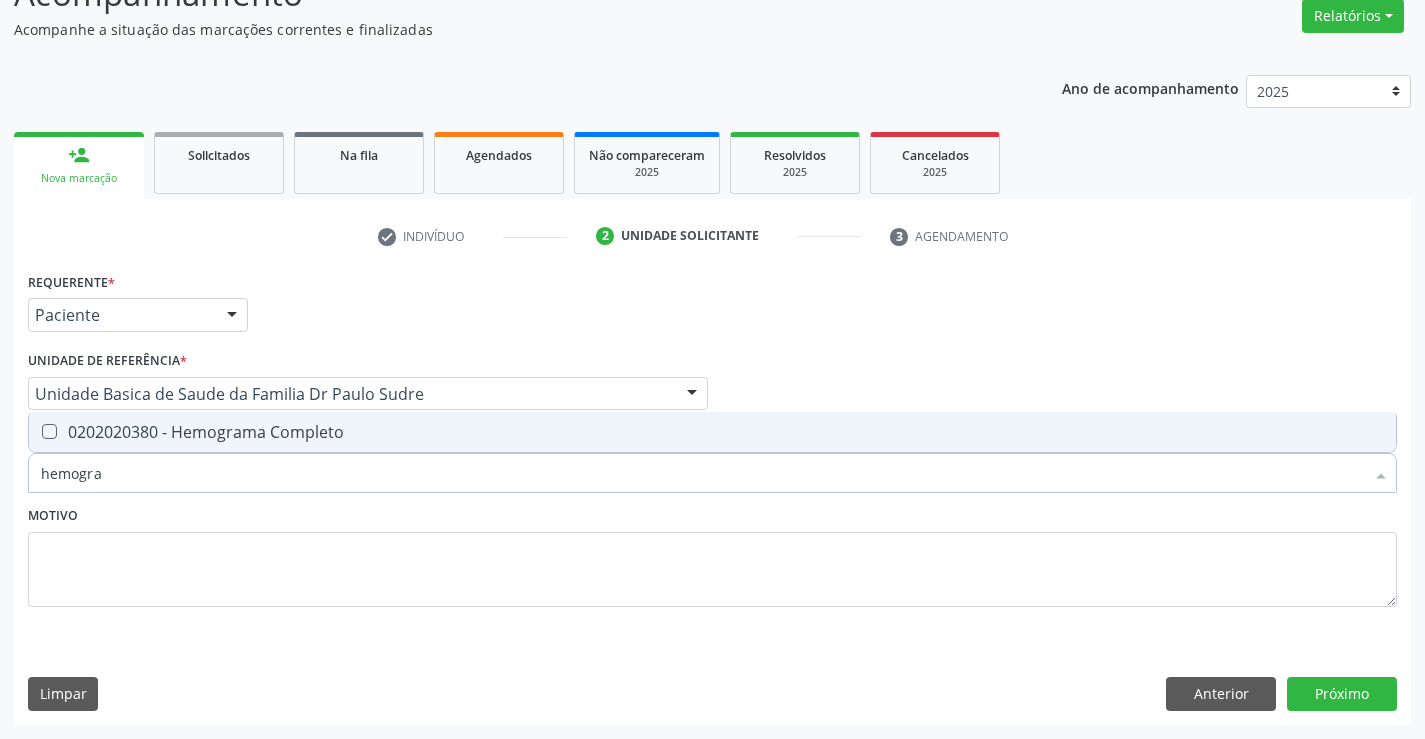 checkbox on "true" 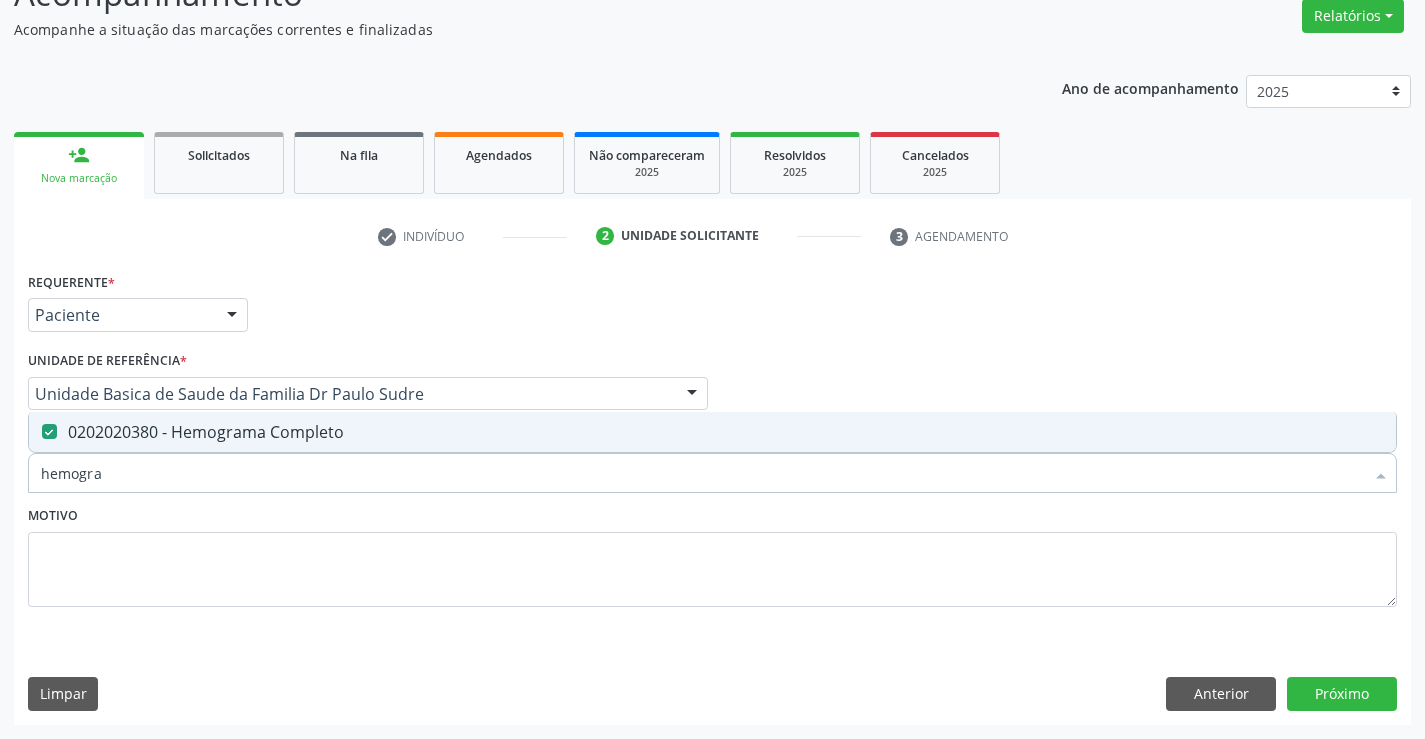 type on "hemogra" 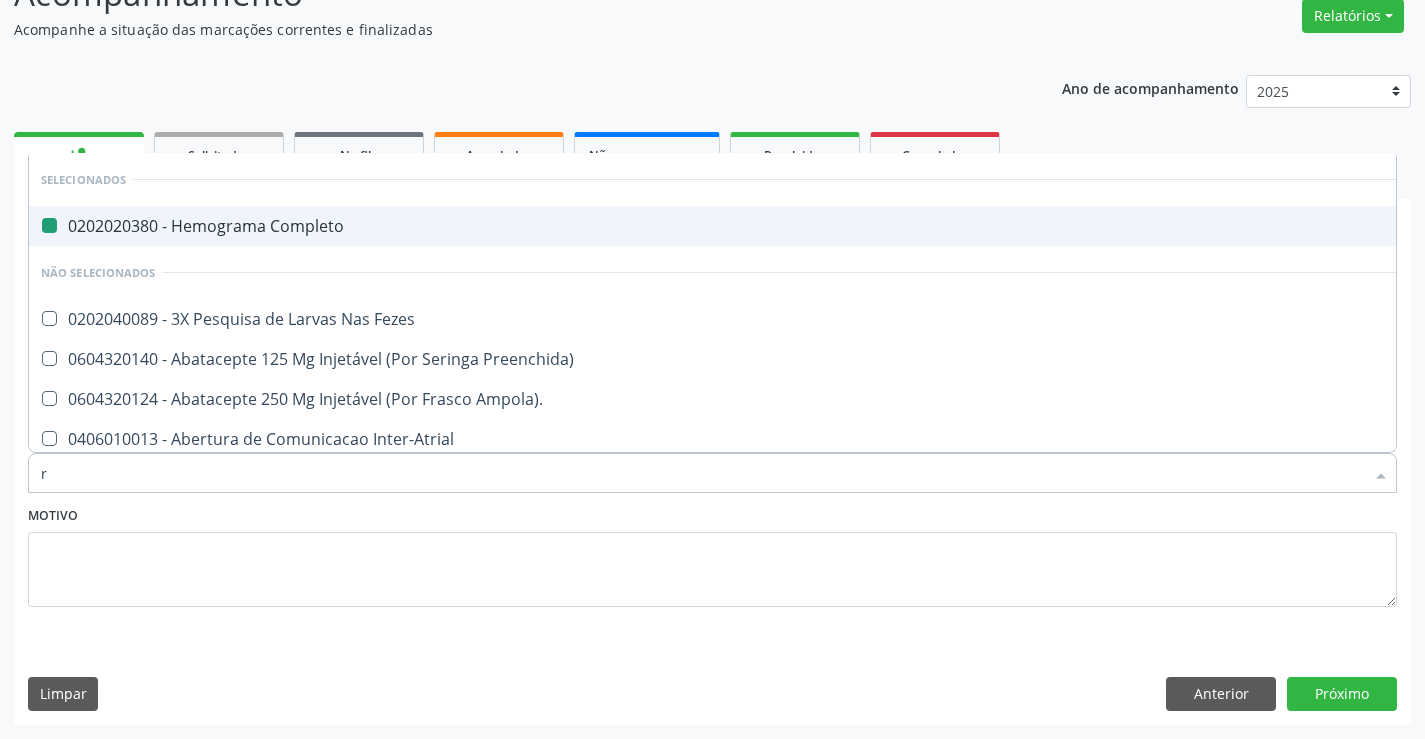 type on "re" 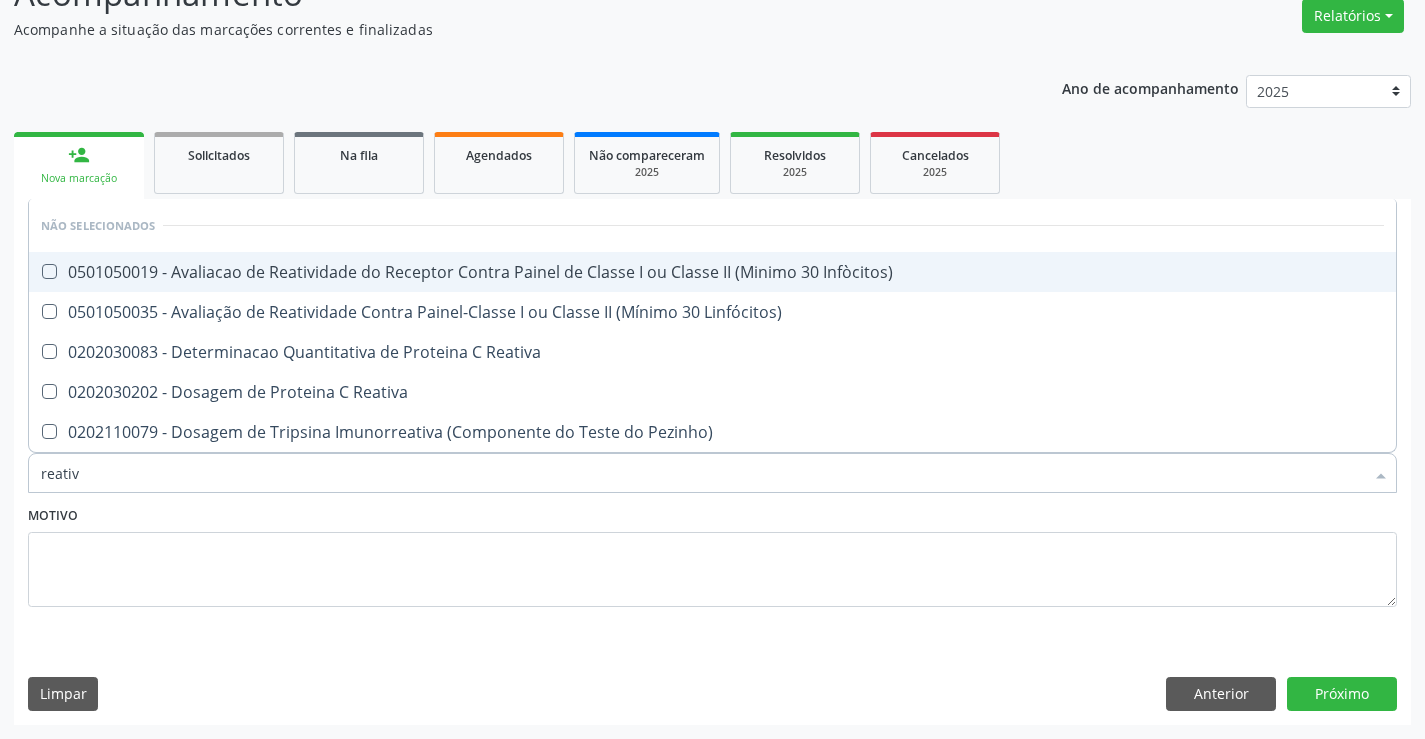type on "reativa" 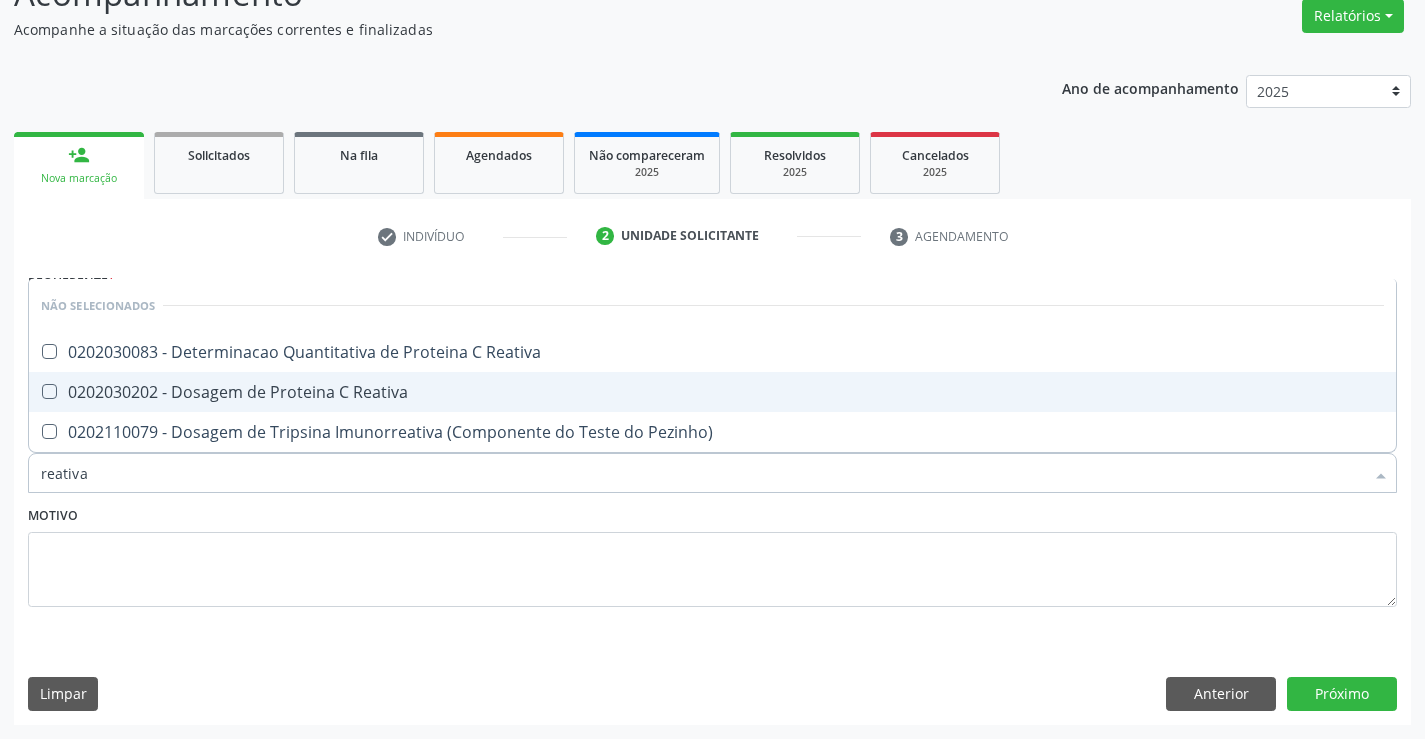 click on "0202030202 - Dosagem de Proteina C Reativa" at bounding box center [712, 392] 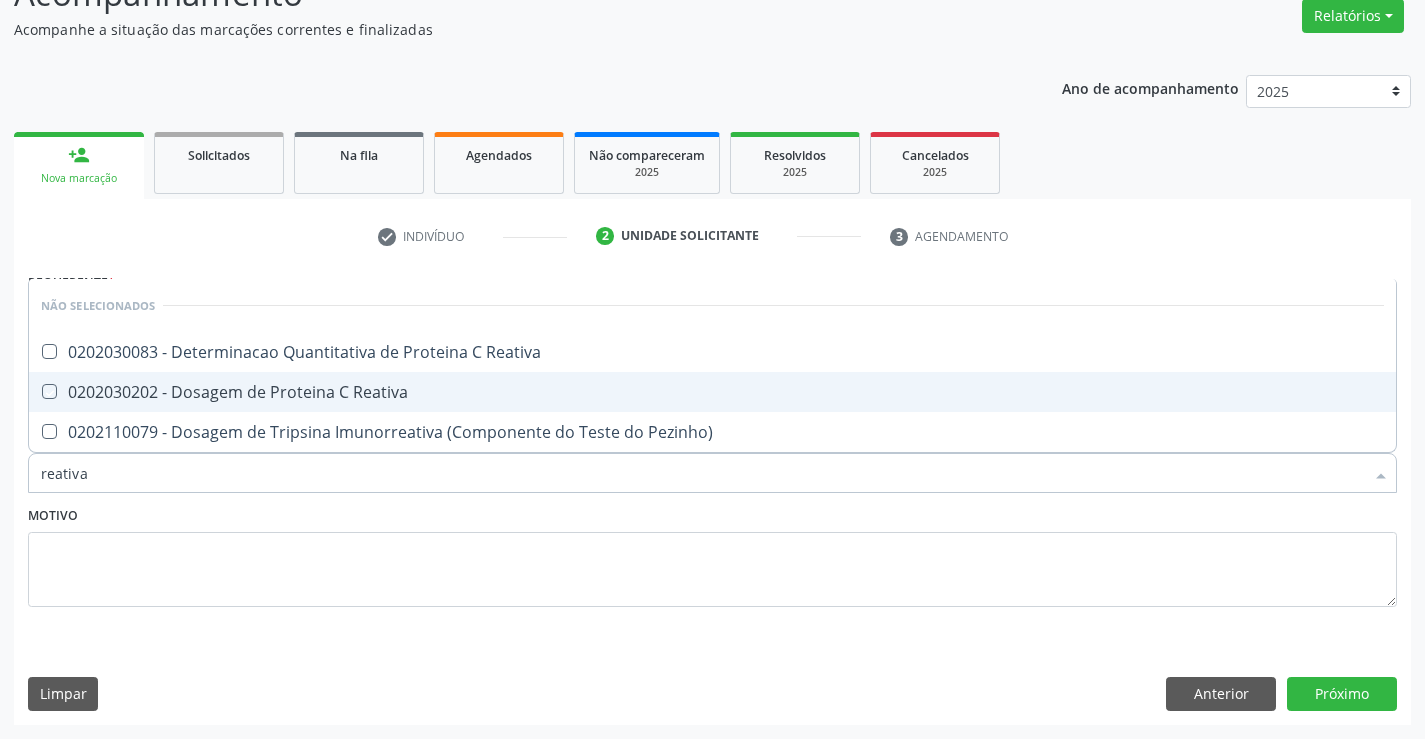 checkbox on "true" 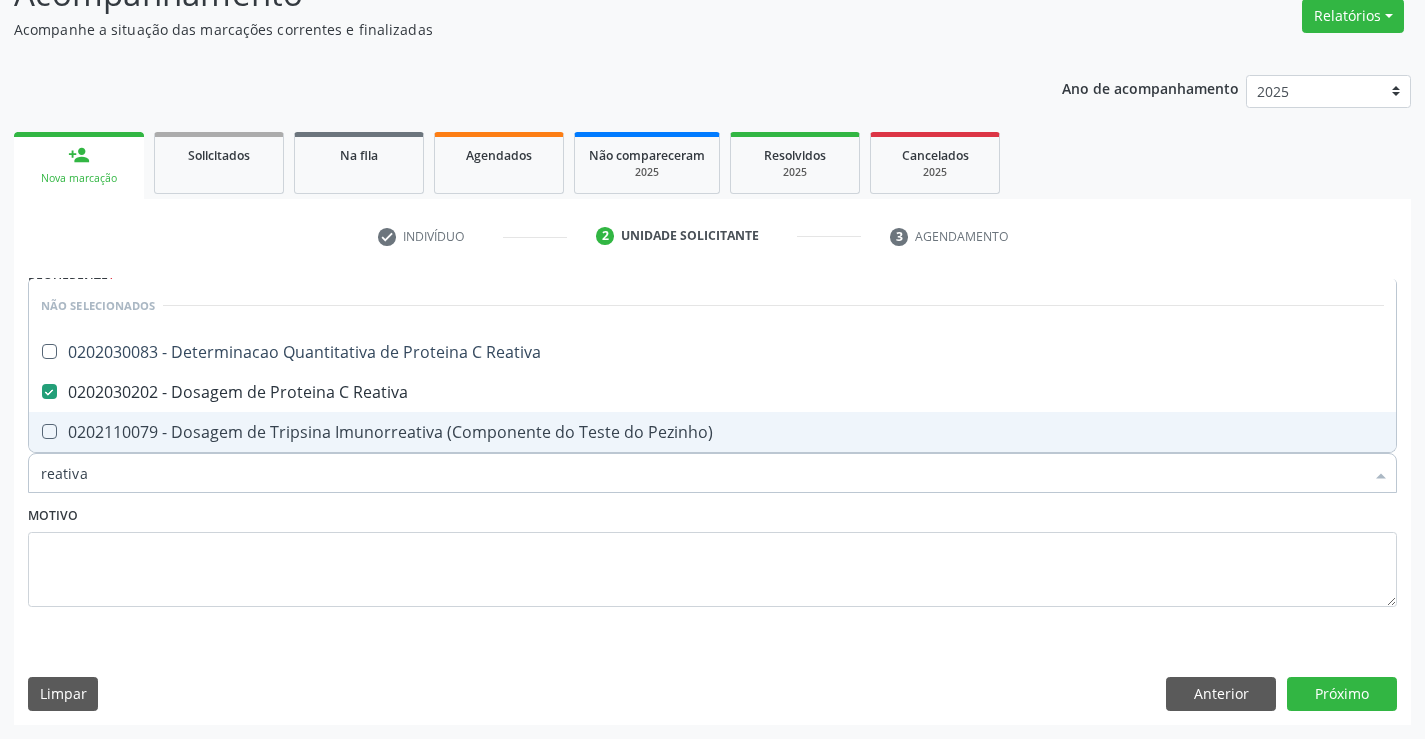 type on "reativa" 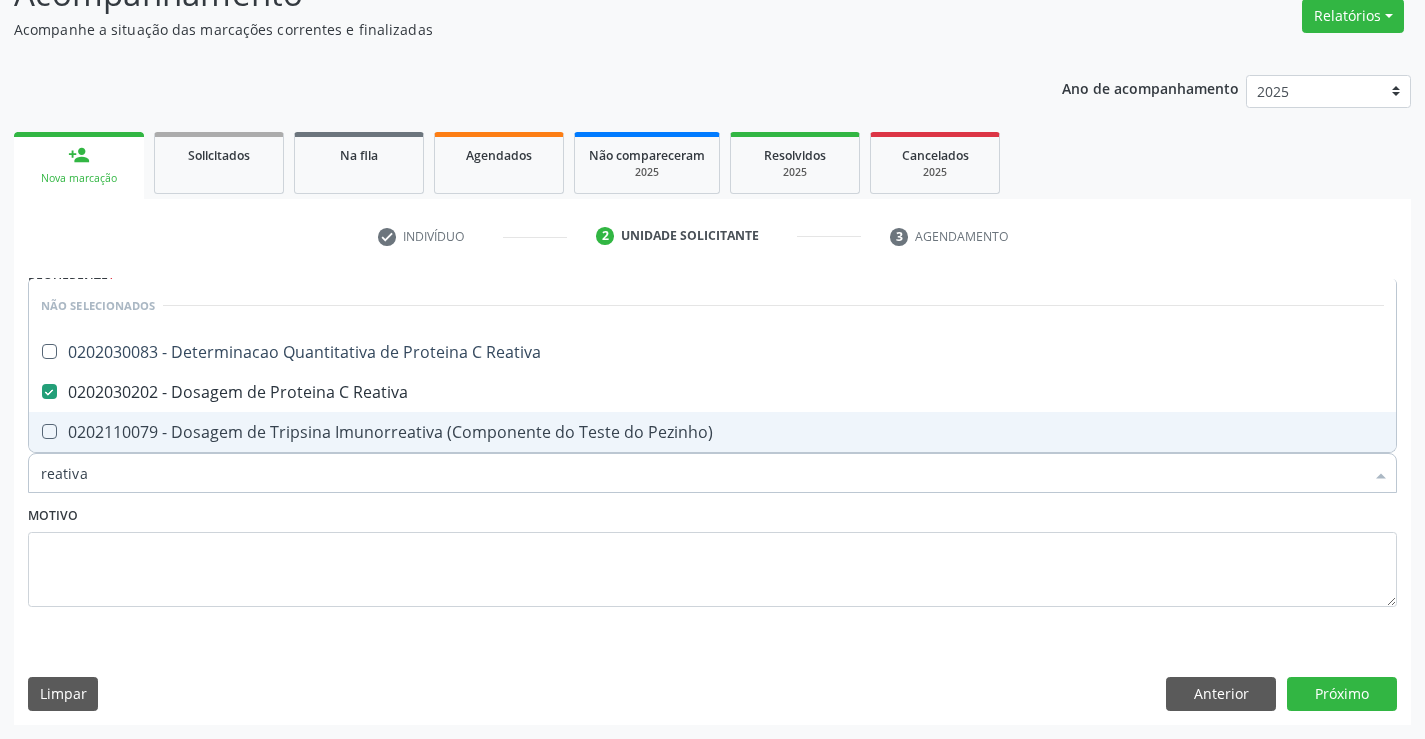 click on "Motivo" at bounding box center [712, 554] 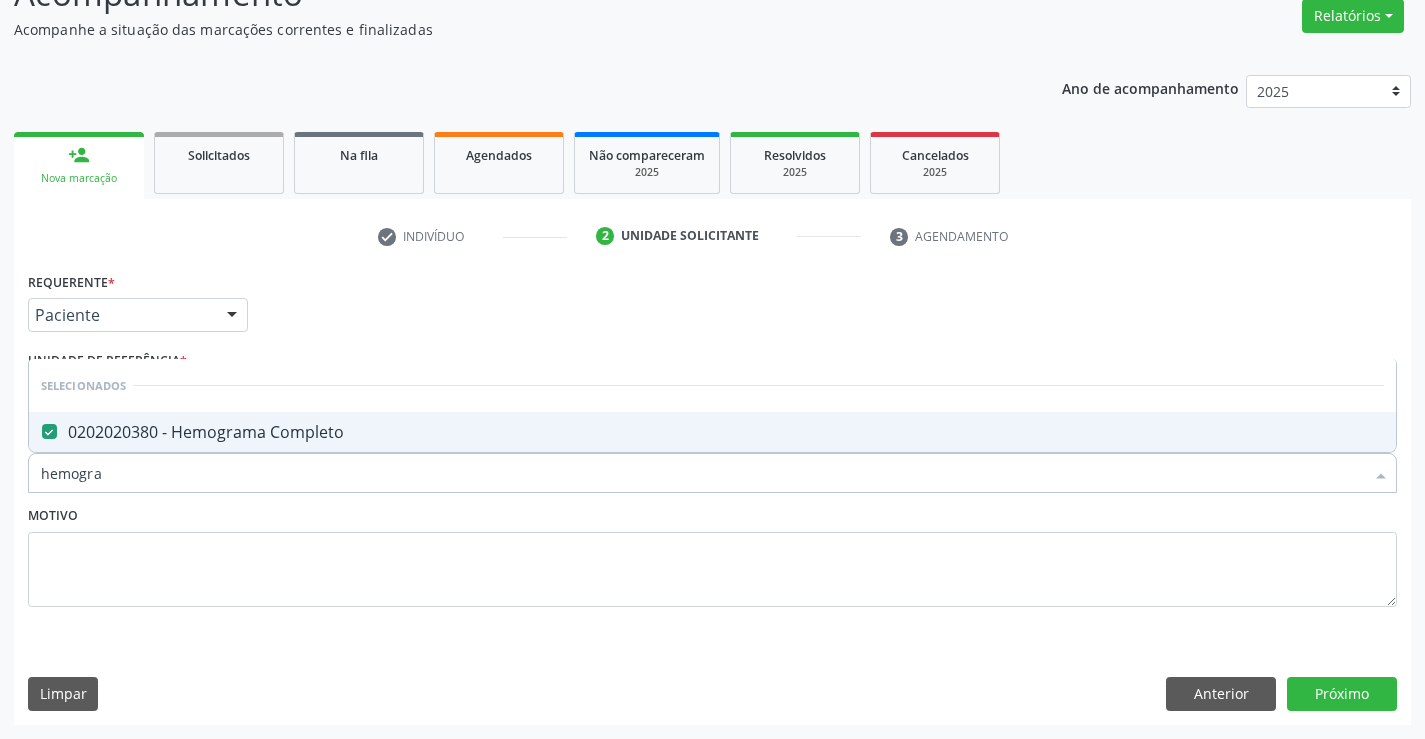 type on "hemogra" 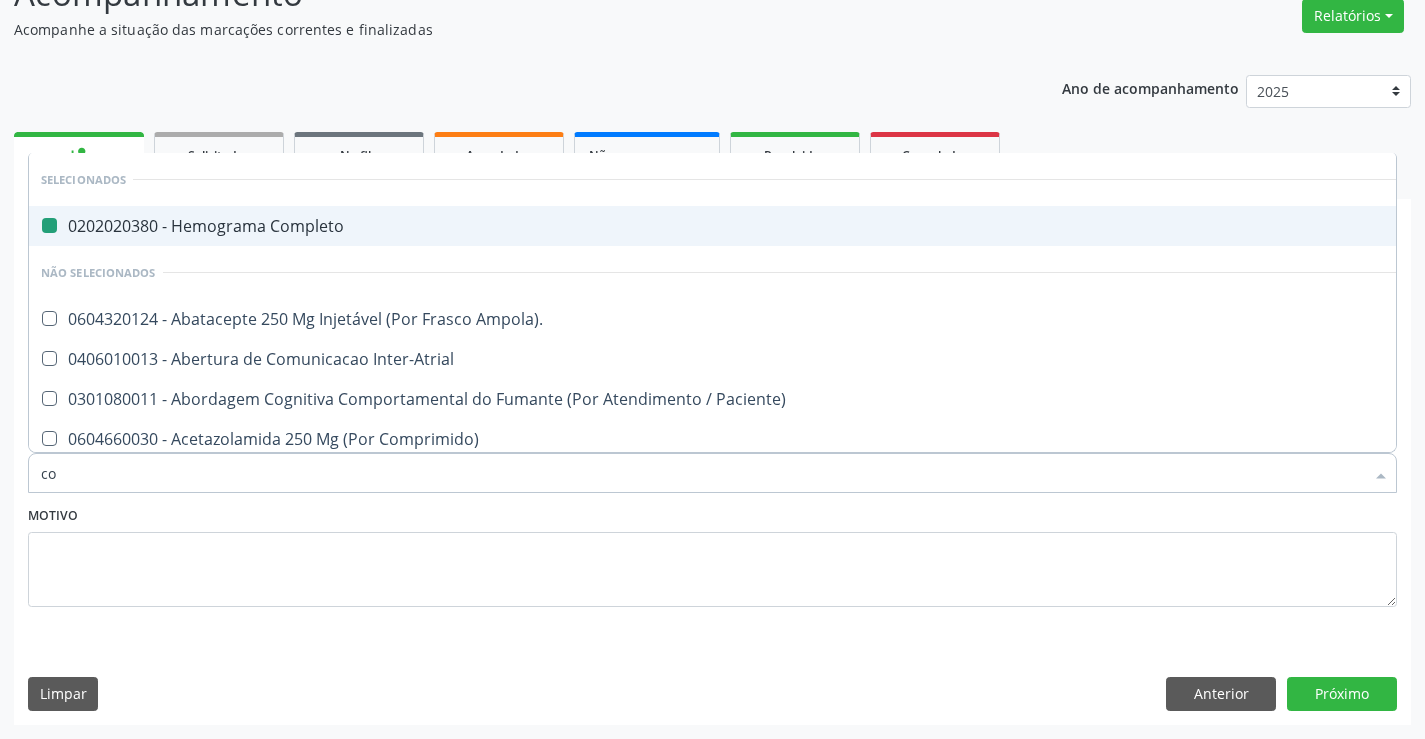 type on "col" 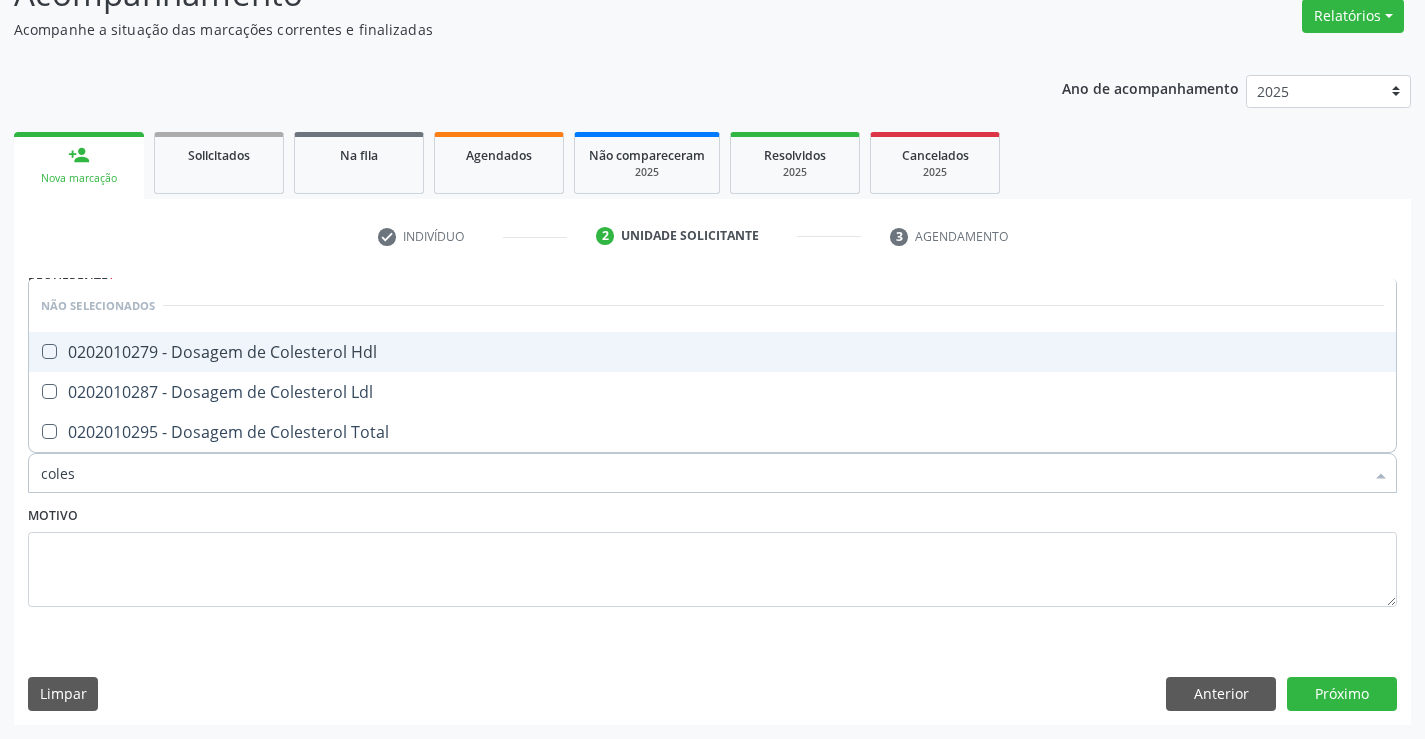 type on "colest" 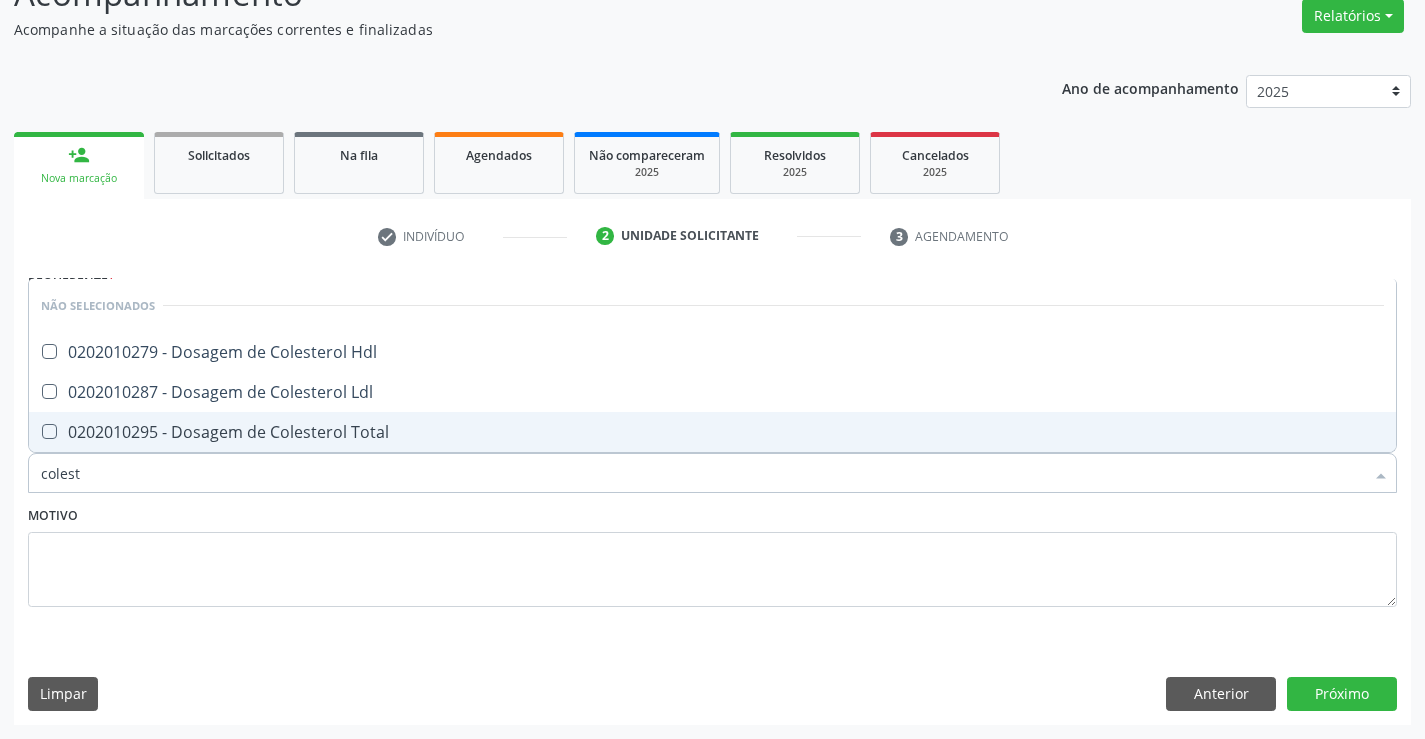 click on "0202010295 - Dosagem de Colesterol Total" at bounding box center [712, 432] 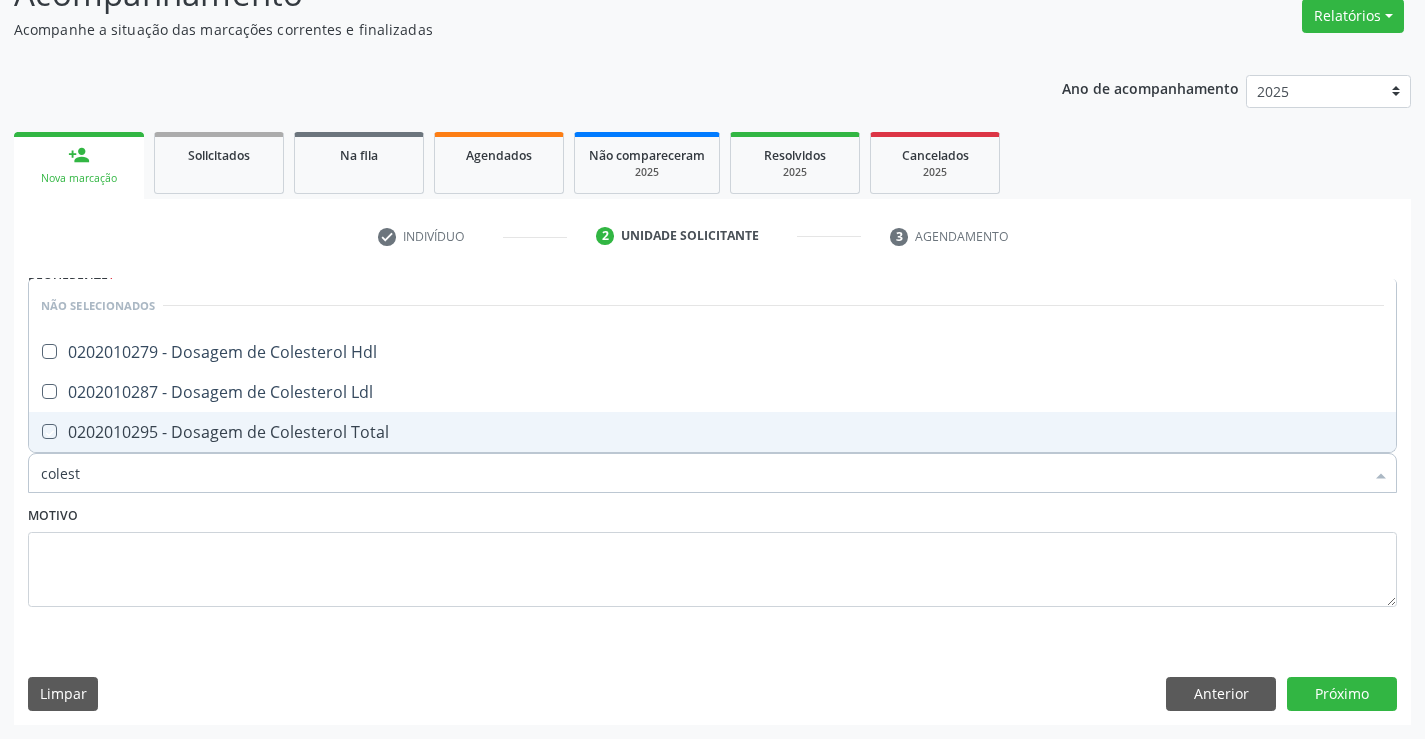checkbox on "true" 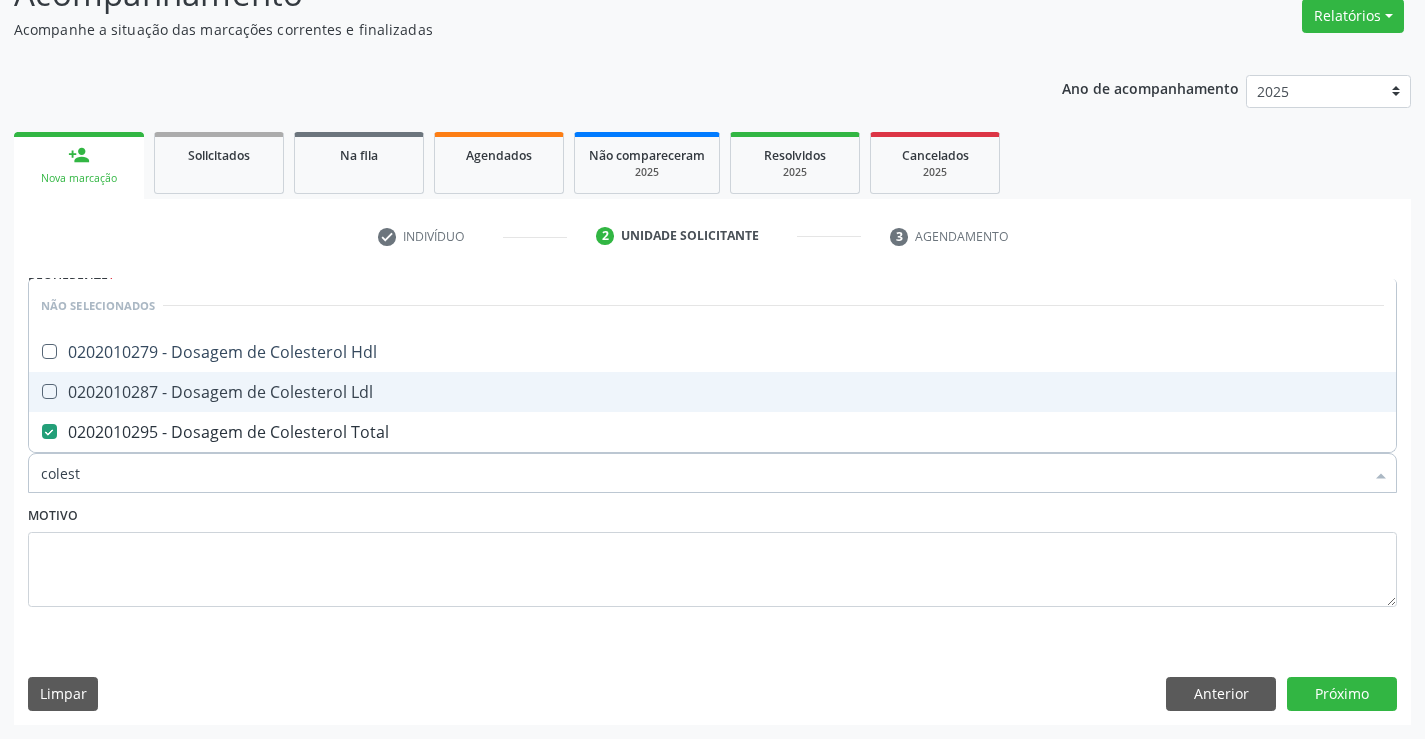 click on "0202010287 - Dosagem de Colesterol Ldl" at bounding box center (712, 392) 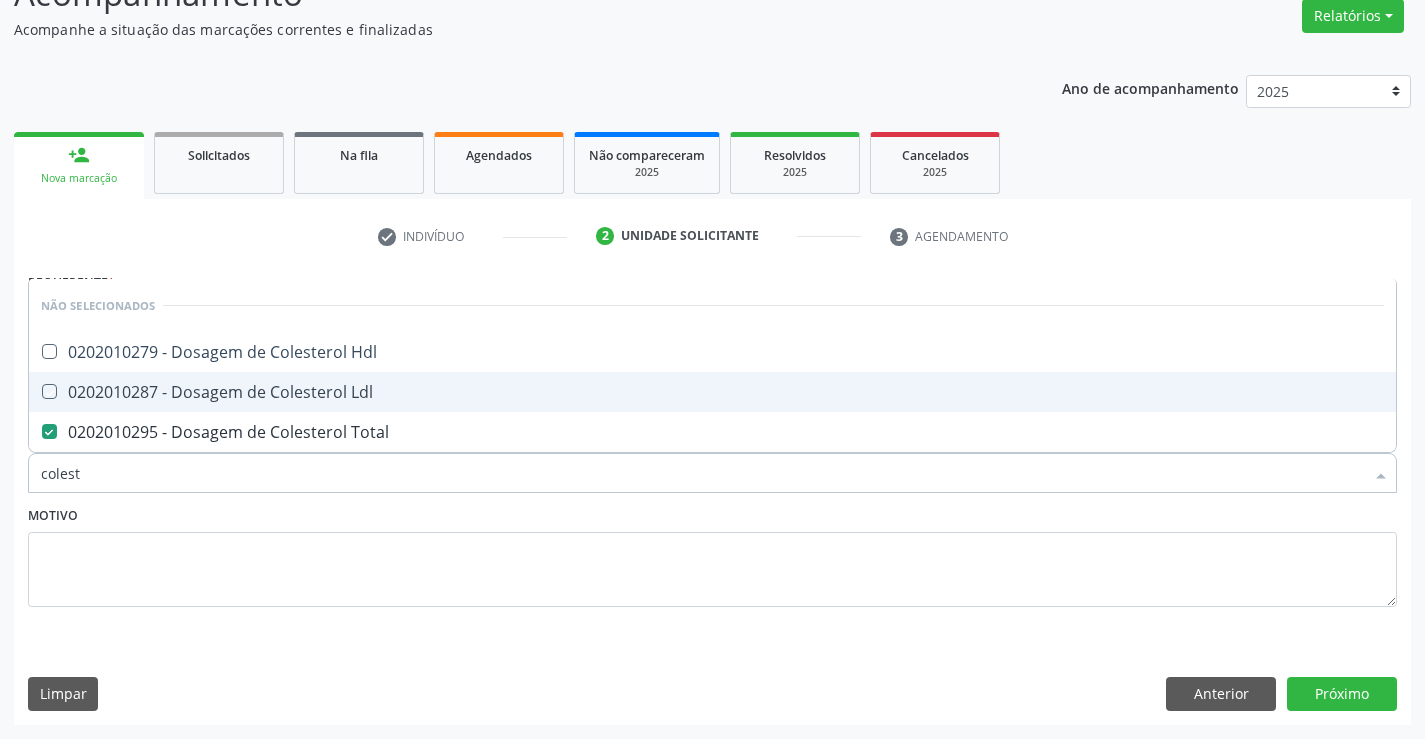 checkbox on "true" 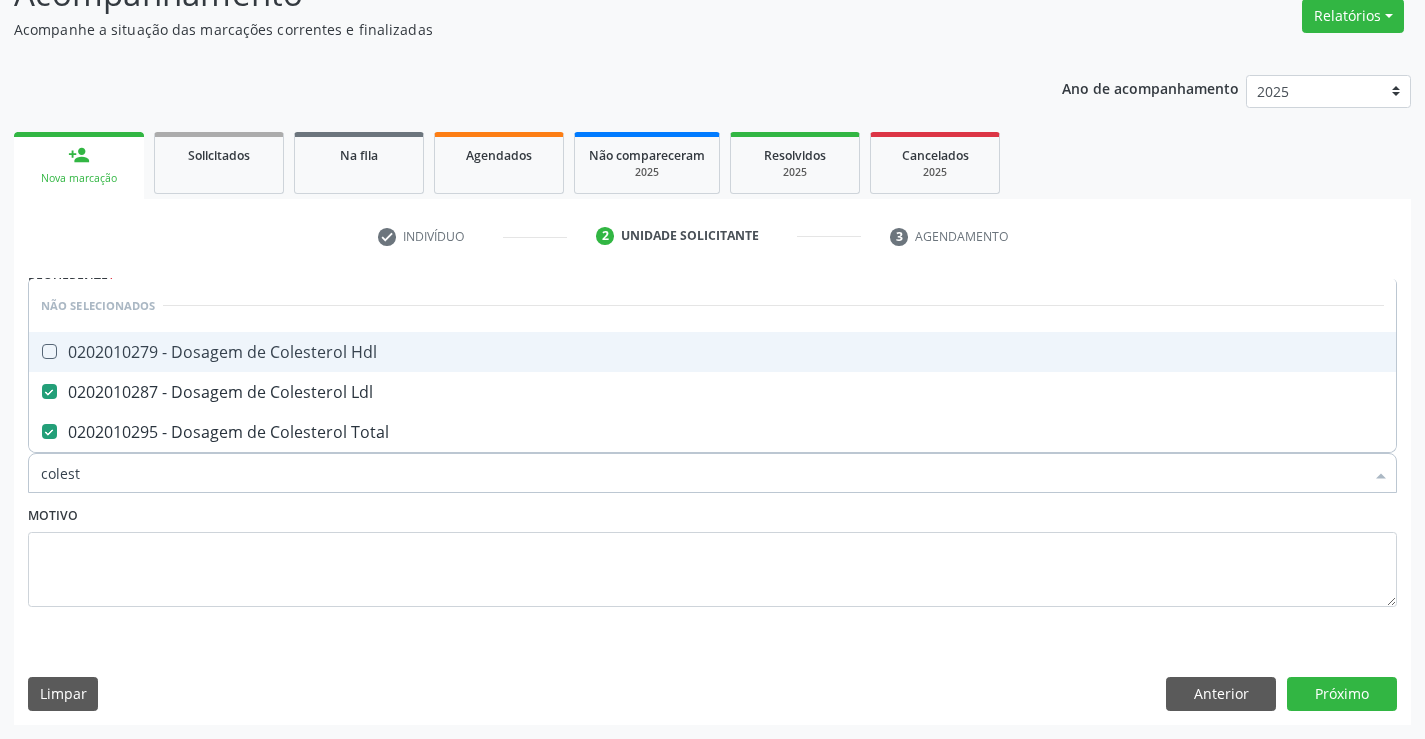 click on "0202010279 - Dosagem de Colesterol Hdl" at bounding box center [712, 352] 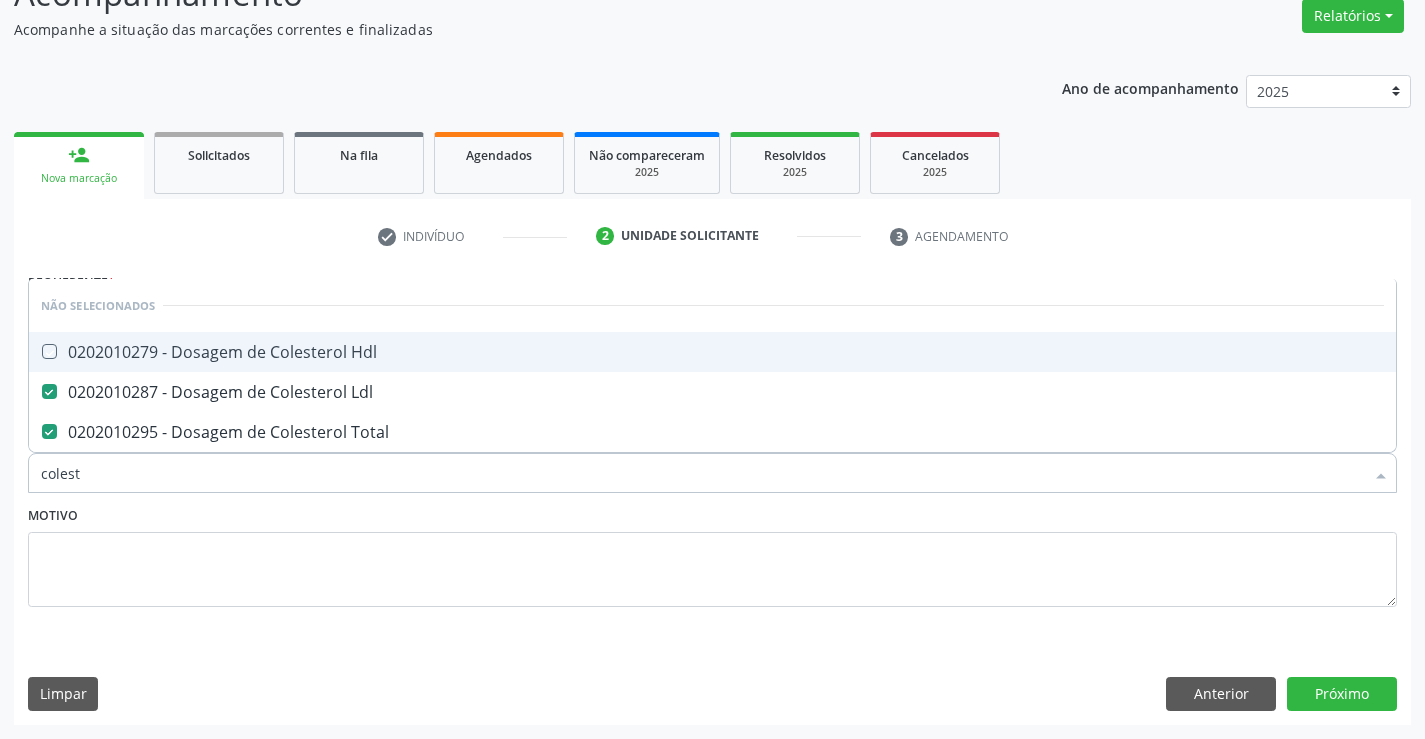 checkbox on "true" 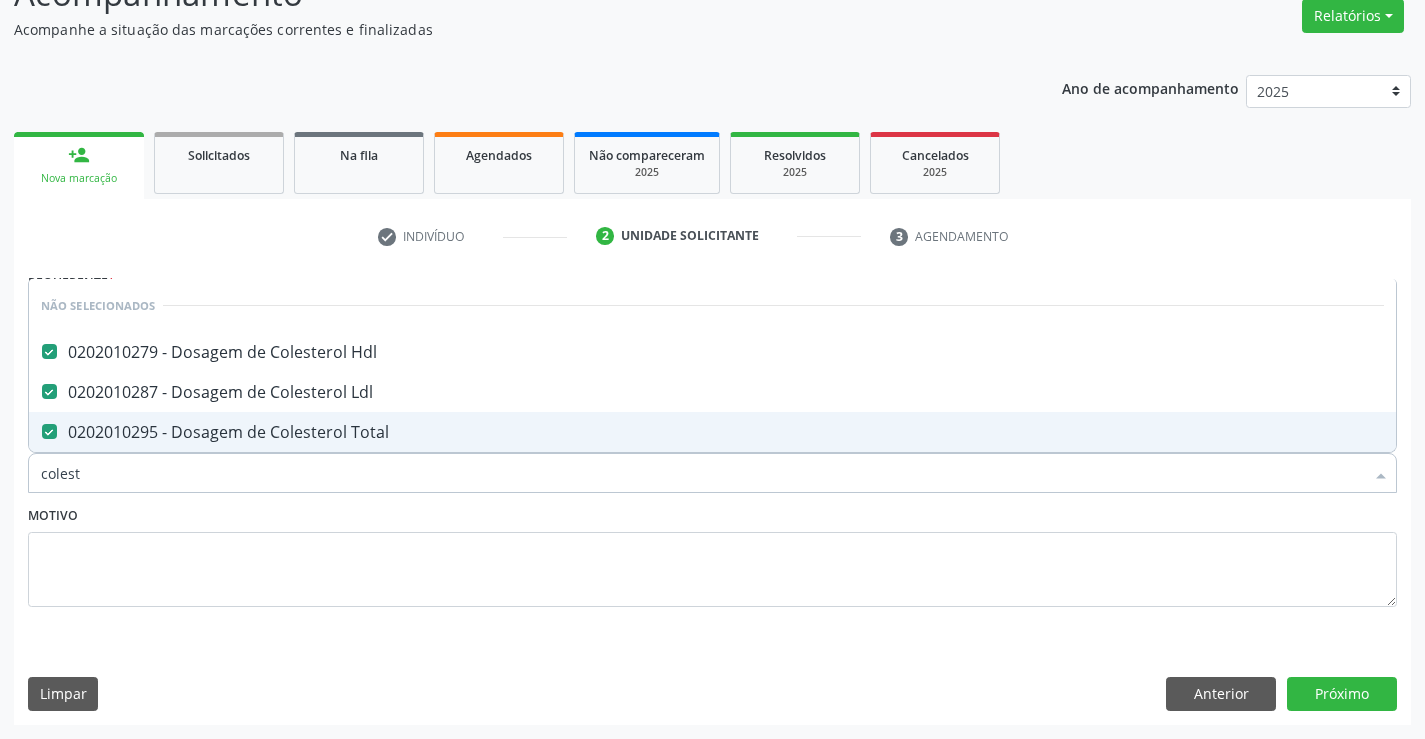 click on "Motivo" at bounding box center [712, 554] 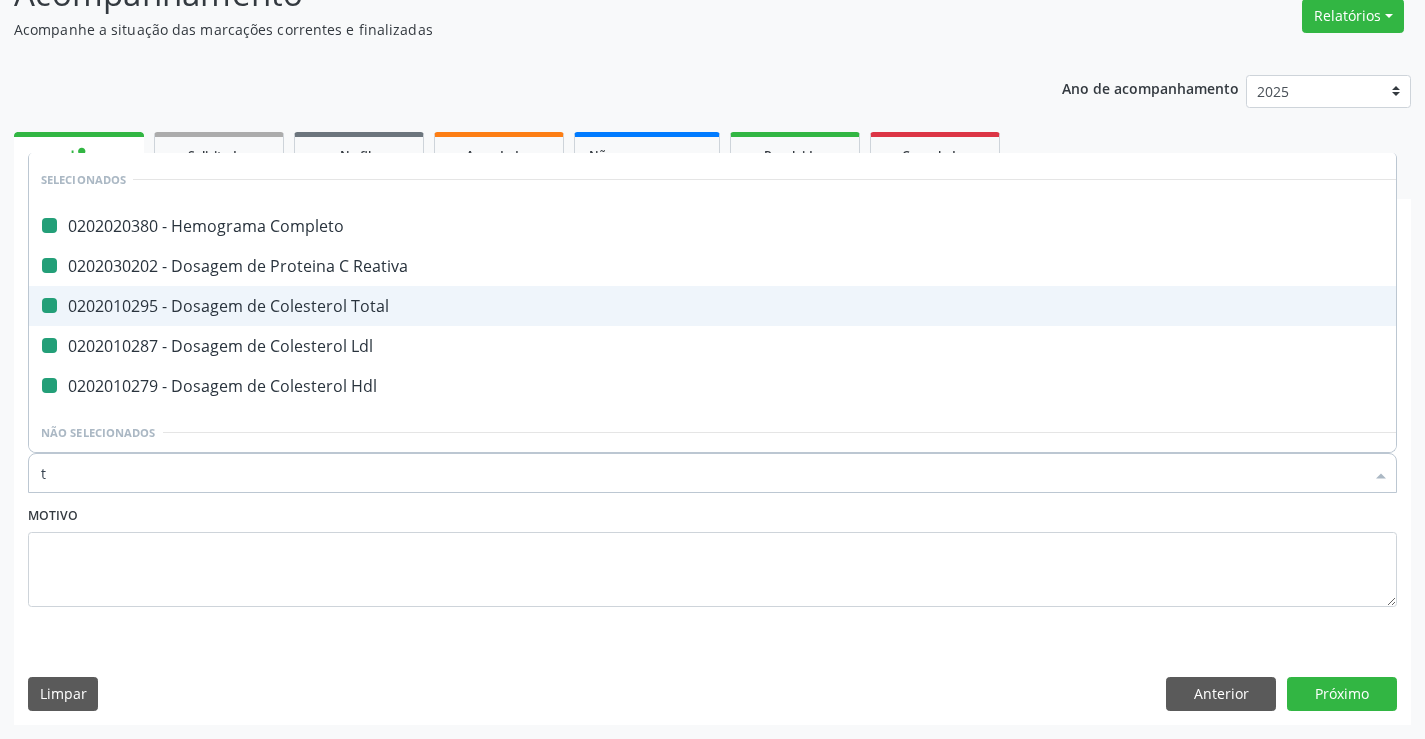 type on "tr" 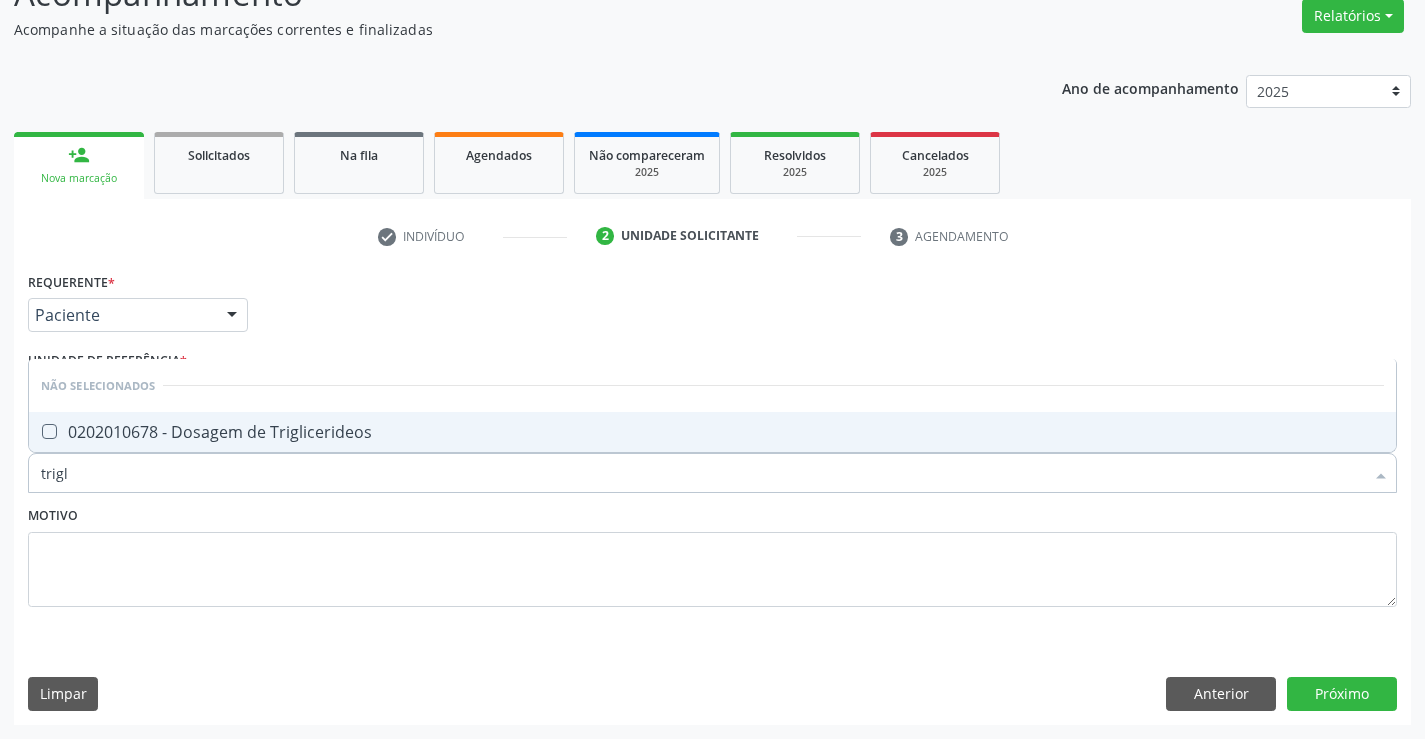 type on "trigli" 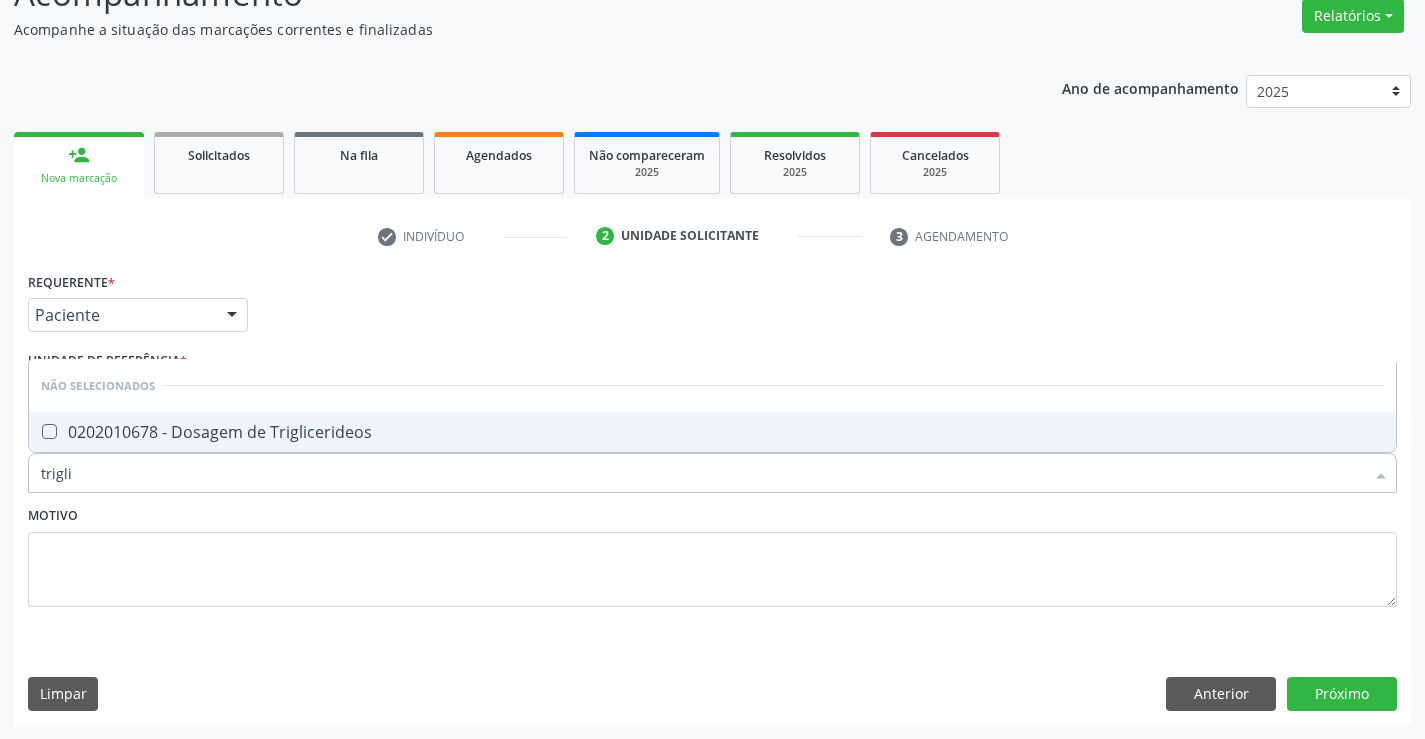 click on "0202010678 - Dosagem de Triglicerideos" at bounding box center [712, 432] 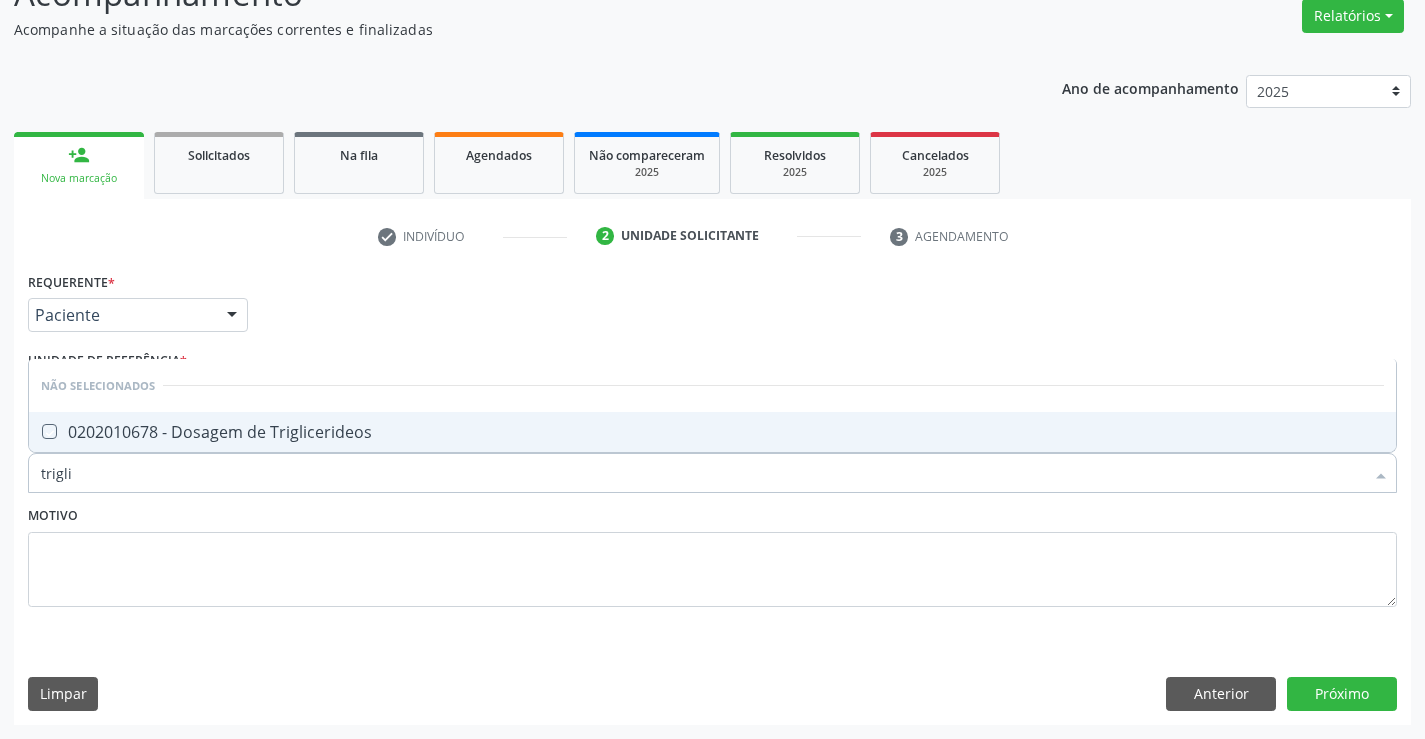 checkbox on "true" 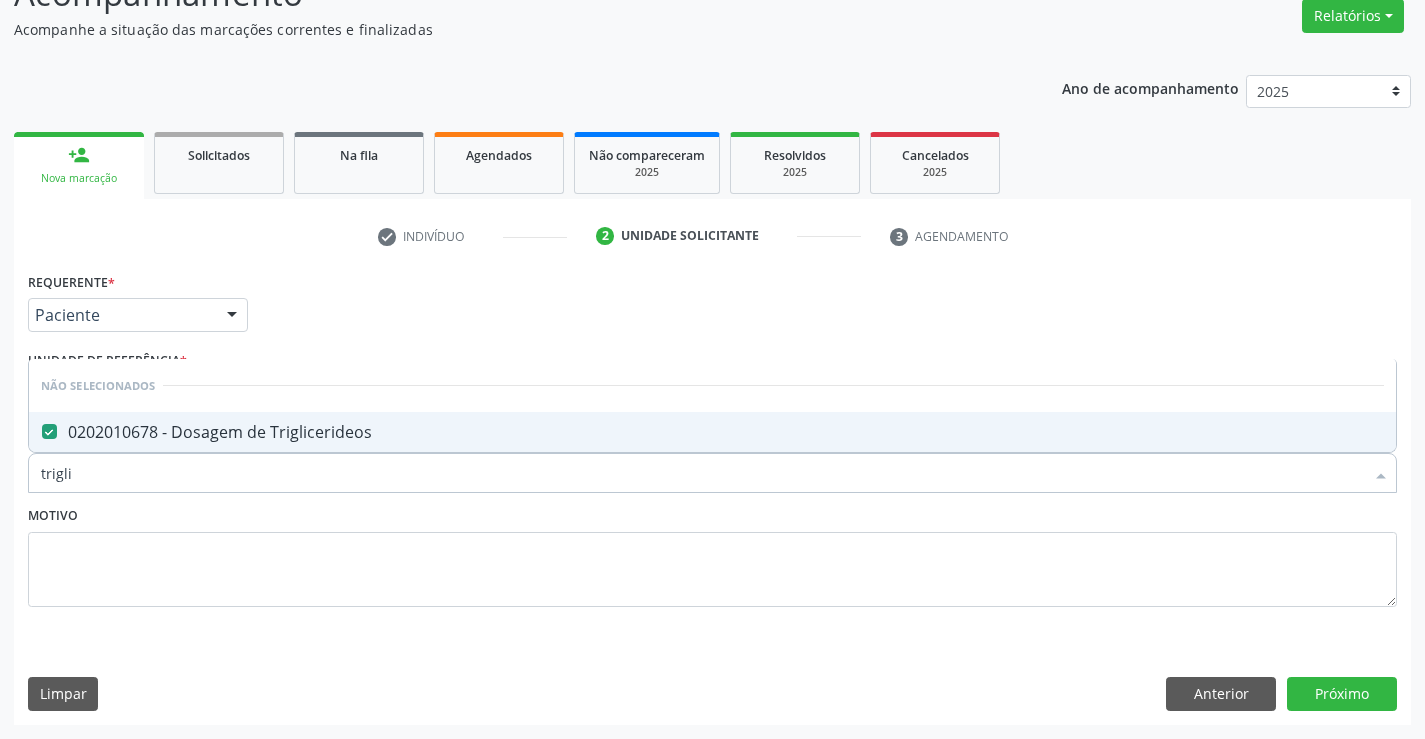 click on "Motivo" at bounding box center [712, 554] 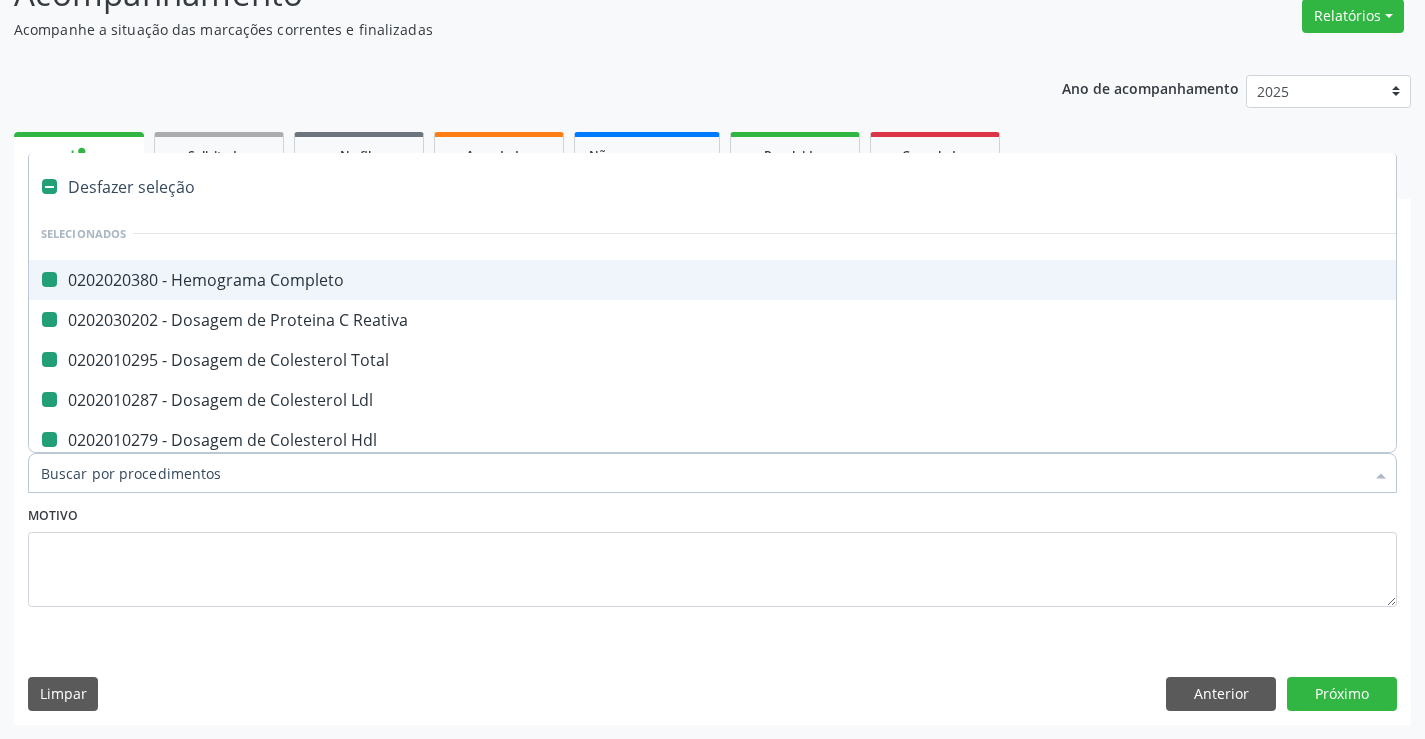type on "u" 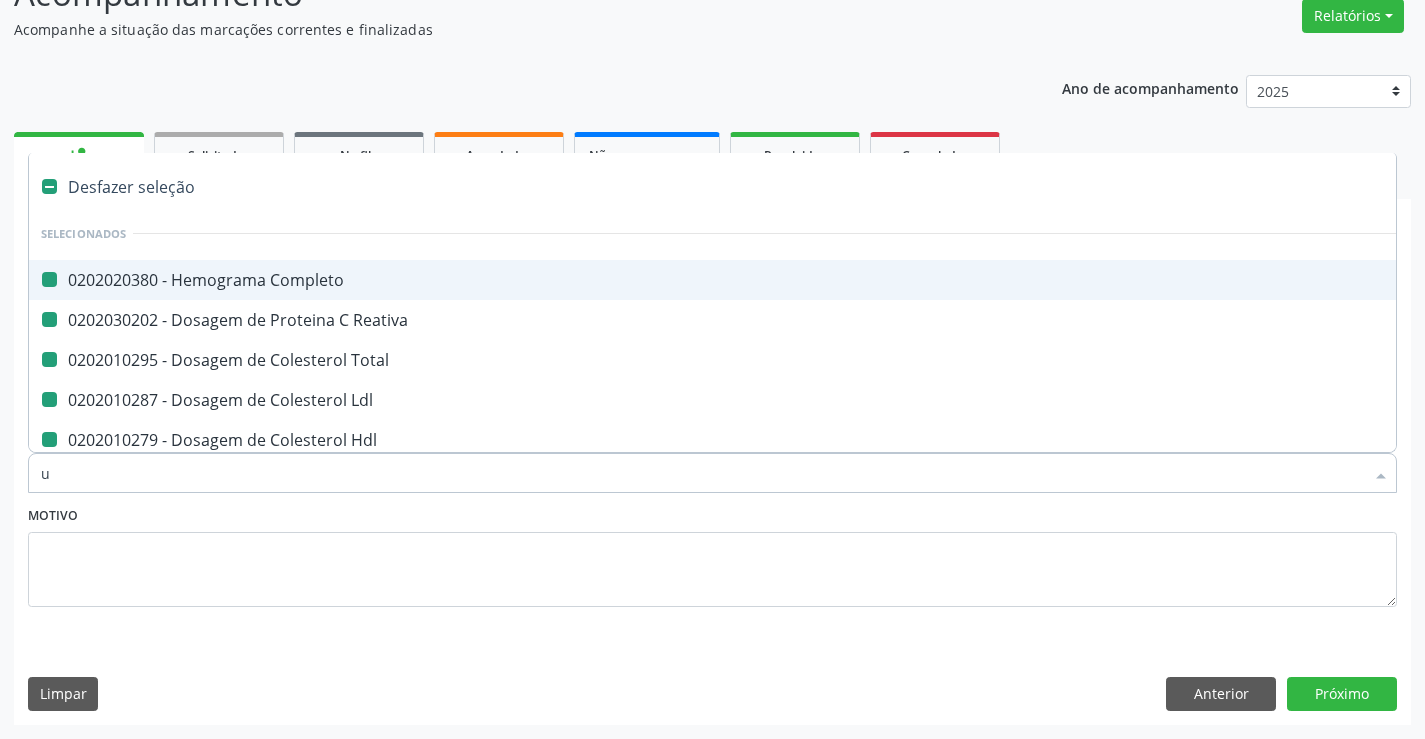 checkbox on "false" 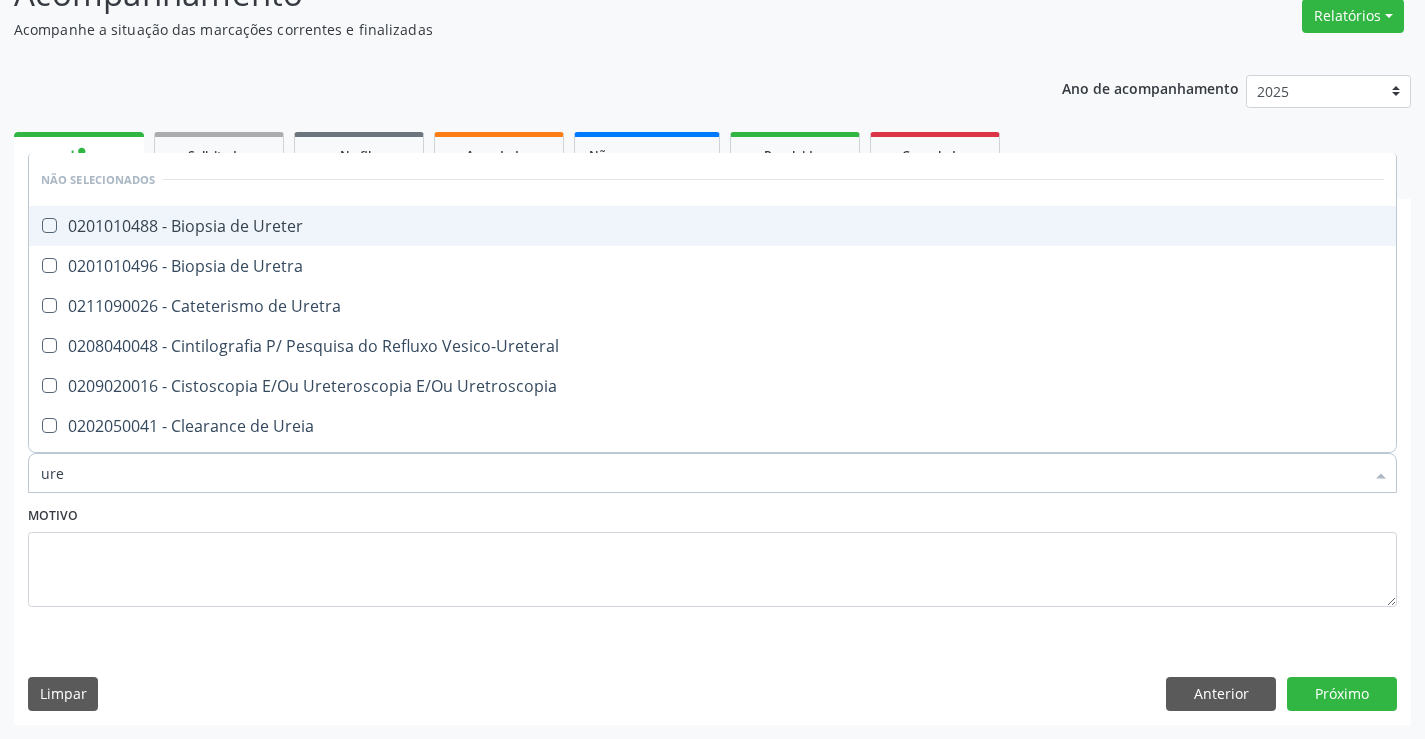 type on "urei" 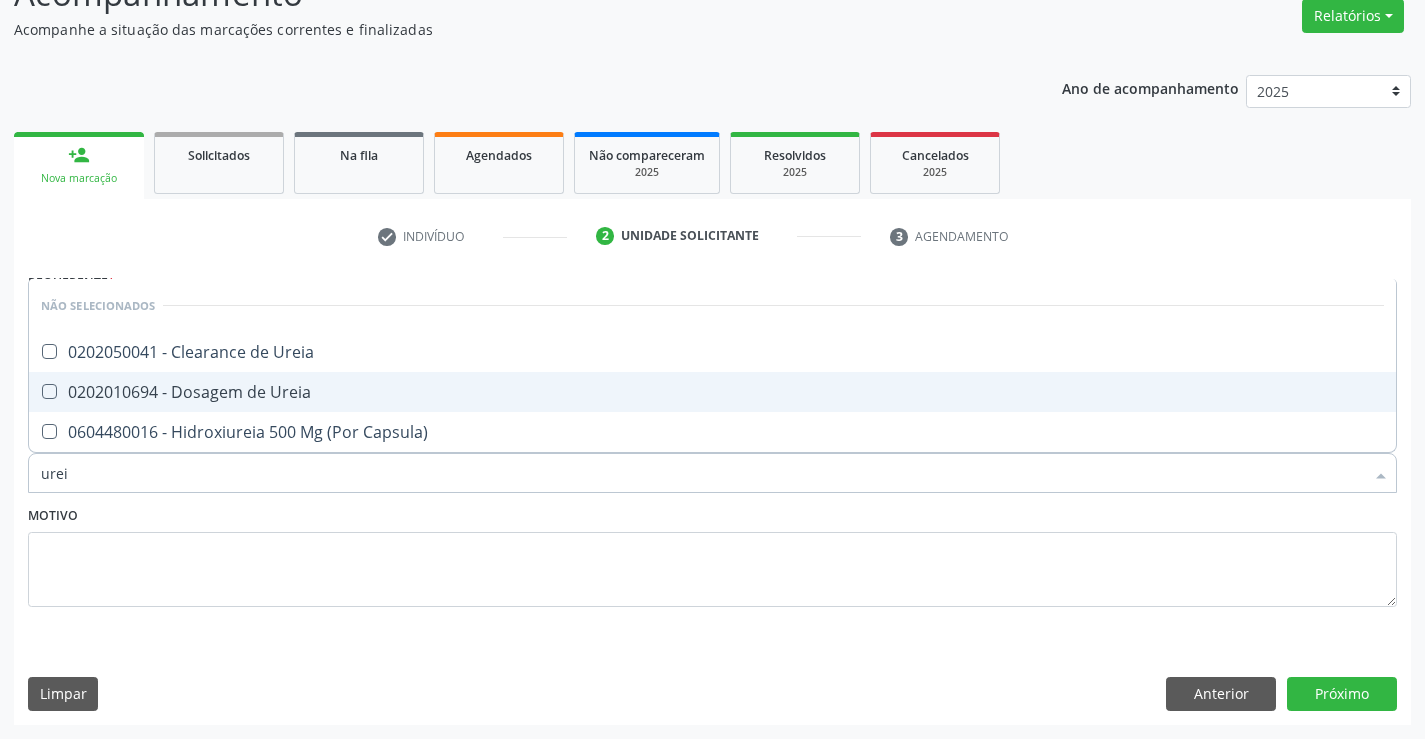 click on "0202010694 - Dosagem de Ureia" at bounding box center (712, 392) 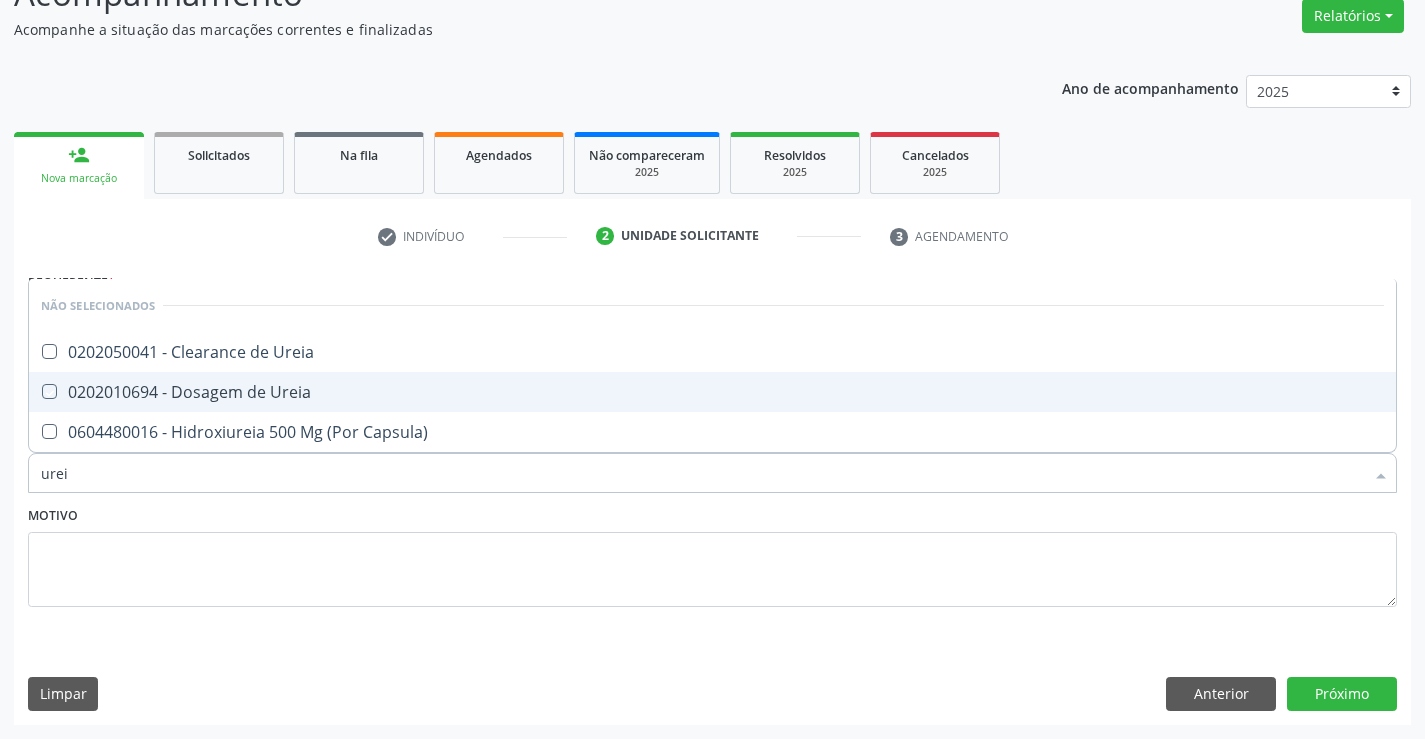 checkbox on "true" 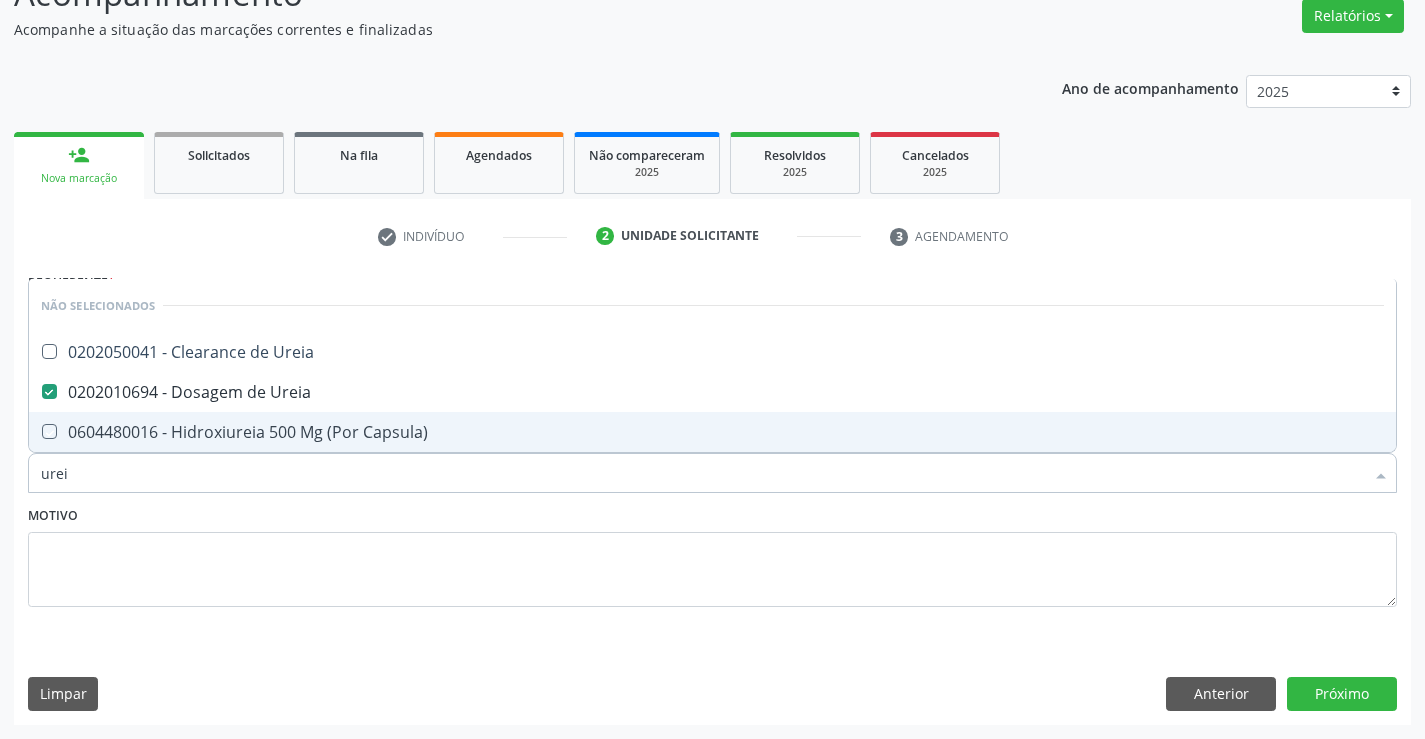 click on "Motivo" at bounding box center (712, 554) 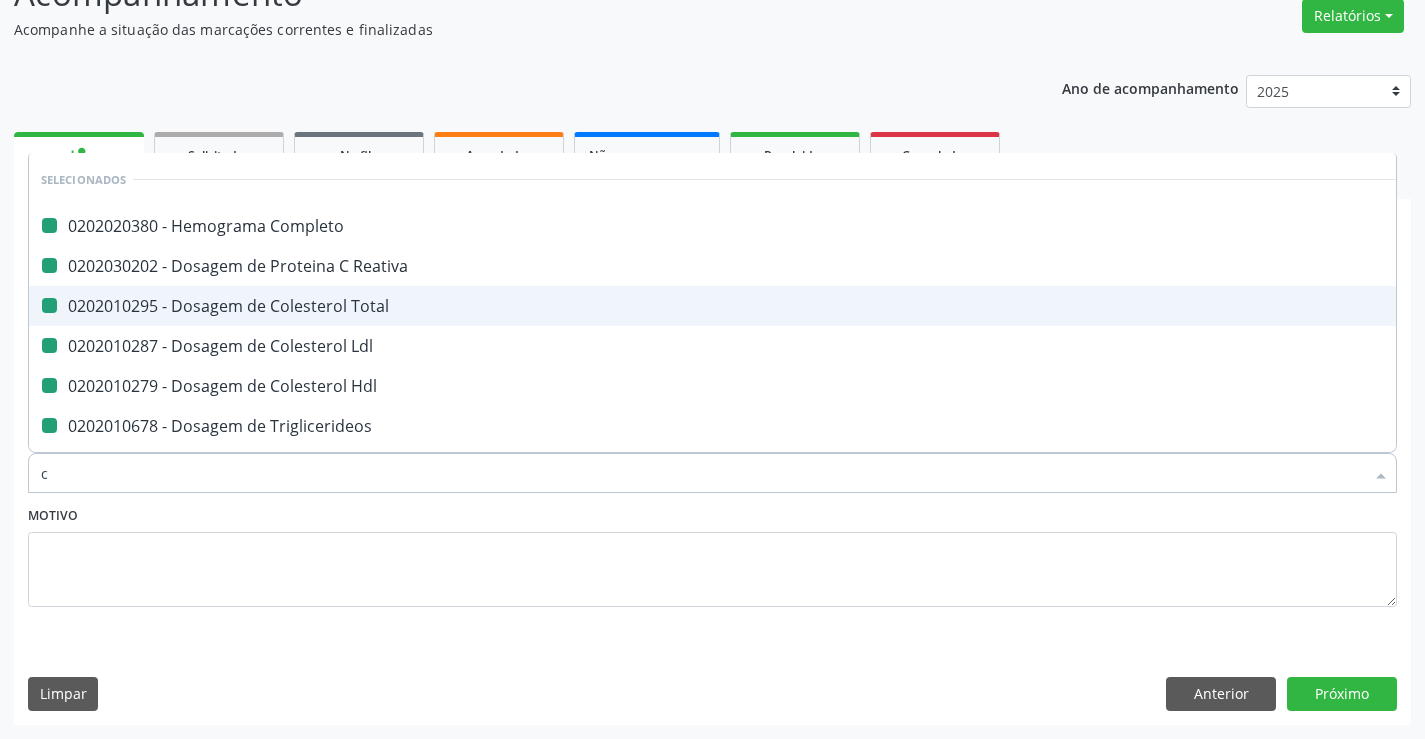 type on "cr" 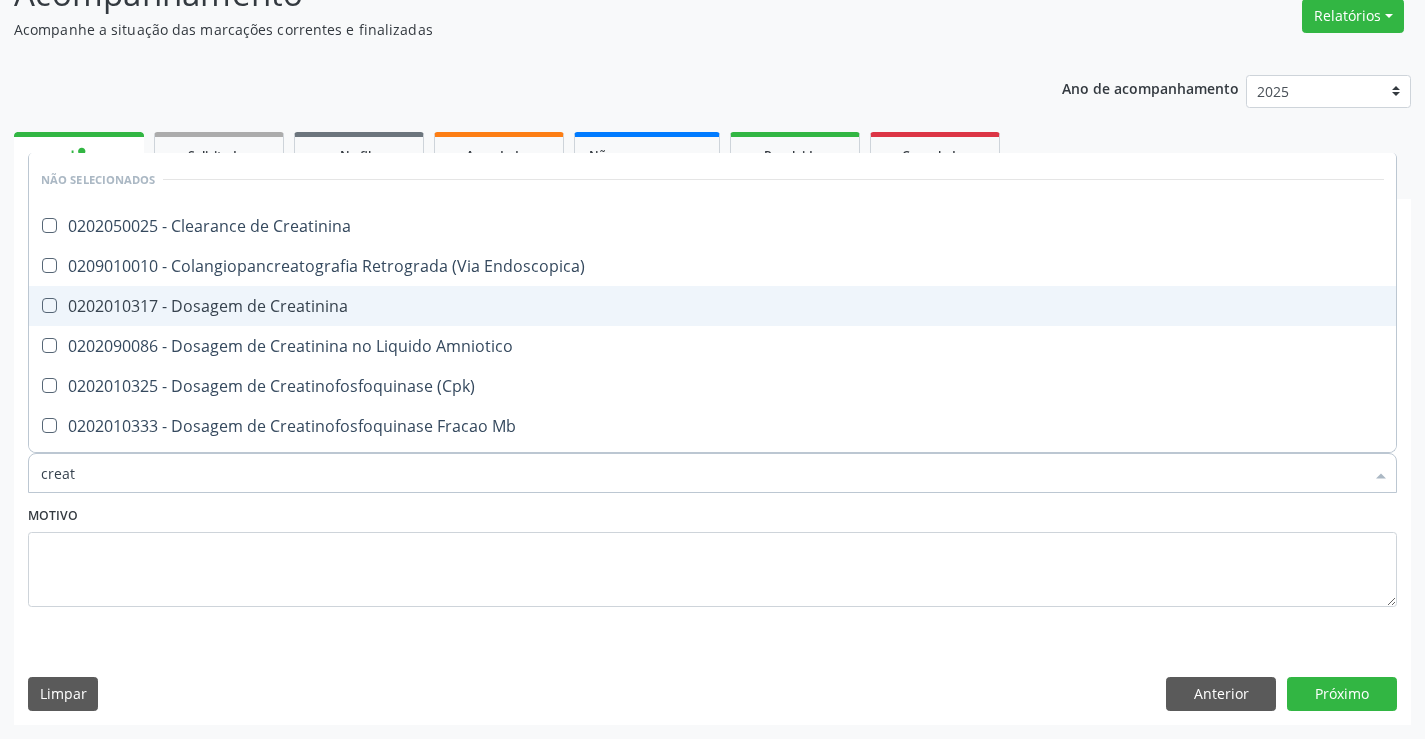 type on "creati" 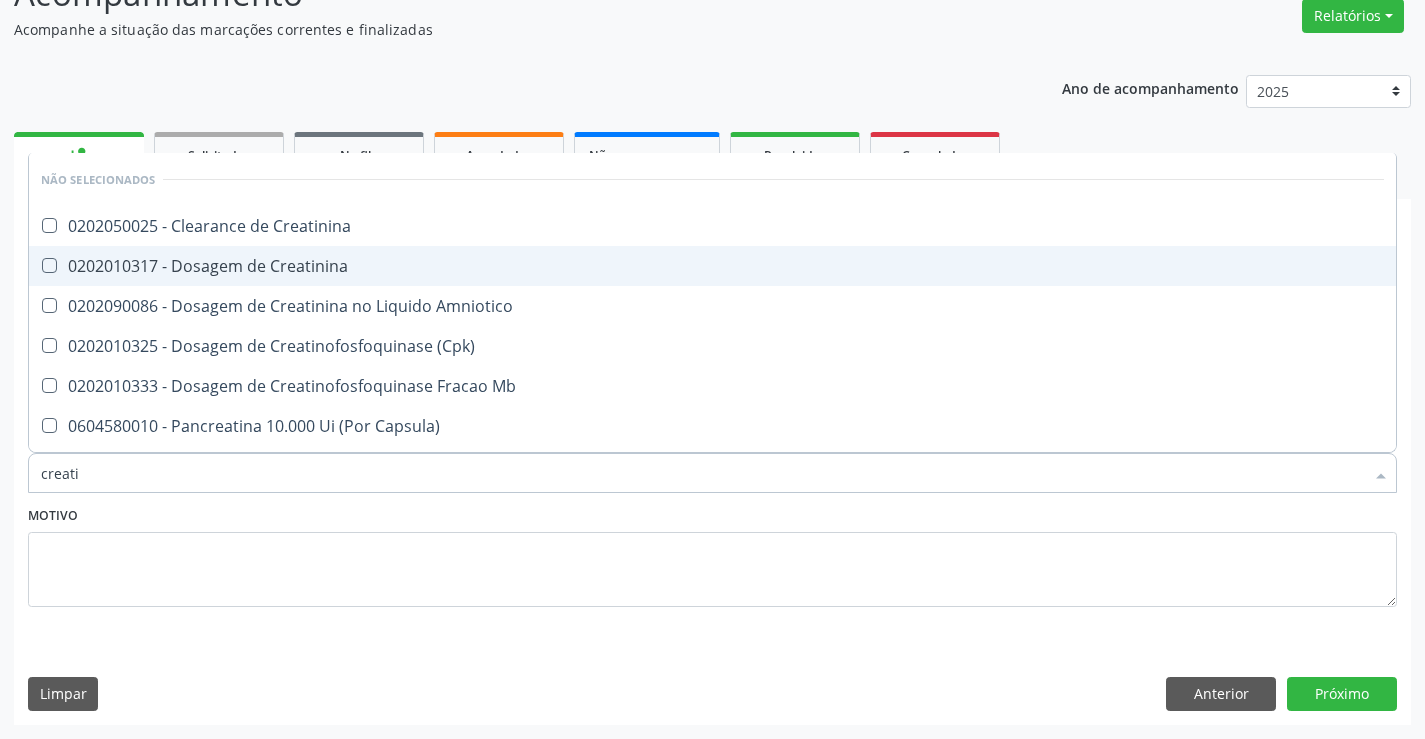 click on "0202010317 - Dosagem de Creatinina" at bounding box center [712, 266] 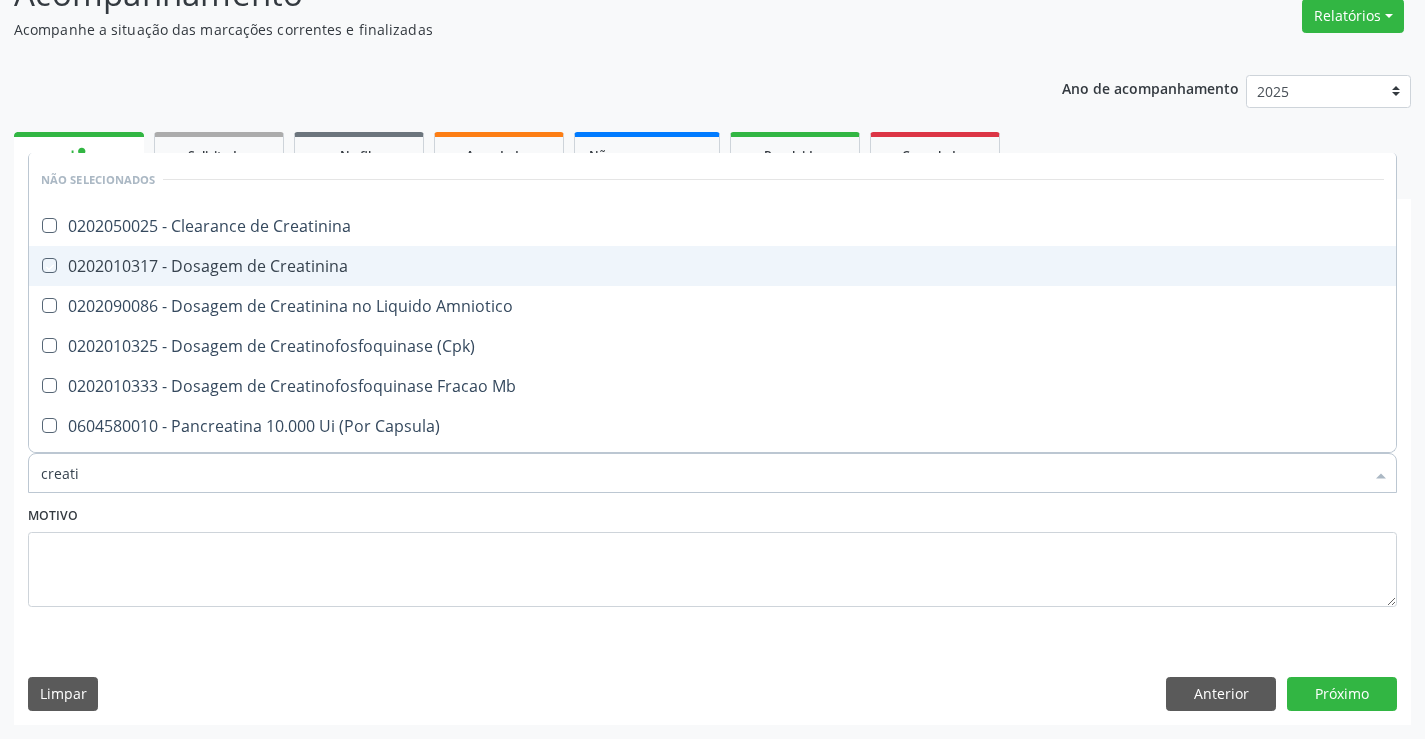 checkbox on "true" 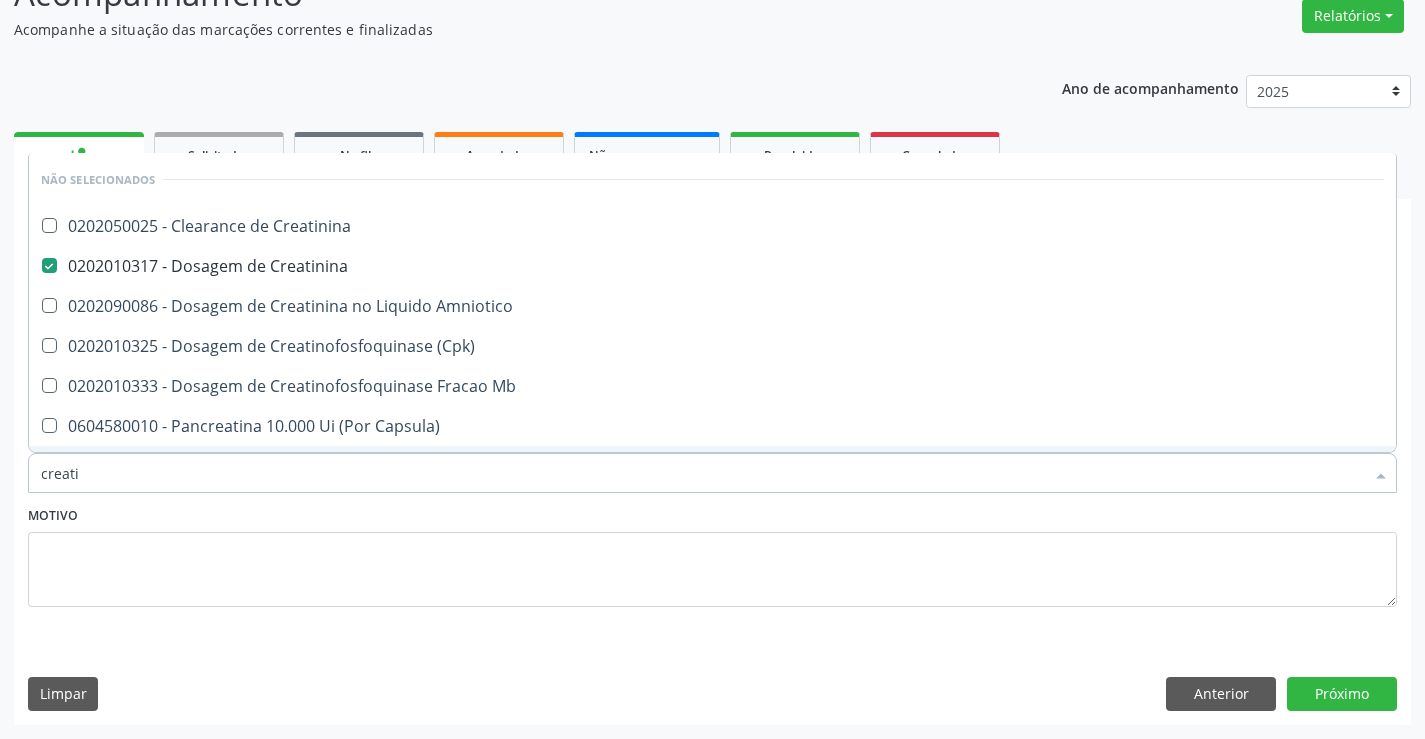 click on "Motivo" at bounding box center (712, 554) 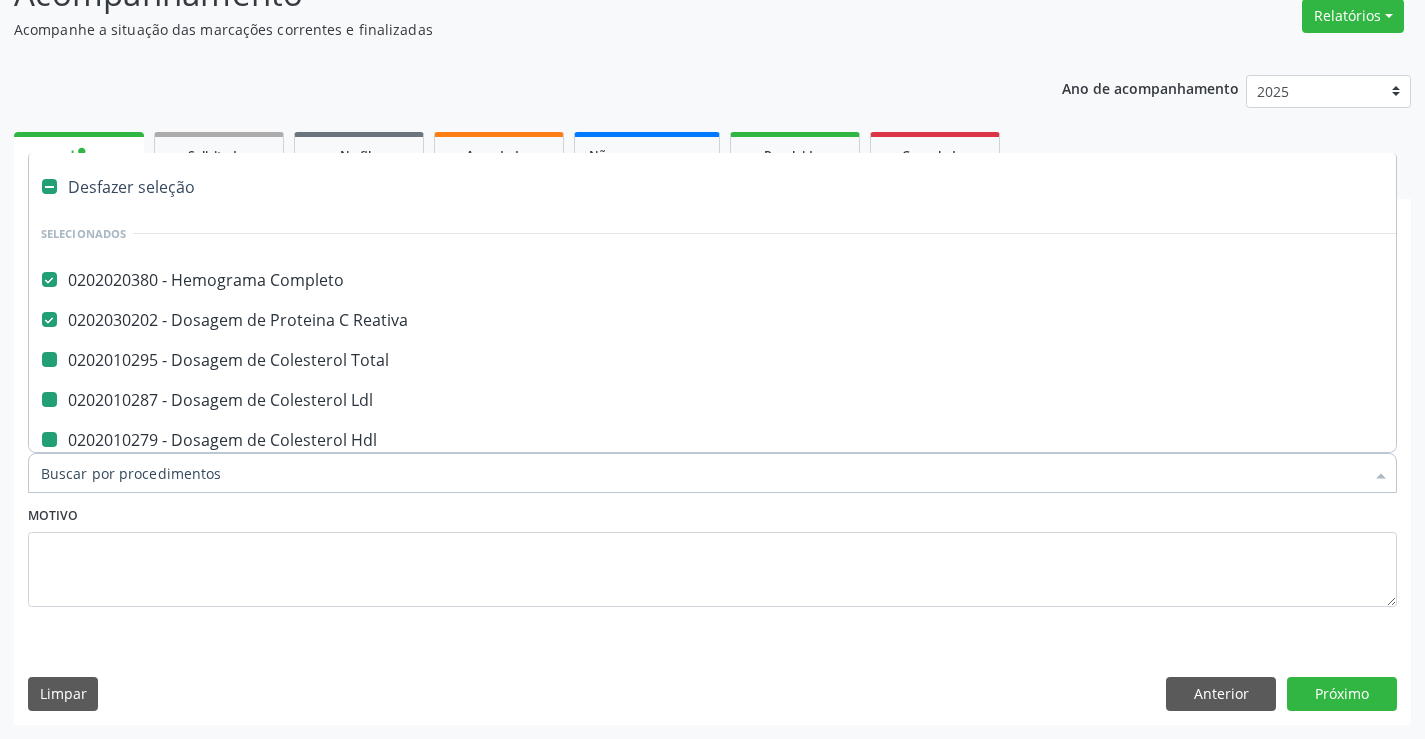 type on "u" 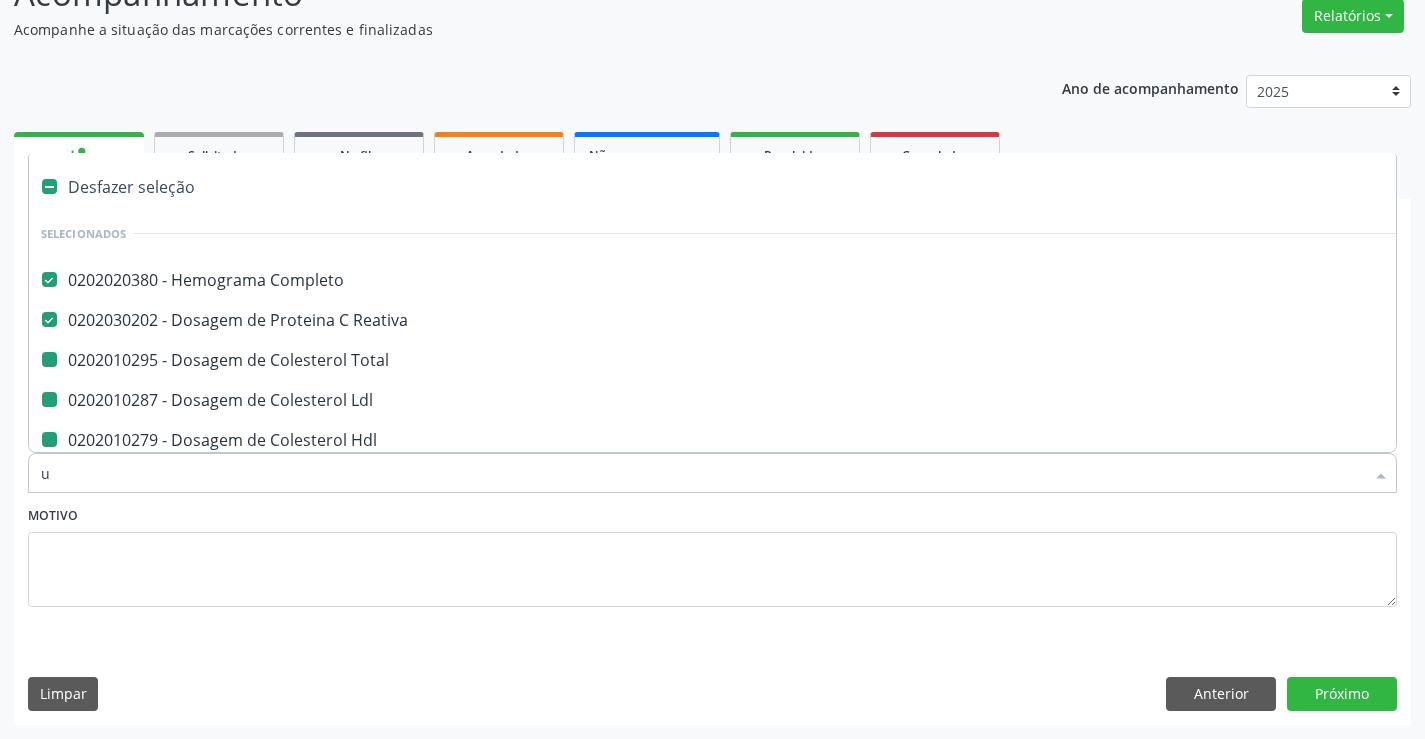 checkbox on "false" 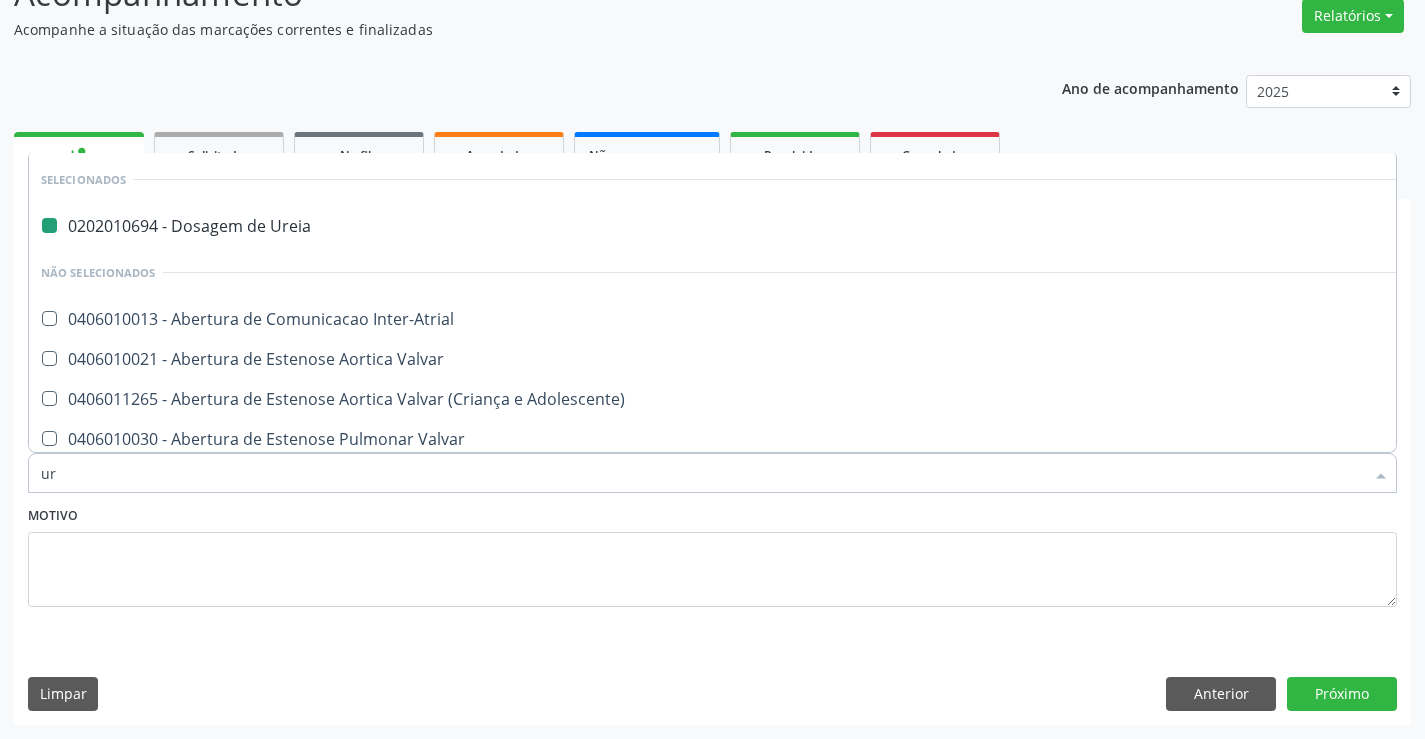 type on "uri" 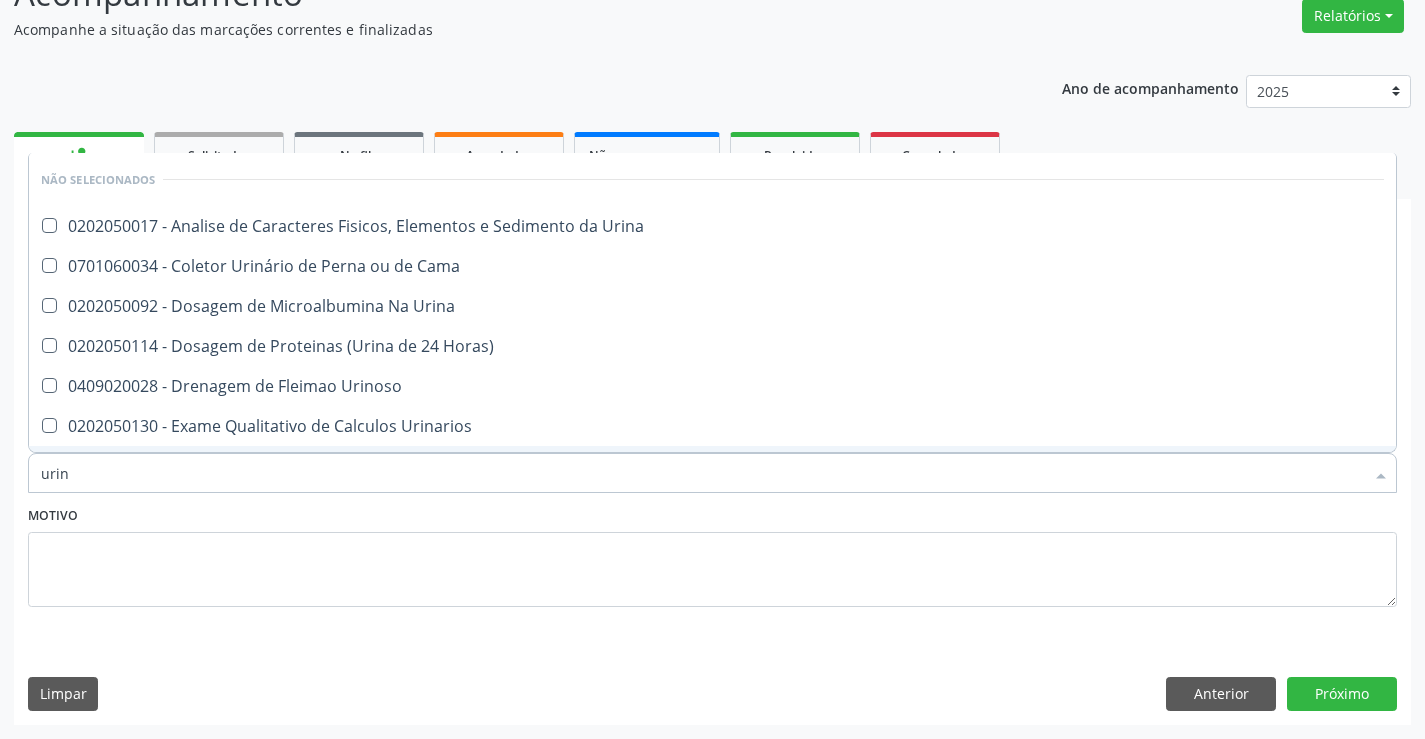 type on "urina" 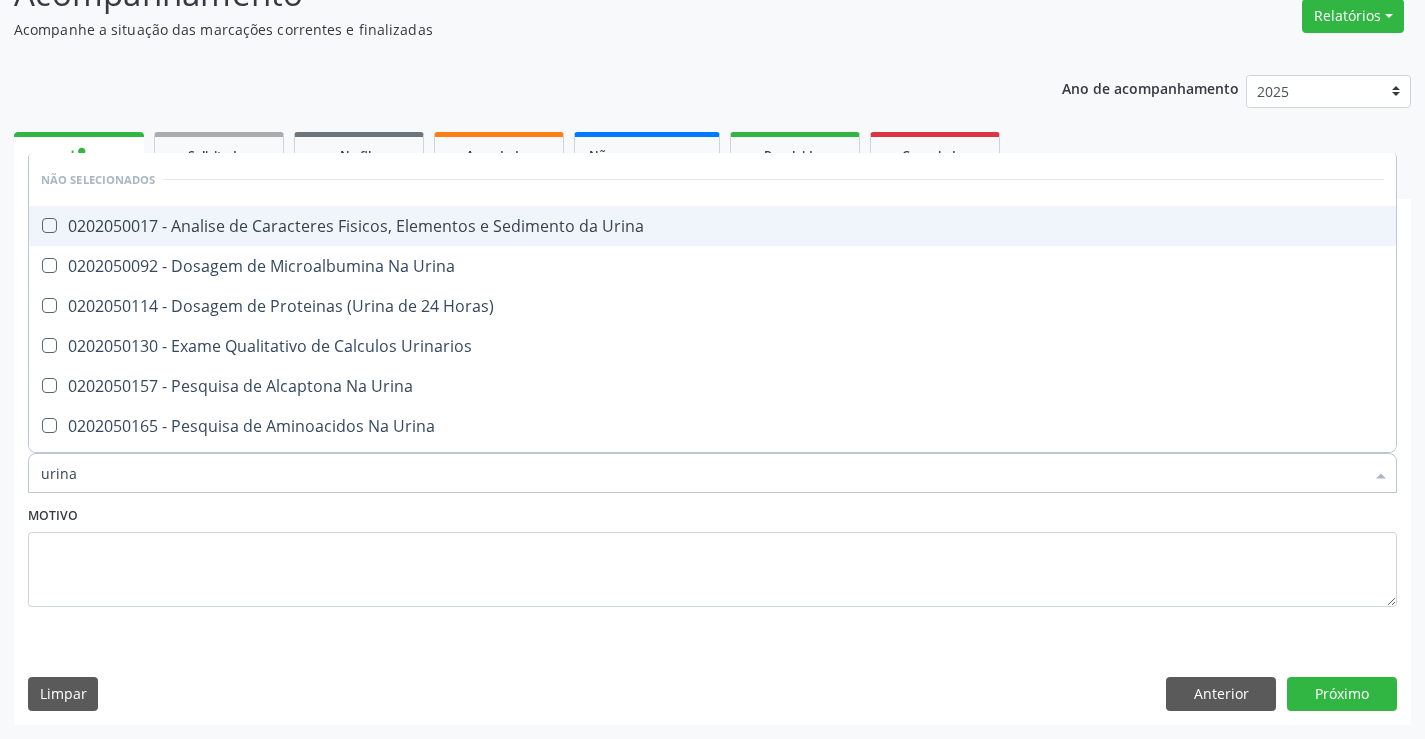 click on "0202050017 - Analise de Caracteres Fisicos, Elementos e Sedimento da Urina" at bounding box center (712, 226) 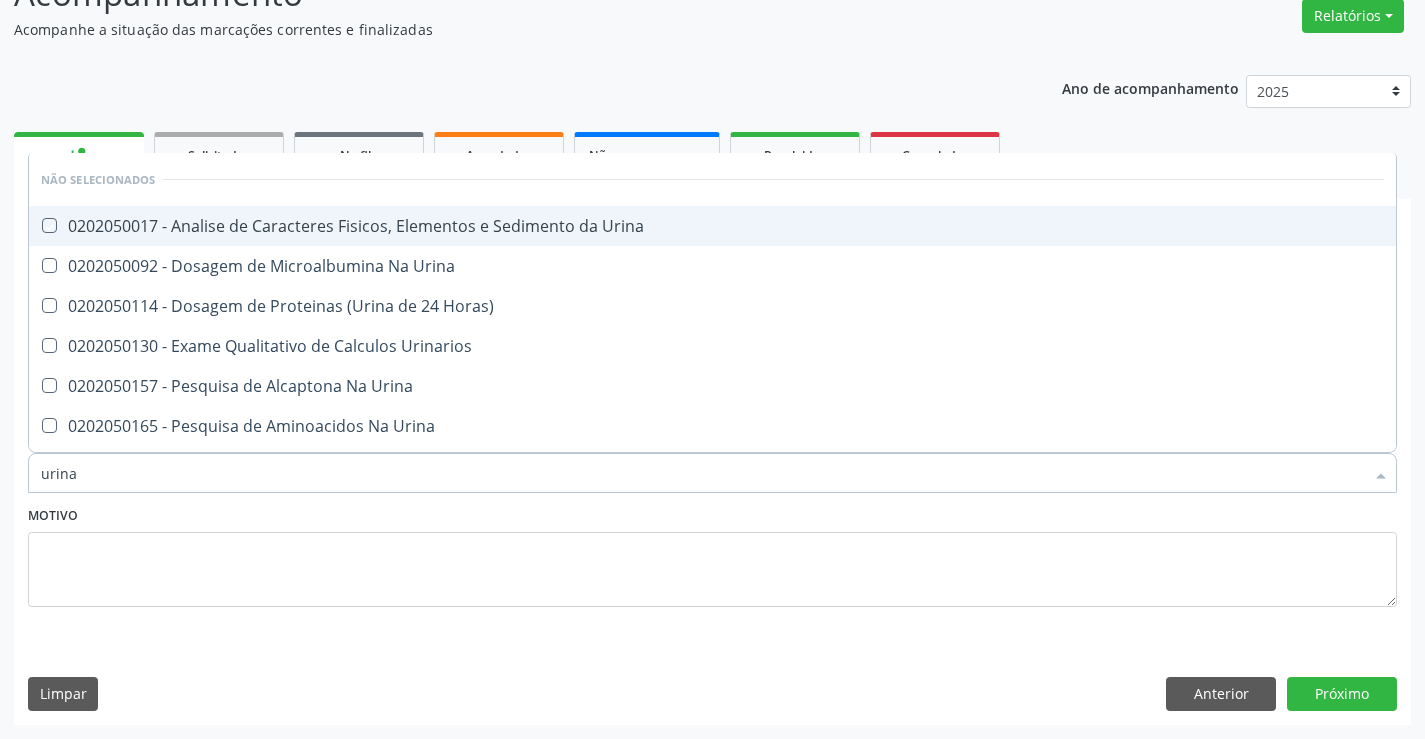 checkbox on "true" 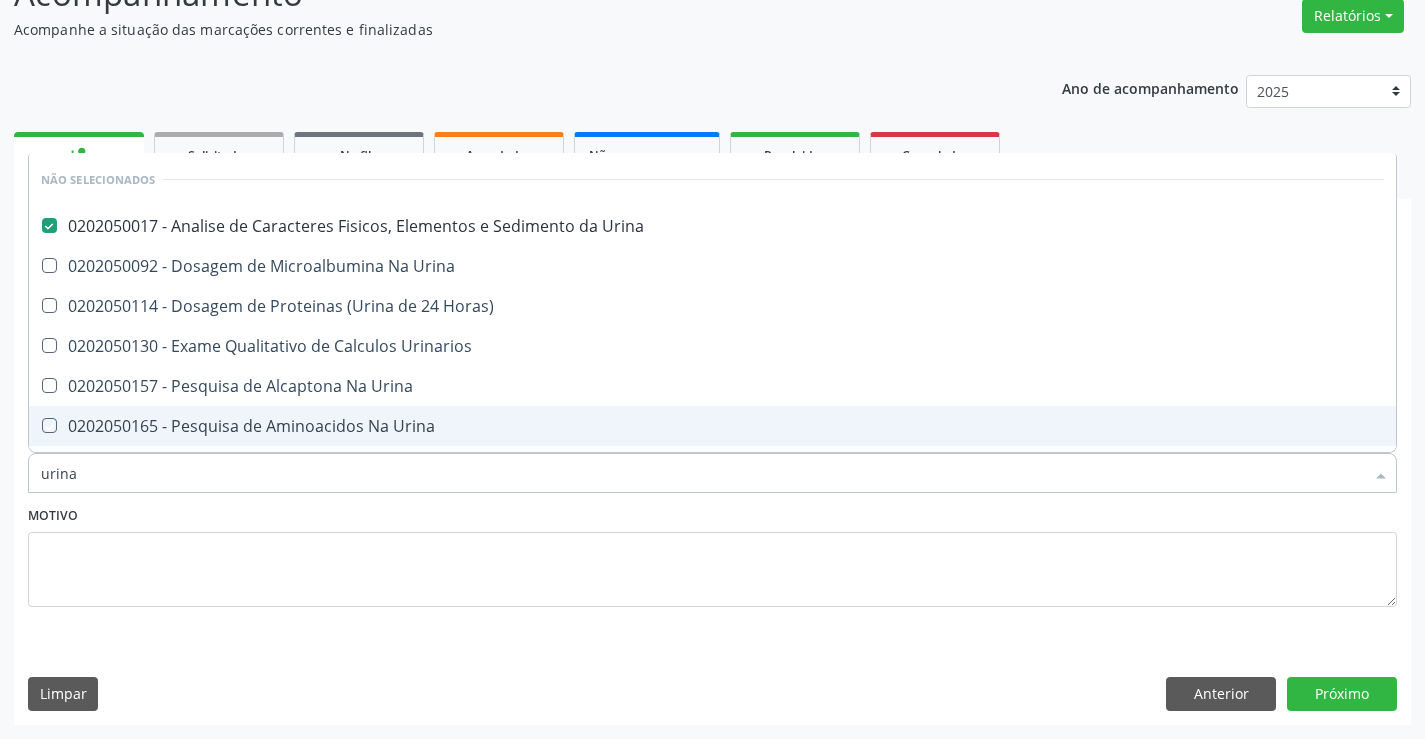 click on "Motivo" at bounding box center (712, 554) 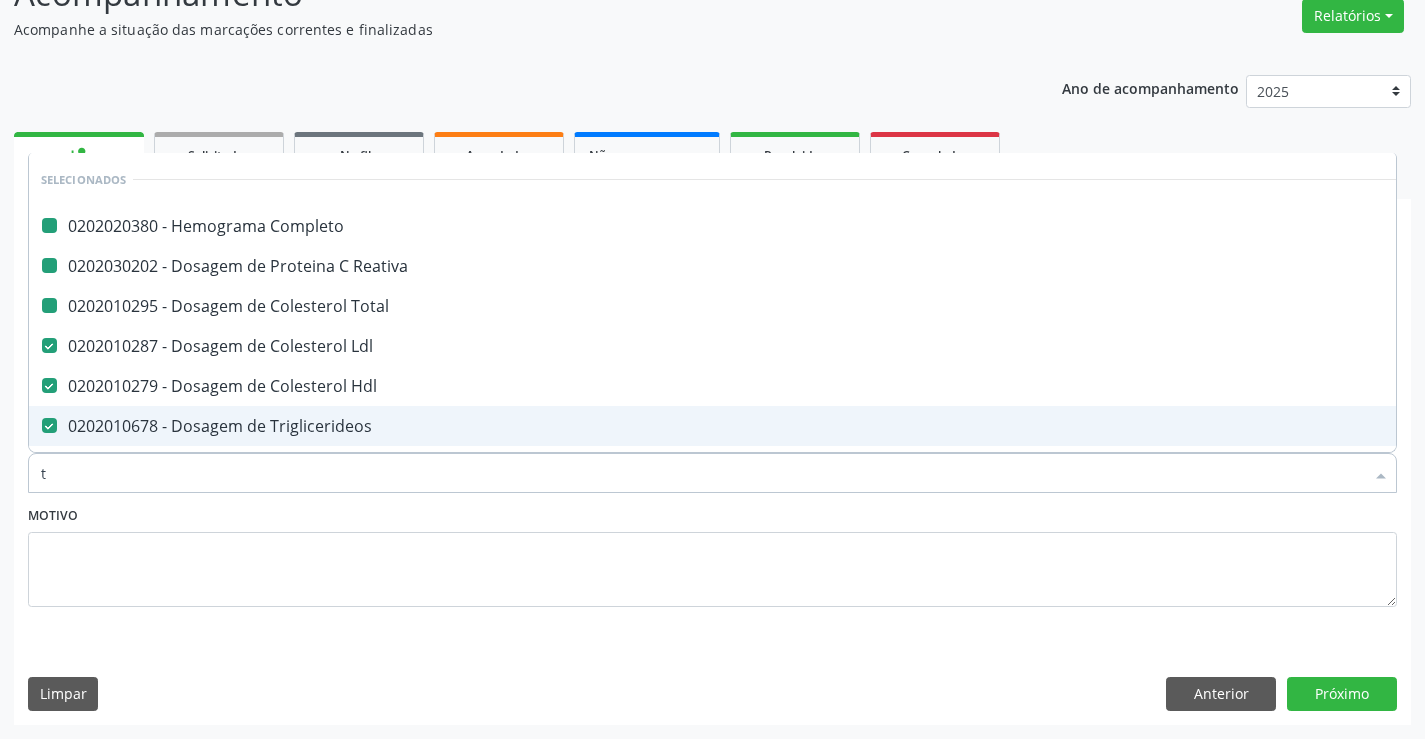 type on "tg" 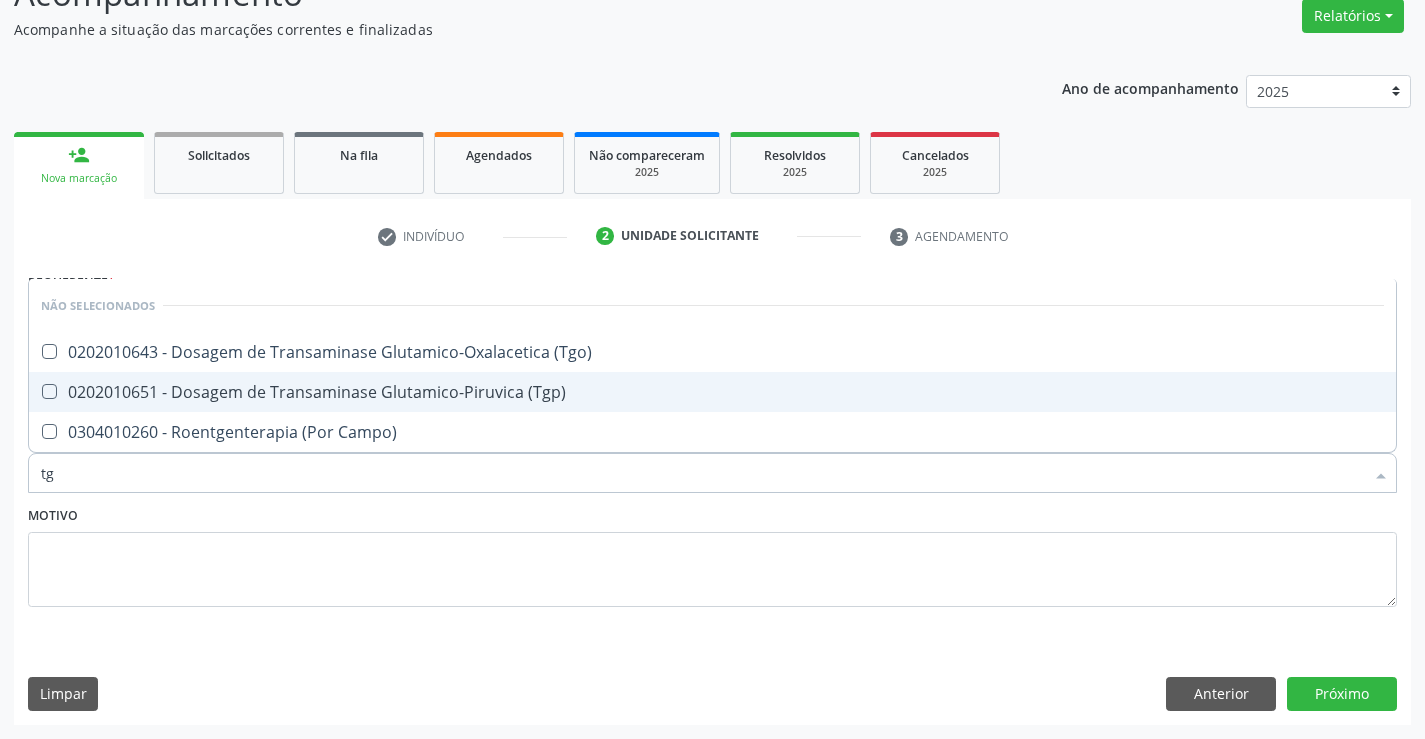 click on "0202010651 - Dosagem de Transaminase Glutamico-Piruvica (Tgp)" at bounding box center (712, 392) 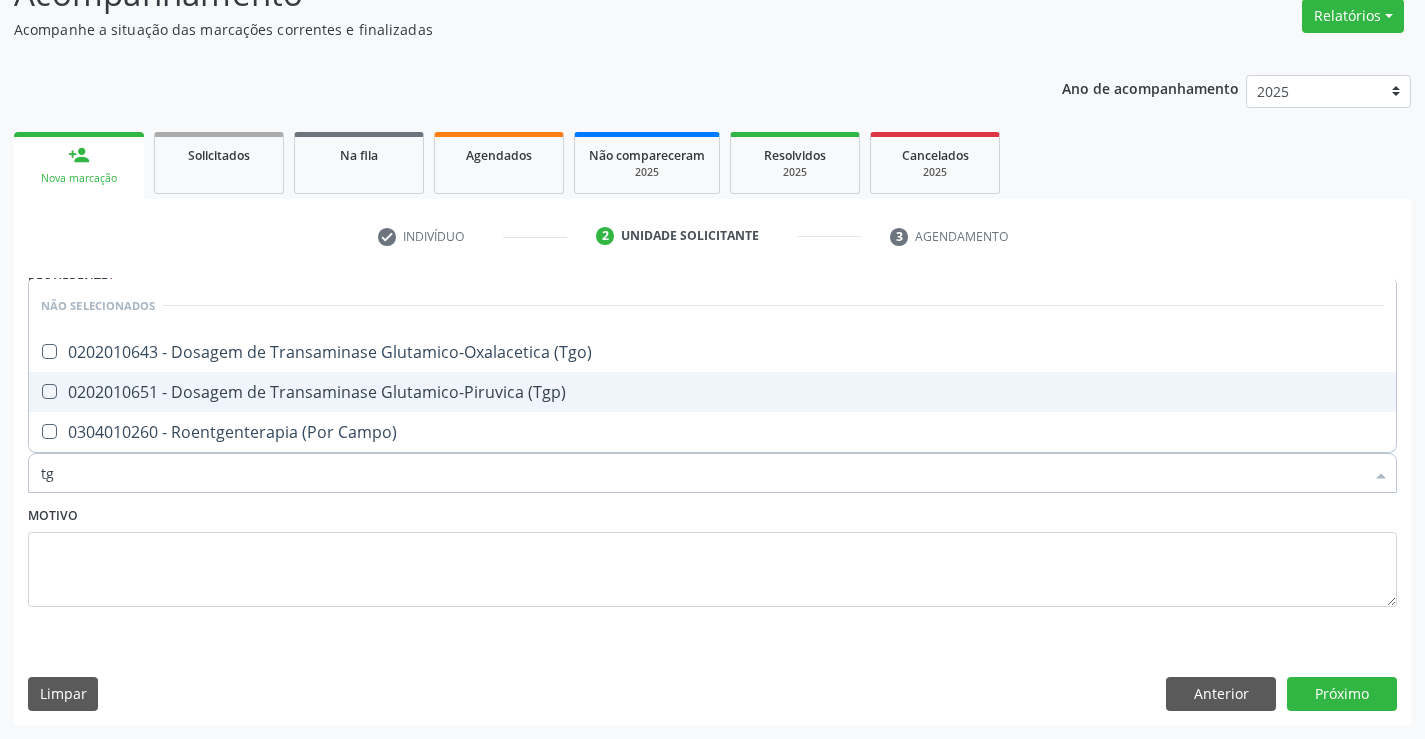checkbox on "true" 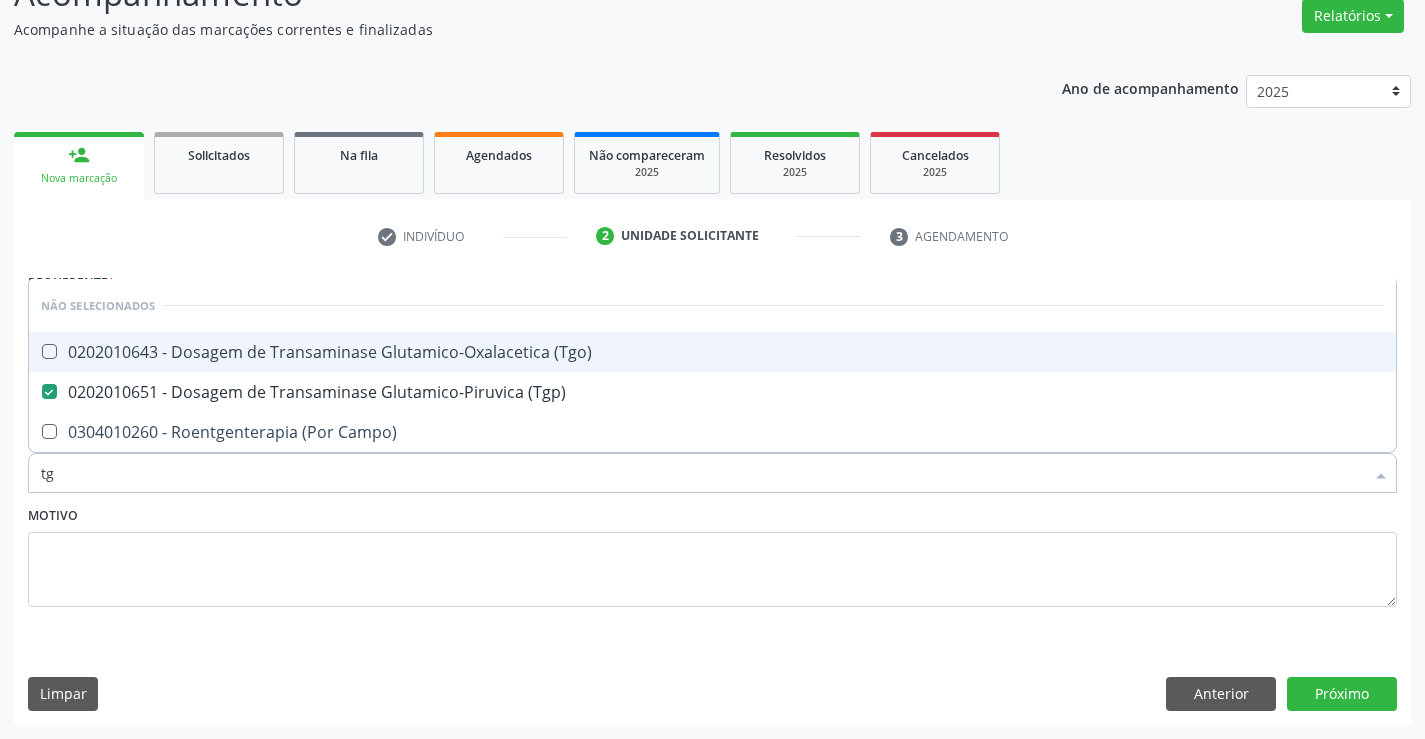 click on "0202010643 - Dosagem de Transaminase Glutamico-Oxalacetica (Tgo)" at bounding box center [712, 352] 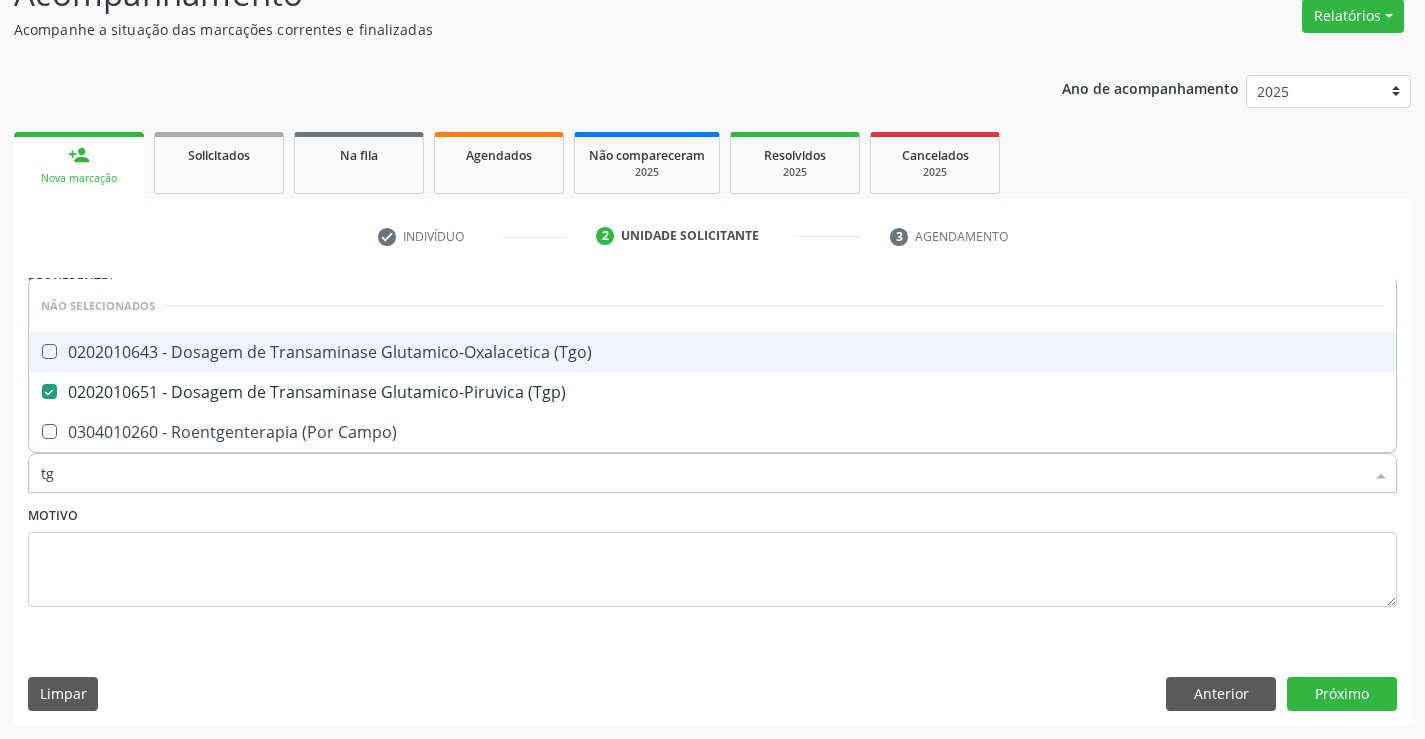 checkbox on "true" 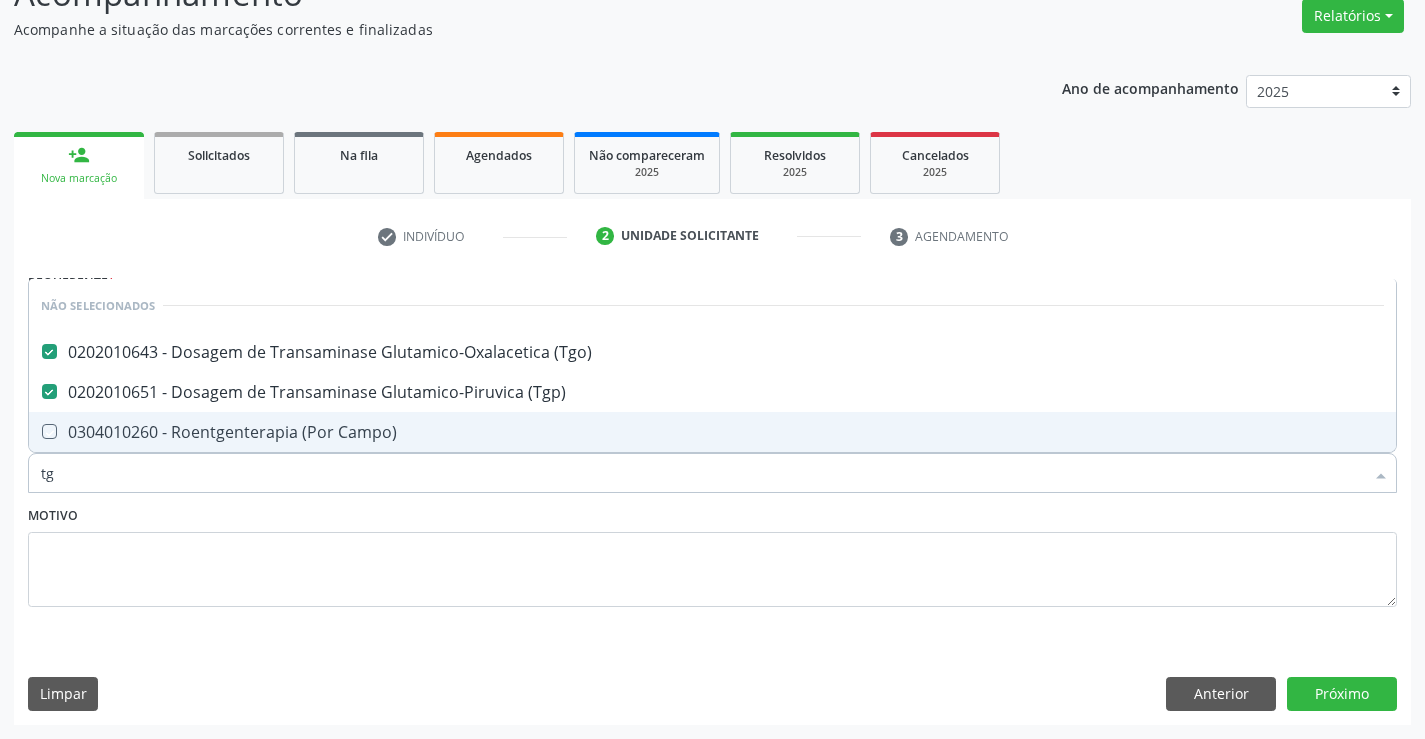 click on "Motivo" at bounding box center (712, 554) 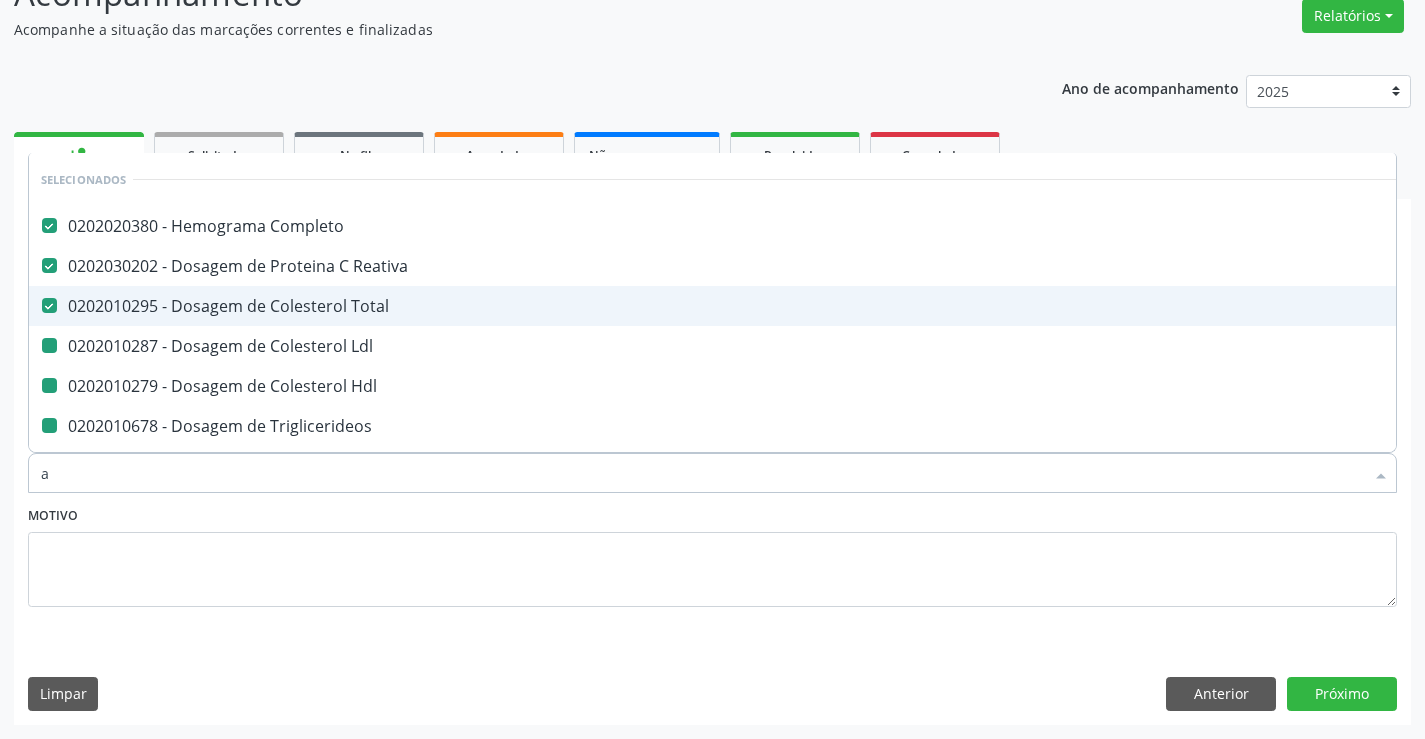 type on "ac" 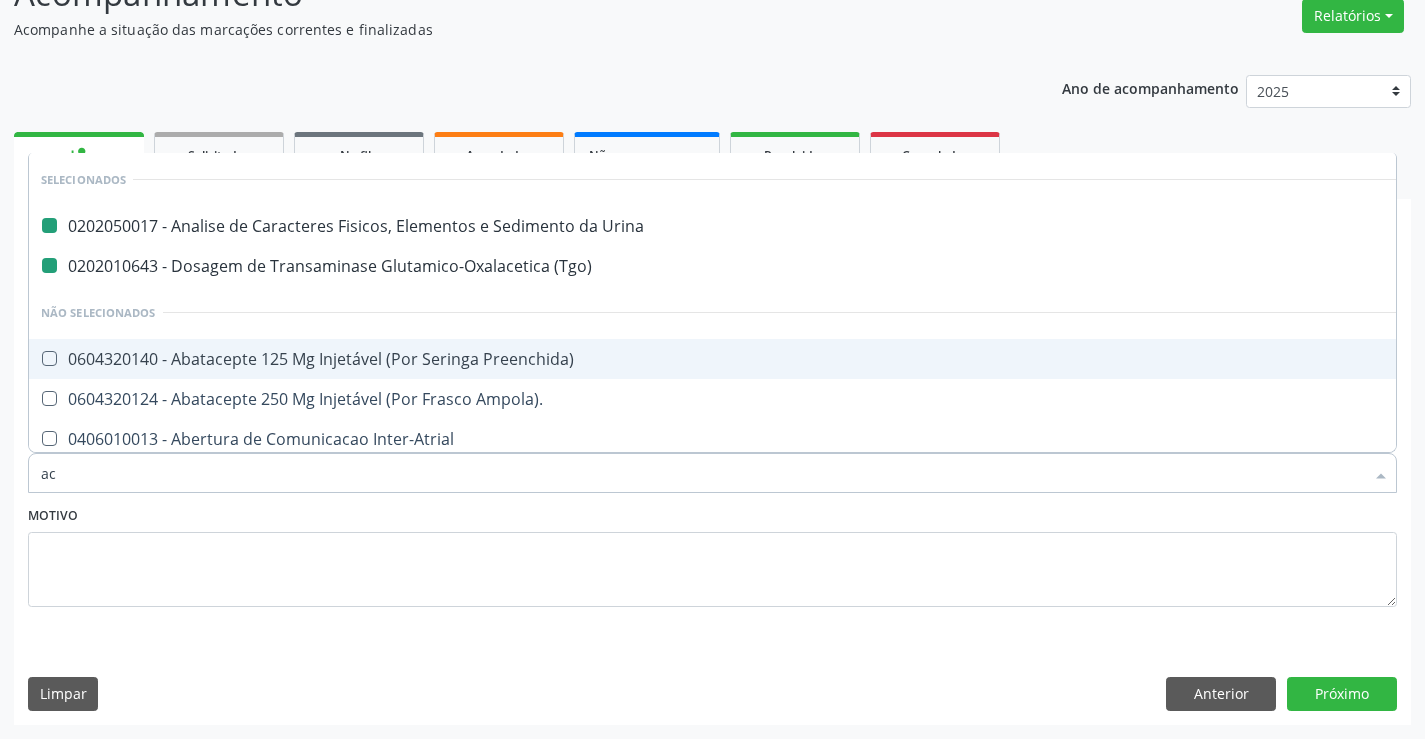 type on "aci" 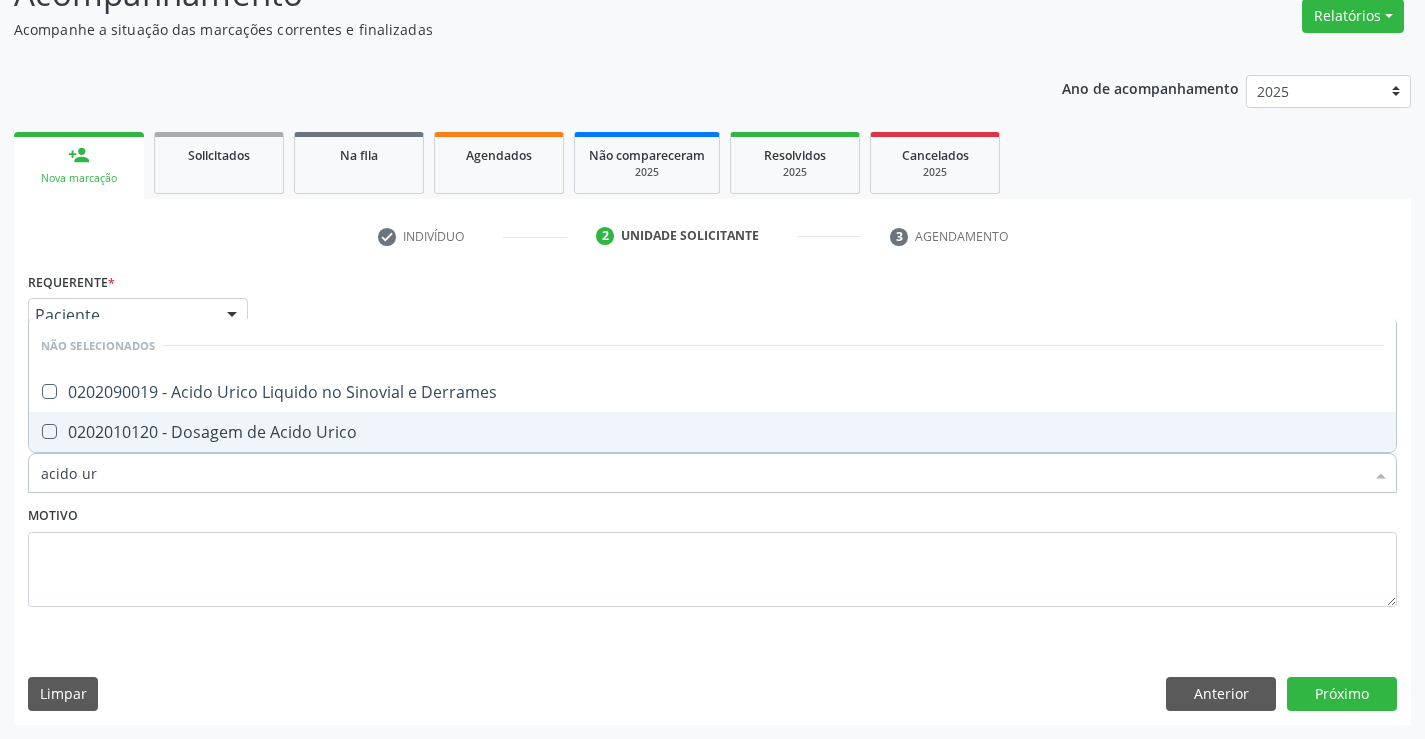 type on "acido uri" 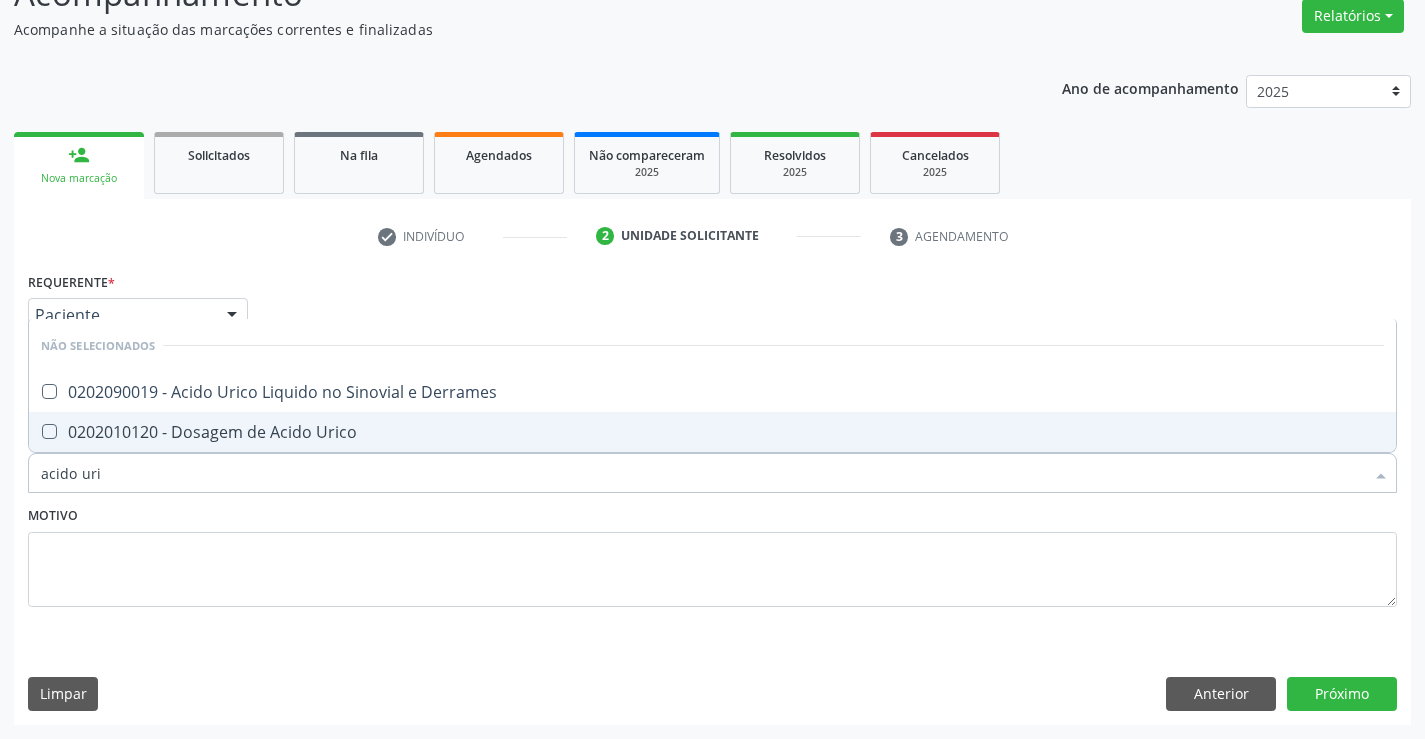 click on "0202010120 - Dosagem de Acido Urico" at bounding box center (712, 432) 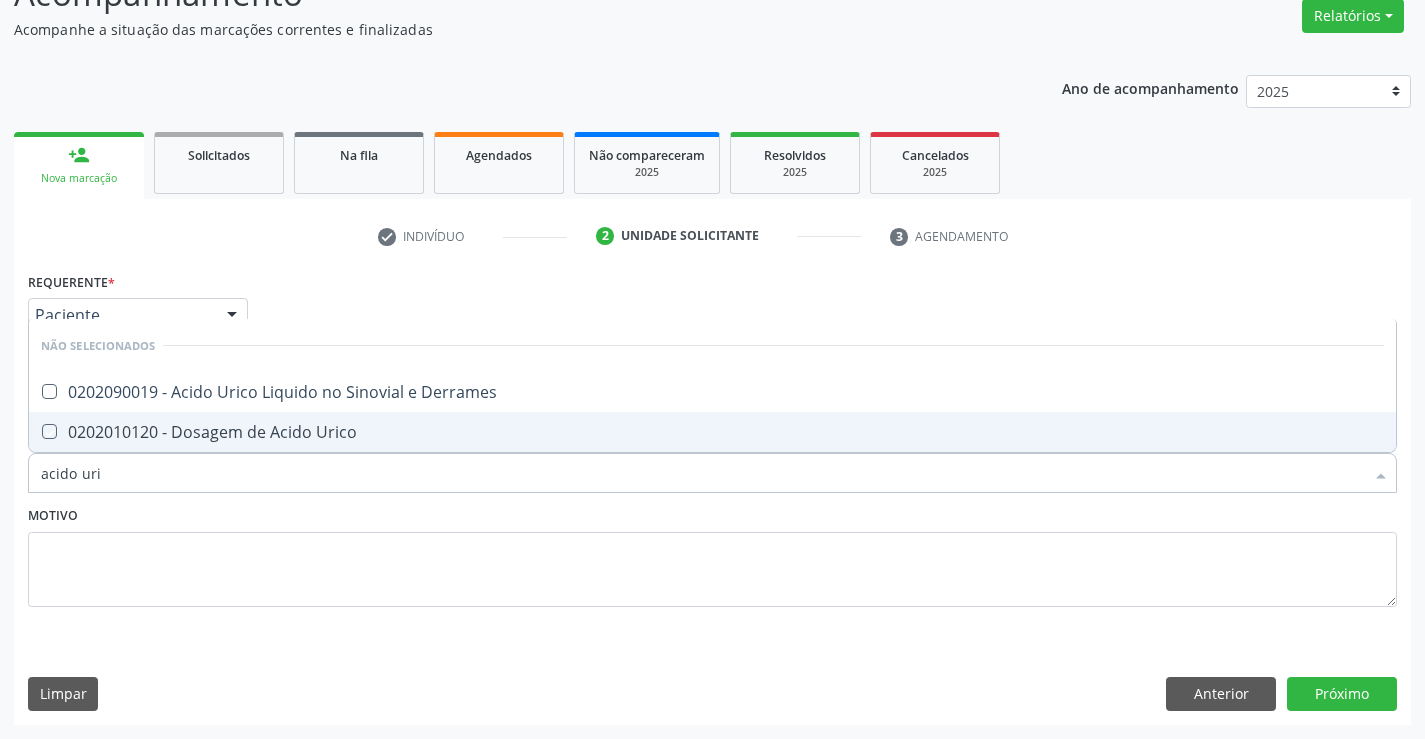 checkbox on "true" 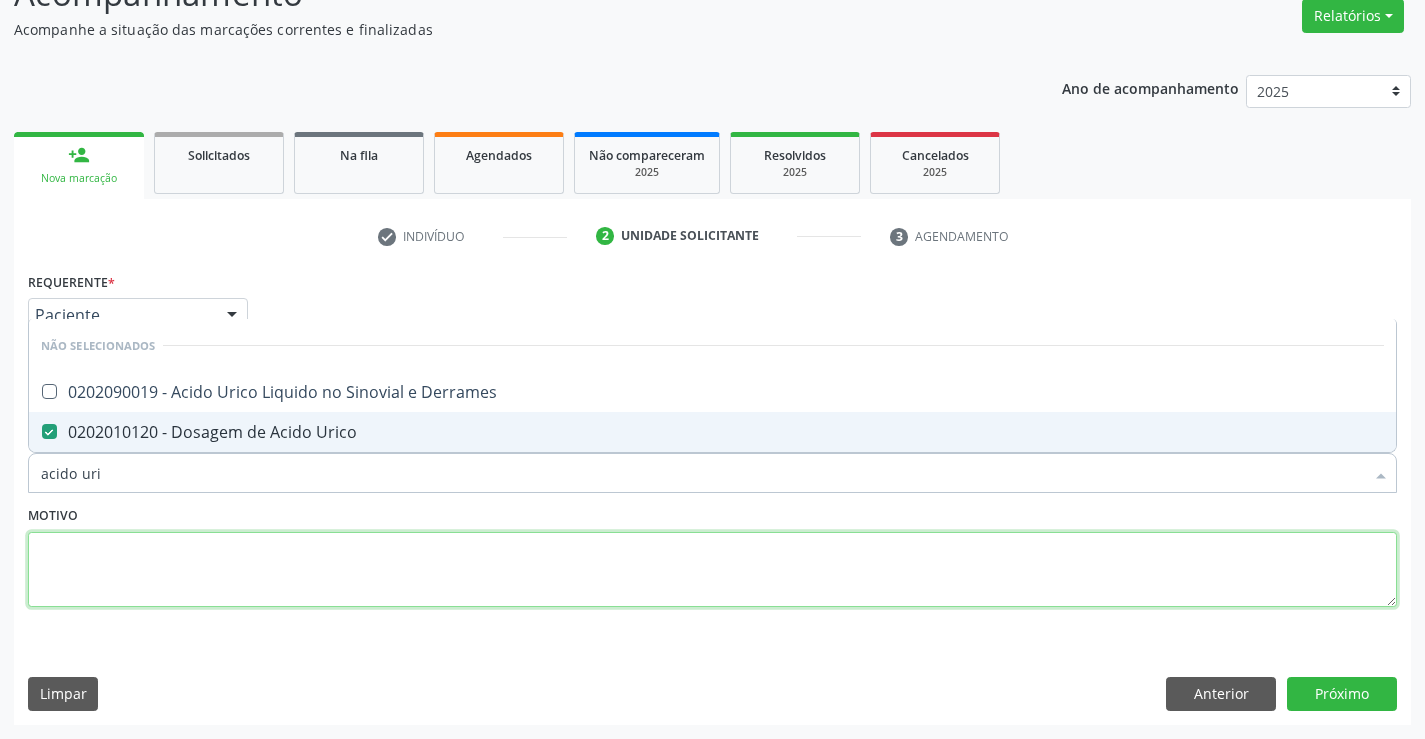 click at bounding box center [712, 570] 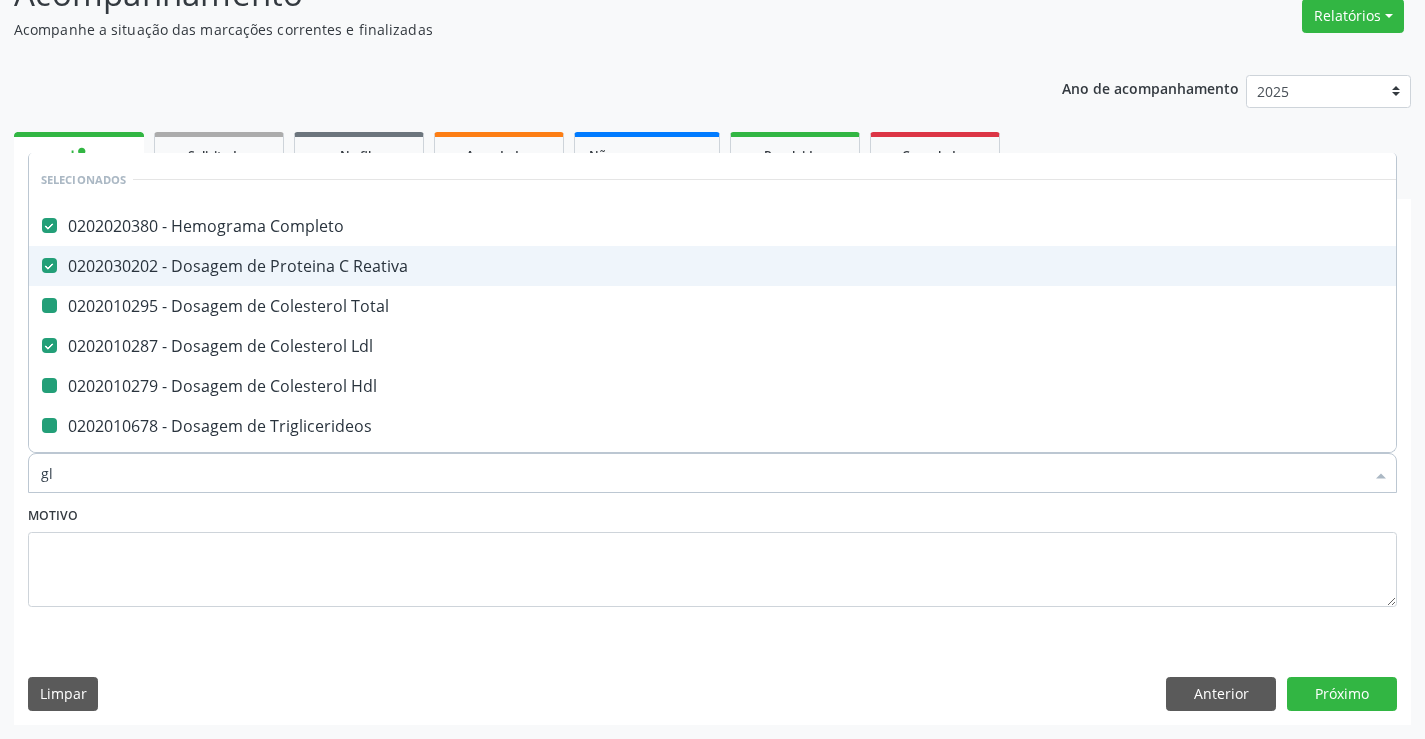 type on "gli" 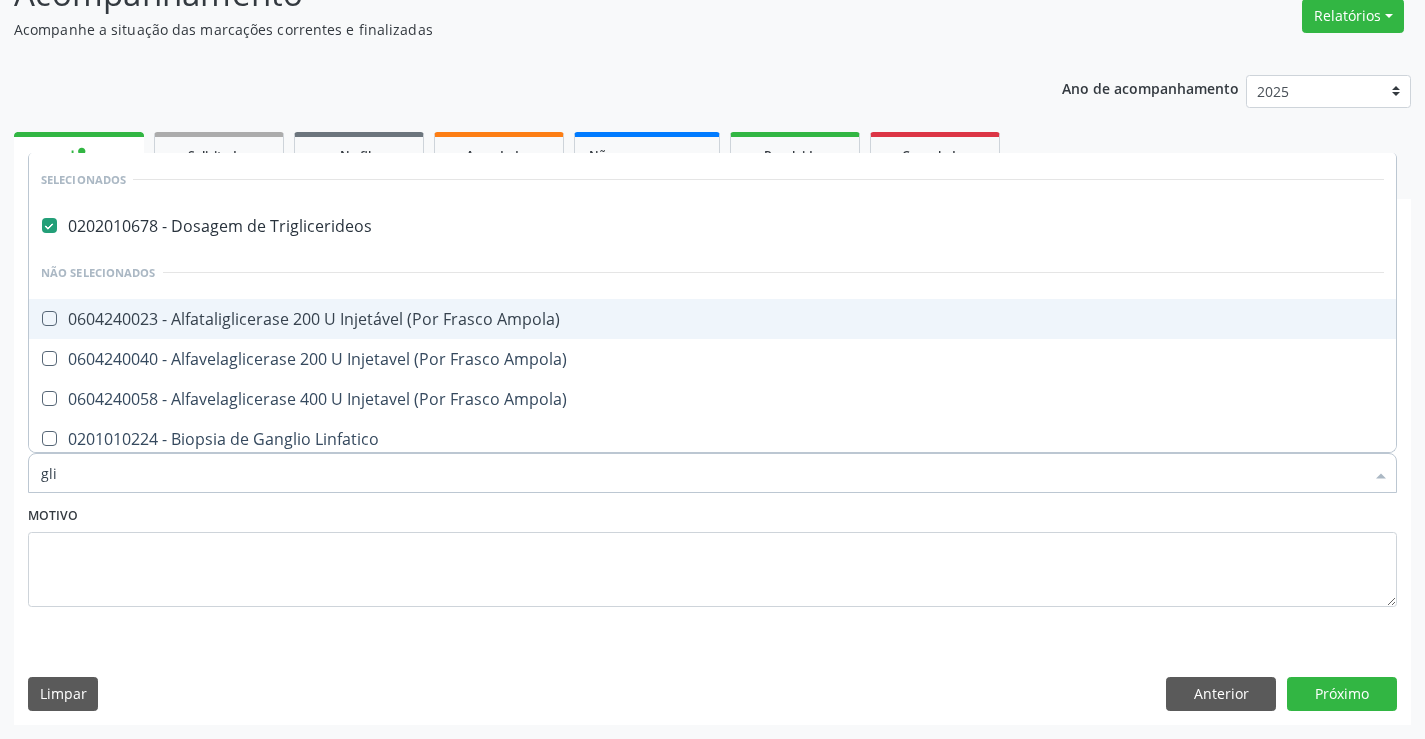 checkbox on "false" 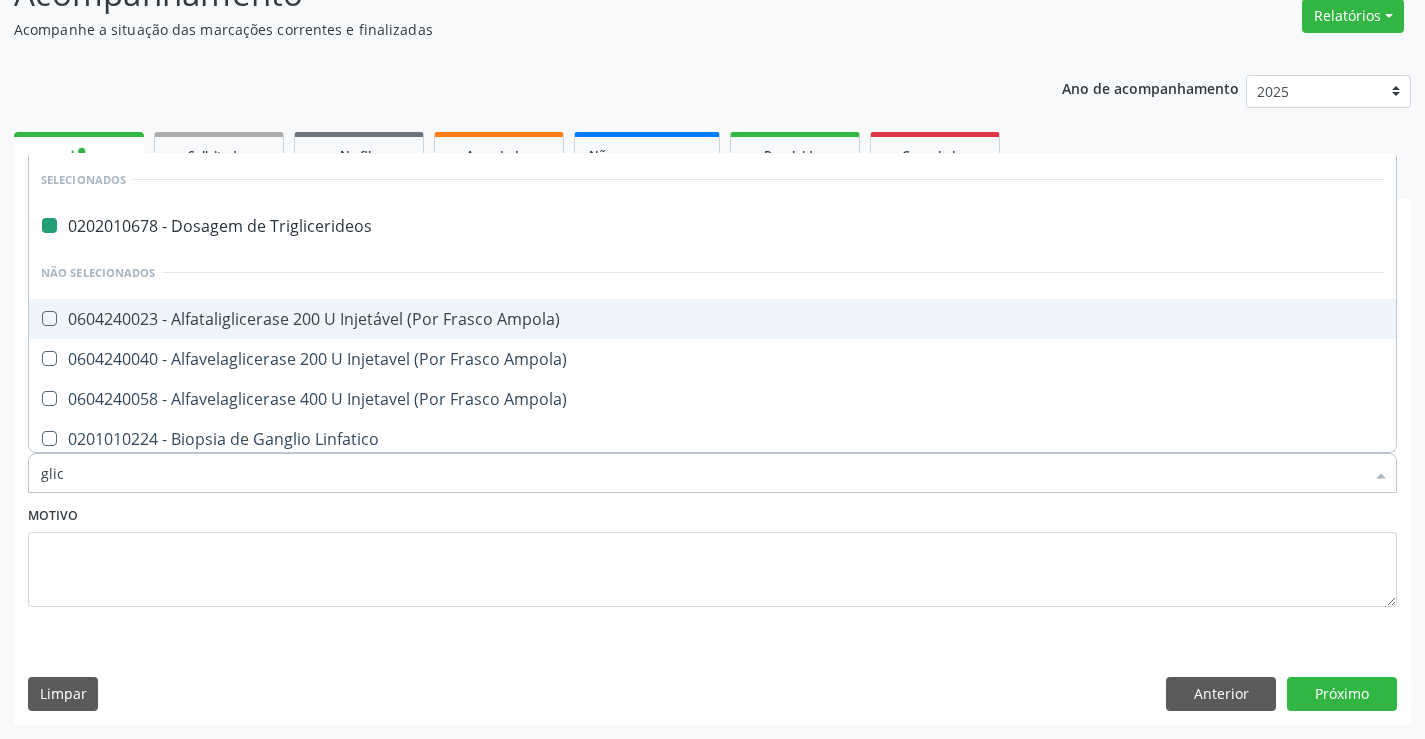 type on "glico" 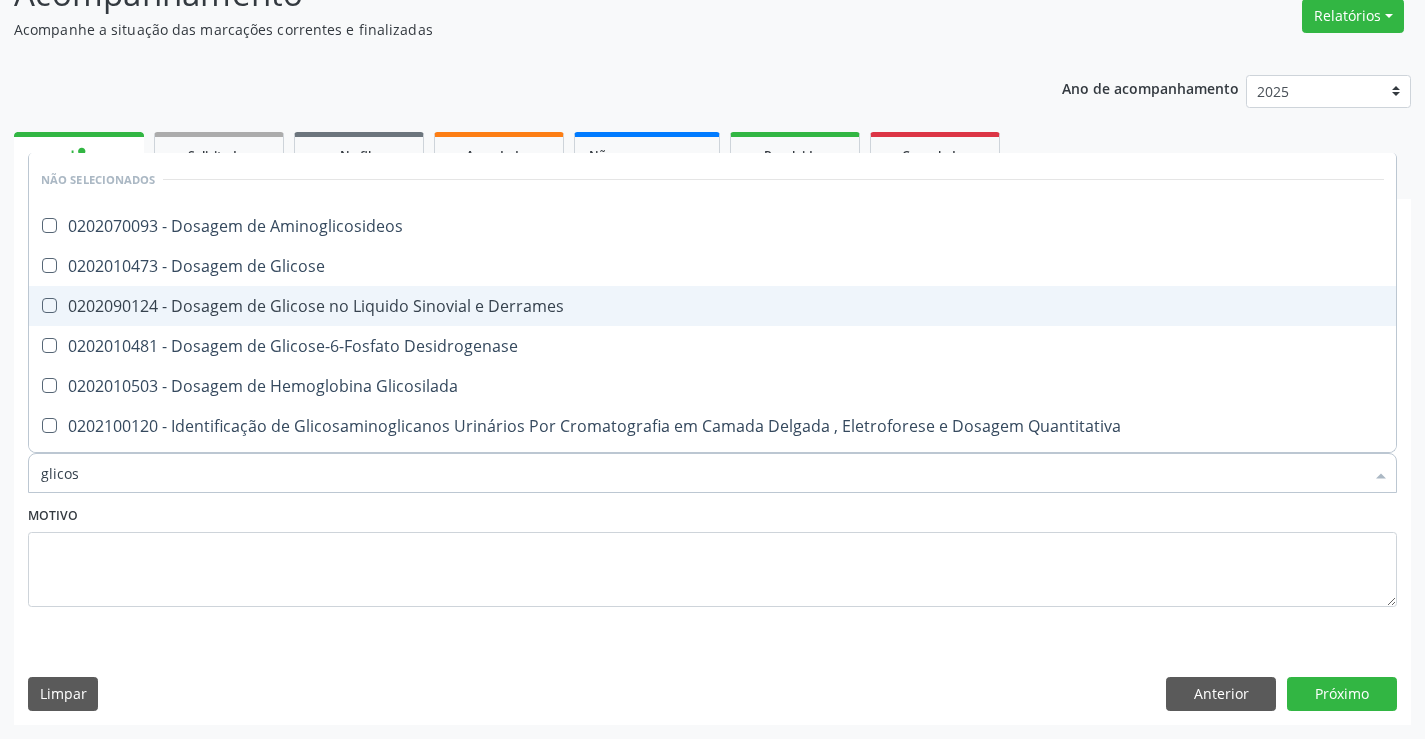 type on "glicose" 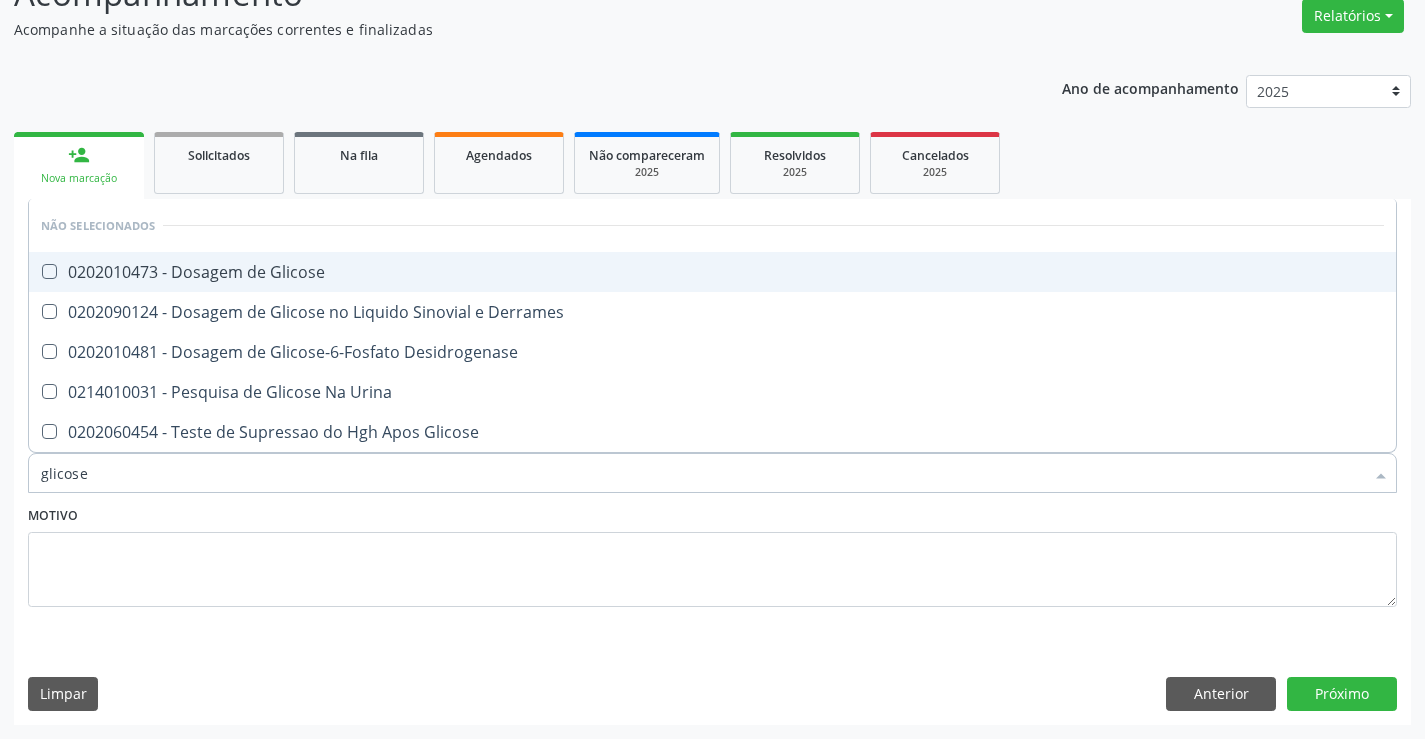 click on "0202010473 - Dosagem de Glicose" at bounding box center (712, 272) 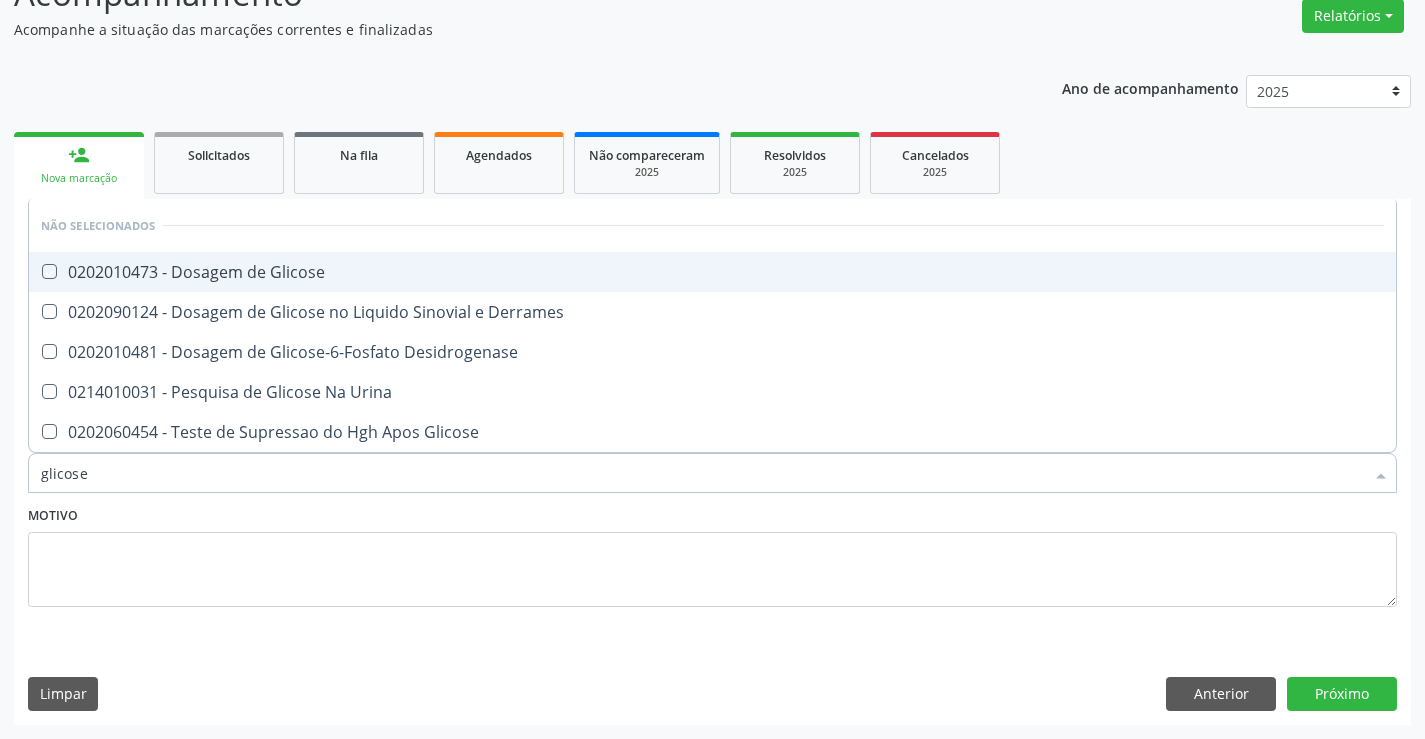 checkbox on "true" 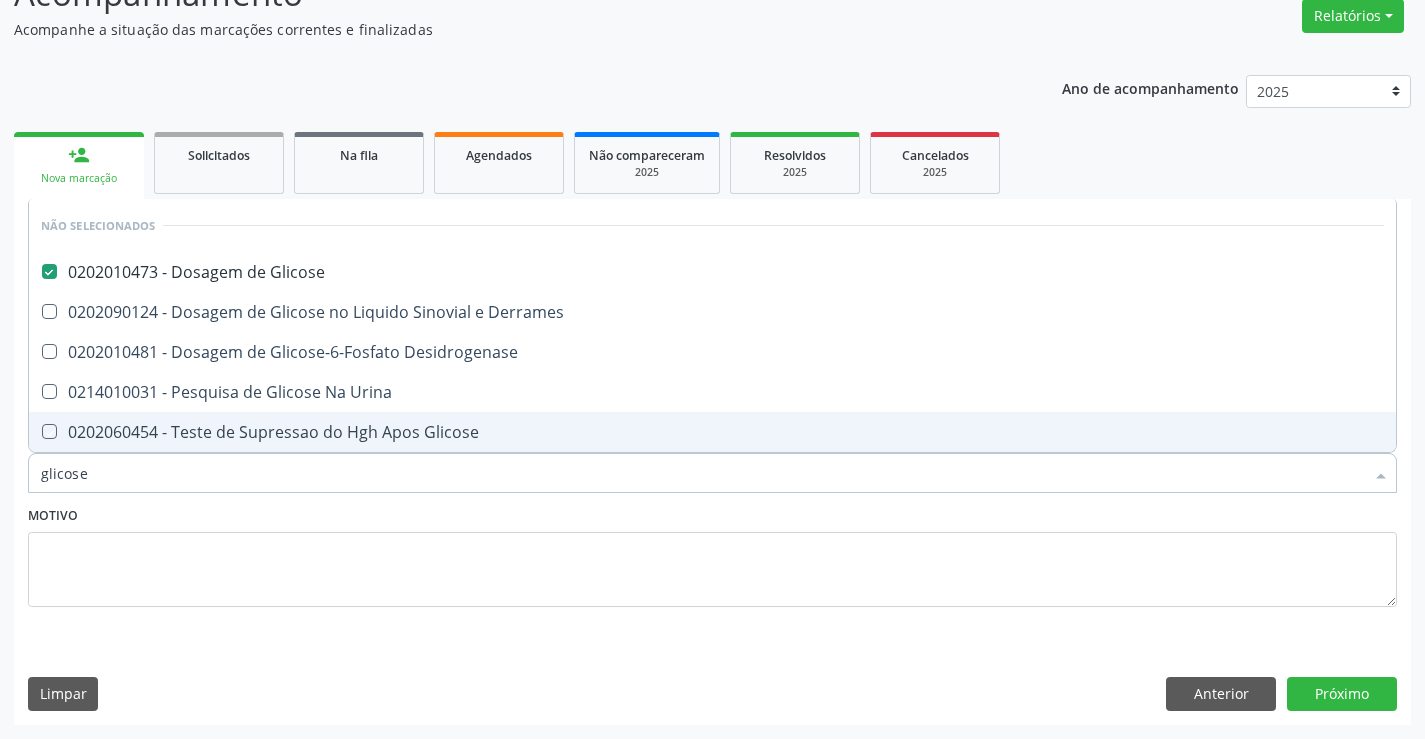 click on "Motivo" at bounding box center (712, 554) 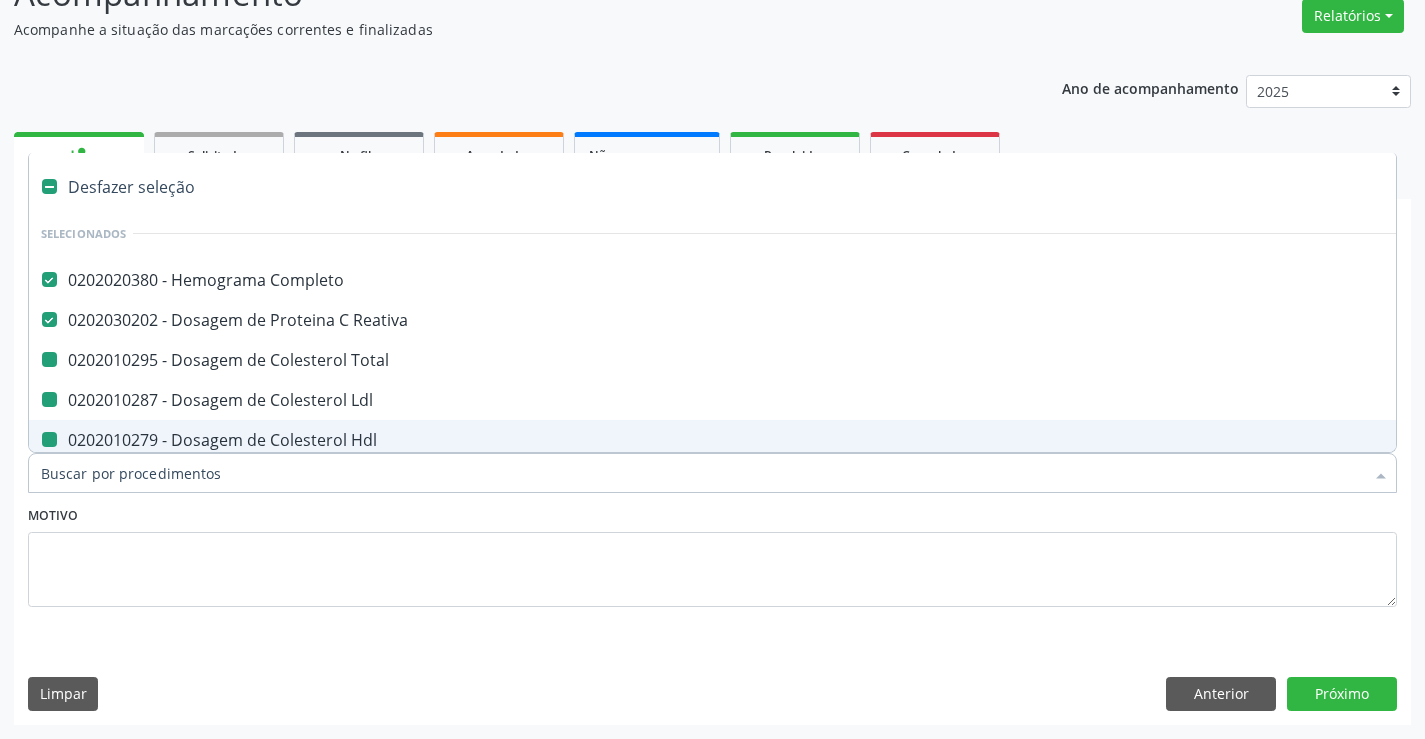 type on "f" 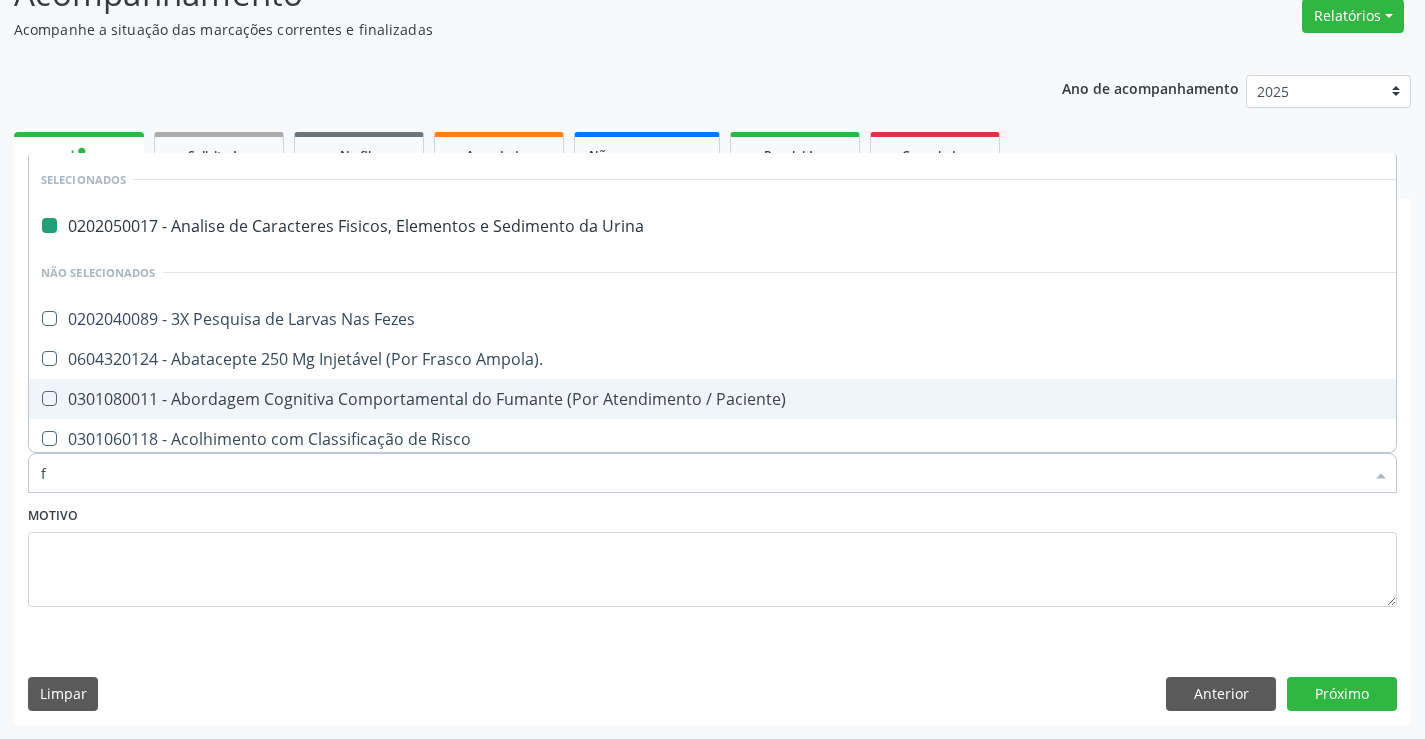 type on "fe" 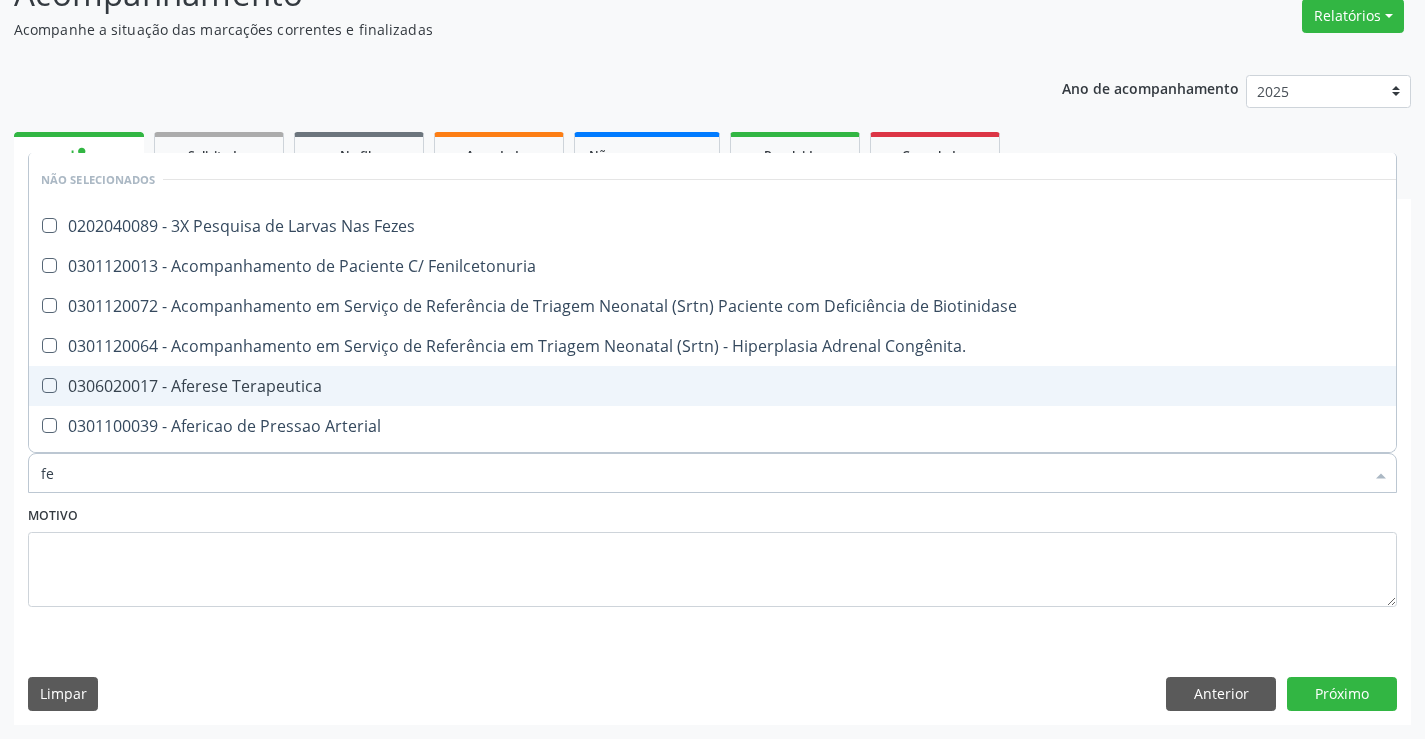 type on "fez" 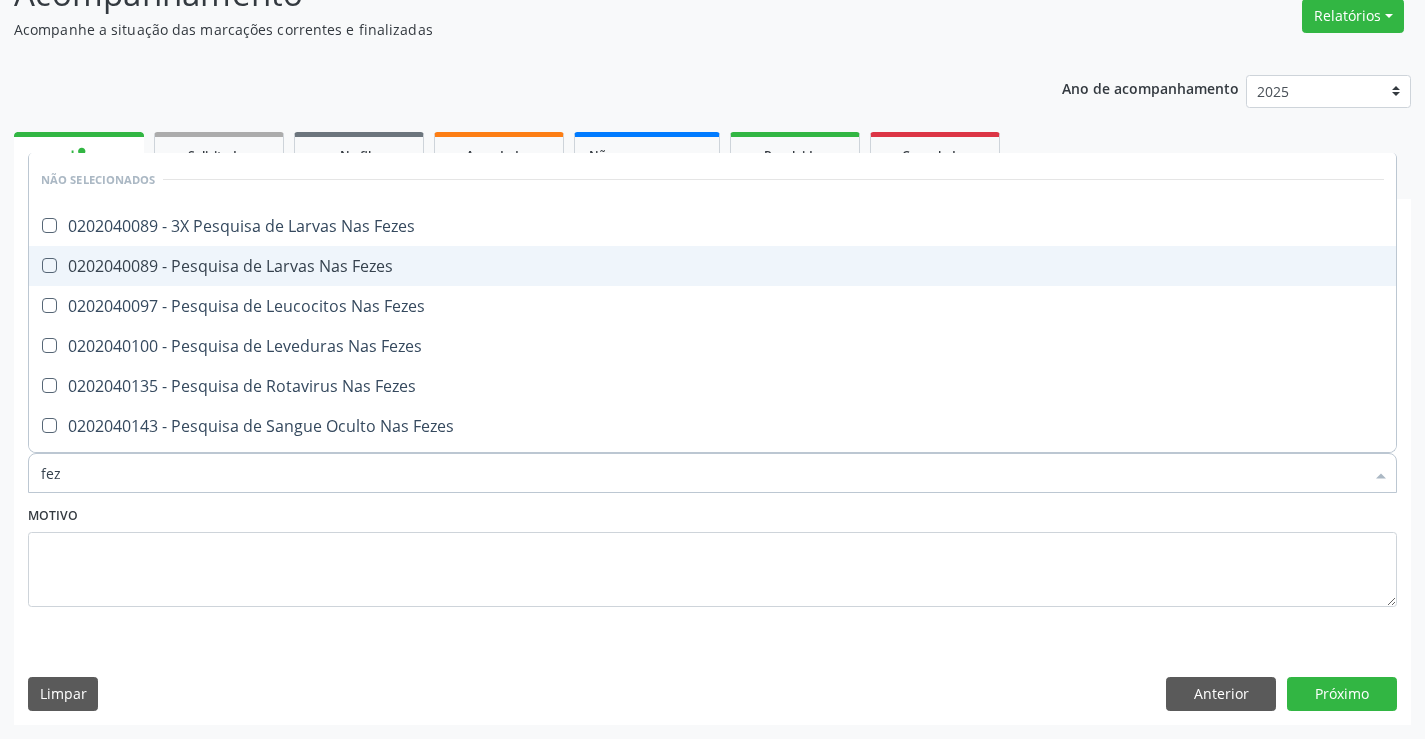 click on "0202040089 - Pesquisa de Larvas Nas Fezes" at bounding box center [712, 266] 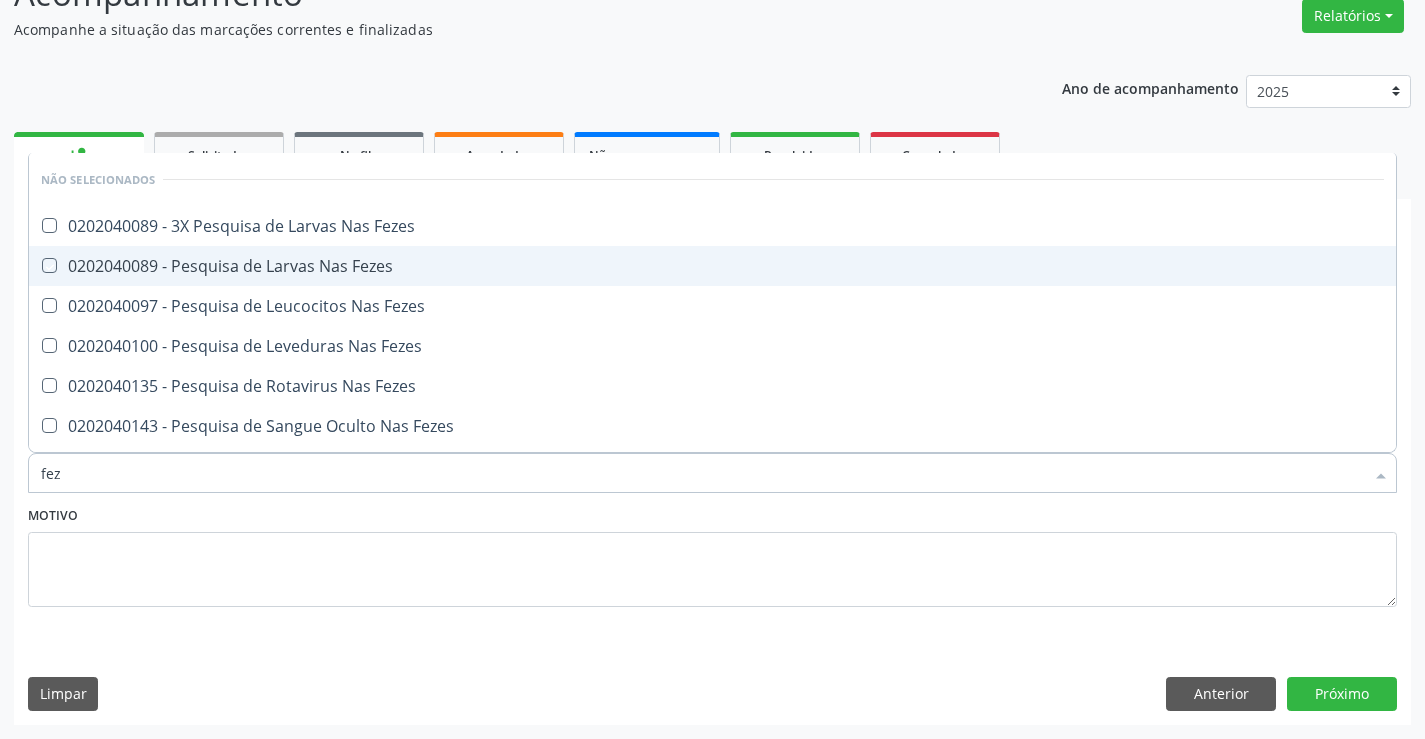 checkbox on "true" 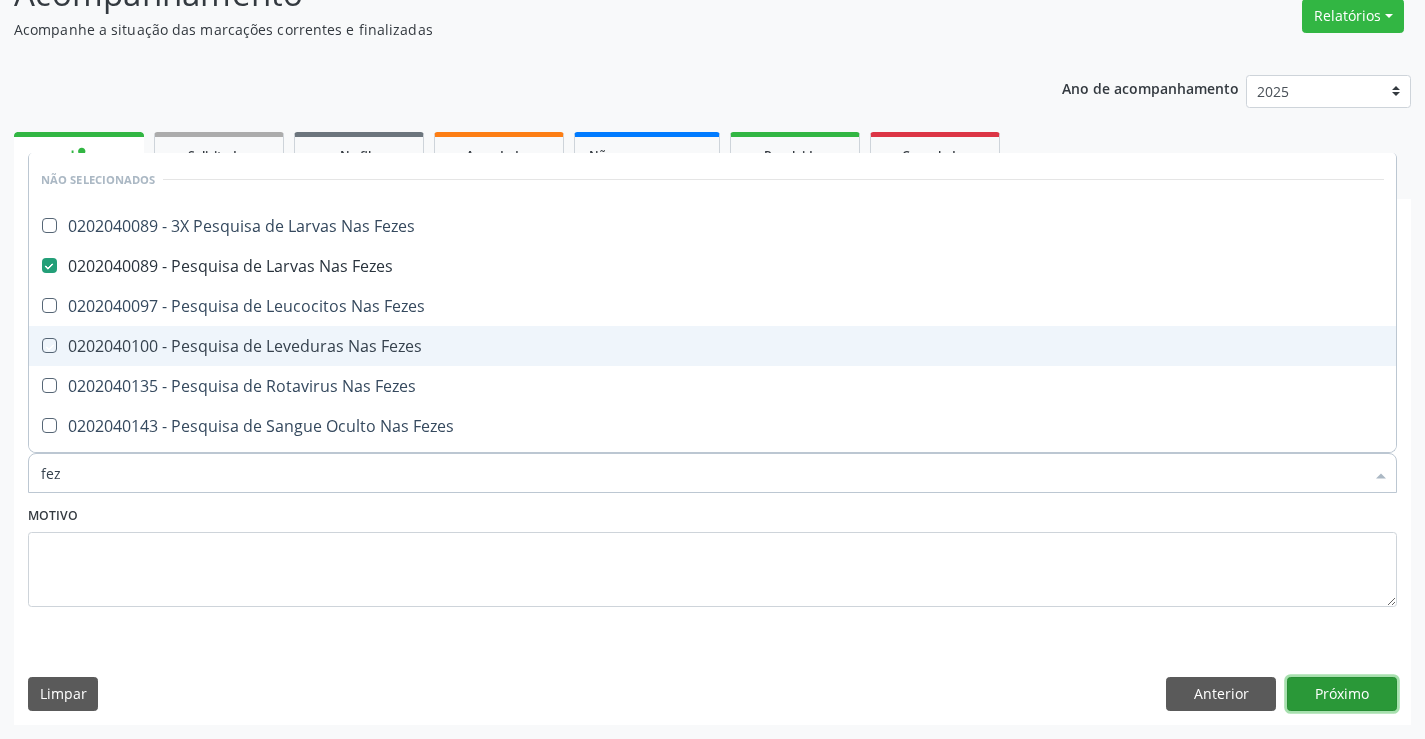 click on "Próximo" at bounding box center [1342, 694] 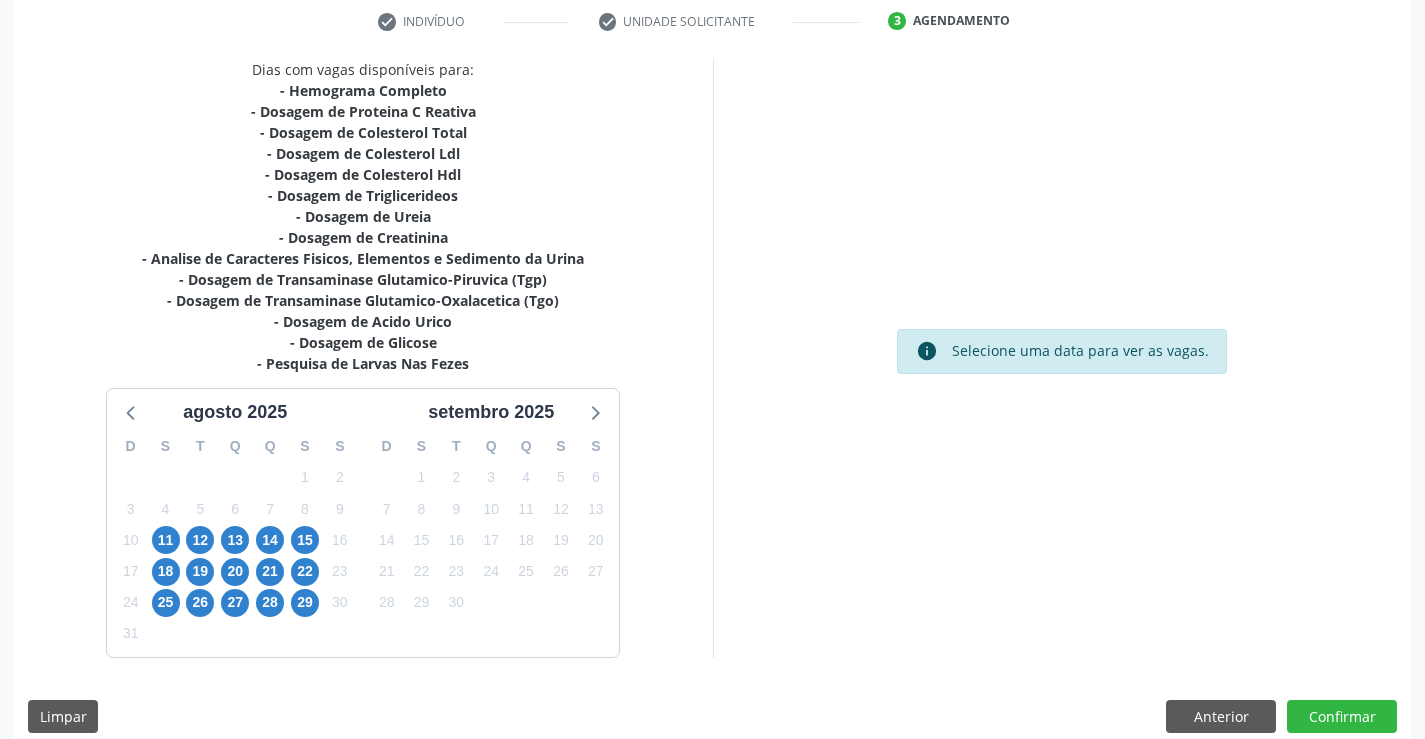 scroll, scrollTop: 404, scrollLeft: 0, axis: vertical 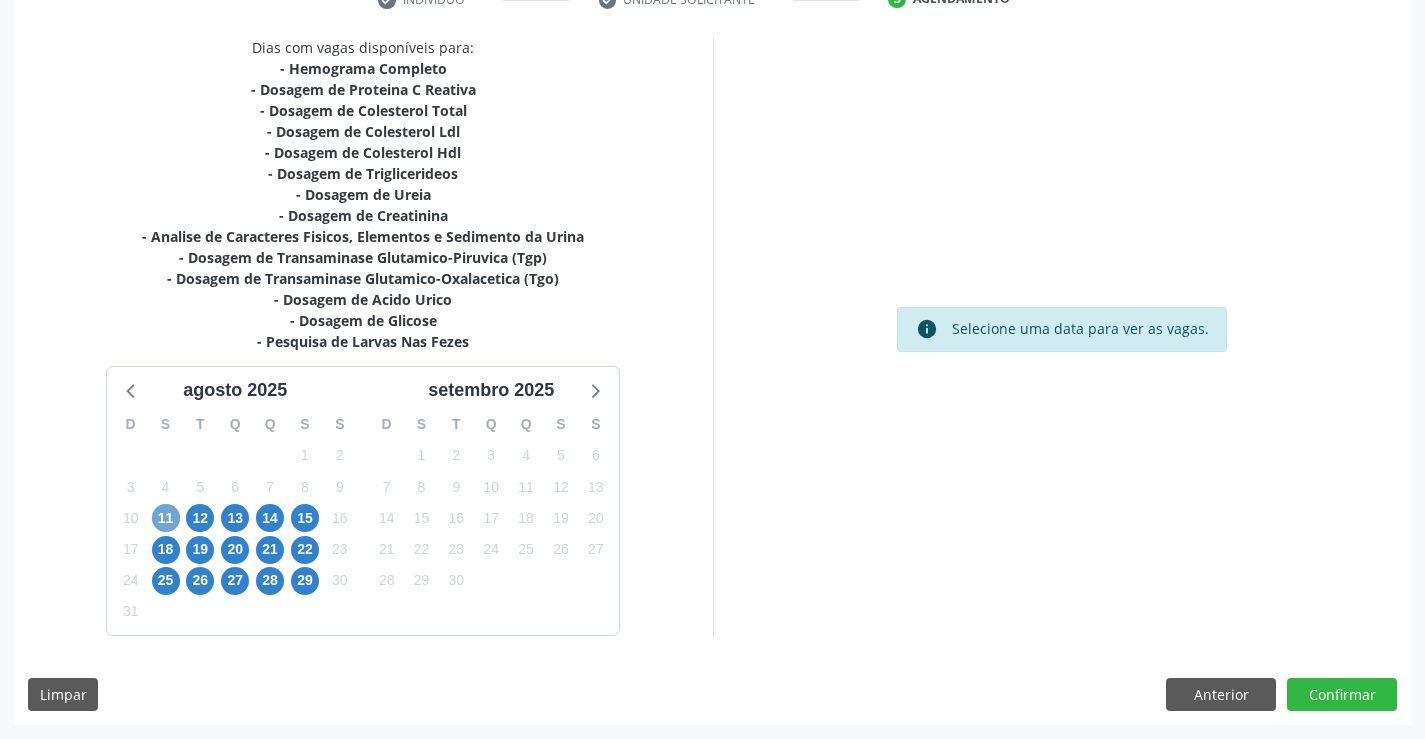 click on "11" at bounding box center (166, 518) 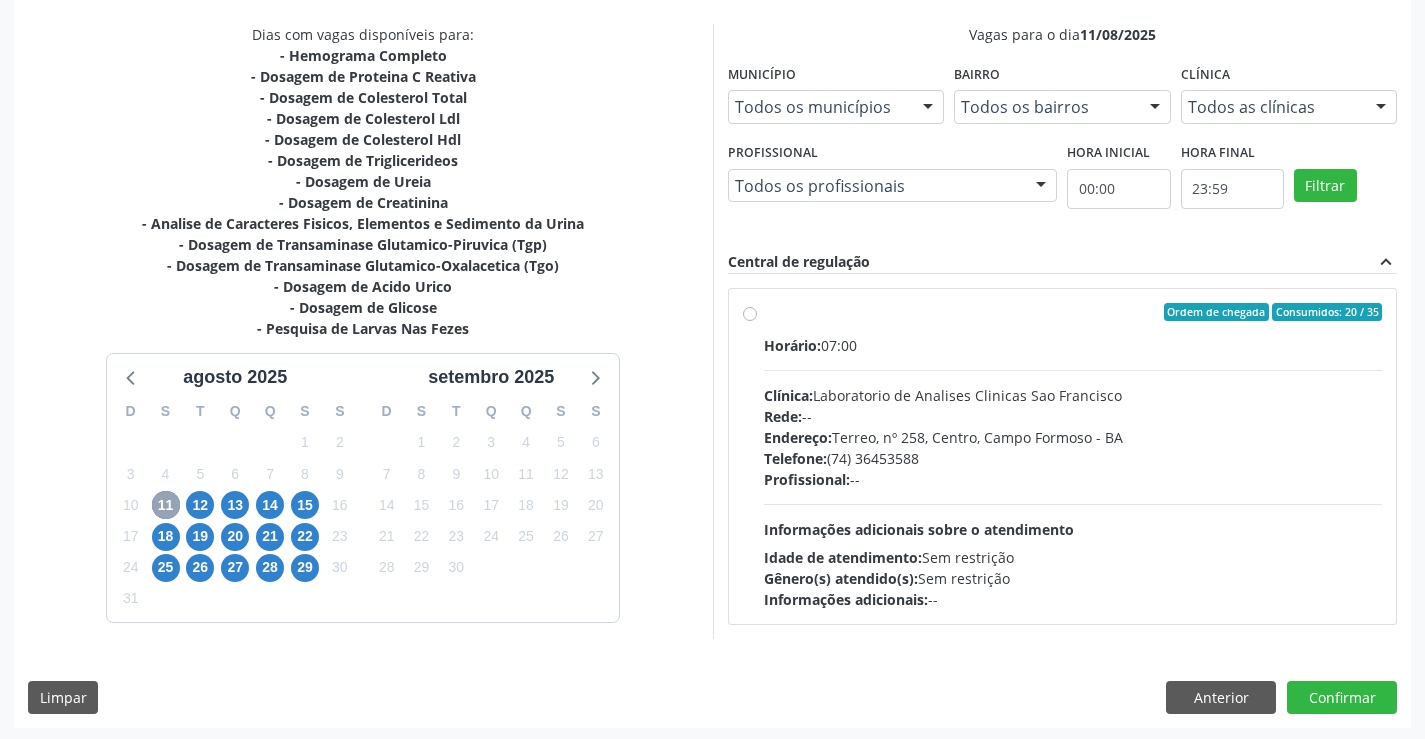 scroll, scrollTop: 420, scrollLeft: 0, axis: vertical 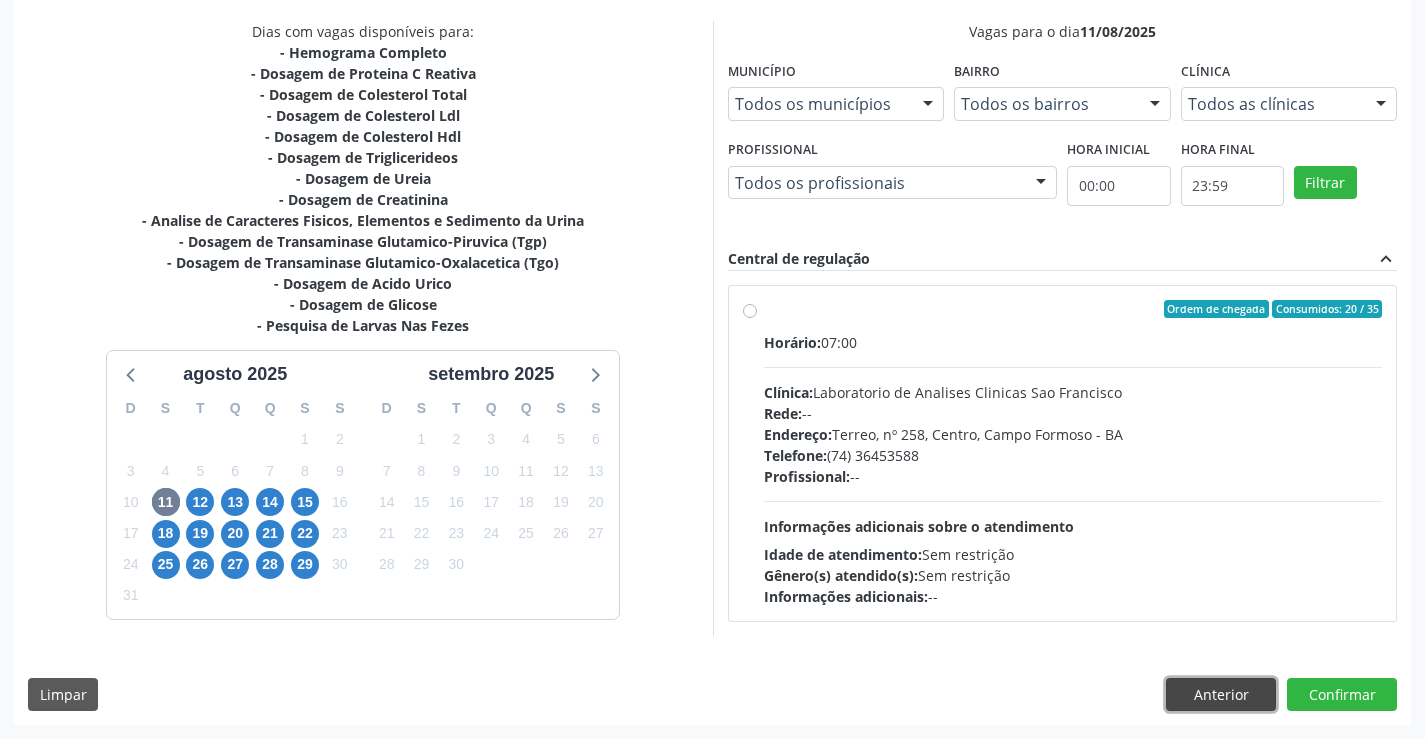 click on "Anterior" at bounding box center [1221, 695] 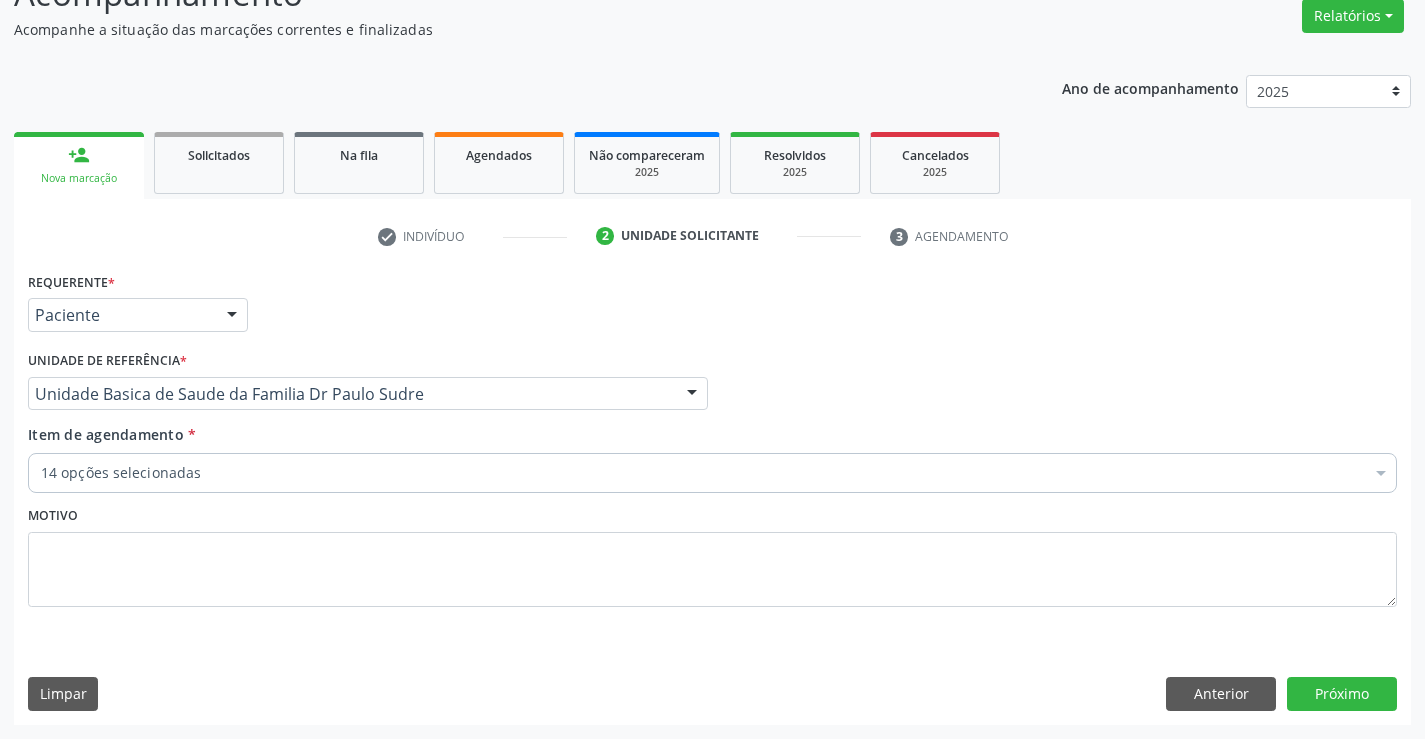 scroll, scrollTop: 167, scrollLeft: 0, axis: vertical 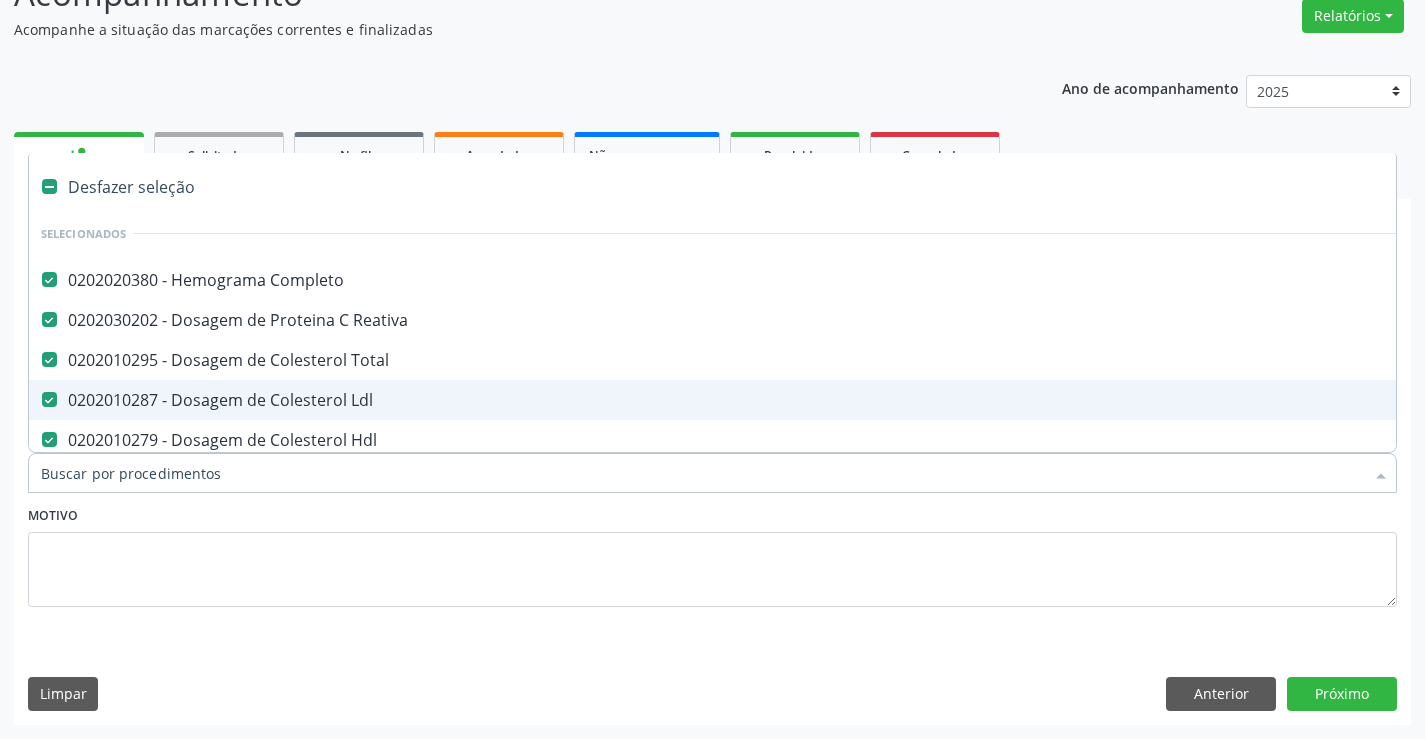 type 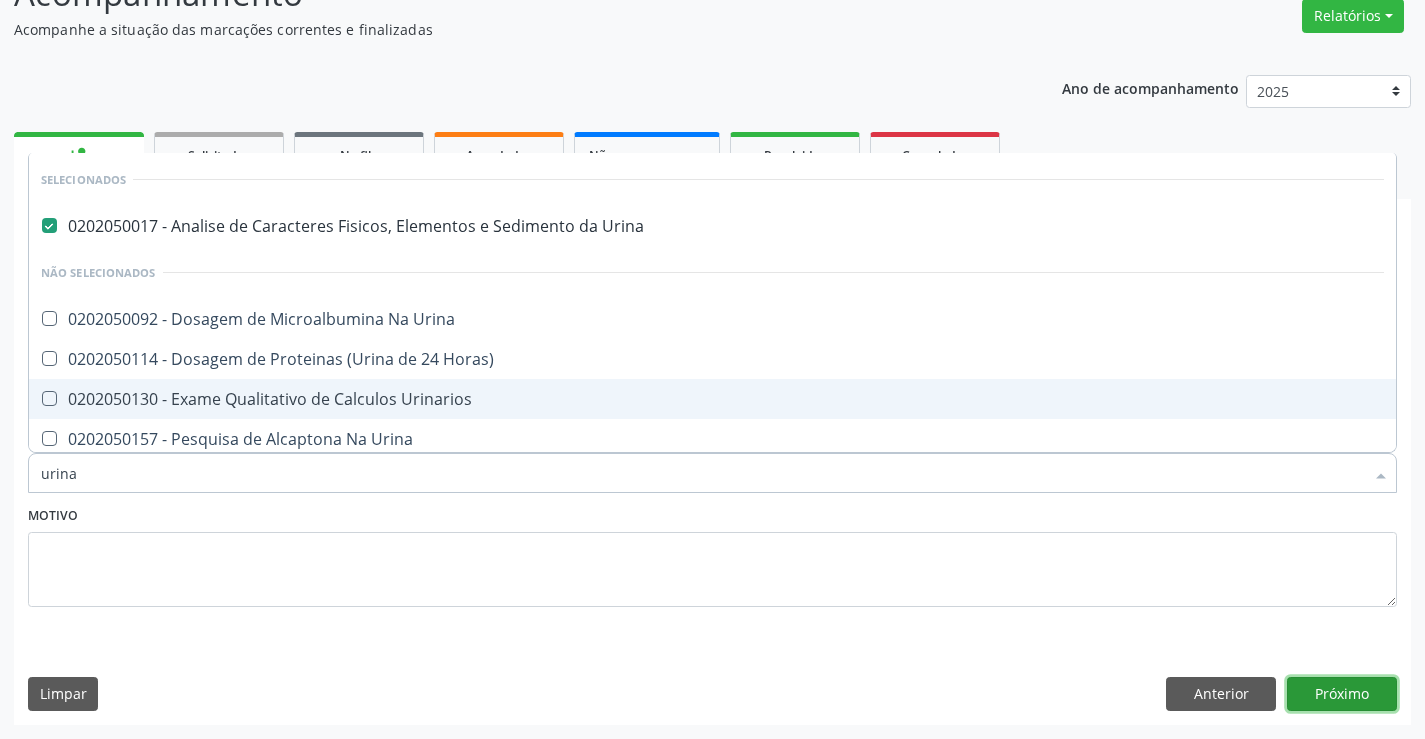 click on "Próximo" at bounding box center [1342, 694] 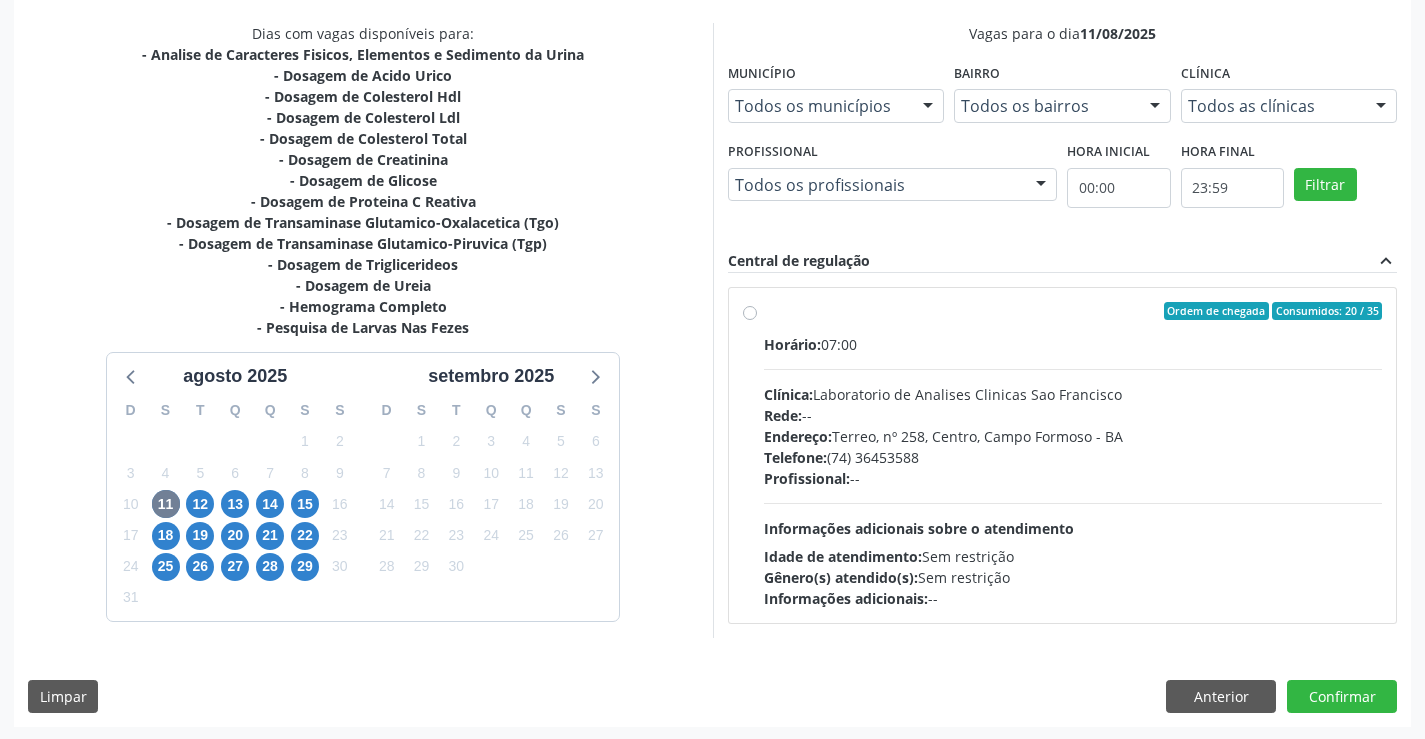 scroll, scrollTop: 420, scrollLeft: 0, axis: vertical 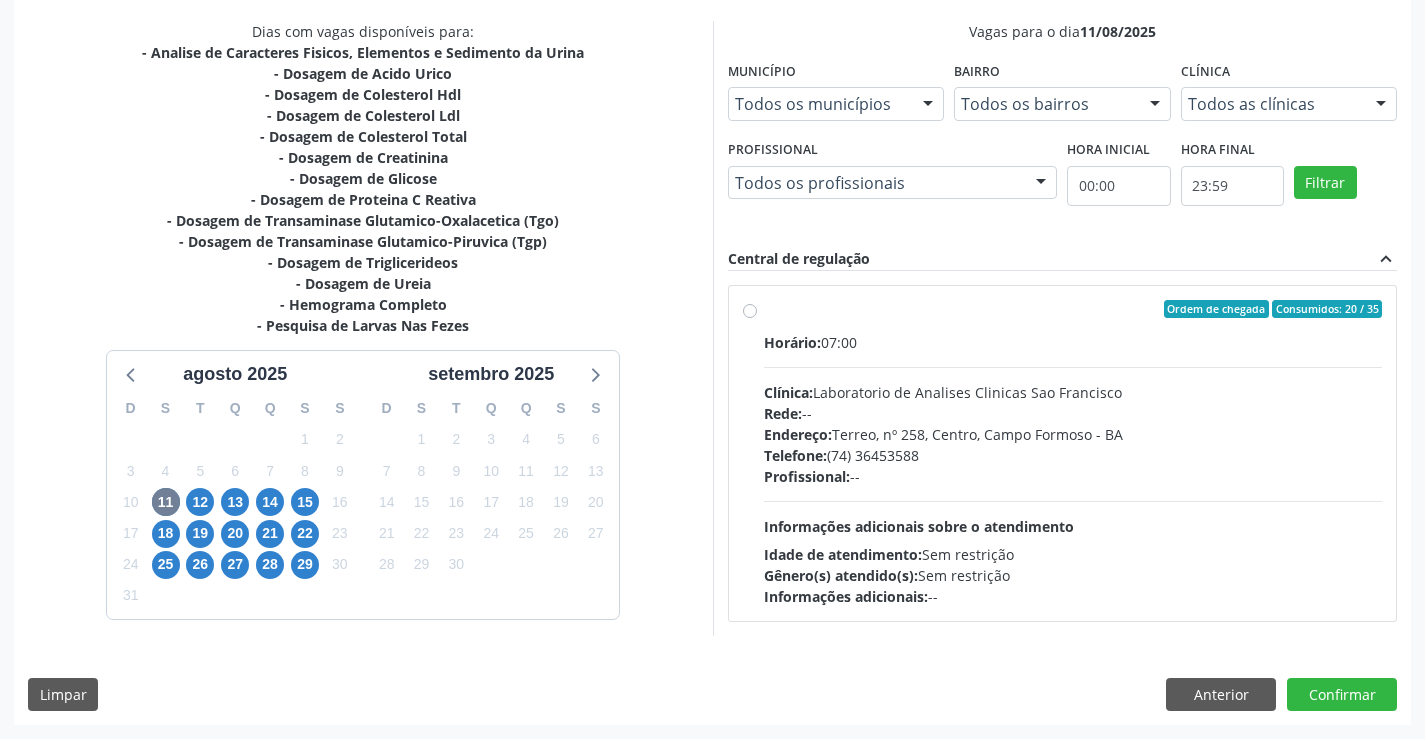 click on "Ordem de chegada
Consumidos: 20 / 35" at bounding box center (1073, 309) 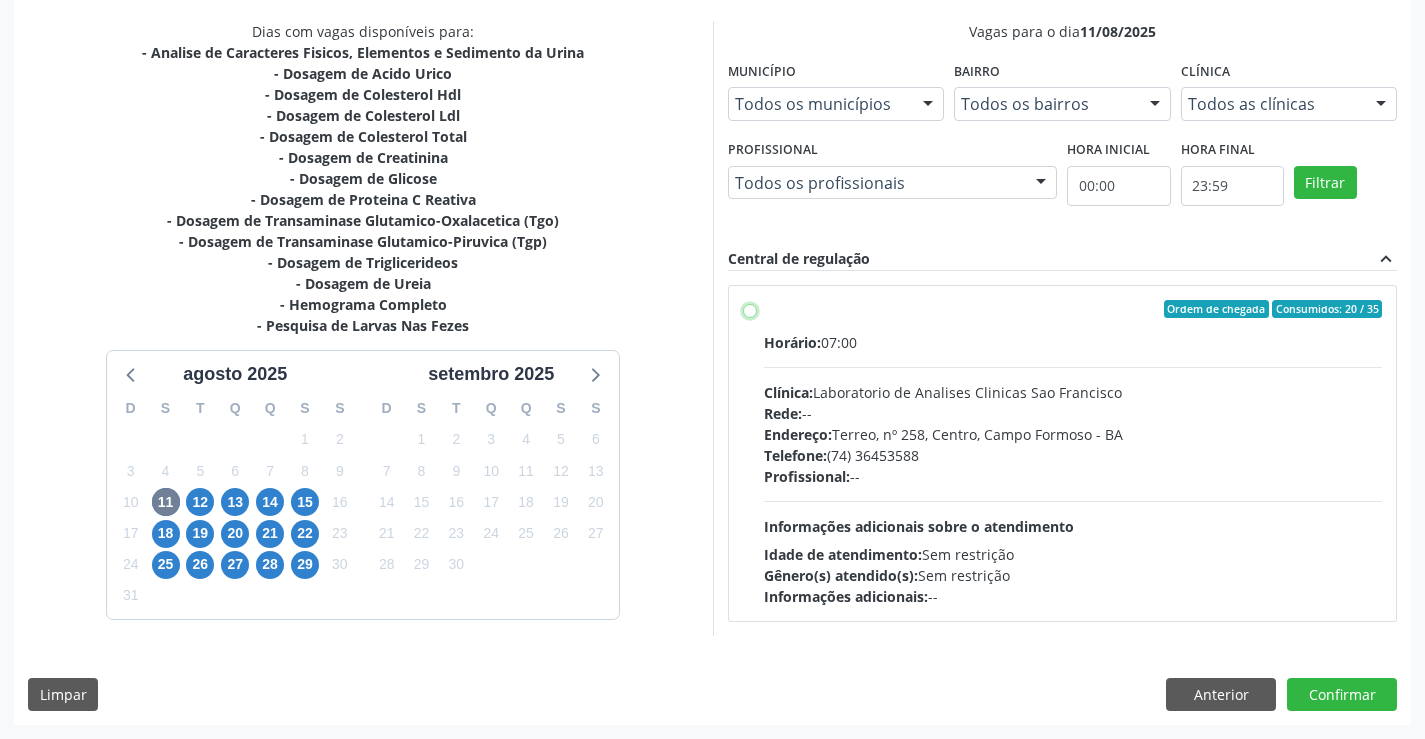 click on "Ordem de chegada
Consumidos: 20 / 35
Horário:   07:00
Clínica:  Laboratorio de Analises Clinicas Sao Francisco
Rede:
--
Endereço:   Terreo, nº 258, Centro, Campo Formoso - BA
Telefone:   (74) 36453588
Profissional:
--
Informações adicionais sobre o atendimento
Idade de atendimento:
Sem restrição
Gênero(s) atendido(s):
Sem restrição
Informações adicionais:
--" at bounding box center (750, 309) 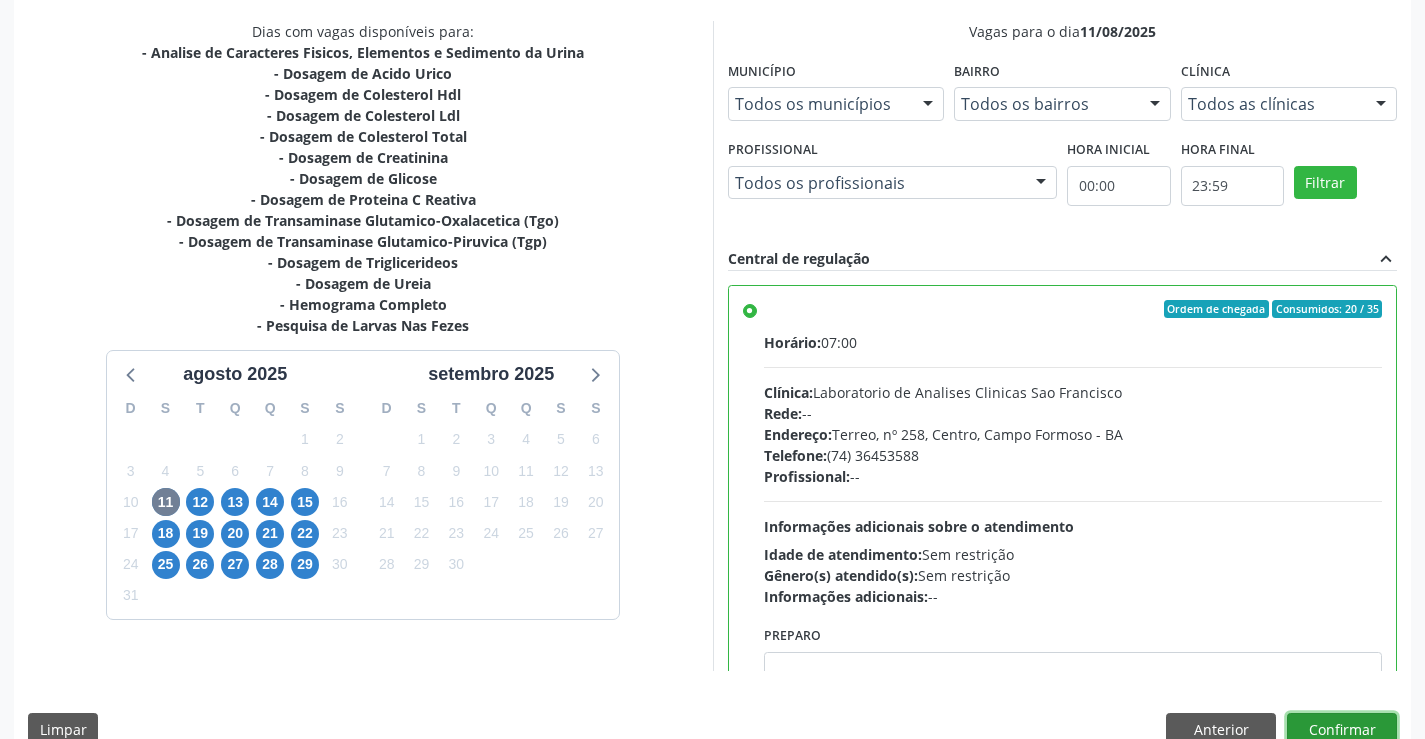 click on "Confirmar" at bounding box center (1342, 730) 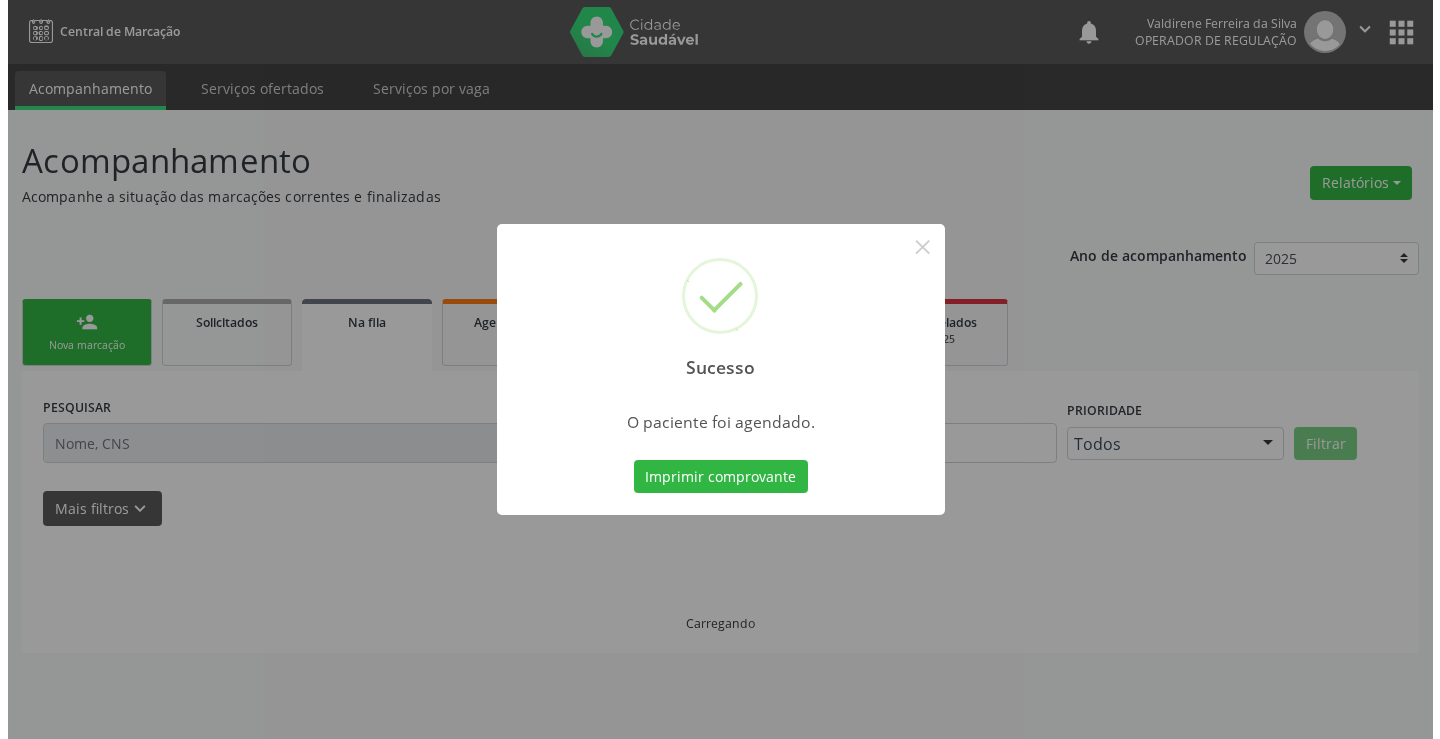 scroll, scrollTop: 0, scrollLeft: 0, axis: both 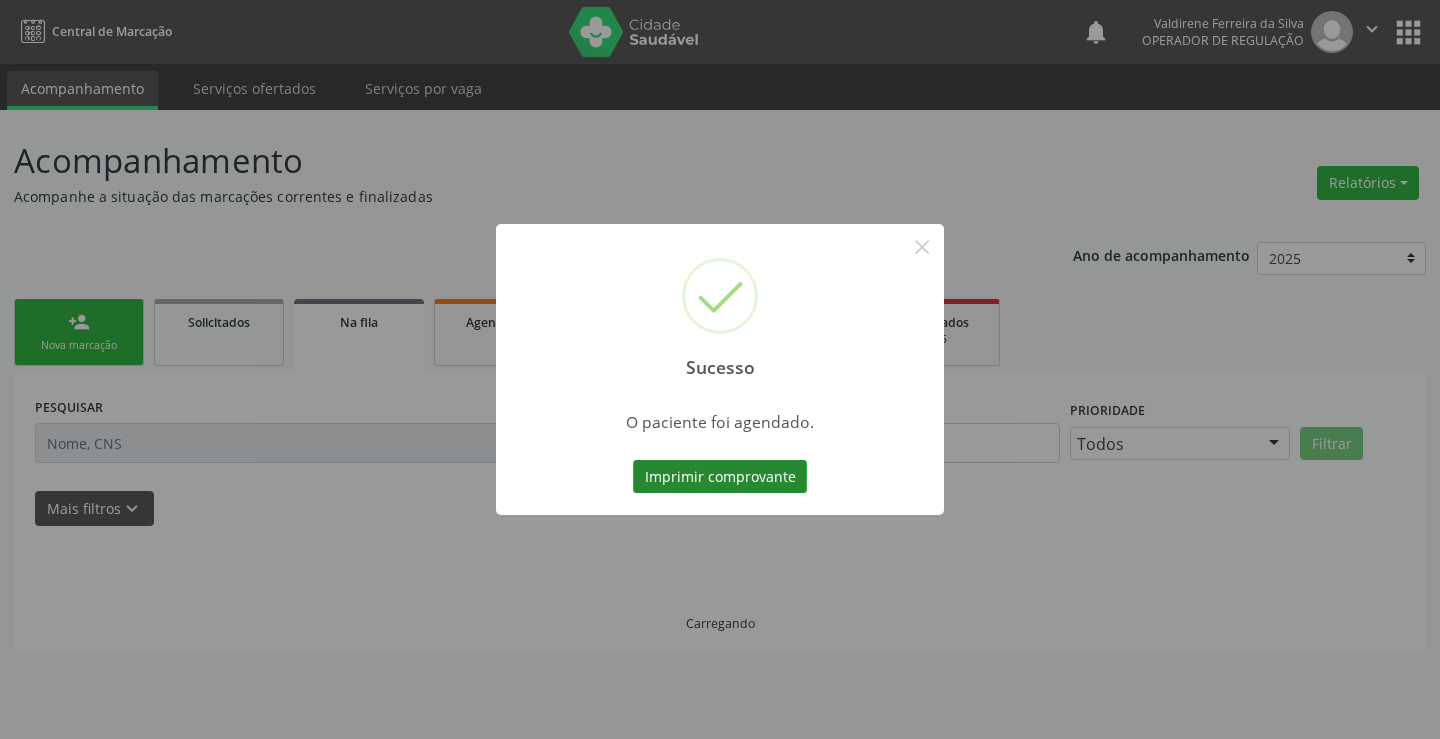 click on "Imprimir comprovante" at bounding box center [720, 477] 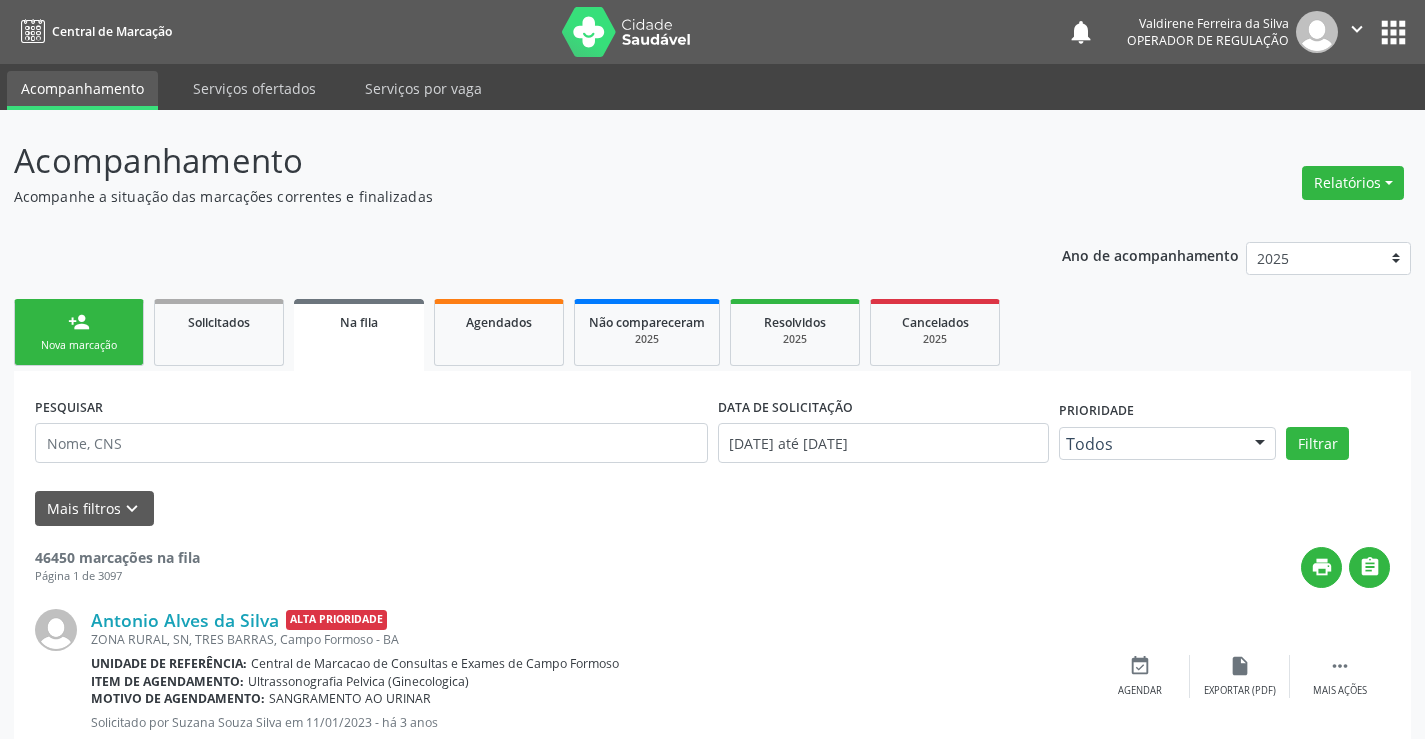 scroll, scrollTop: 0, scrollLeft: 0, axis: both 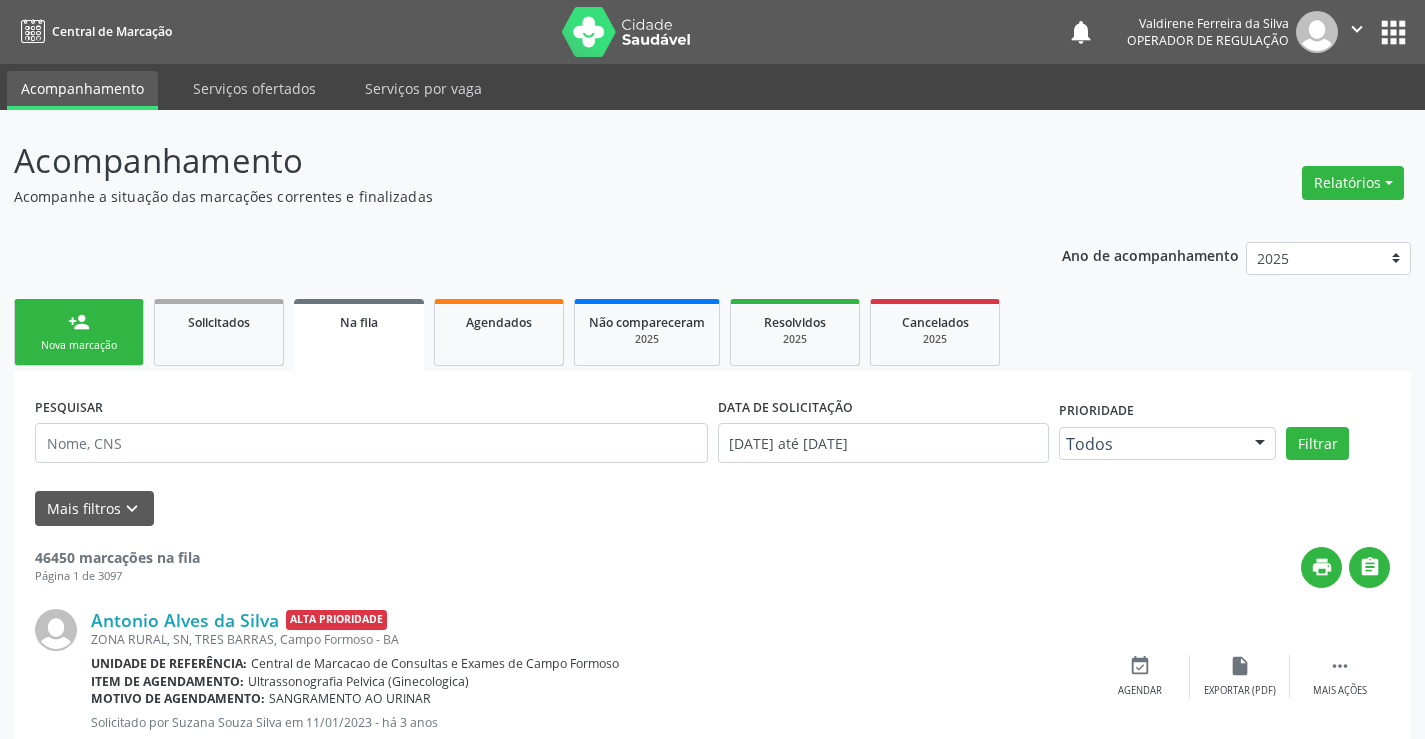 click on "person_add" at bounding box center (79, 322) 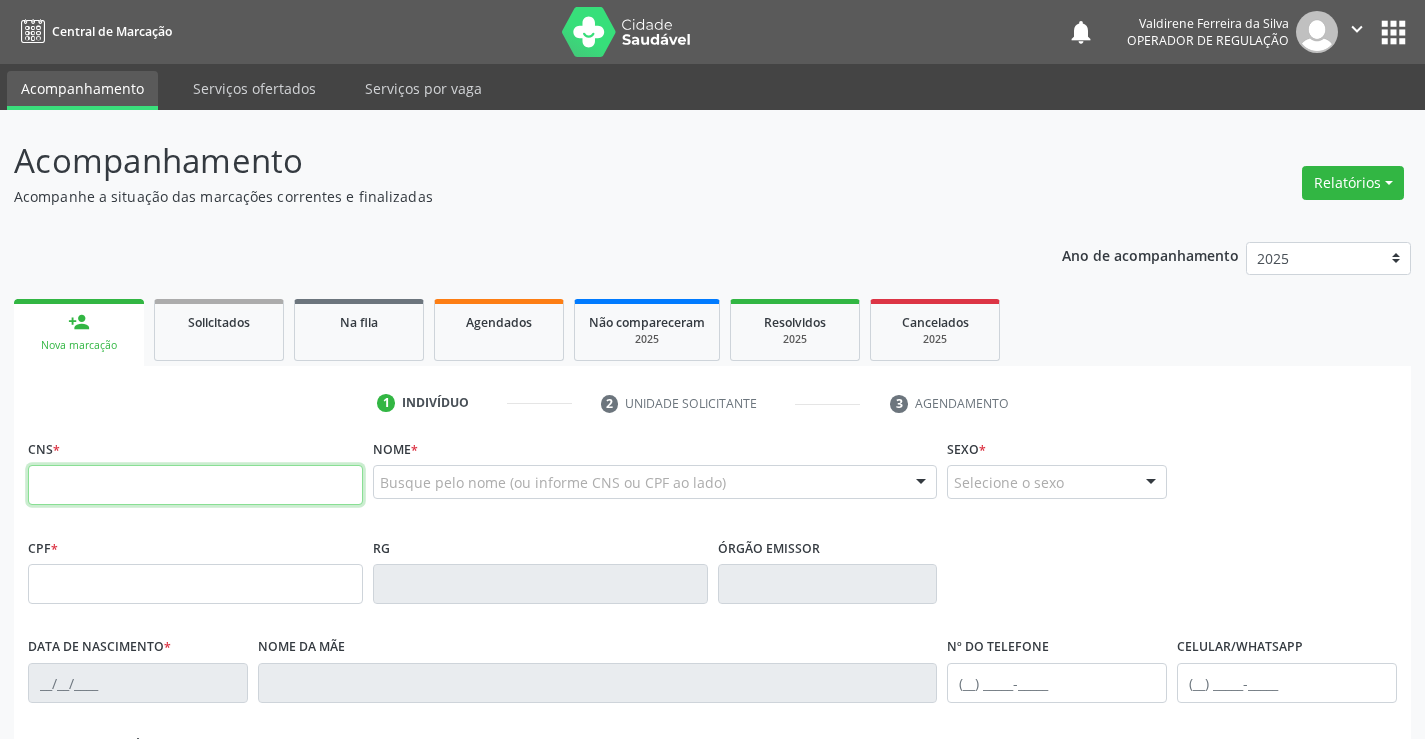 click at bounding box center [195, 485] 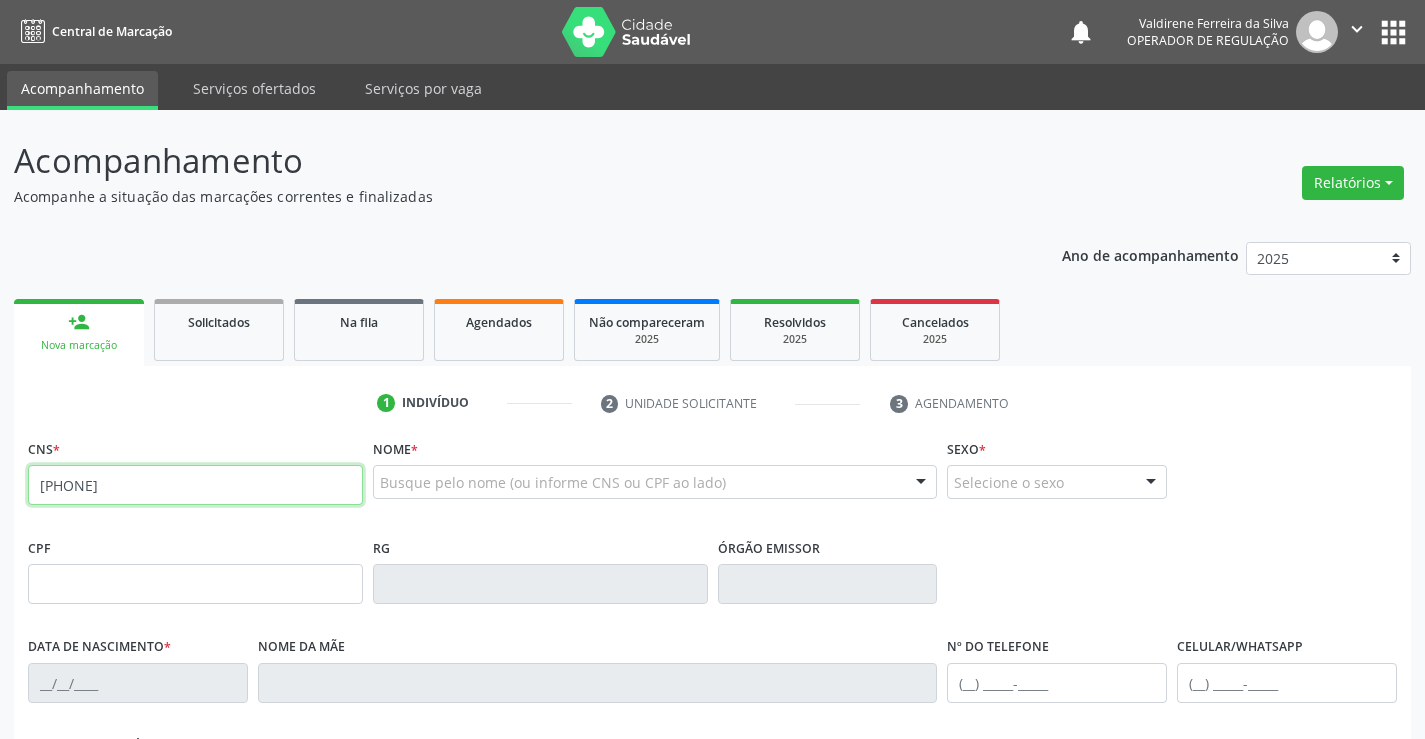 type on "[PHONE]" 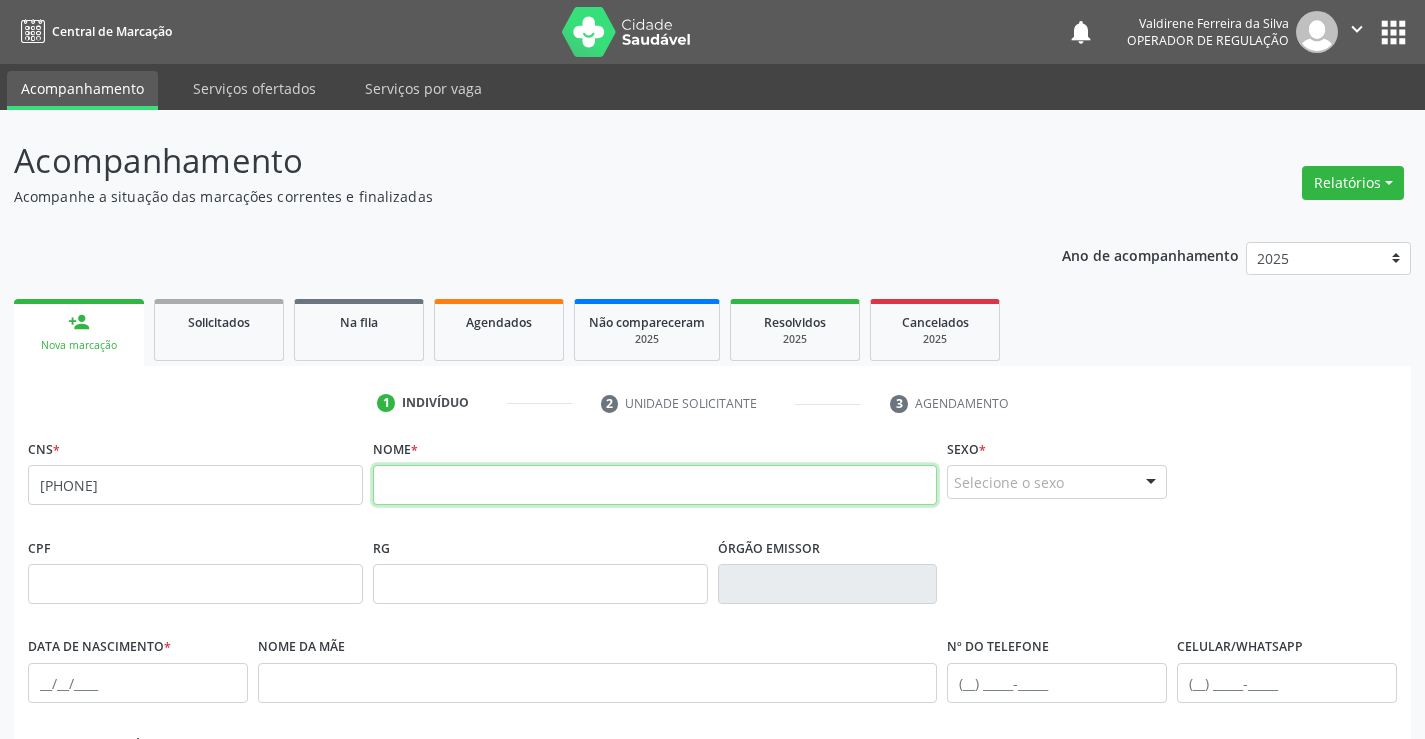 click at bounding box center (655, 485) 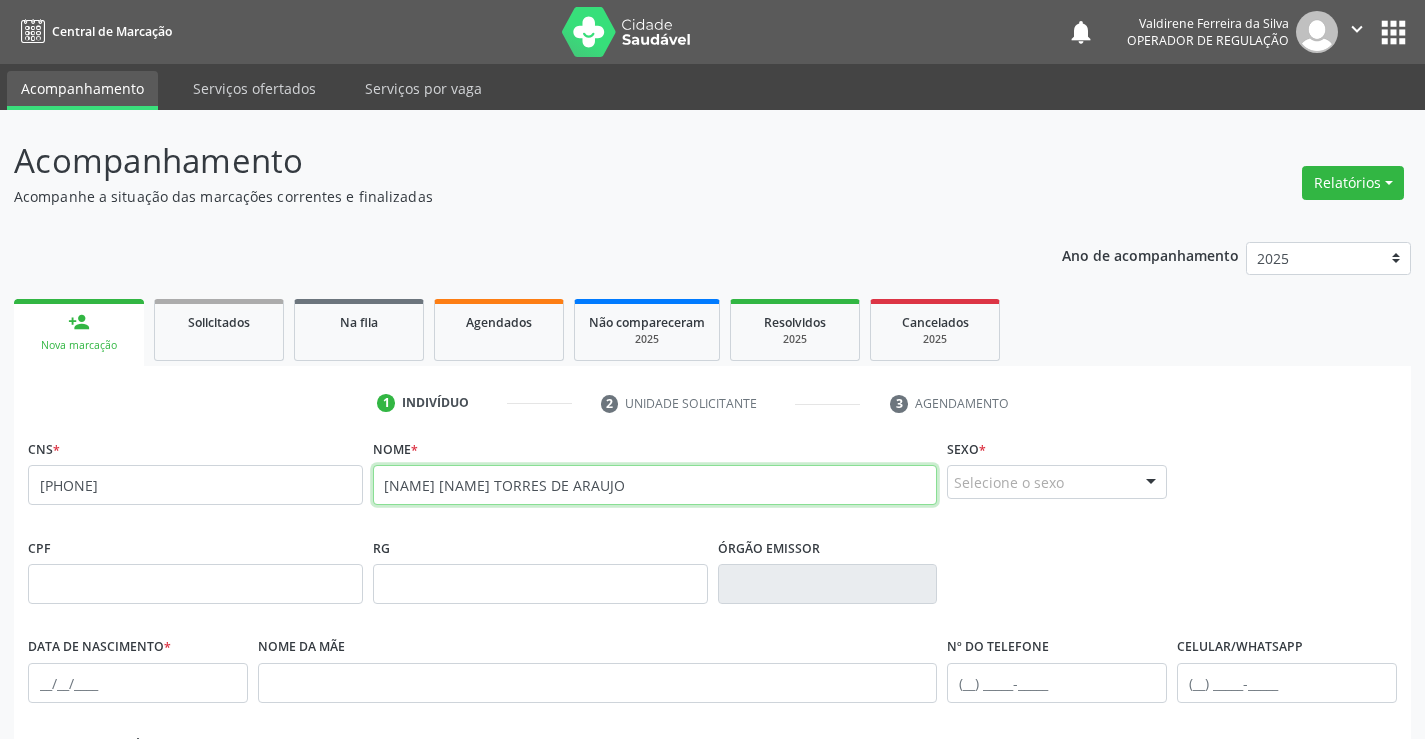 type on "[NAME] [NAME] TORRES DE ARAUJO" 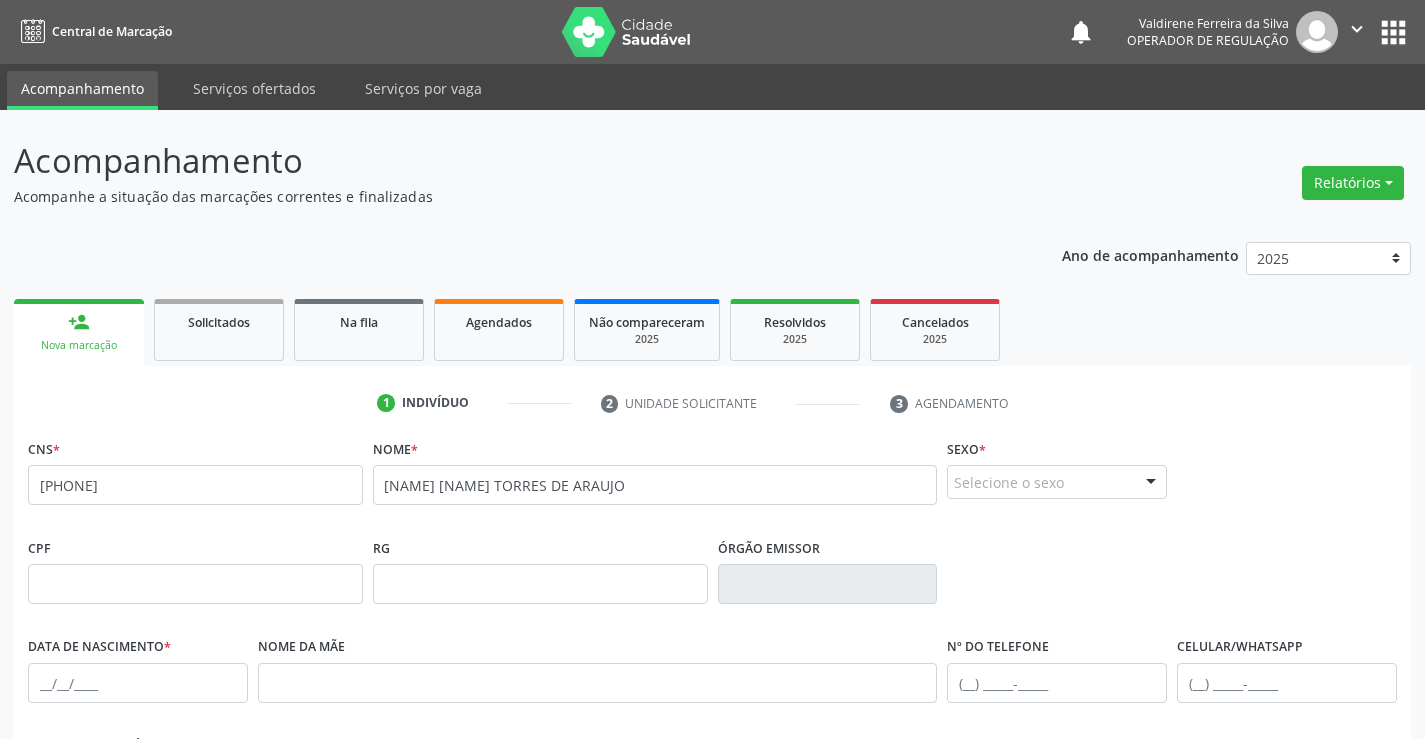 click on "Selecione o sexo" at bounding box center (1057, 482) 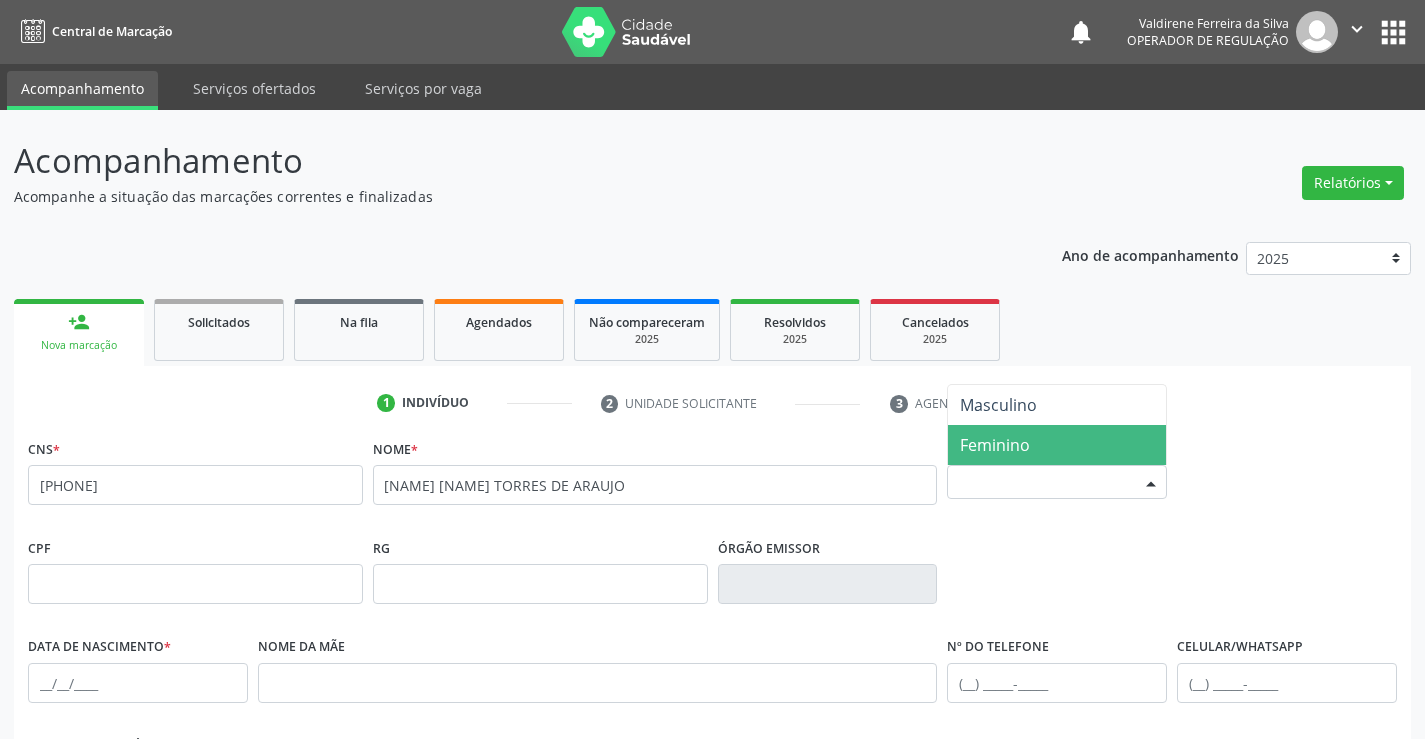 click on "Feminino" at bounding box center [1057, 445] 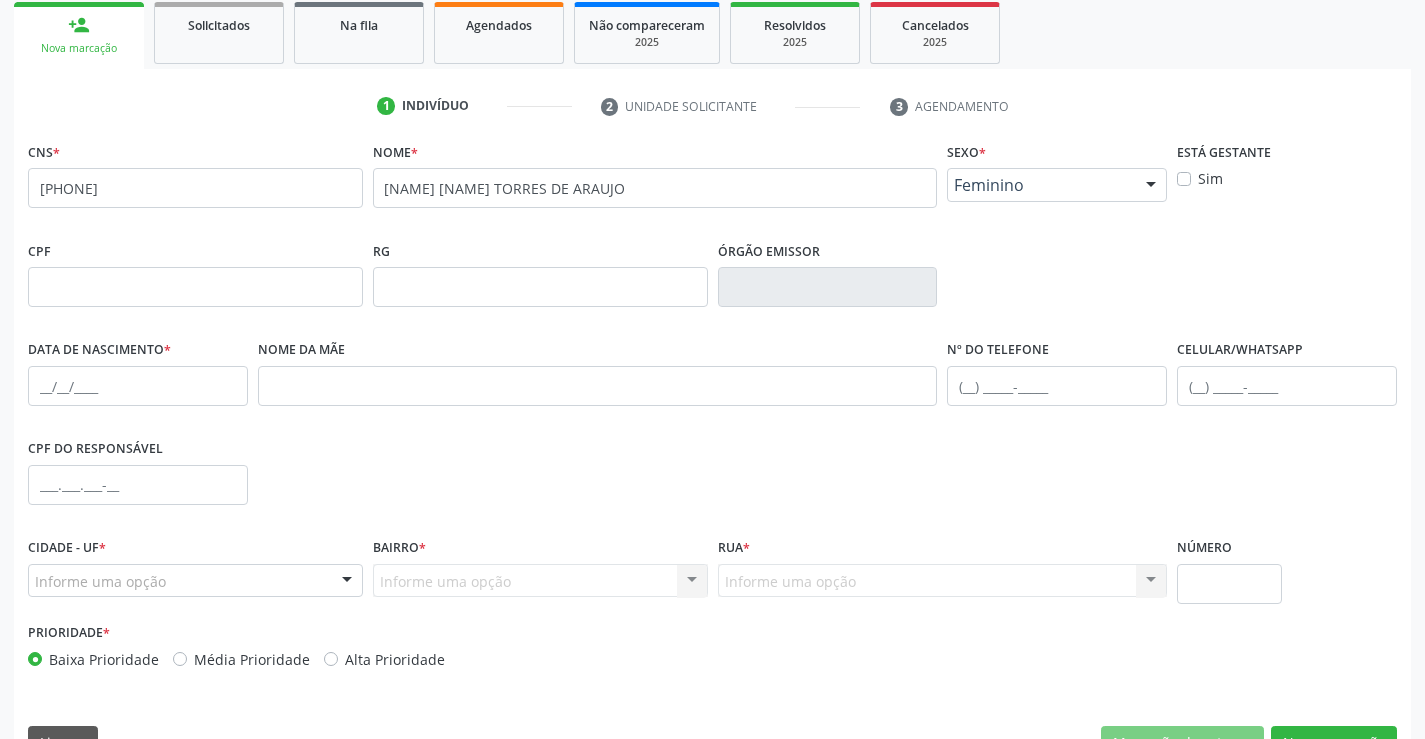 scroll, scrollTop: 300, scrollLeft: 0, axis: vertical 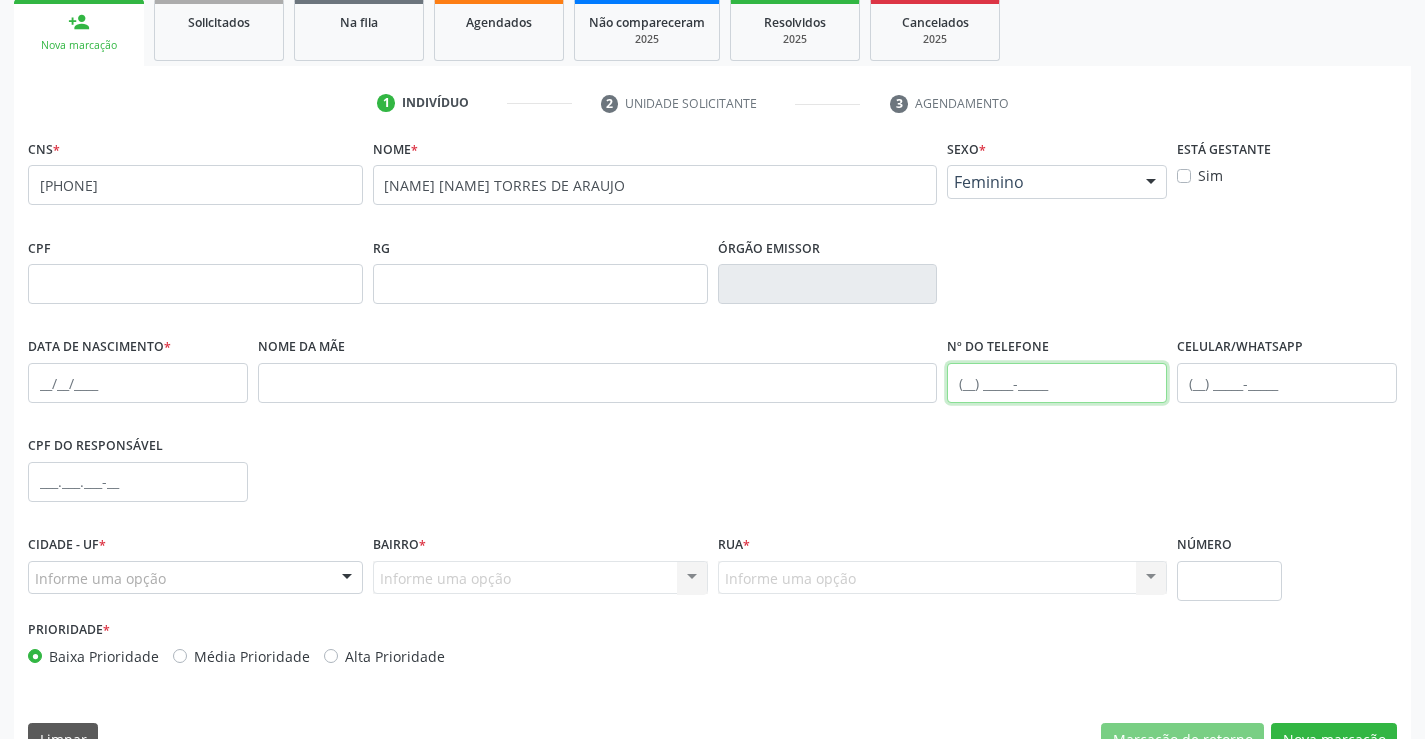 click at bounding box center (1057, 383) 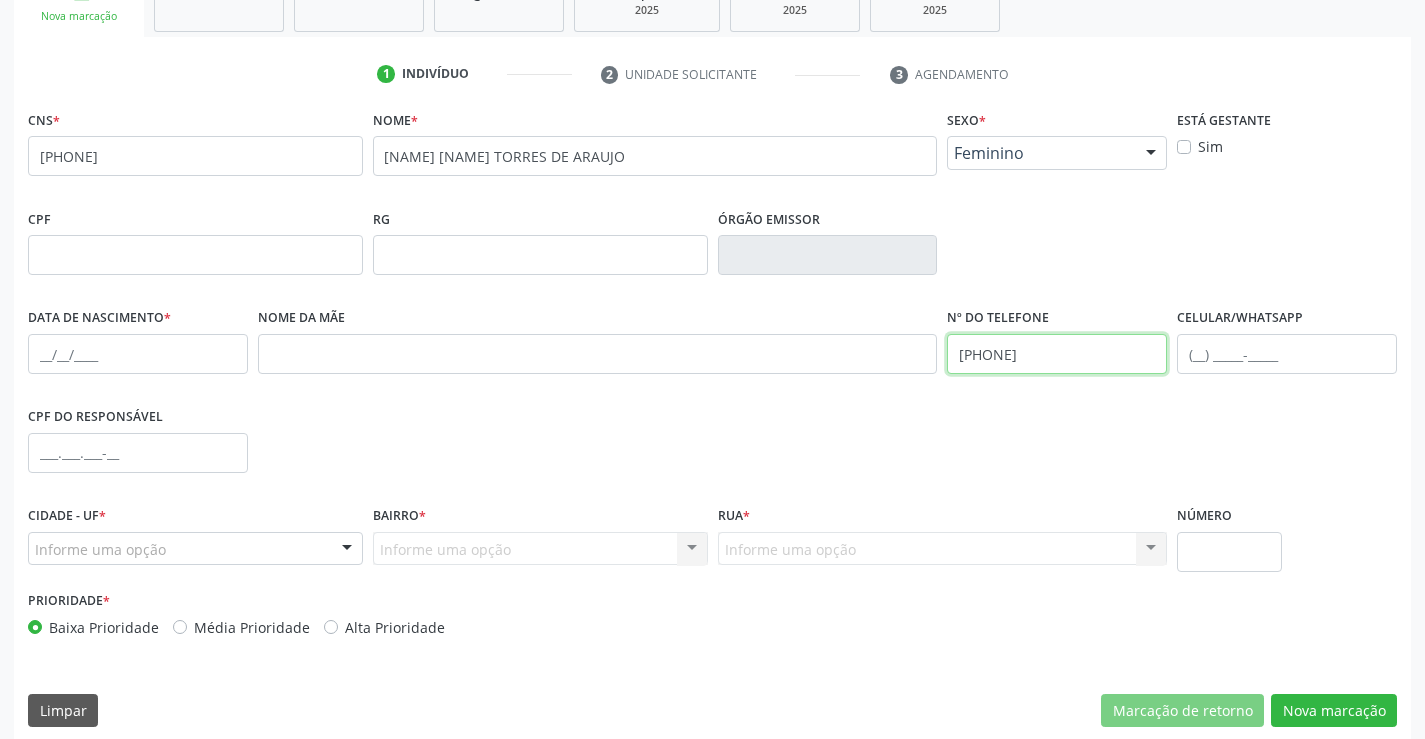 scroll, scrollTop: 345, scrollLeft: 0, axis: vertical 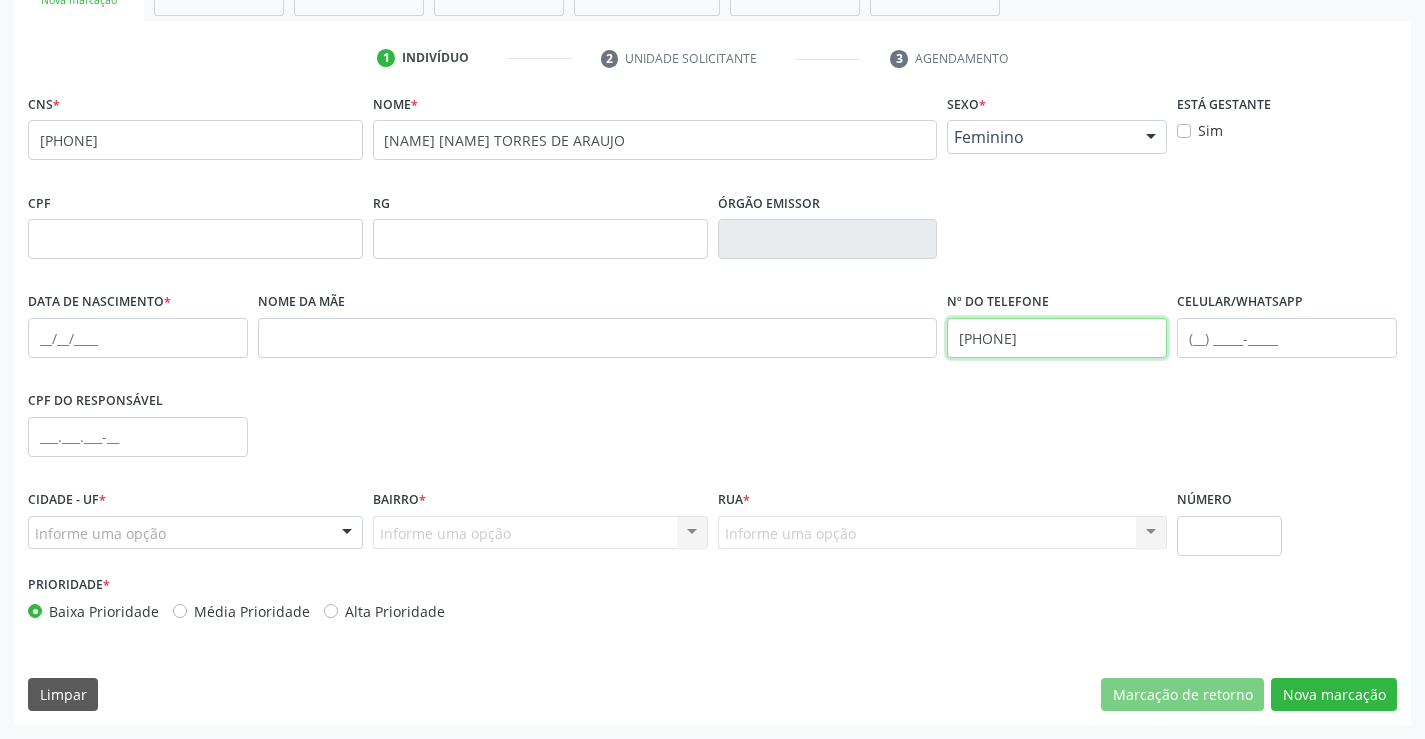 type on "(64) 9611-5703" 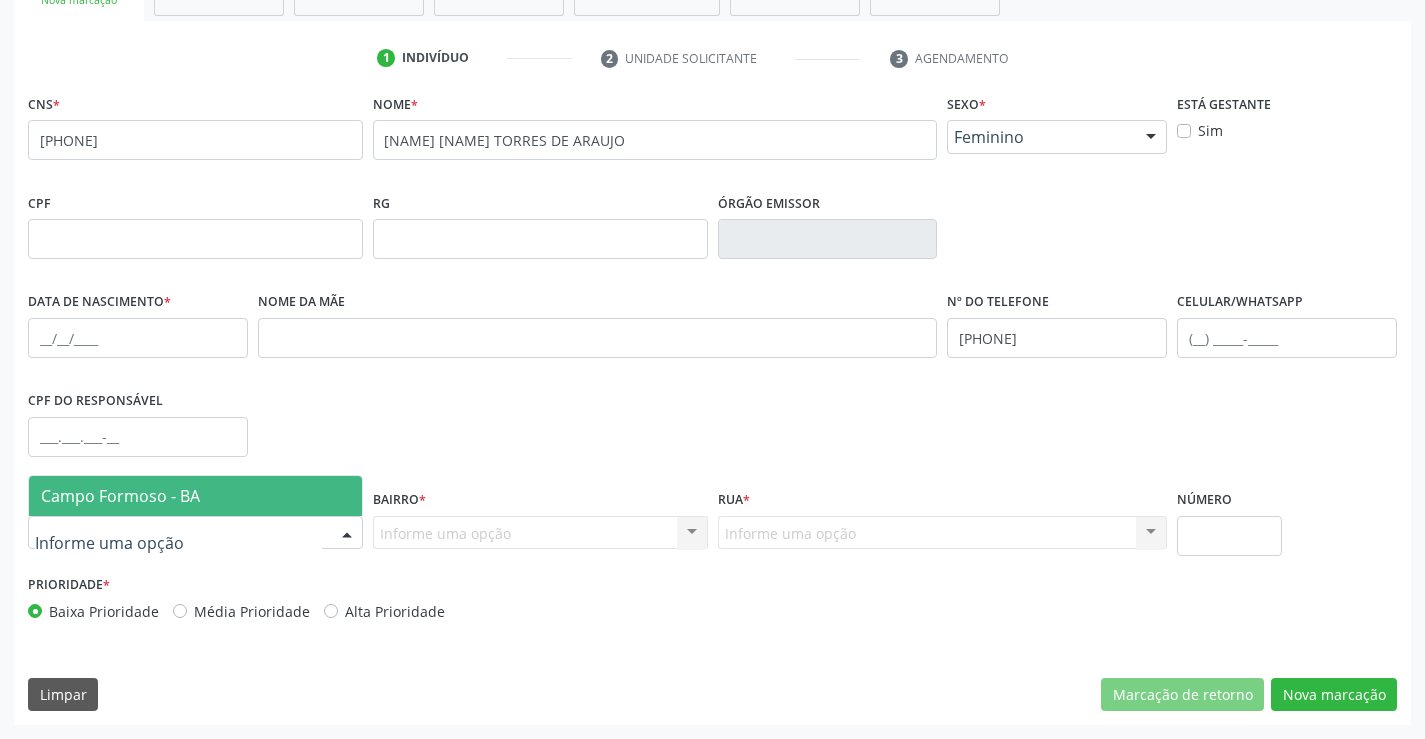 click at bounding box center (195, 533) 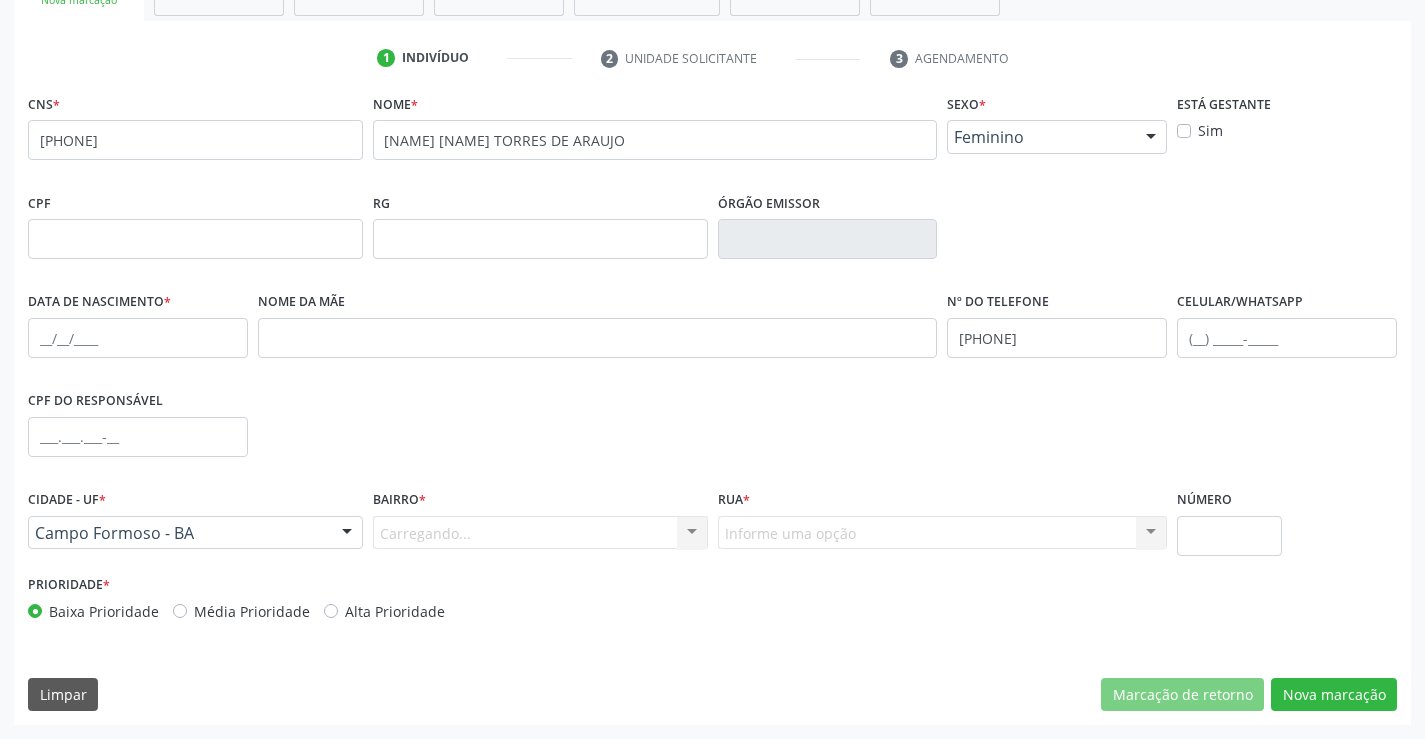 click on "Carregando...
Nenhum resultado encontrado para: "   "
Nenhuma opção encontrada. Digite para adicionar." at bounding box center (540, 533) 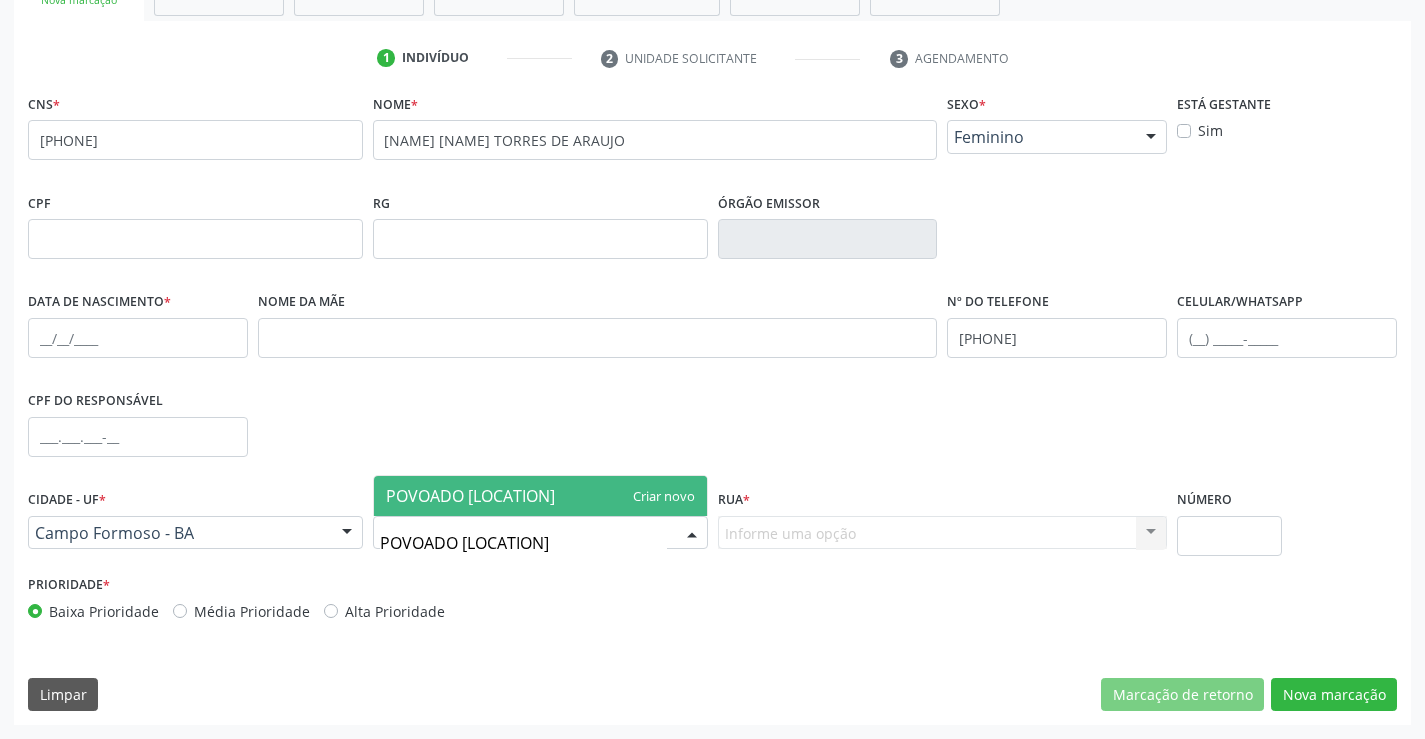 type on "POVOADO CAMPO DE FORA" 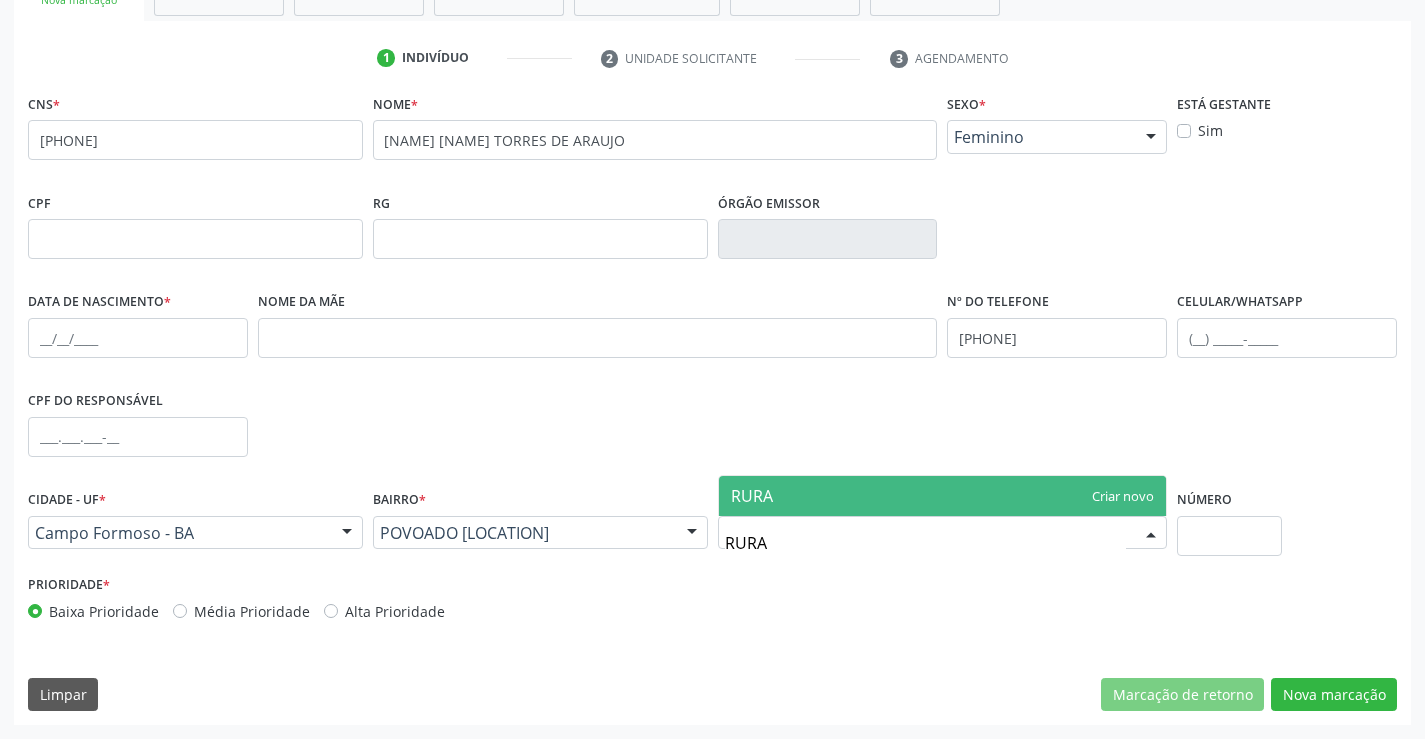 type on "RURAL" 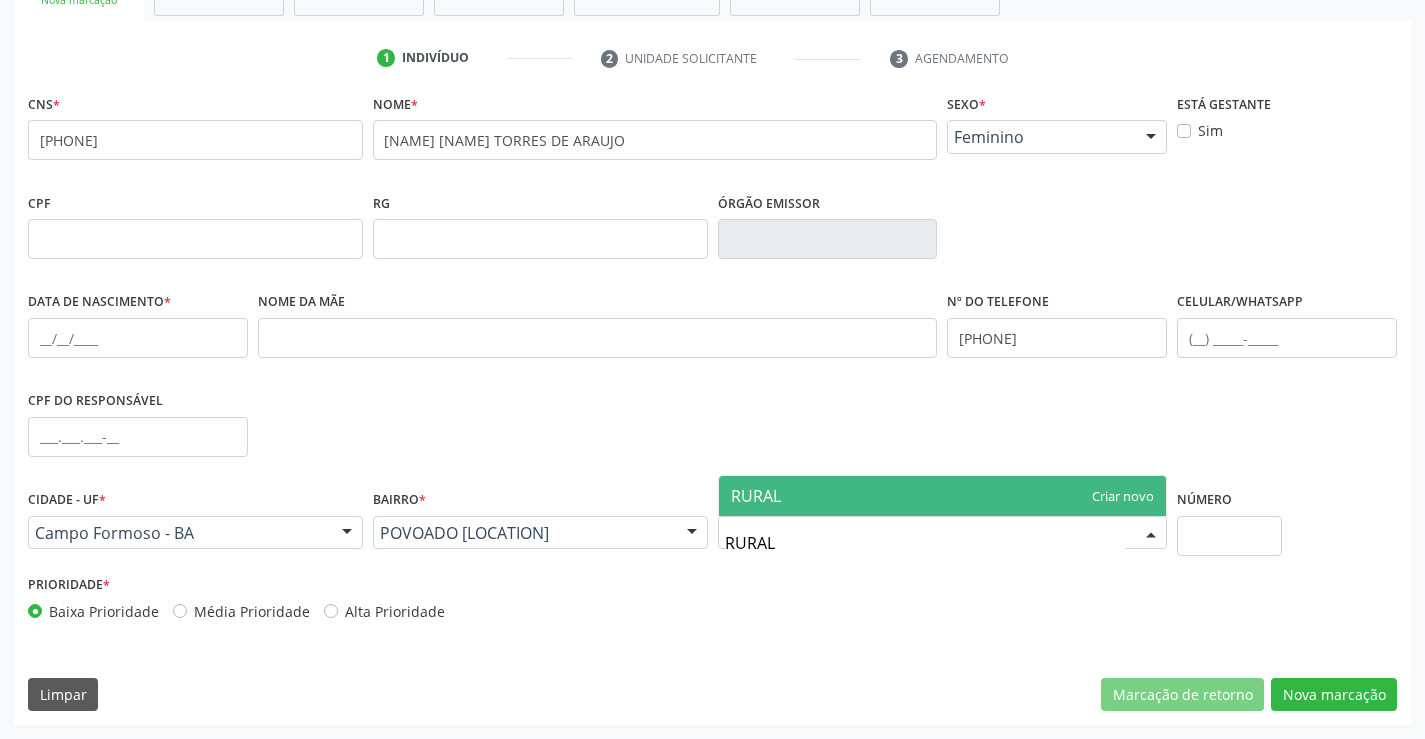 click on "RURAL" at bounding box center (943, 496) 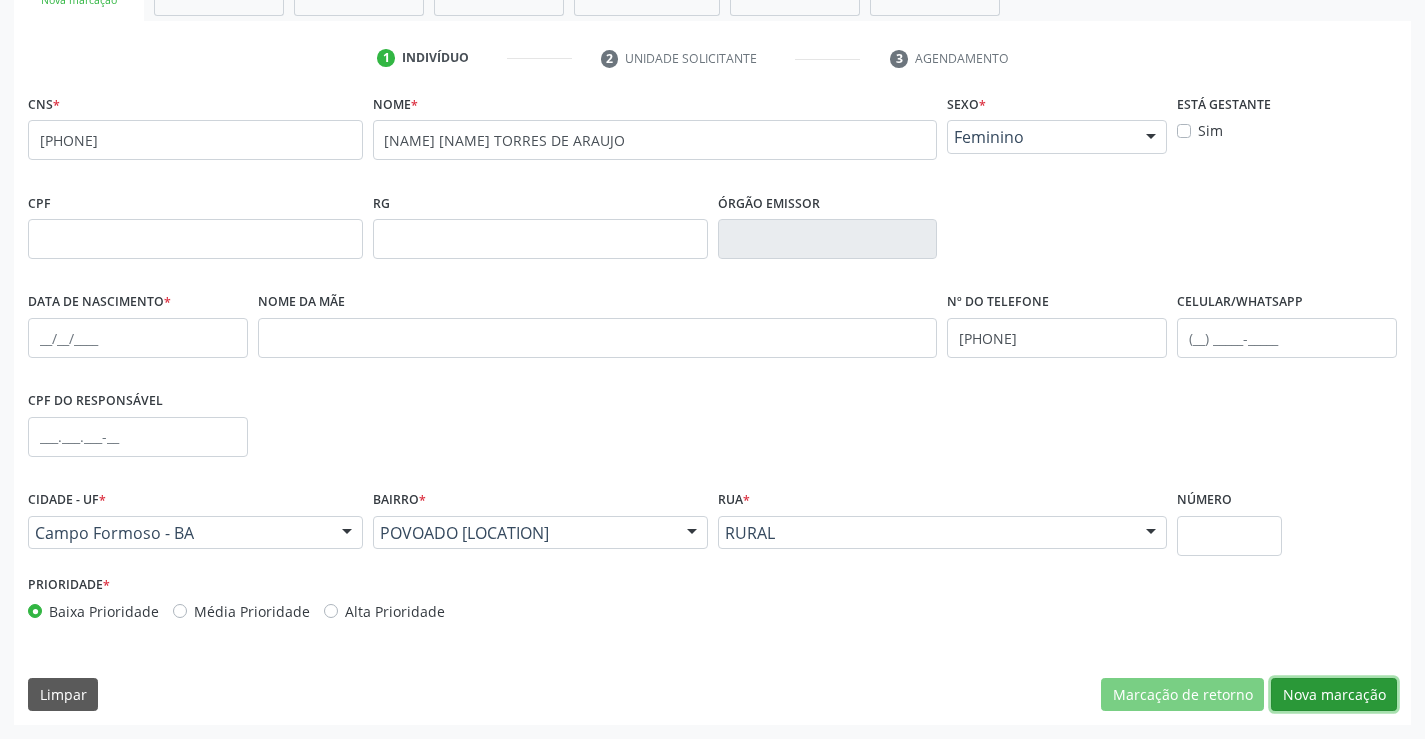 click on "Nova marcação" at bounding box center (1334, 695) 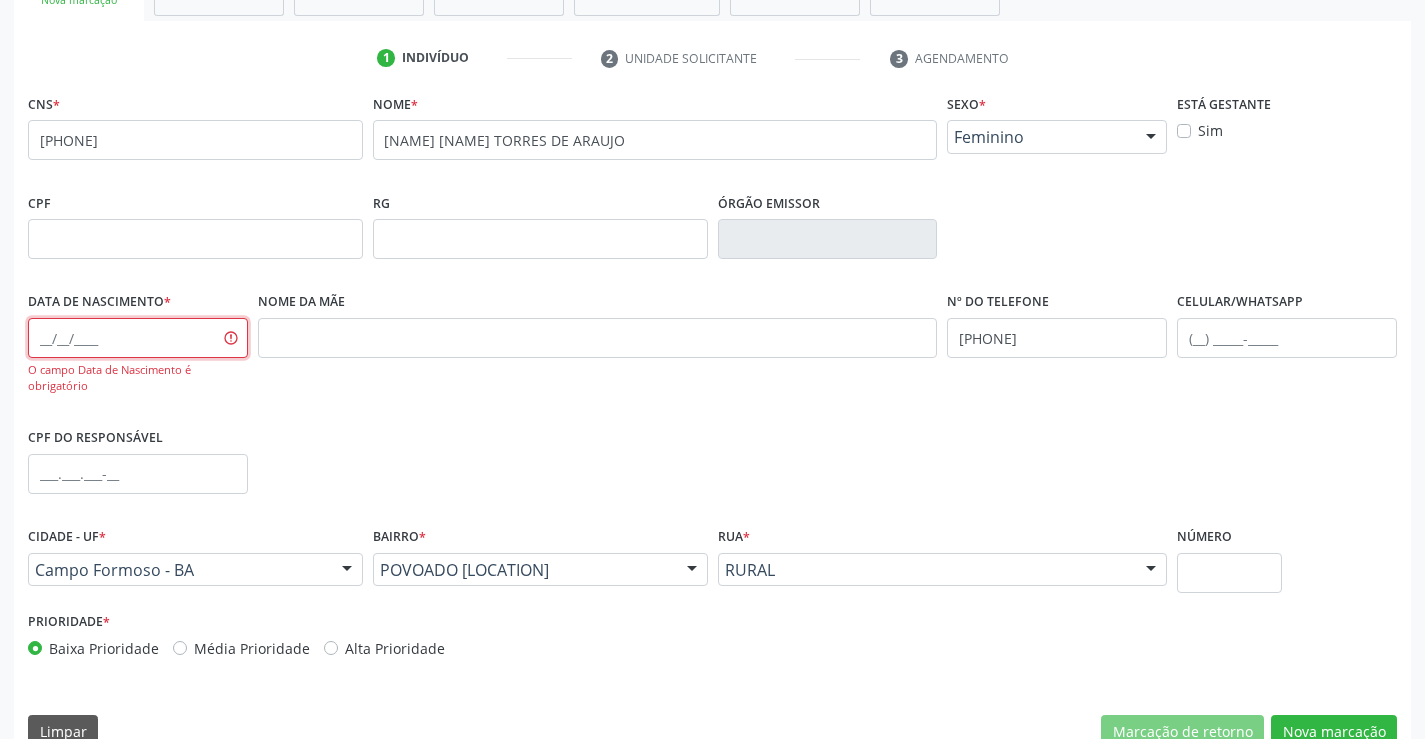 click at bounding box center [138, 338] 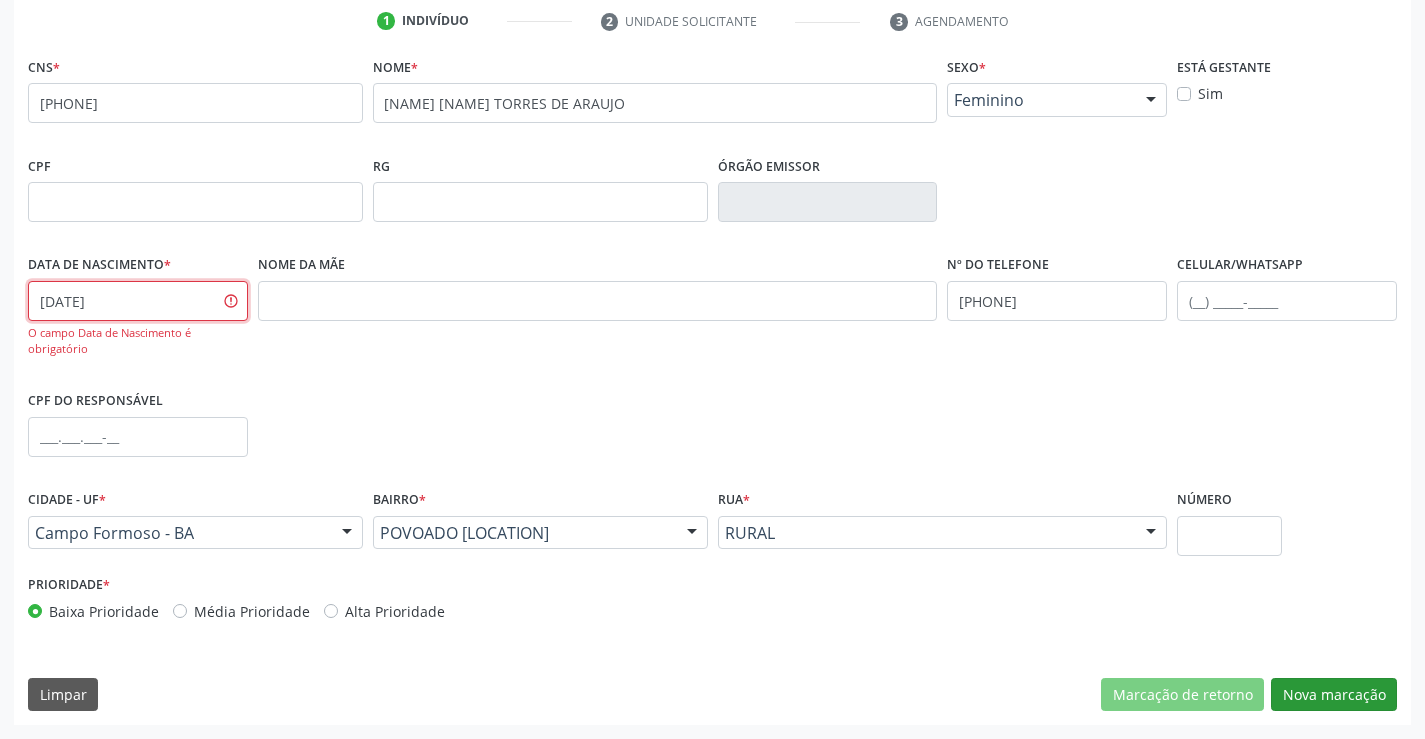 type on "17/09/2023" 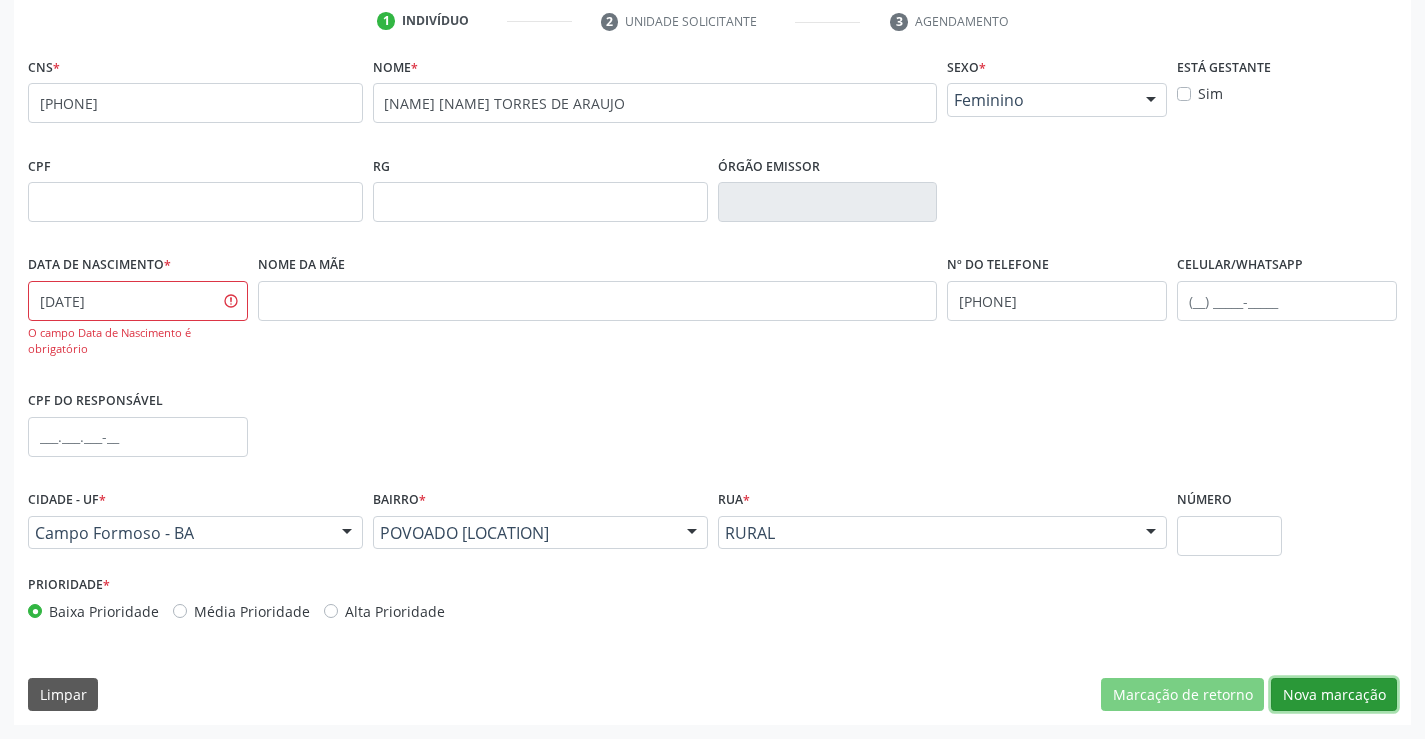 click on "Nova marcação" at bounding box center [1334, 695] 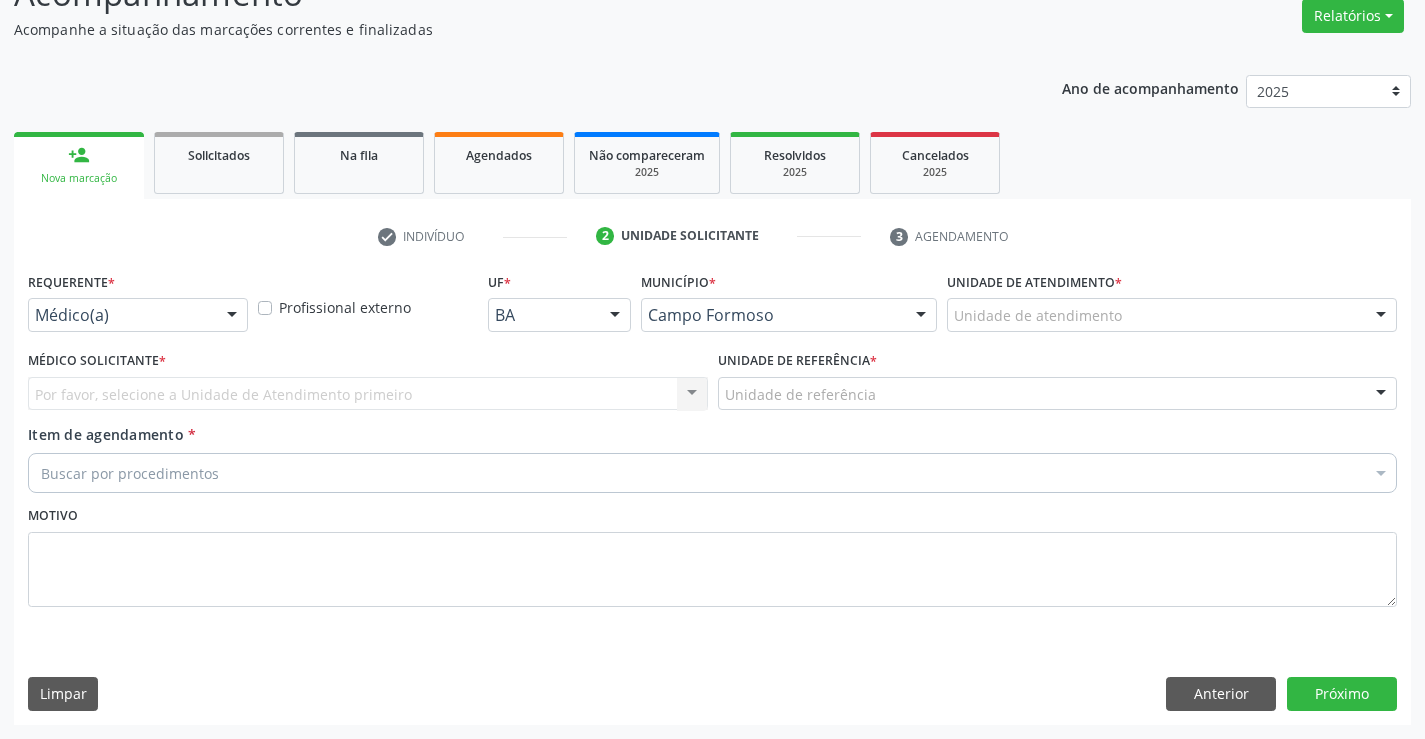 scroll, scrollTop: 167, scrollLeft: 0, axis: vertical 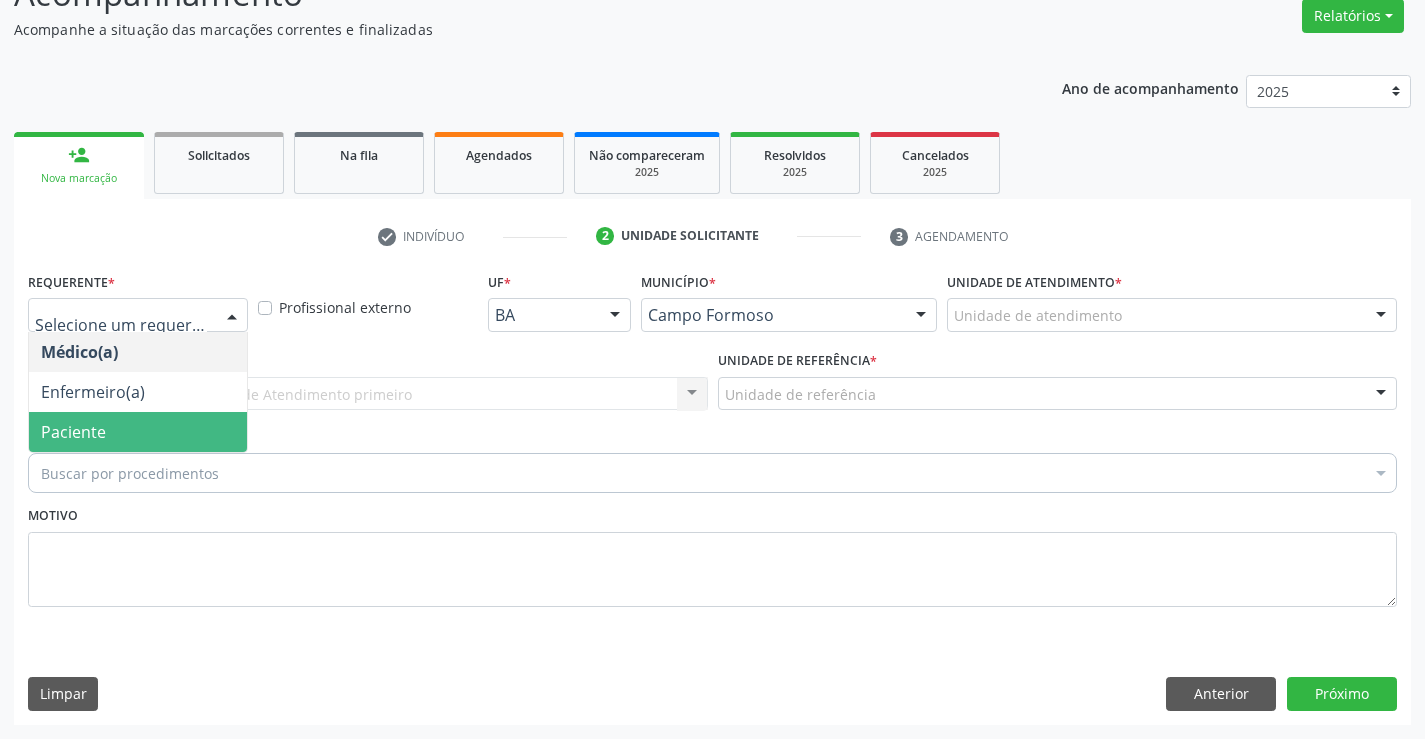 click on "Paciente" at bounding box center [138, 432] 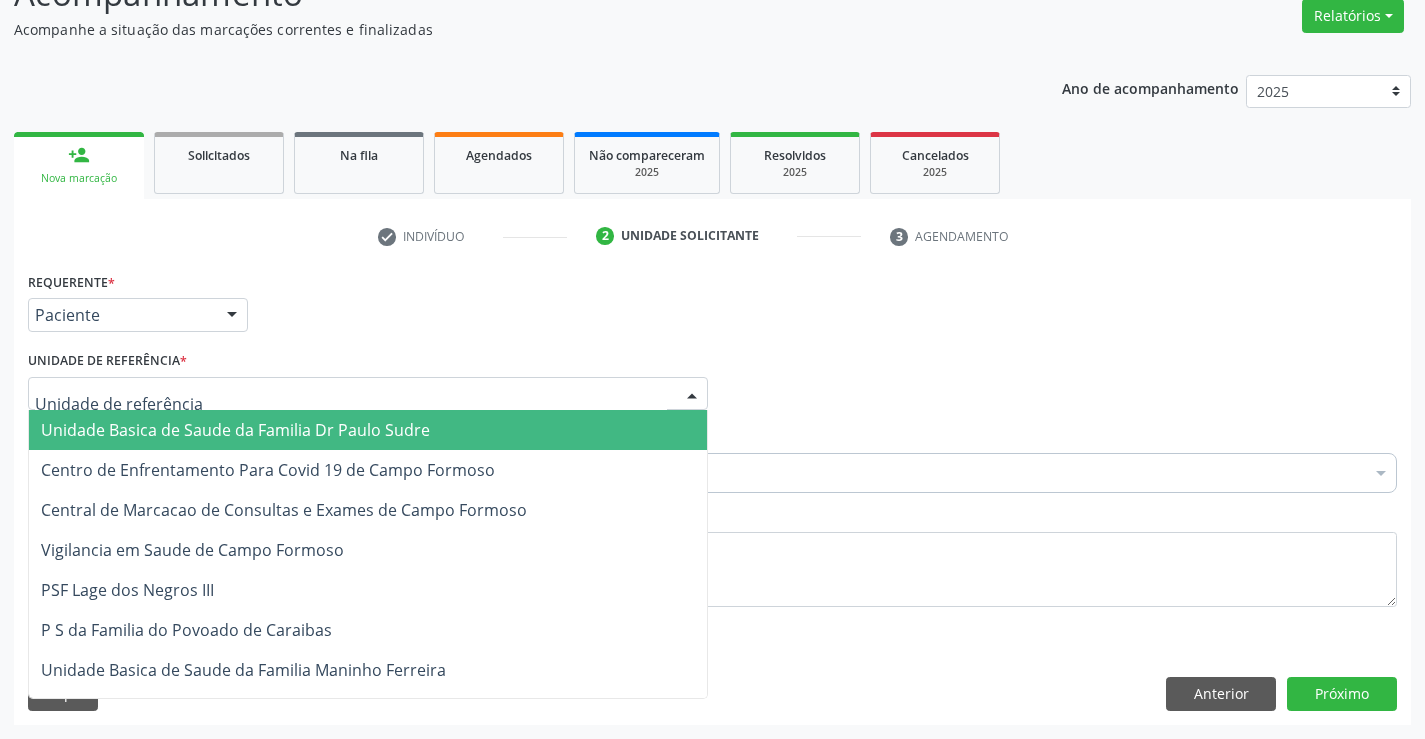 click on "Unidade Basica de Saude da Familia Dr Paulo Sudre" at bounding box center (235, 430) 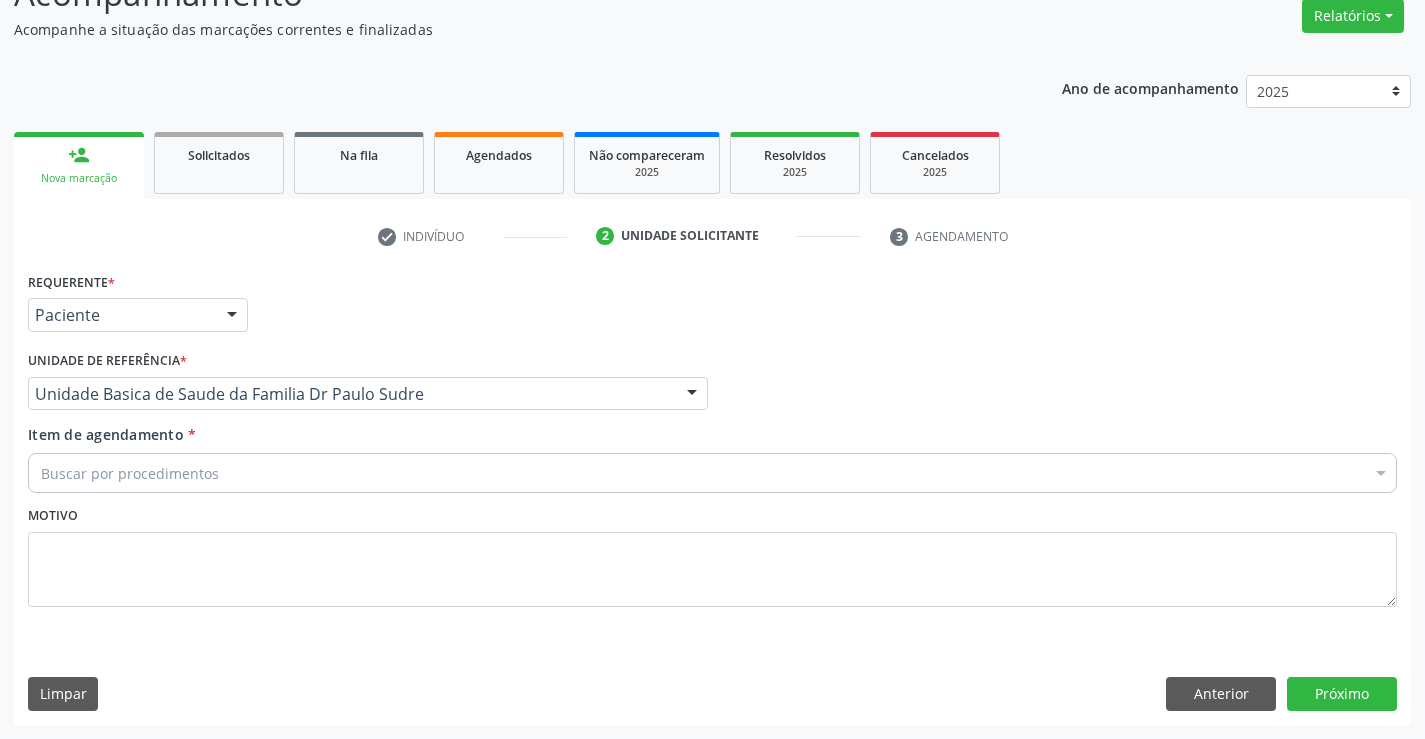click on "Buscar por procedimentos" at bounding box center (712, 473) 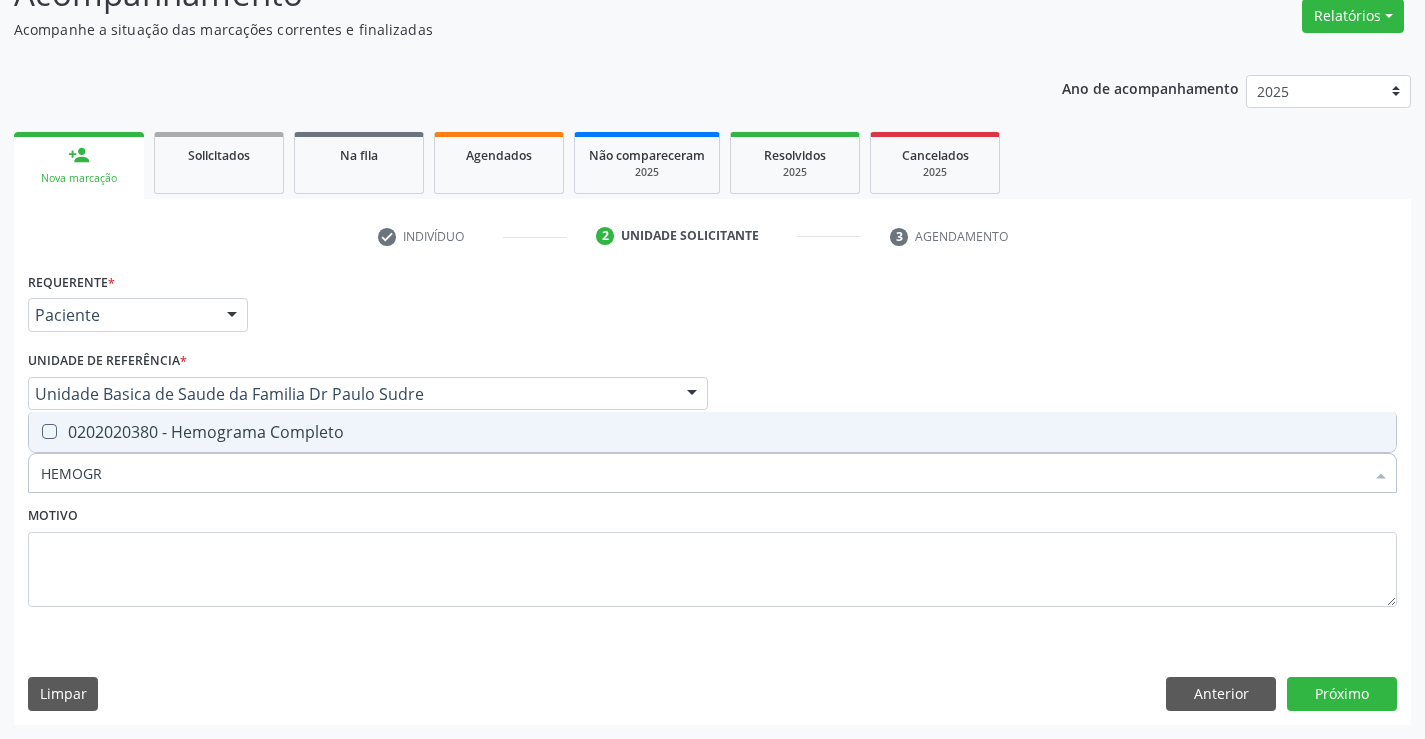 type on "HEMOGRA" 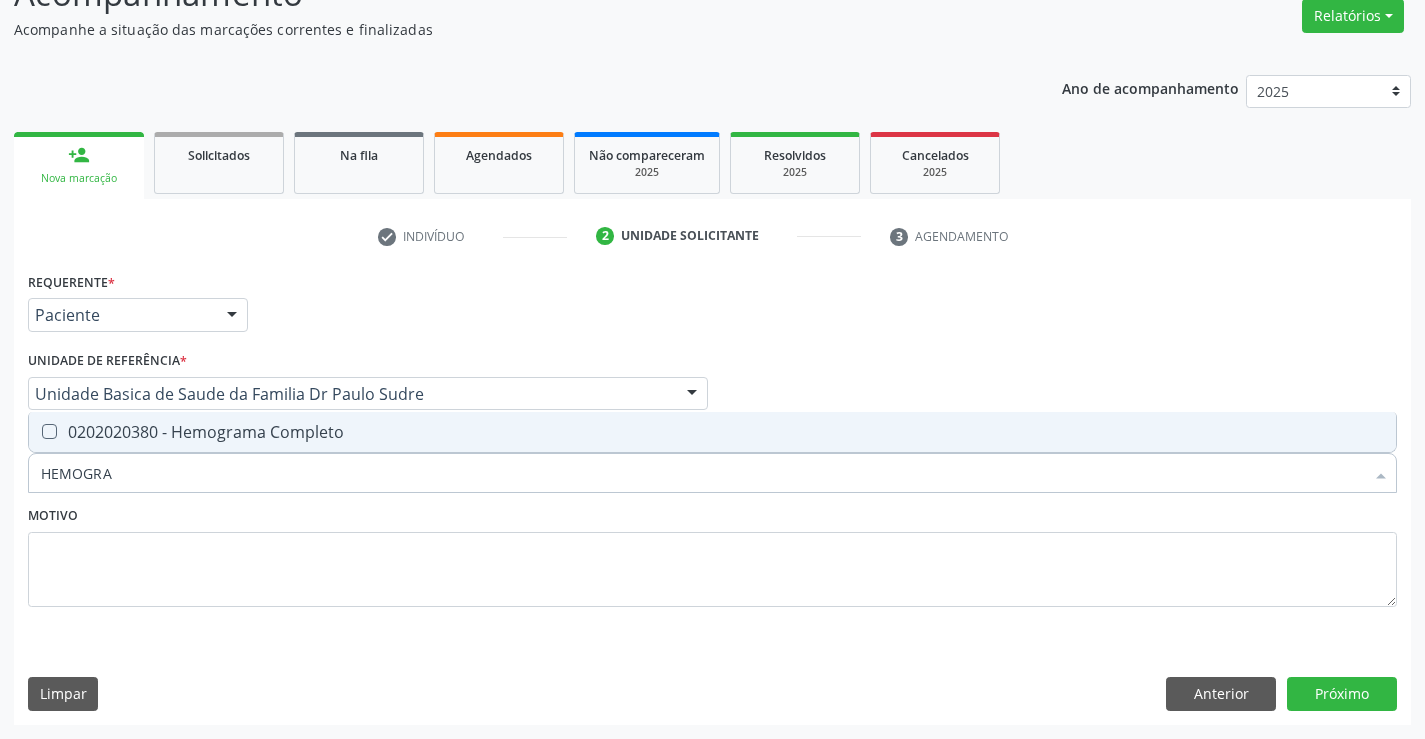click on "0202020380 - Hemograma Completo" at bounding box center (712, 432) 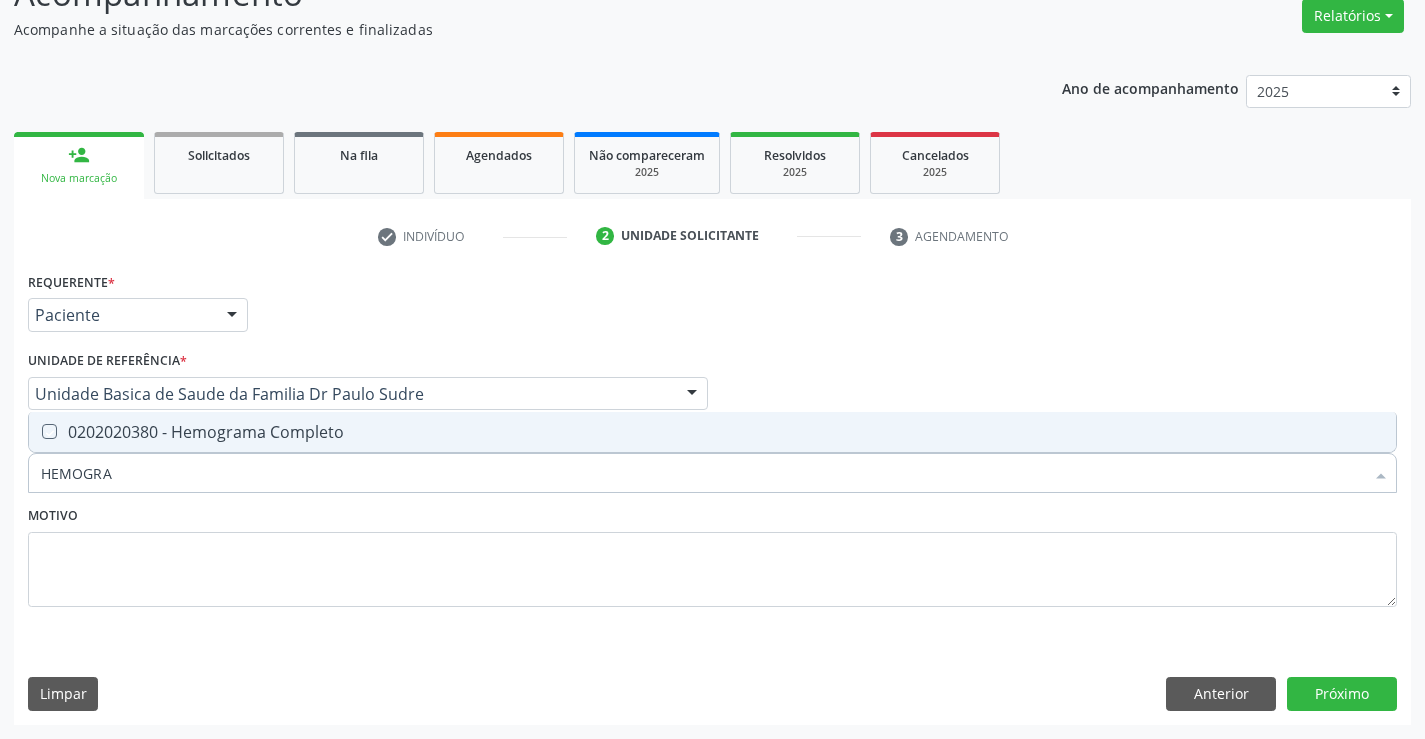 checkbox on "true" 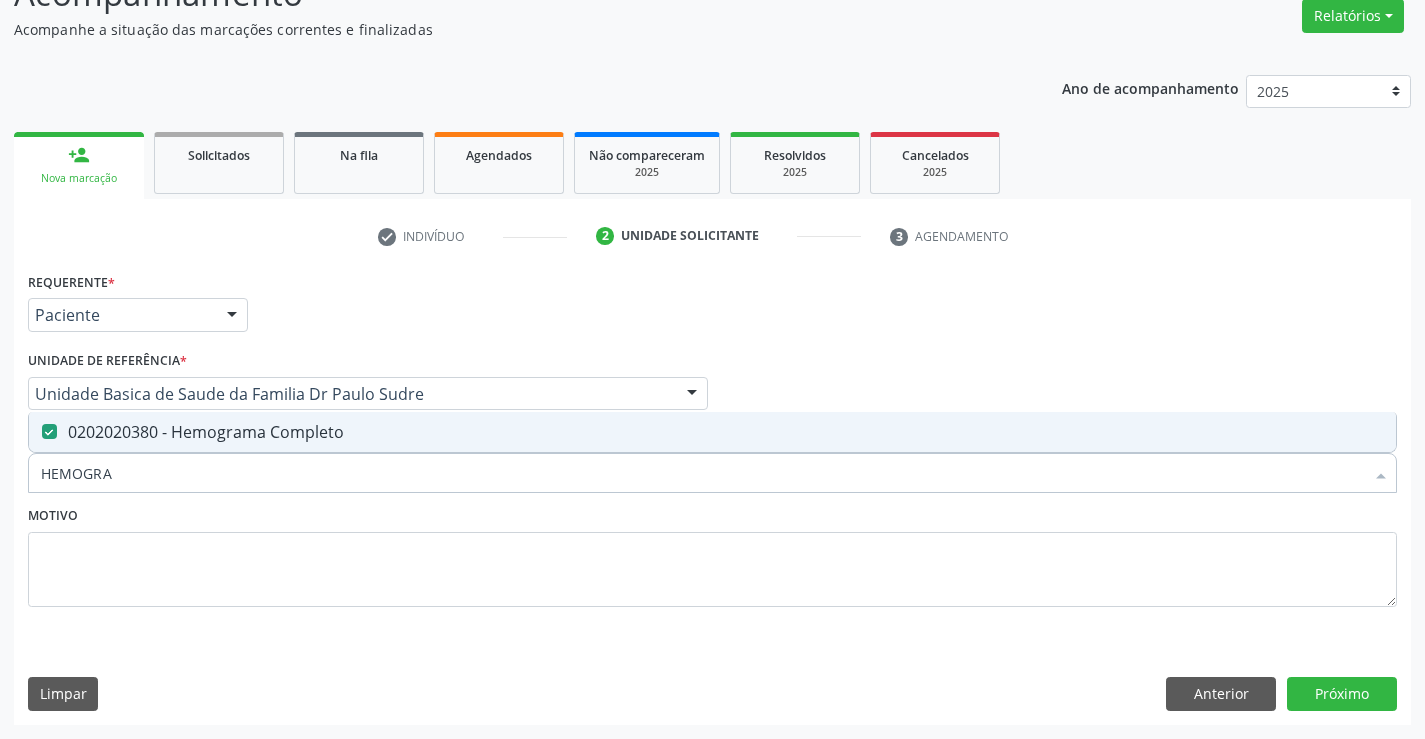 type on "HEMOGRA" 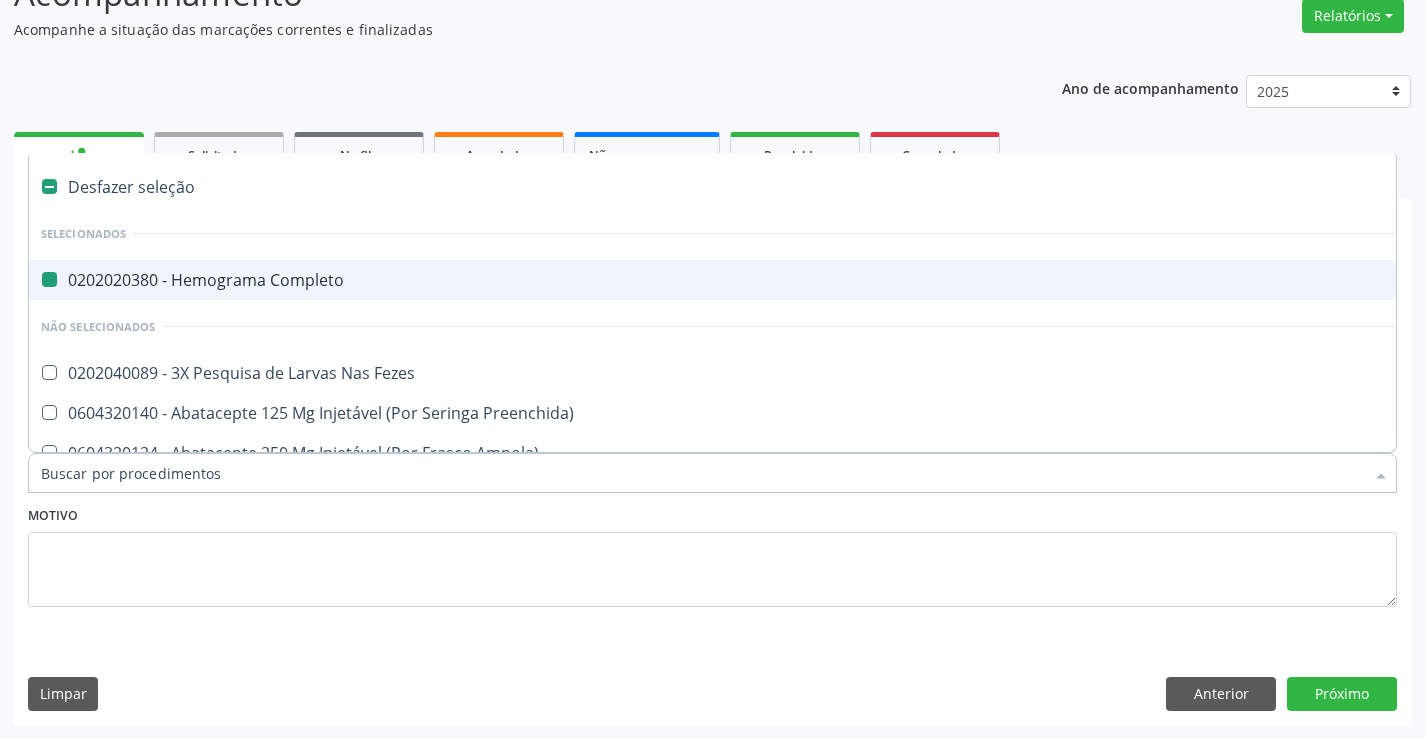 type on "U" 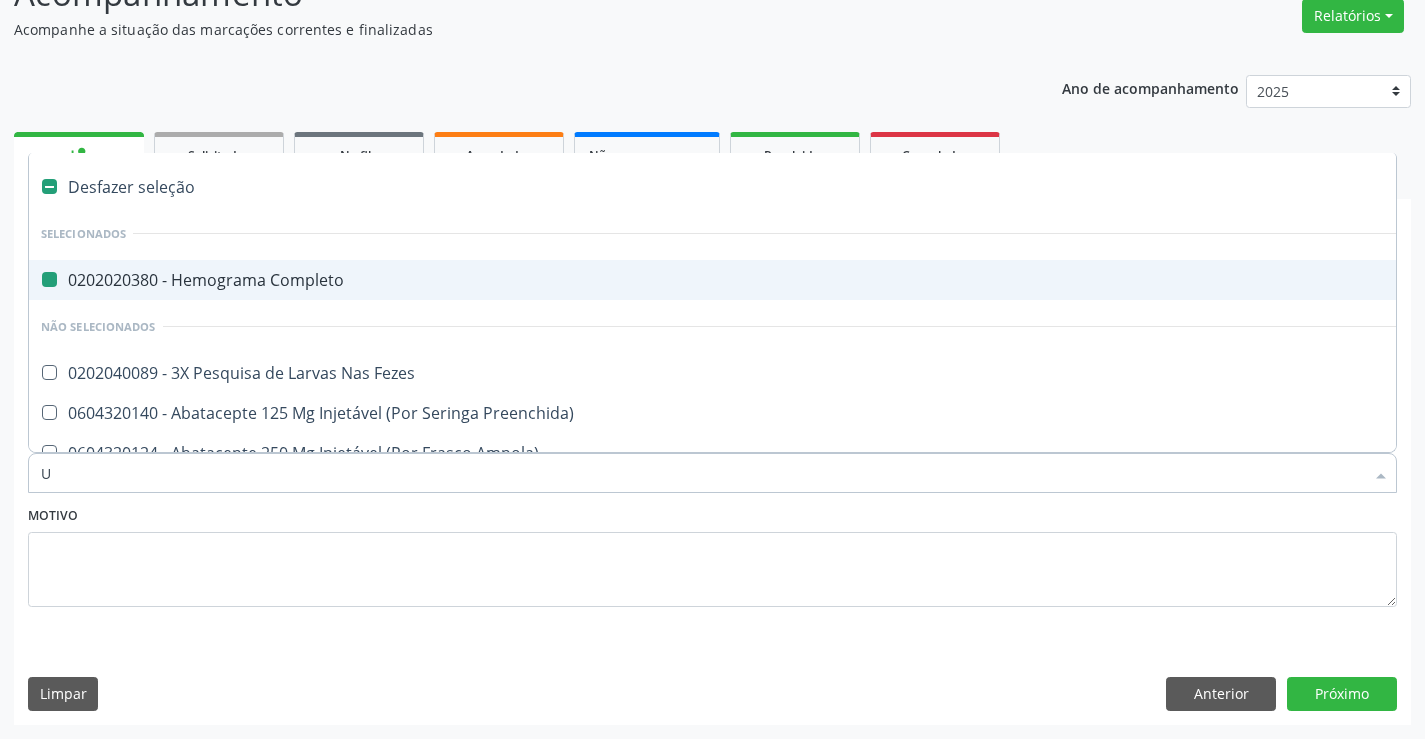 checkbox on "false" 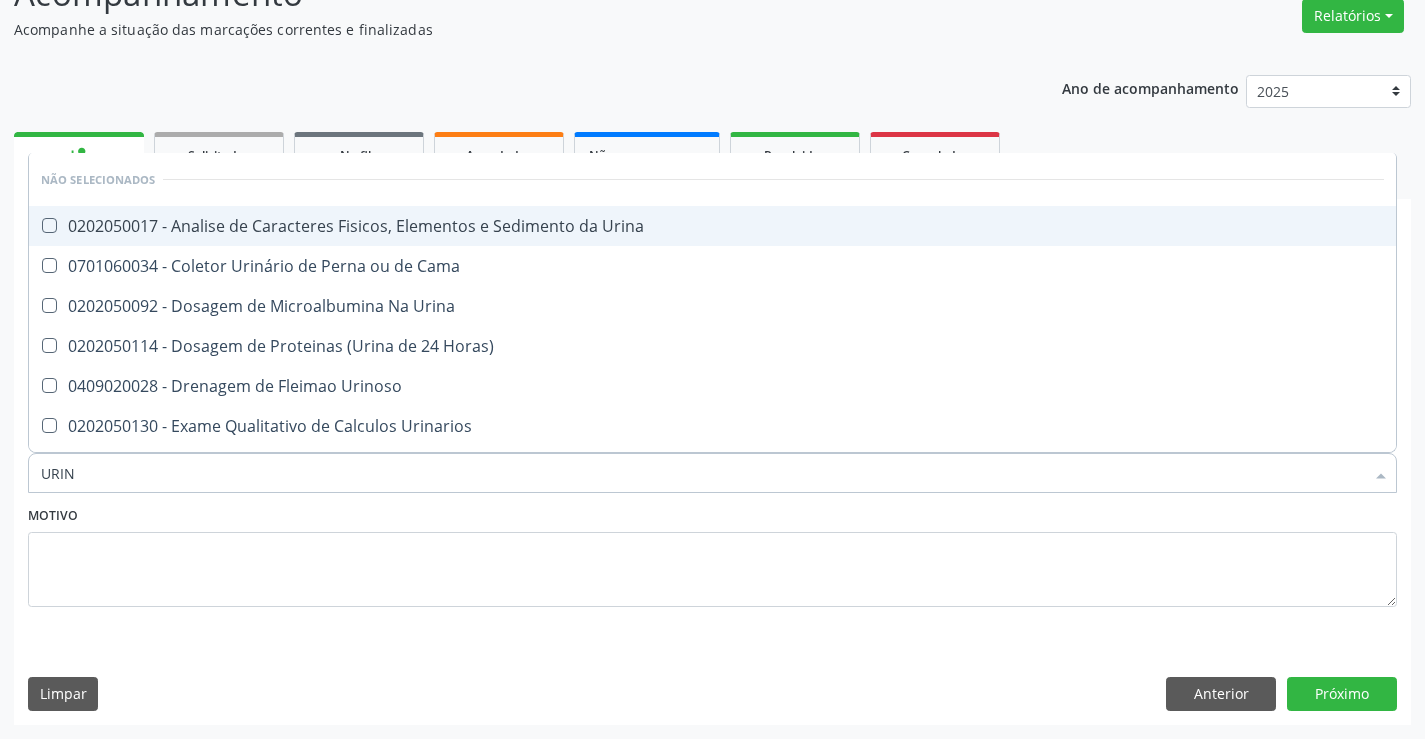 type on "URINA" 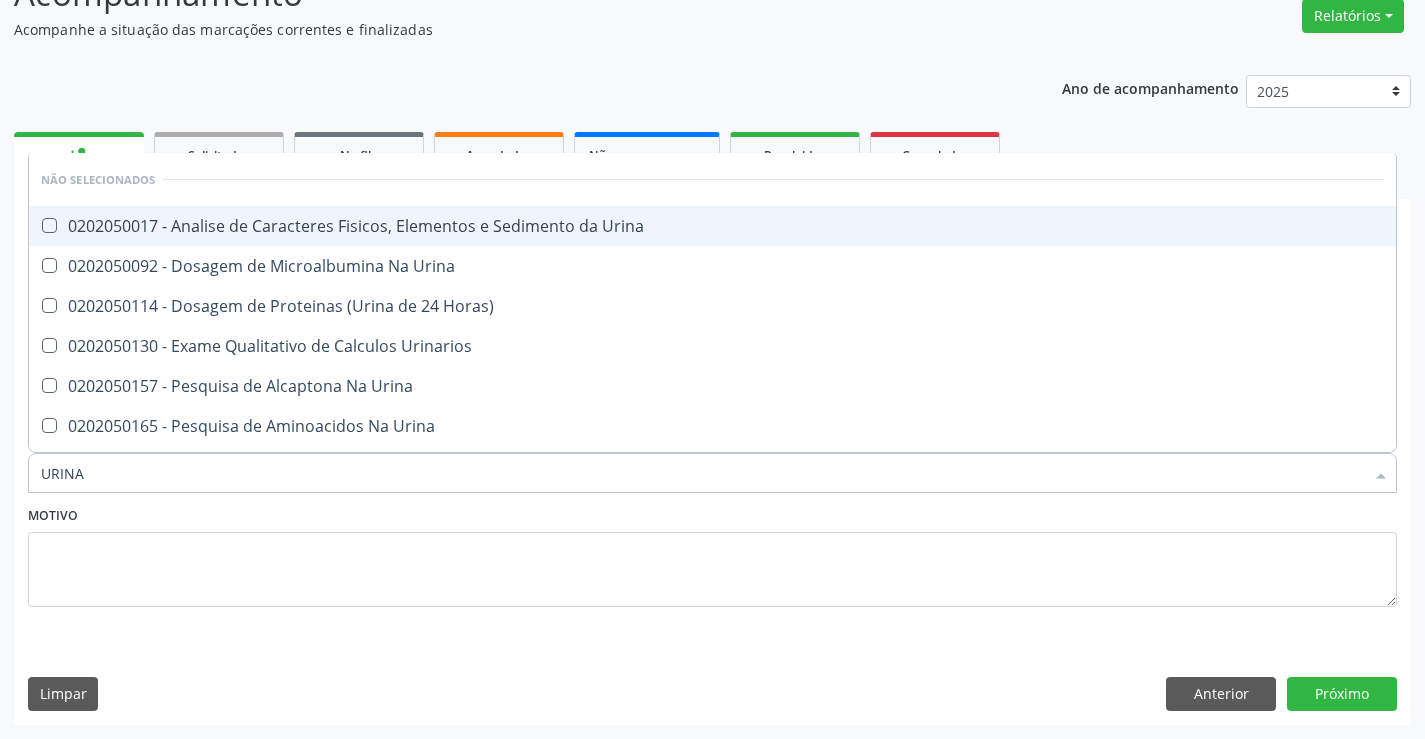 click on "0202050017 - Analise de Caracteres Fisicos, Elementos e Sedimento da Urina" at bounding box center (712, 226) 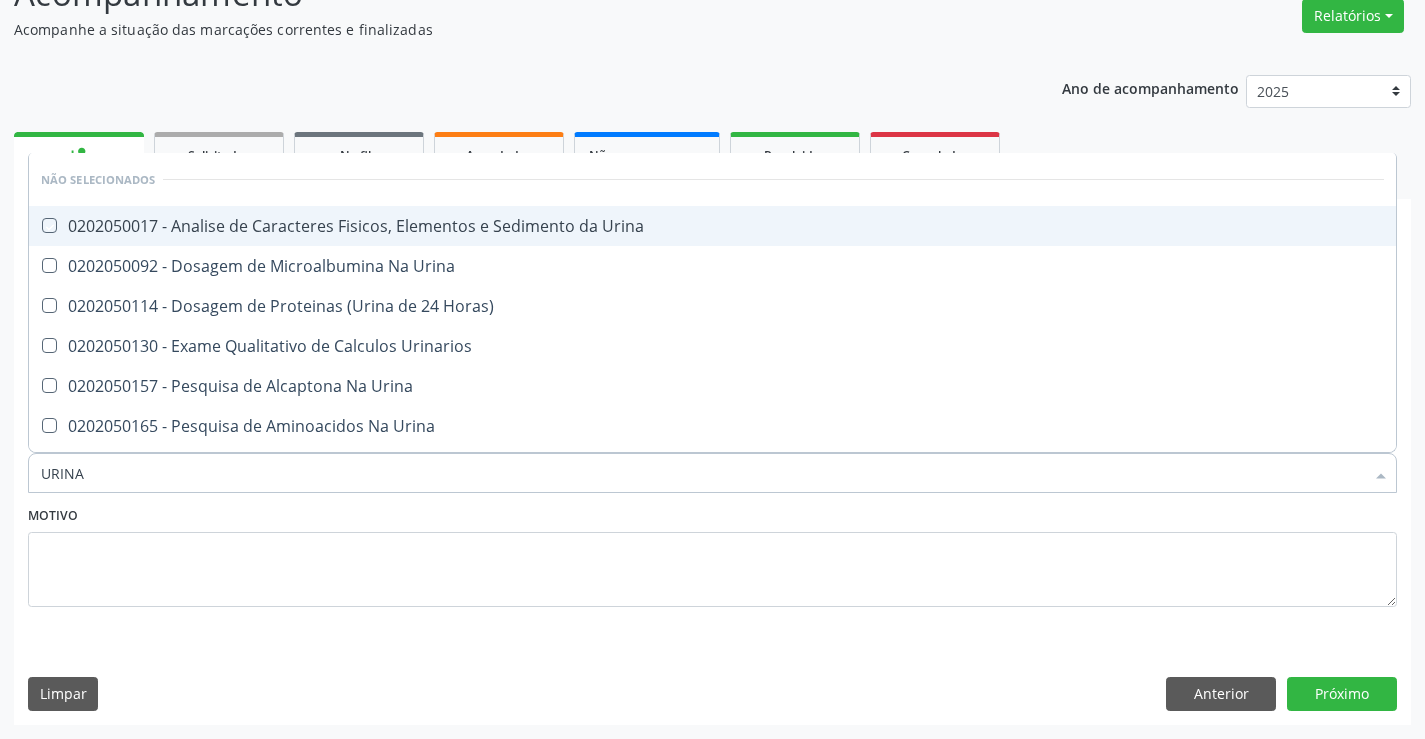 checkbox on "true" 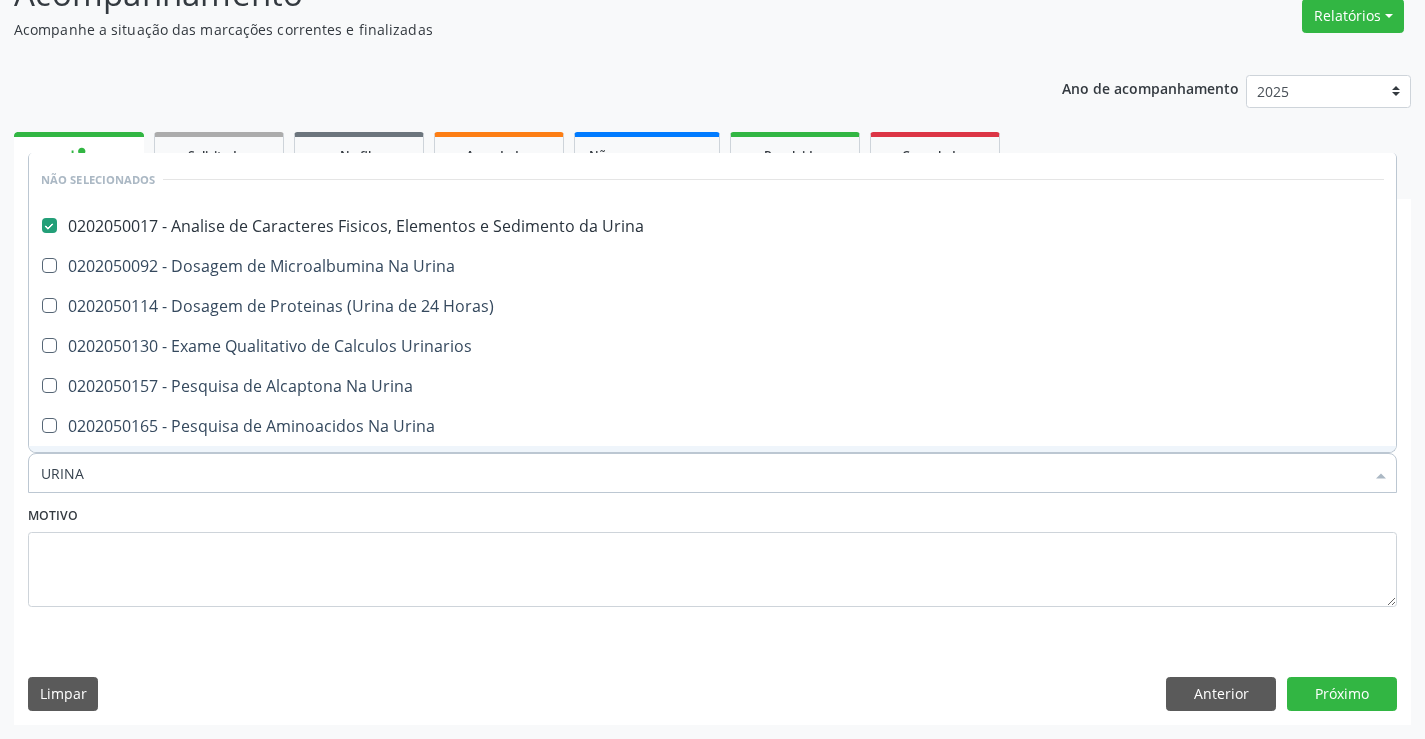 click on "Motivo" at bounding box center [712, 554] 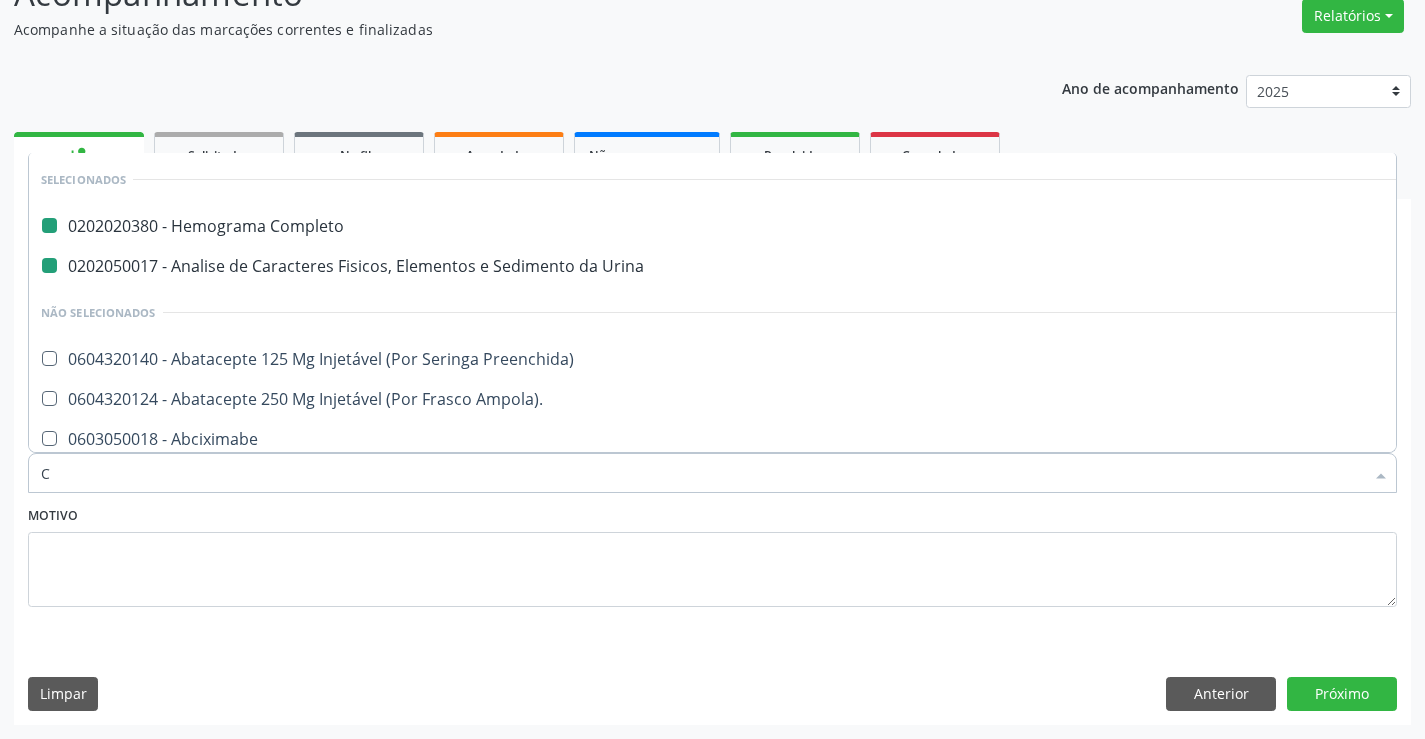 type on "CR" 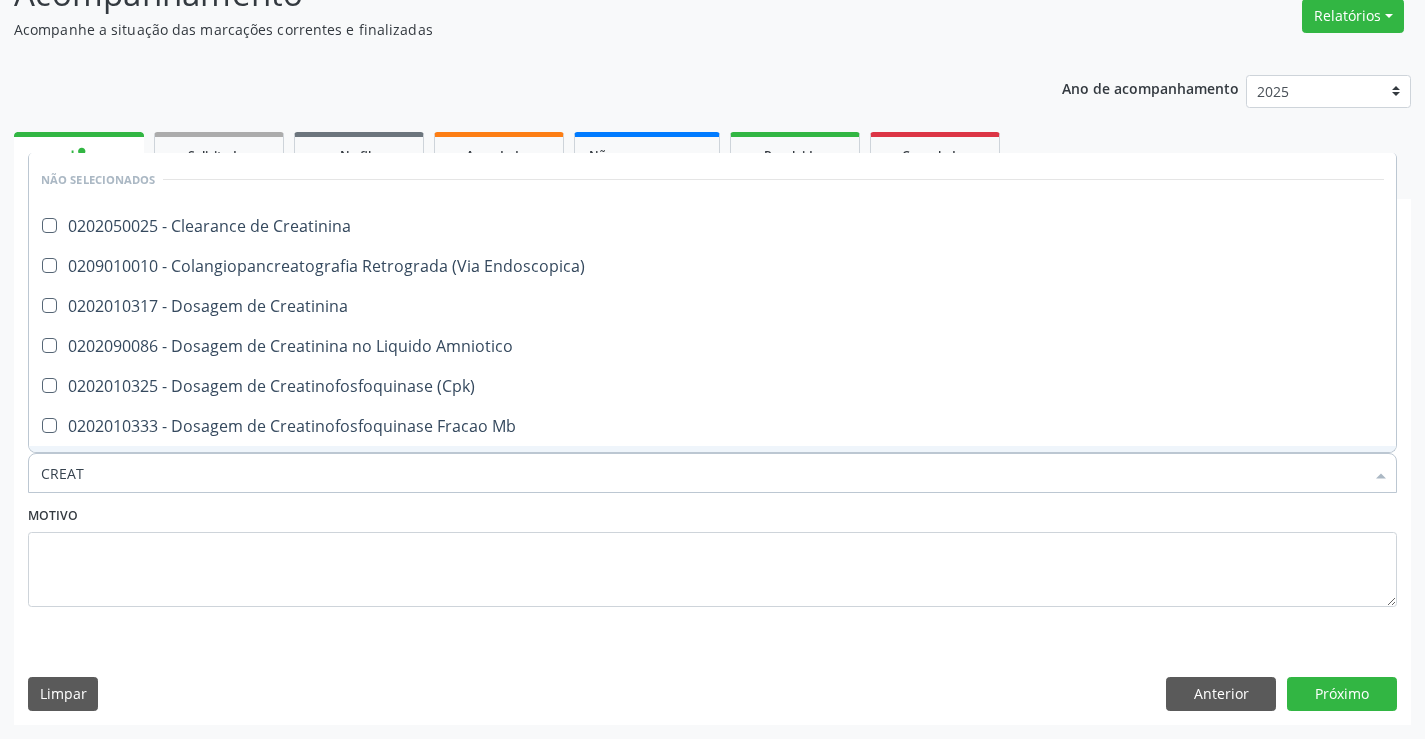 type on "CREATI" 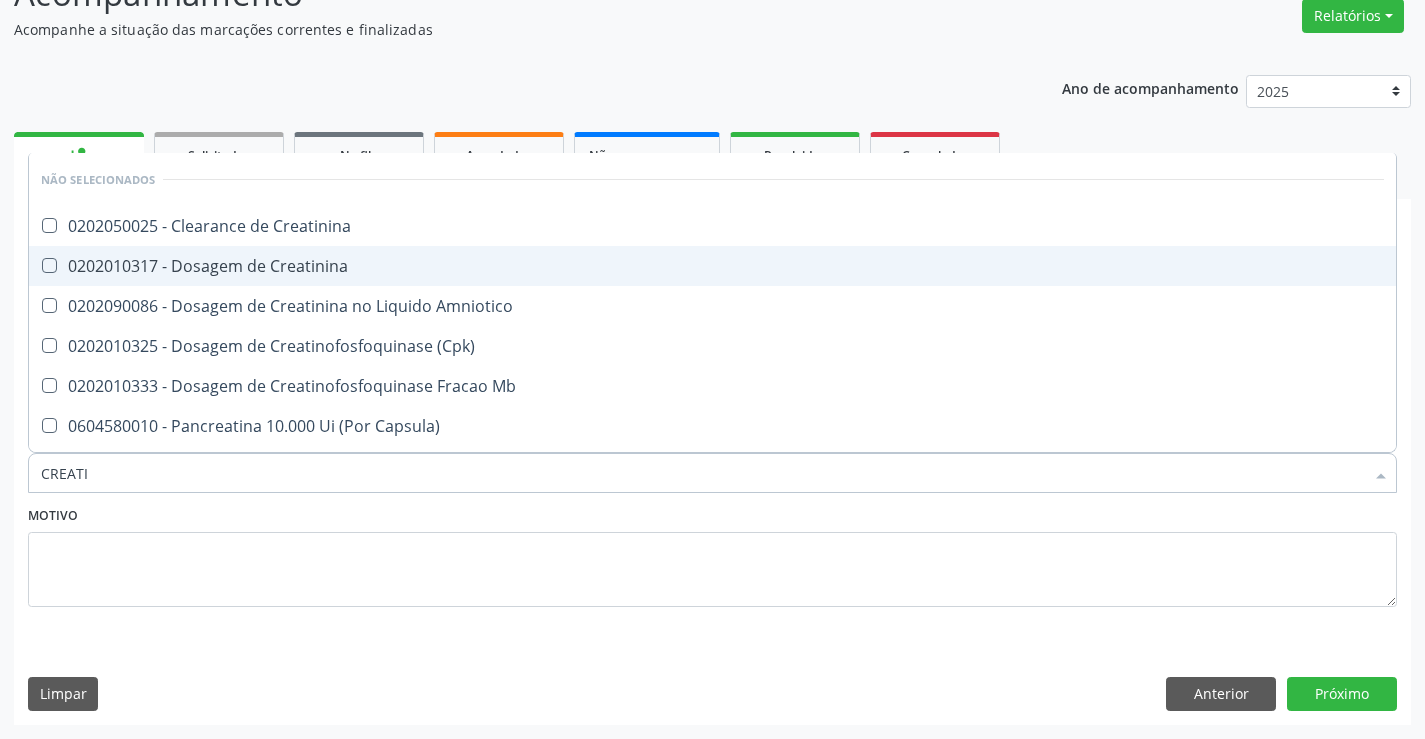 click on "0202010317 - Dosagem de Creatinina" at bounding box center [712, 266] 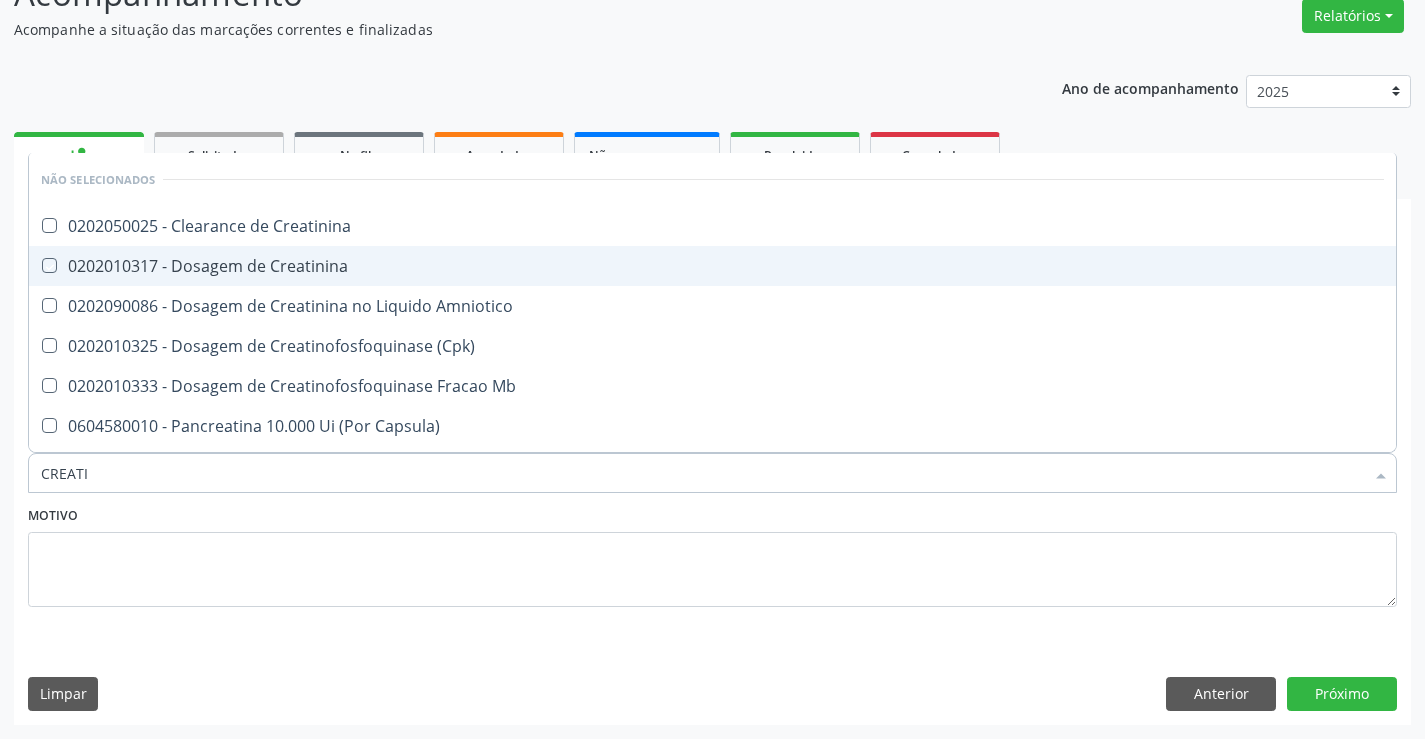 checkbox on "true" 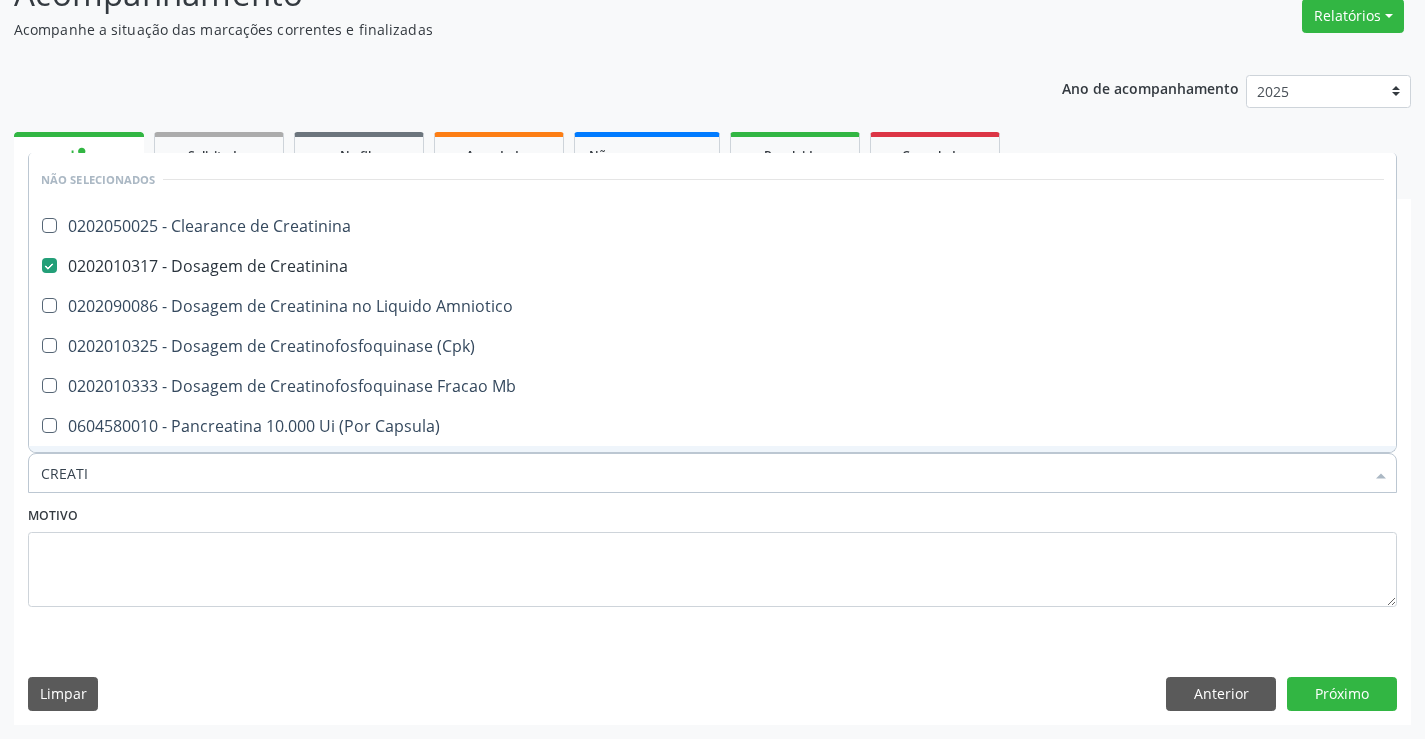 click on "Motivo" at bounding box center [712, 554] 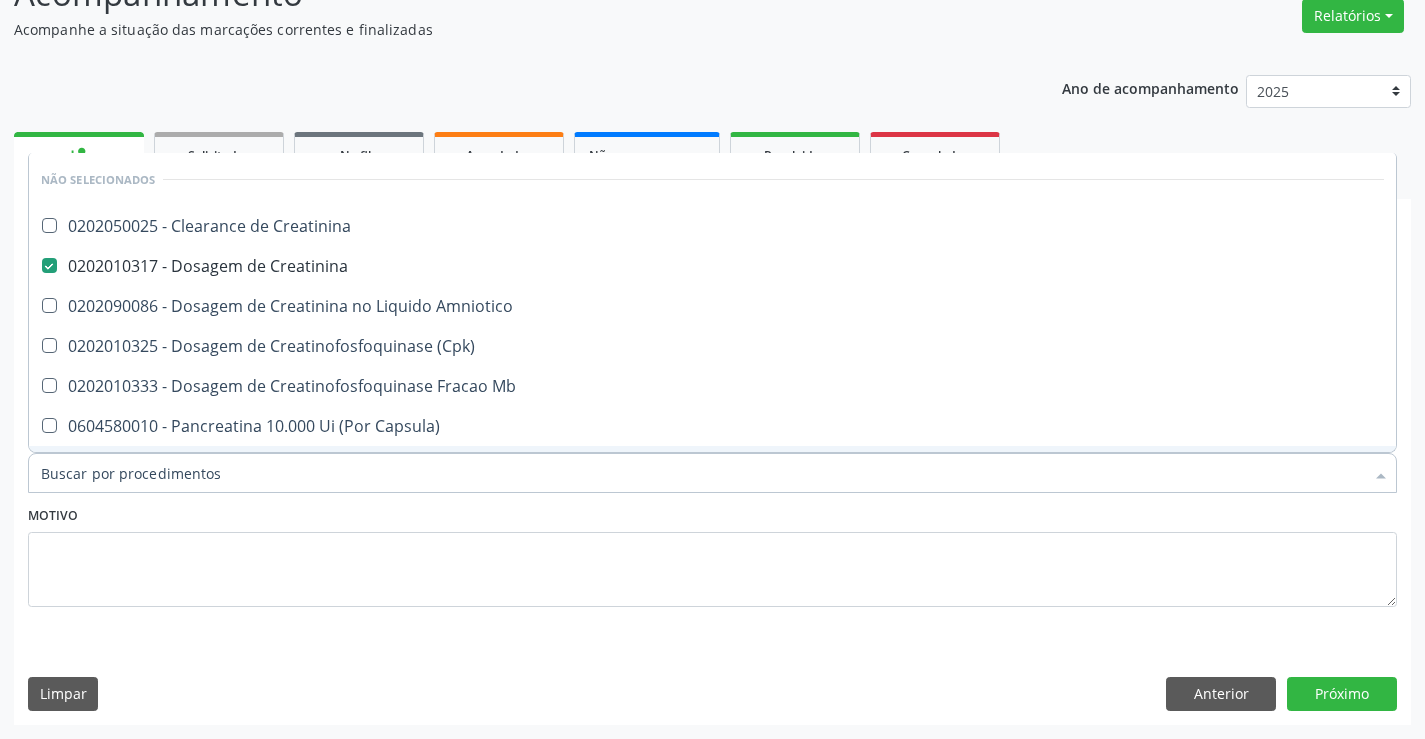 checkbox on "true" 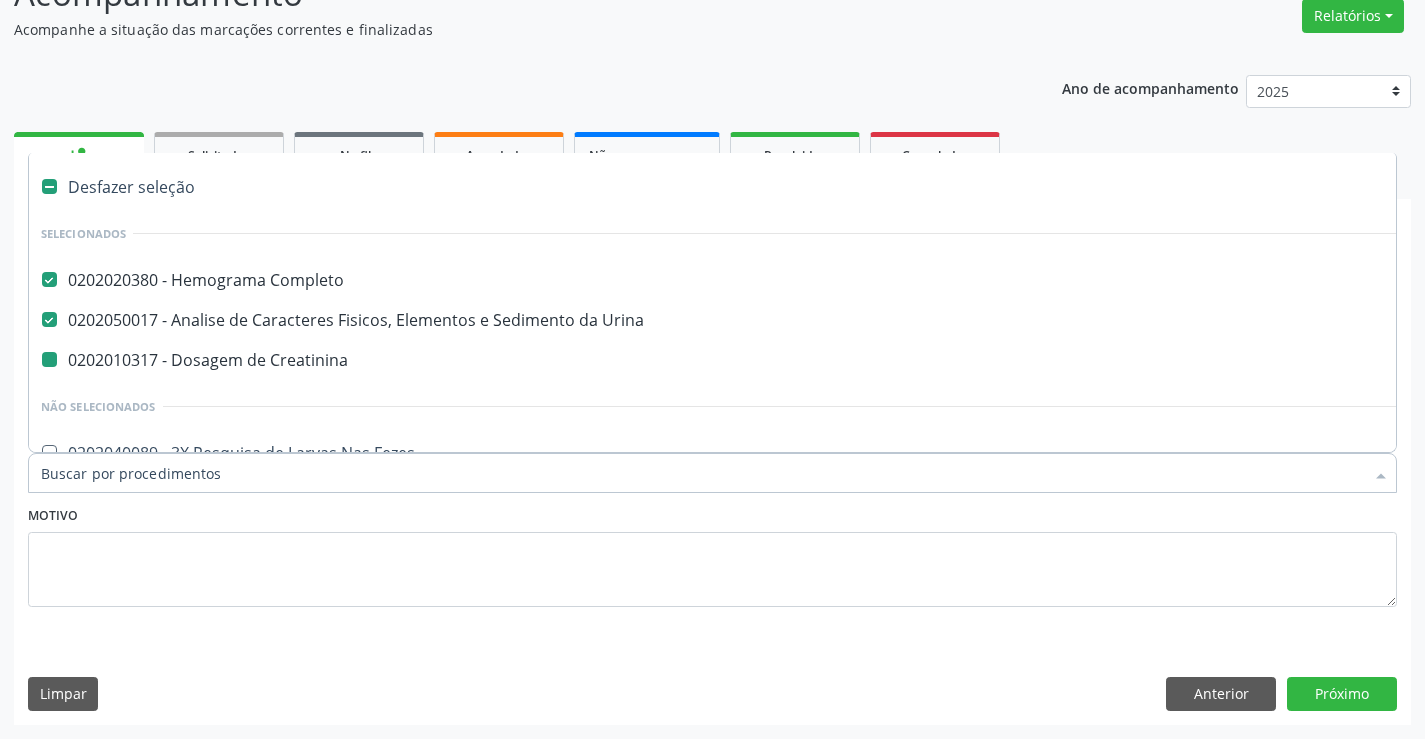 type on "F" 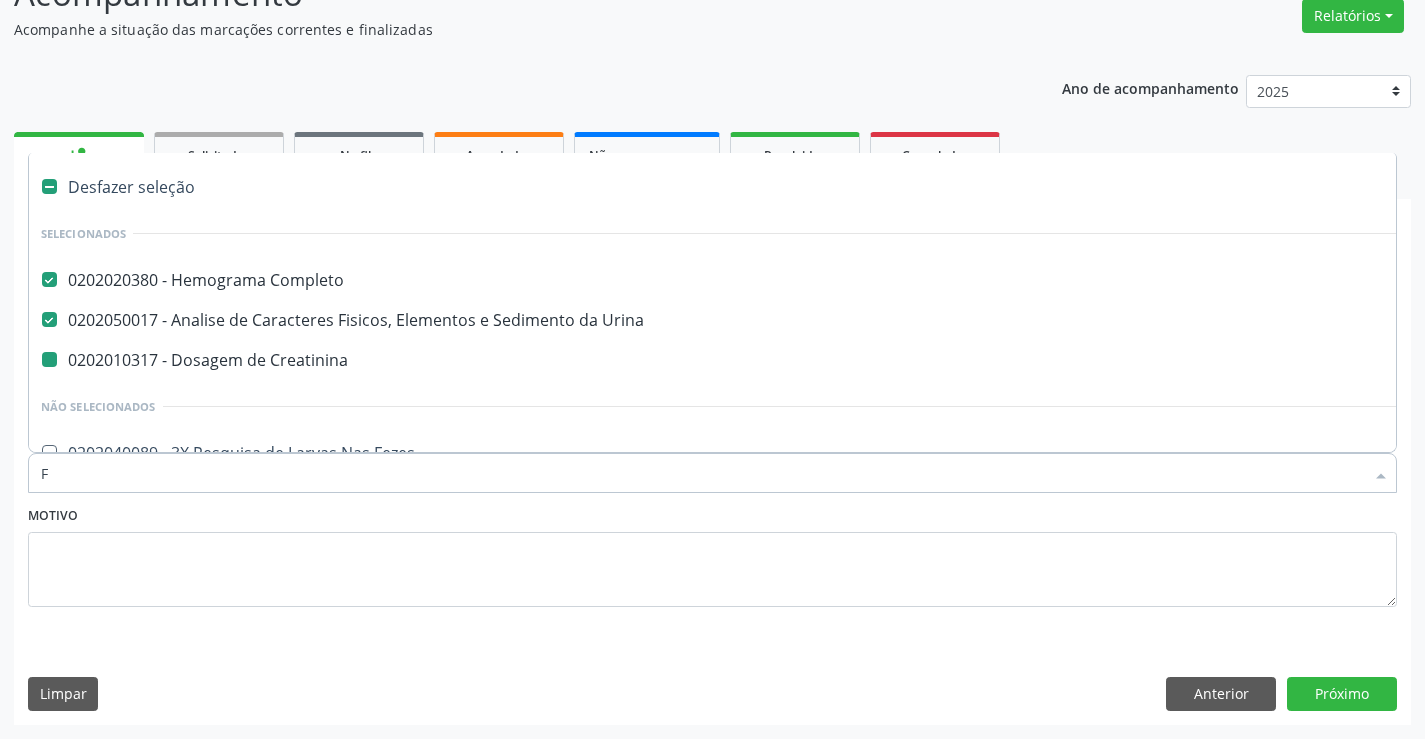 checkbox on "false" 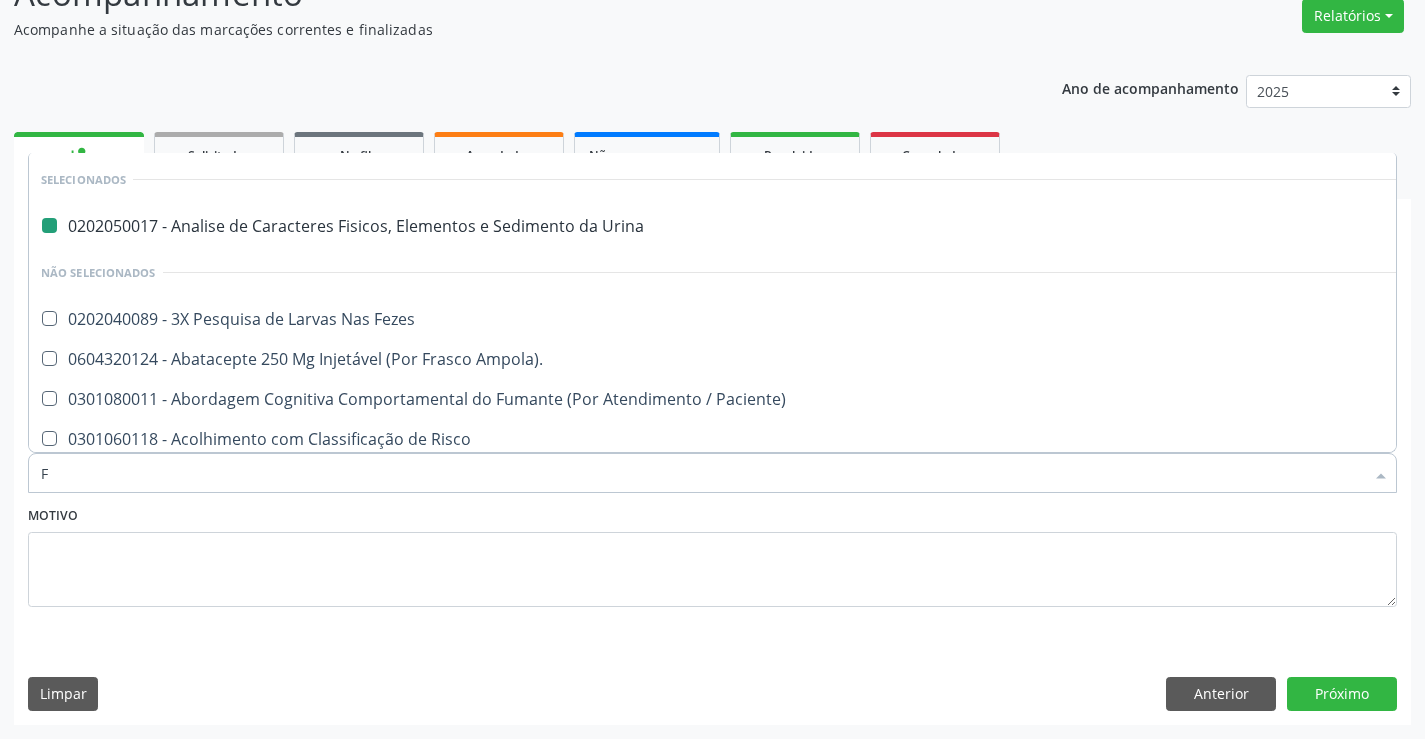 type on "FE" 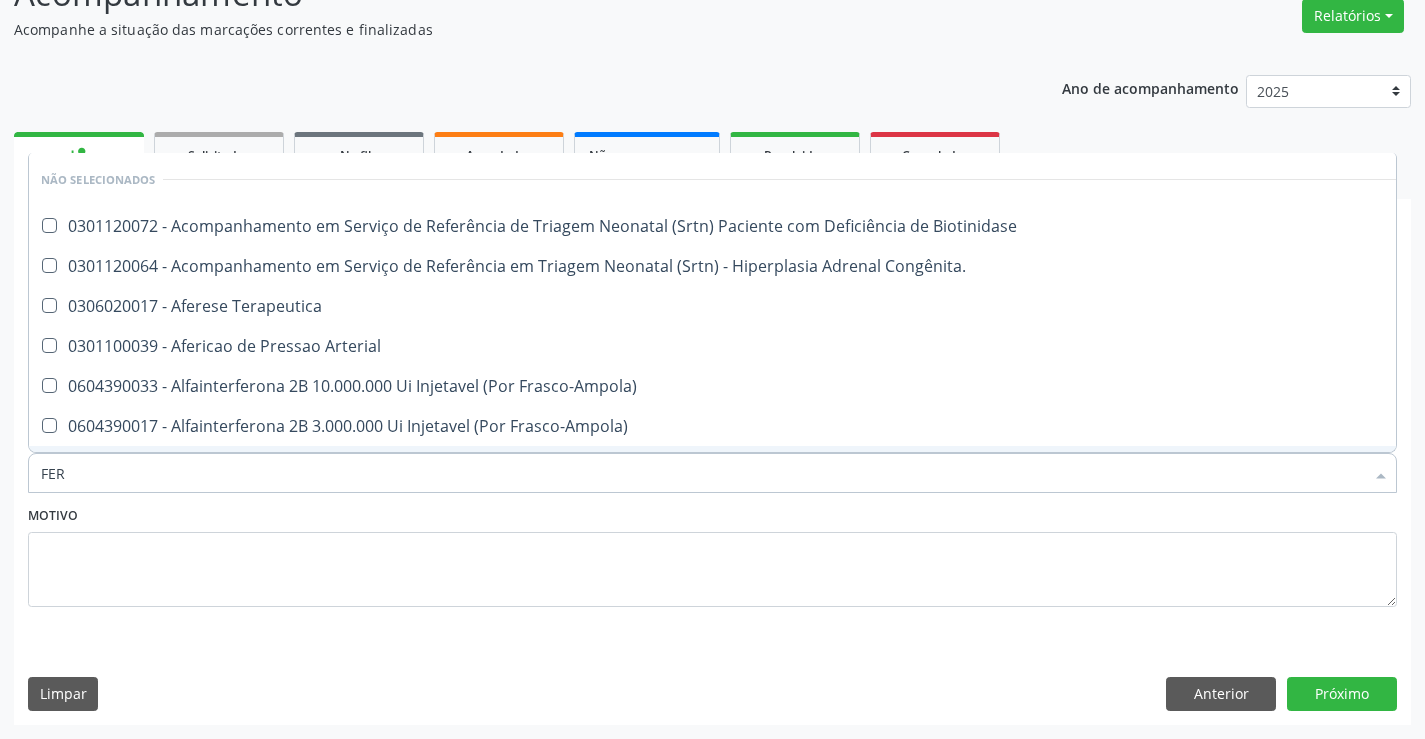type on "FERR" 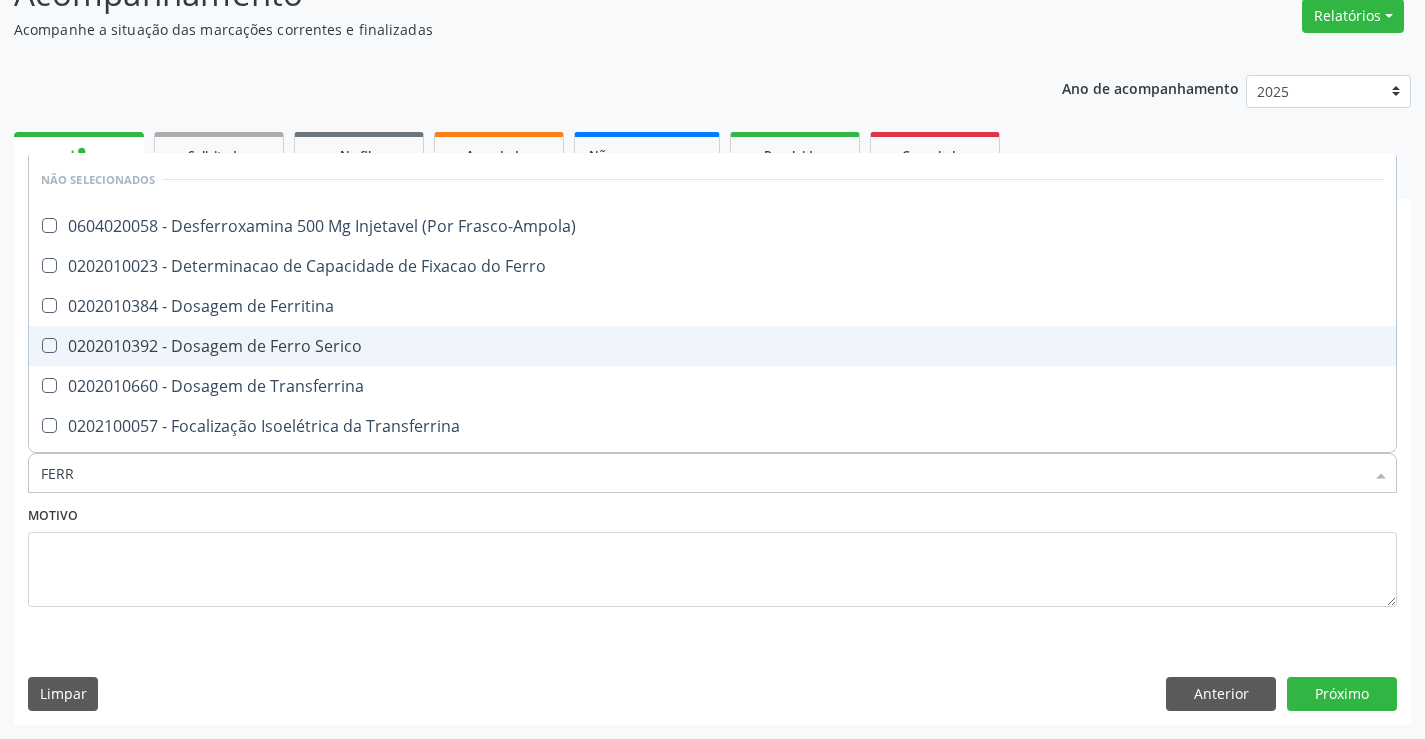 click on "0202010392 - Dosagem de Ferro Serico" at bounding box center [712, 346] 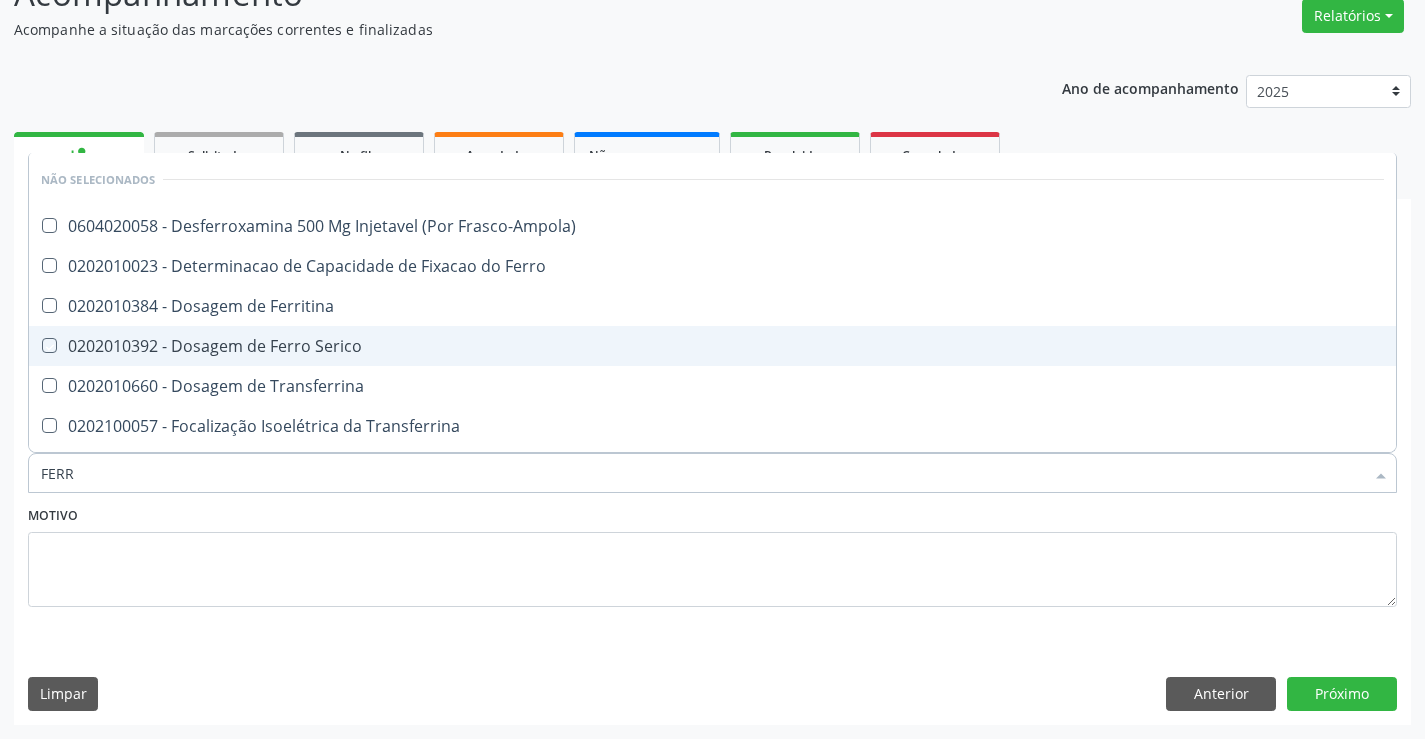 checkbox on "true" 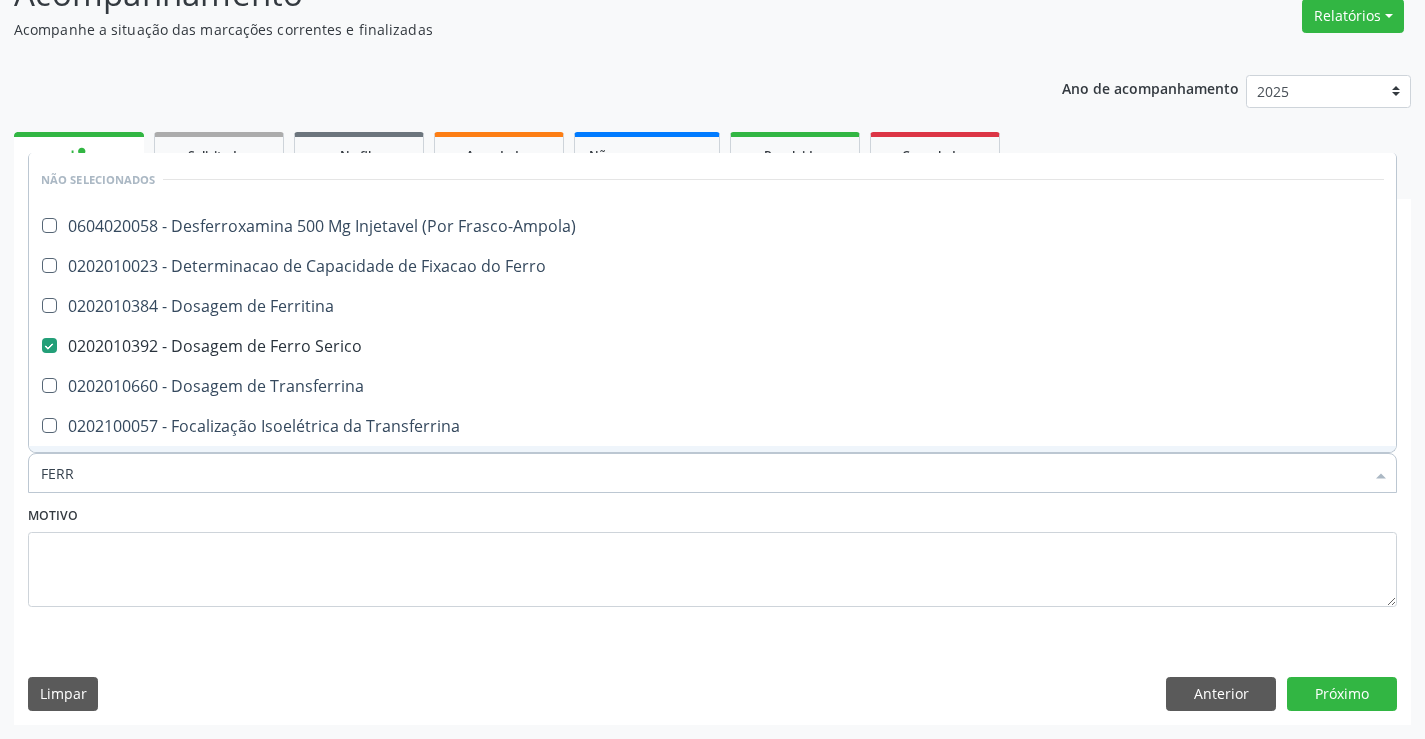 click on "Motivo" at bounding box center [712, 554] 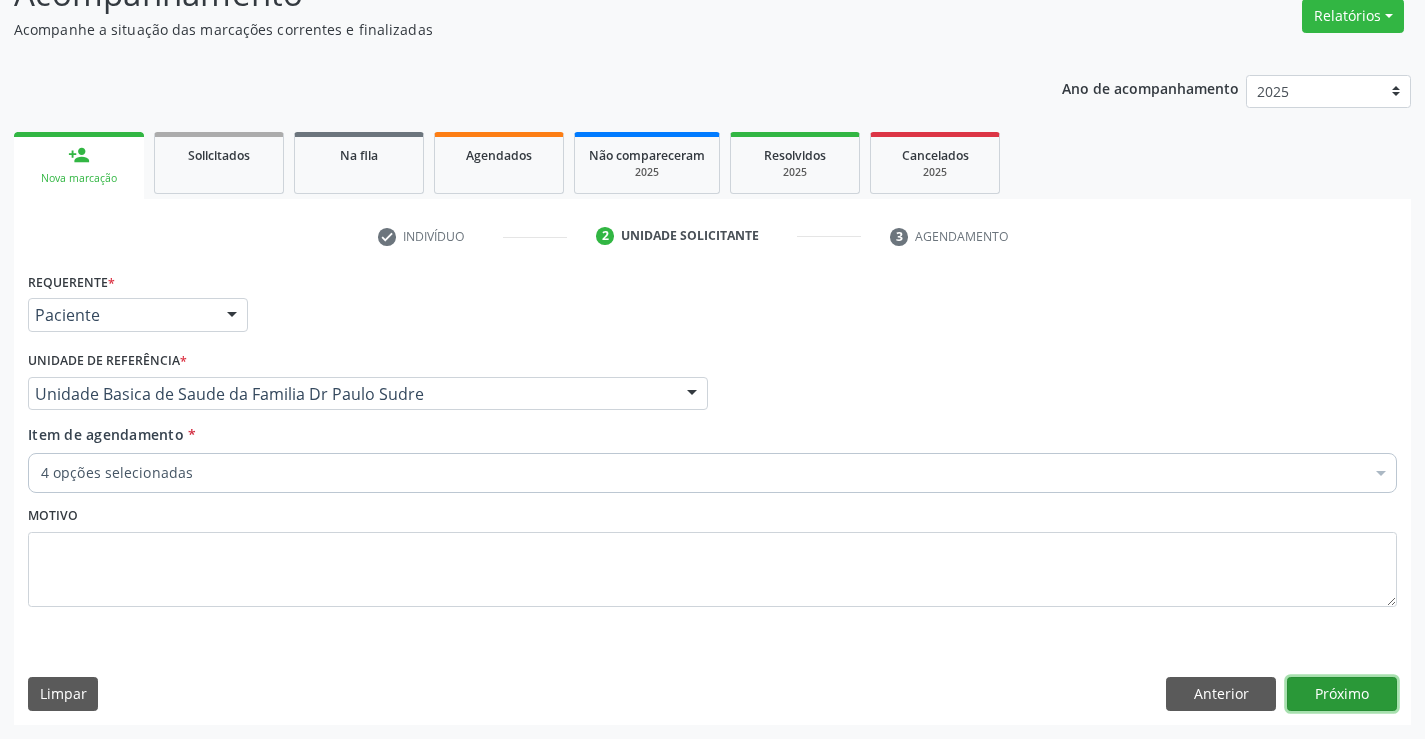 click on "Próximo" at bounding box center [1342, 694] 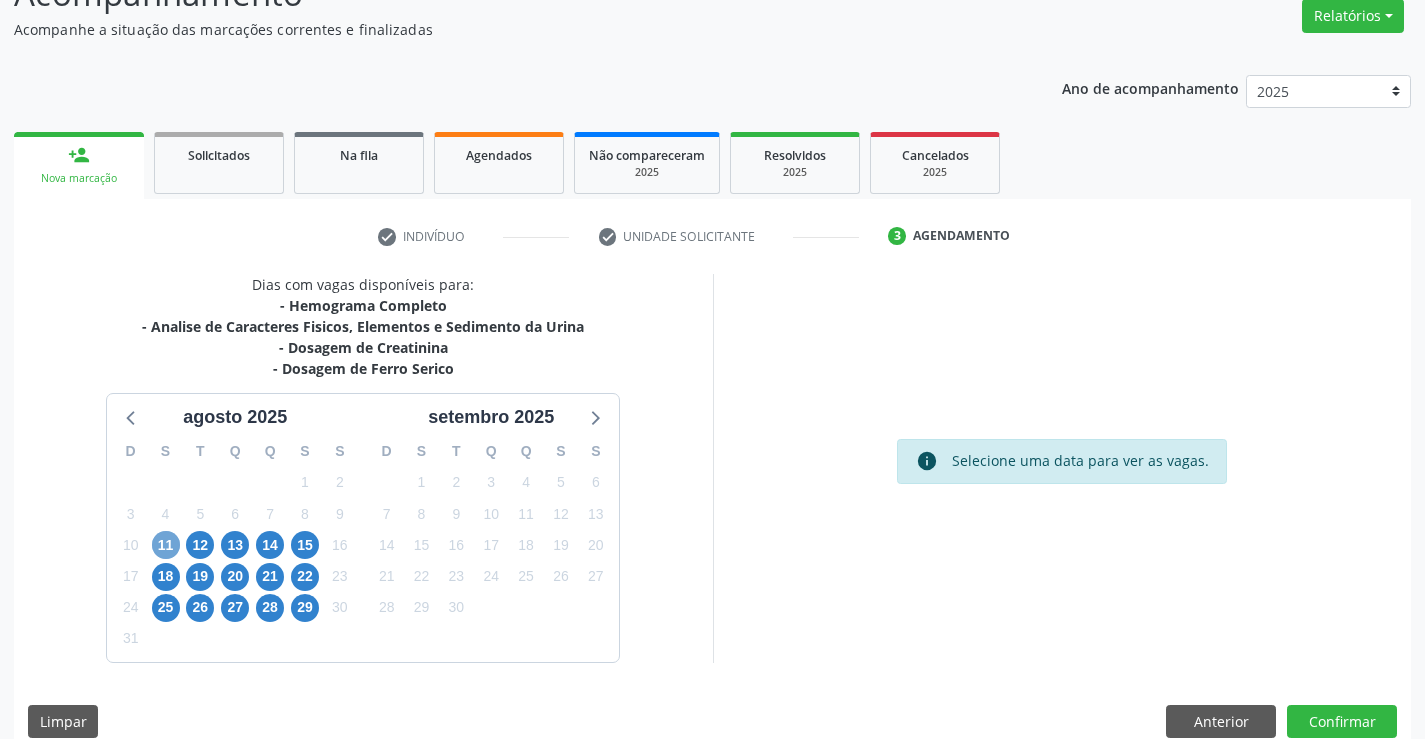click on "11" at bounding box center (166, 545) 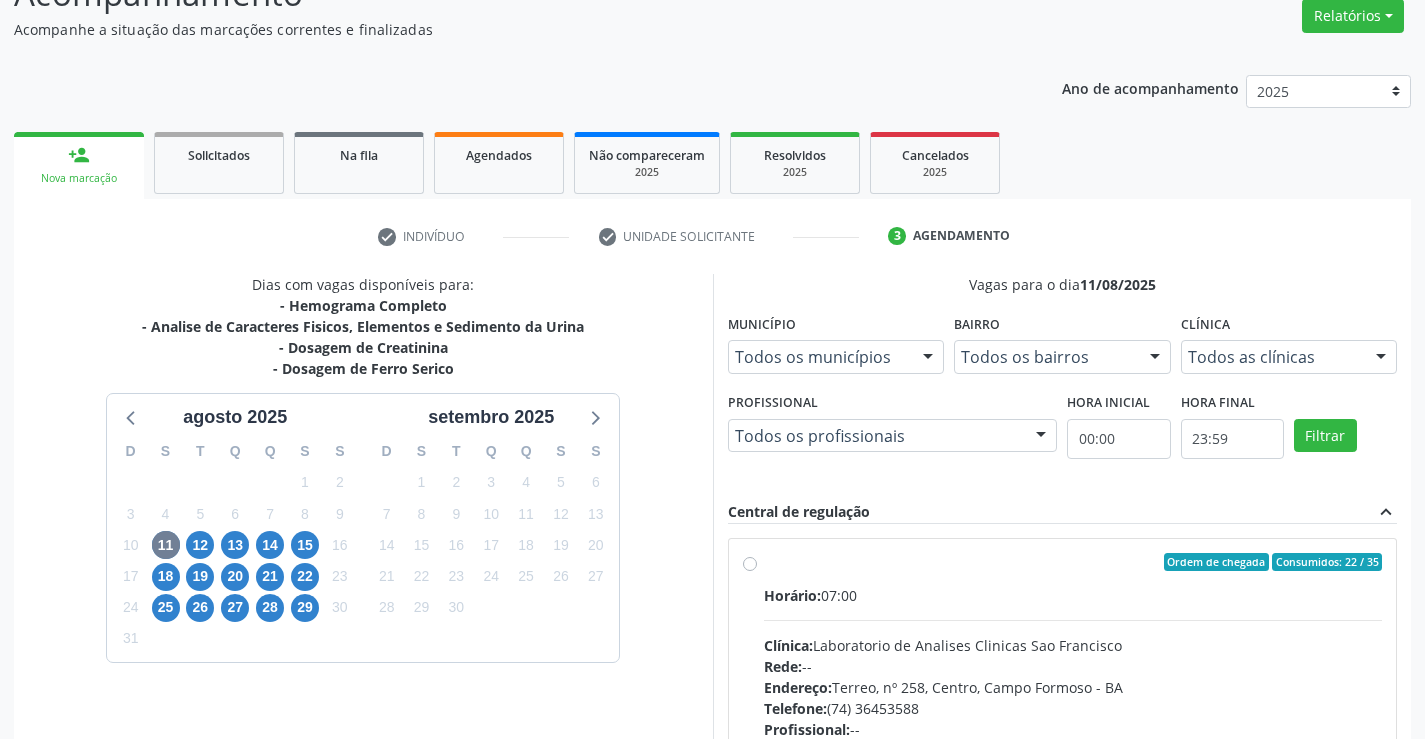 click on "Ordem de chegada
Consumidos: 22 / 35
Horário:   07:00
Clínica:  Laboratorio de Analises Clinicas Sao Francisco
Rede:
--
Endereço:   Terreo, nº 258, Centro, Campo Formoso - BA
Telefone:   (74) 36453588
Profissional:
--
Informações adicionais sobre o atendimento
Idade de atendimento:
Sem restrição
Gênero(s) atendido(s):
Sem restrição
Informações adicionais:
--" at bounding box center [1073, 706] 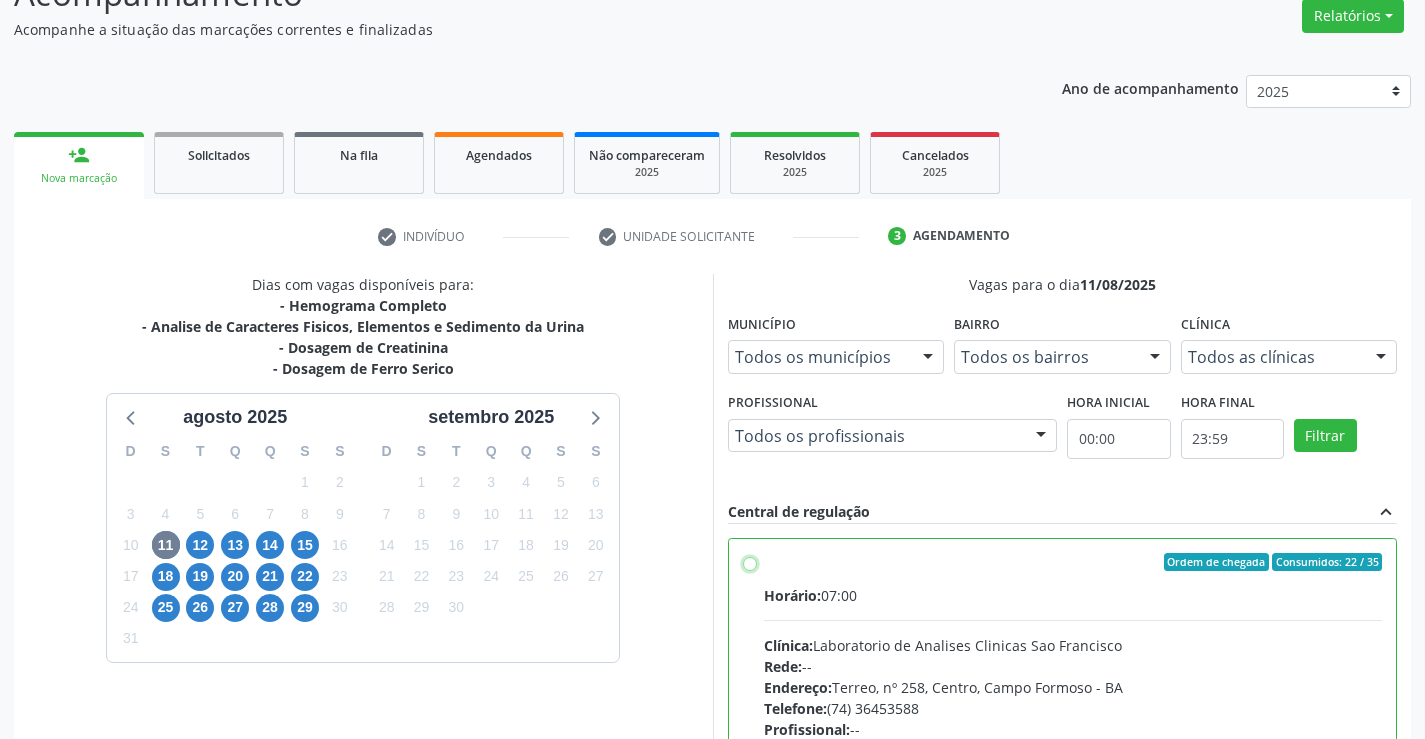 radio on "true" 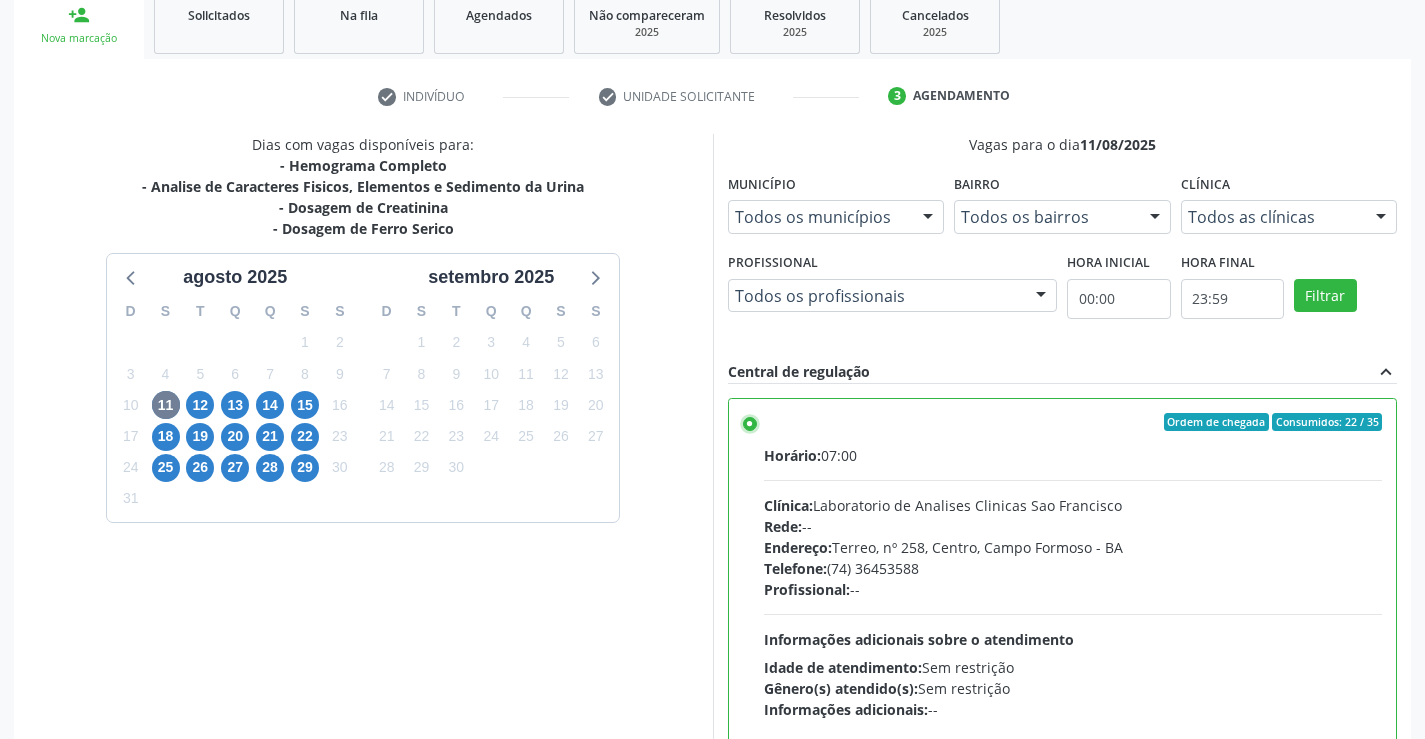 scroll, scrollTop: 456, scrollLeft: 0, axis: vertical 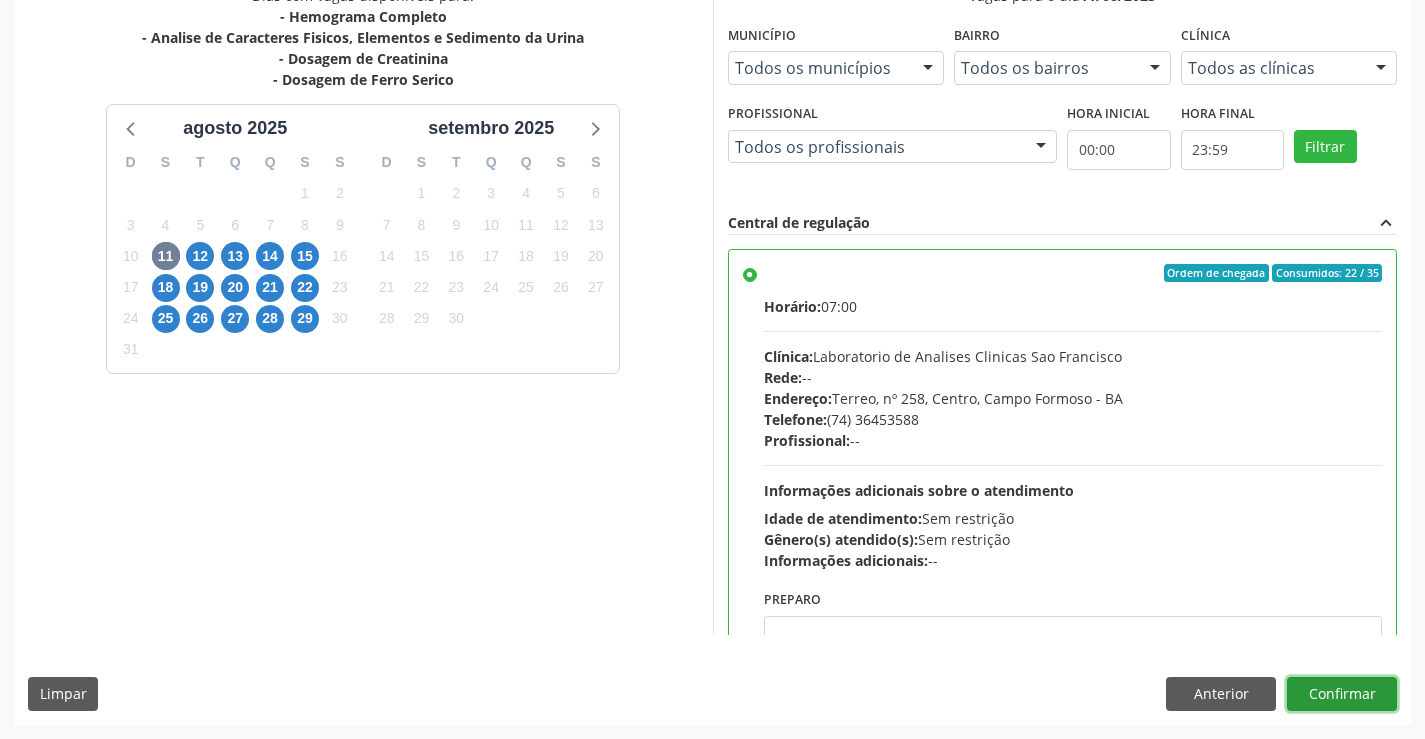 click on "Confirmar" at bounding box center (1342, 694) 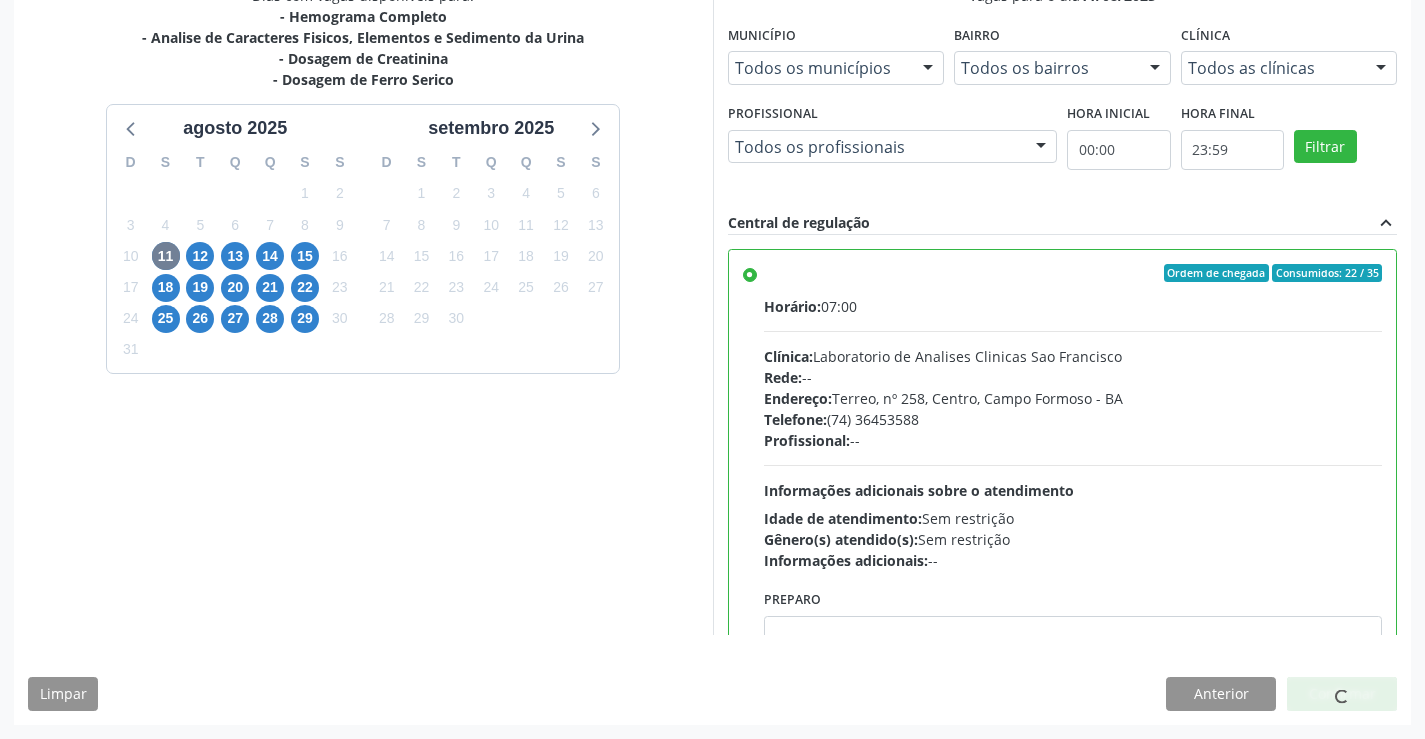 scroll, scrollTop: 0, scrollLeft: 0, axis: both 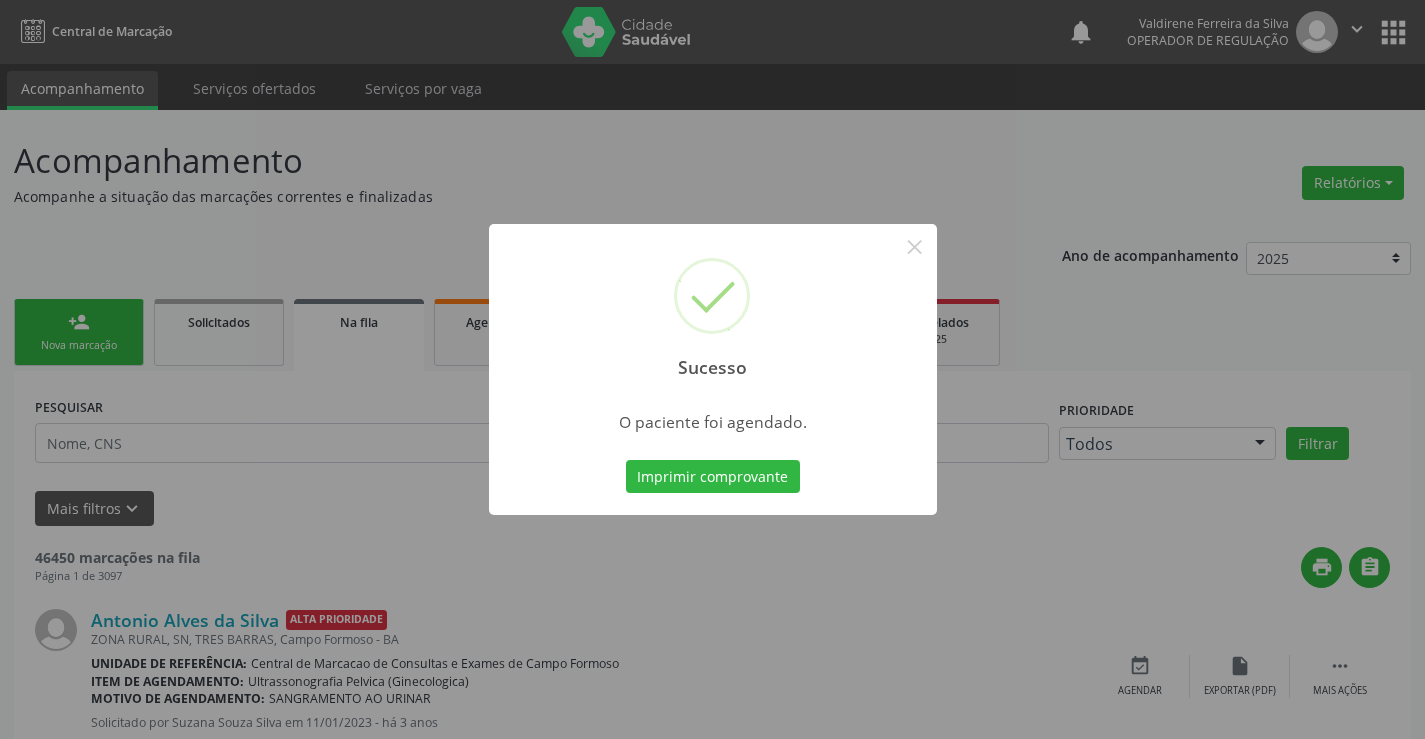 click on "Imprimir comprovante Cancel" at bounding box center (712, 477) 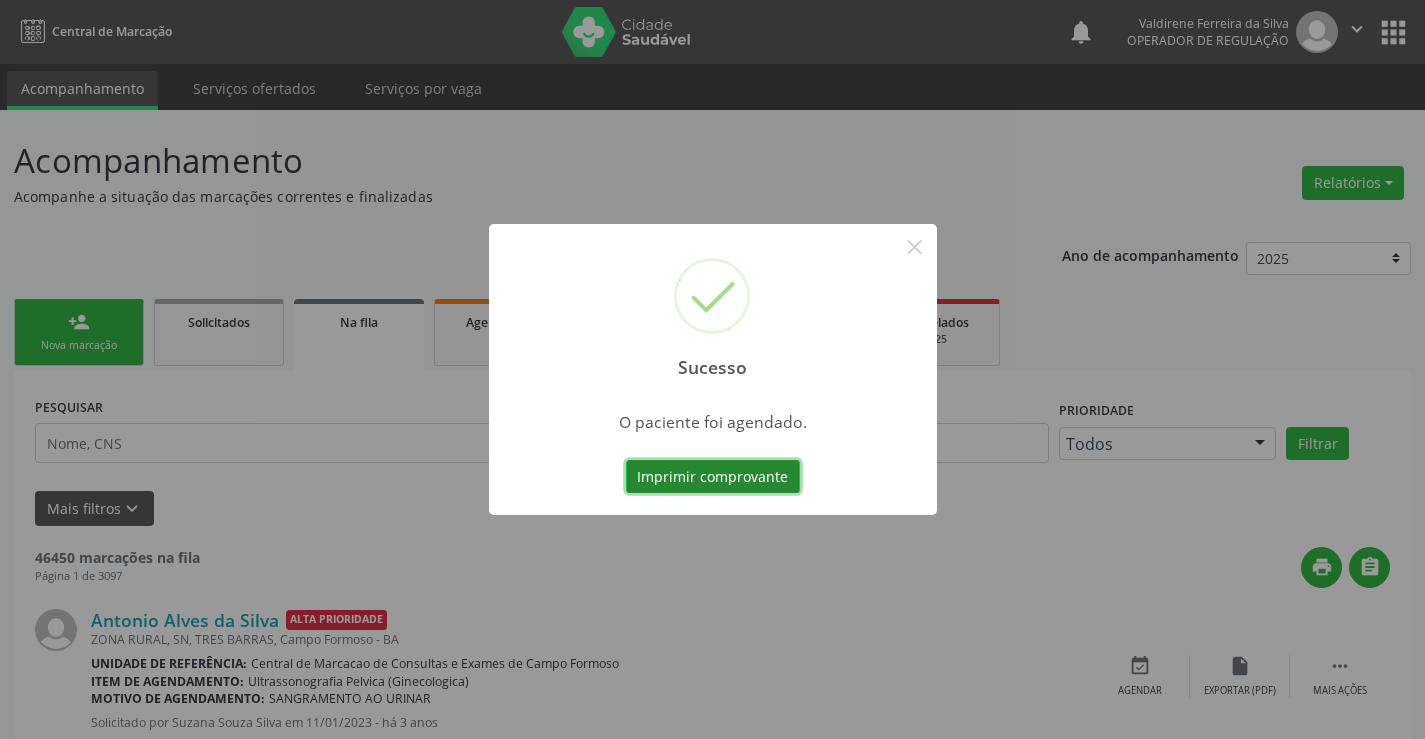 click on "Imprimir comprovante" at bounding box center (713, 477) 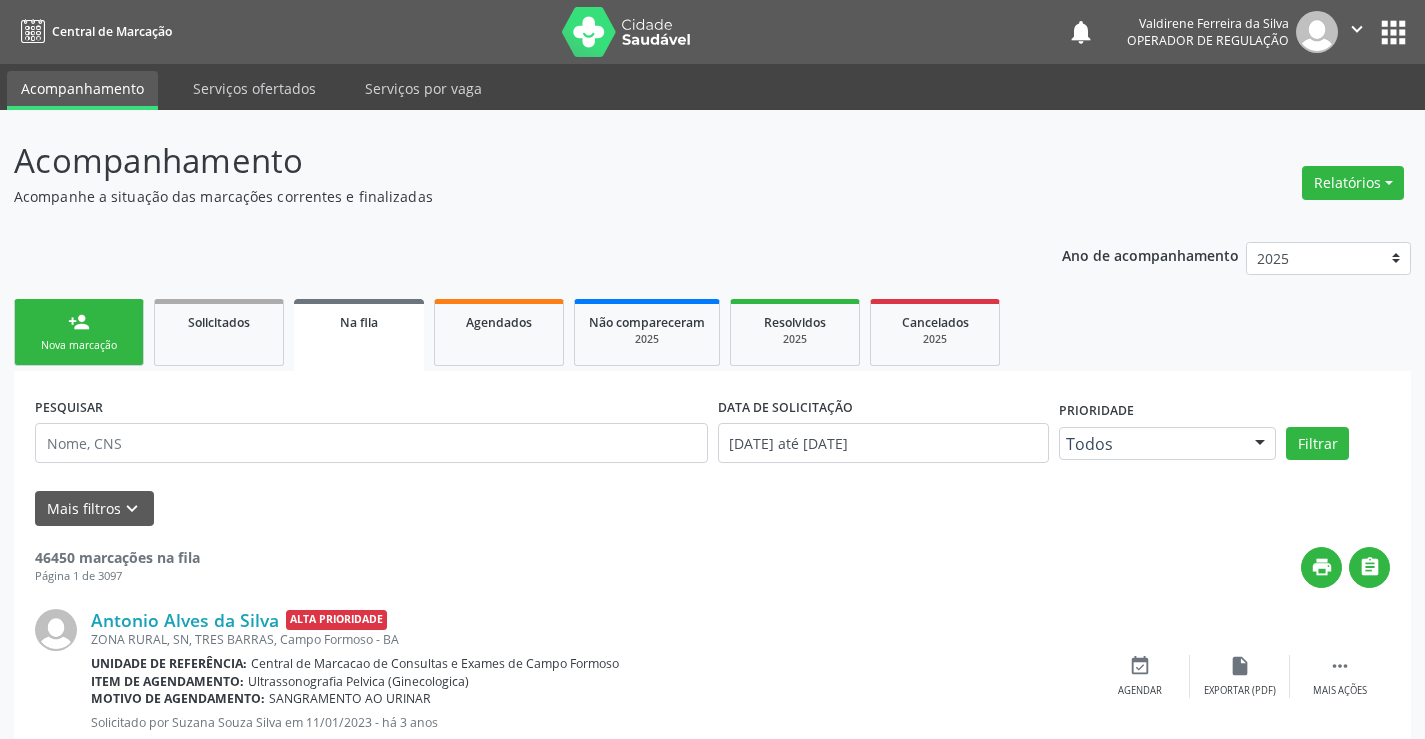 click on "Nova marcação" at bounding box center [79, 345] 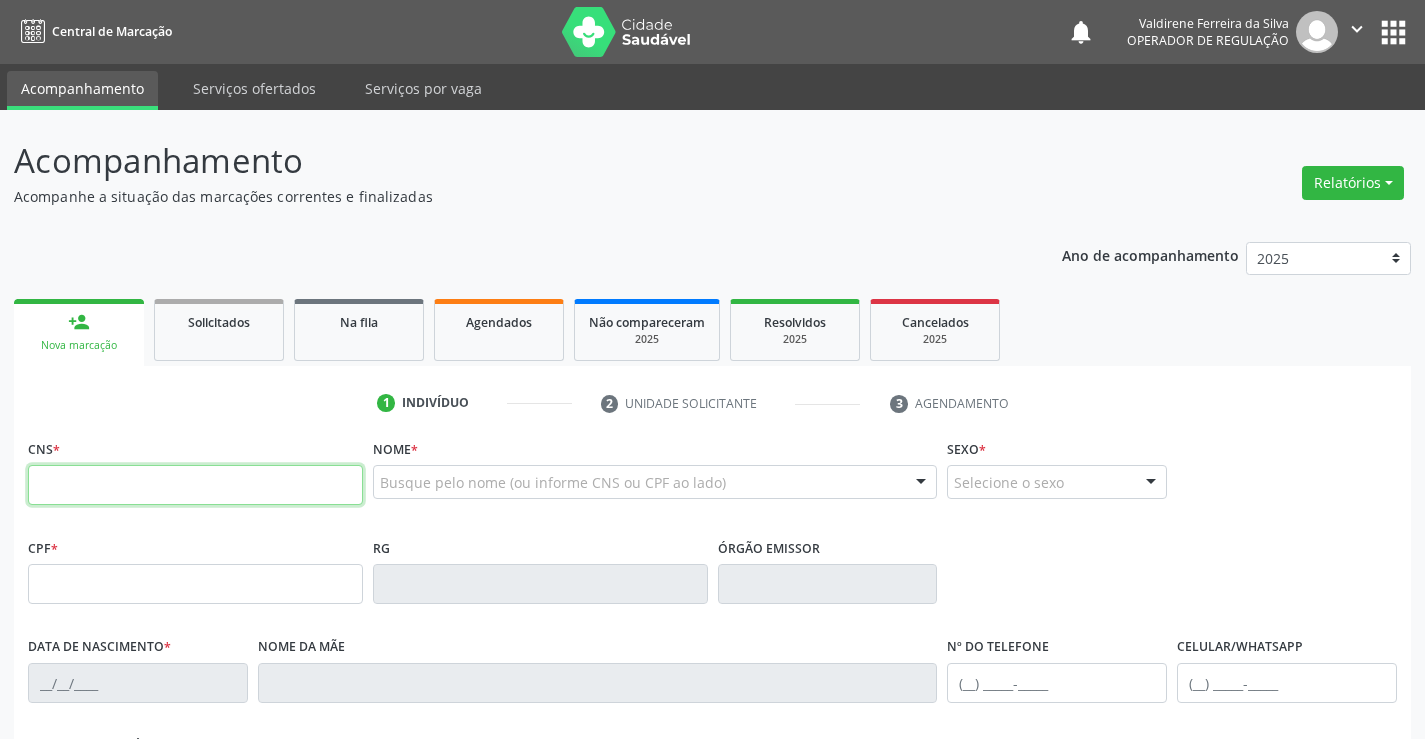click at bounding box center (195, 485) 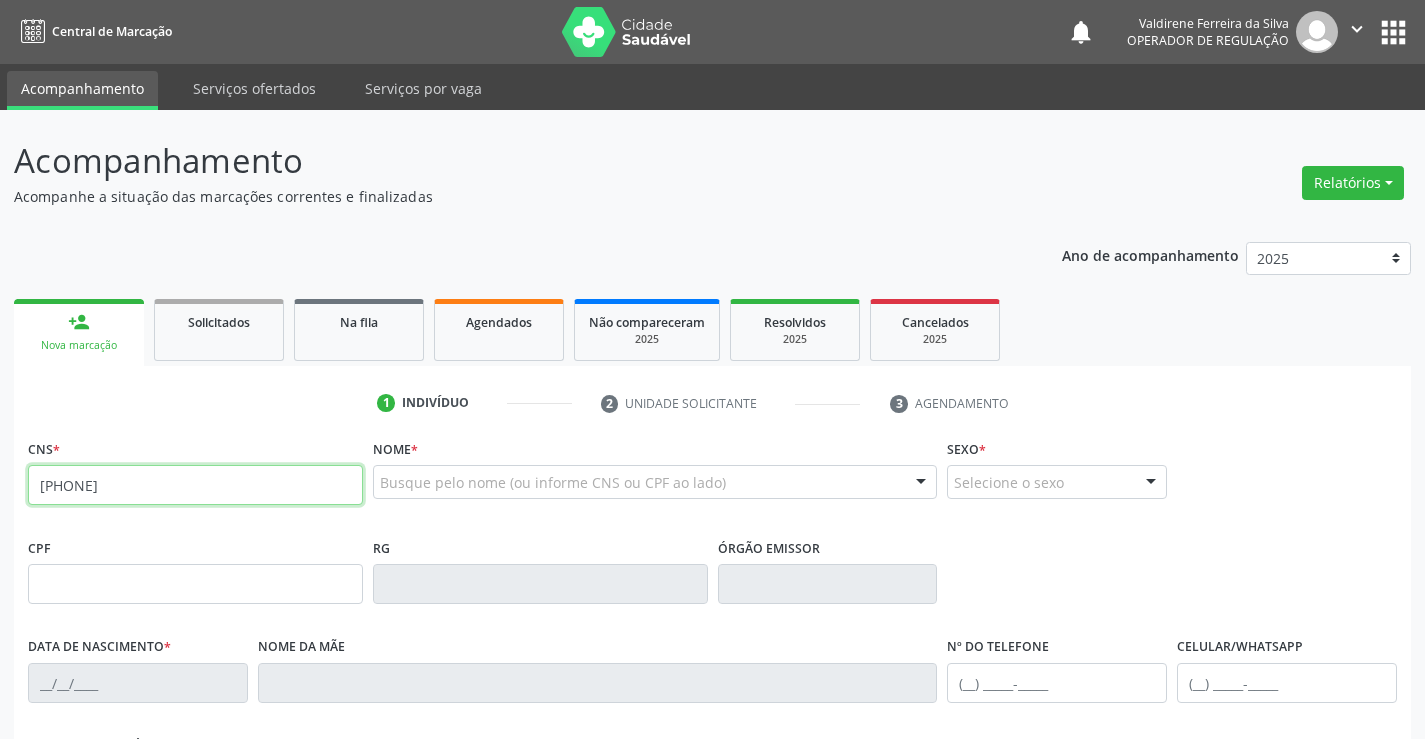 type on "708 4092 1218 8660" 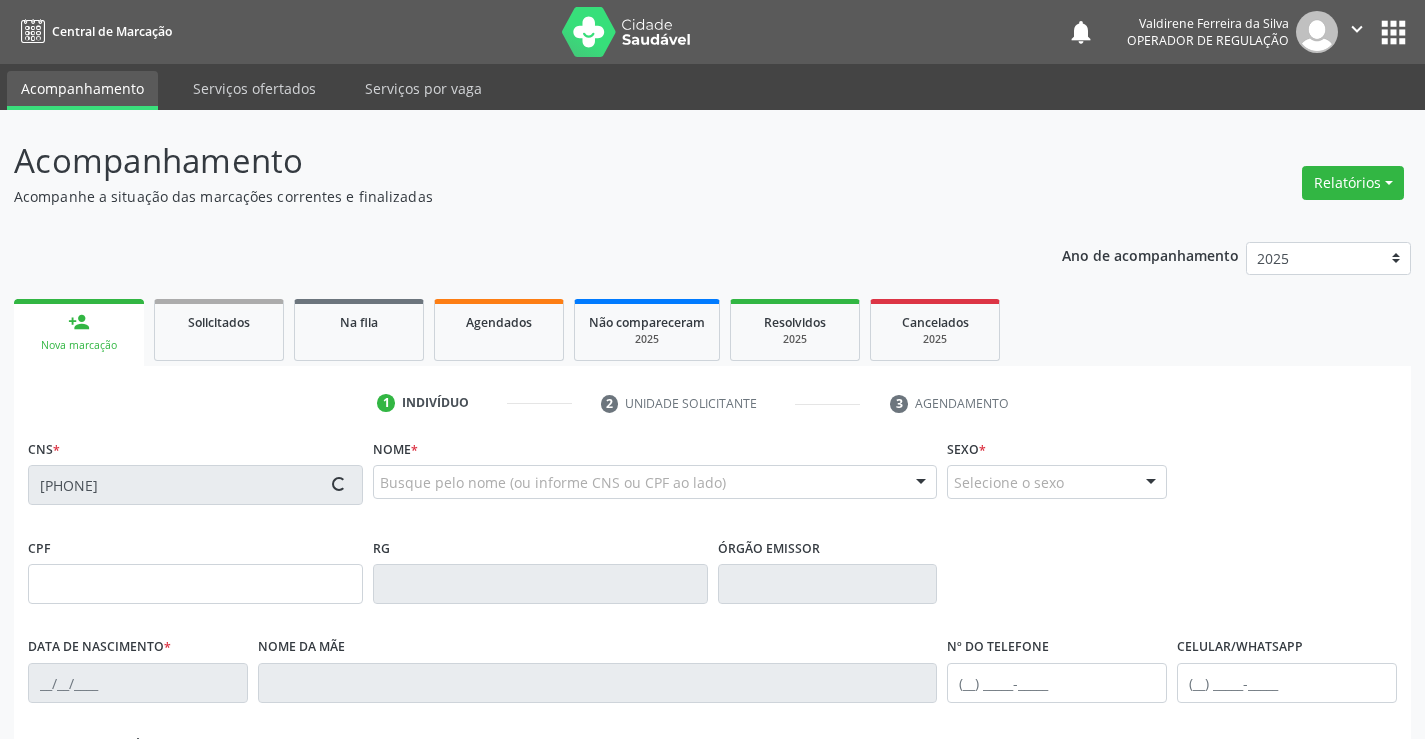type on "096.327.345-05" 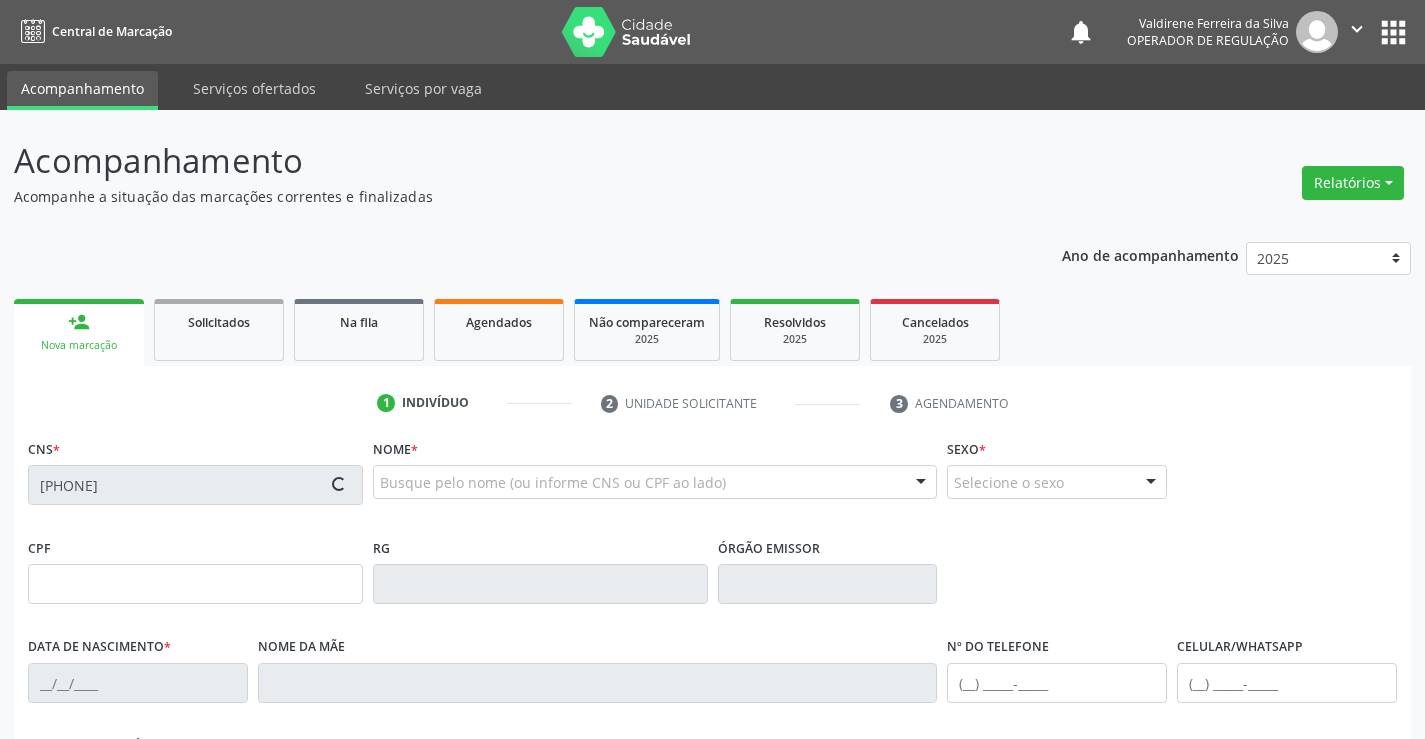 type on "2277722456" 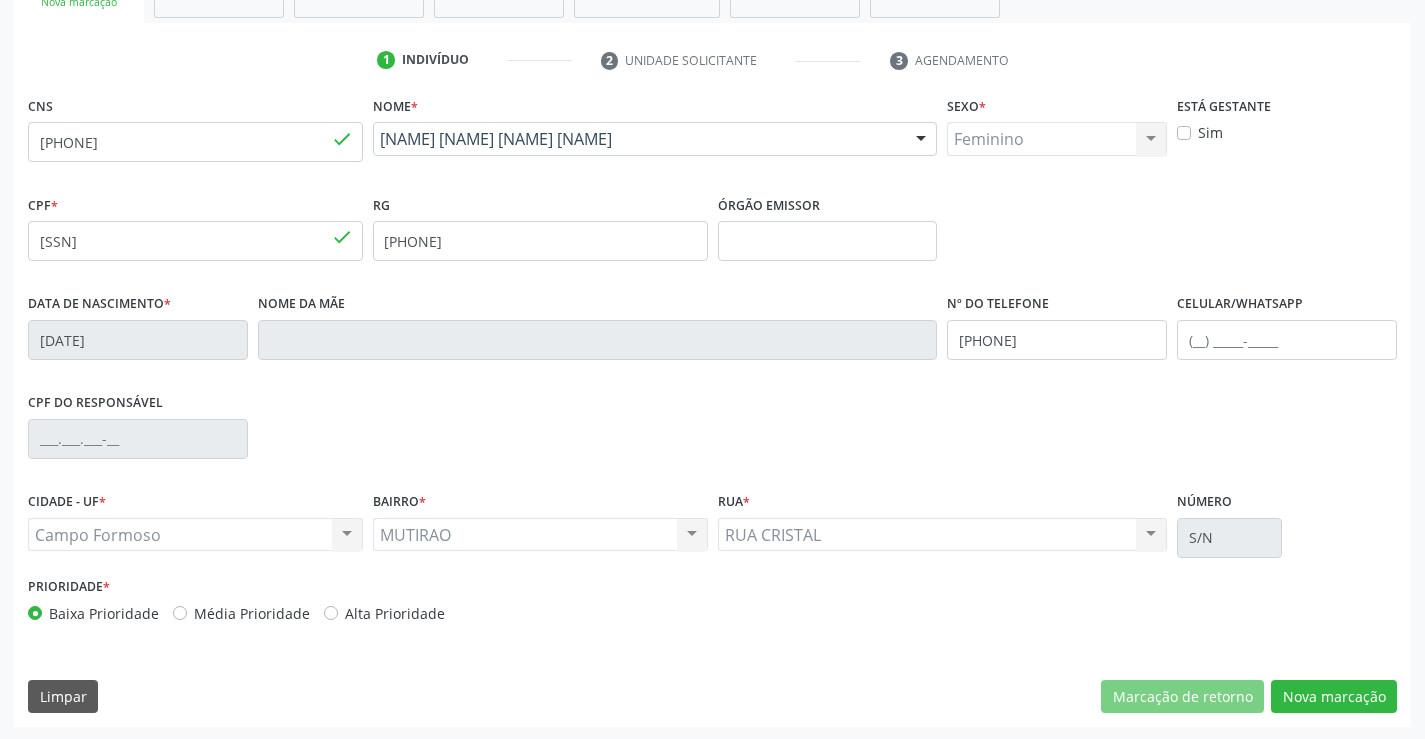 scroll, scrollTop: 345, scrollLeft: 0, axis: vertical 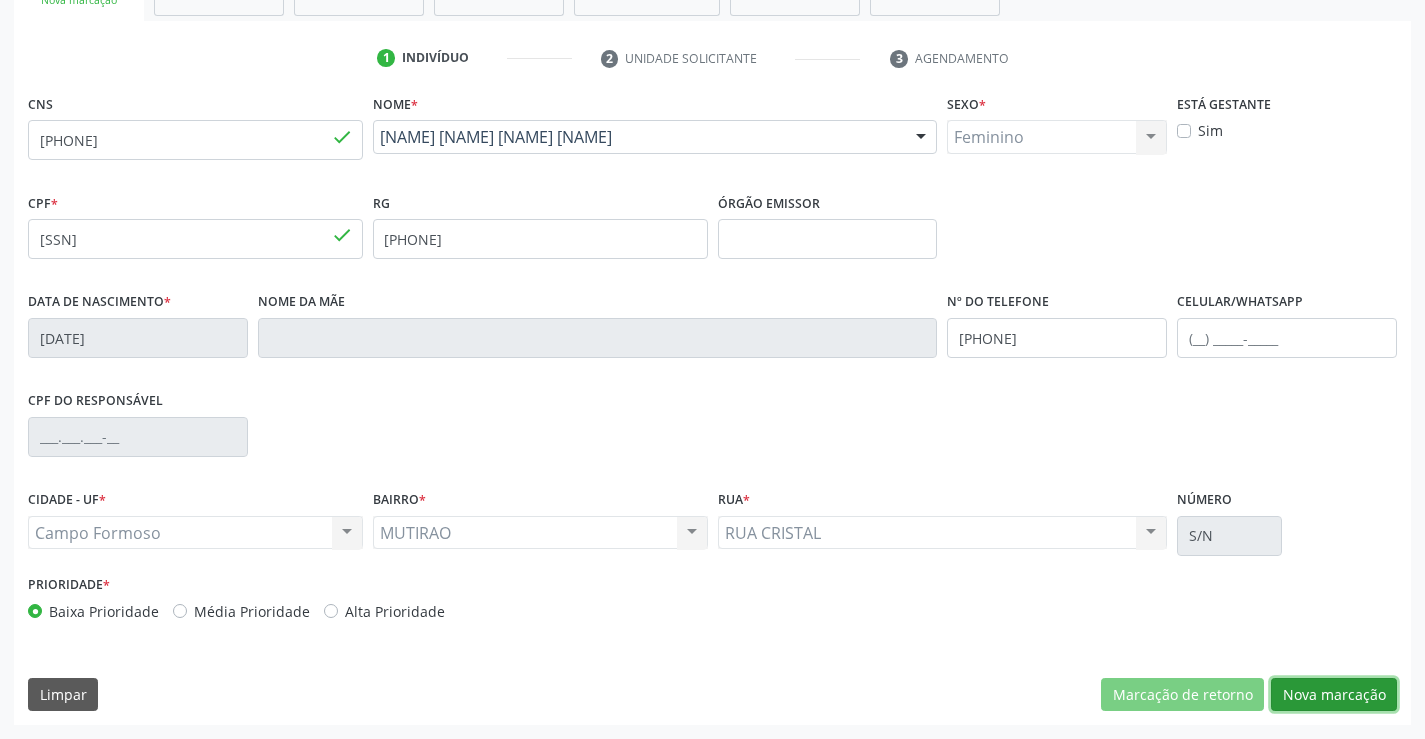 click on "Nova marcação" at bounding box center [1334, 695] 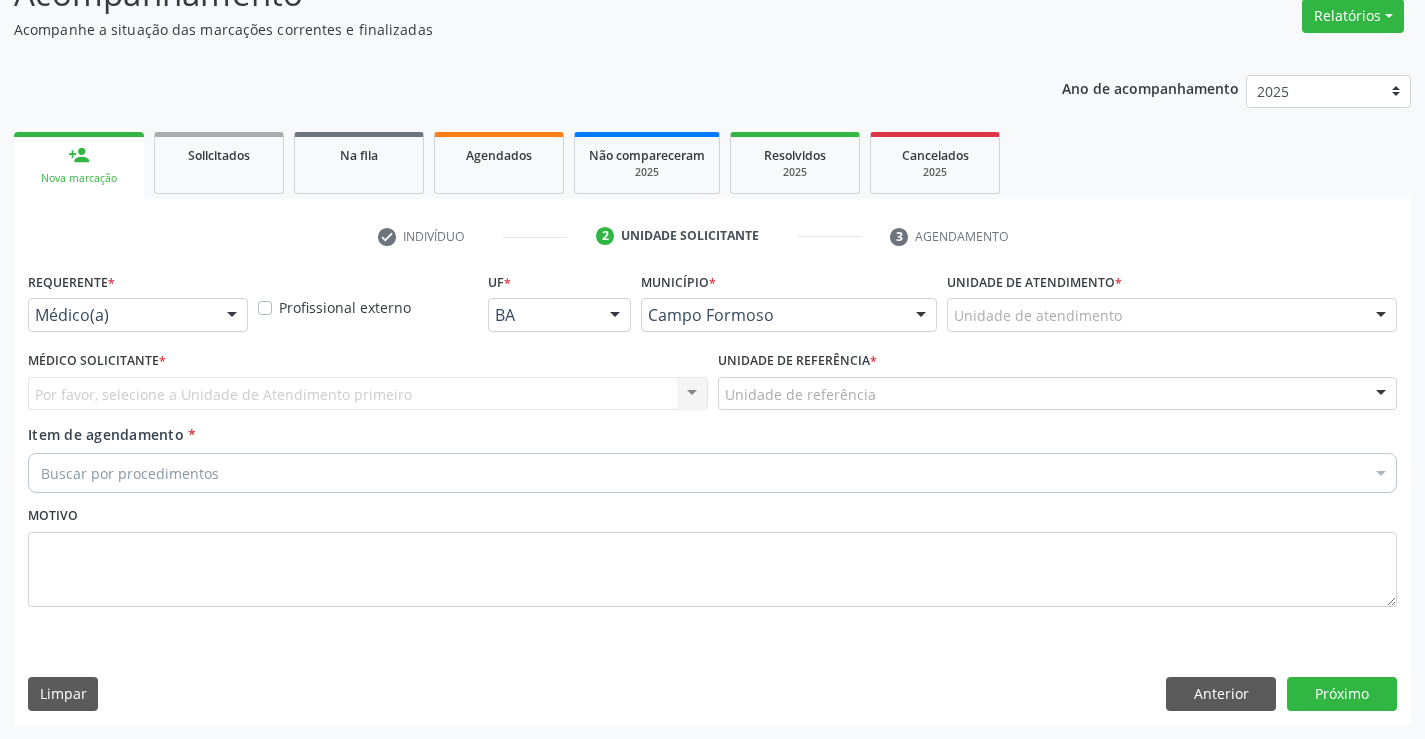 scroll, scrollTop: 167, scrollLeft: 0, axis: vertical 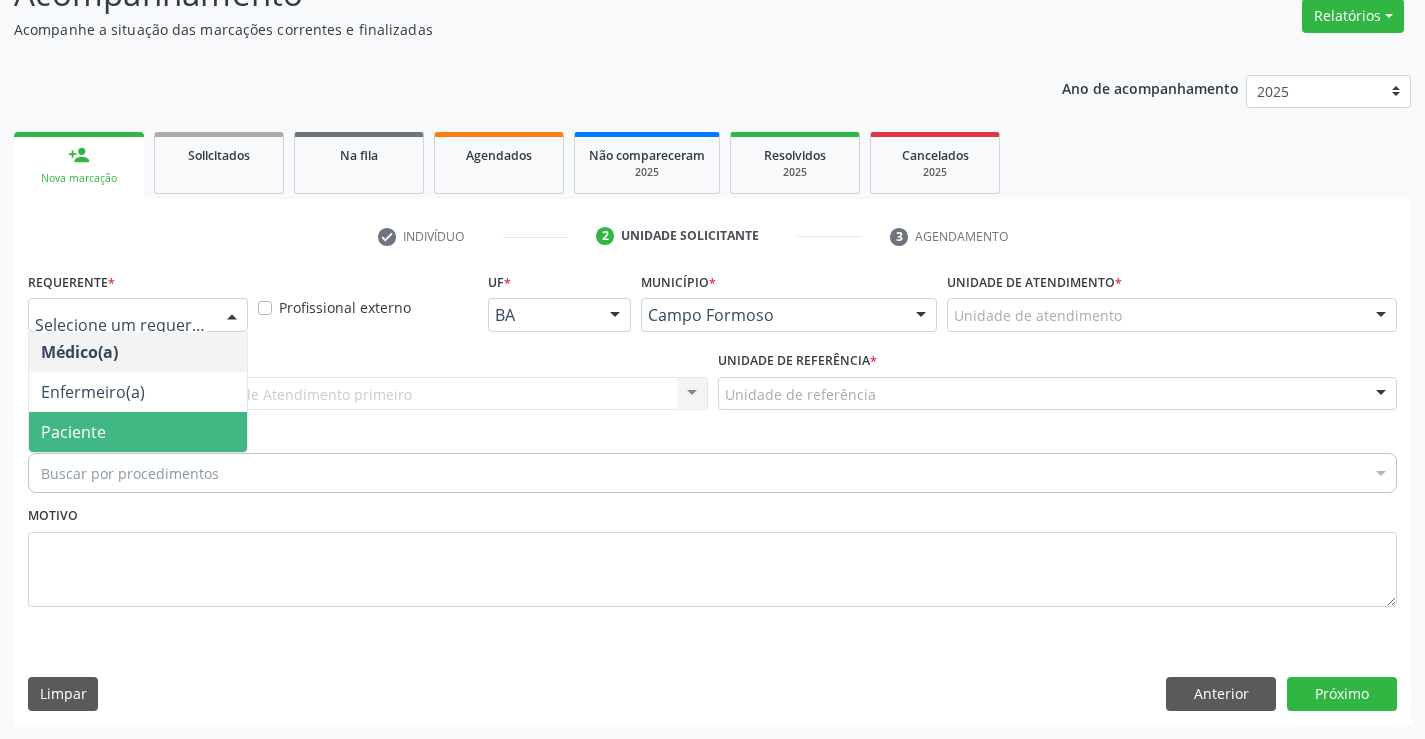click on "Paciente" at bounding box center (138, 432) 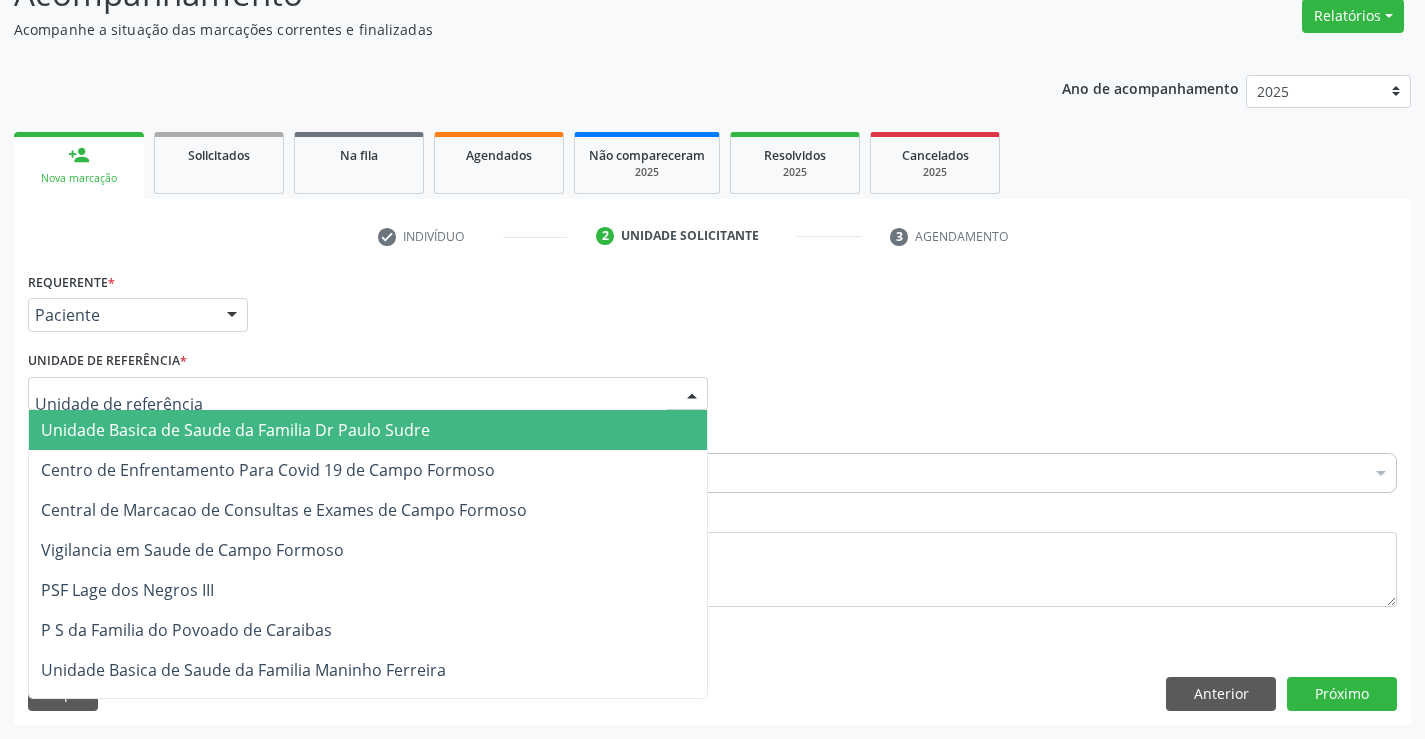 click on "Unidade Basica de Saude da Familia Dr Paulo Sudre" at bounding box center [235, 430] 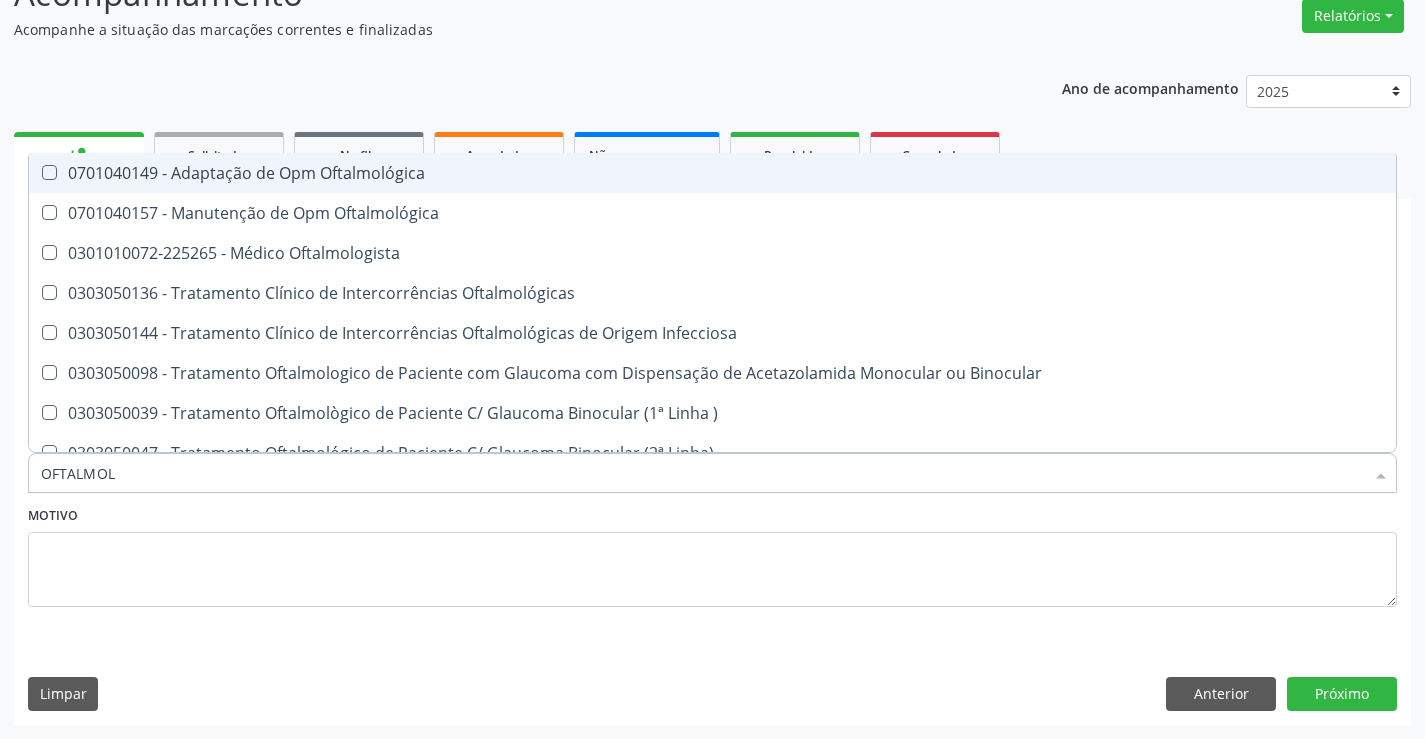 type on "OFTALMOLO" 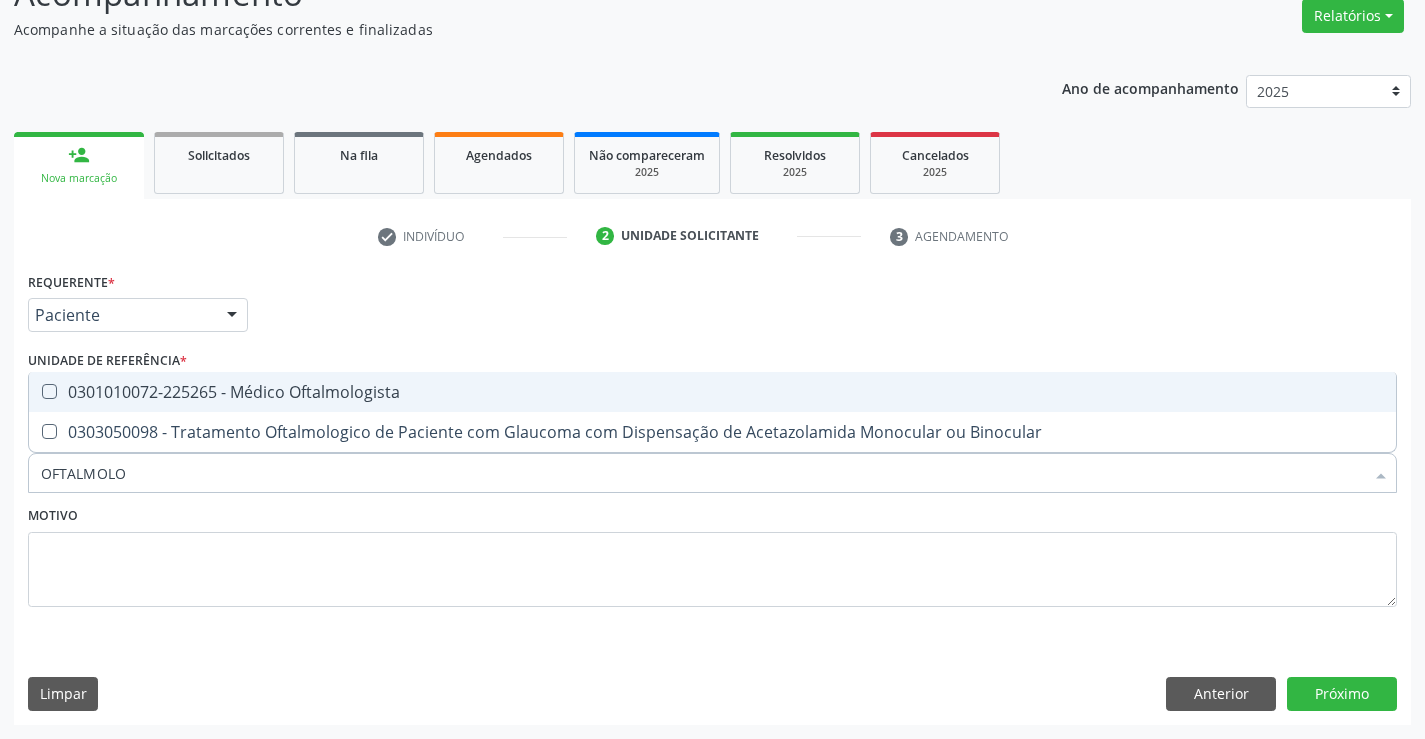 click on "0301010072-225265 - Médico Oftalmologista" at bounding box center [712, 392] 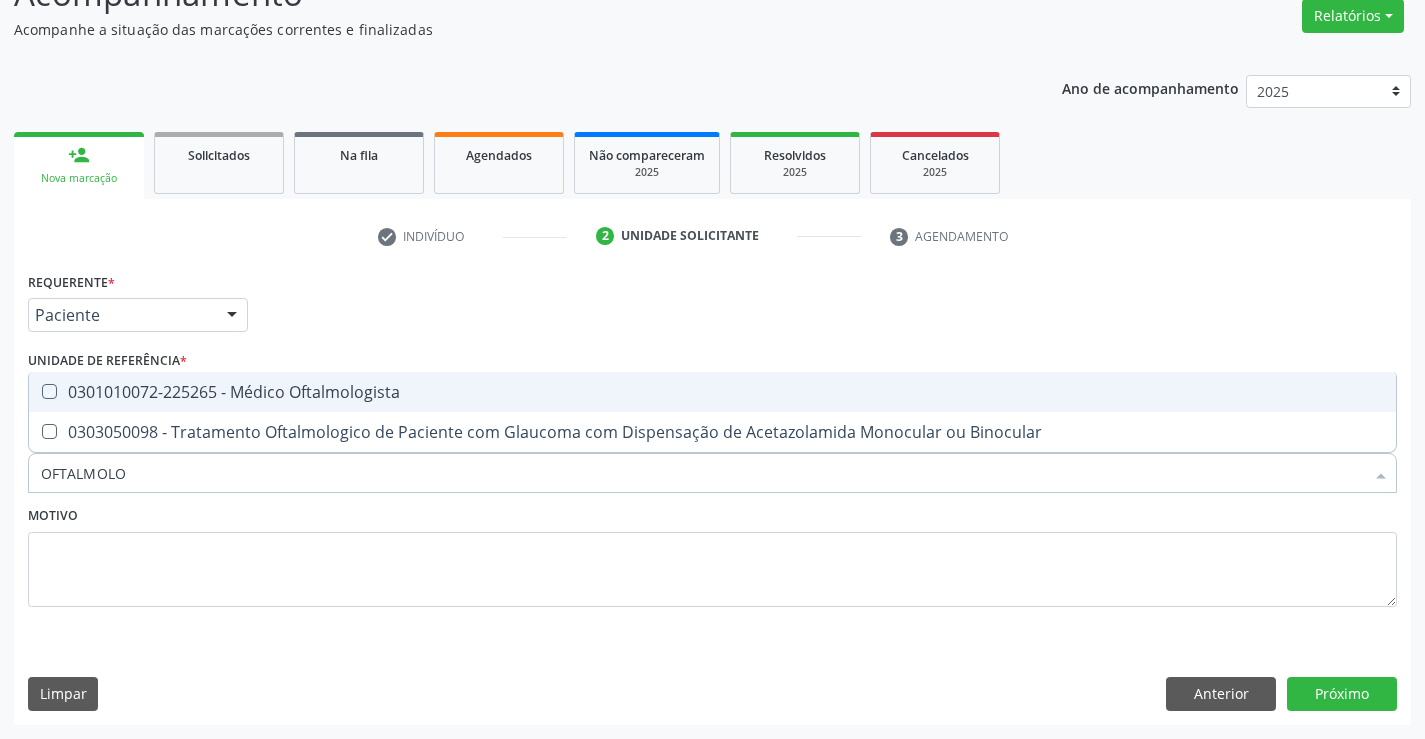 checkbox on "true" 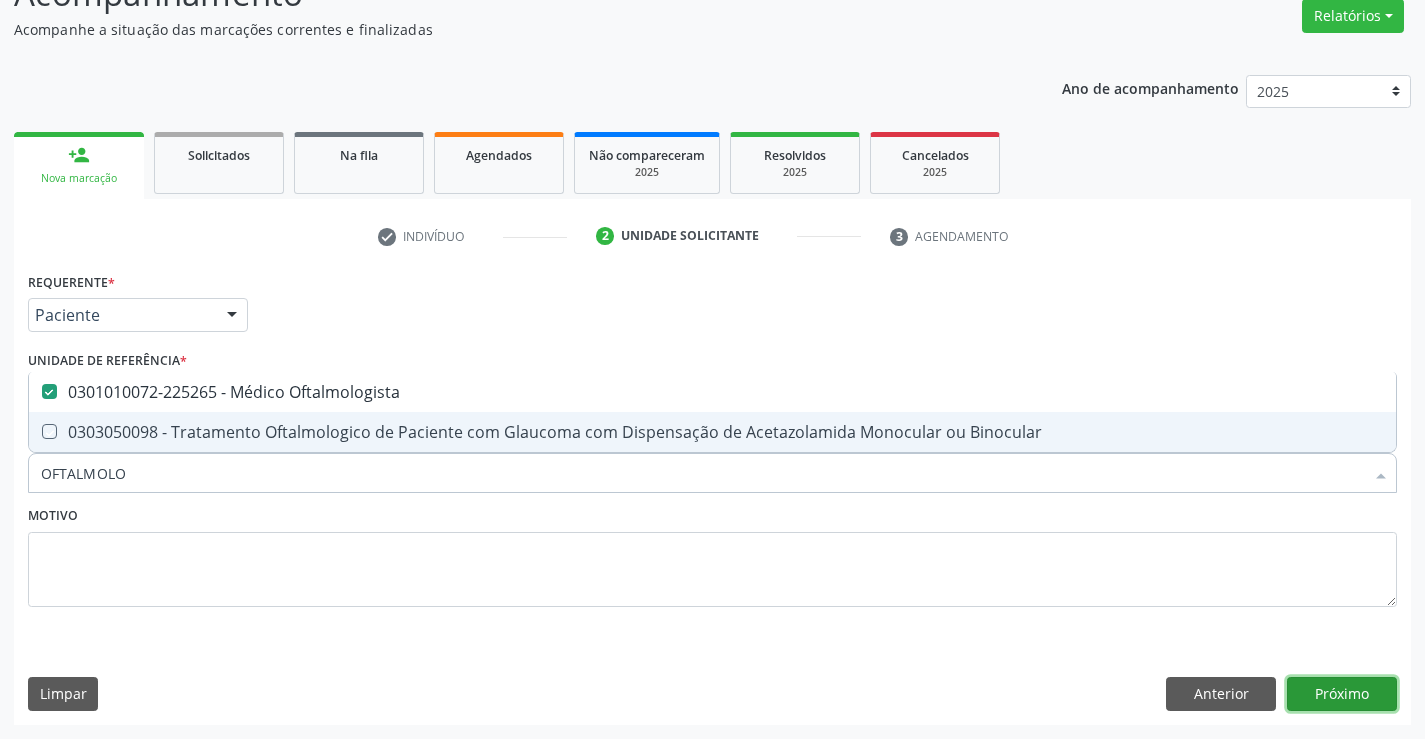click on "Próximo" at bounding box center [1342, 694] 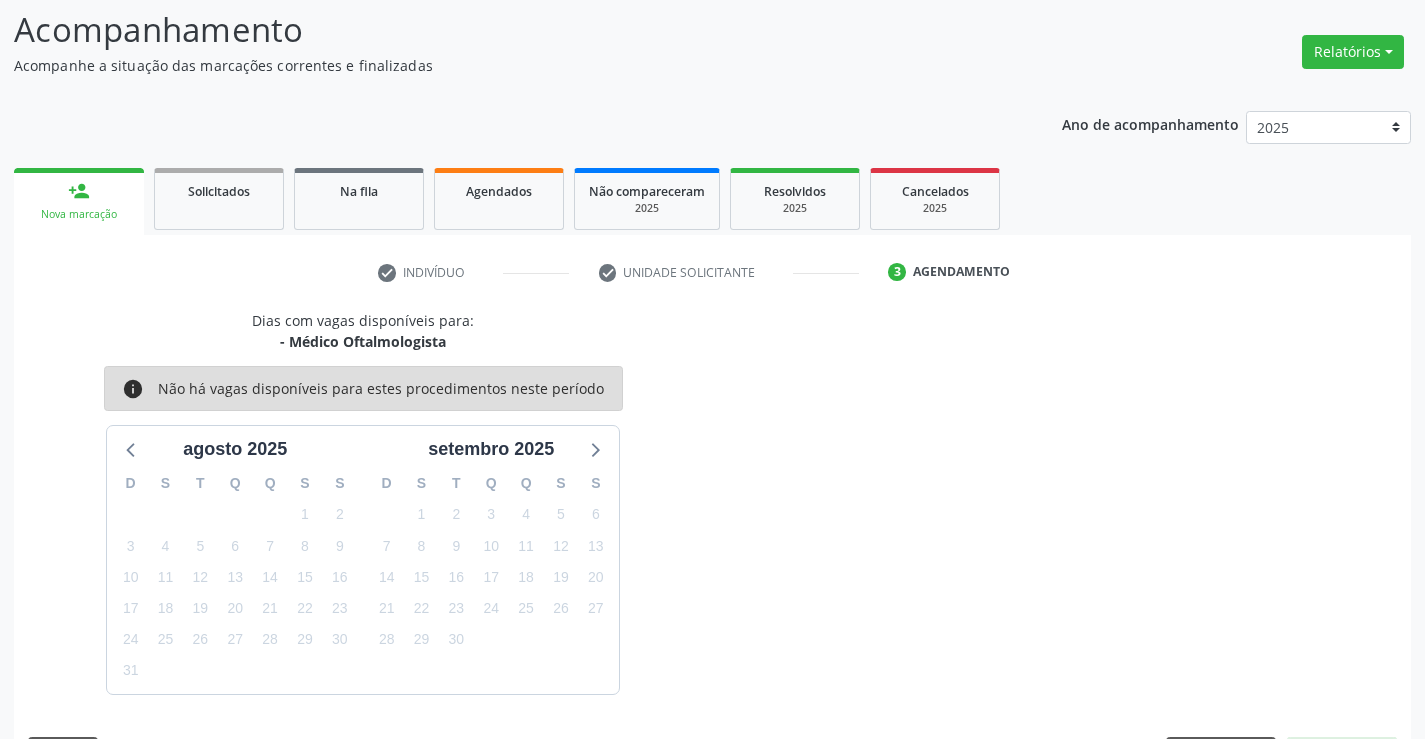 scroll, scrollTop: 167, scrollLeft: 0, axis: vertical 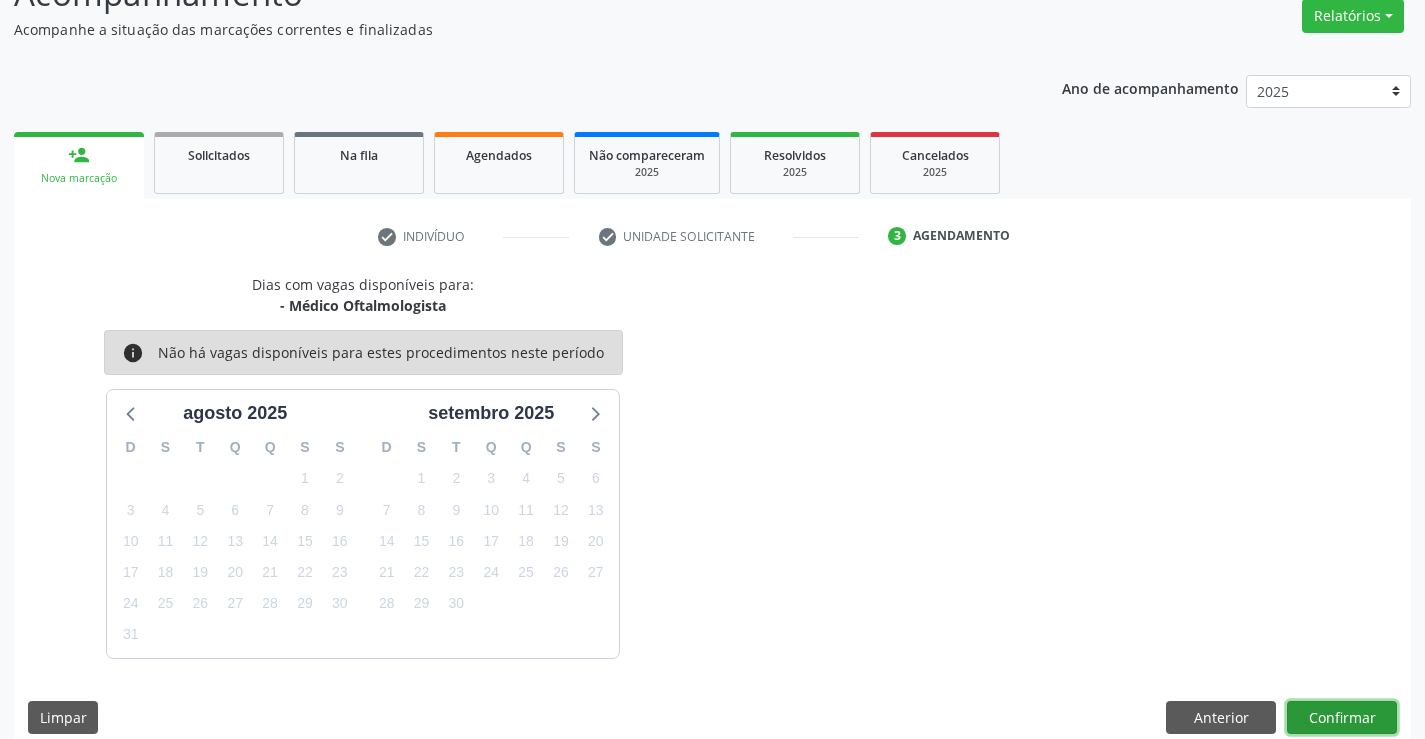 click on "Confirmar" at bounding box center [1342, 718] 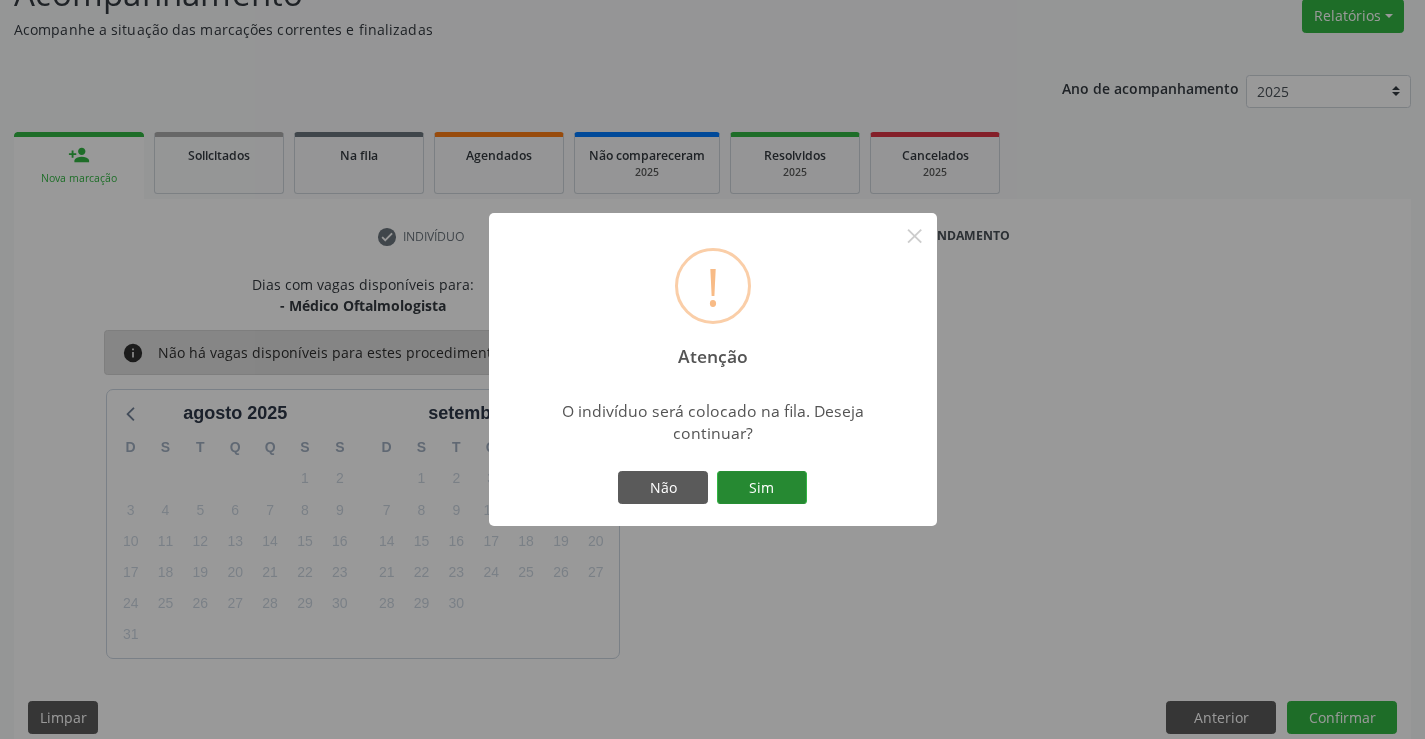 click on "Sim" at bounding box center [762, 488] 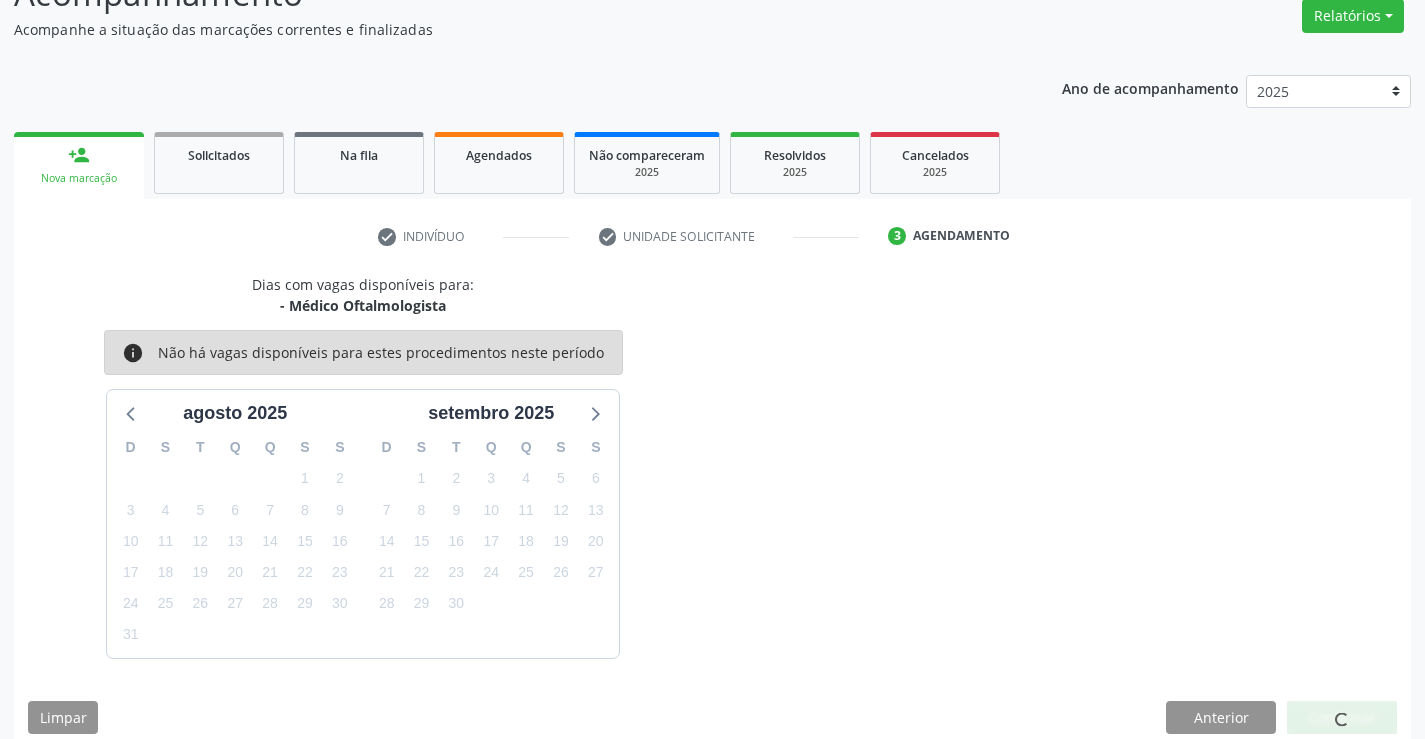 scroll, scrollTop: 0, scrollLeft: 0, axis: both 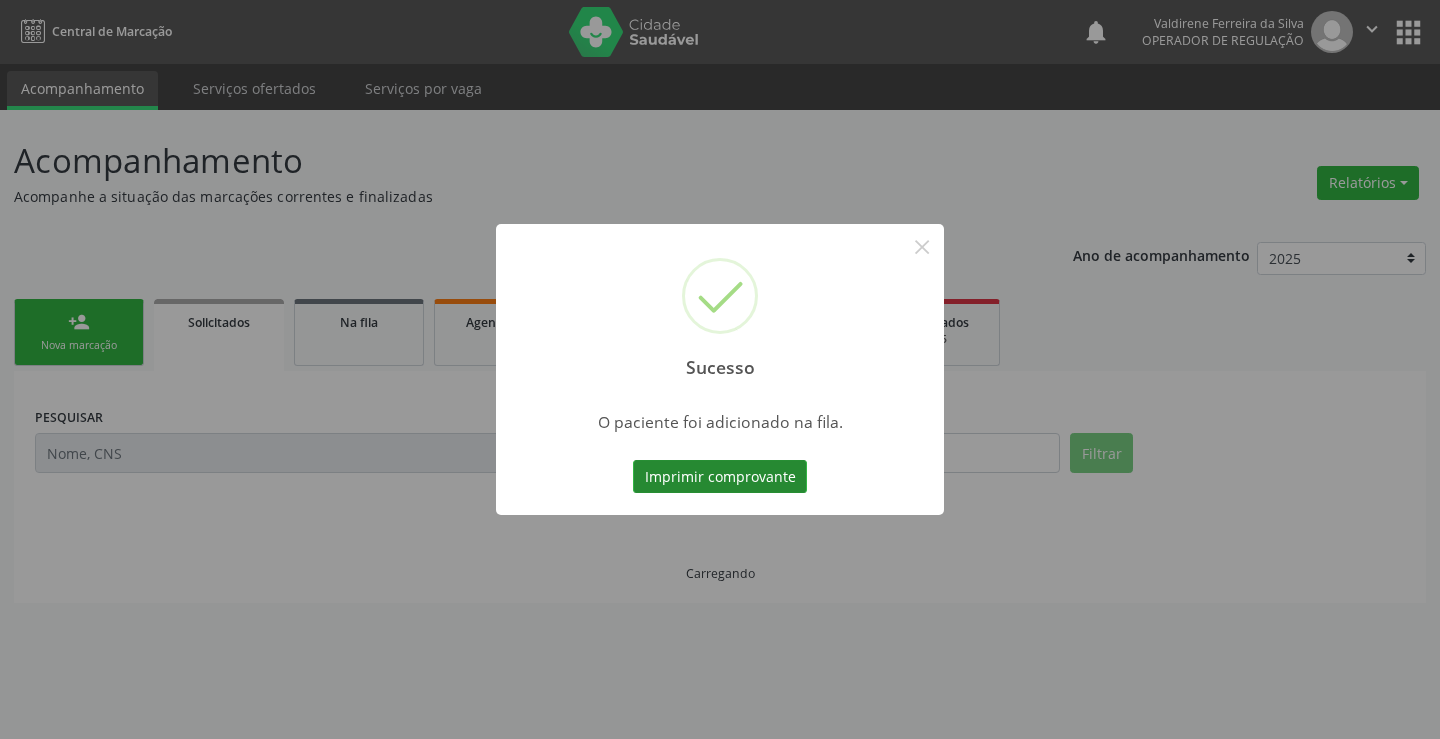 click on "Imprimir comprovante" at bounding box center (720, 477) 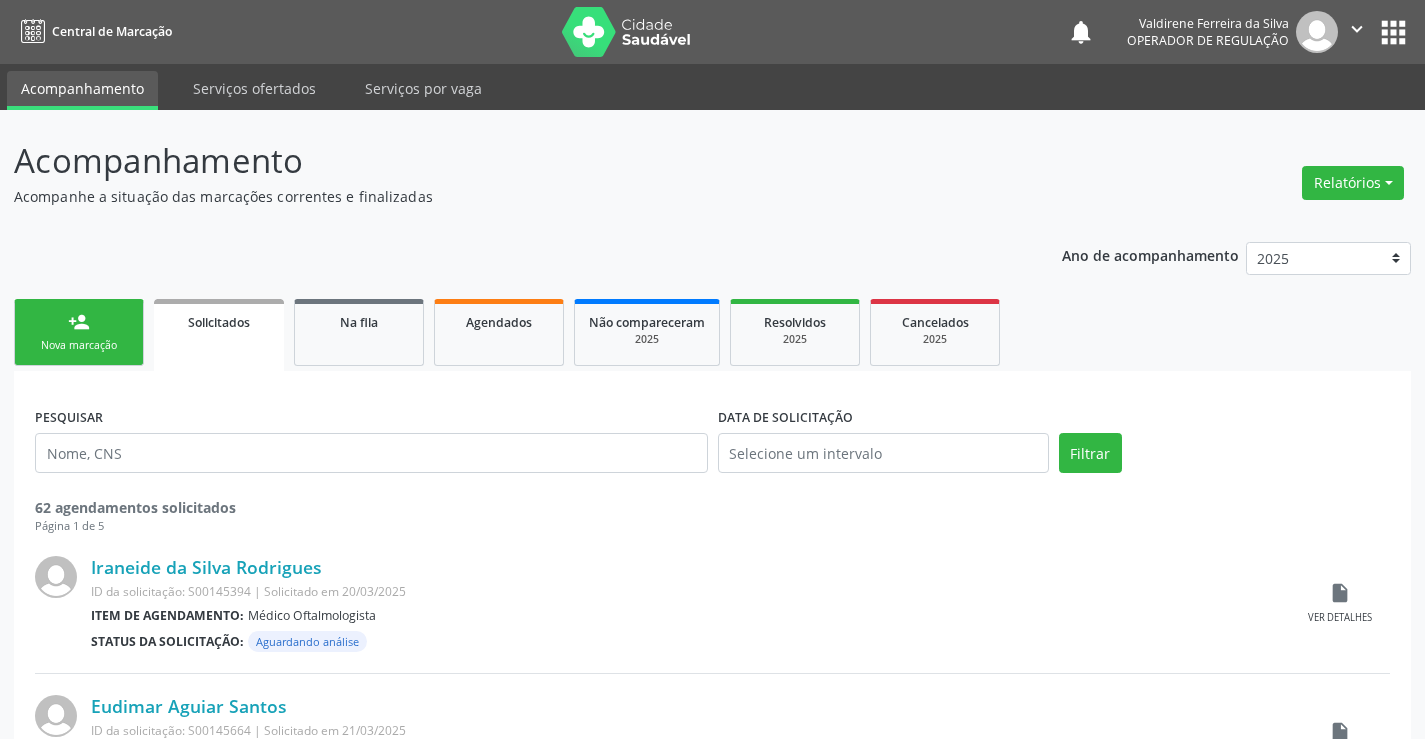 click on "person_add
Nova marcação" at bounding box center (79, 332) 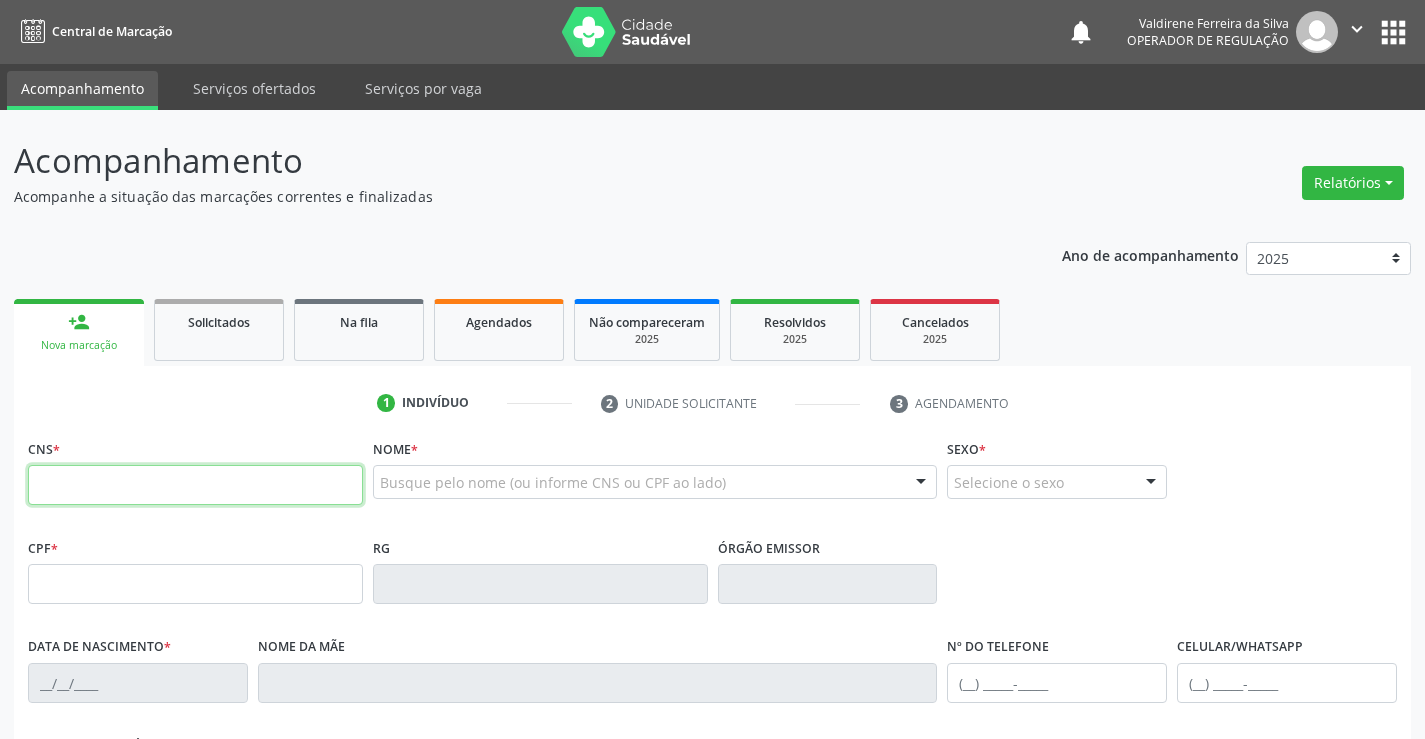 click at bounding box center (195, 485) 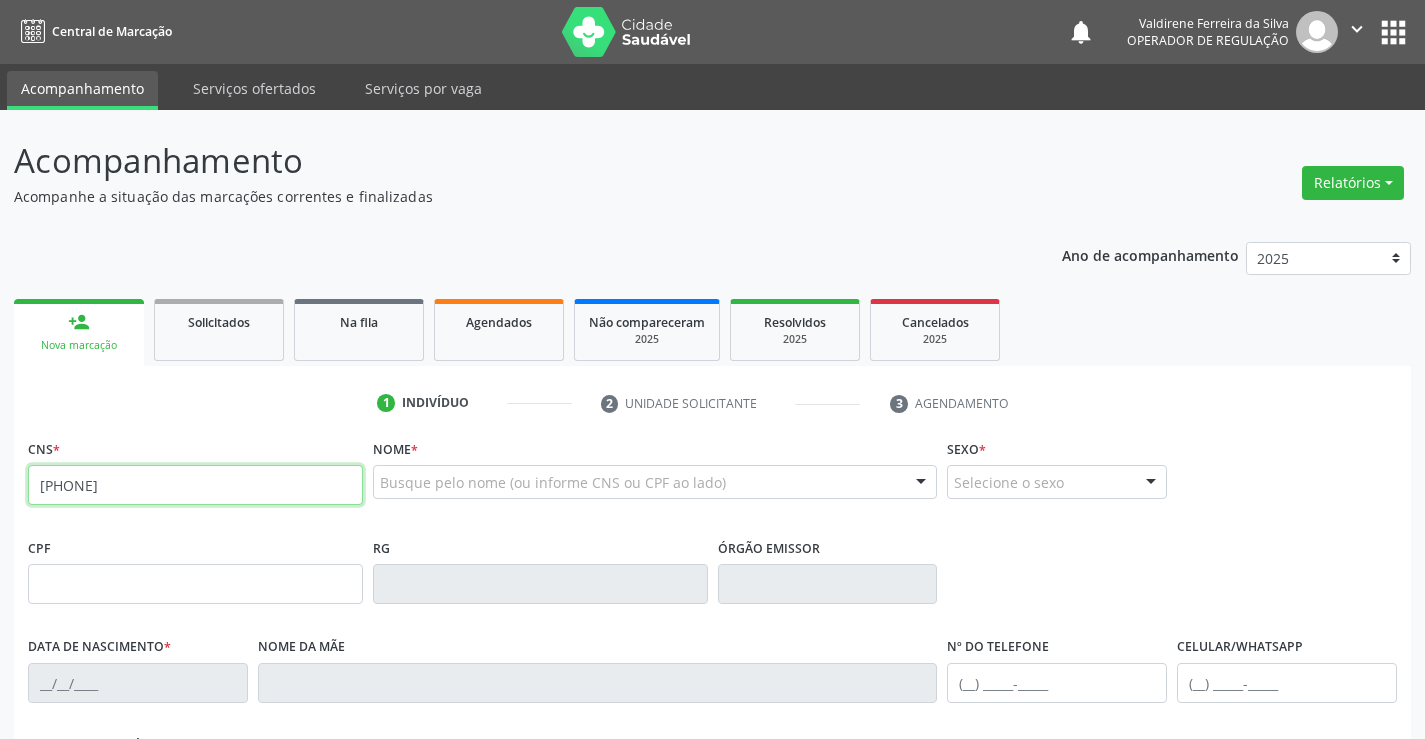 type on "705 4064 9345 7892" 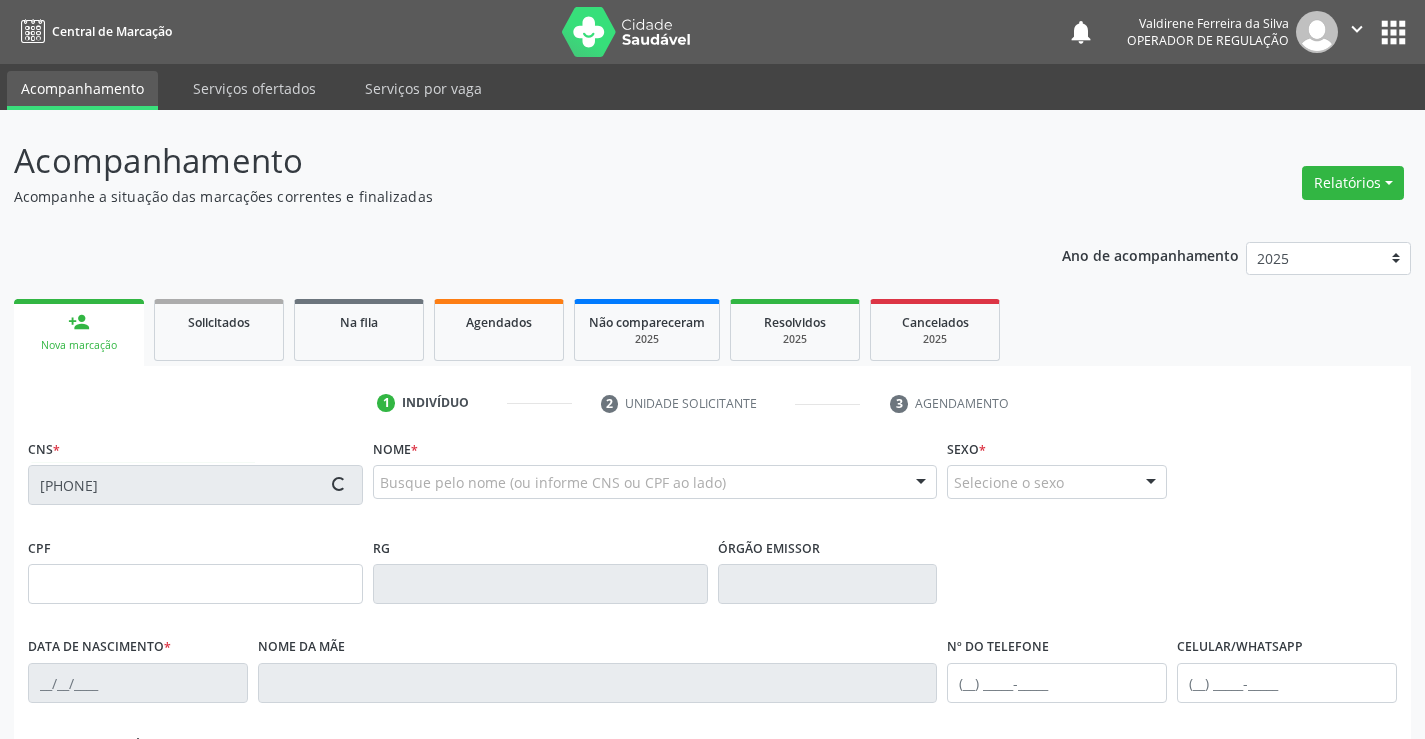 type on "1213104424" 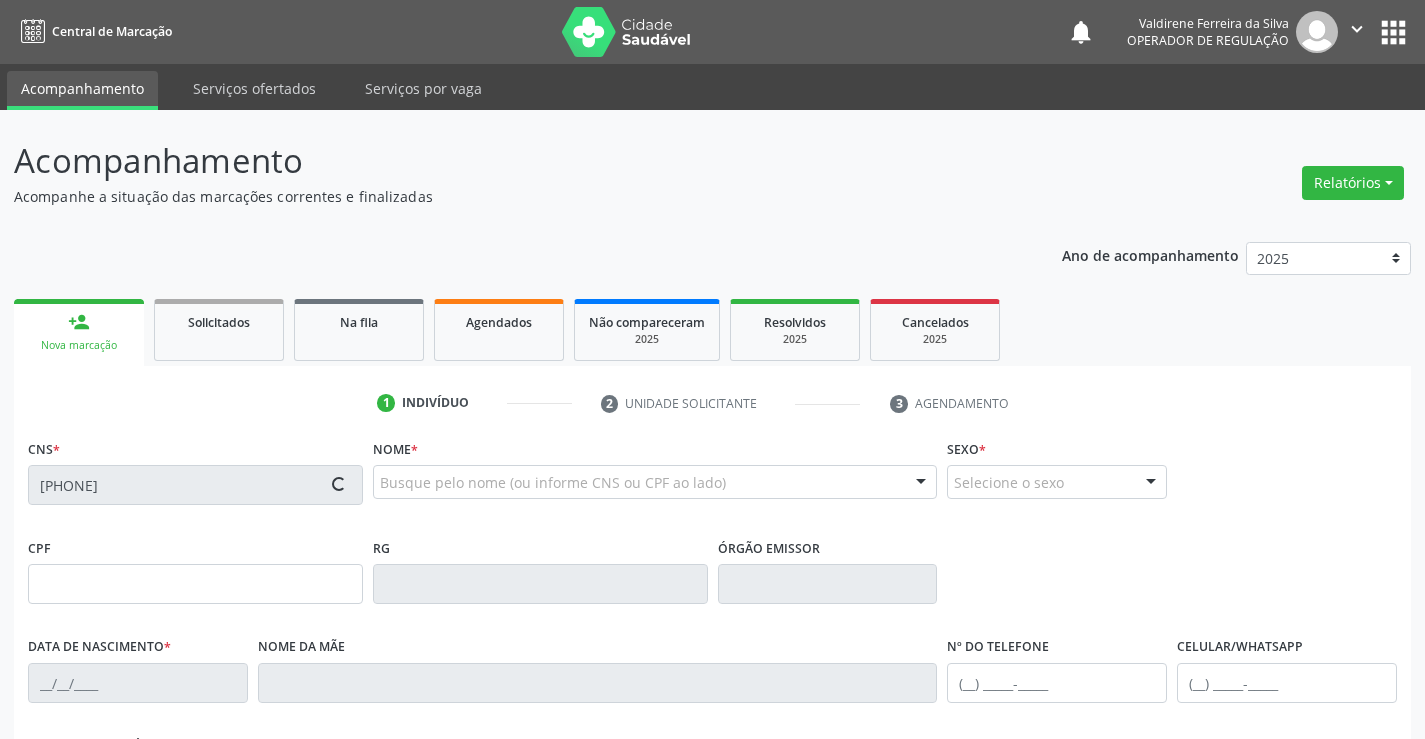 type on "12/09/1983" 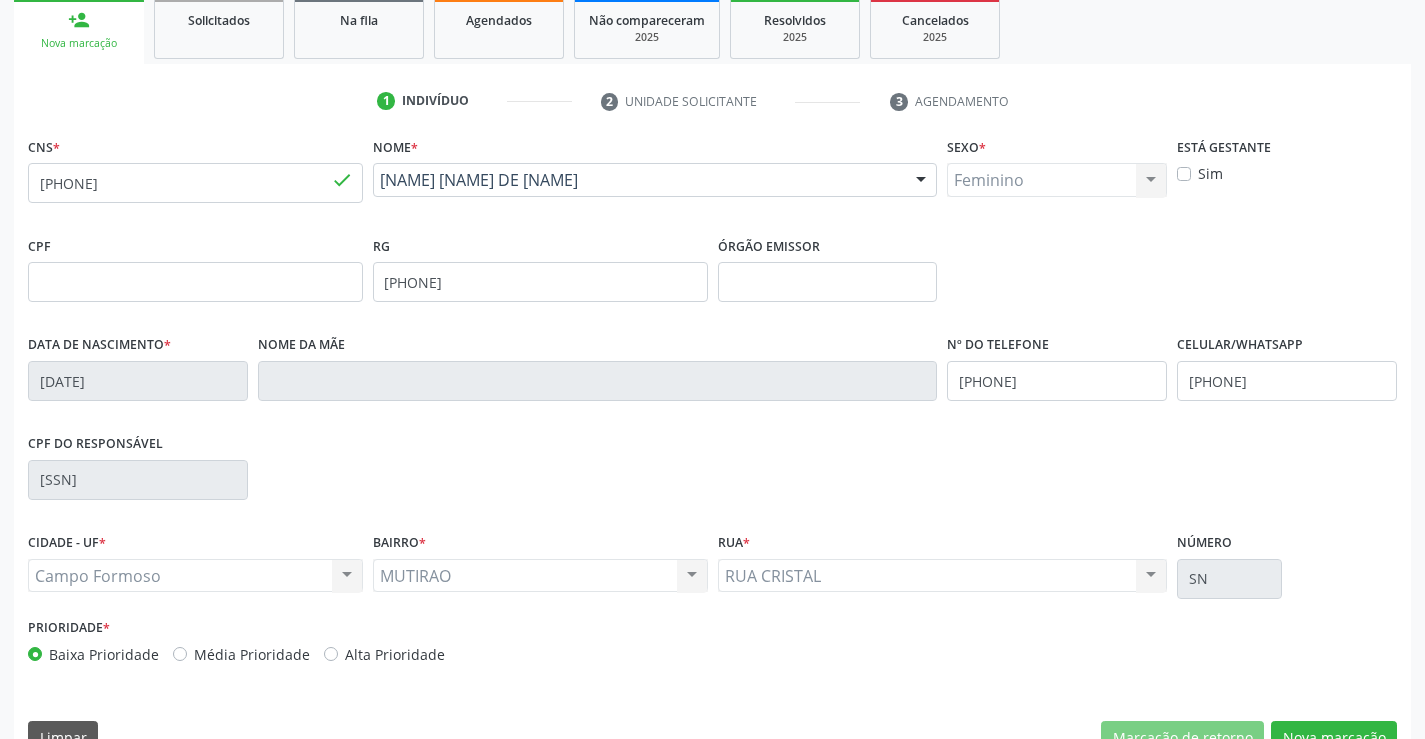 scroll, scrollTop: 345, scrollLeft: 0, axis: vertical 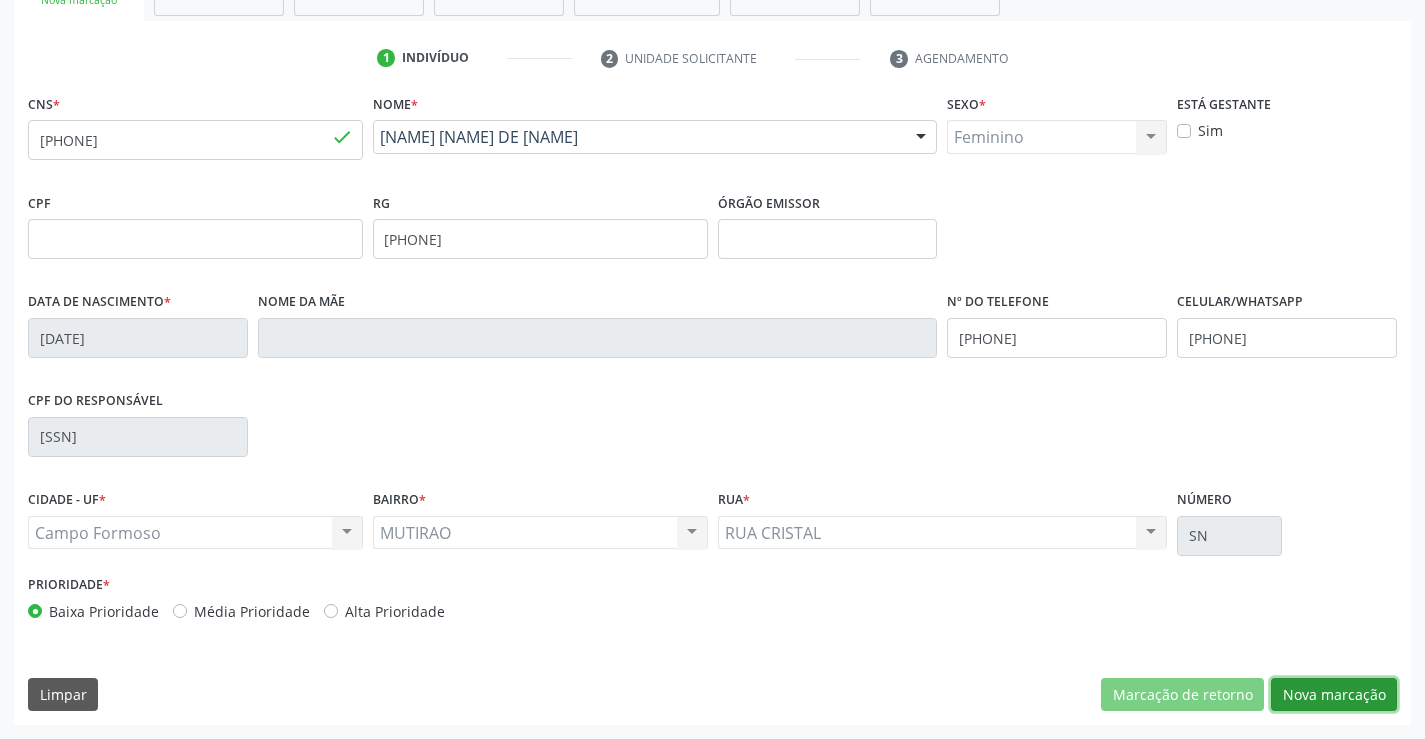 click on "Nova marcação" at bounding box center [1334, 695] 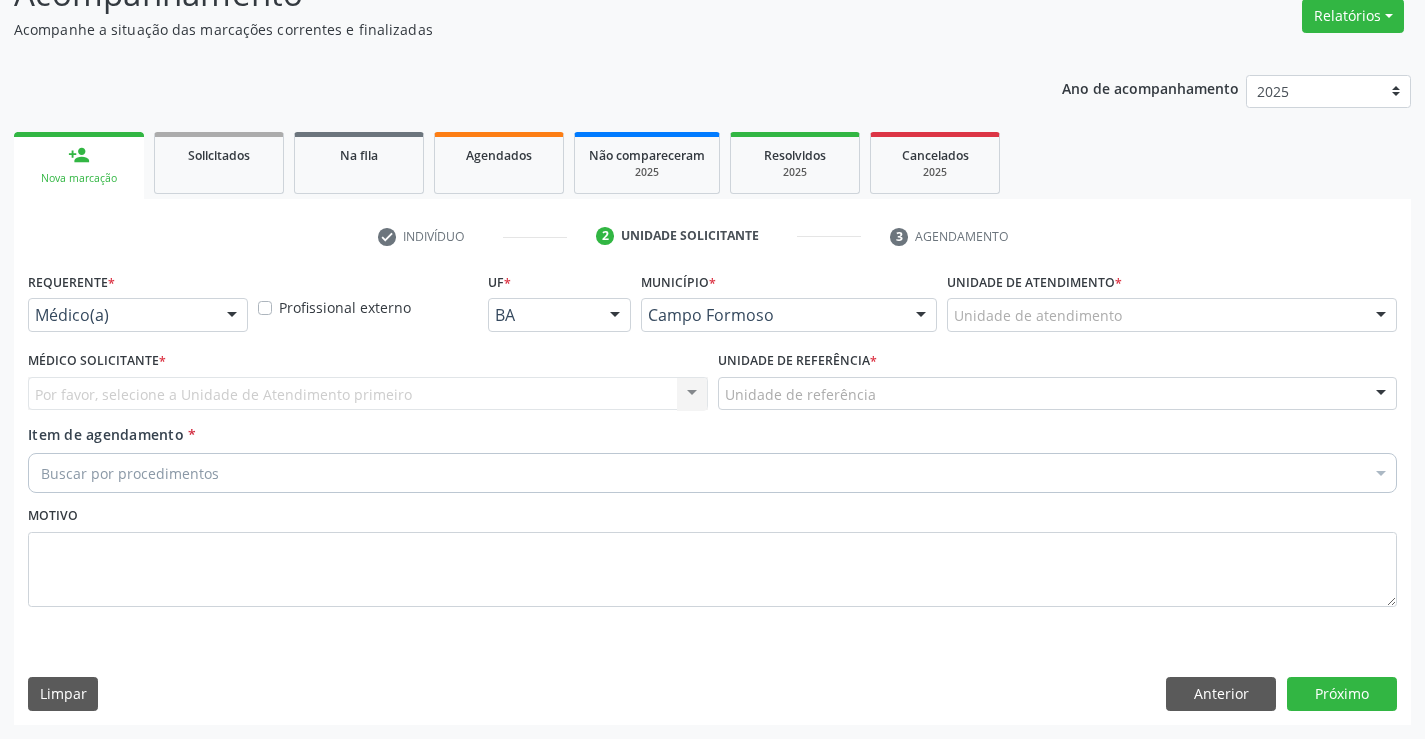 scroll, scrollTop: 167, scrollLeft: 0, axis: vertical 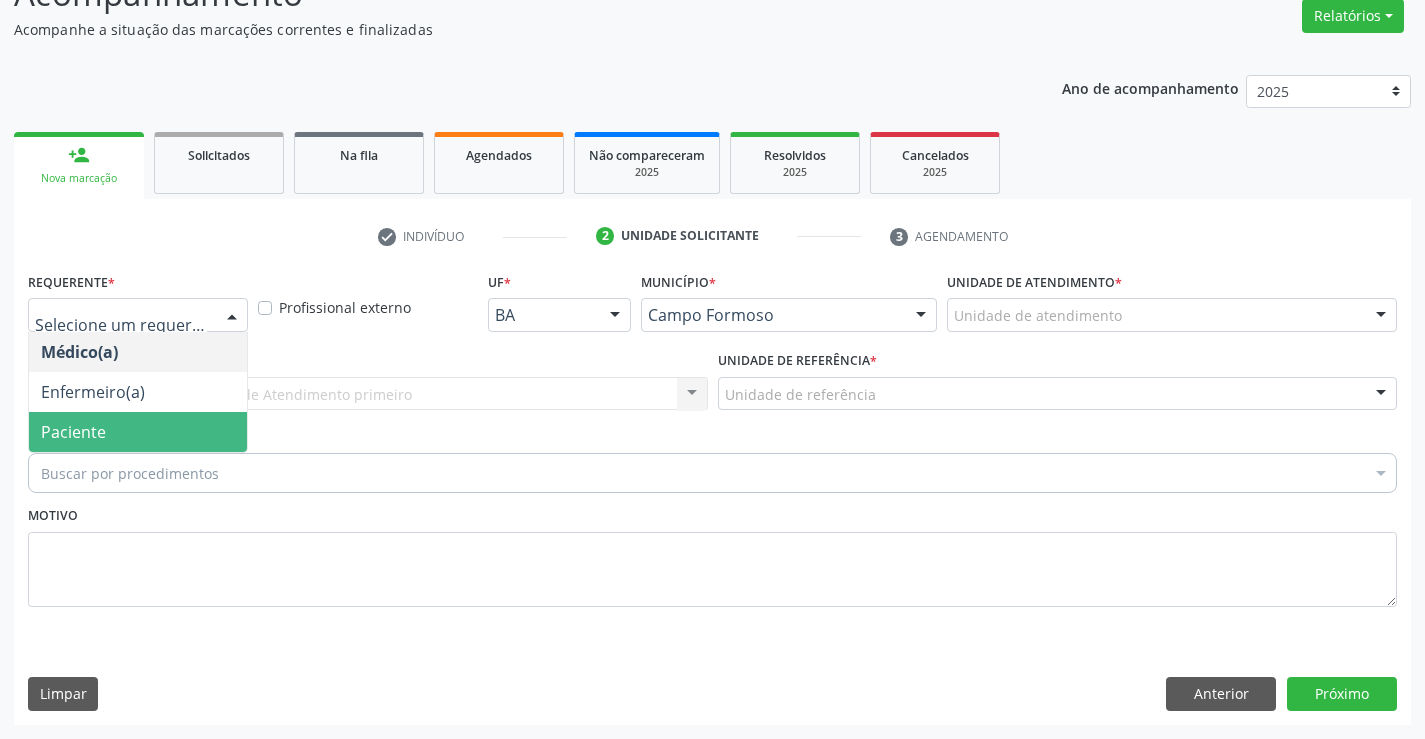 click on "Paciente" at bounding box center [138, 432] 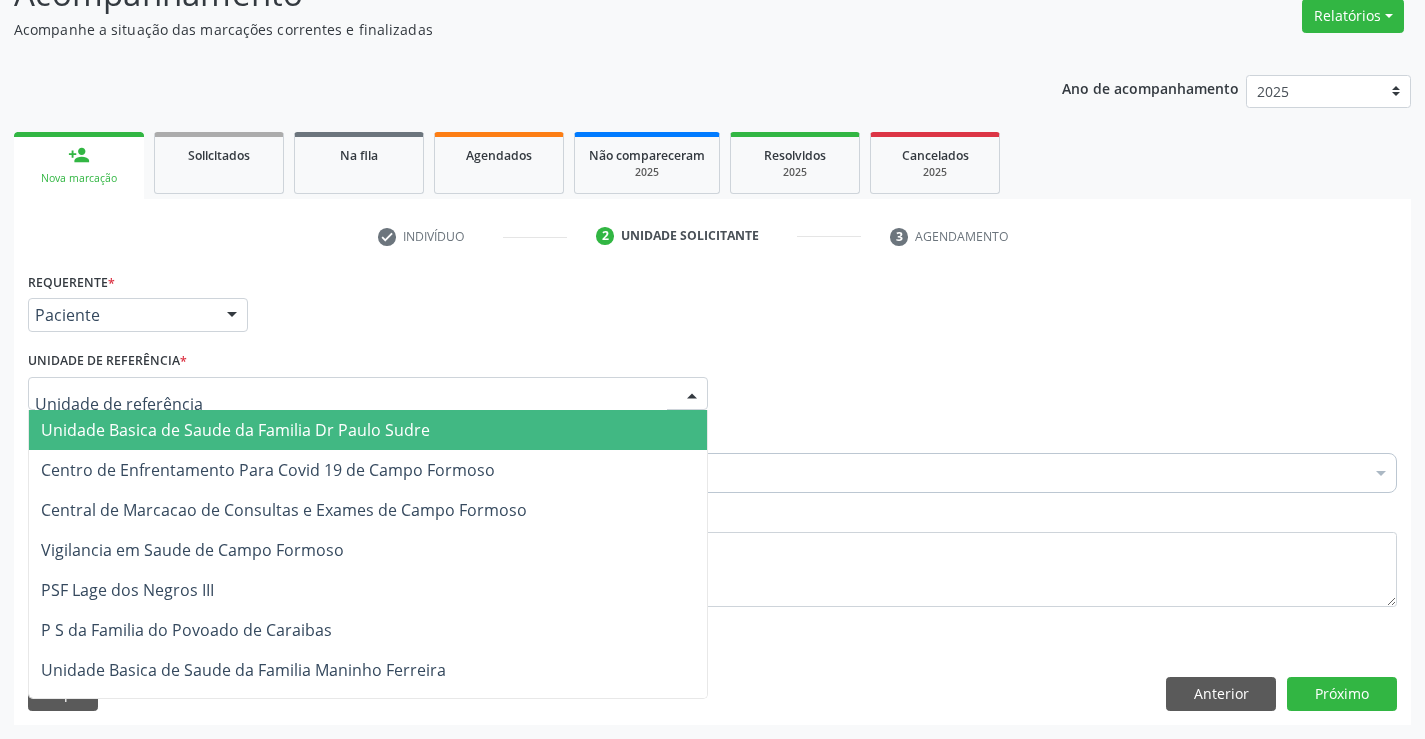 click on "Unidade Basica de Saude da Familia Dr Paulo Sudre" at bounding box center (235, 430) 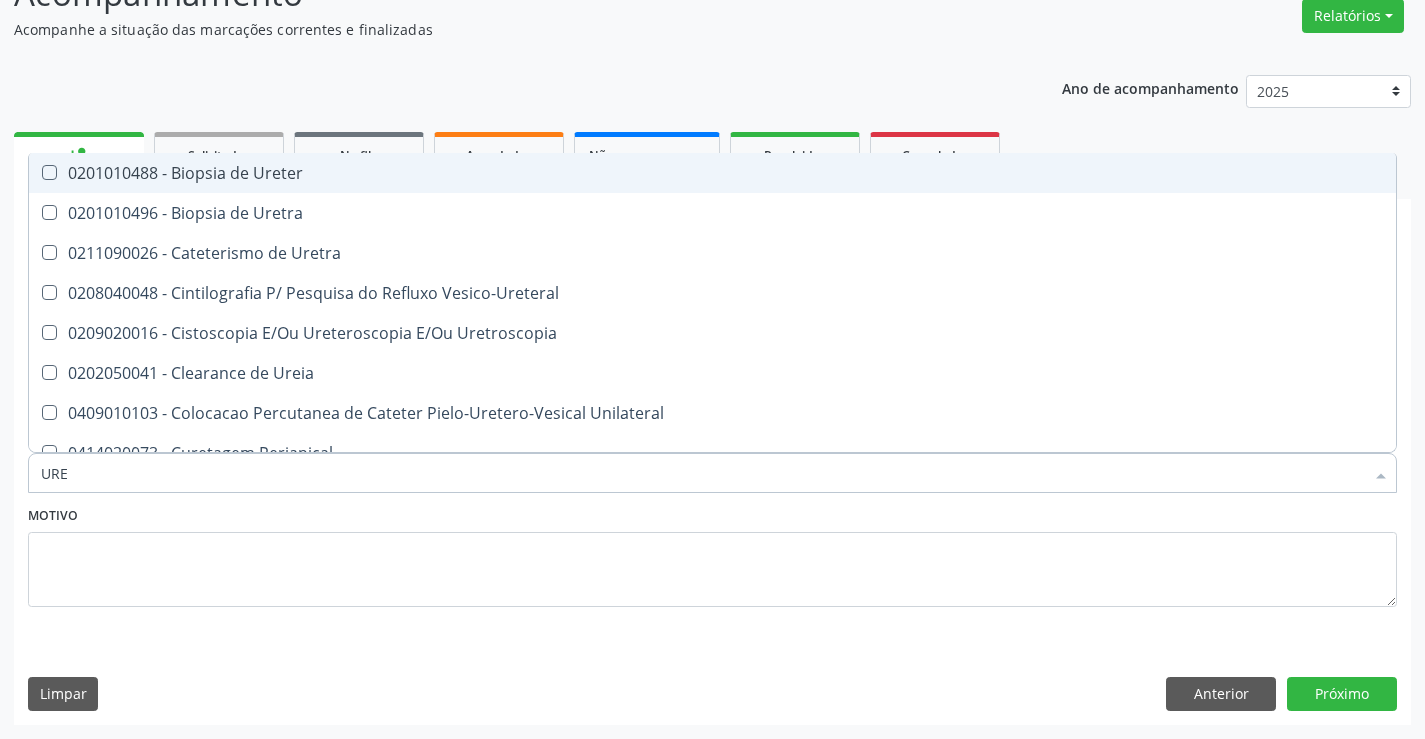 type on "UREI" 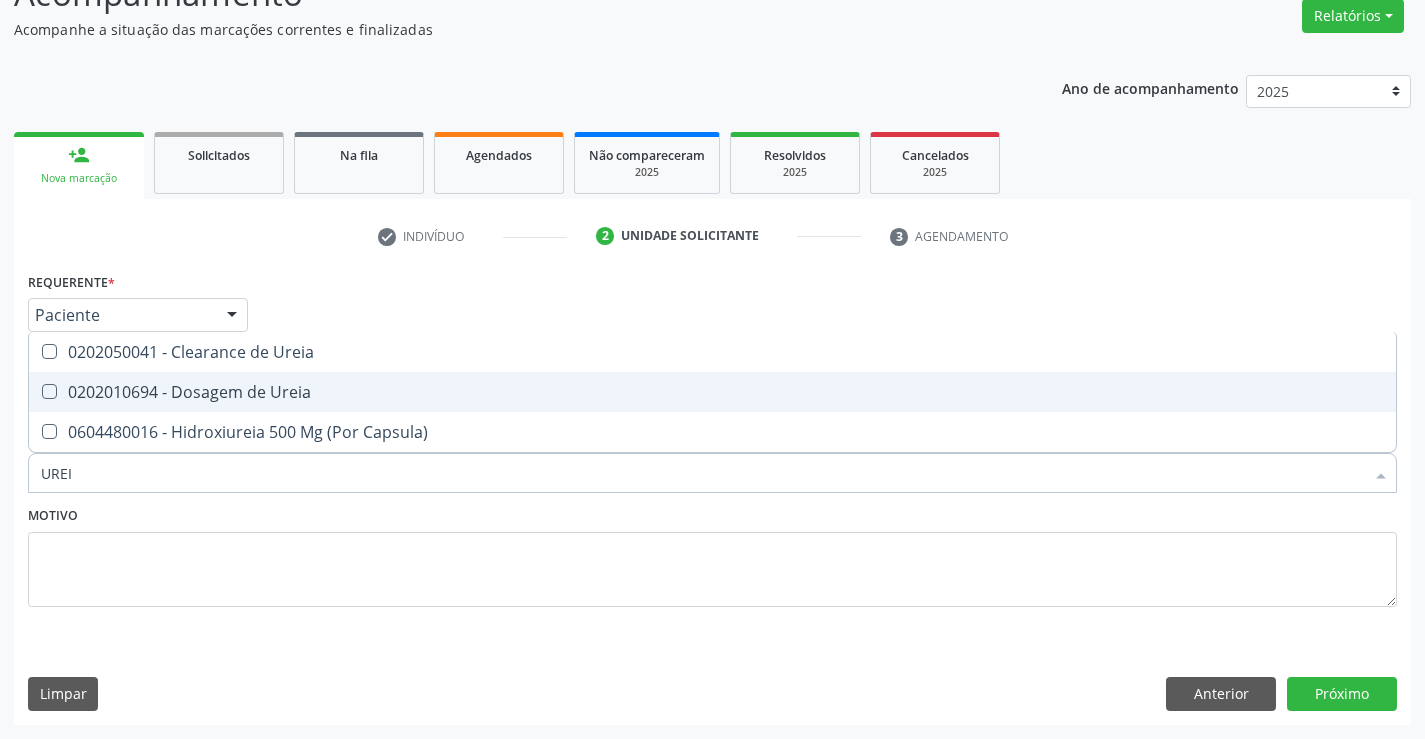 click on "0202010694 - Dosagem de Ureia" at bounding box center [712, 392] 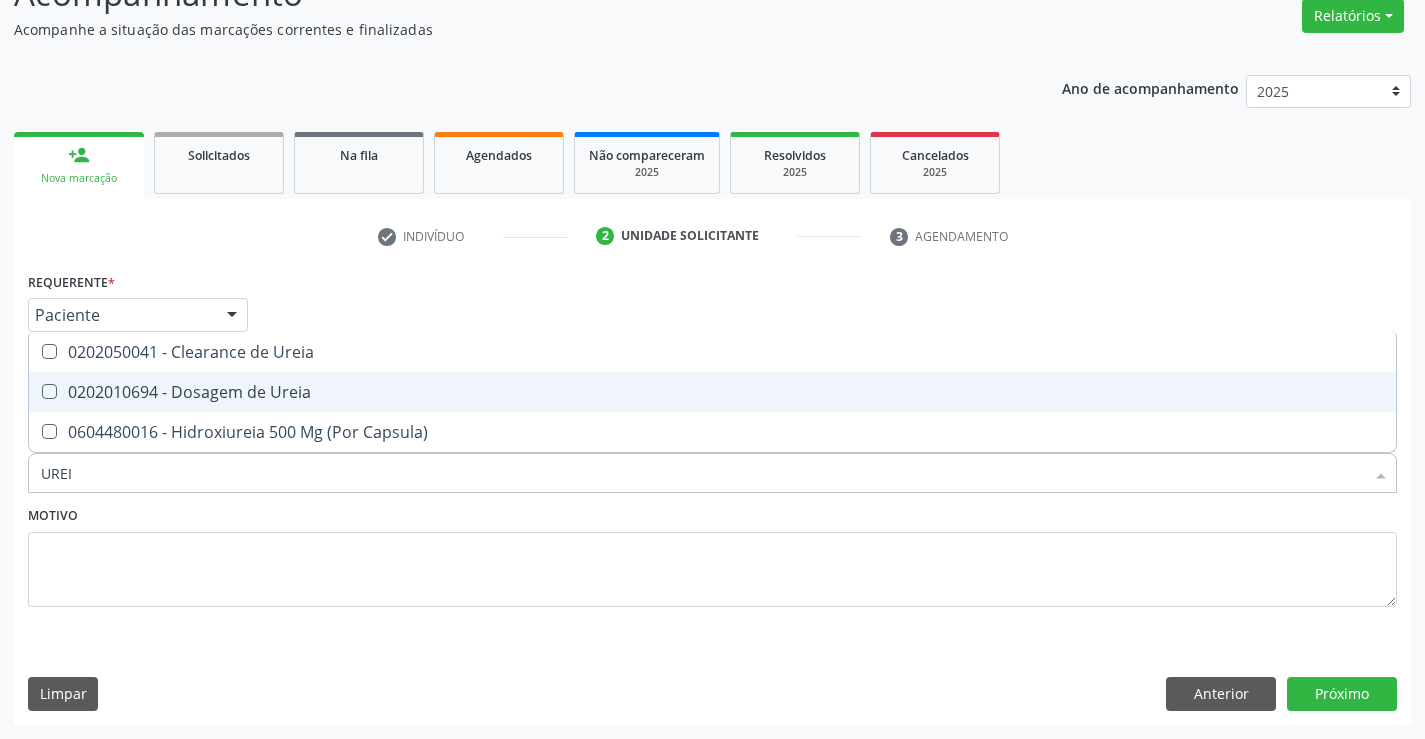 checkbox on "true" 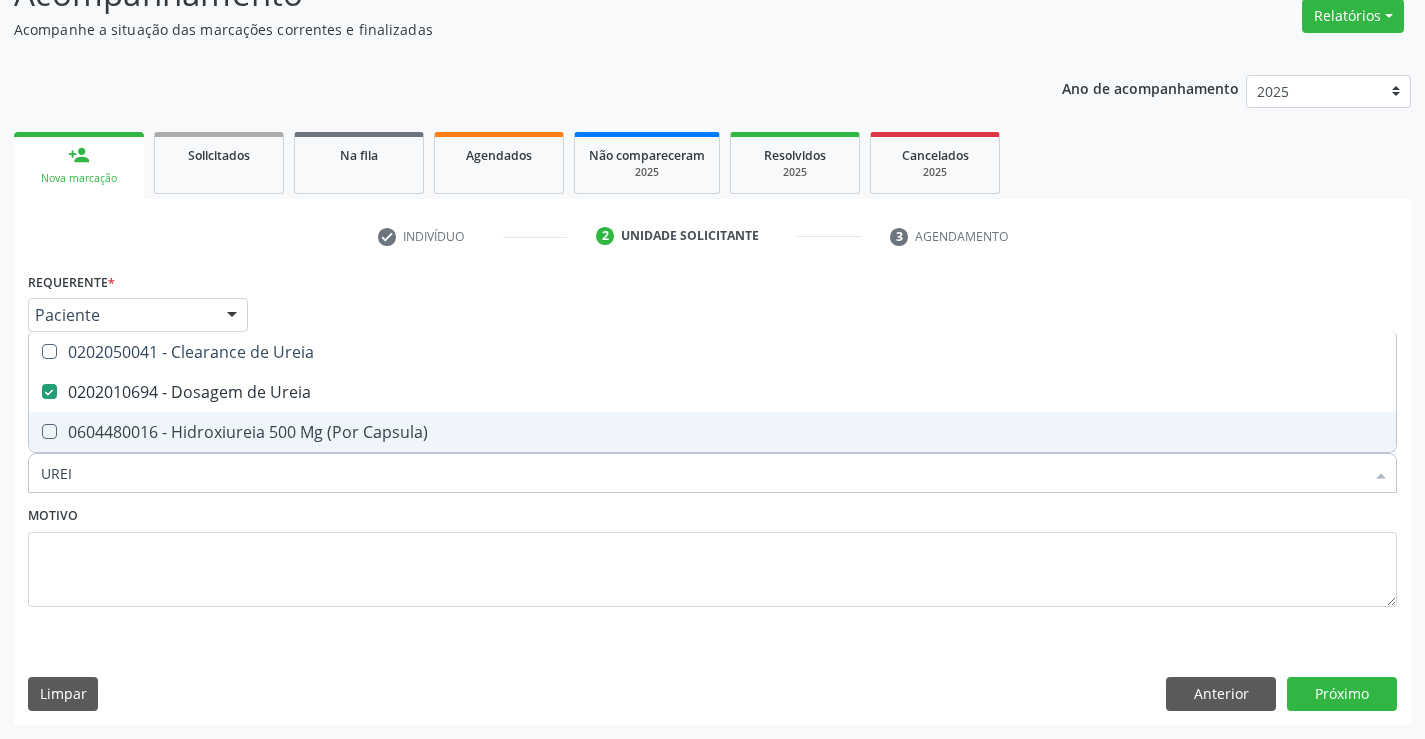click on "Motivo" at bounding box center (712, 554) 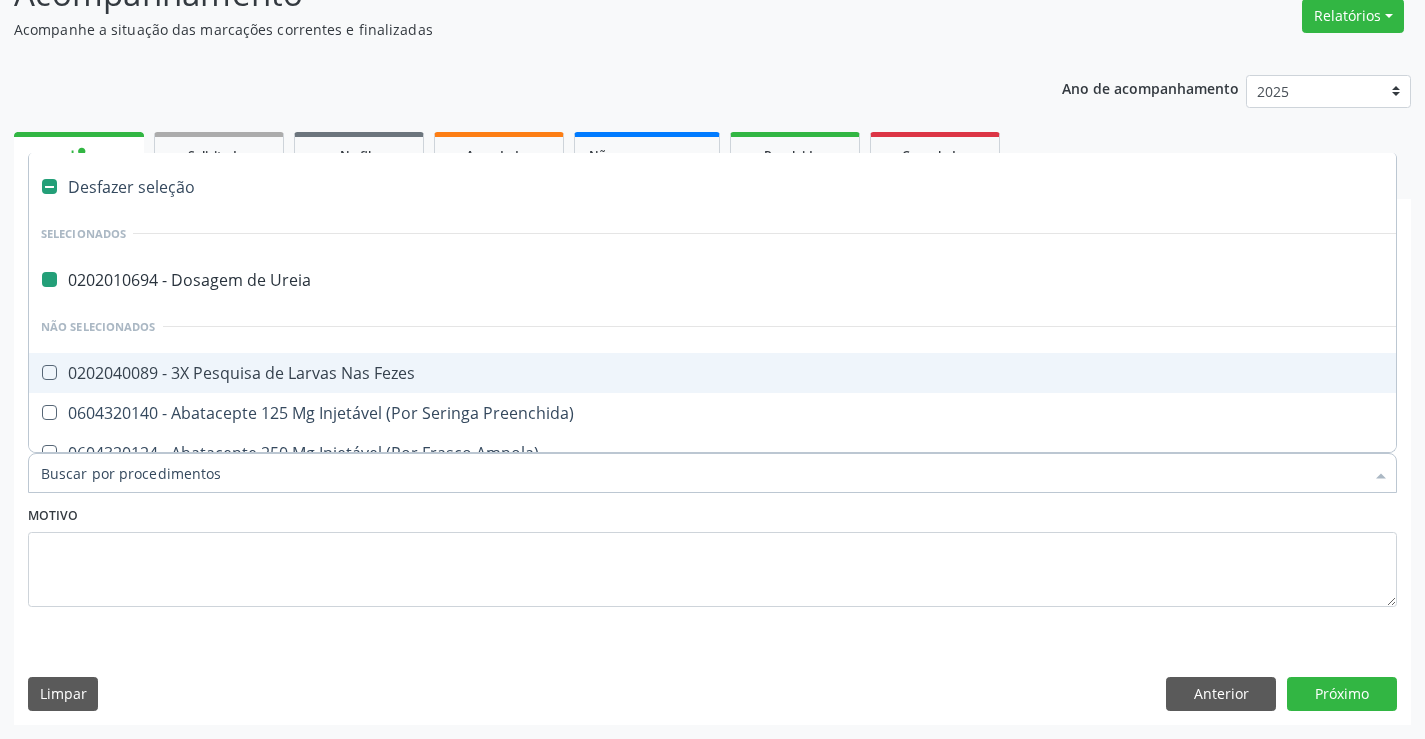 type on "C" 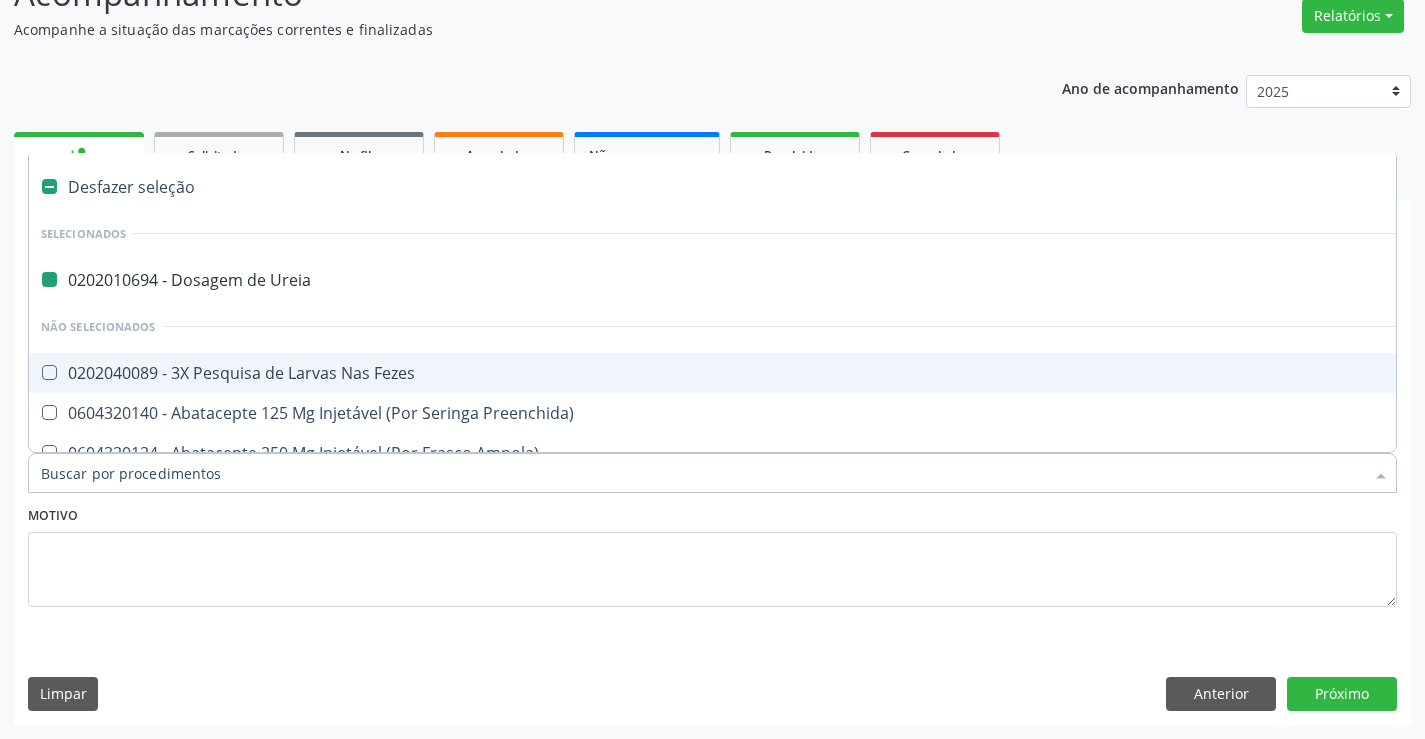 checkbox on "false" 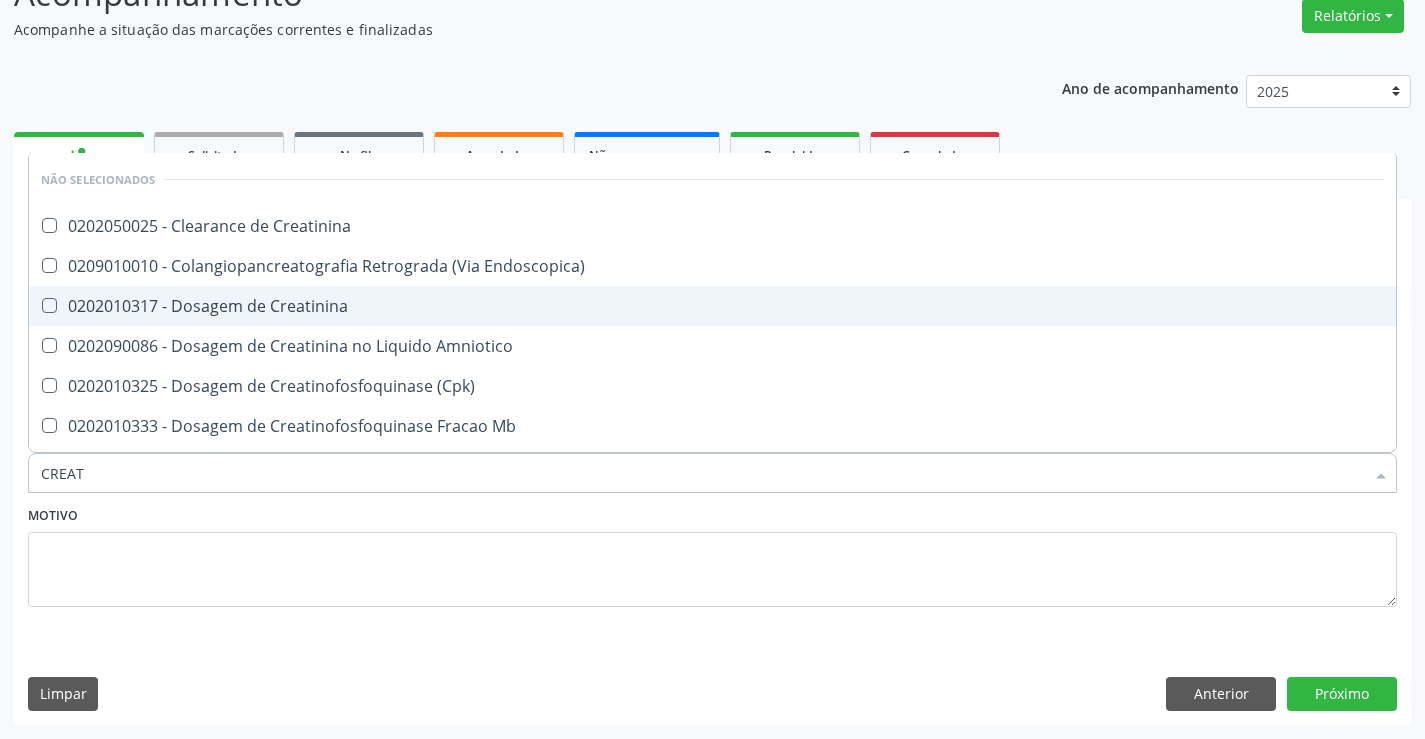 type on "CREATI" 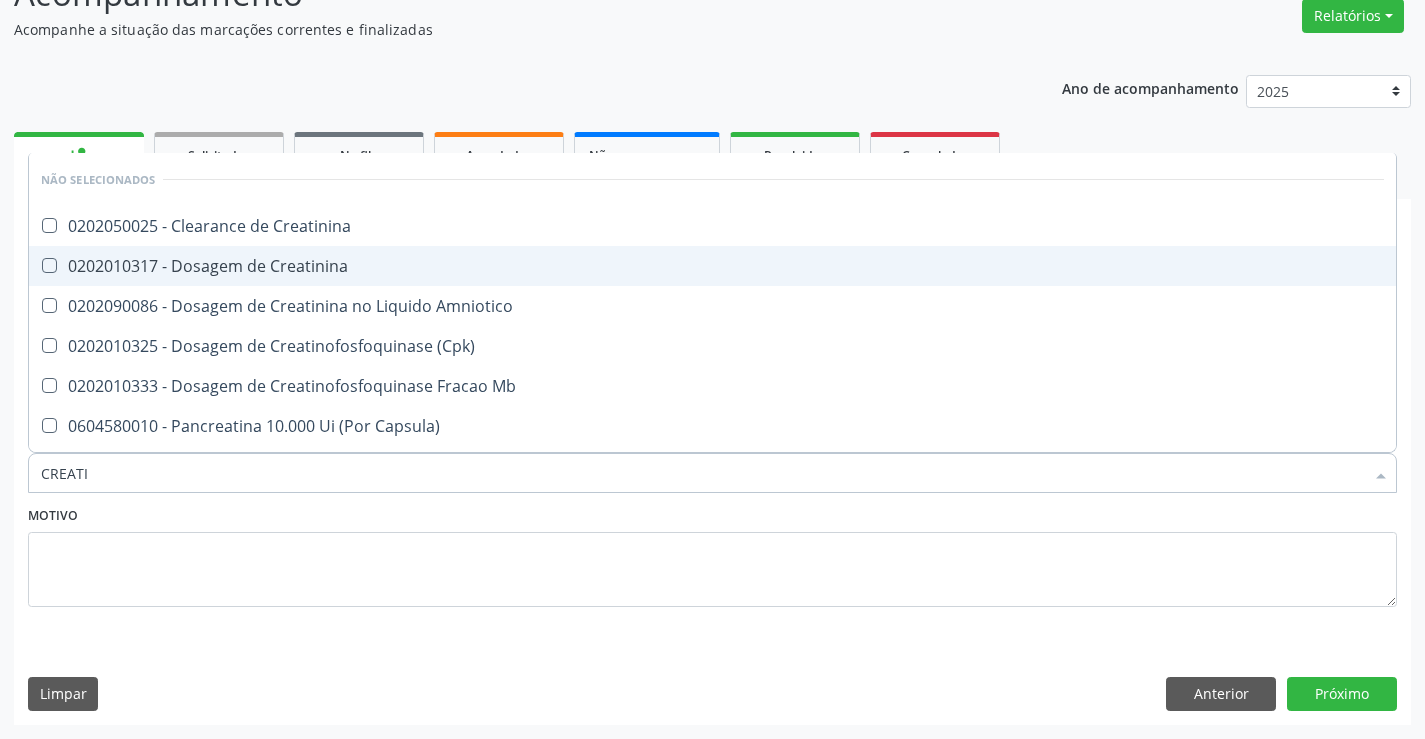 click on "0202010317 - Dosagem de Creatinina" at bounding box center (712, 266) 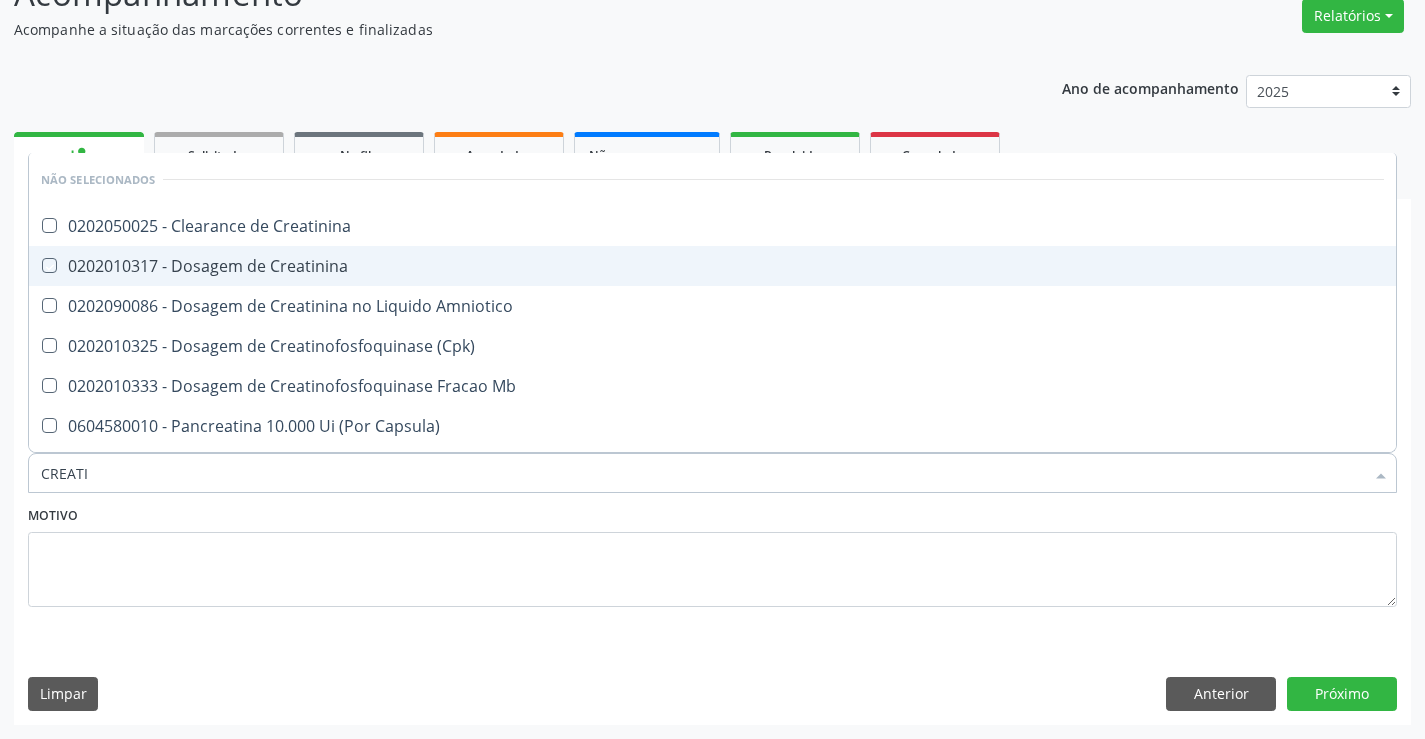 checkbox on "true" 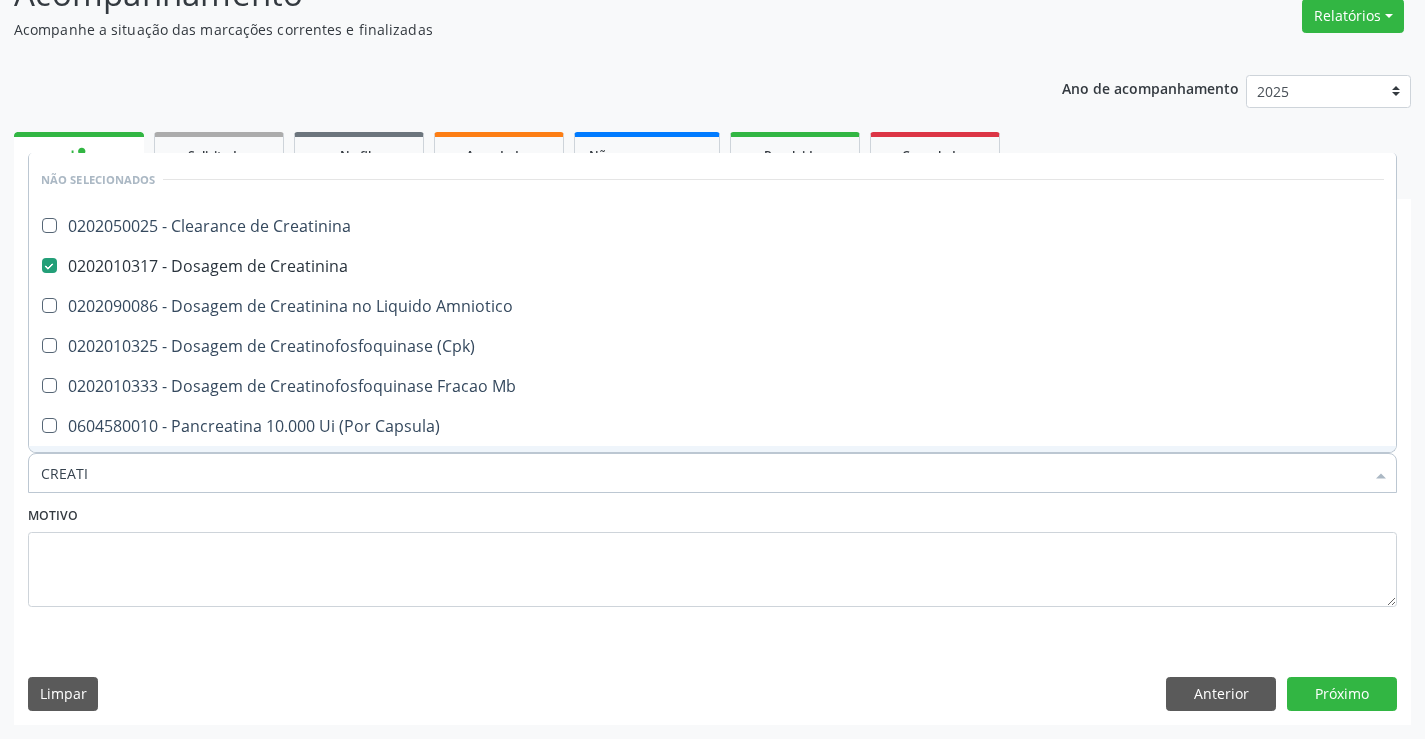 click on "Motivo" at bounding box center (712, 554) 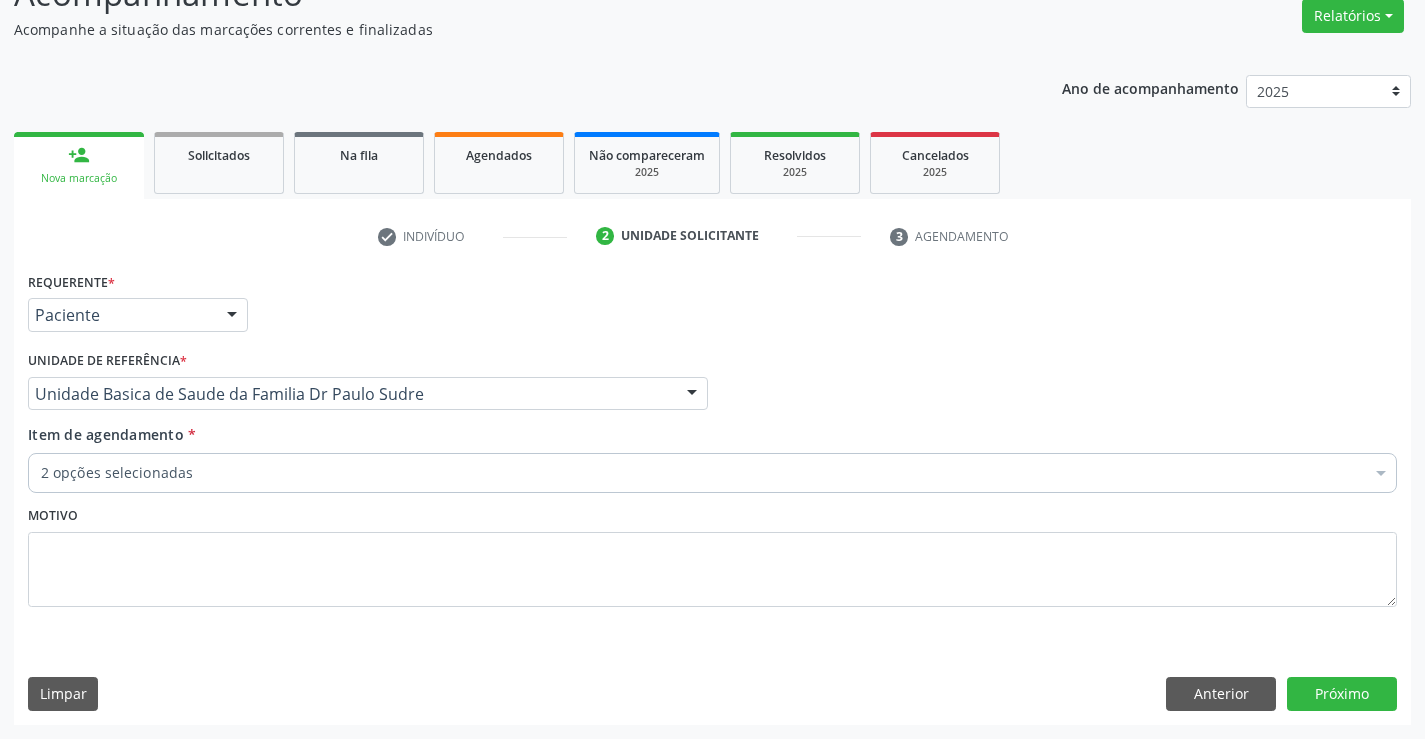 checkbox on "true" 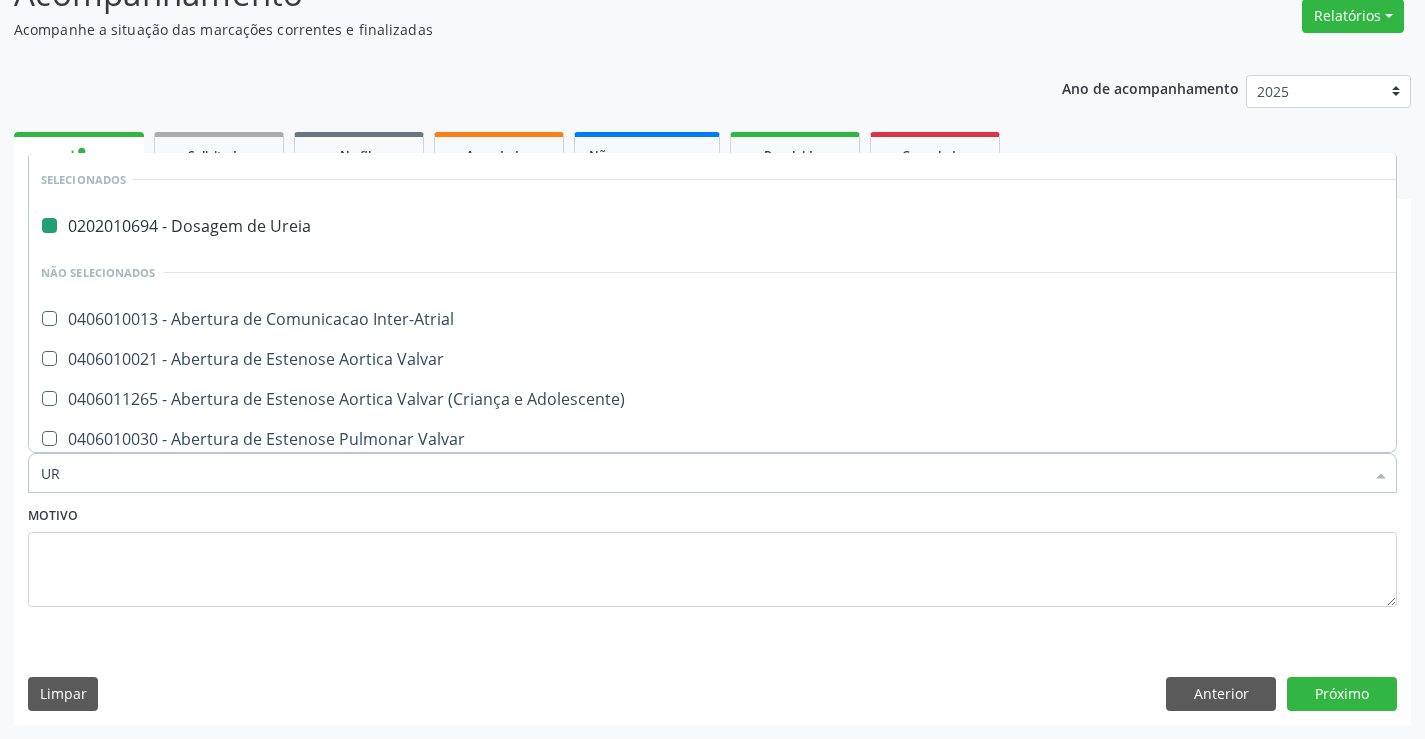 type on "URI" 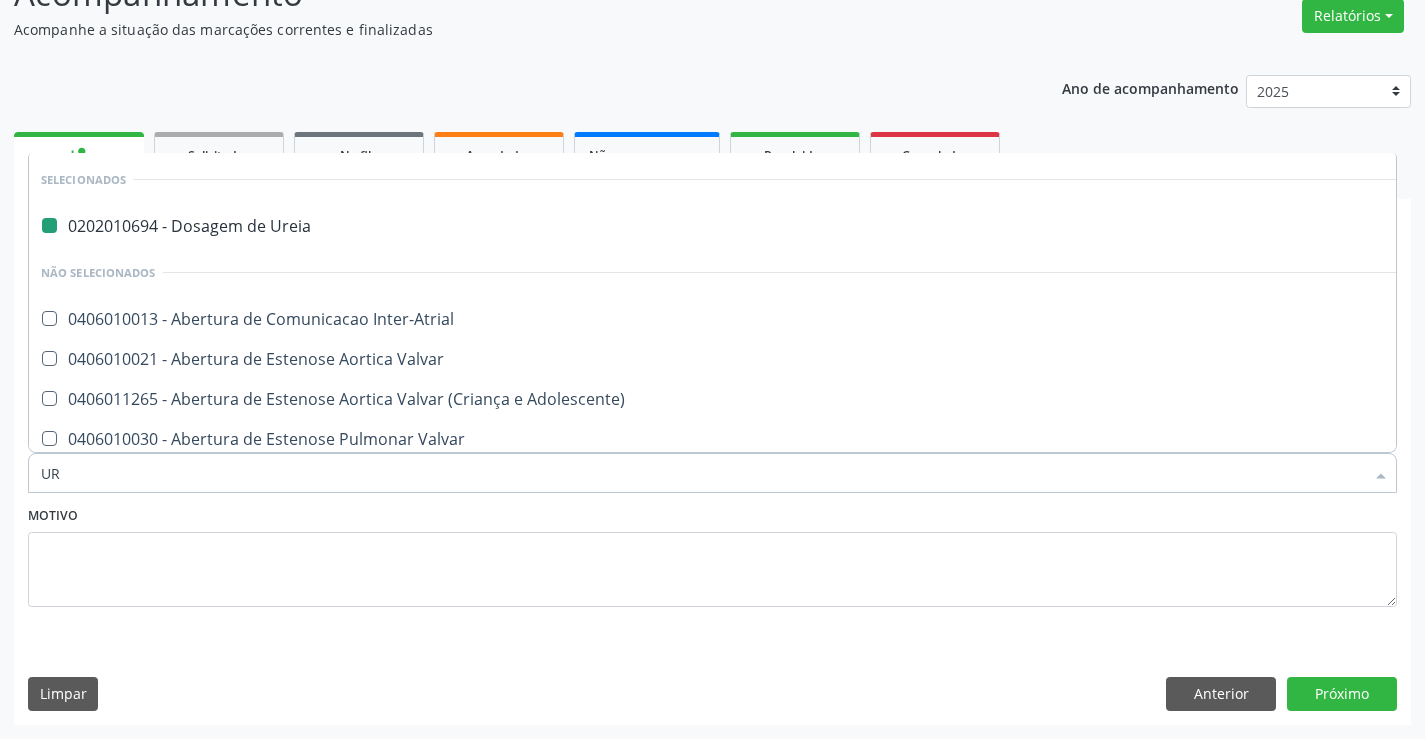 checkbox on "false" 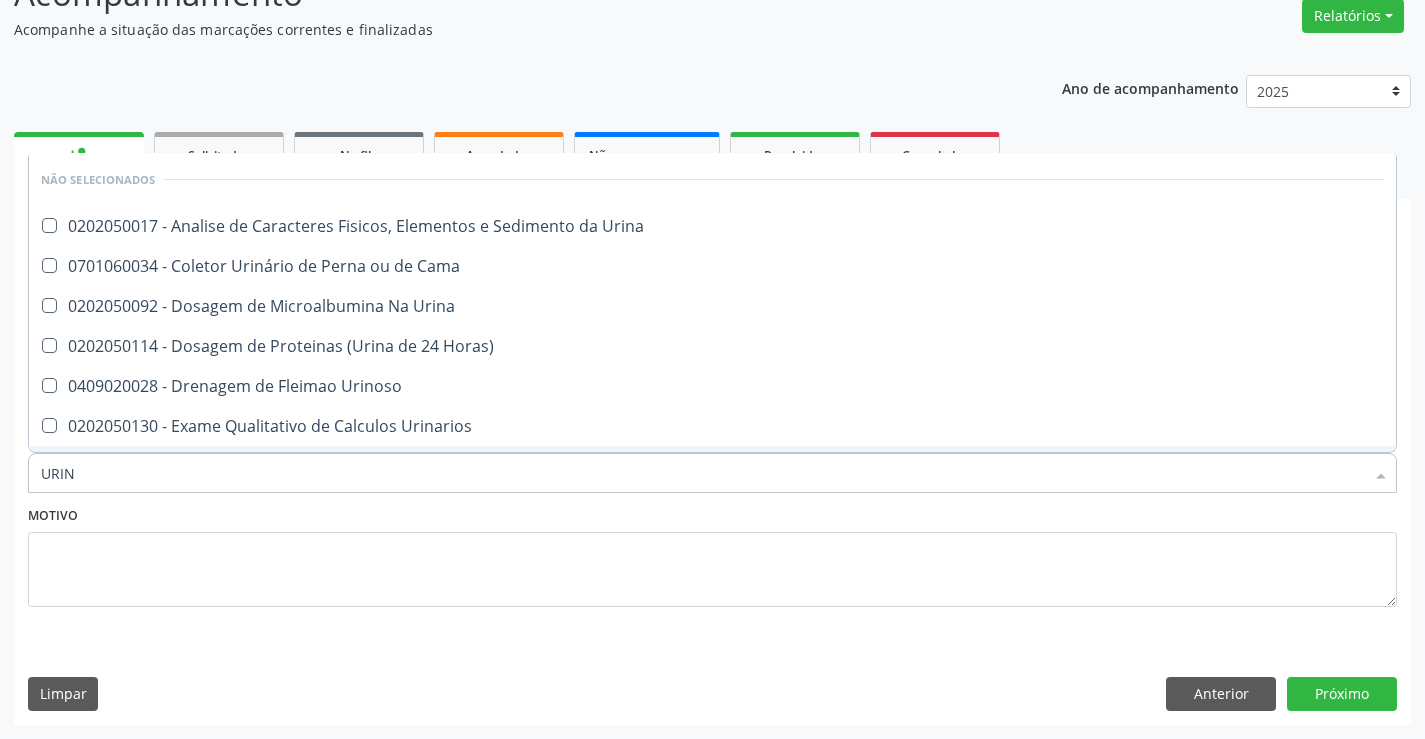 type on "URINA" 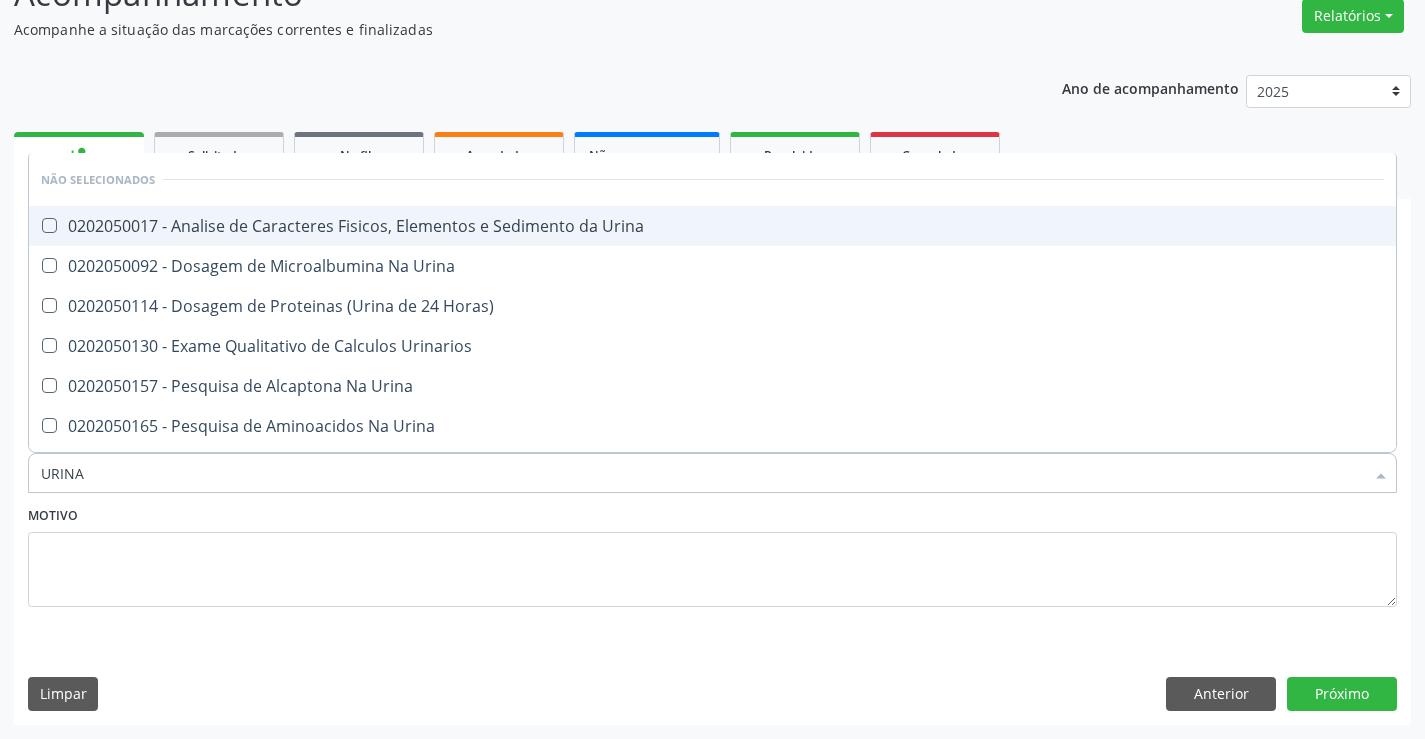 click on "0202050017 - Analise de Caracteres Fisicos, Elementos e Sedimento da Urina" at bounding box center (712, 226) 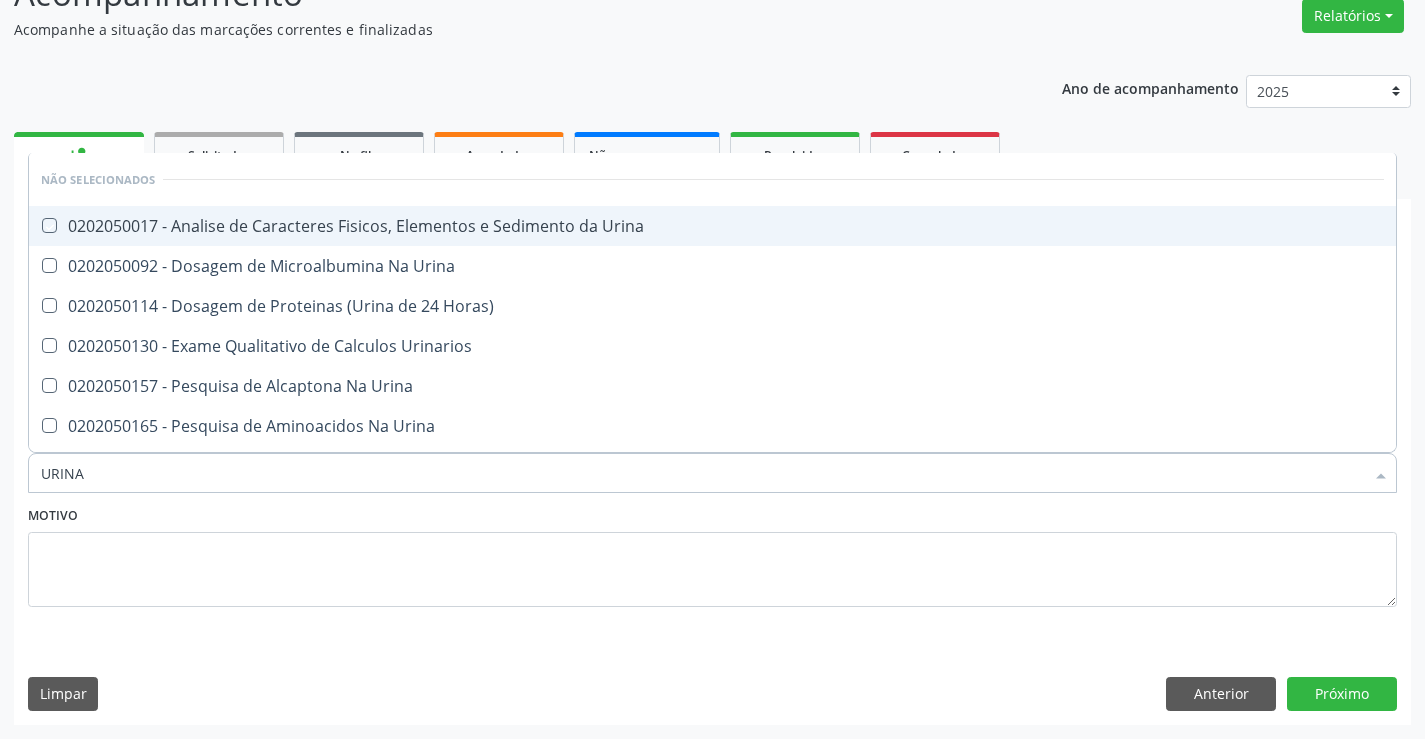 checkbox on "true" 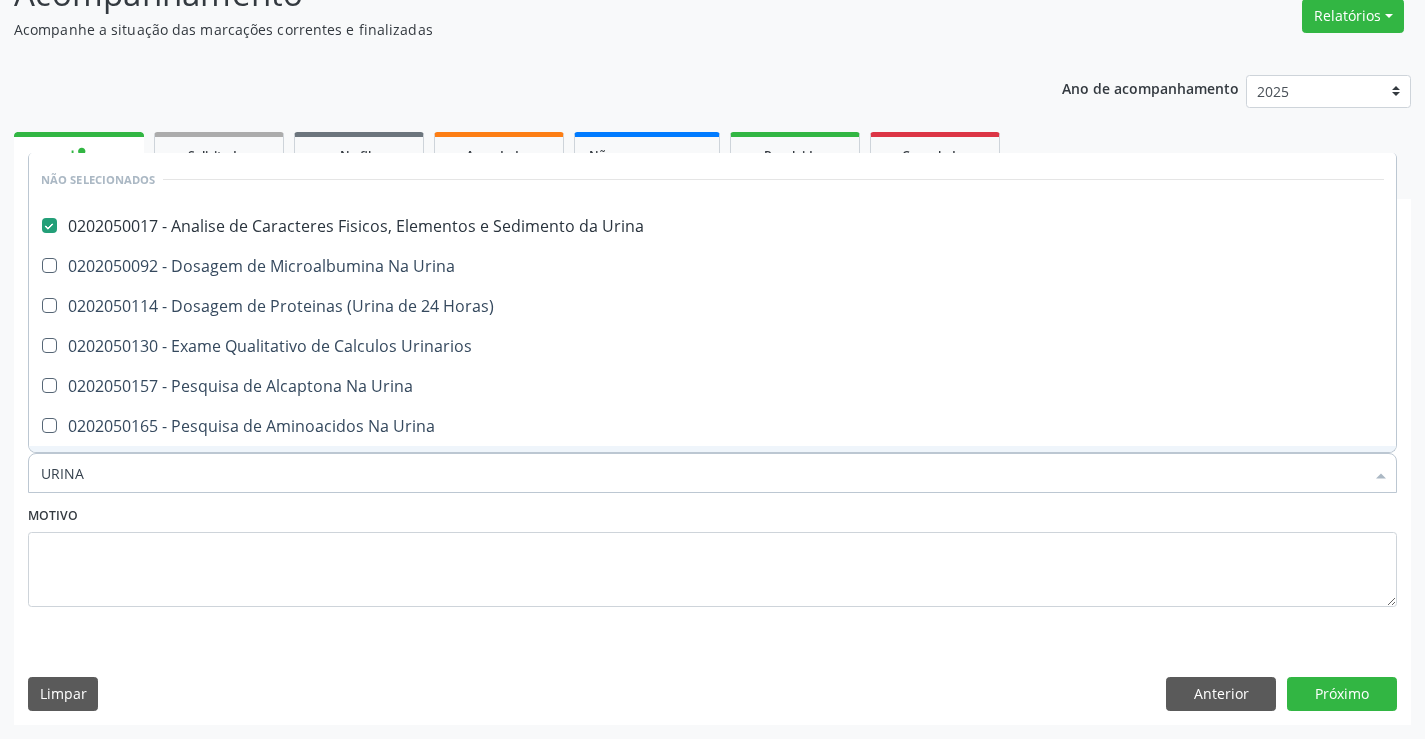click on "Motivo" at bounding box center [712, 554] 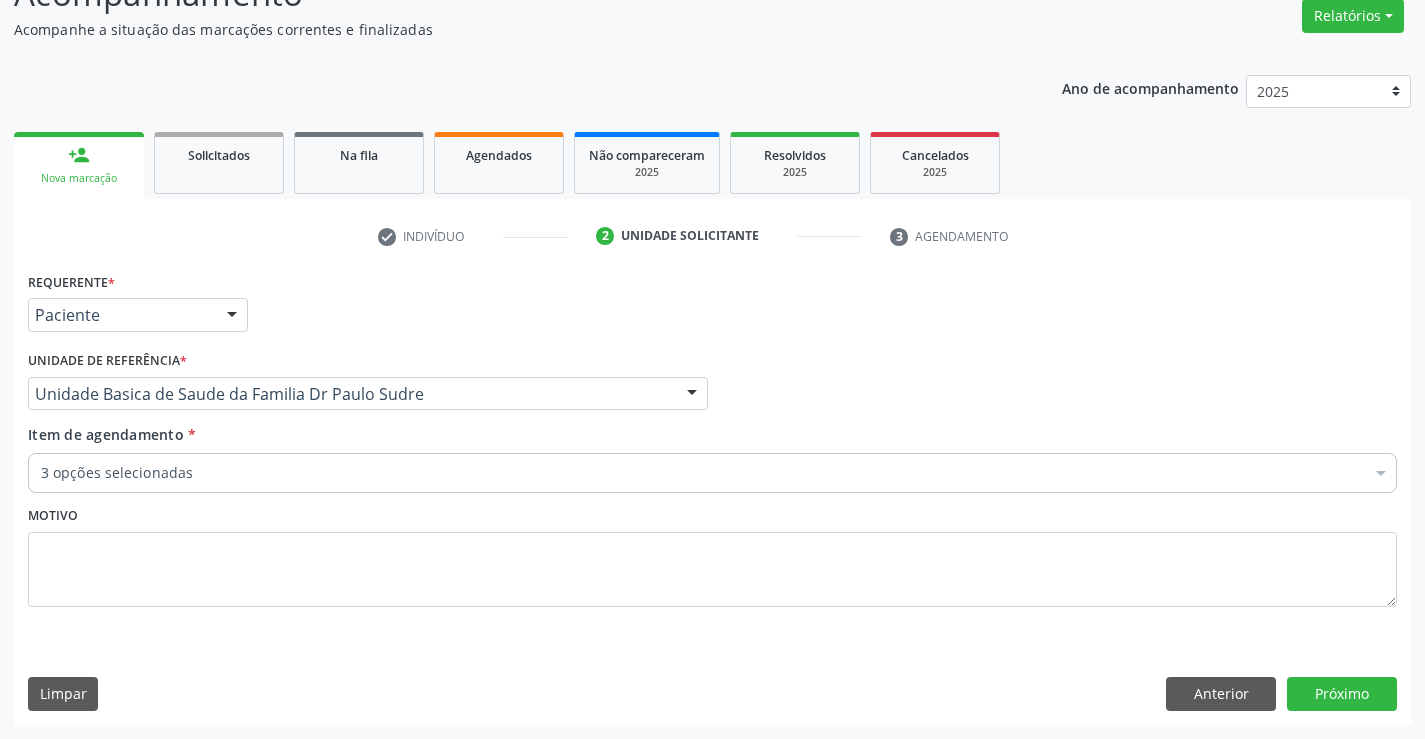 click on "3 opções selecionadas" at bounding box center (712, 473) 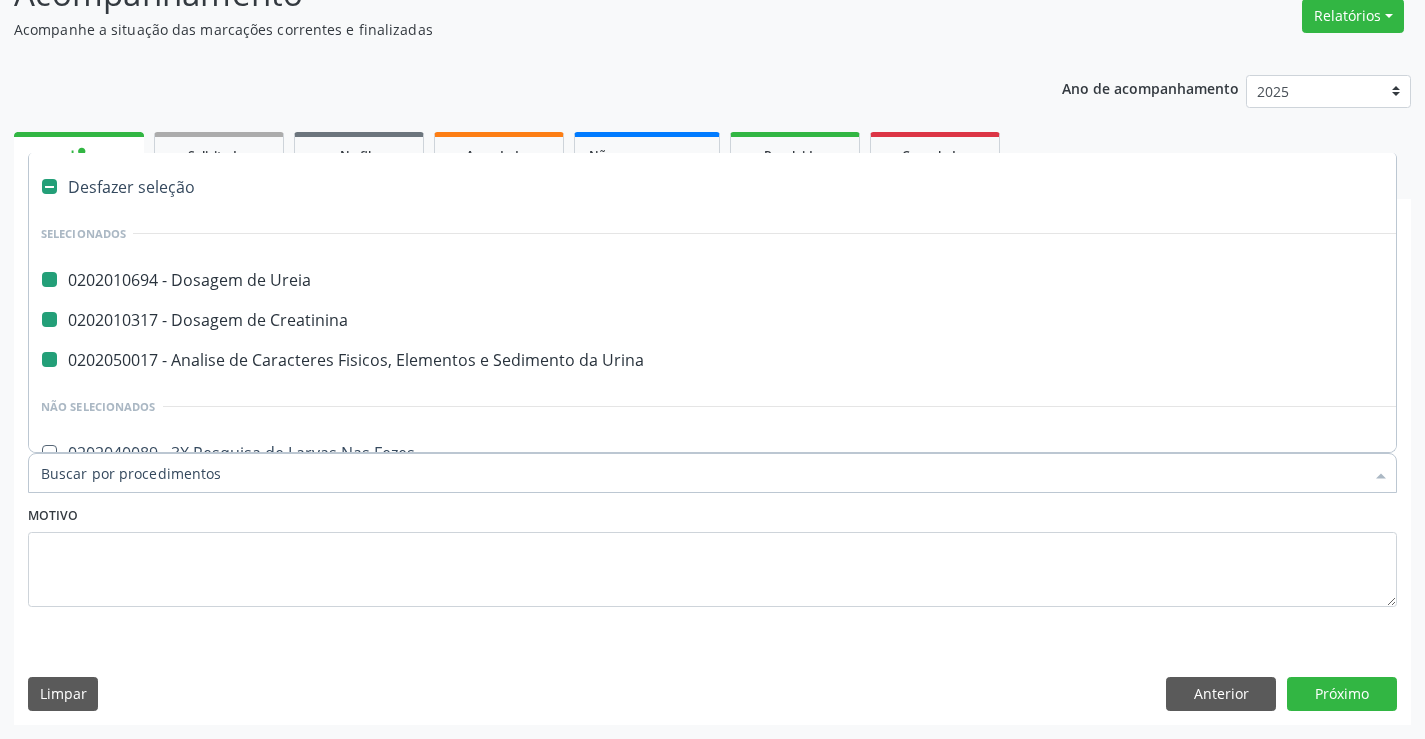 type on "H" 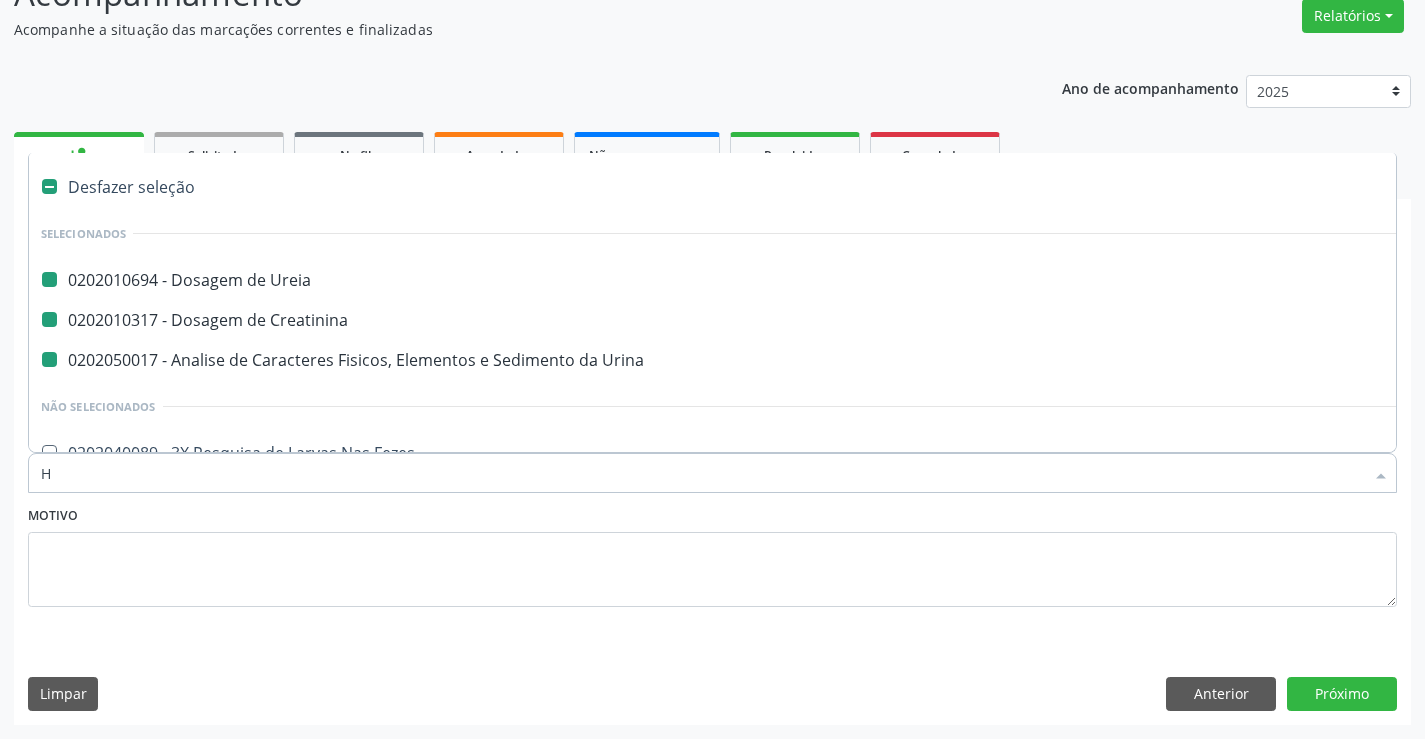checkbox on "false" 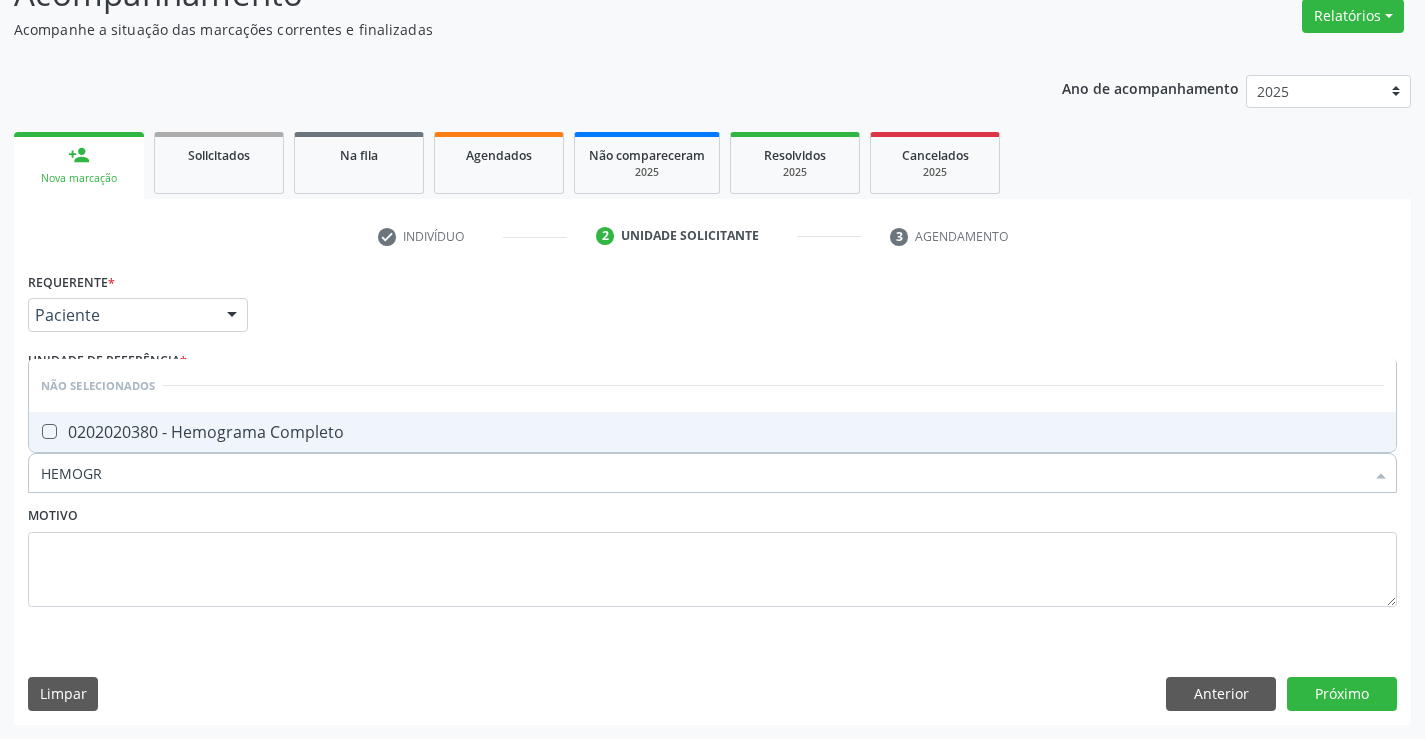 type on "HEMOGRA" 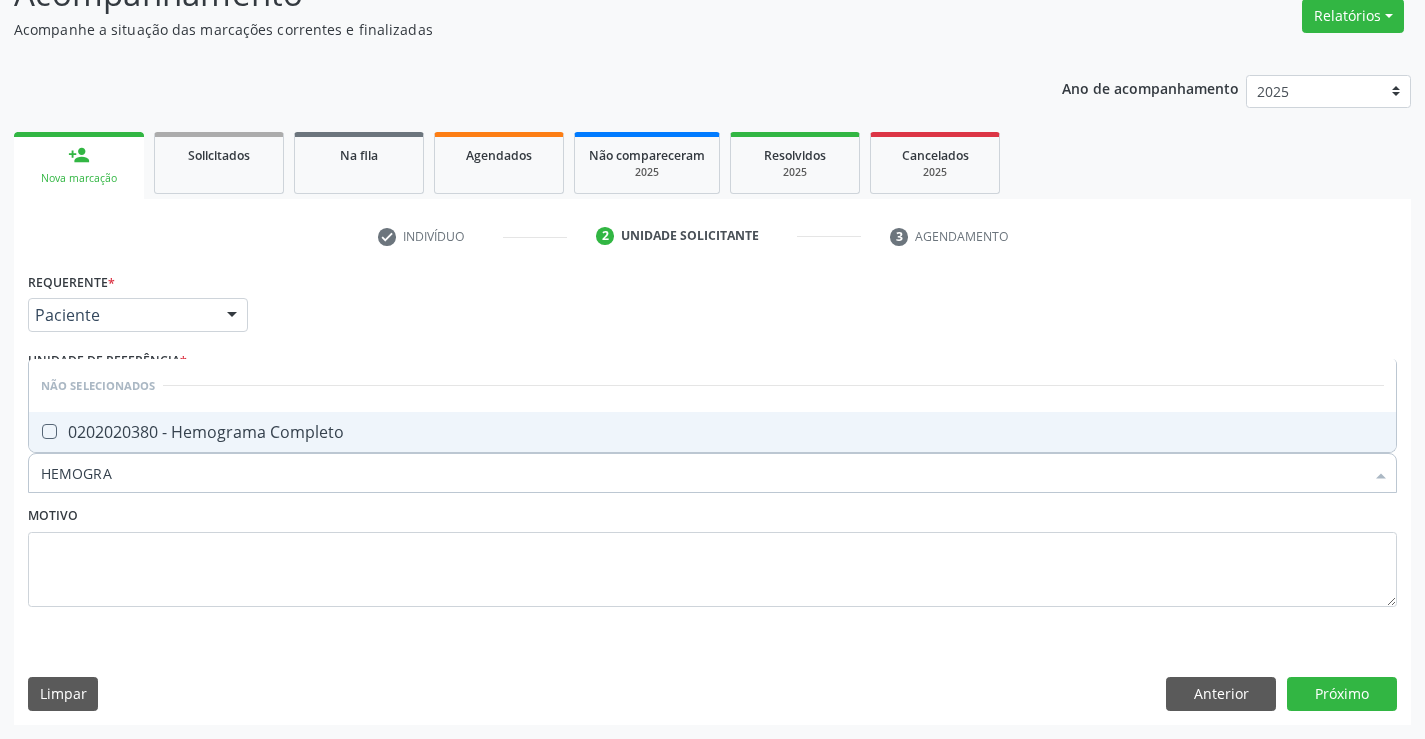 click on "0202020380 - Hemograma Completo" at bounding box center [712, 432] 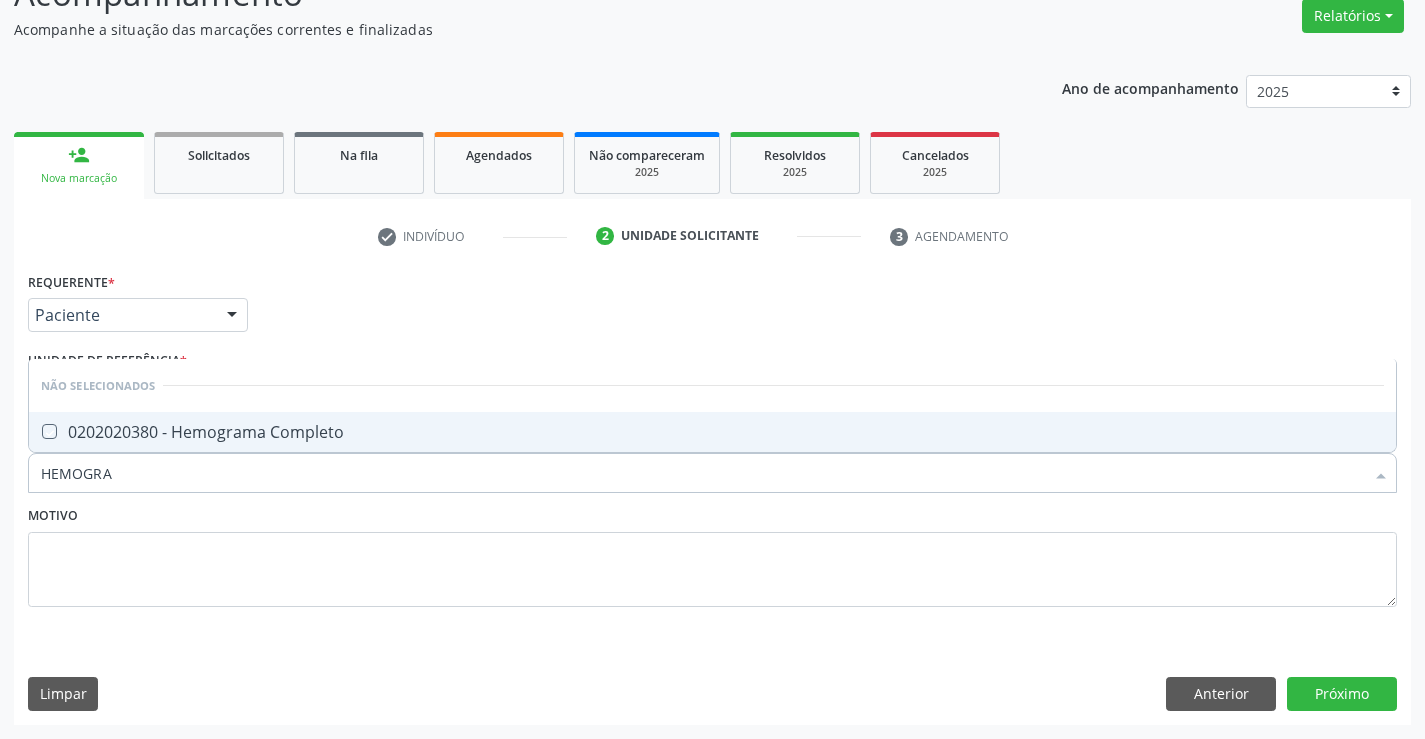 checkbox on "true" 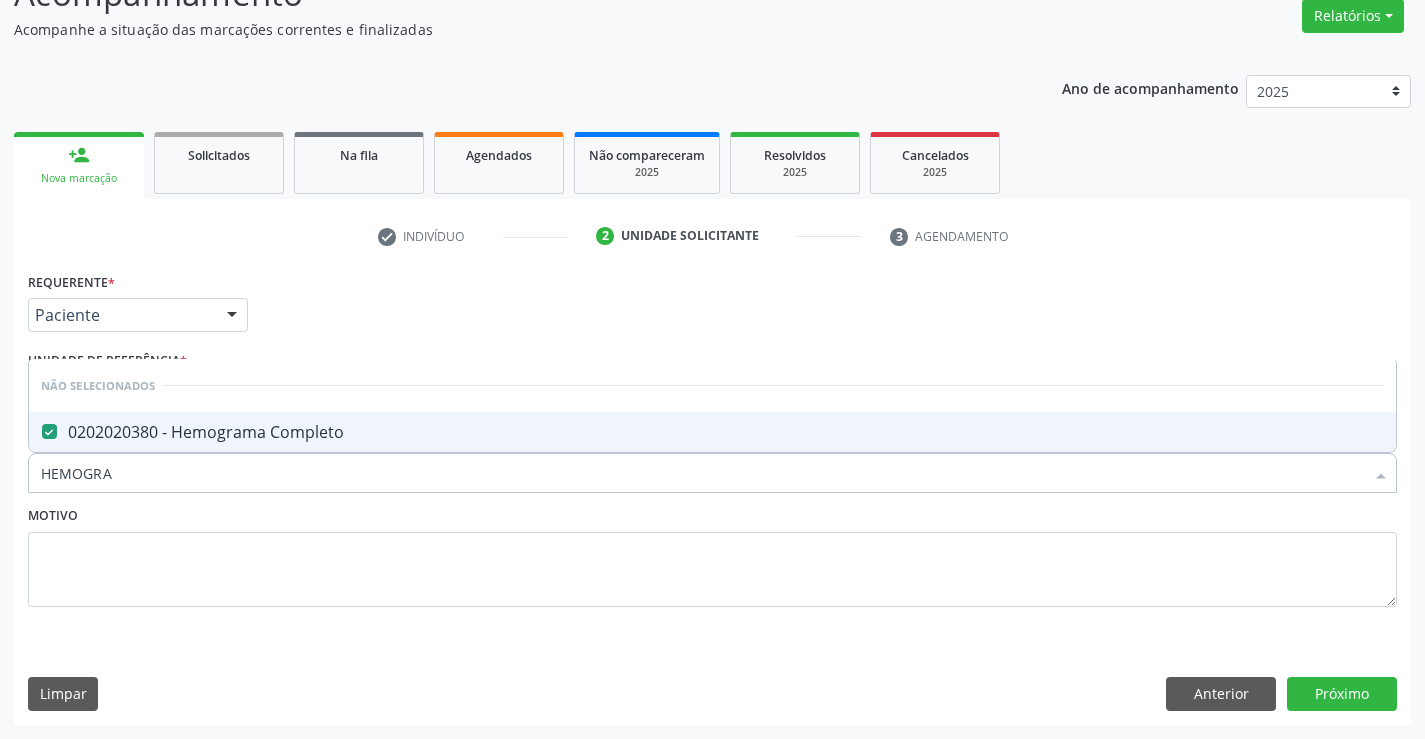 click on "Motivo" at bounding box center (712, 554) 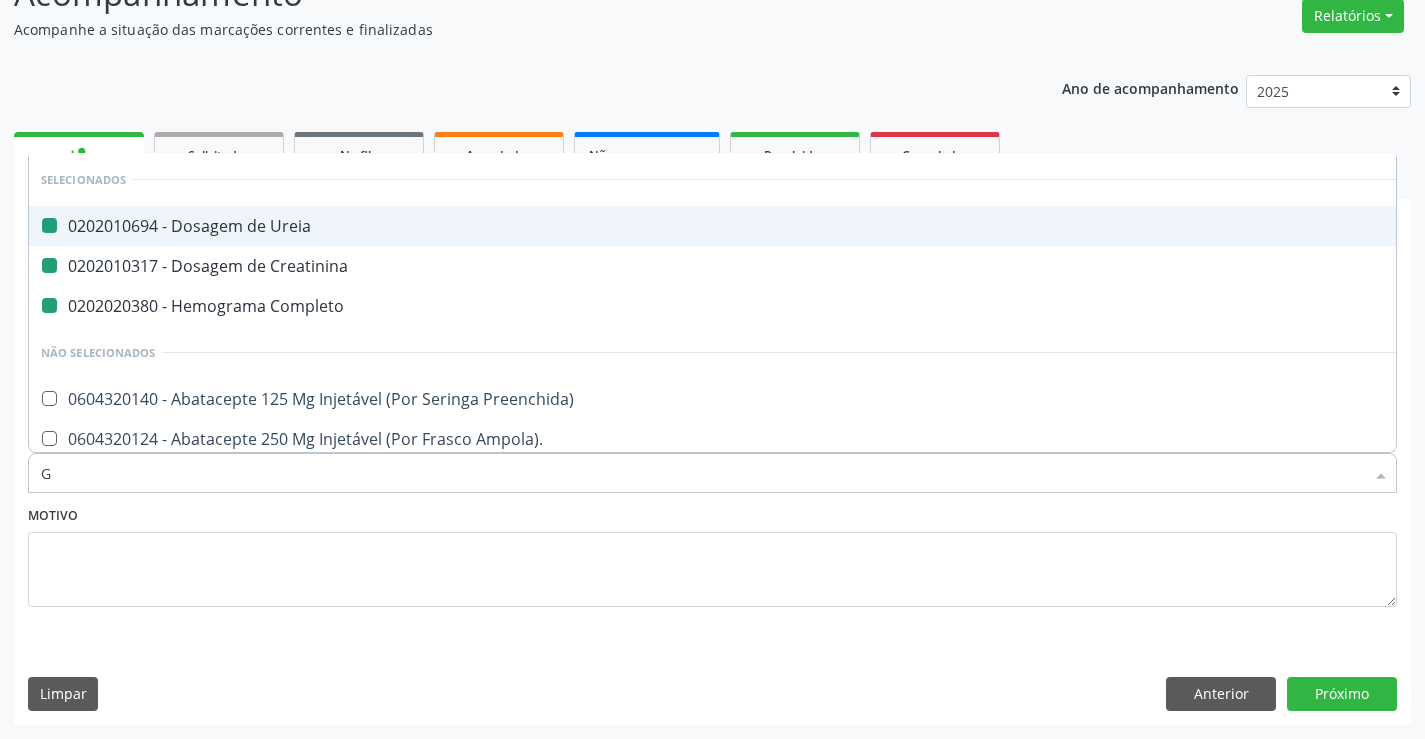 type on "GL" 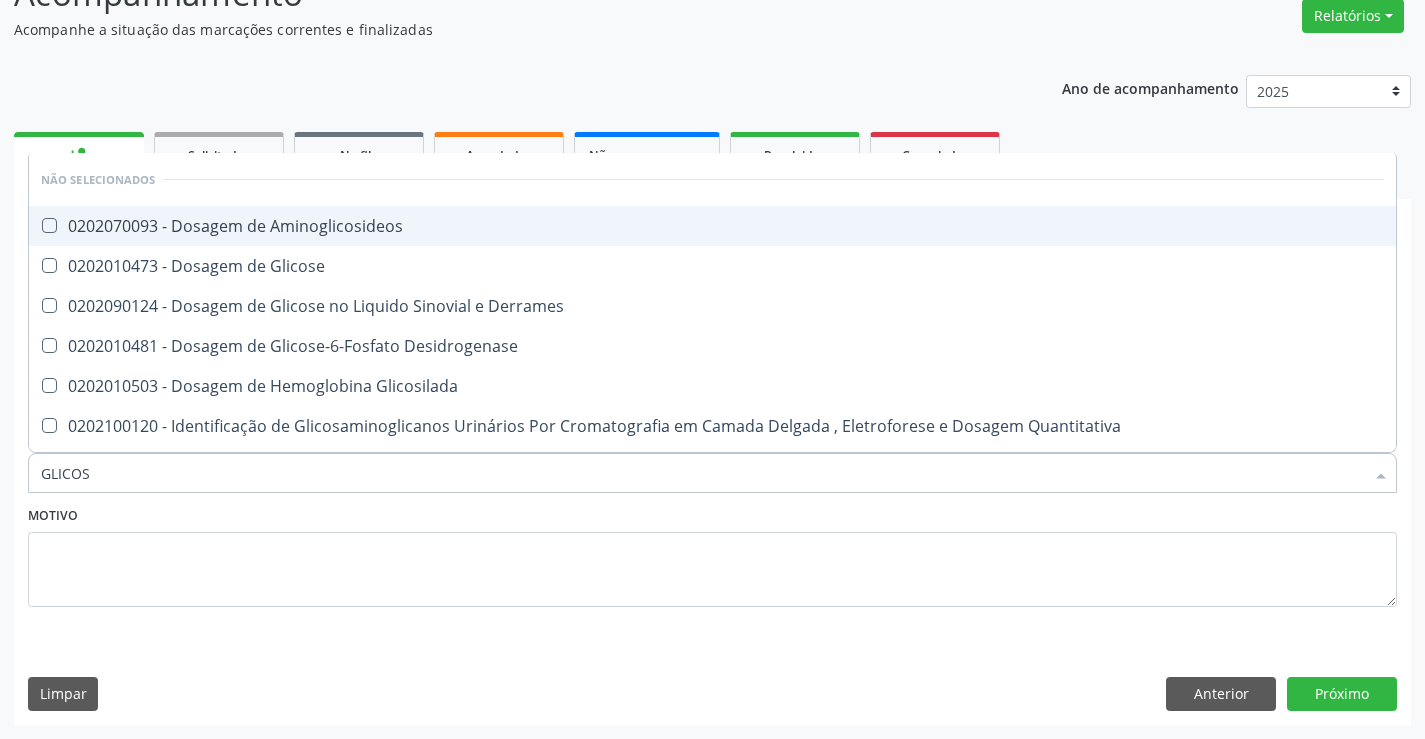 type on "GLICOSE" 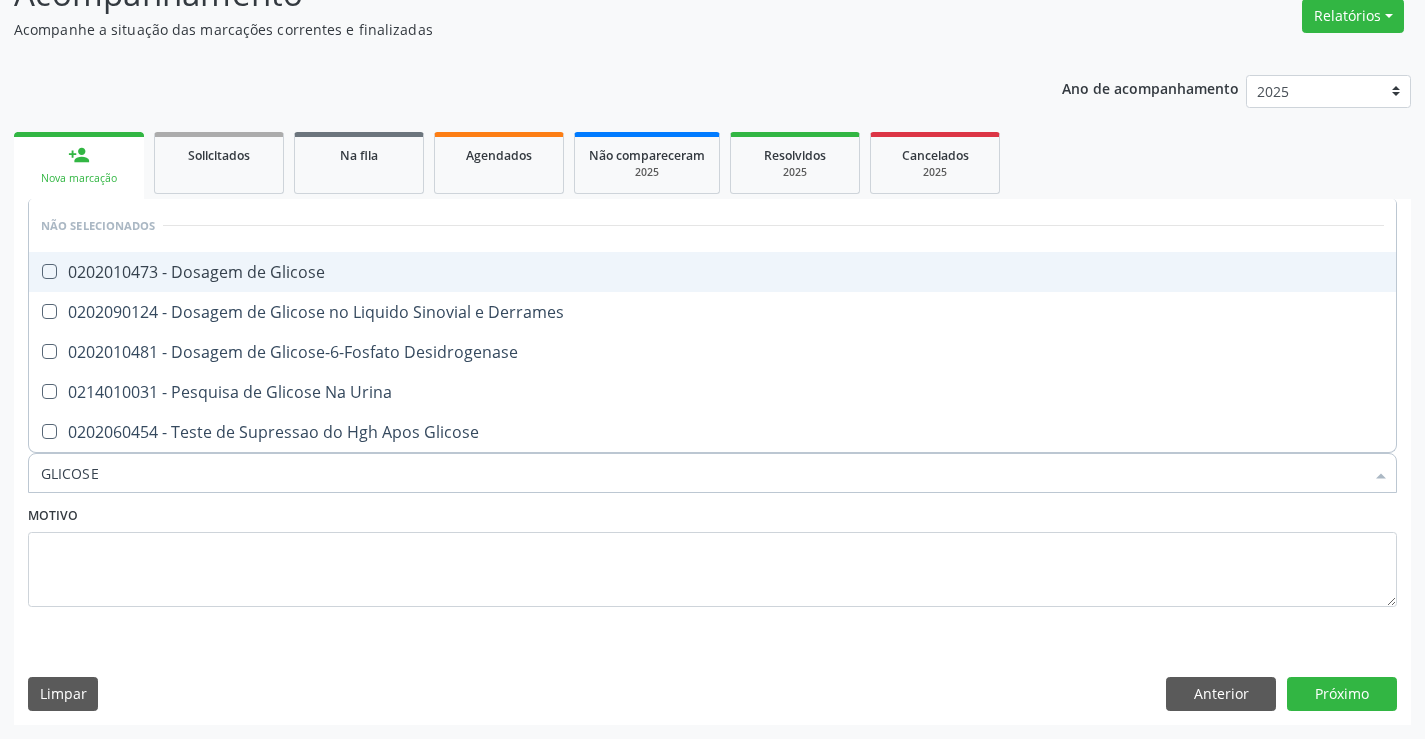 click on "0202010473 - Dosagem de Glicose" at bounding box center (712, 272) 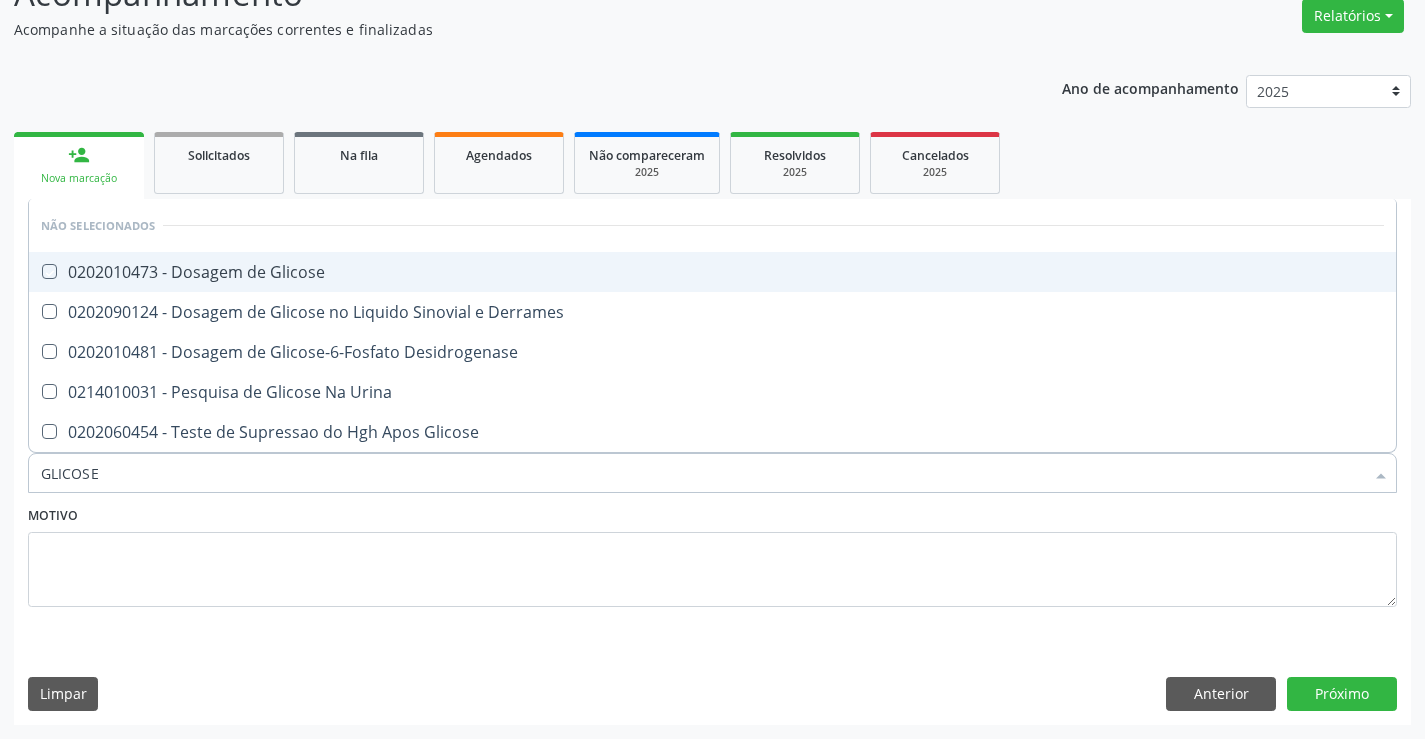 checkbox on "true" 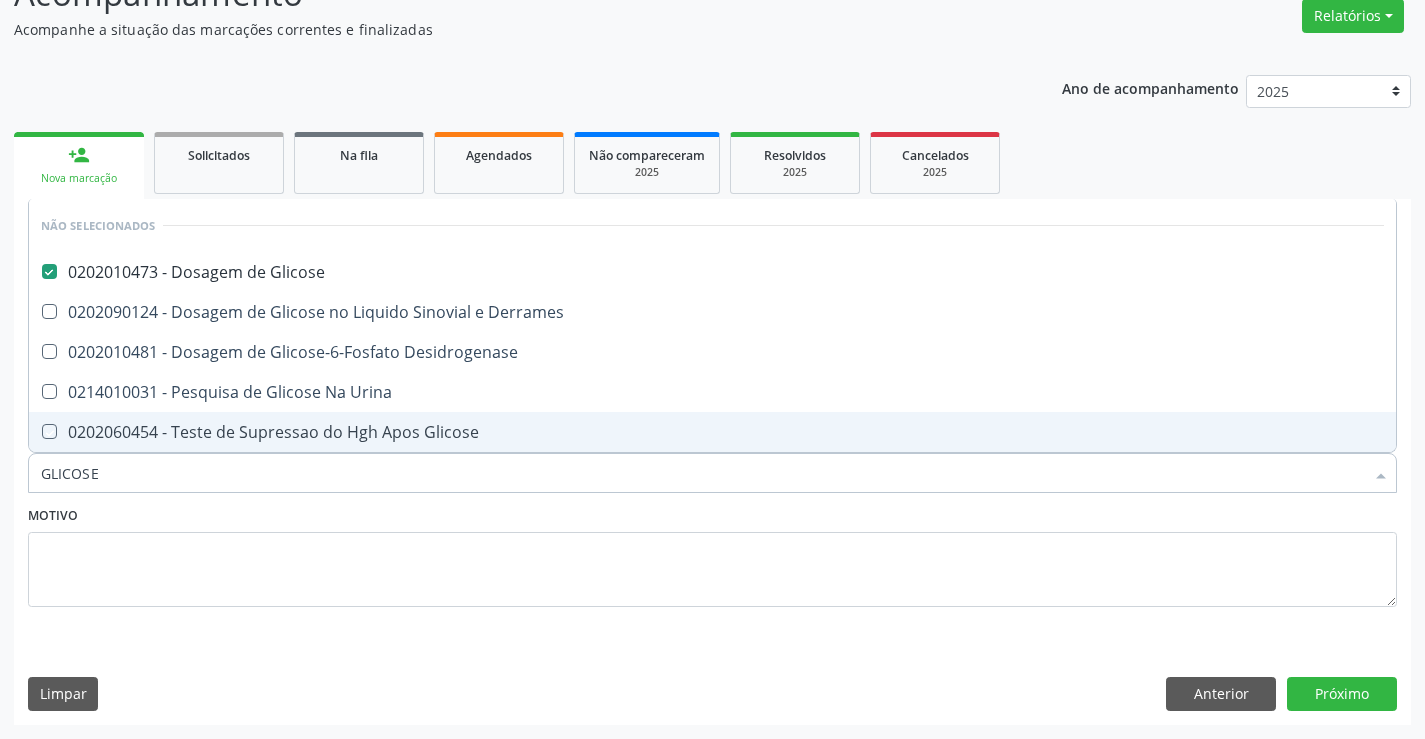 click on "Motivo" at bounding box center (712, 554) 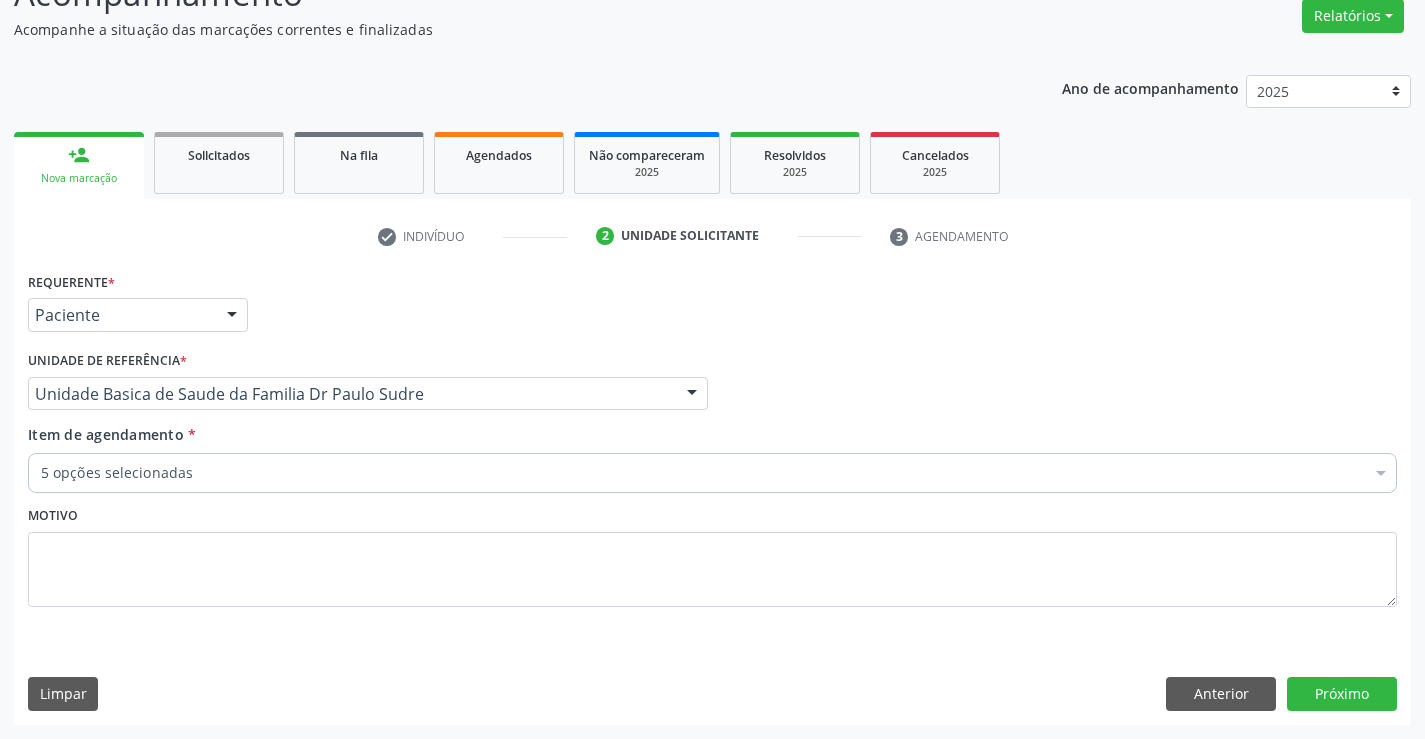 click on "5 opções selecionadas" at bounding box center (712, 473) 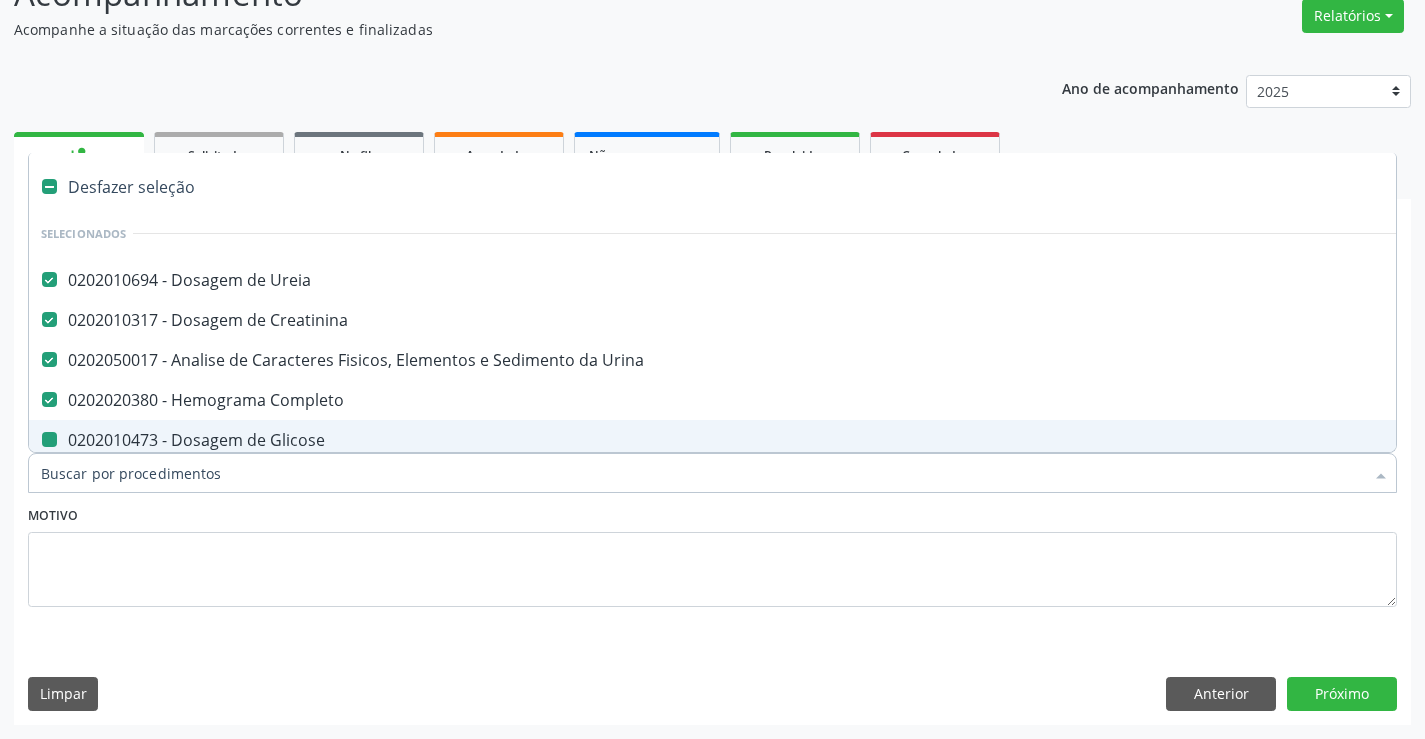 type on "T" 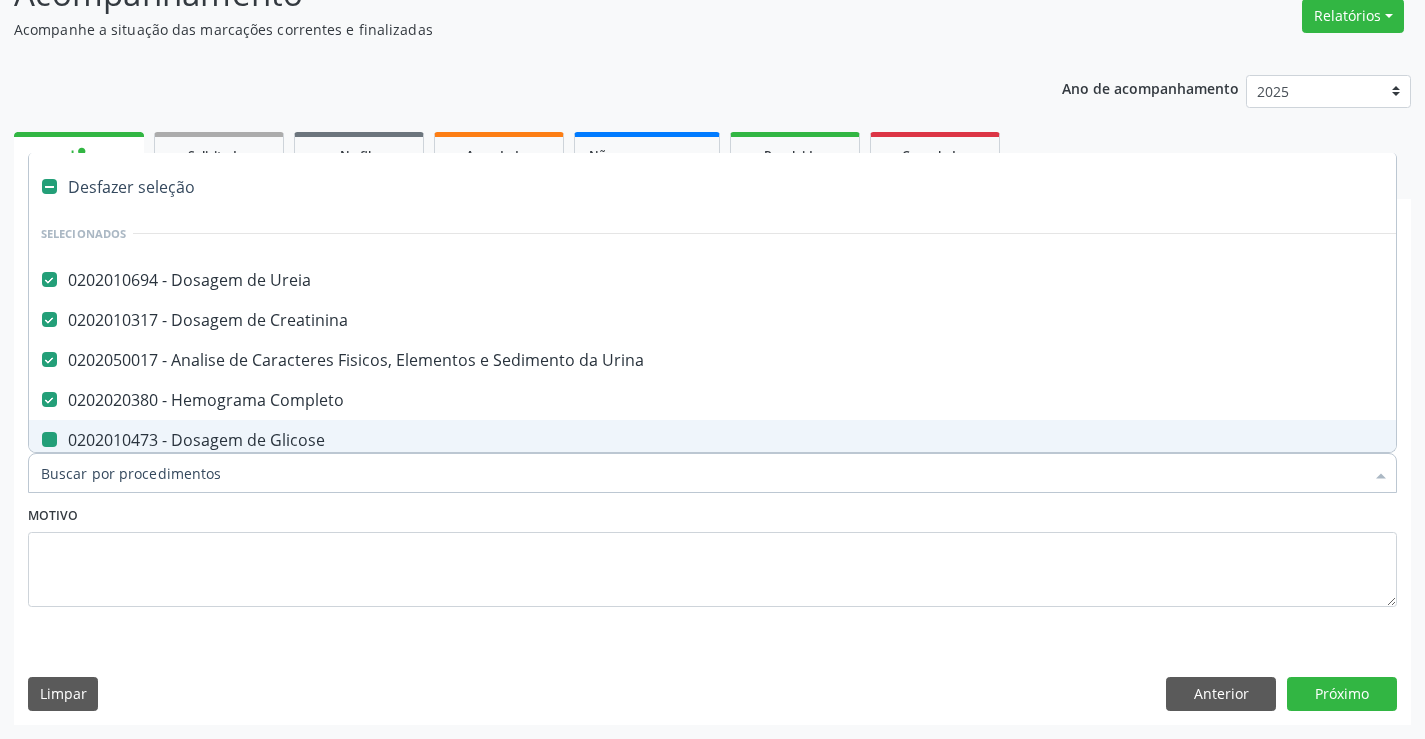 checkbox on "false" 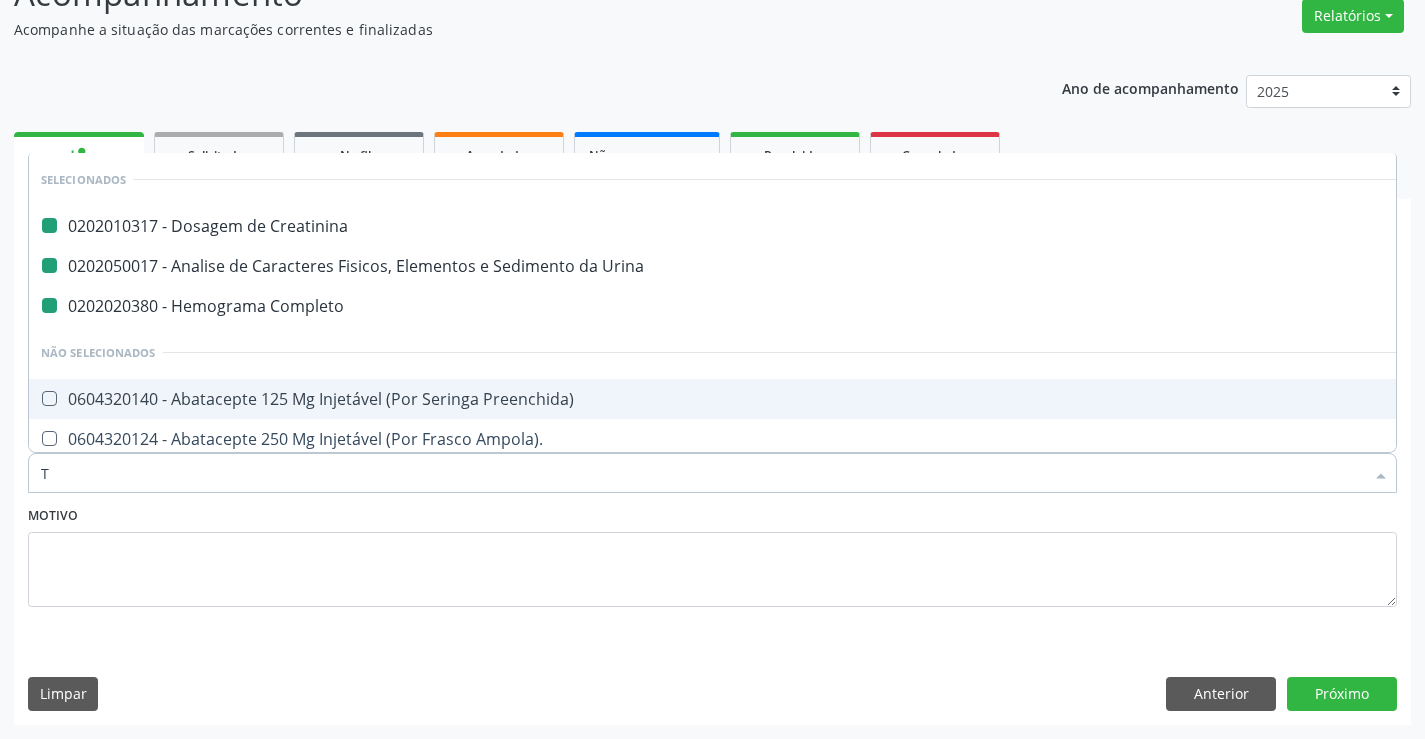 type on "TG" 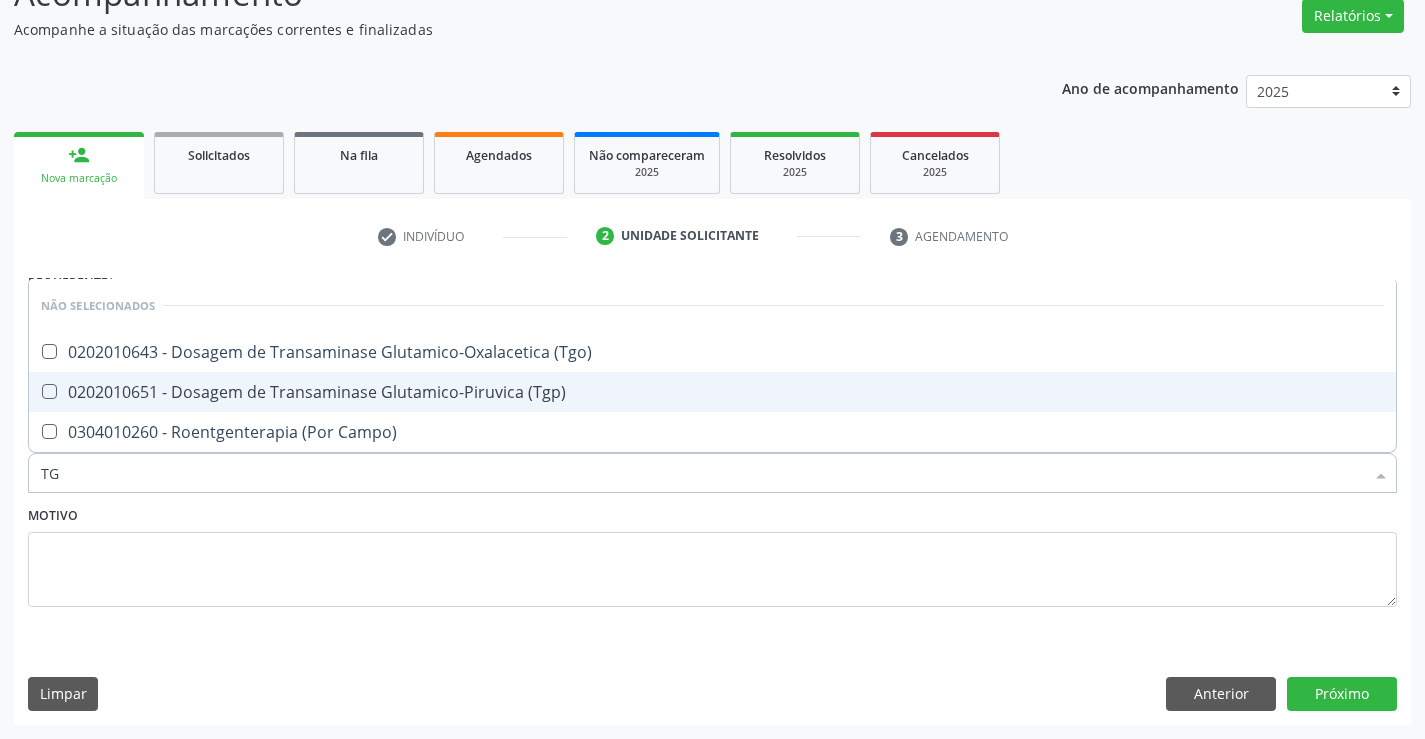 click on "0202010651 - Dosagem de Transaminase Glutamico-Piruvica (Tgp)" at bounding box center (712, 392) 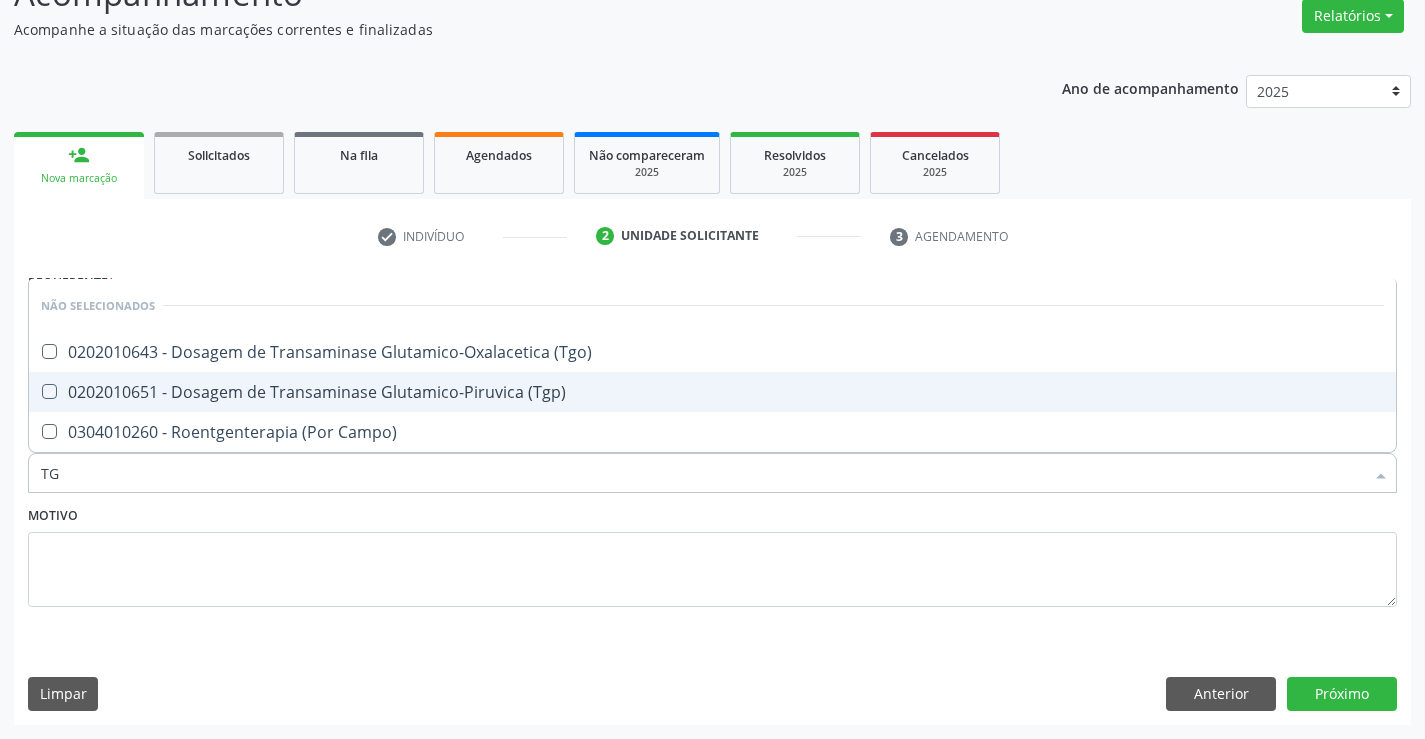 checkbox on "true" 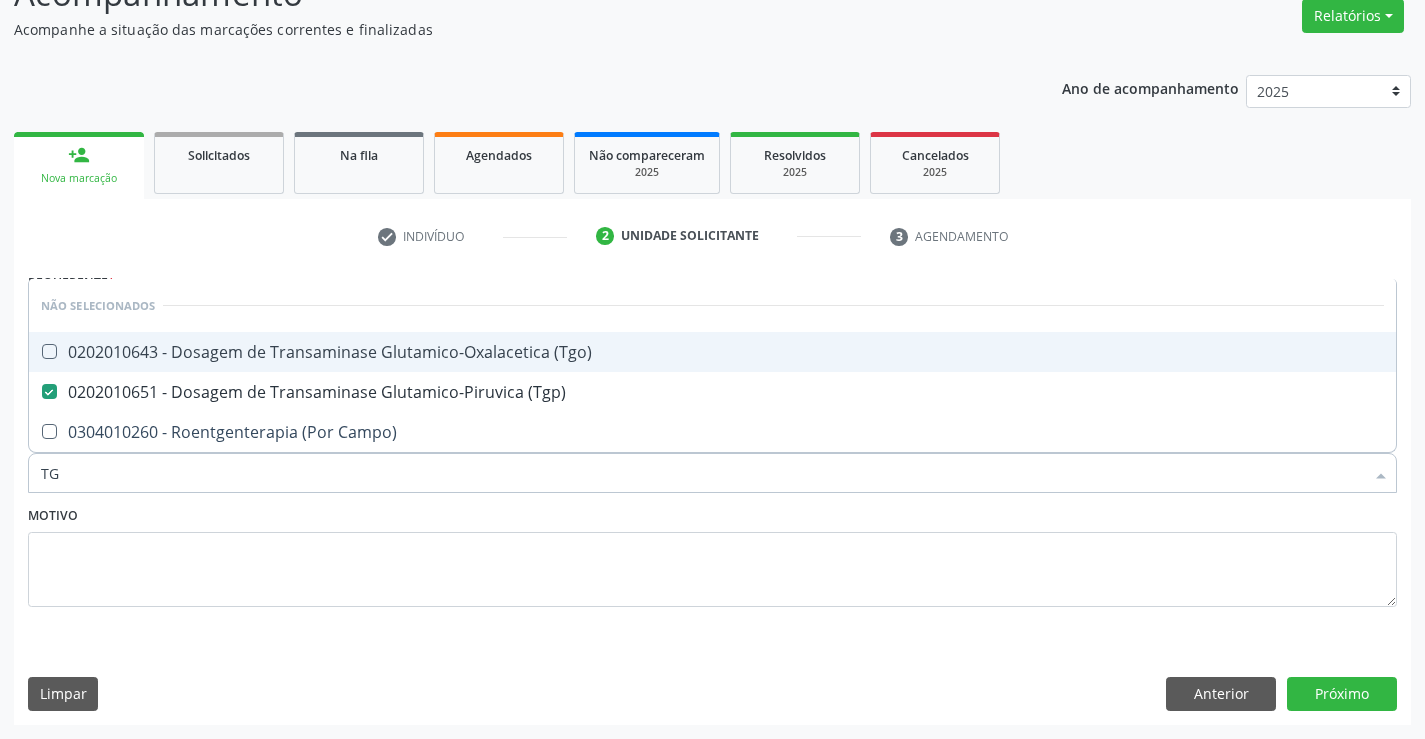 click on "0202010643 - Dosagem de Transaminase Glutamico-Oxalacetica (Tgo)" at bounding box center (712, 352) 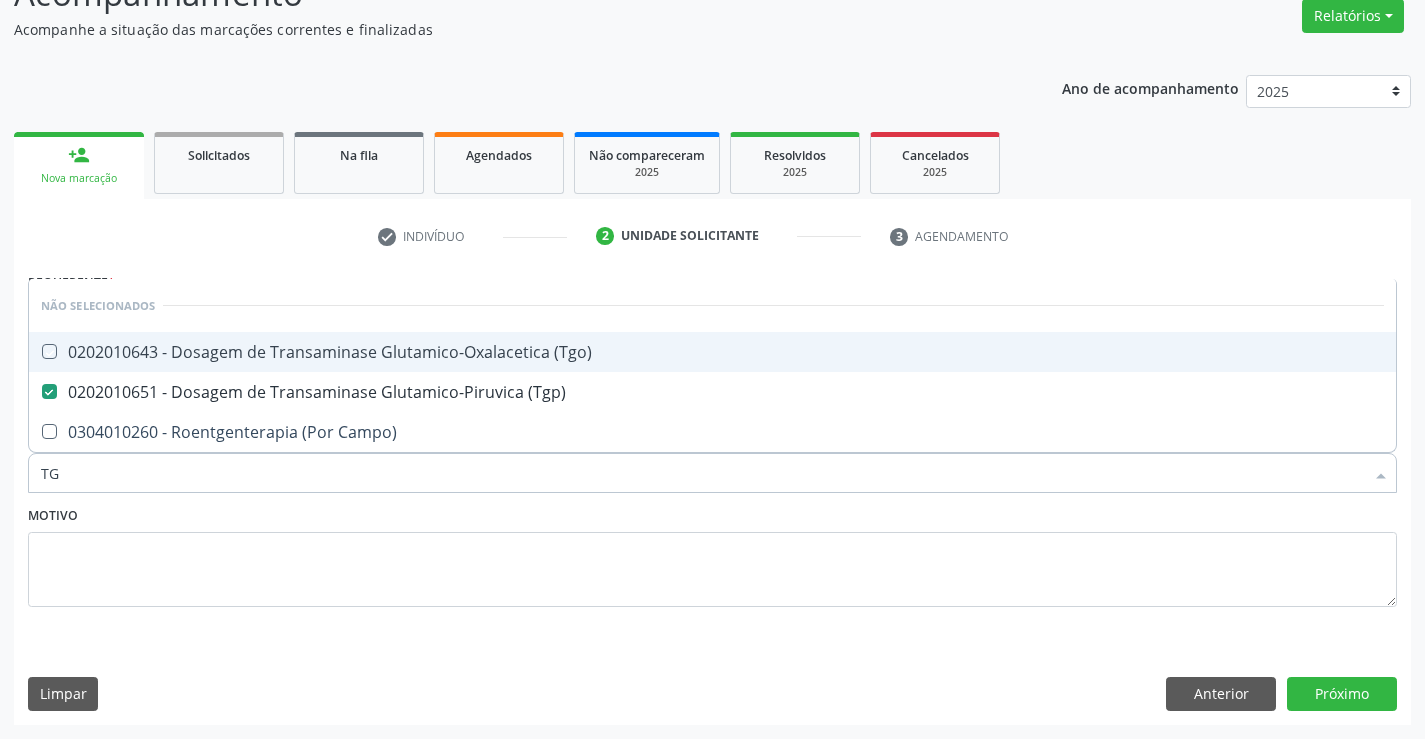checkbox on "true" 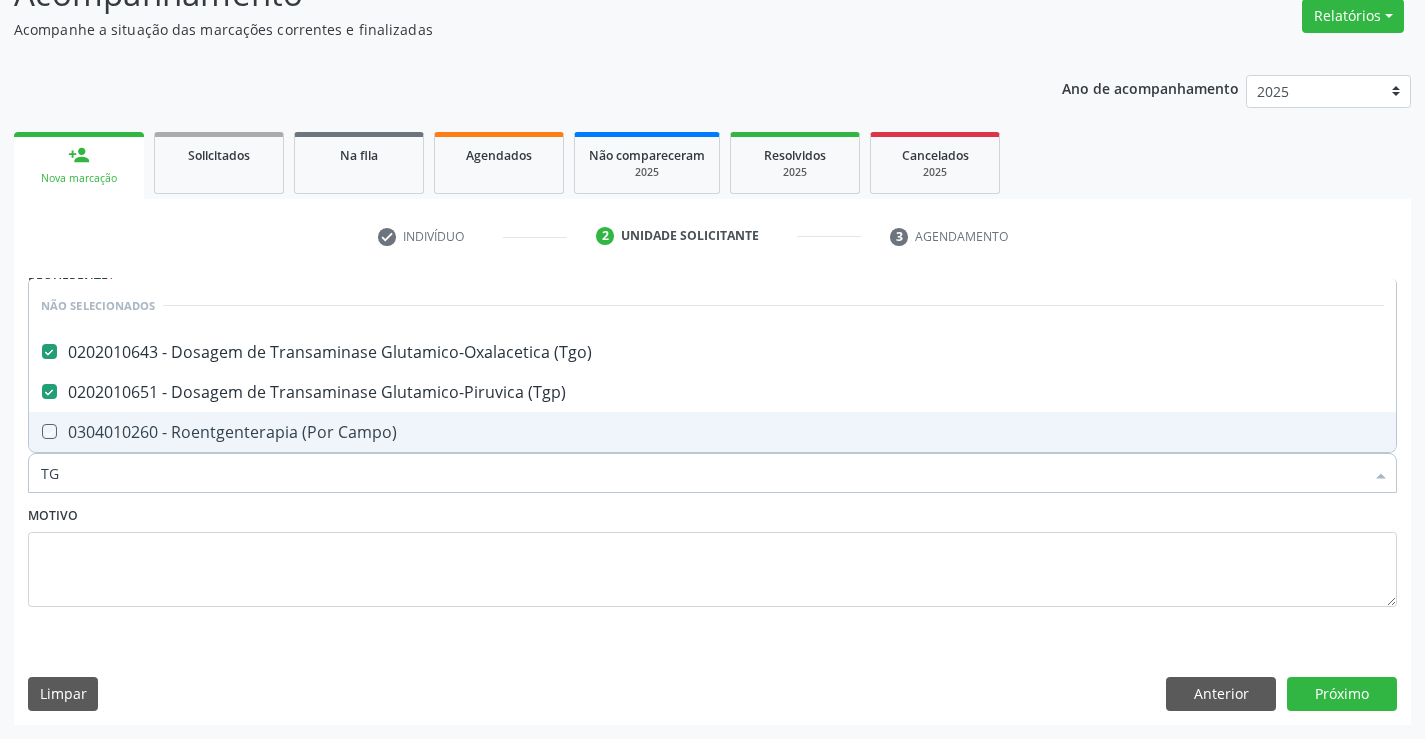 click on "Motivo" at bounding box center (712, 554) 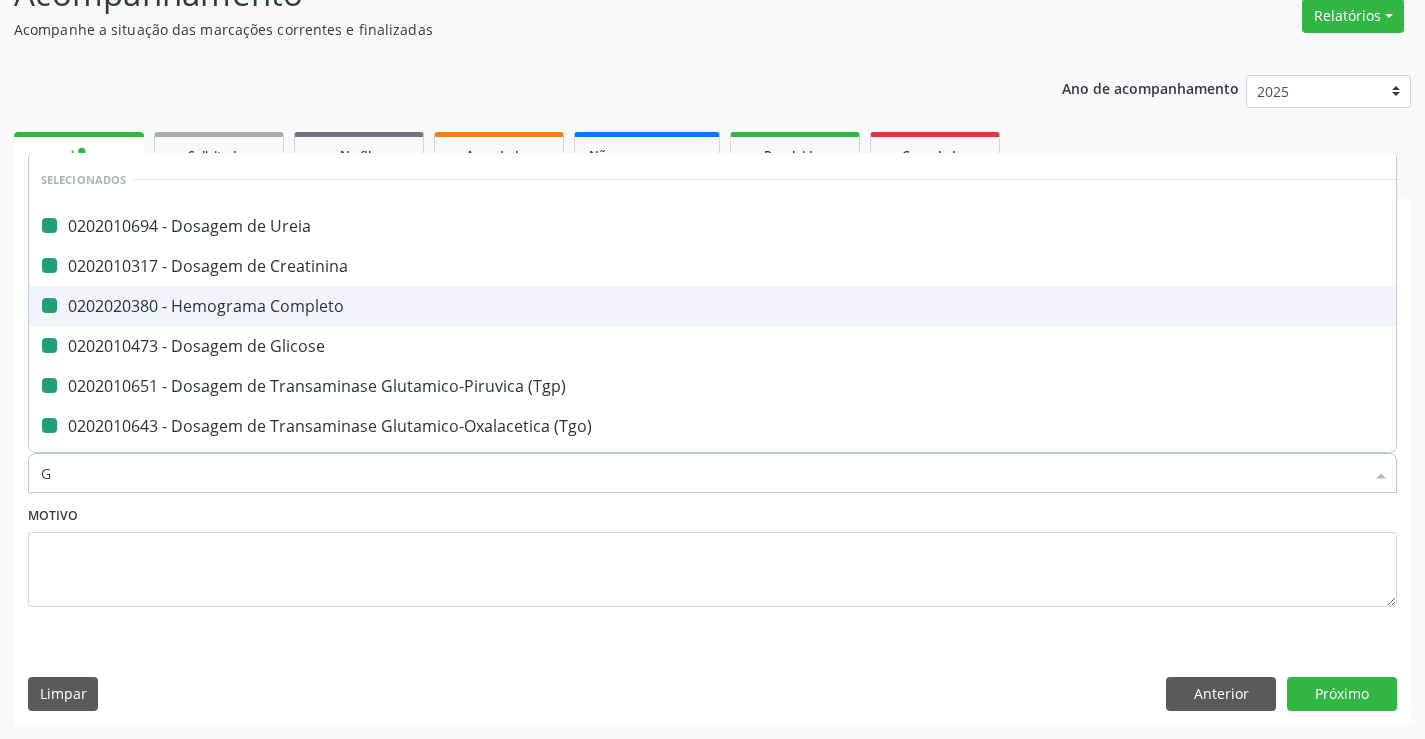 type on "GA" 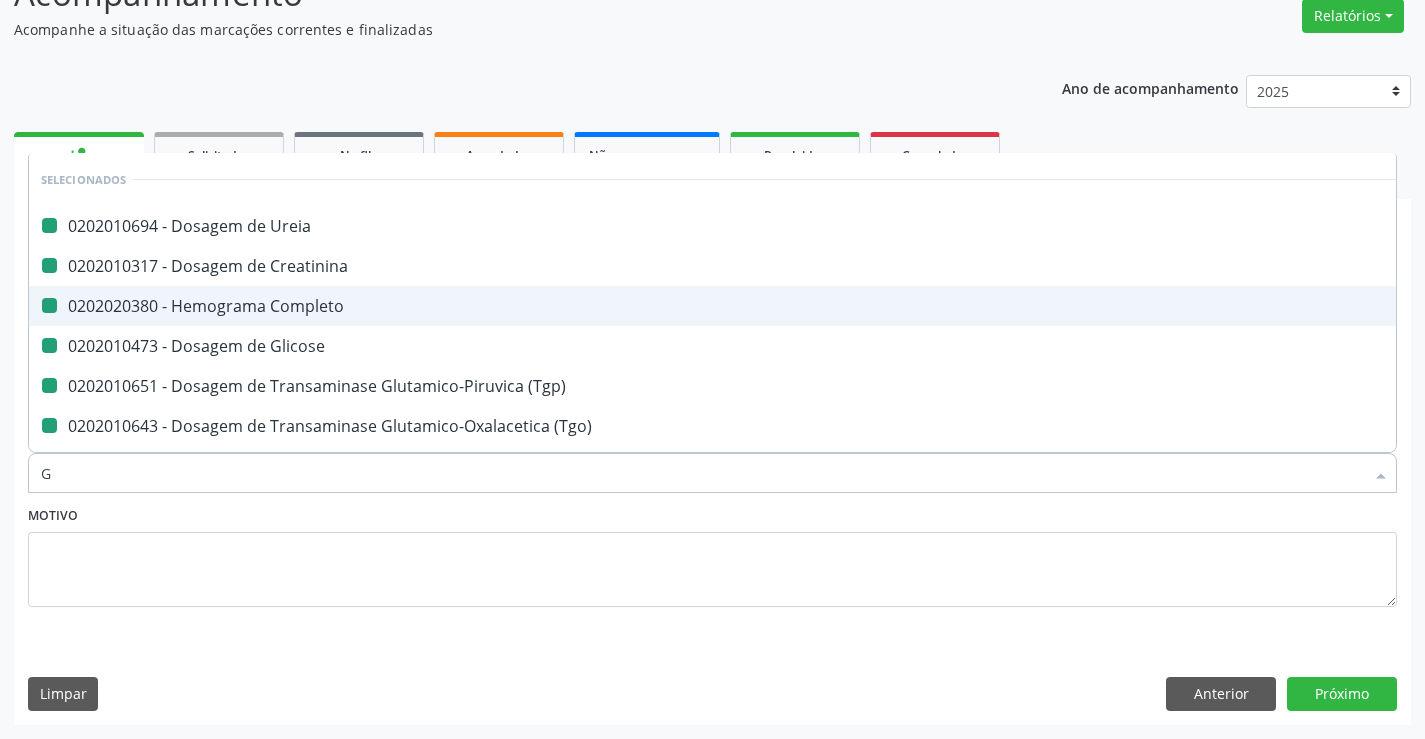 checkbox on "false" 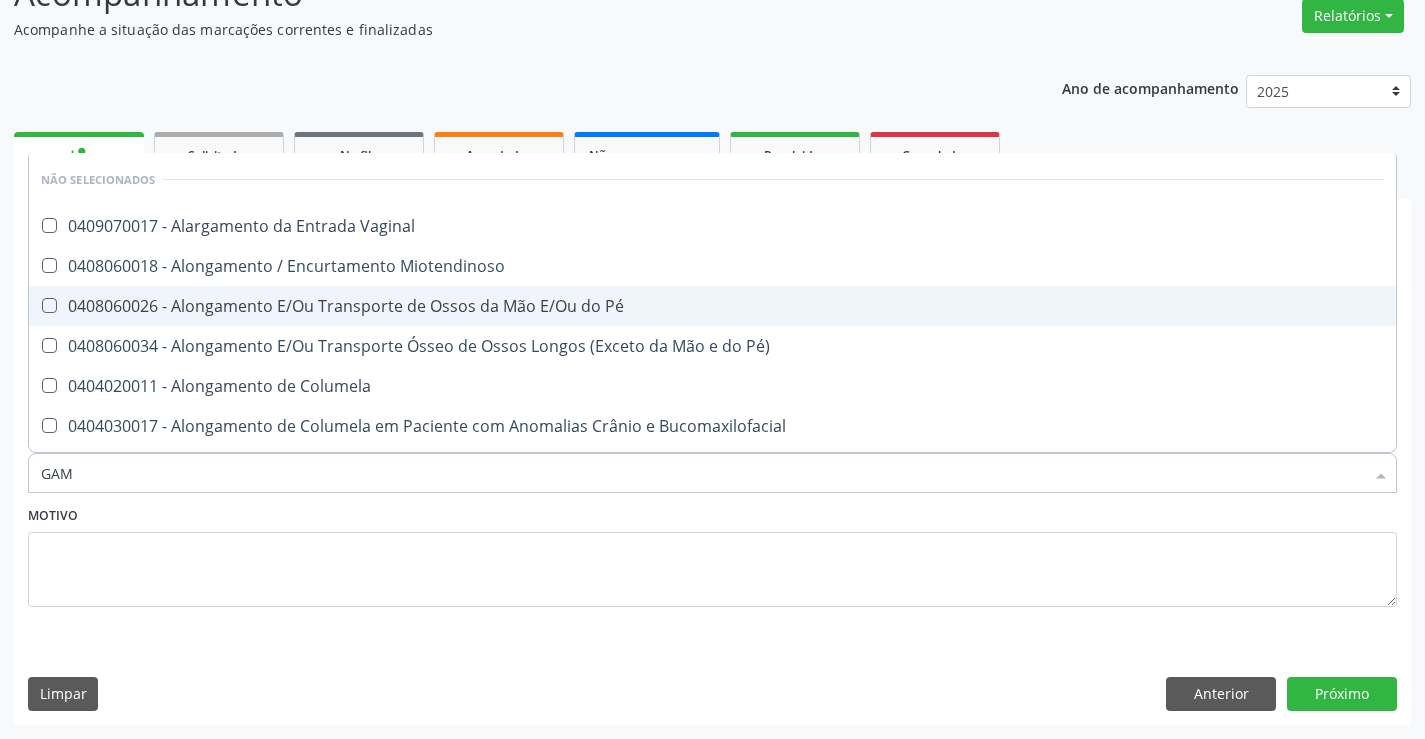 type on "GAMA" 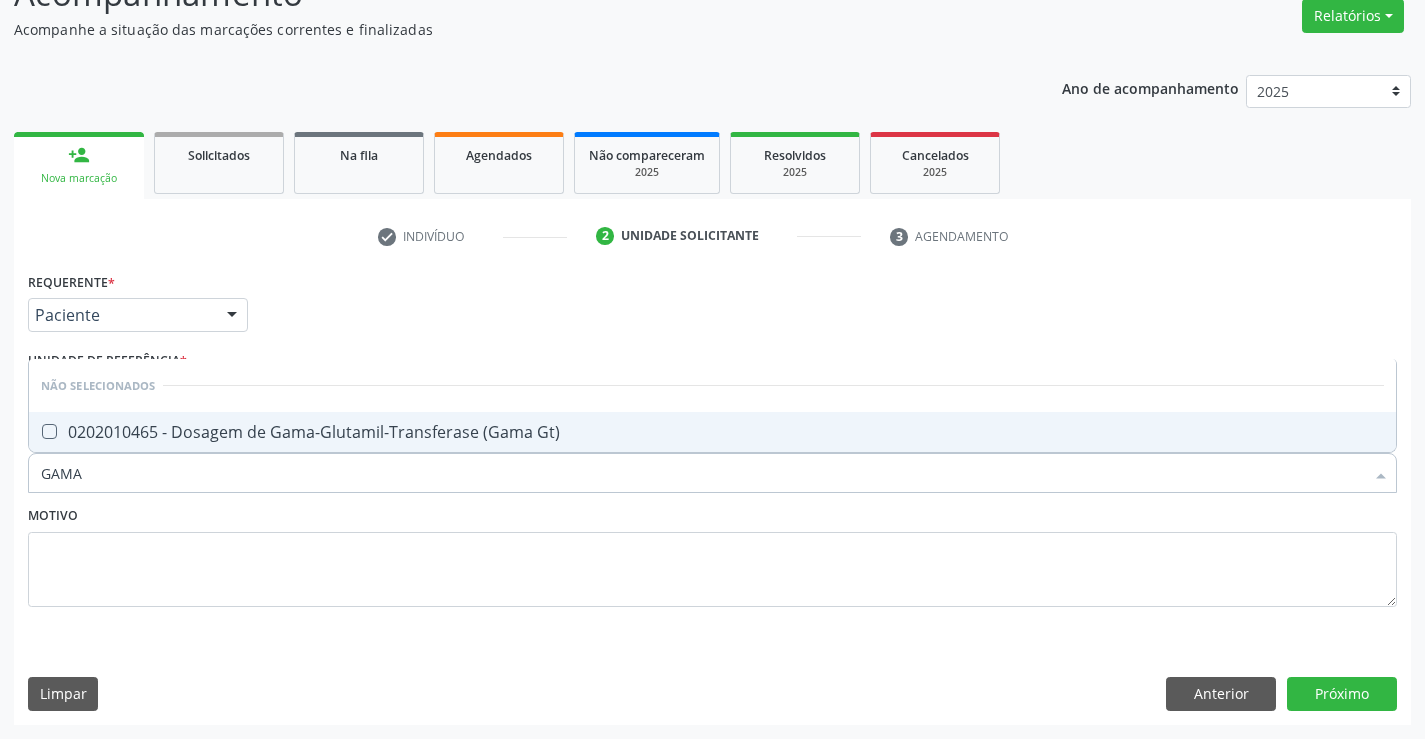 click on "0202010465 - Dosagem de Gama-Glutamil-Transferase (Gama Gt)" at bounding box center (712, 432) 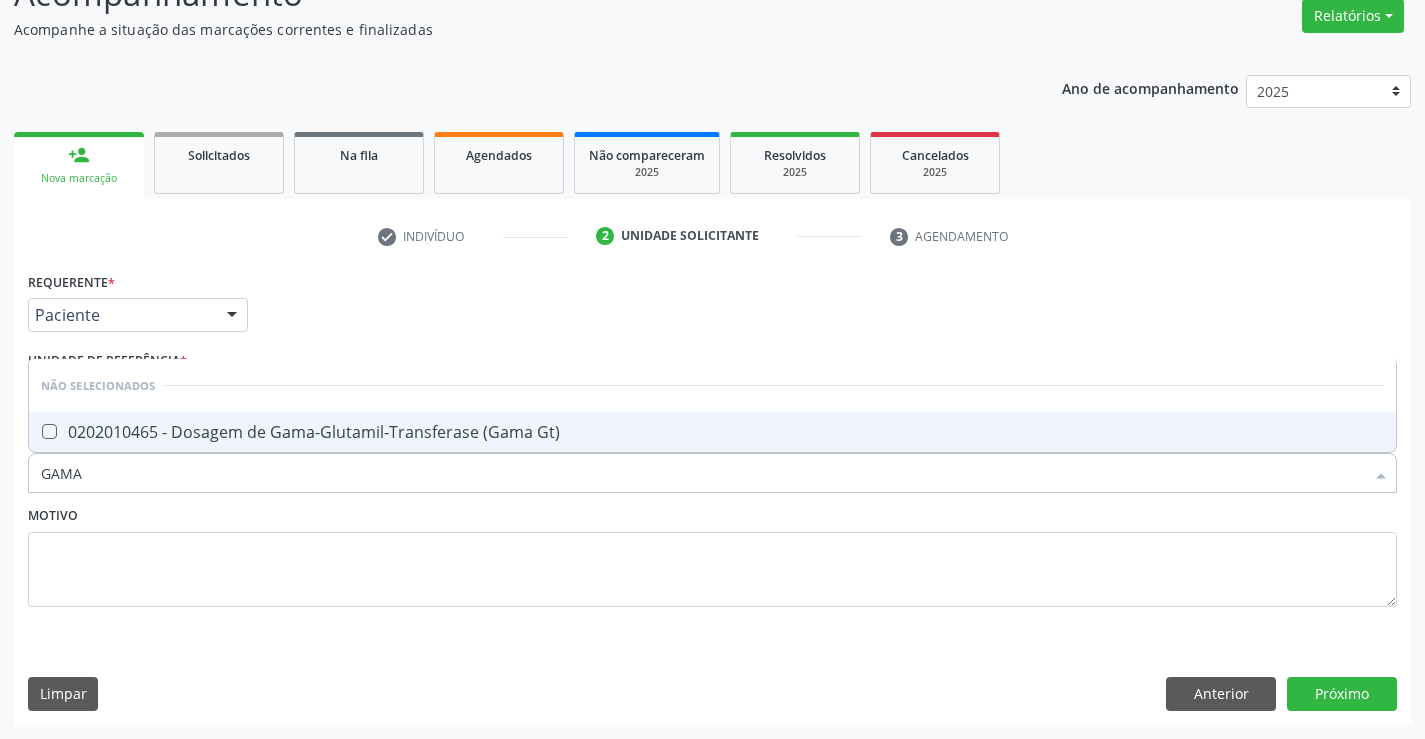 checkbox on "true" 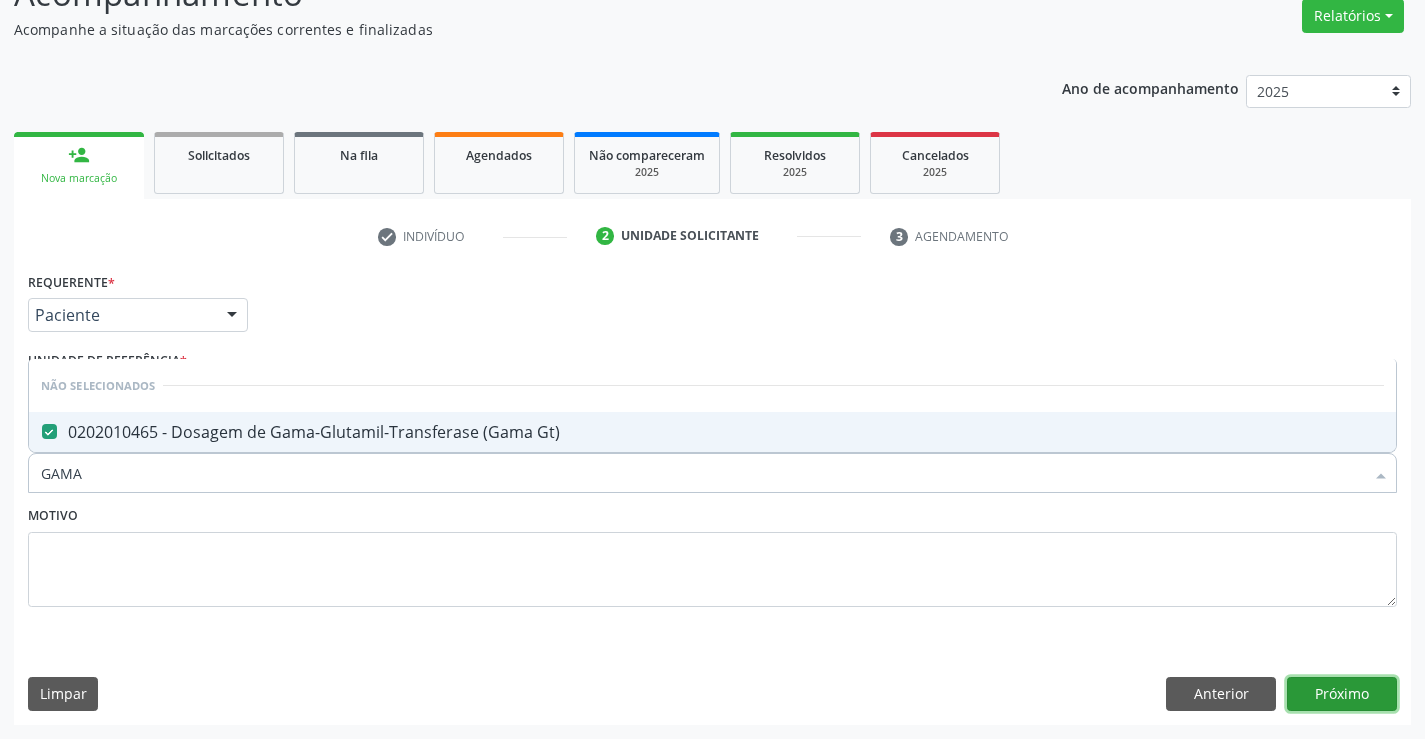 click on "Próximo" at bounding box center [1342, 694] 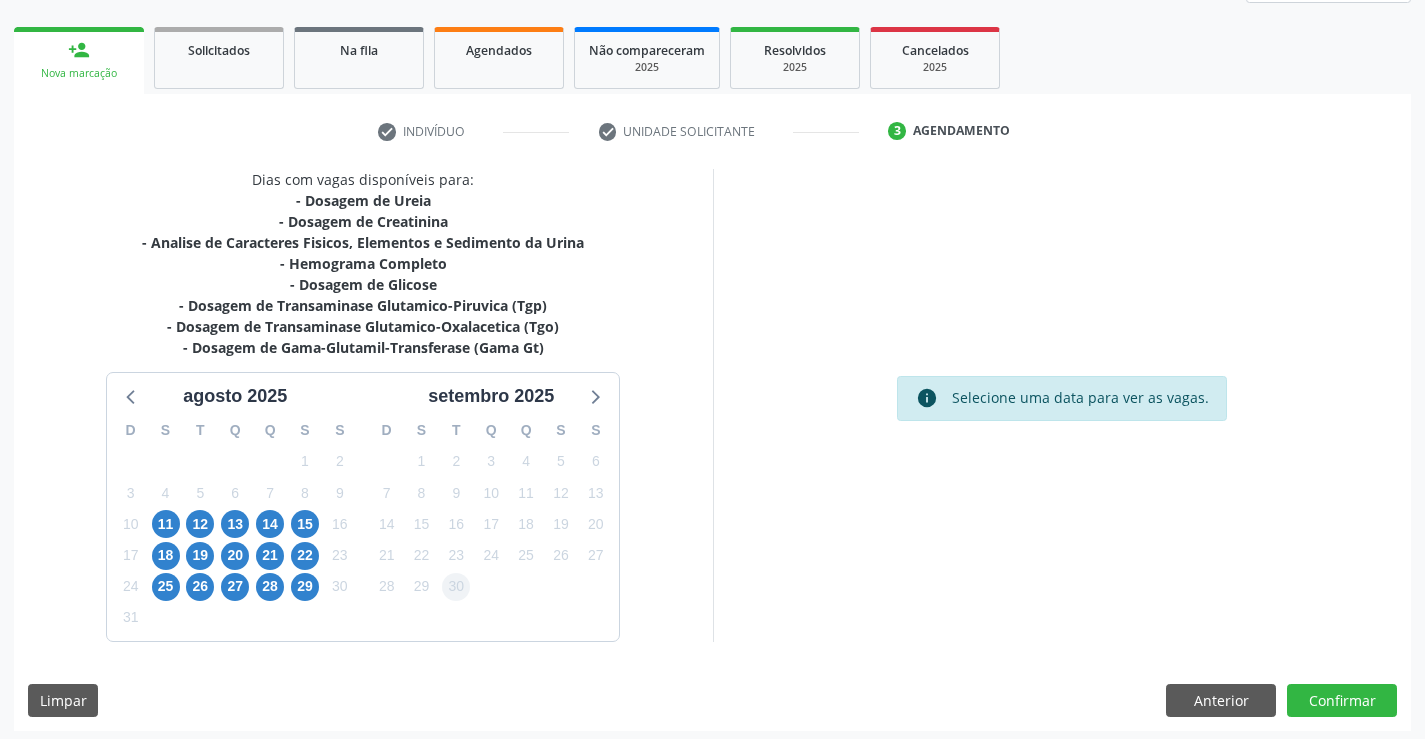 scroll, scrollTop: 278, scrollLeft: 0, axis: vertical 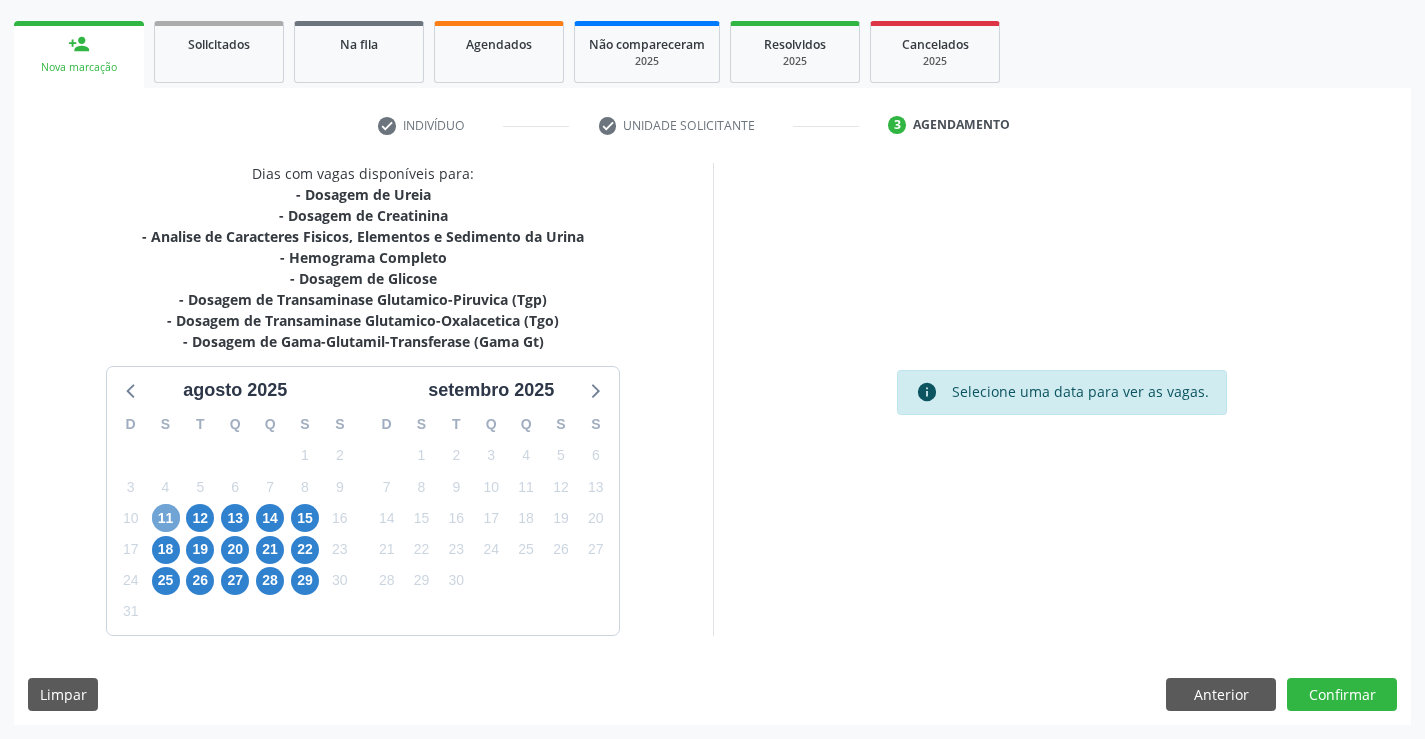 click on "11" at bounding box center [166, 518] 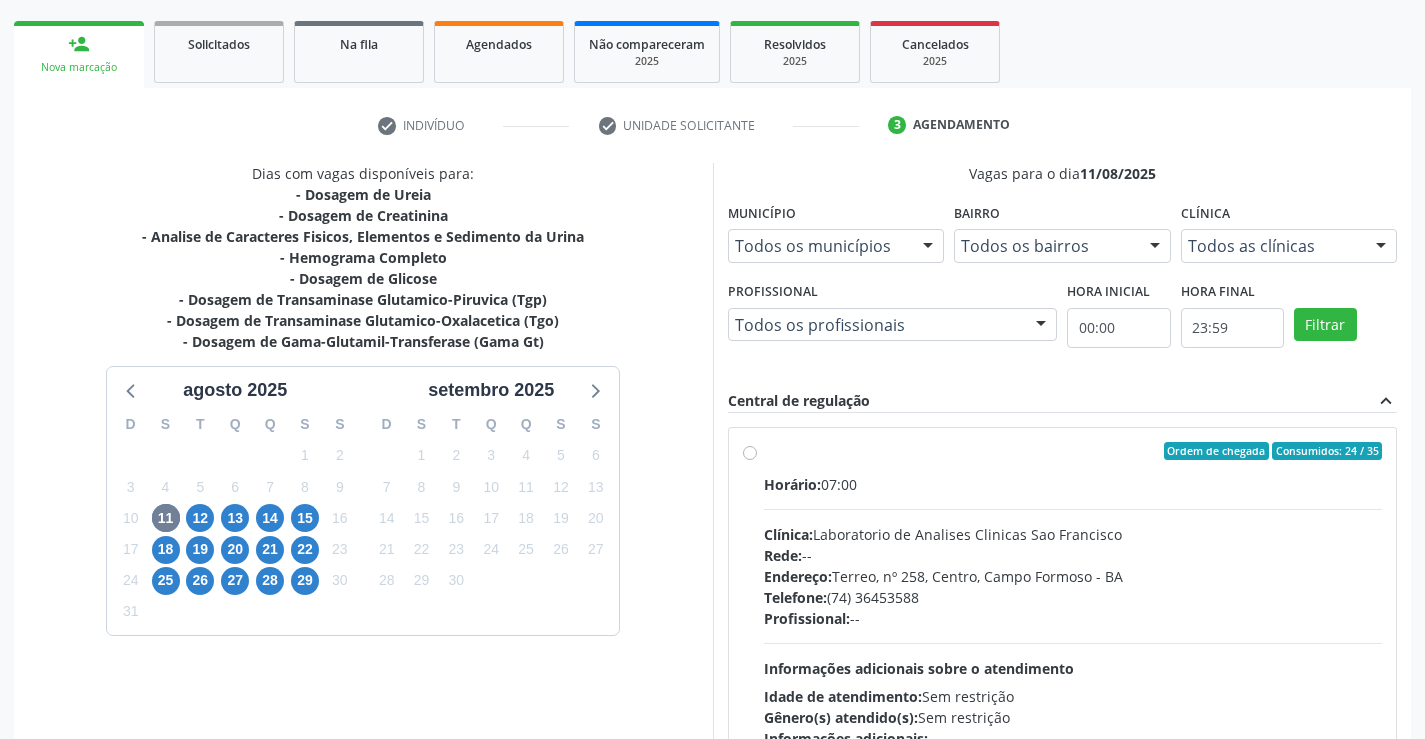 click on "Ordem de chegada
Consumidos: 24 / 35
Horário:   07:00
Clínica:  Laboratorio de Analises Clinicas Sao Francisco
Rede:
--
Endereço:   Terreo, nº 258, Centro, Campo Formoso - BA
Telefone:   (74) 36453588
Profissional:
--
Informações adicionais sobre o atendimento
Idade de atendimento:
Sem restrição
Gênero(s) atendido(s):
Sem restrição
Informações adicionais:
--" at bounding box center [1073, 595] 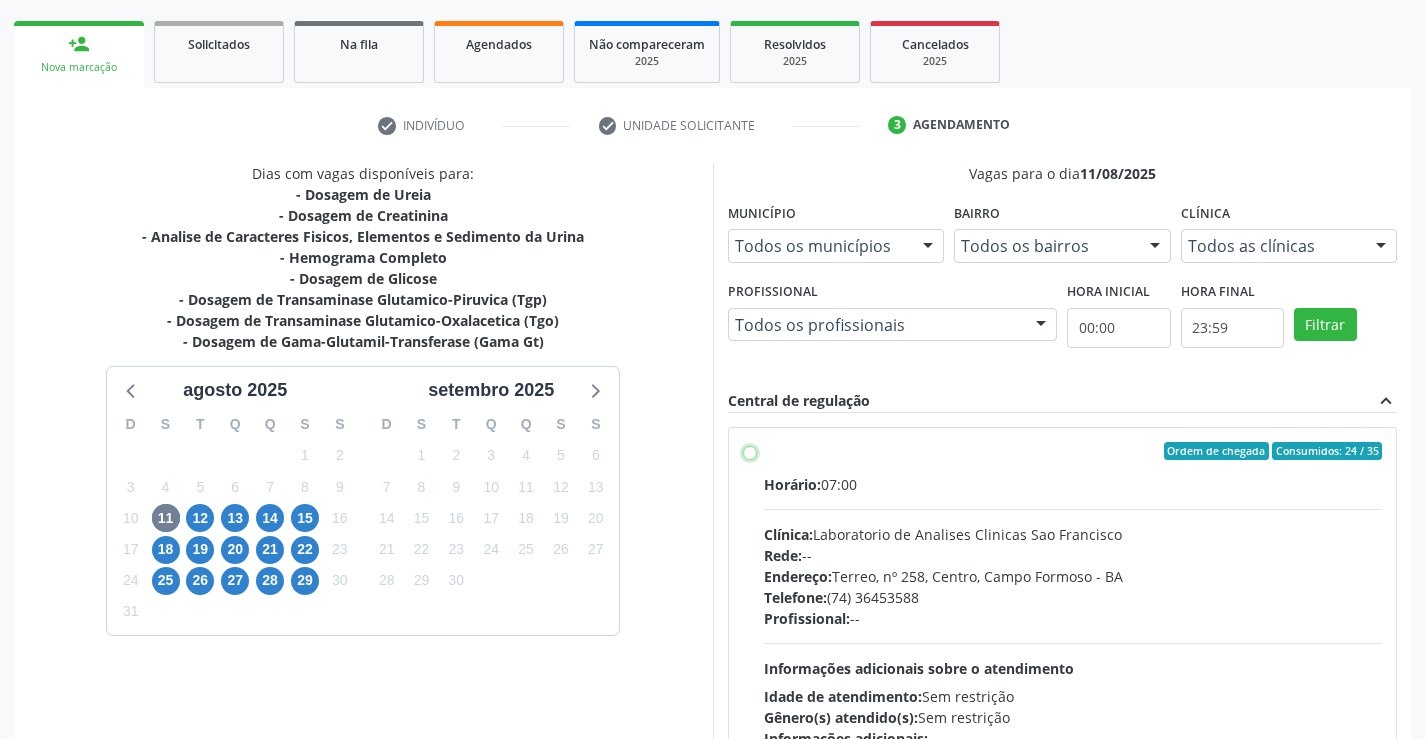 click on "Ordem de chegada
Consumidos: 24 / 35
Horário:   07:00
Clínica:  Laboratorio de Analises Clinicas Sao Francisco
Rede:
--
Endereço:   Terreo, nº 258, Centro, Campo Formoso - BA
Telefone:   (74) 36453588
Profissional:
--
Informações adicionais sobre o atendimento
Idade de atendimento:
Sem restrição
Gênero(s) atendido(s):
Sem restrição
Informações adicionais:
--" at bounding box center (750, 451) 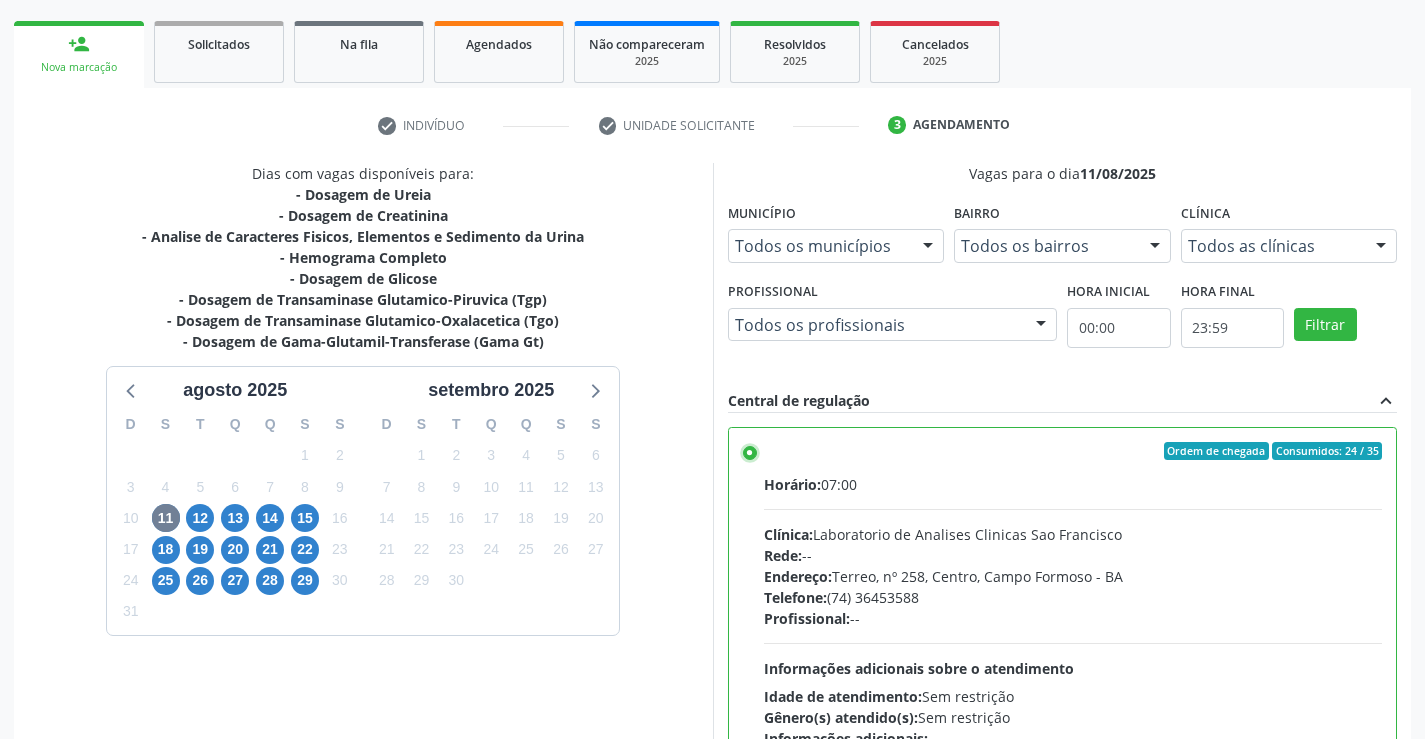 scroll, scrollTop: 456, scrollLeft: 0, axis: vertical 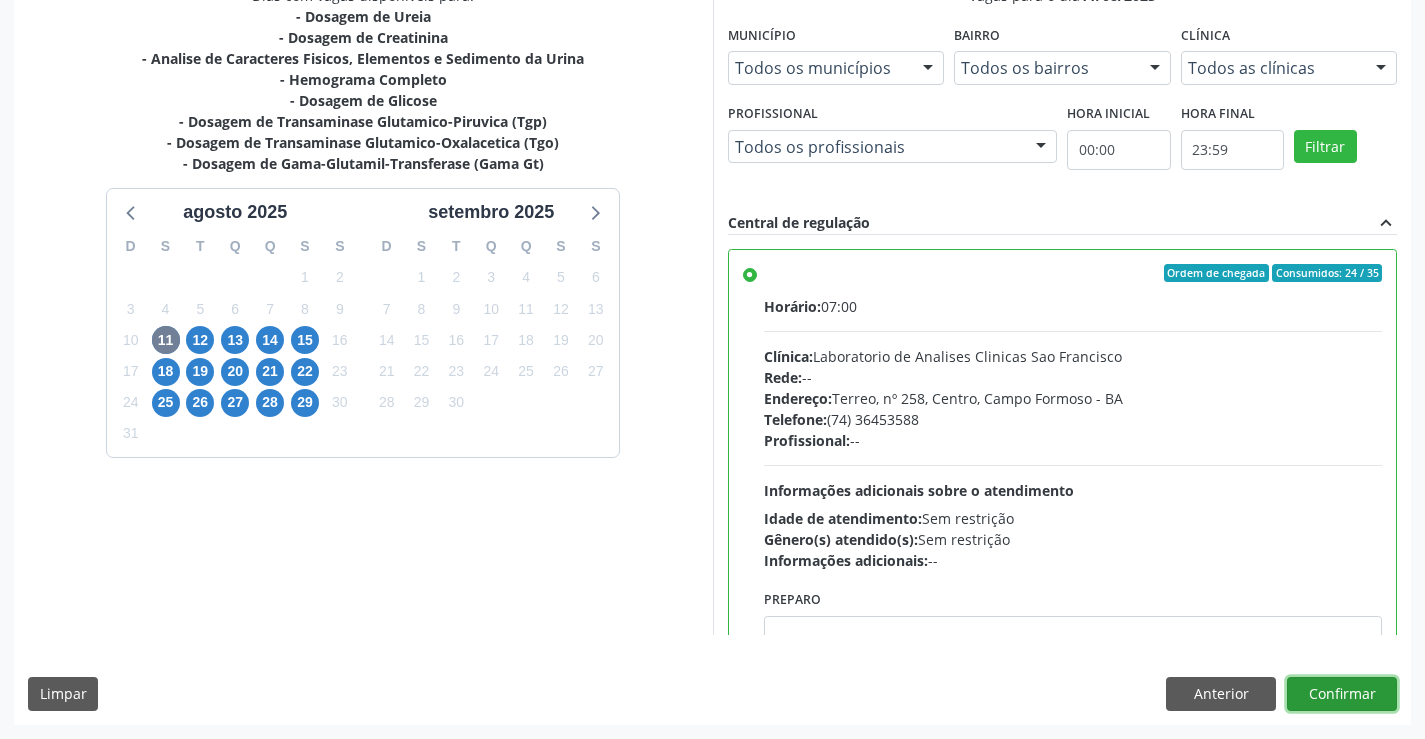 click on "Confirmar" at bounding box center [1342, 694] 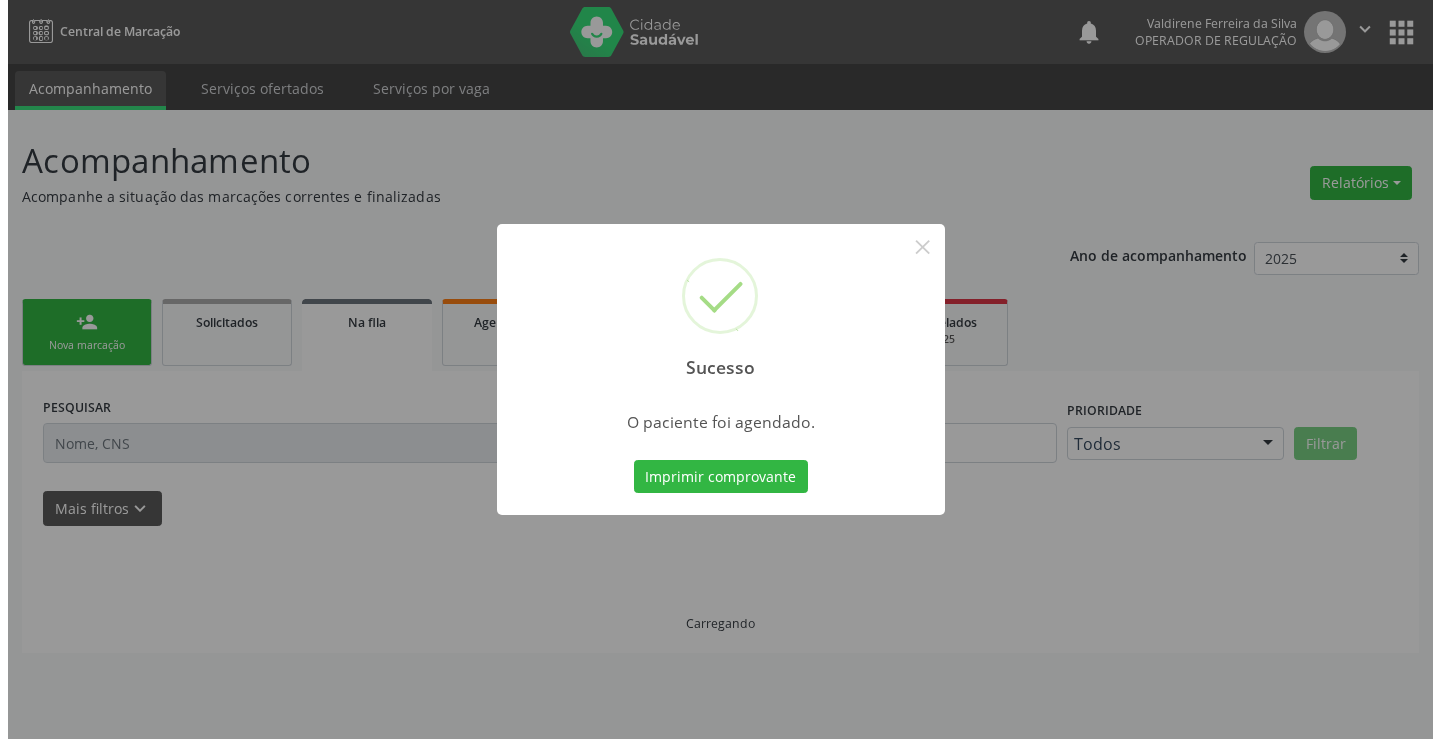scroll, scrollTop: 0, scrollLeft: 0, axis: both 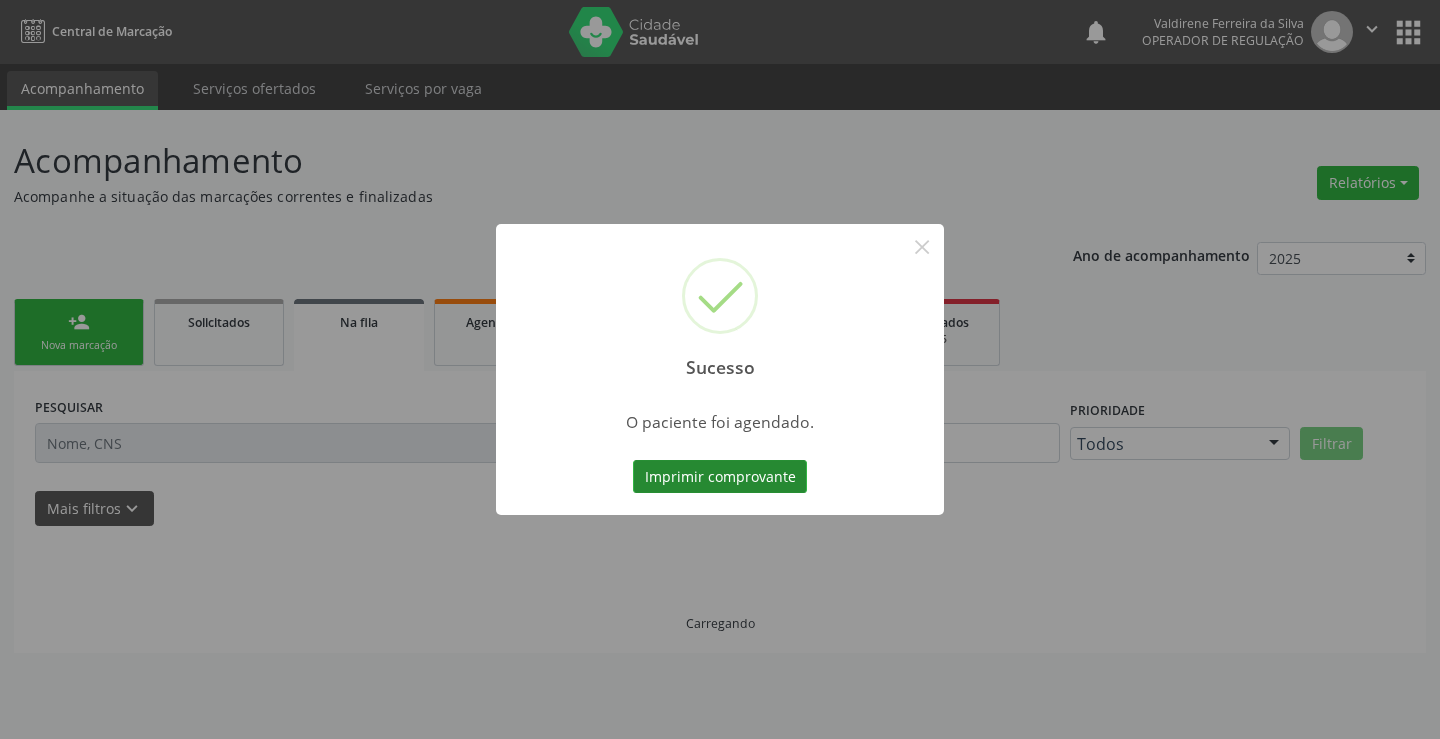 click on "Imprimir comprovante" at bounding box center (720, 477) 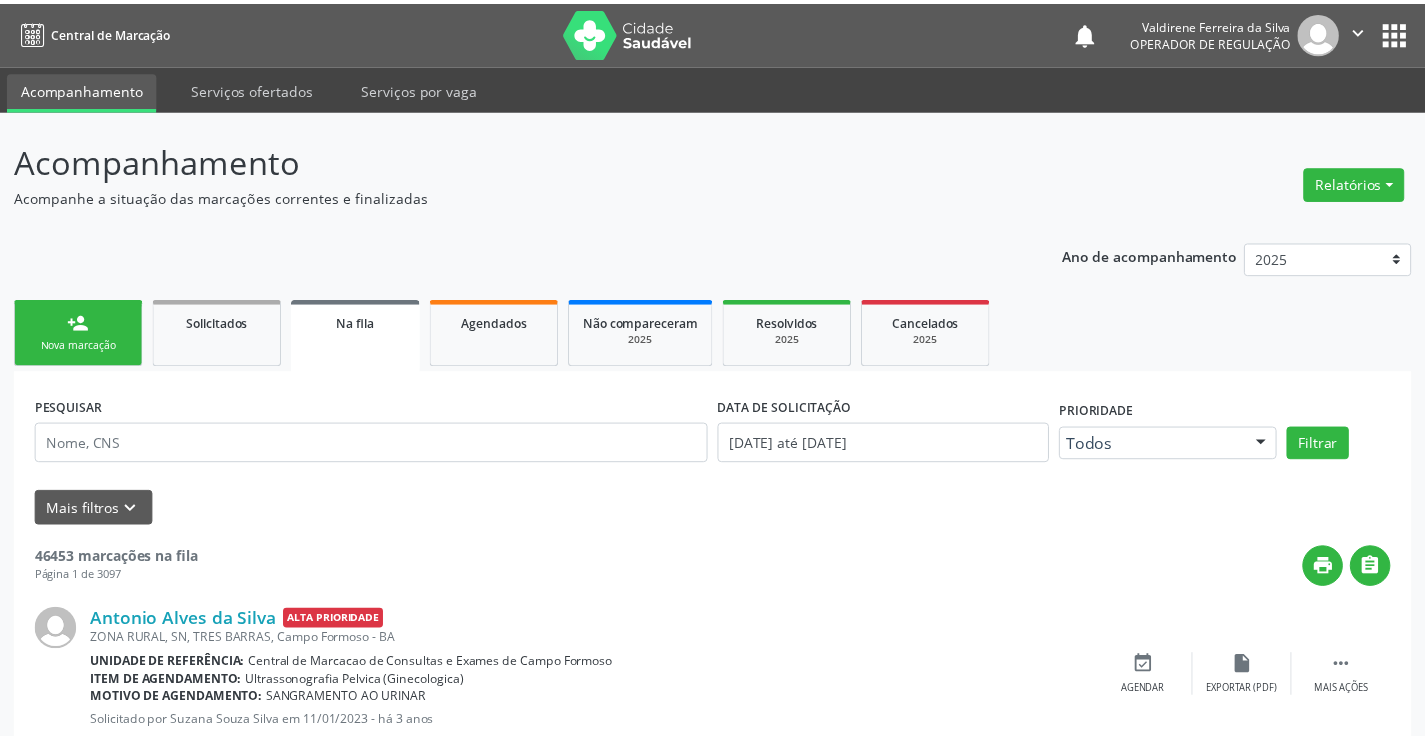 scroll, scrollTop: 0, scrollLeft: 0, axis: both 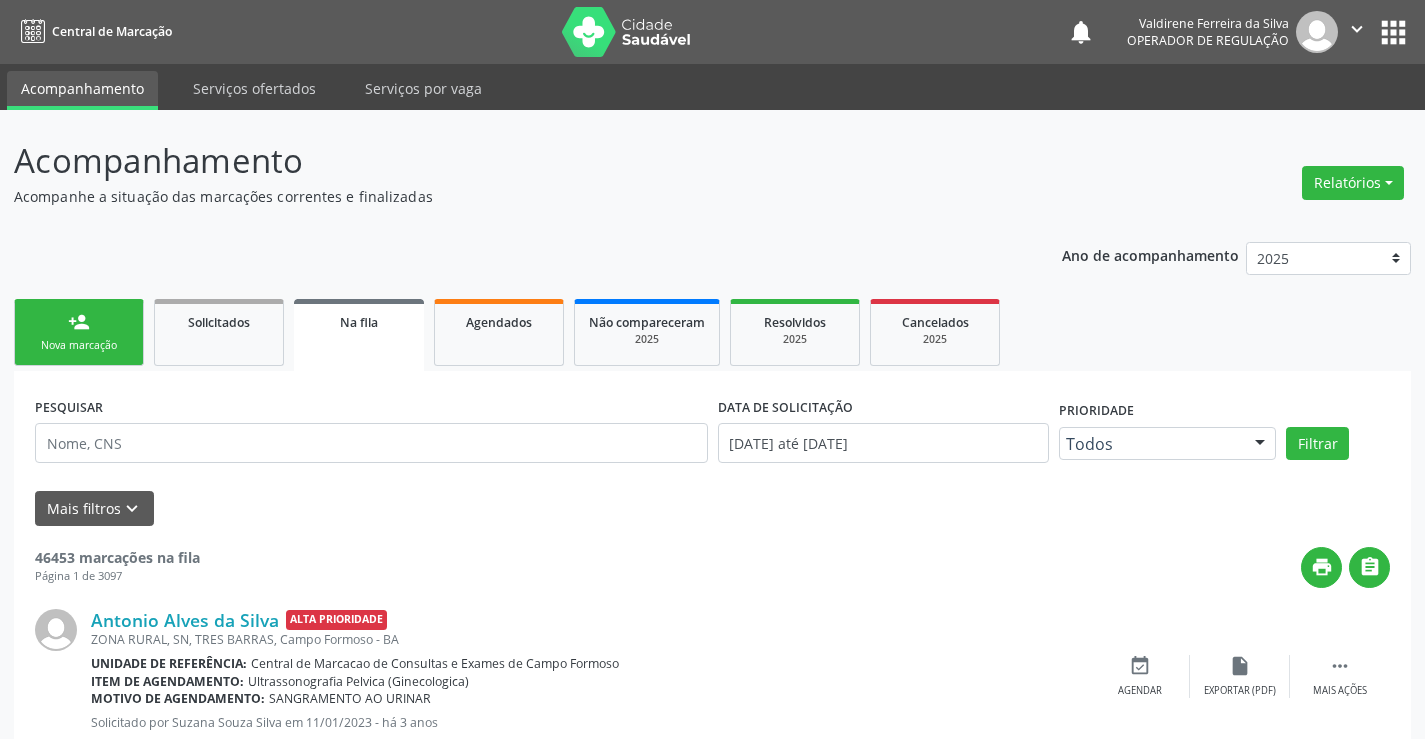 click on "person_add" at bounding box center (79, 322) 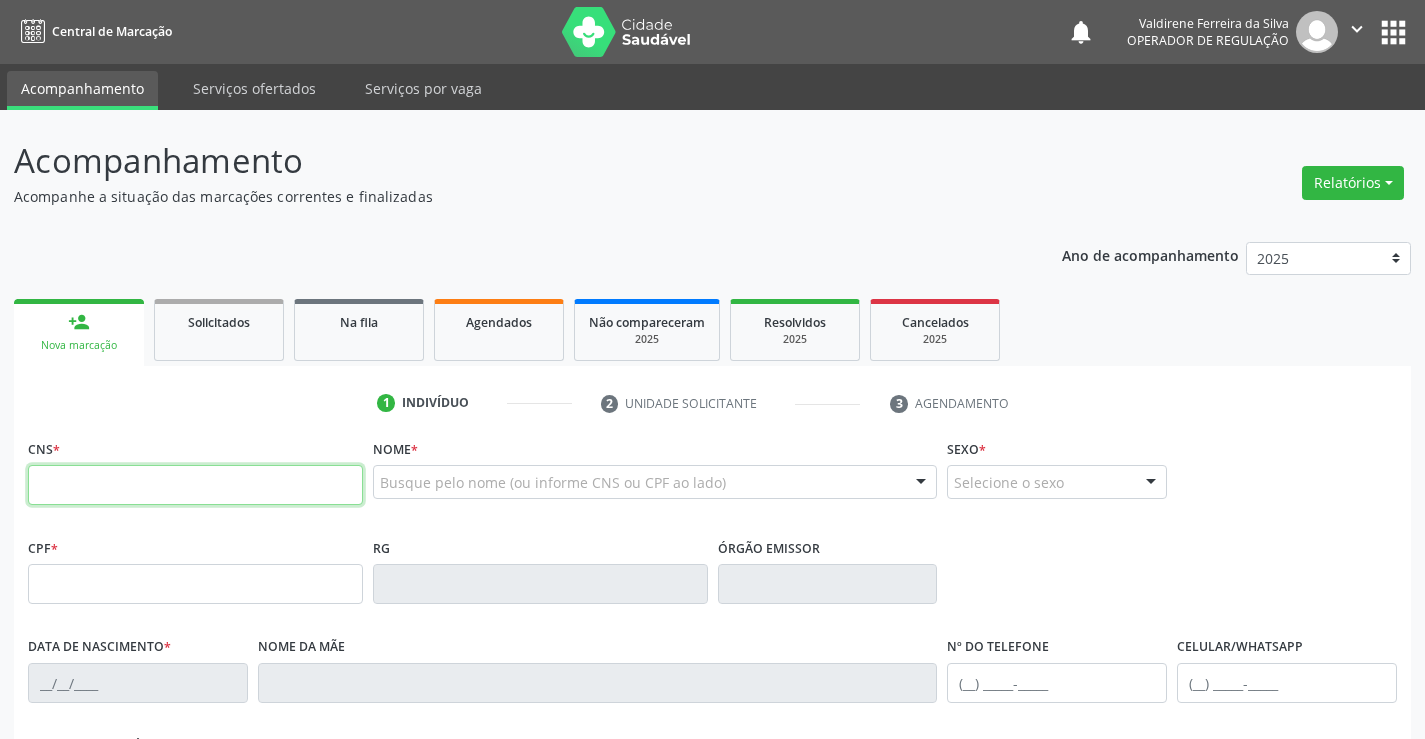 click at bounding box center [195, 485] 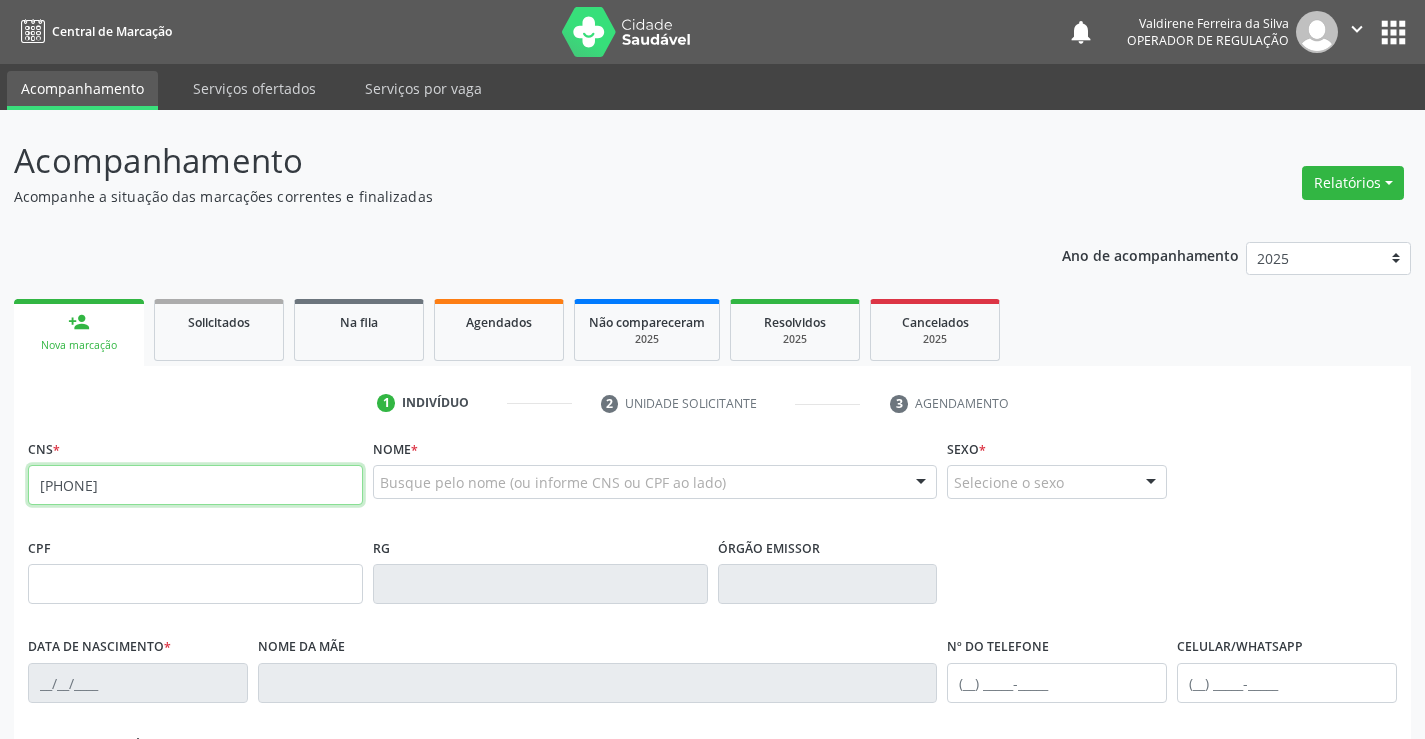 type on "706 0013 3409 6248" 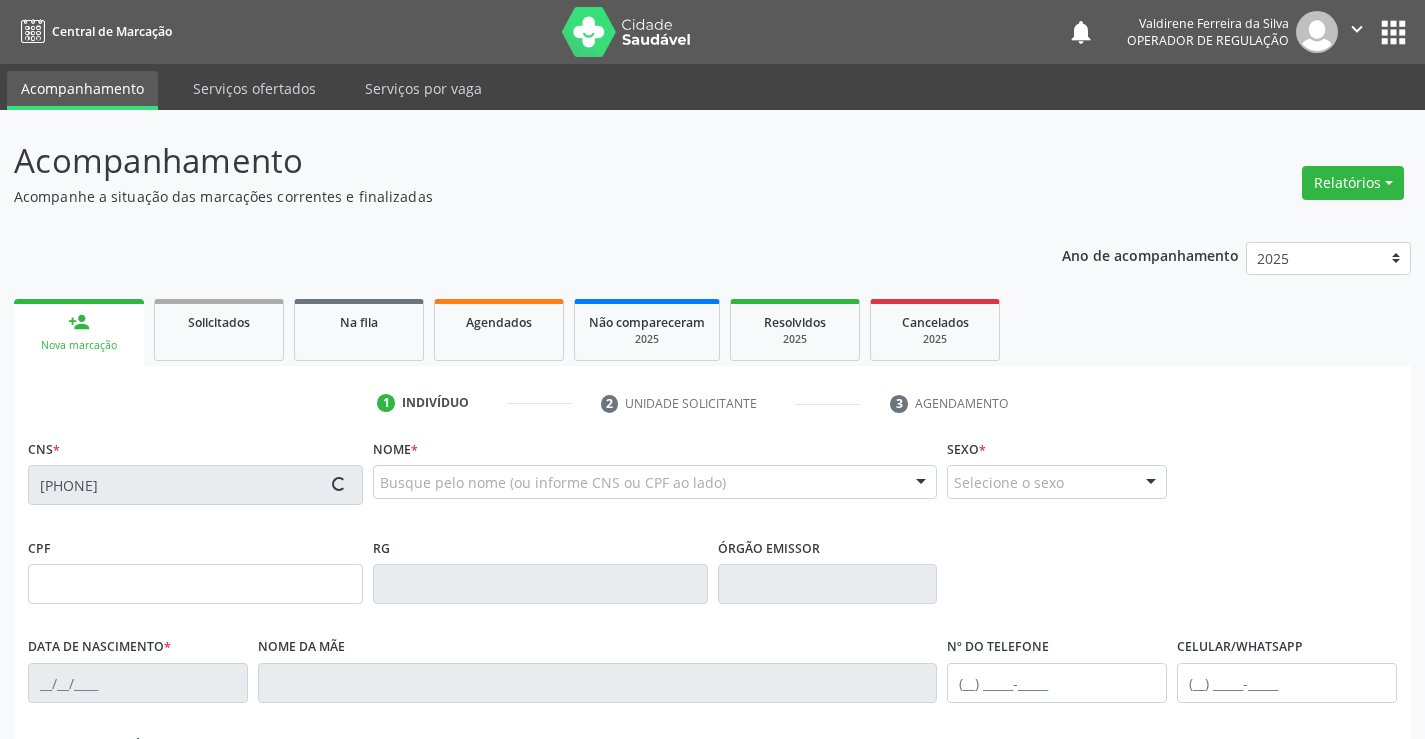 type on "07/08/2007" 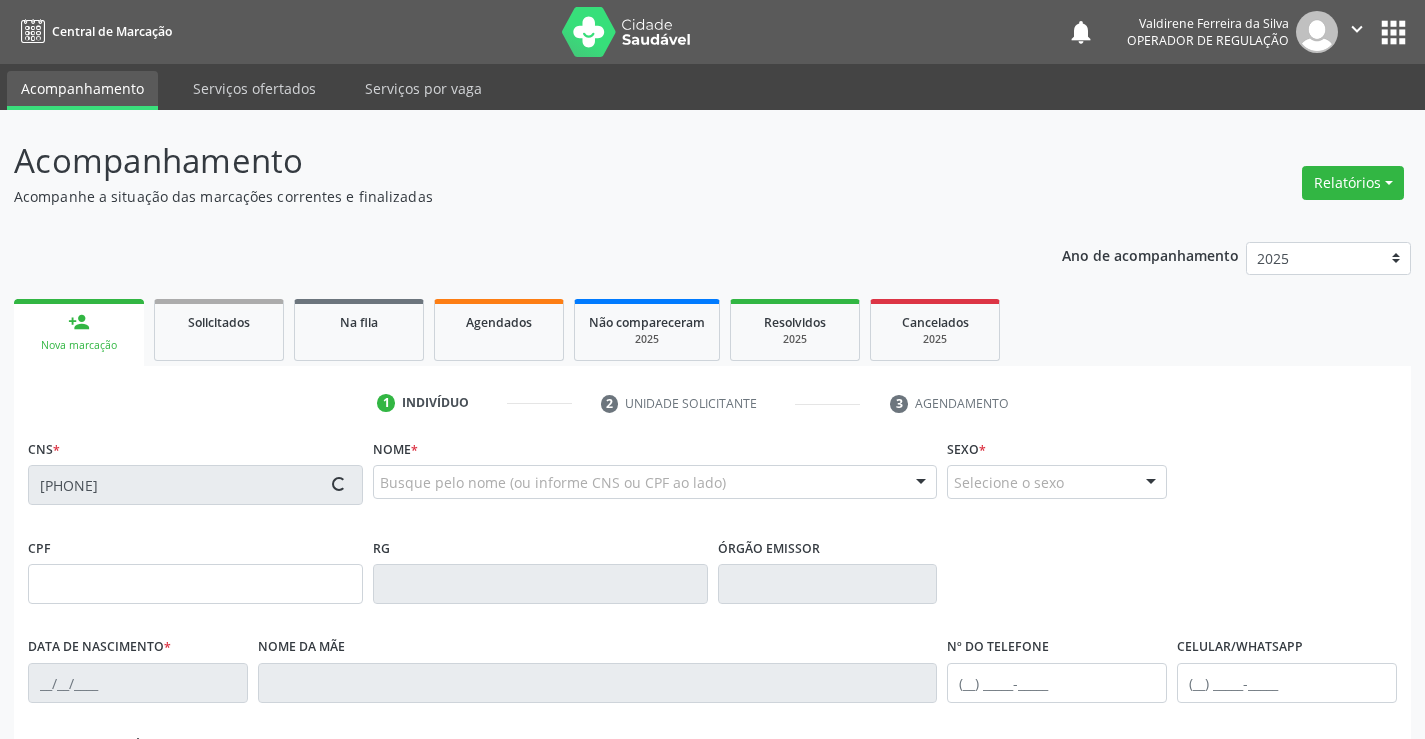 type on "SN" 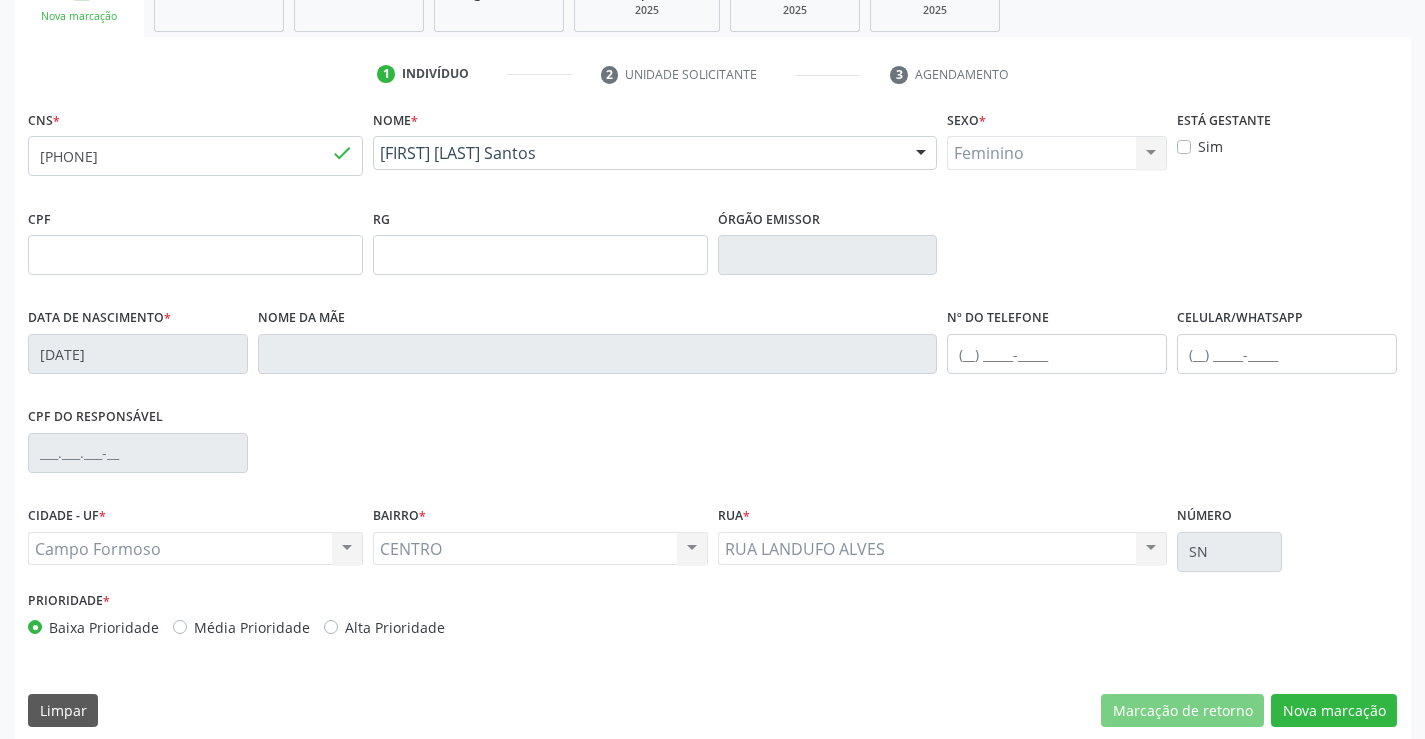 scroll, scrollTop: 345, scrollLeft: 0, axis: vertical 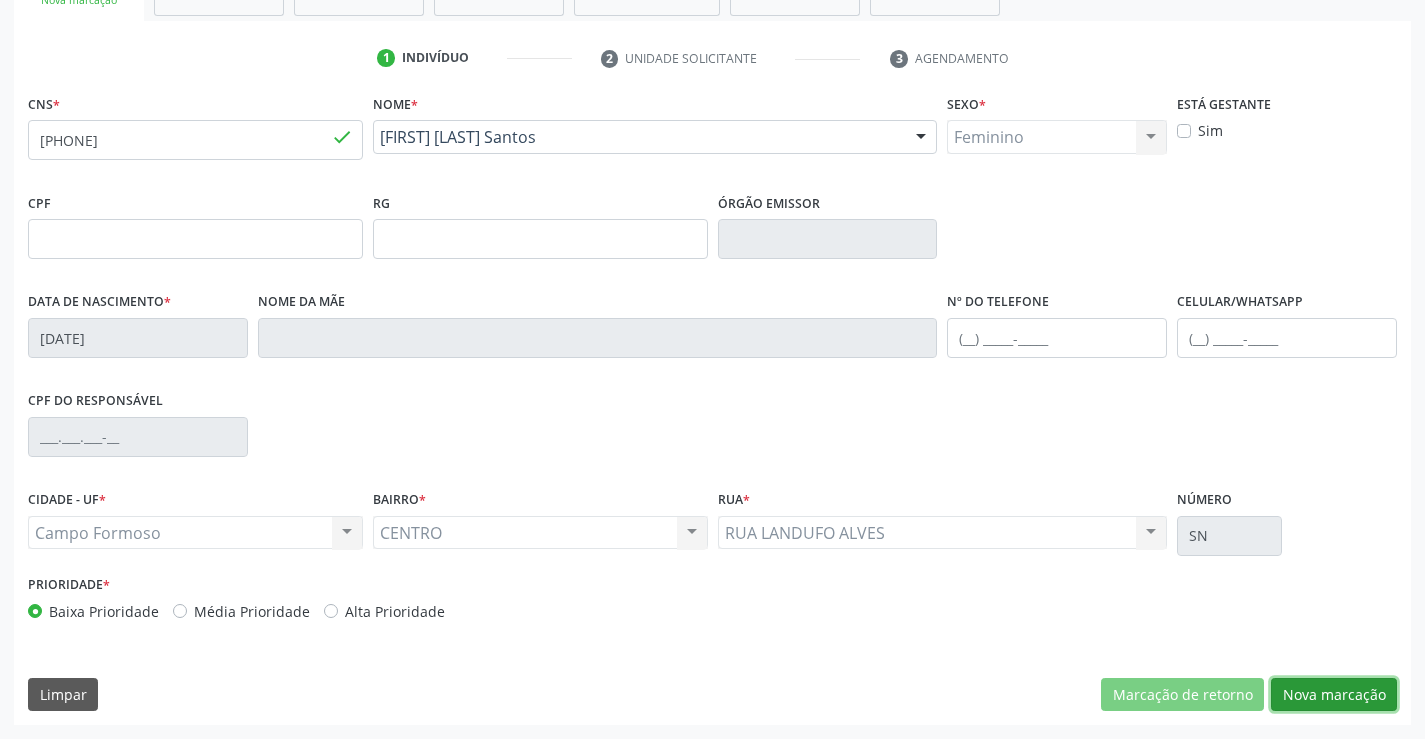 drag, startPoint x: 1316, startPoint y: 688, endPoint x: 1303, endPoint y: 675, distance: 18.384777 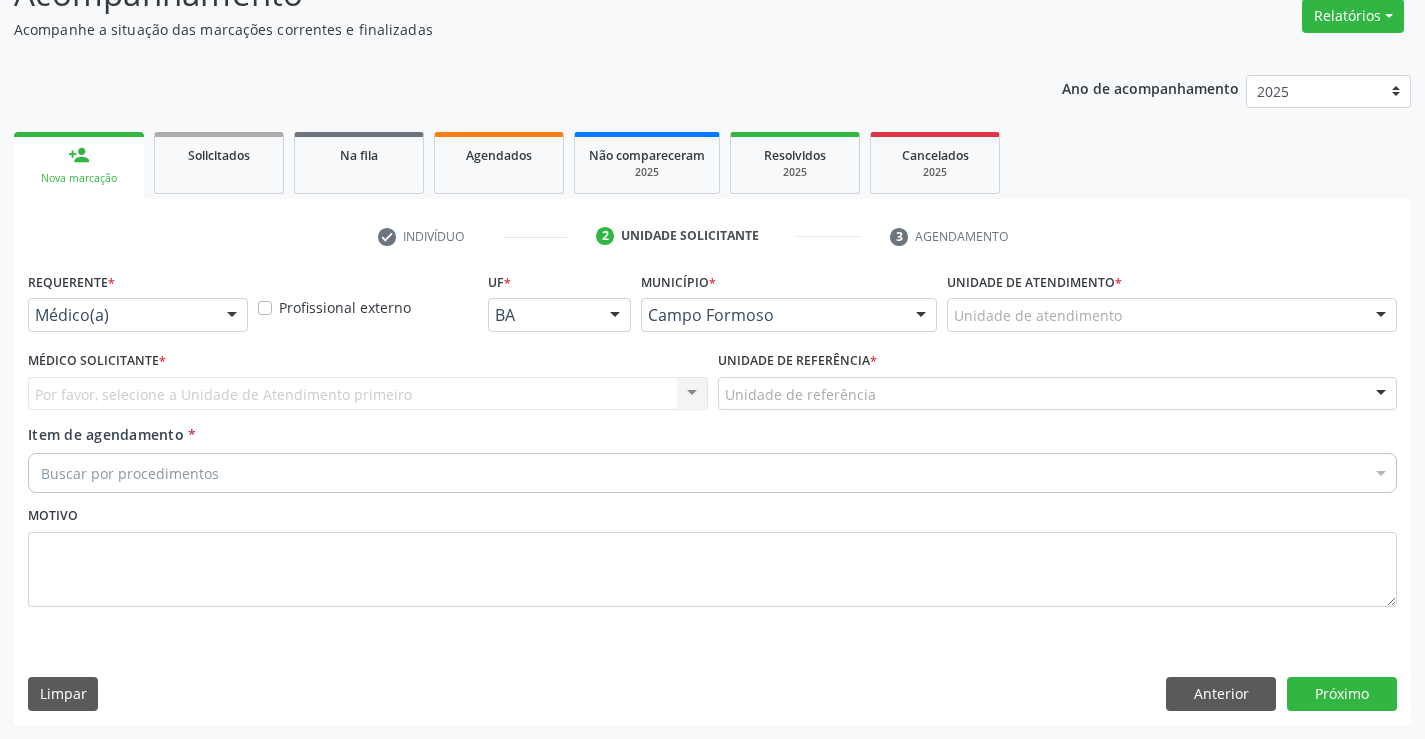 scroll, scrollTop: 167, scrollLeft: 0, axis: vertical 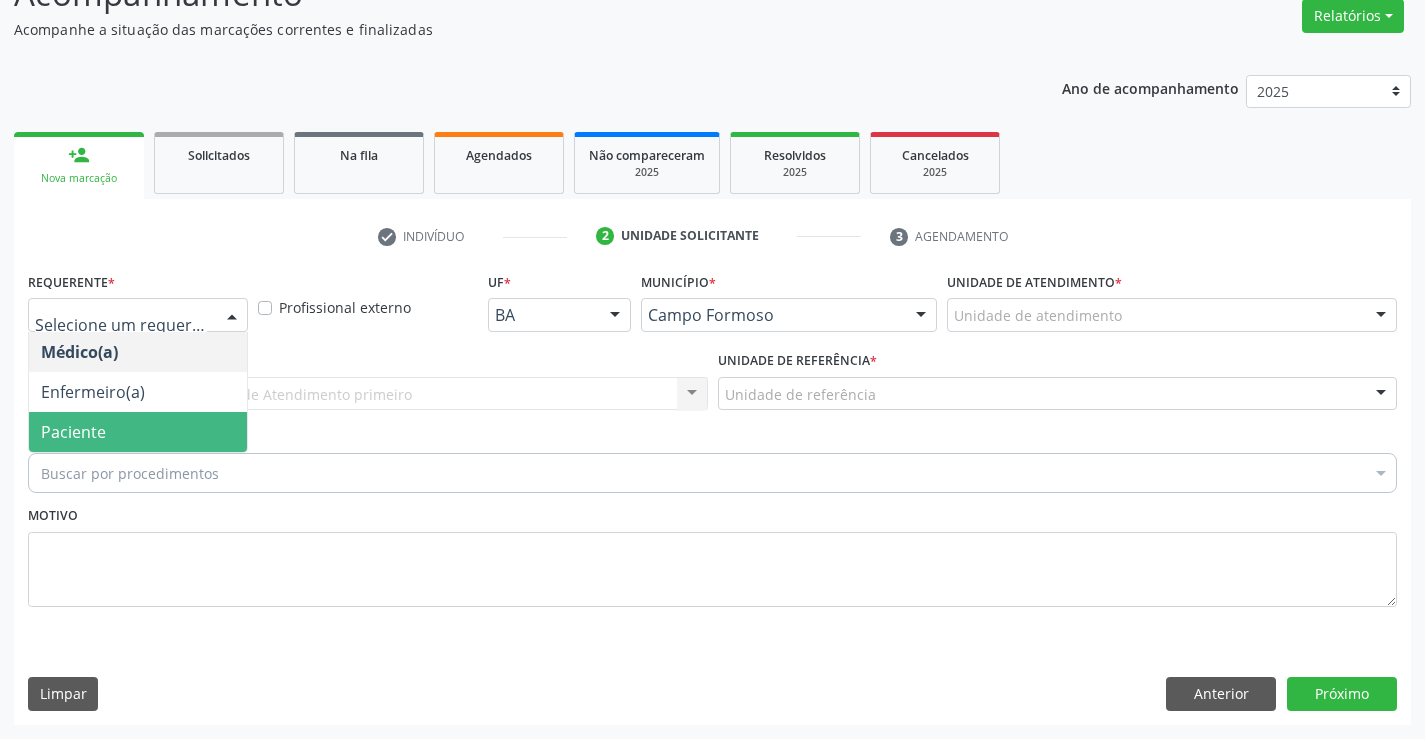 click on "Paciente" at bounding box center [138, 432] 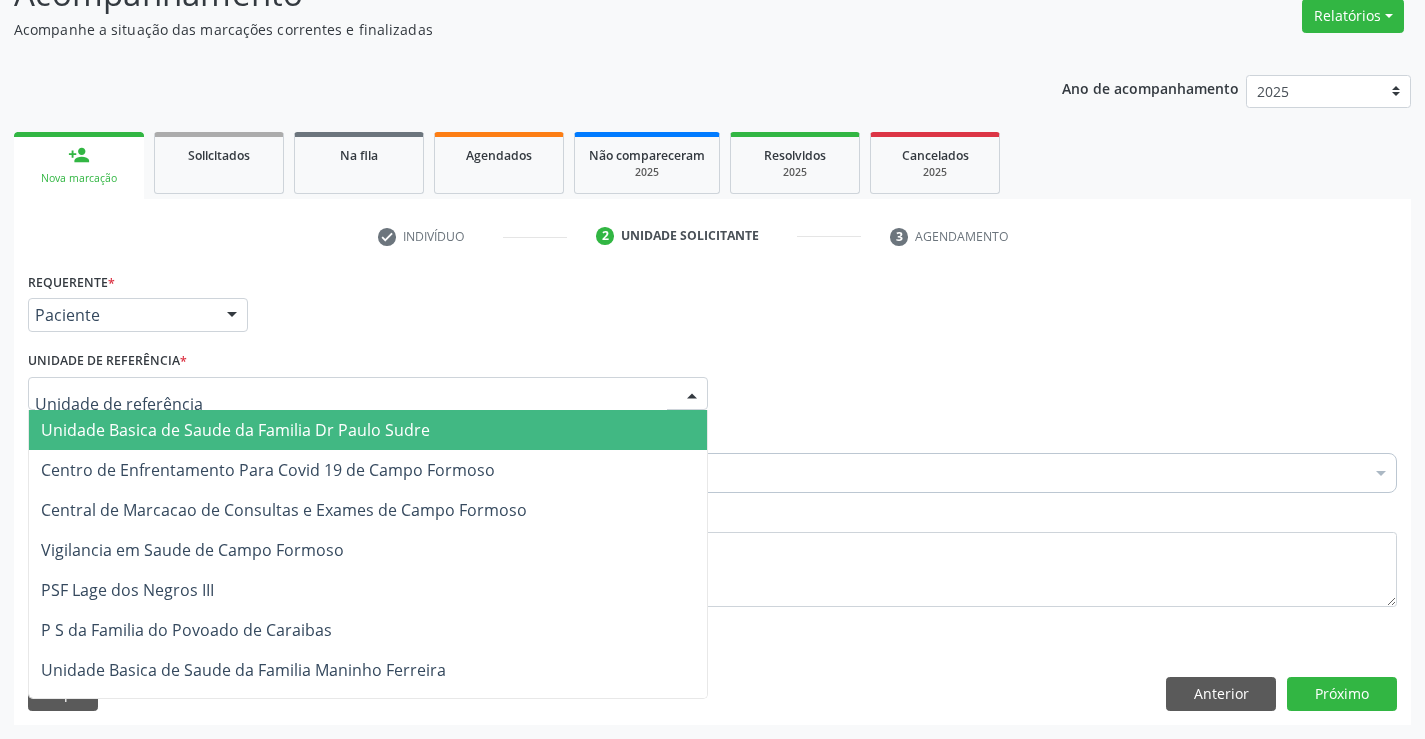 click on "Unidade Basica de Saude da Familia Dr Paulo Sudre" at bounding box center (235, 430) 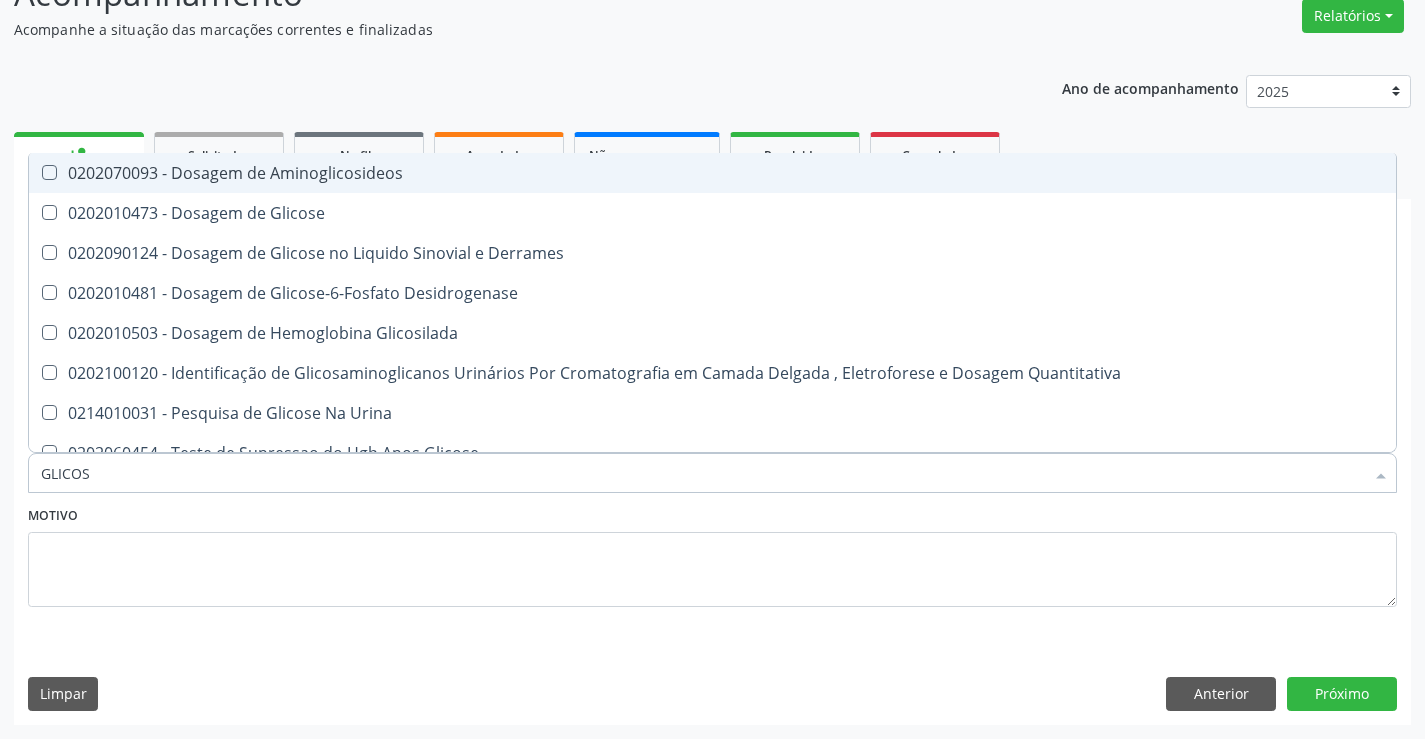 type on "GLICOSE" 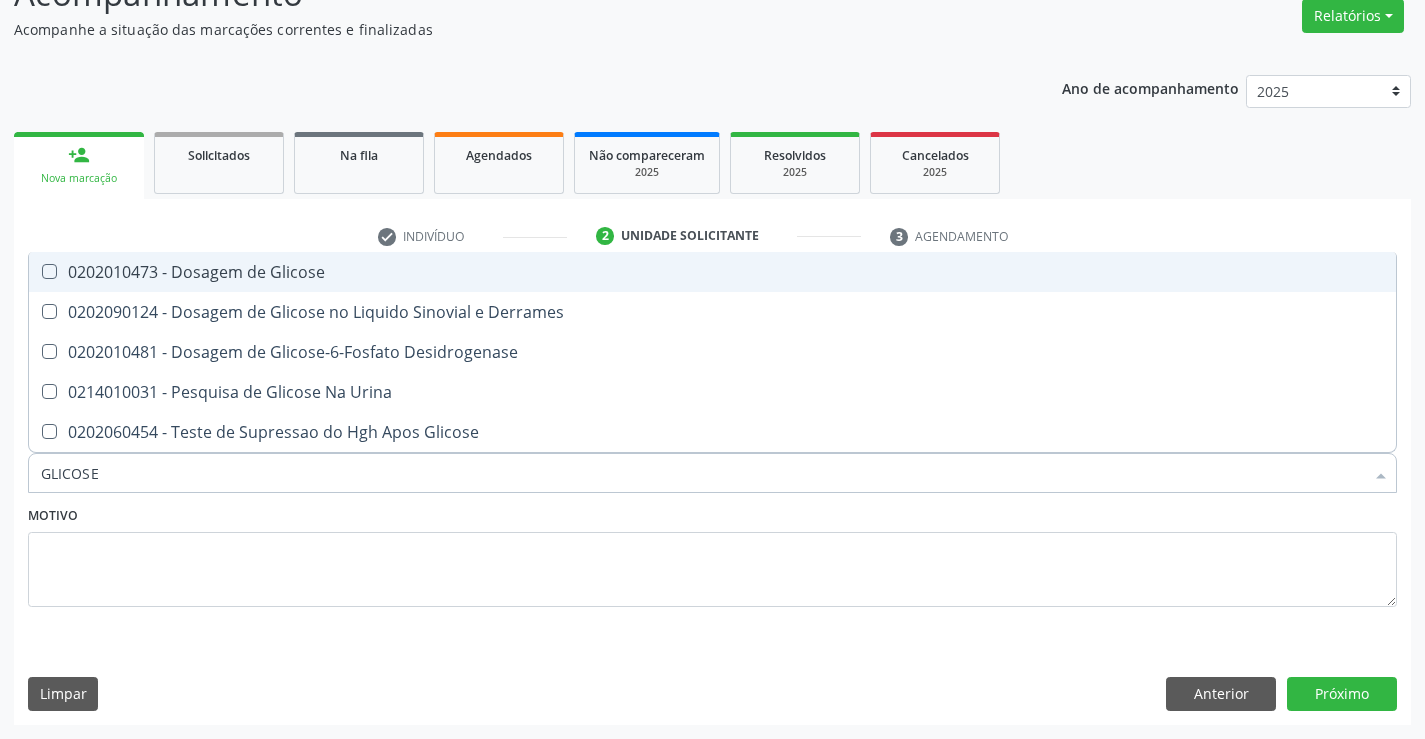 click on "0202010473 - Dosagem de Glicose" at bounding box center [712, 272] 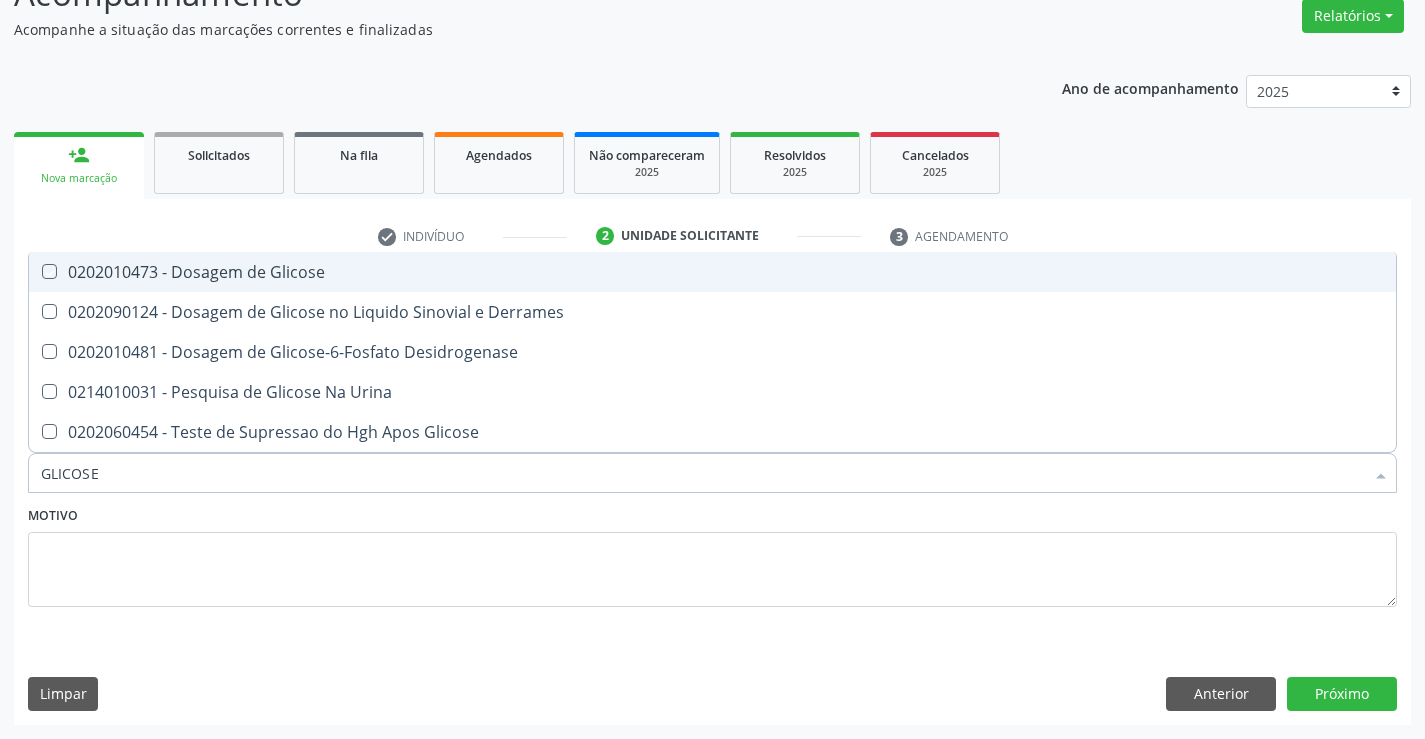 checkbox on "true" 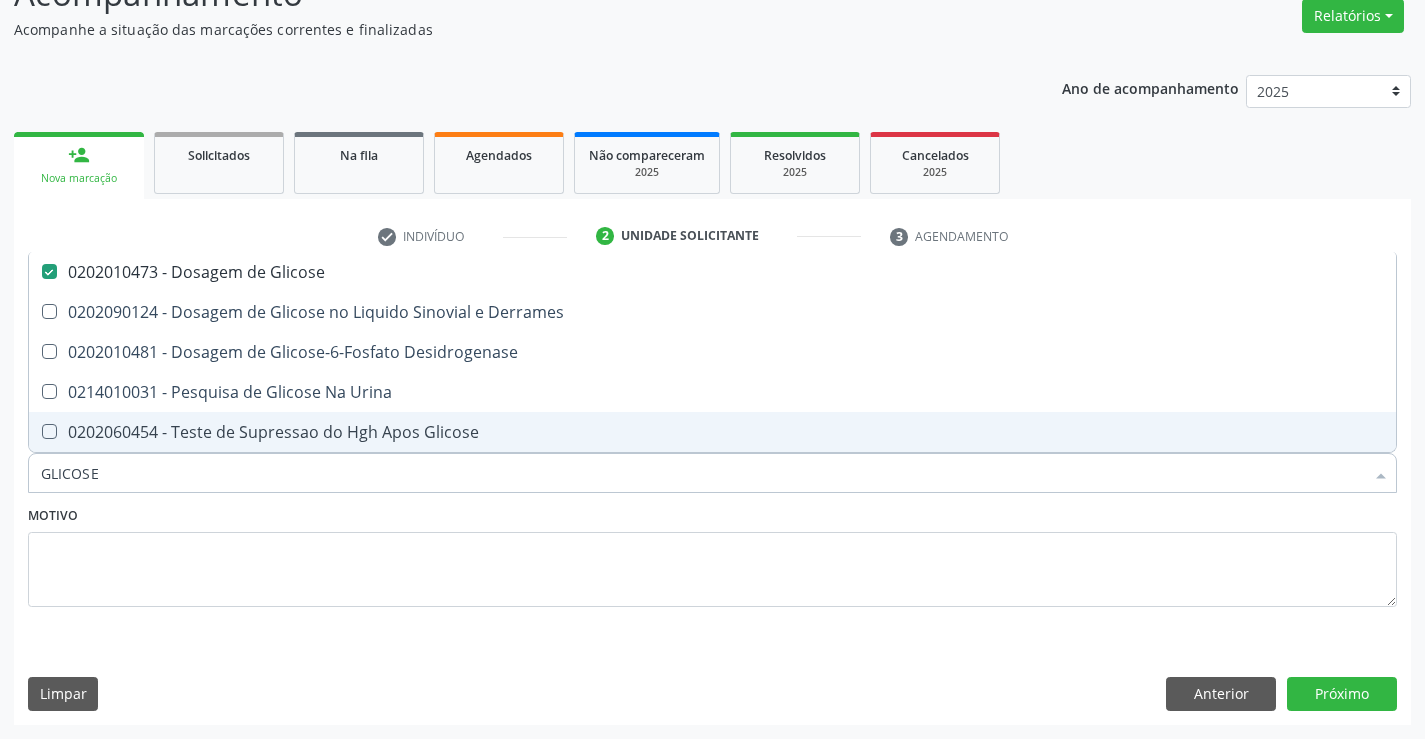 click on "Motivo" at bounding box center [712, 554] 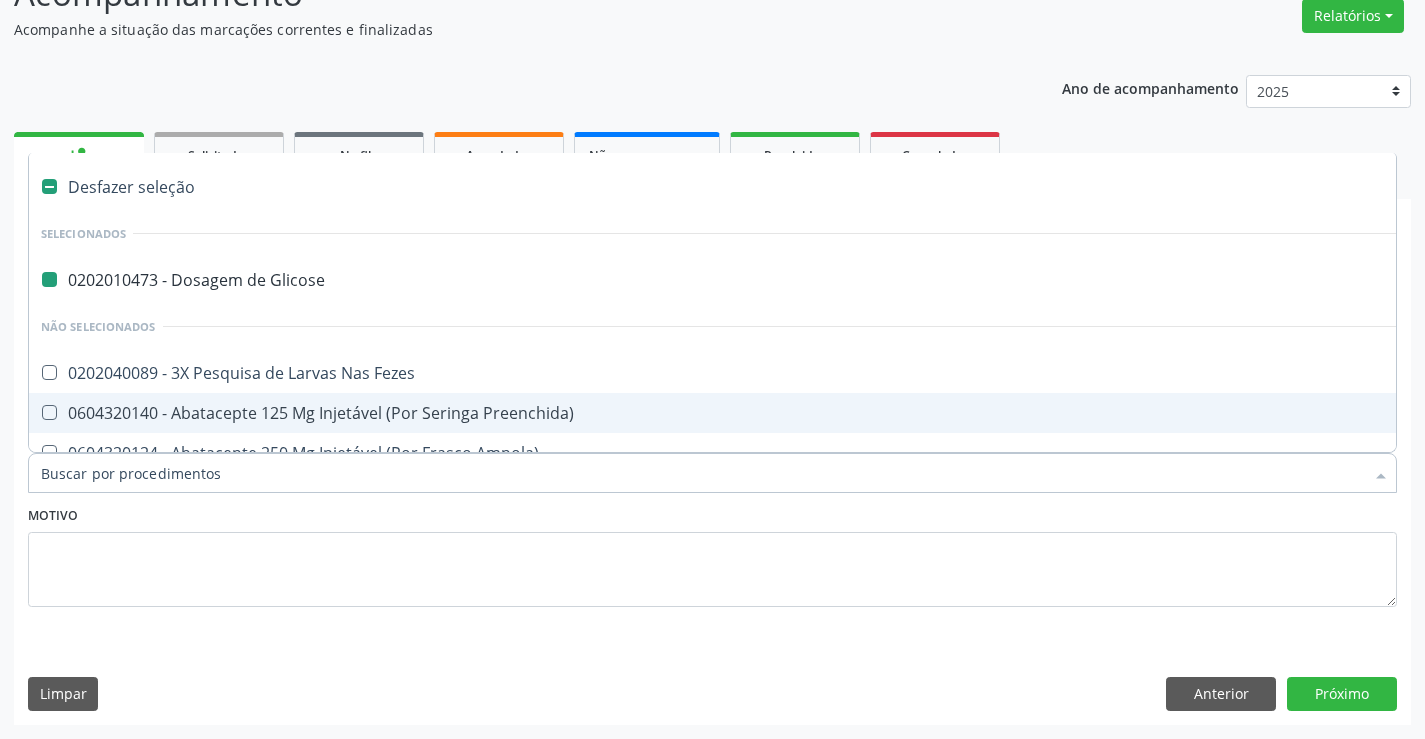 type on "H" 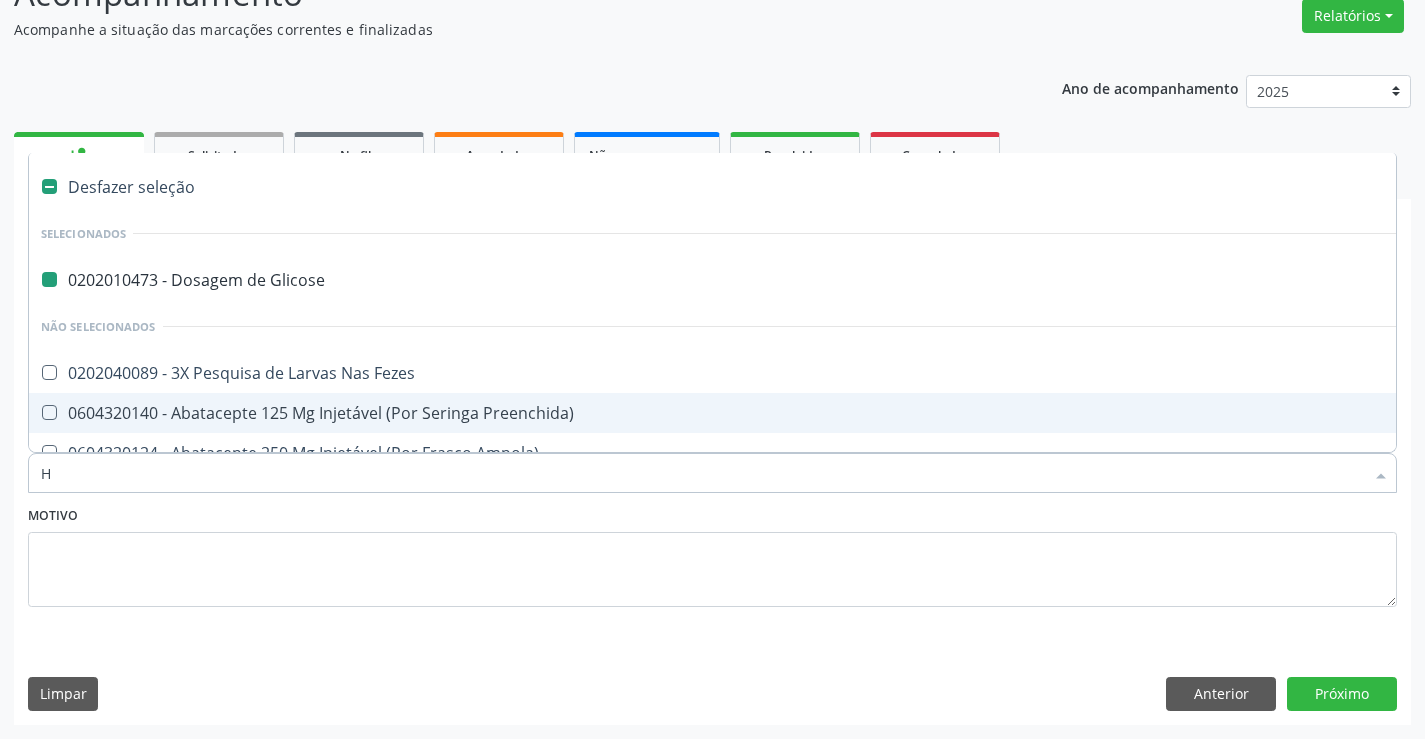 checkbox on "false" 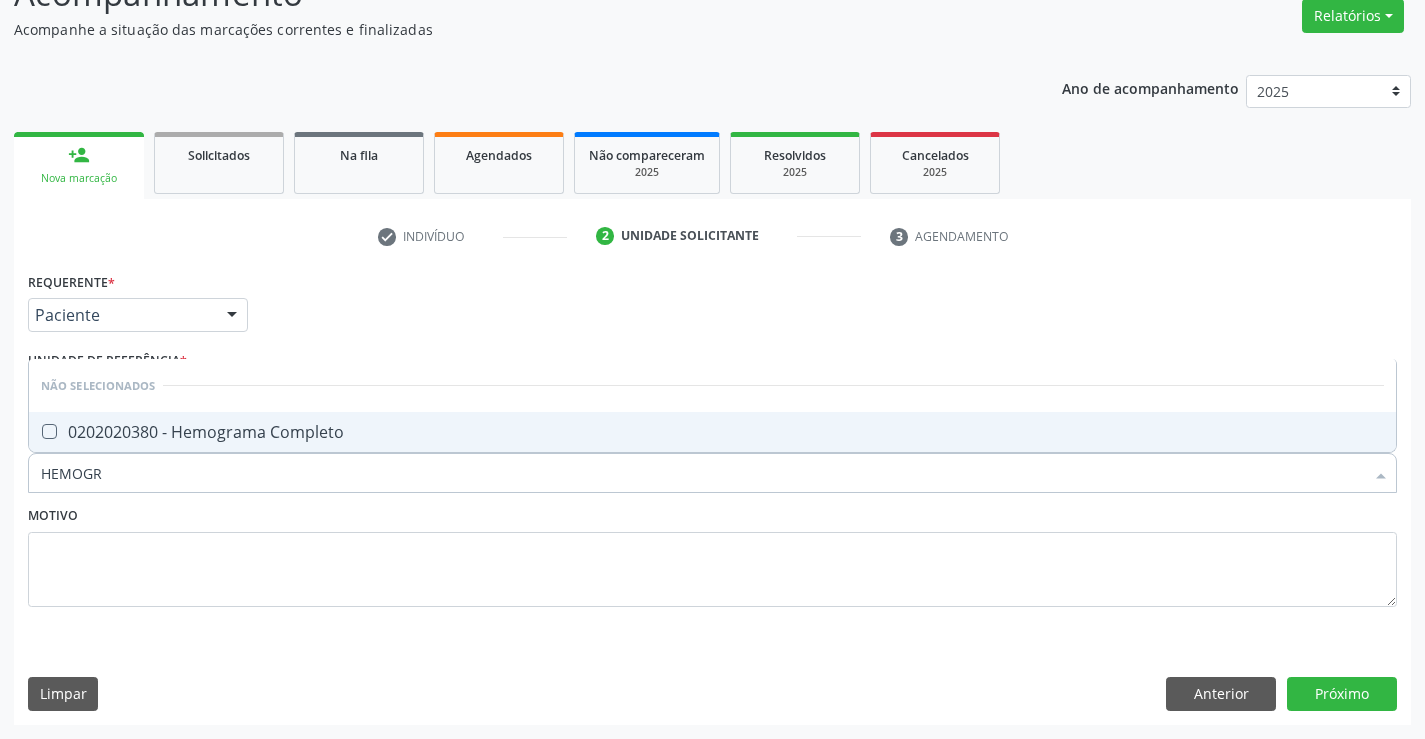 type on "HEMOGRA" 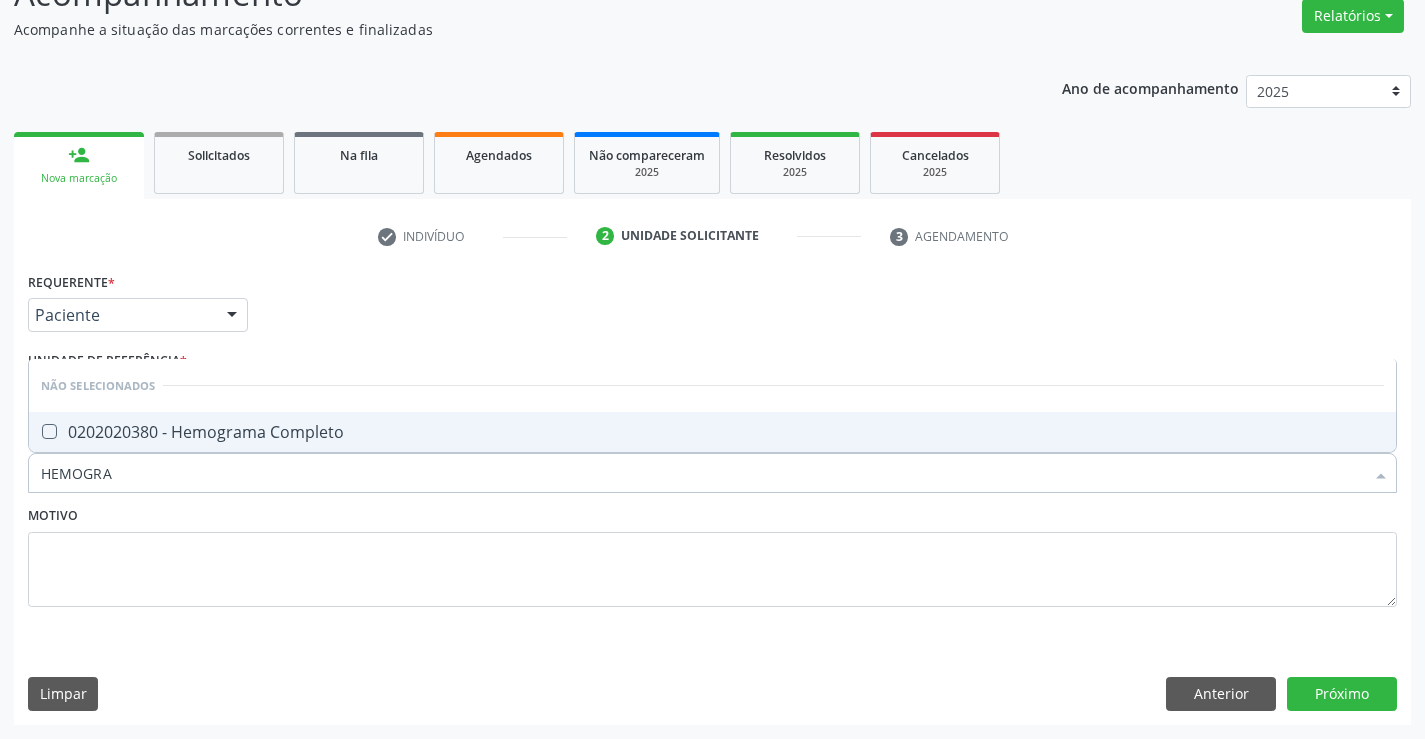 click on "0202020380 - Hemograma Completo" at bounding box center [712, 432] 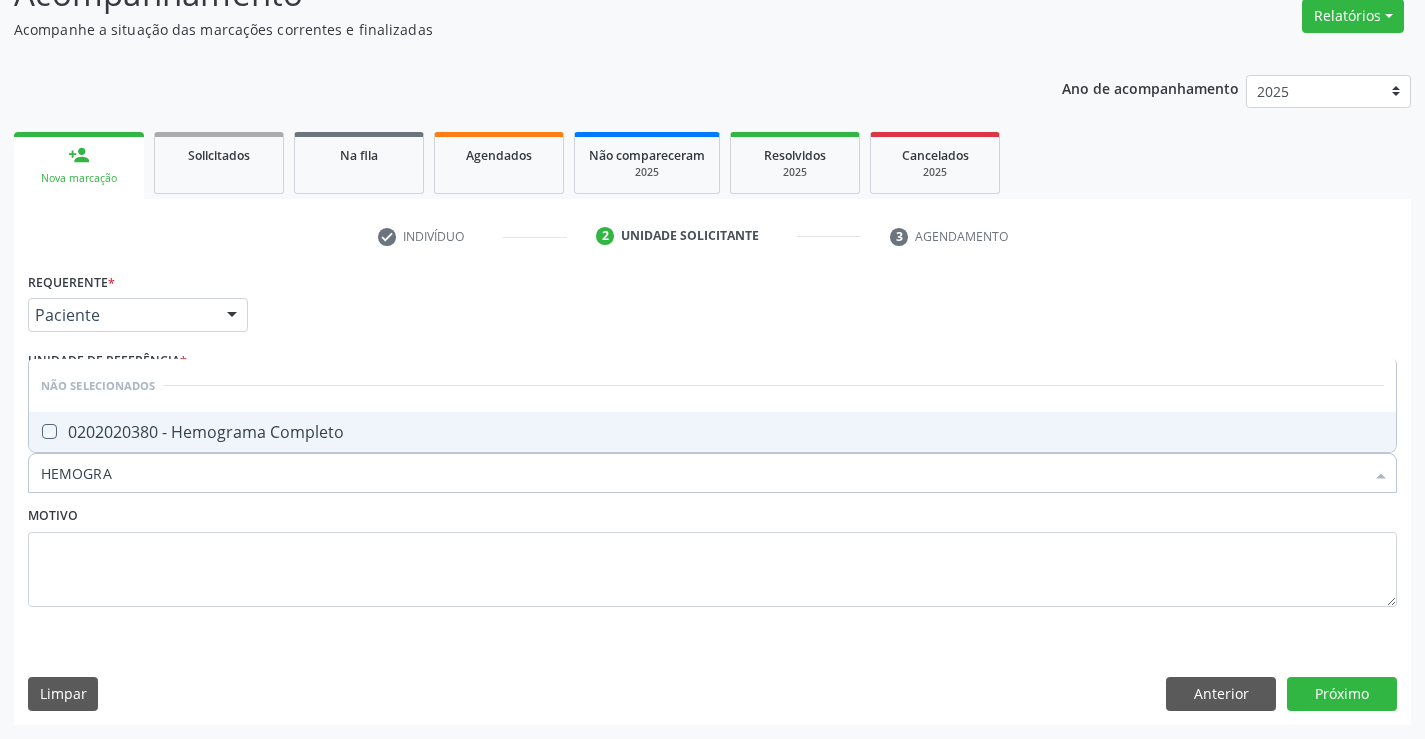 checkbox on "true" 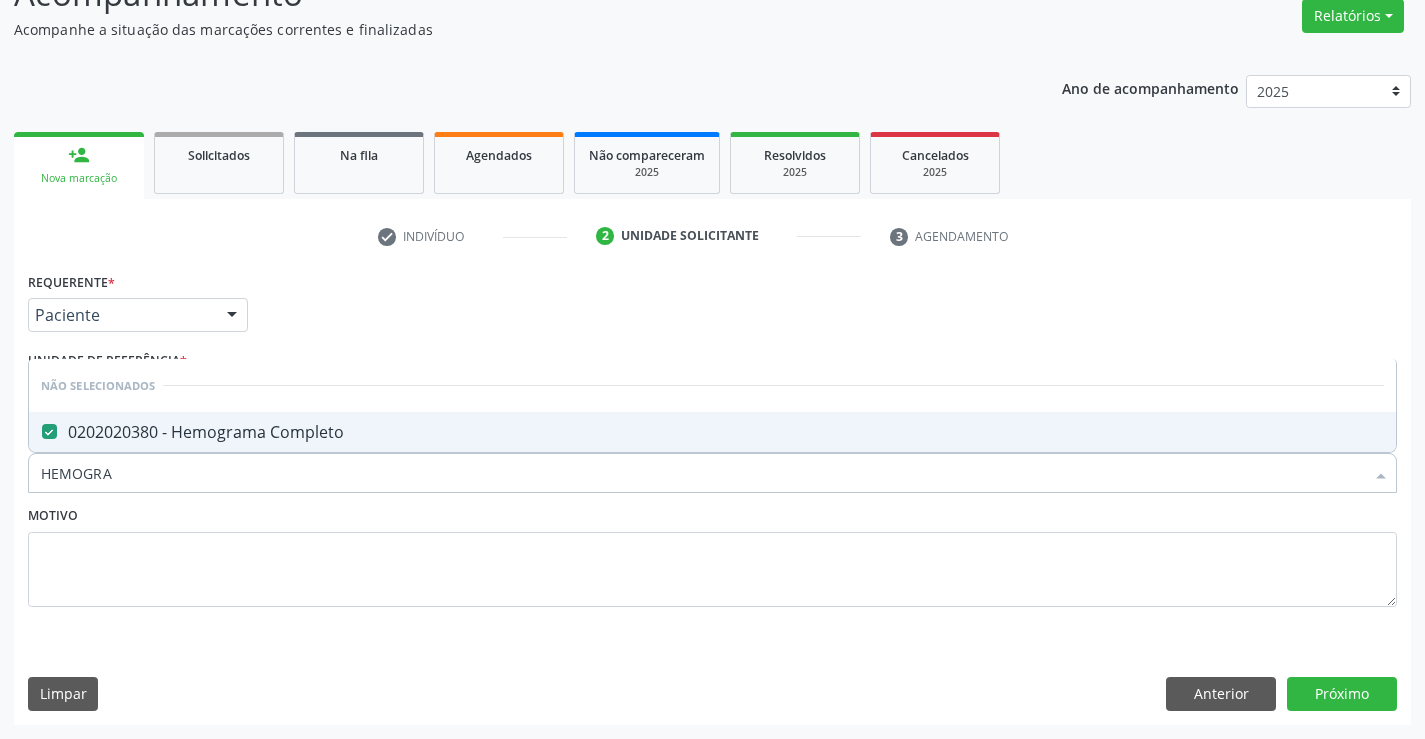 click on "Motivo" at bounding box center (712, 554) 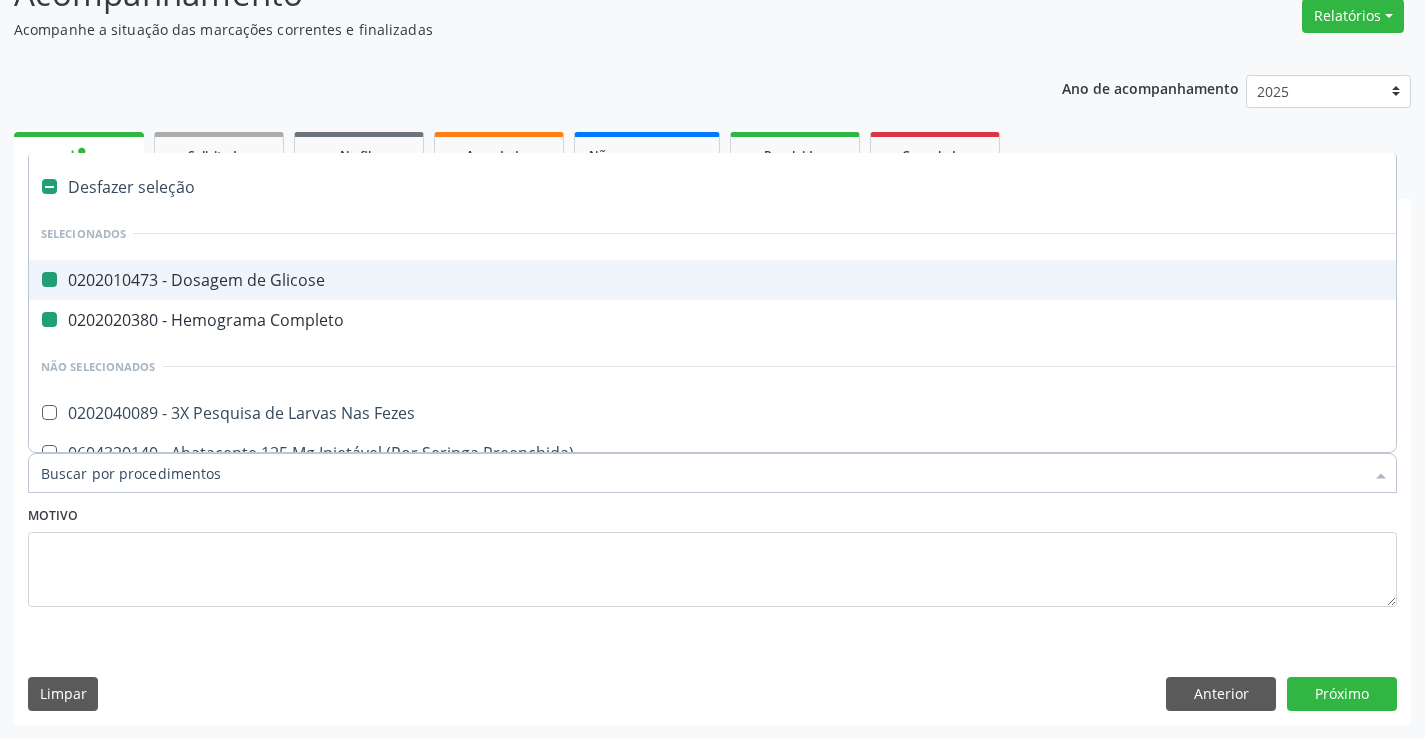 type on "U" 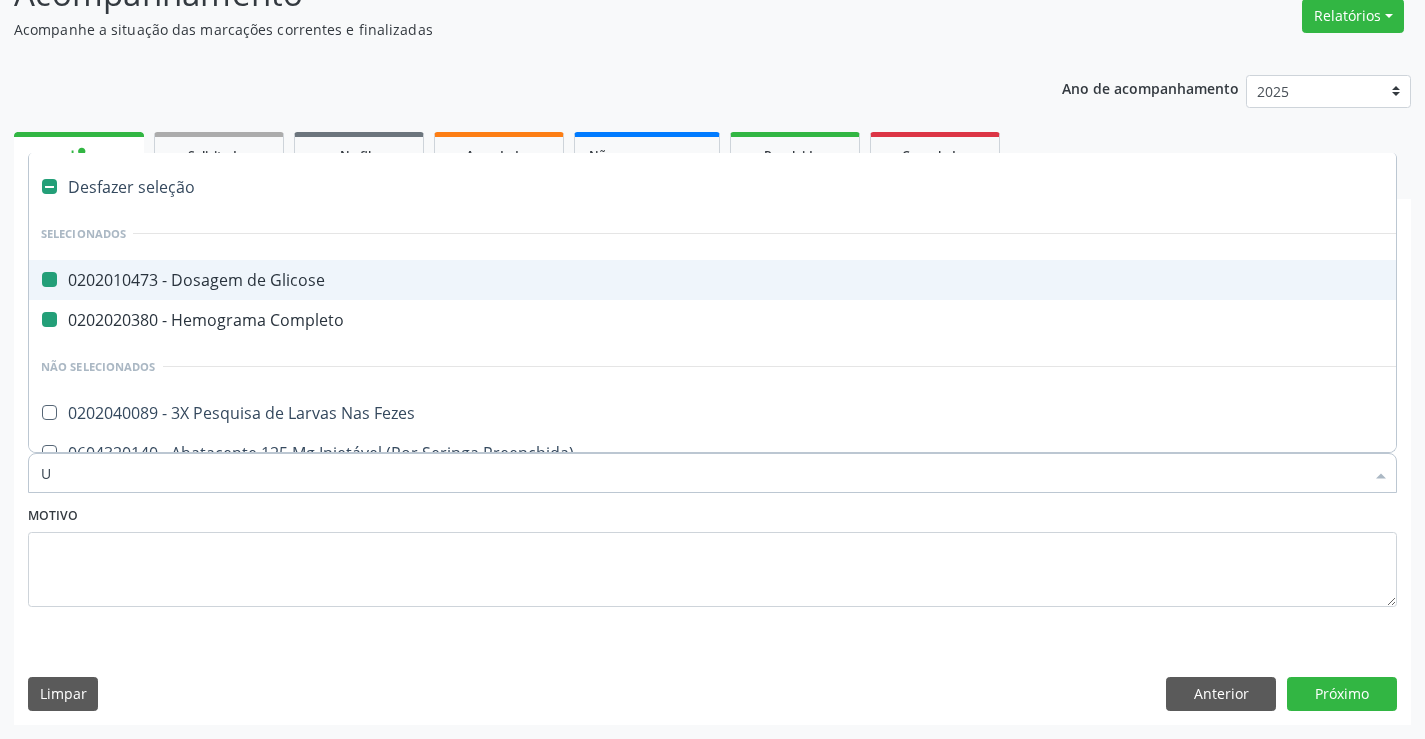 checkbox on "false" 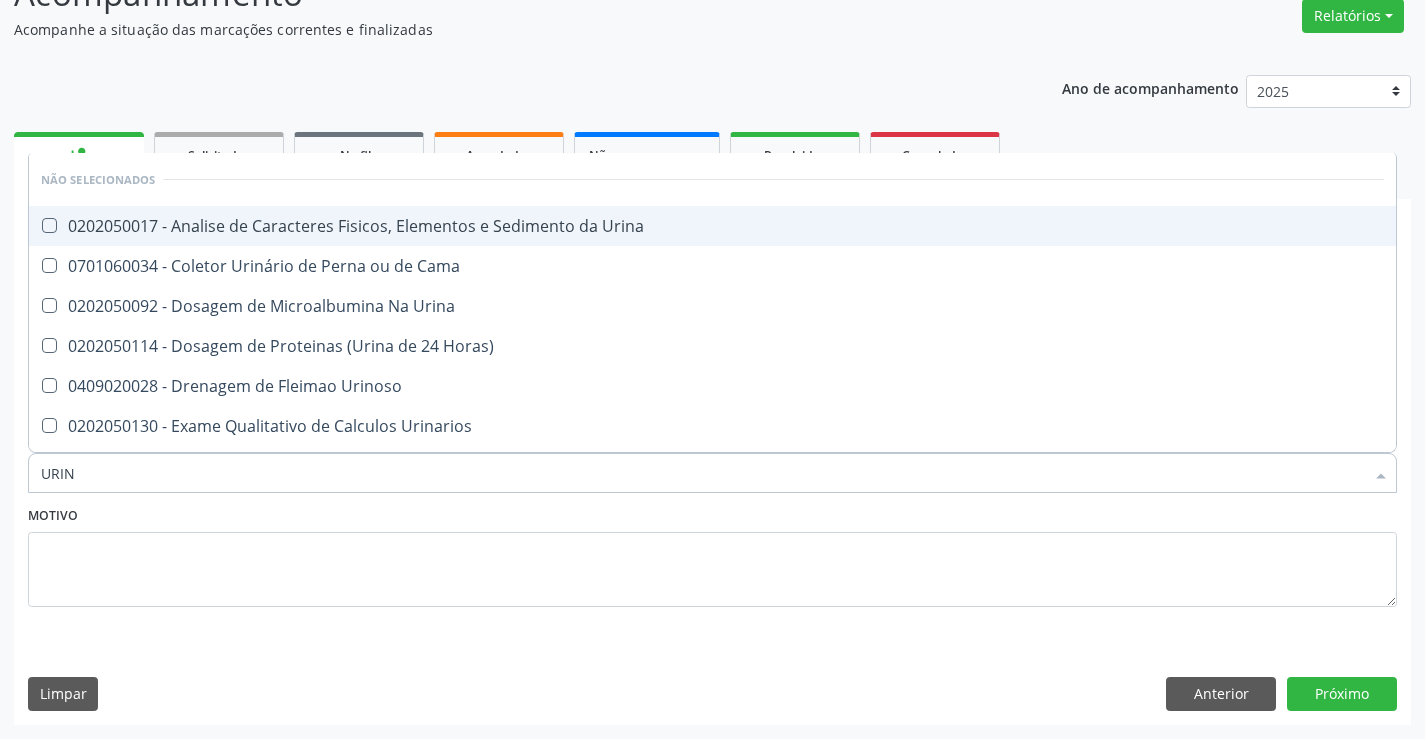 type on "URINA" 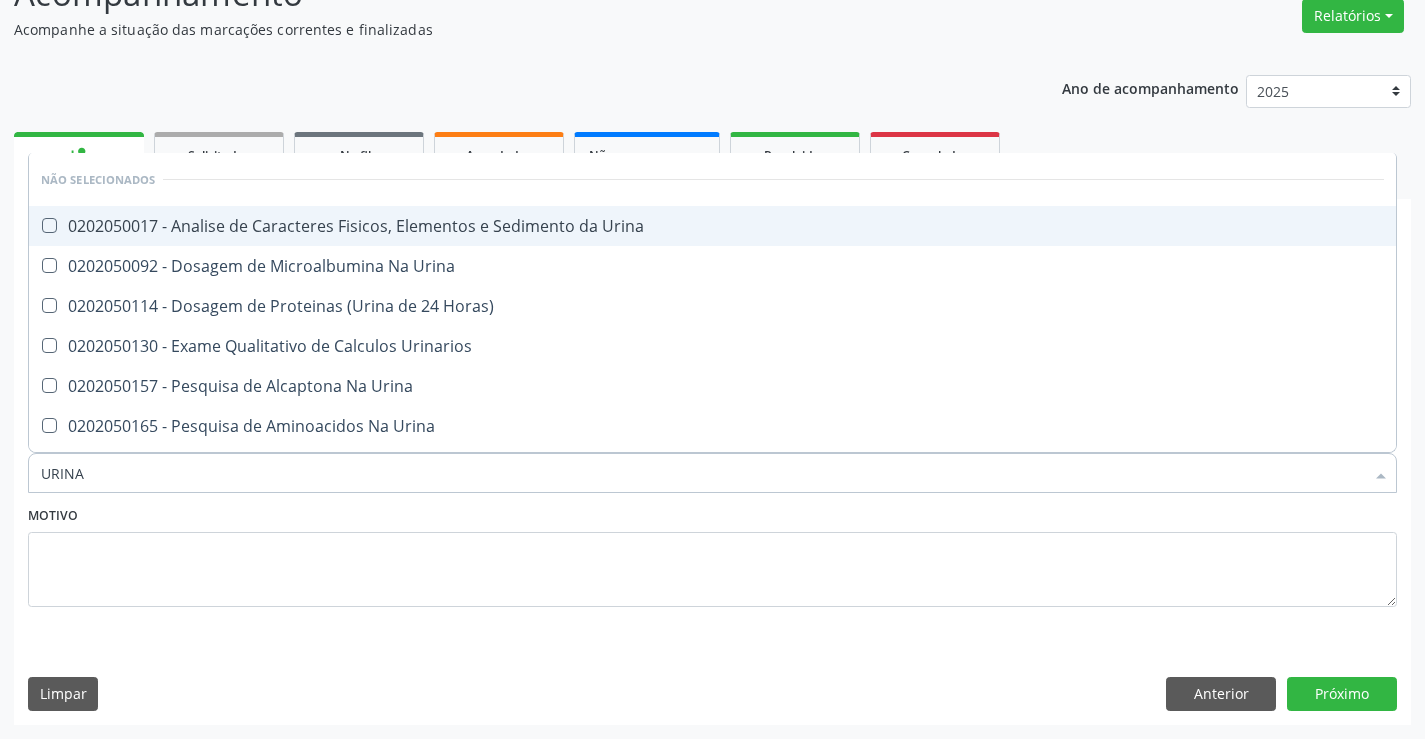 click on "0202050017 - Analise de Caracteres Fisicos, Elementos e Sedimento da Urina" at bounding box center [712, 226] 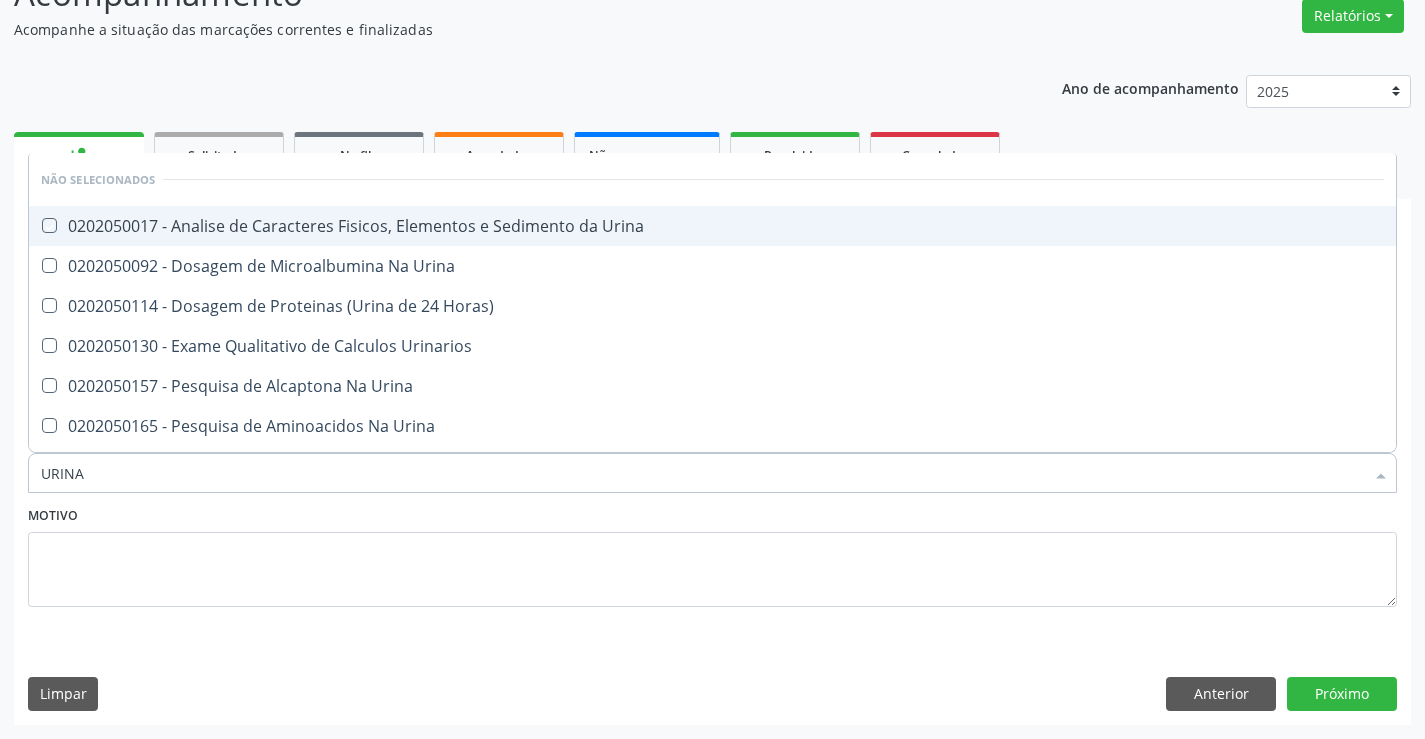 checkbox on "true" 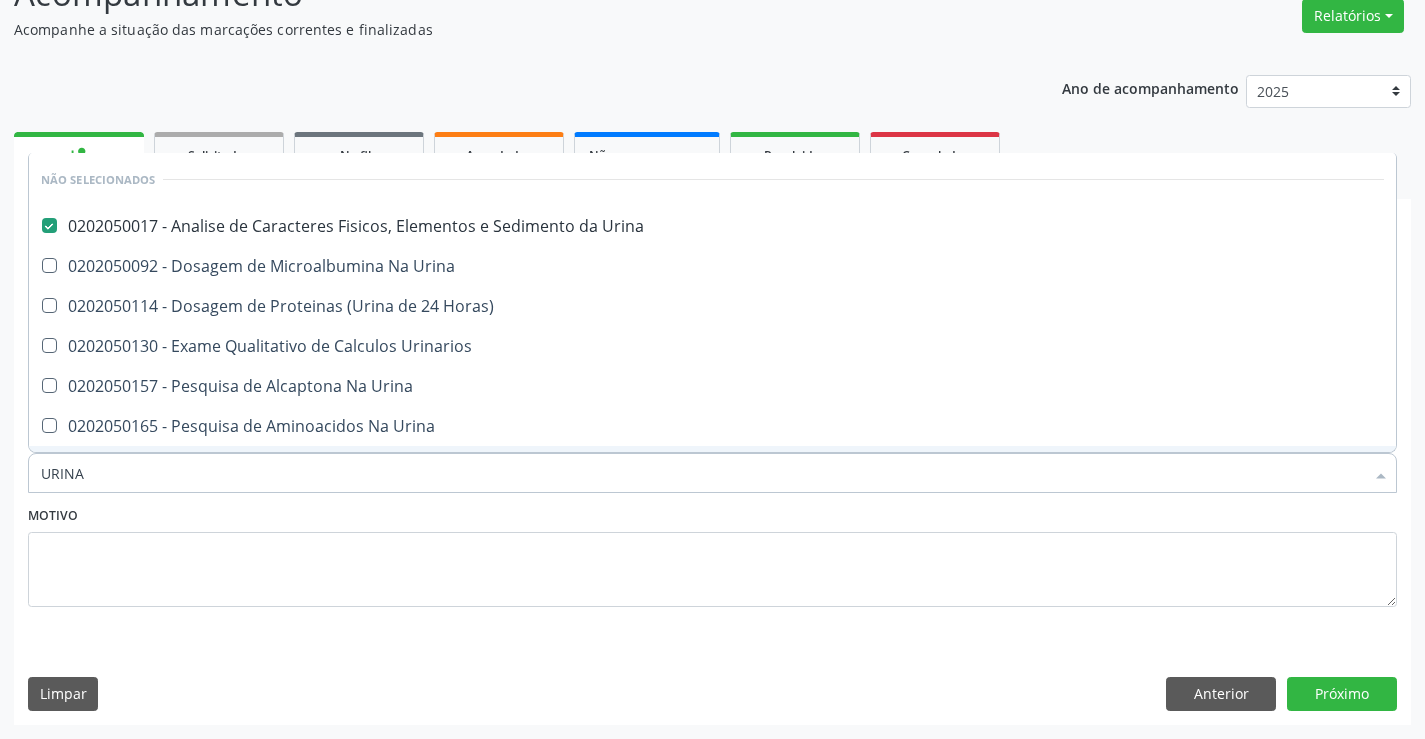 click on "Motivo" at bounding box center [712, 554] 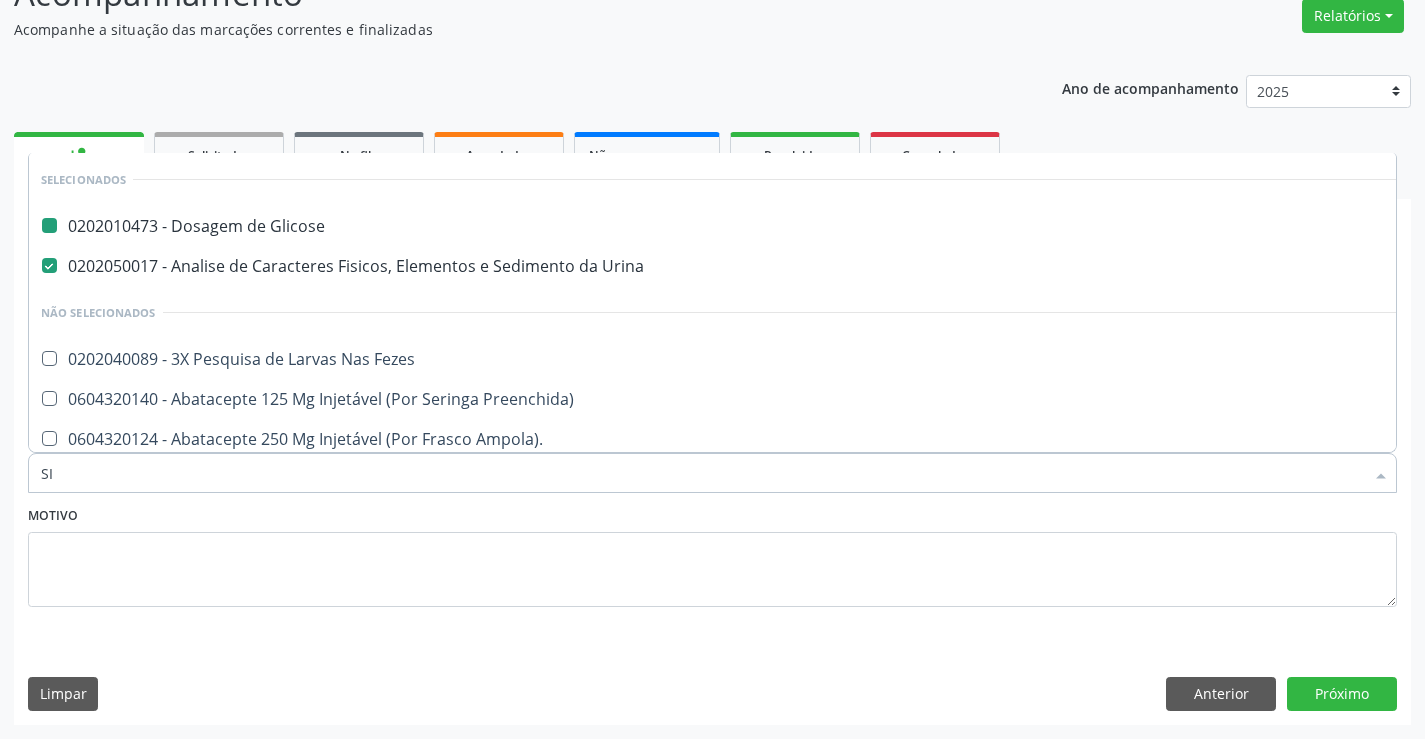 type on "SIF" 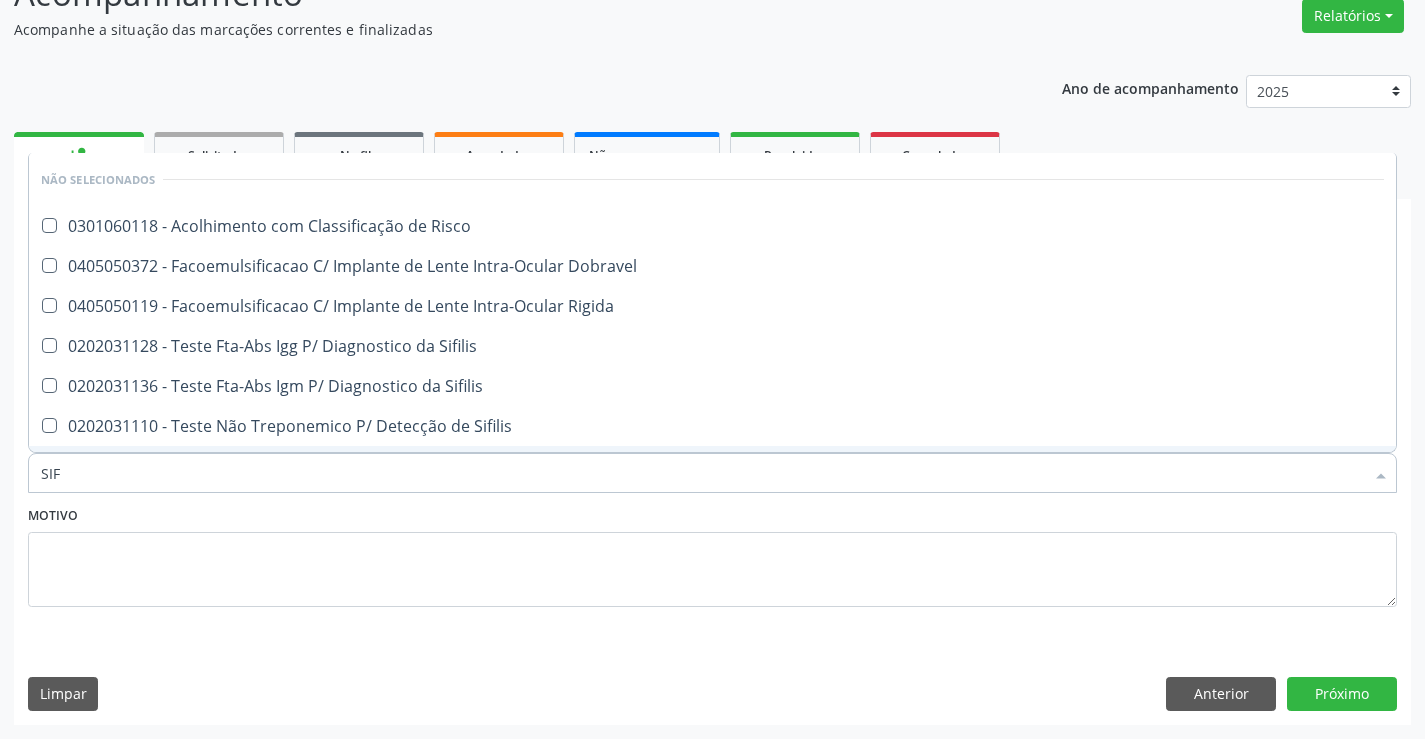 checkbox on "false" 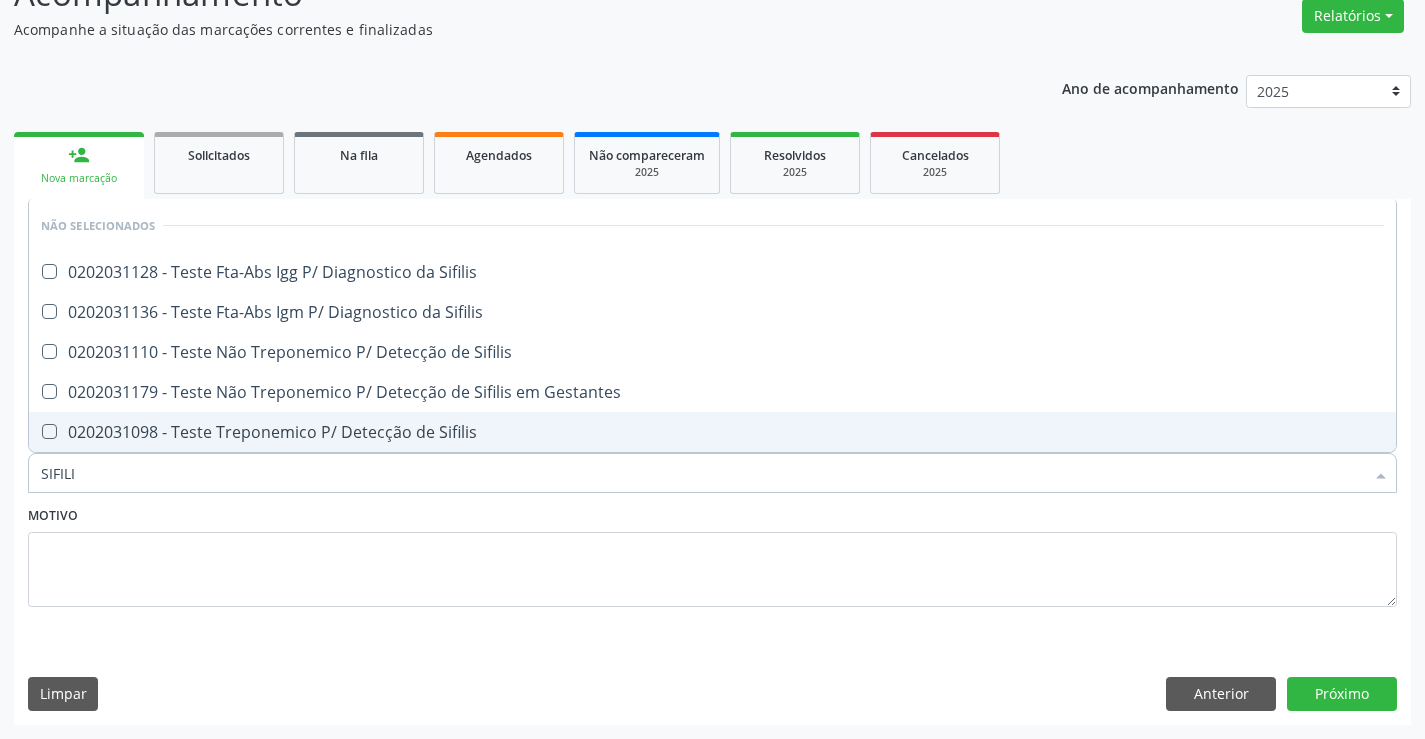 type on "SIFILIS" 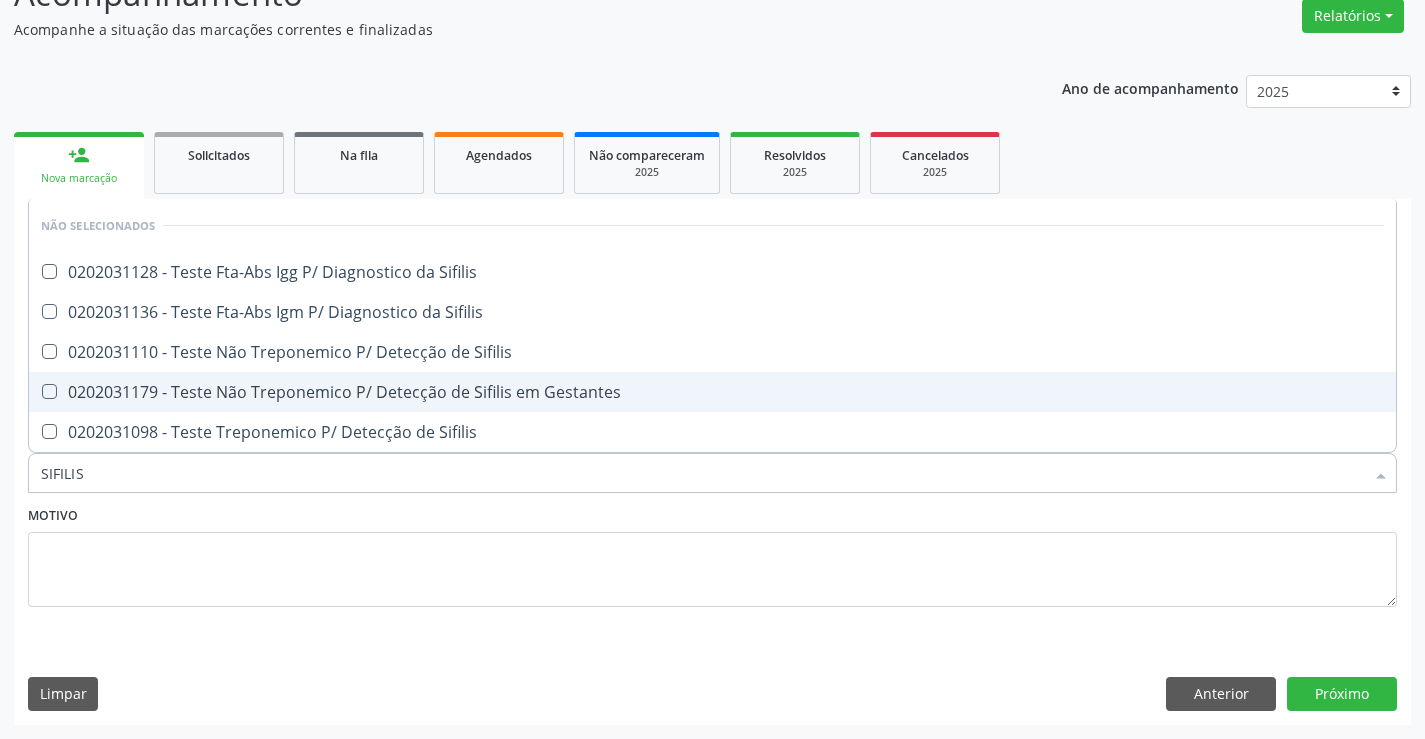 click on "0202031179 - Teste Não Treponemico P/ Detecção de Sifilis em Gestantes" at bounding box center (712, 392) 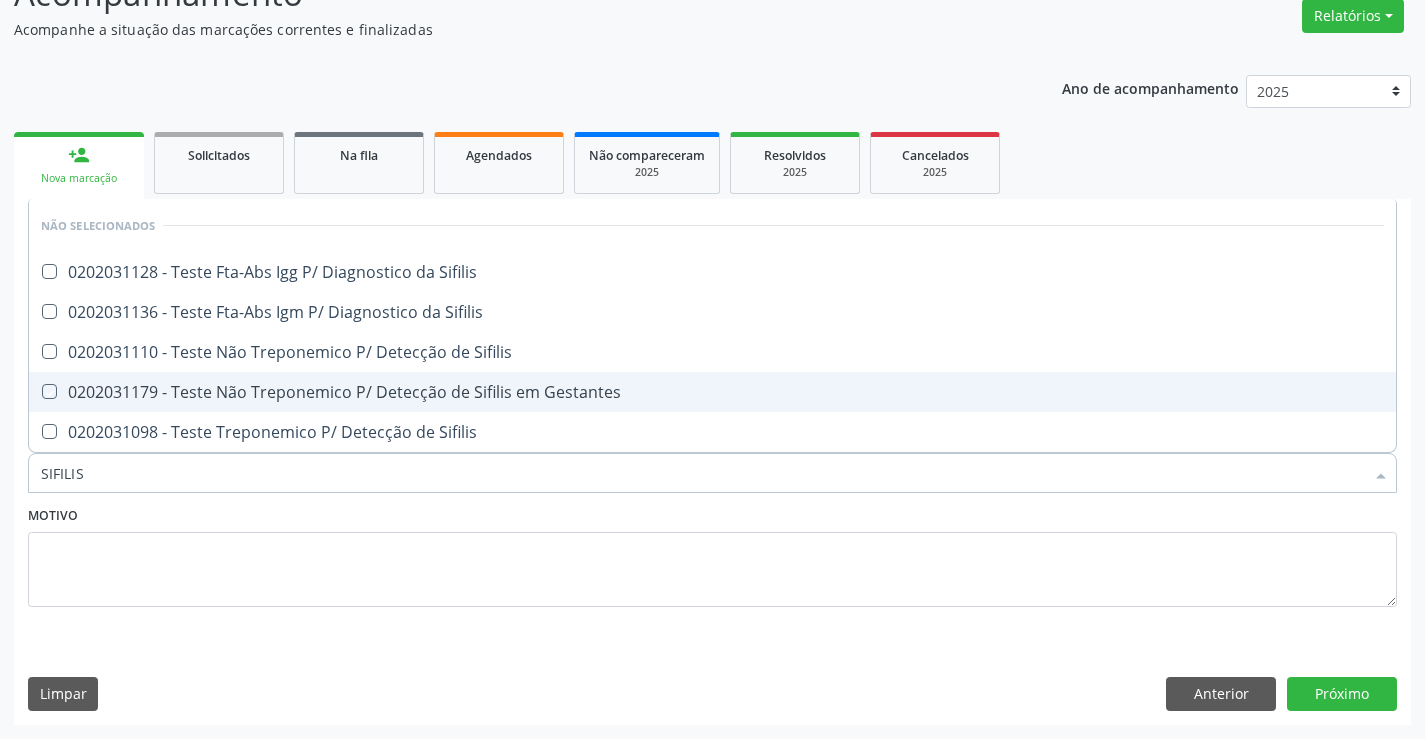 checkbox on "true" 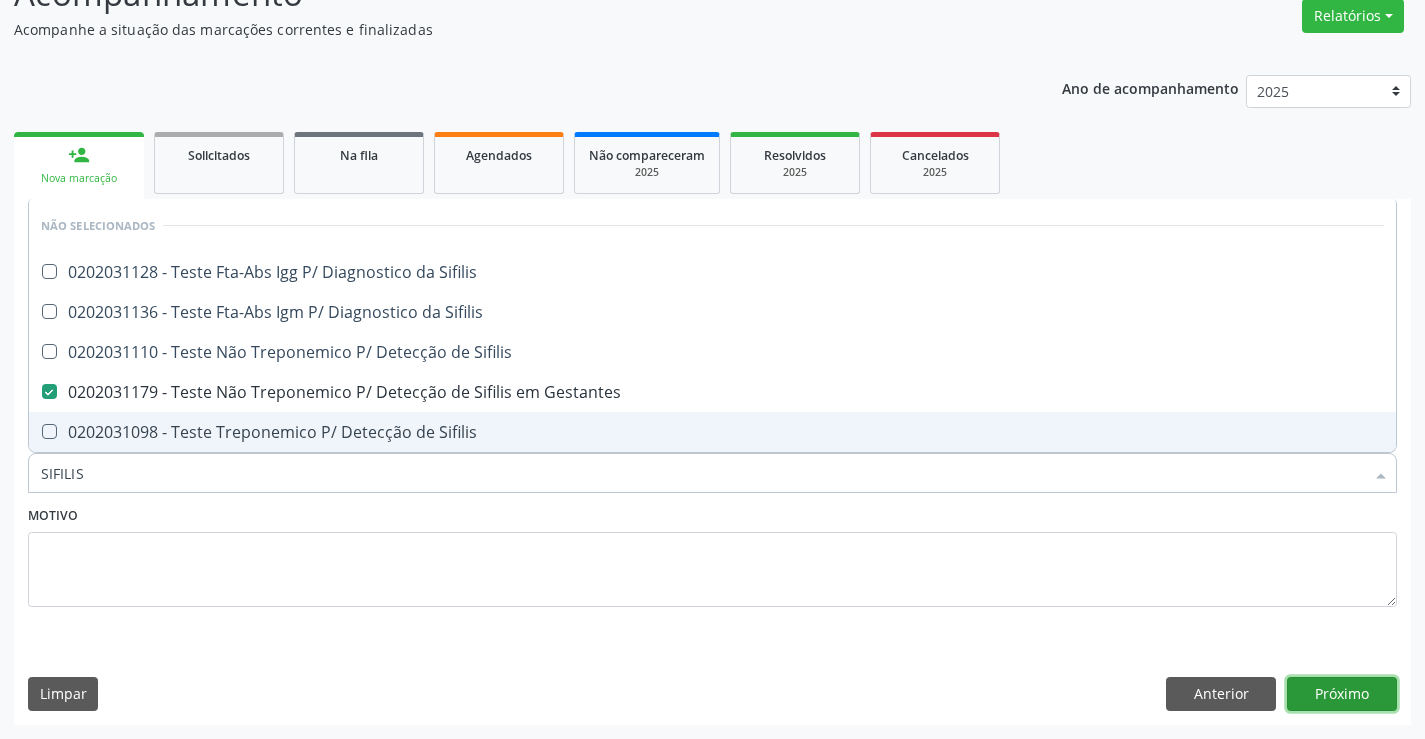 click on "Próximo" at bounding box center (1342, 694) 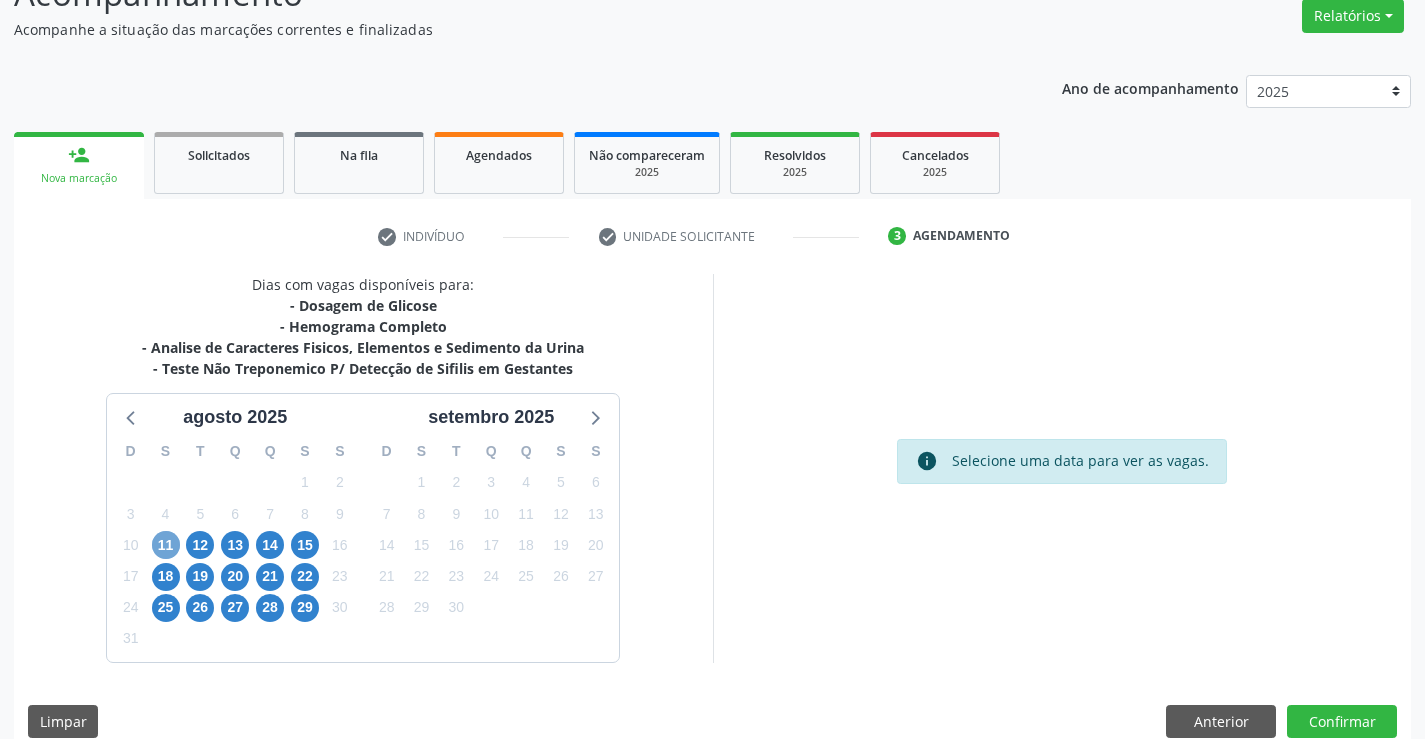 click on "11" at bounding box center [166, 545] 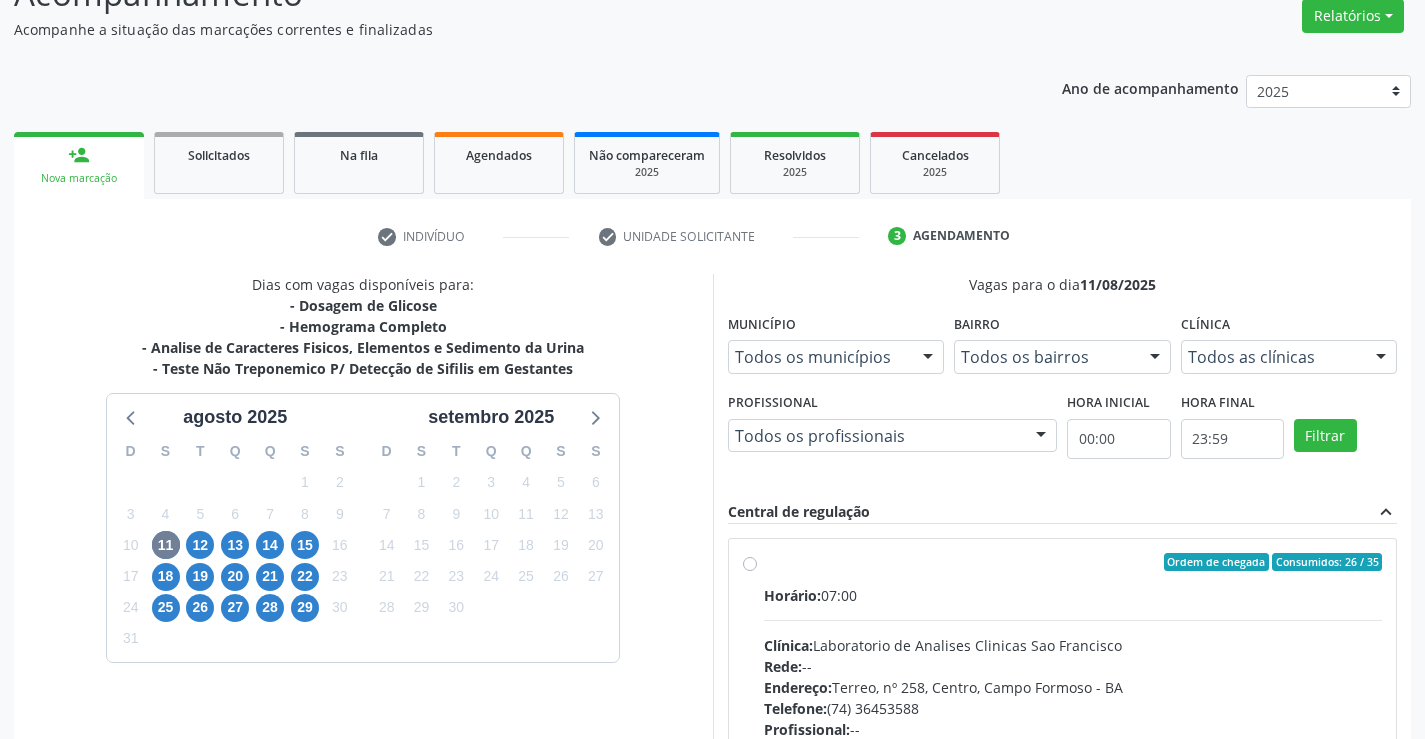 click on "Ordem de chegada
Consumidos: 26 / 35
Horário:   07:00
Clínica:  Laboratorio de Analises Clinicas Sao Francisco
Rede:
--
Endereço:   Terreo, nº 258, Centro, Campo Formoso - BA
Telefone:   (74) 36453588
Profissional:
--
Informações adicionais sobre o atendimento
Idade de atendimento:
Sem restrição
Gênero(s) atendido(s):
Sem restrição
Informações adicionais:
--" at bounding box center (1073, 706) 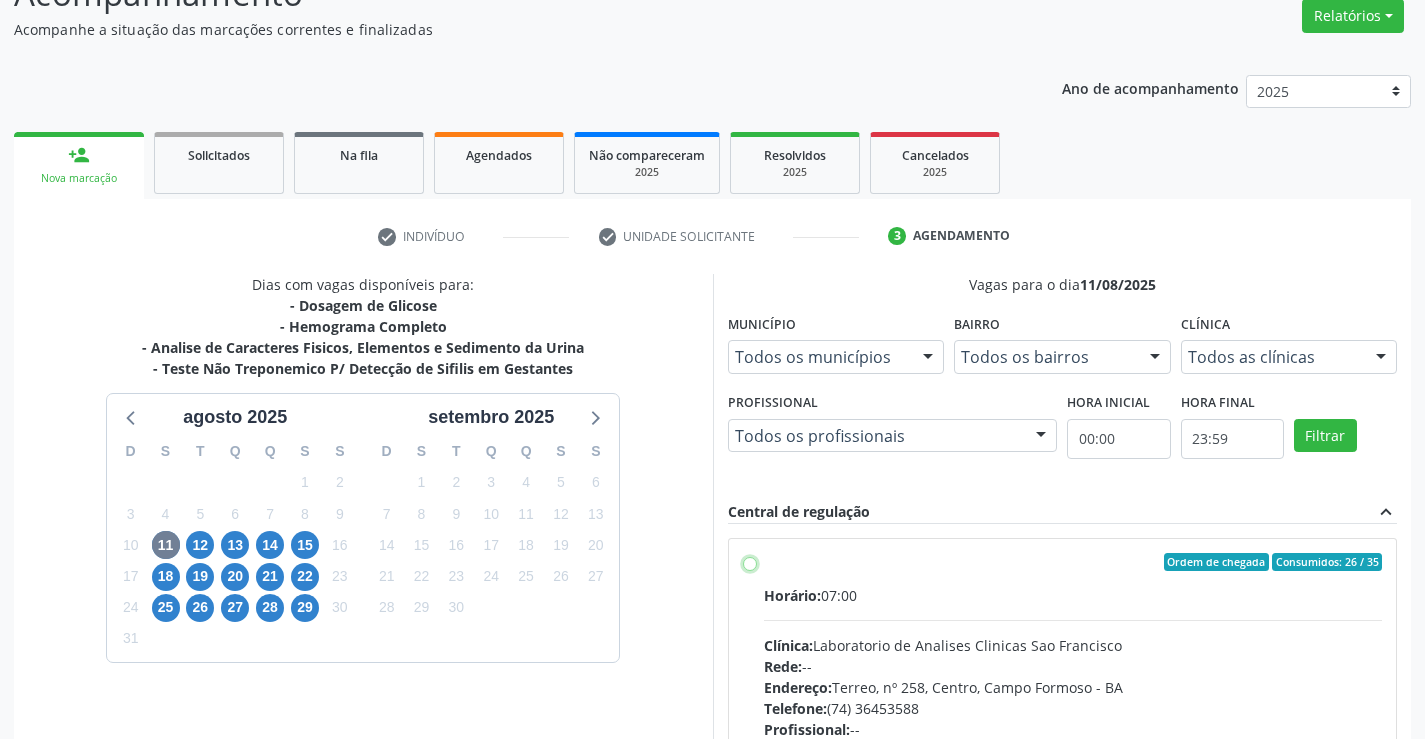 radio on "true" 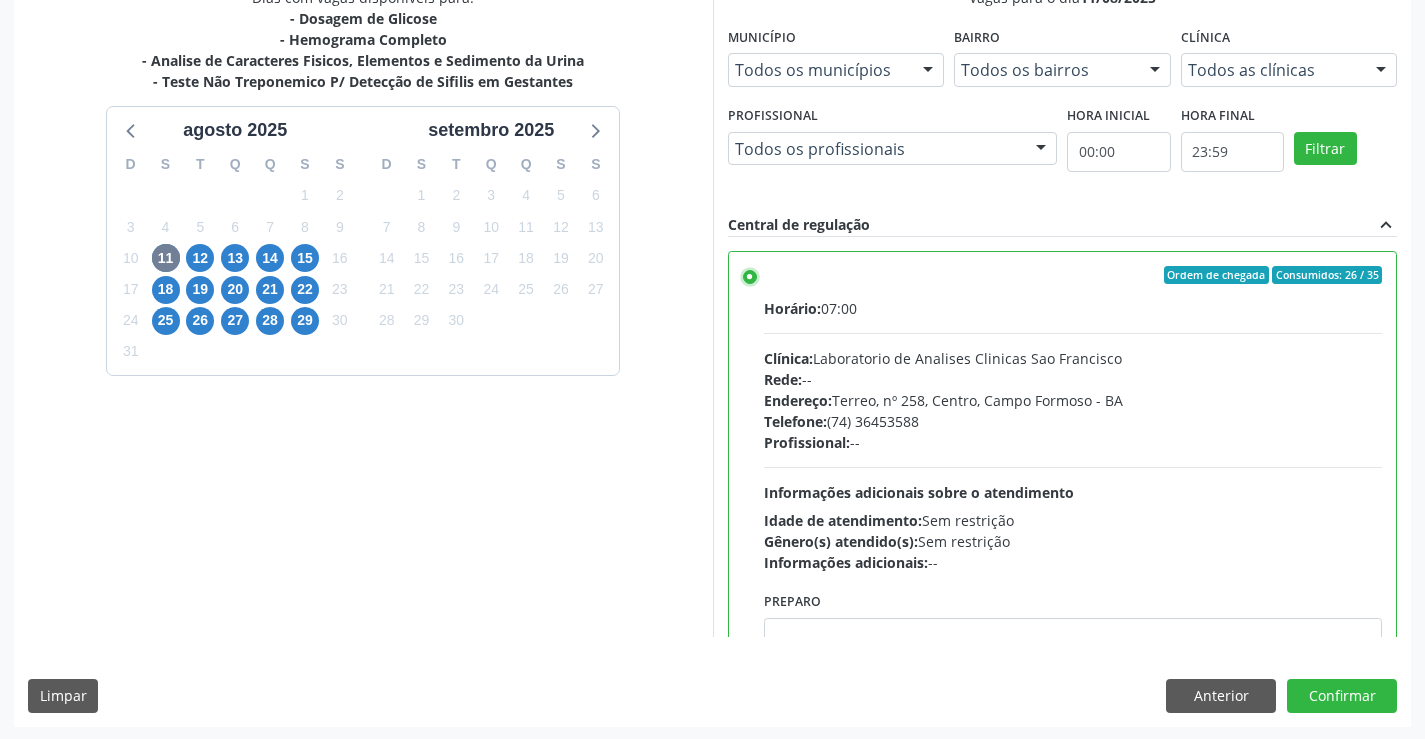 scroll, scrollTop: 456, scrollLeft: 0, axis: vertical 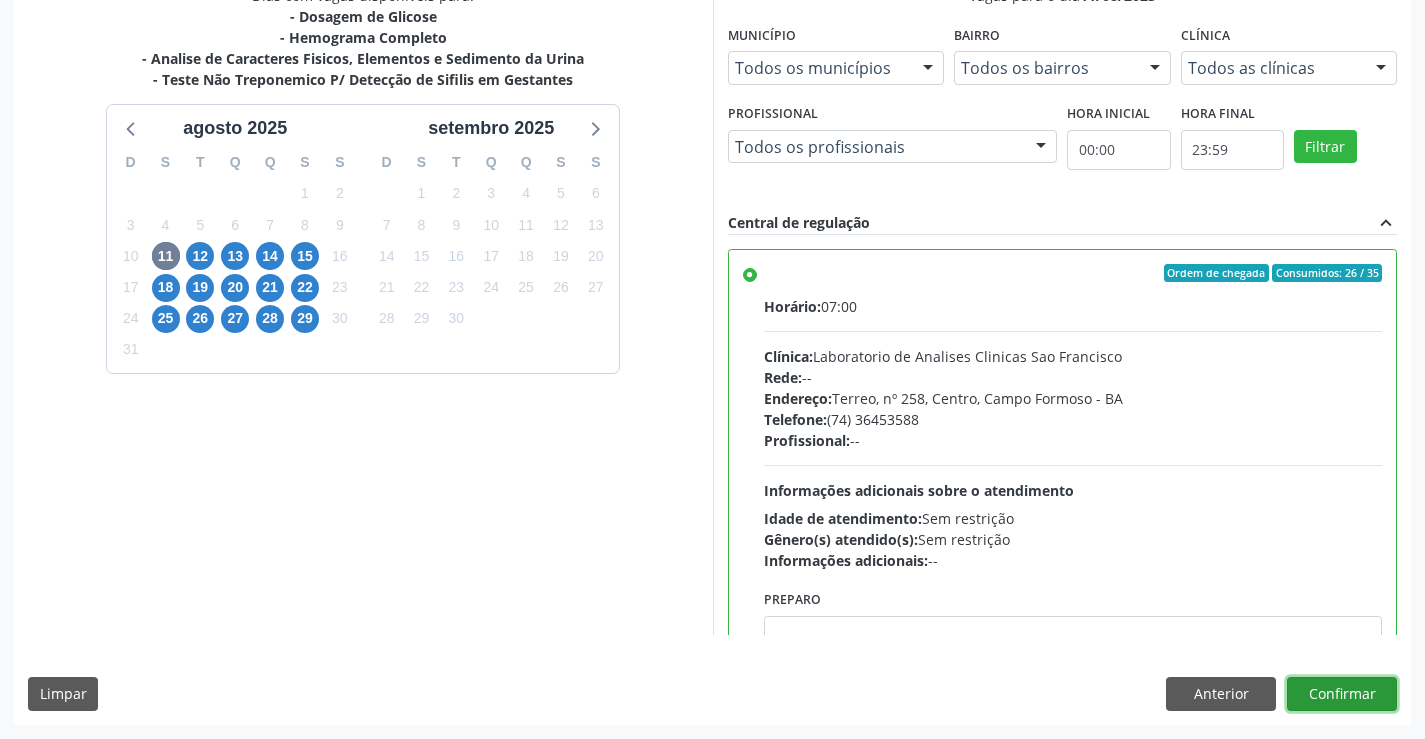 click on "Confirmar" at bounding box center (1342, 694) 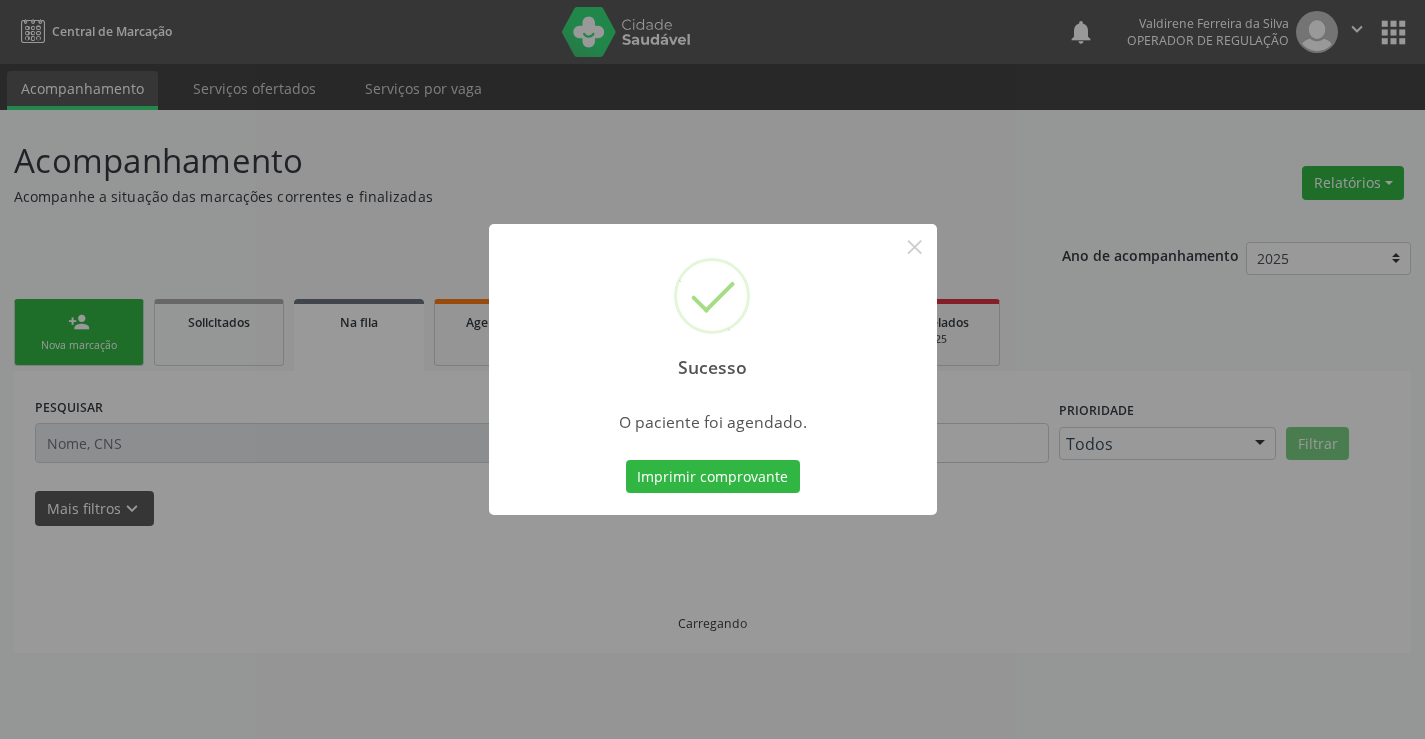 scroll, scrollTop: 0, scrollLeft: 0, axis: both 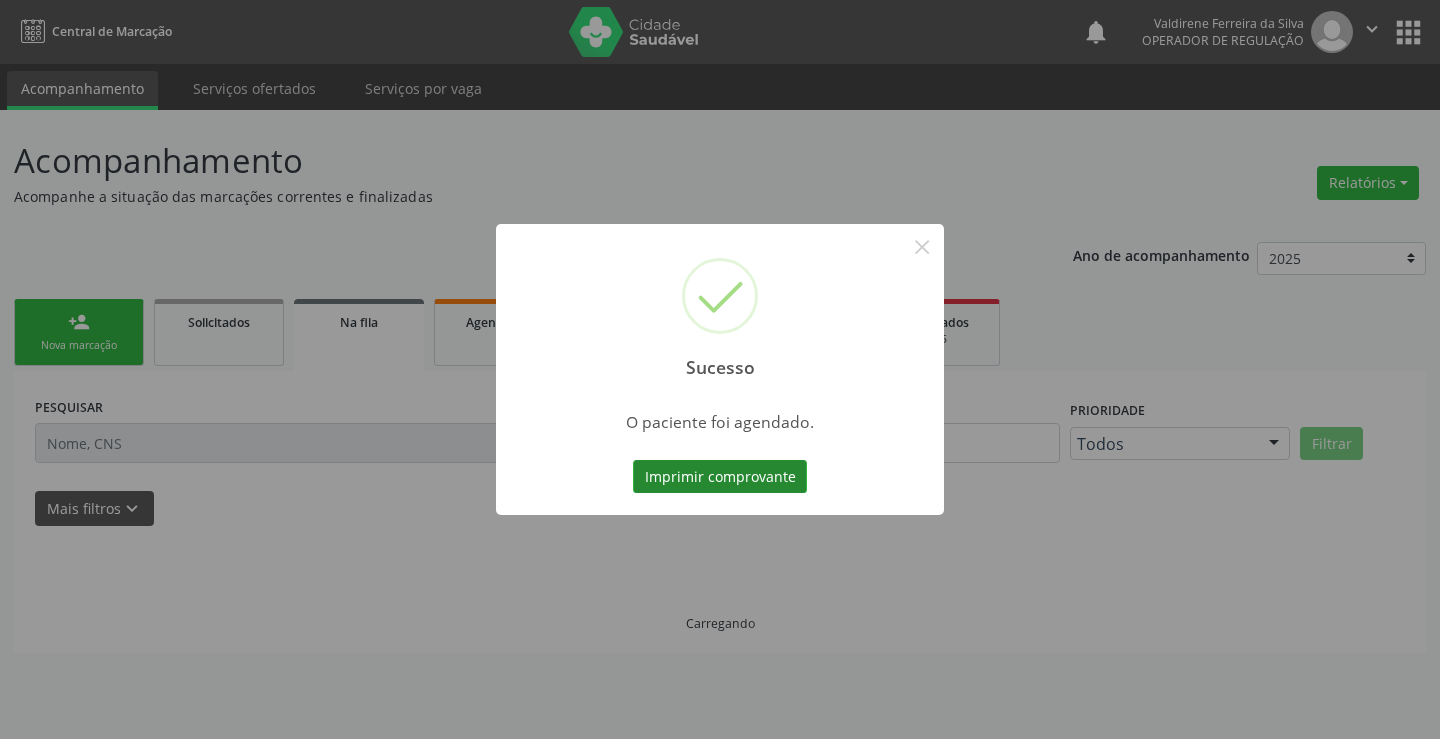 click on "Imprimir comprovante" at bounding box center [720, 477] 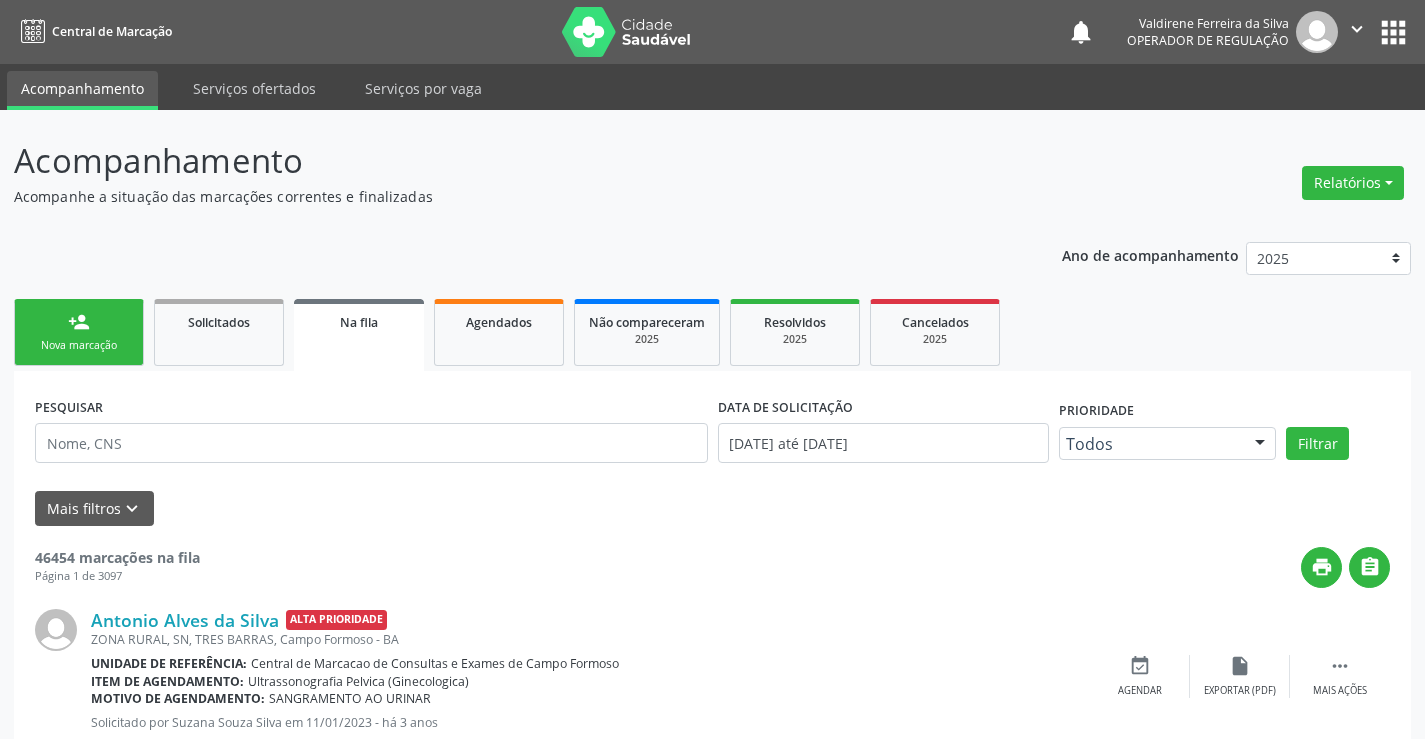 click on "person_add
Nova marcação" at bounding box center [79, 332] 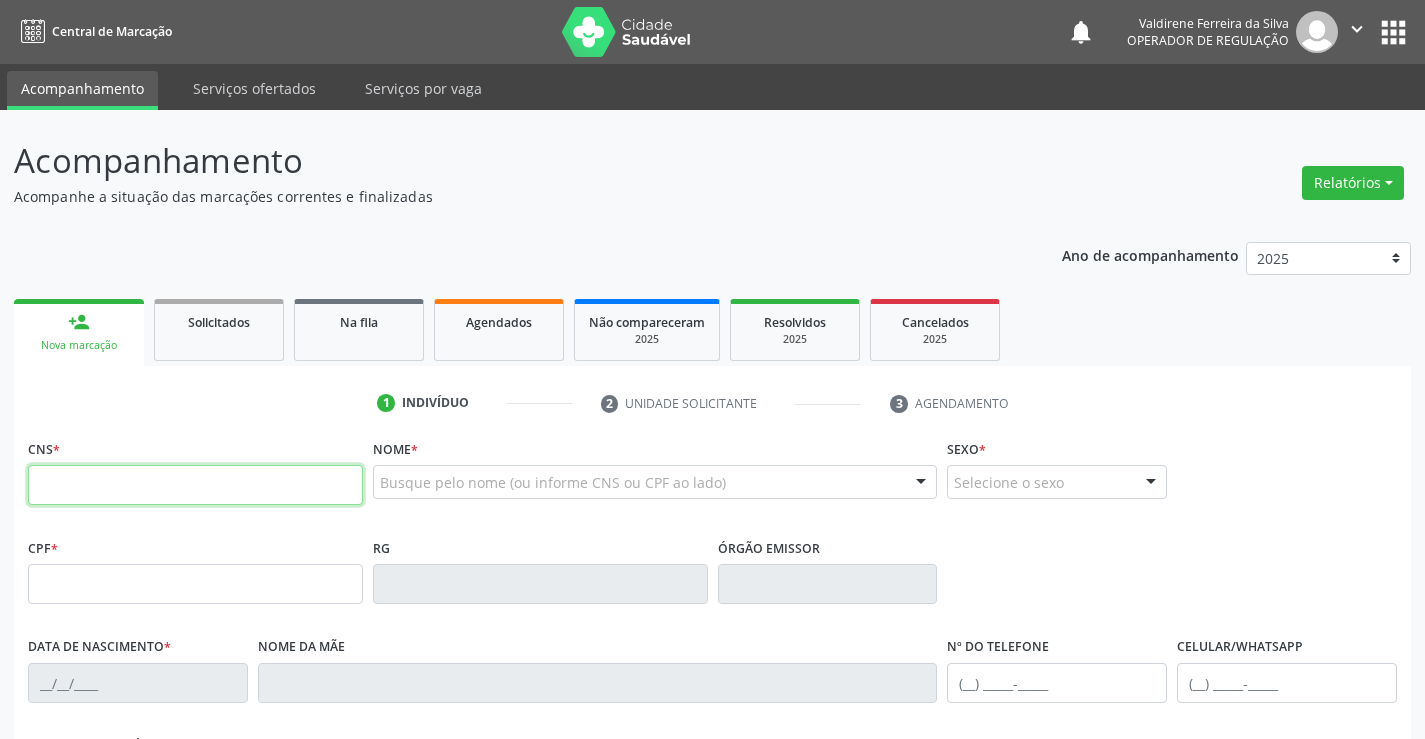 click at bounding box center (195, 485) 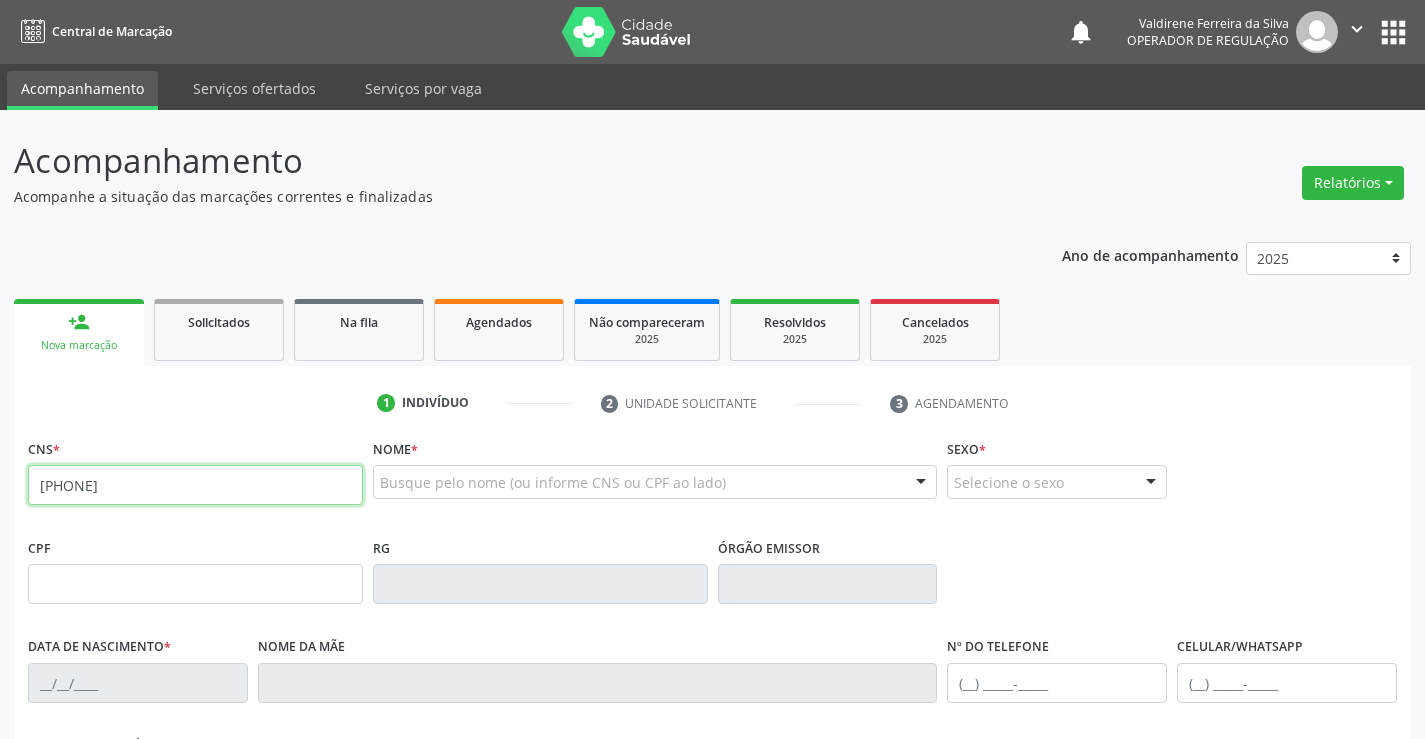 type on "700 0053 8683 1105" 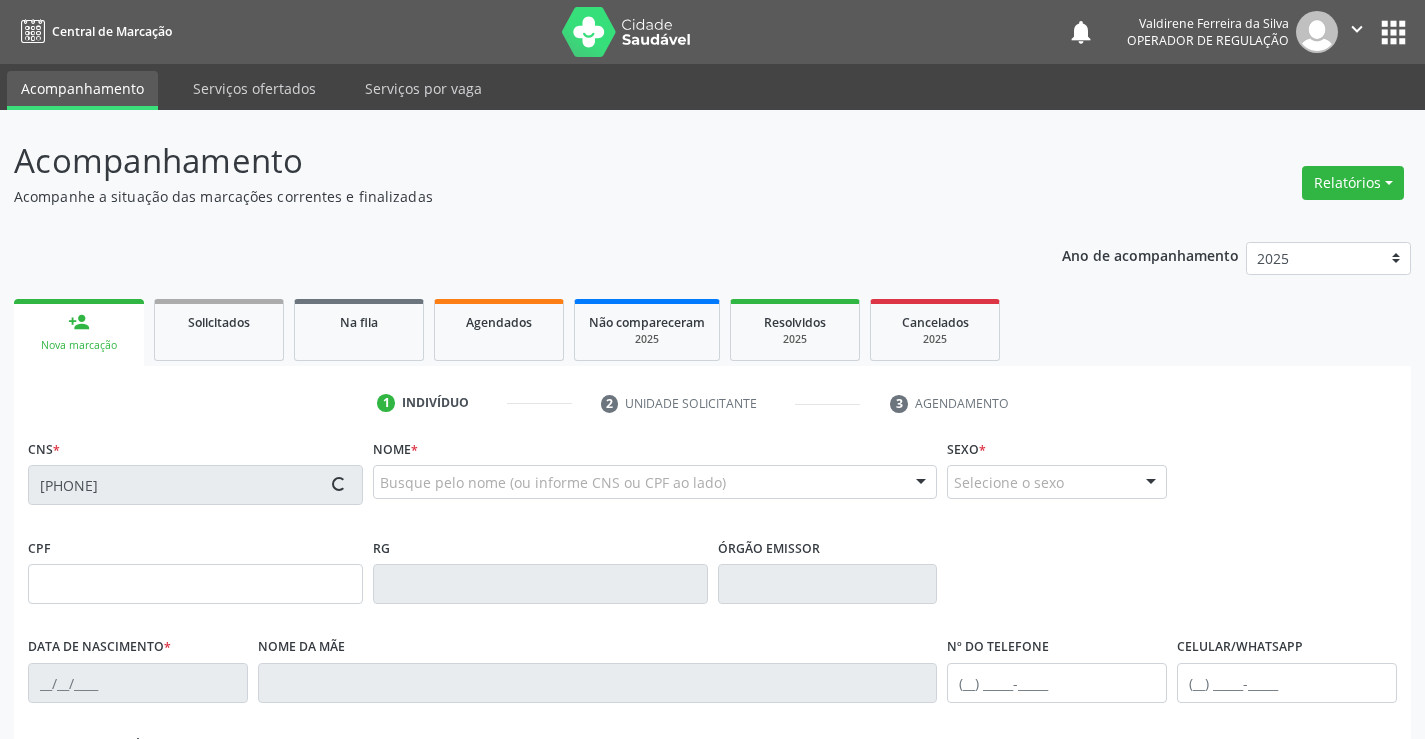 type on "1494596539" 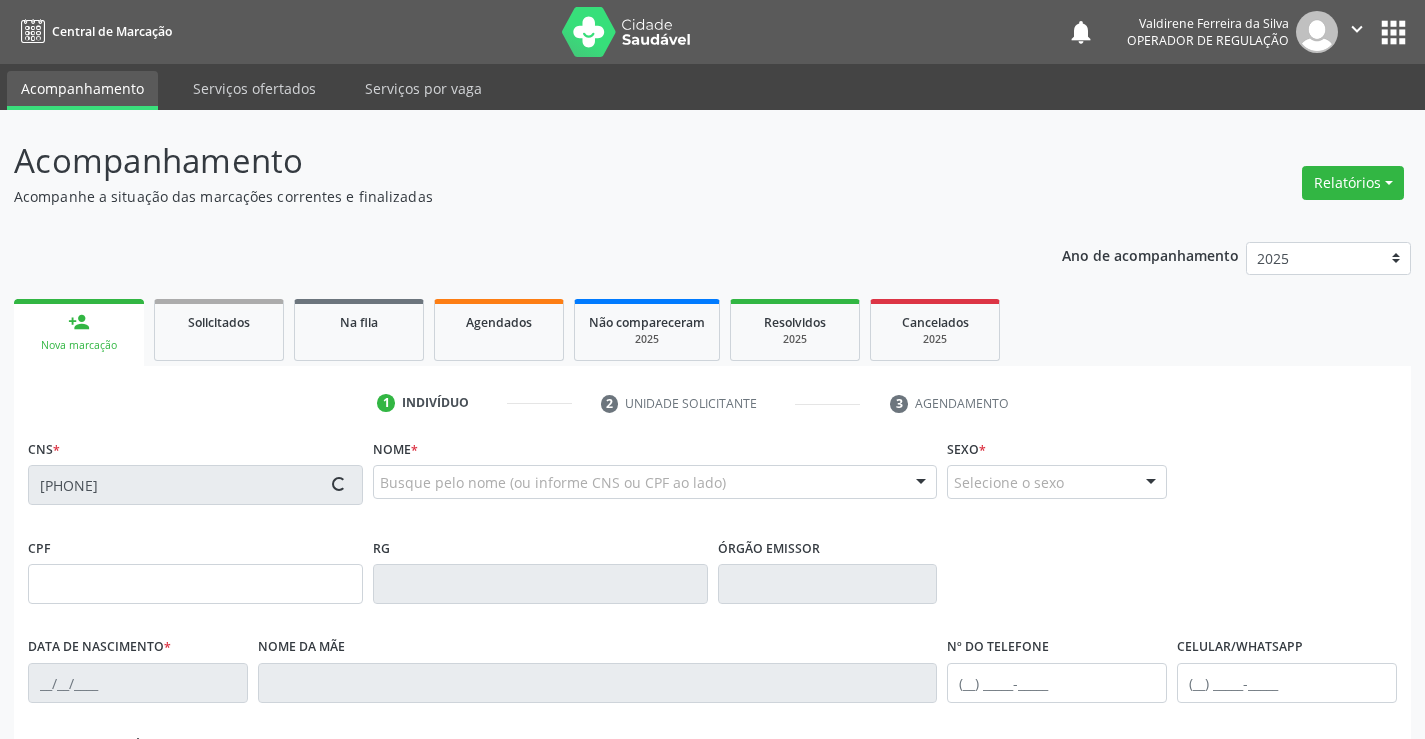 type on "12/09/1988" 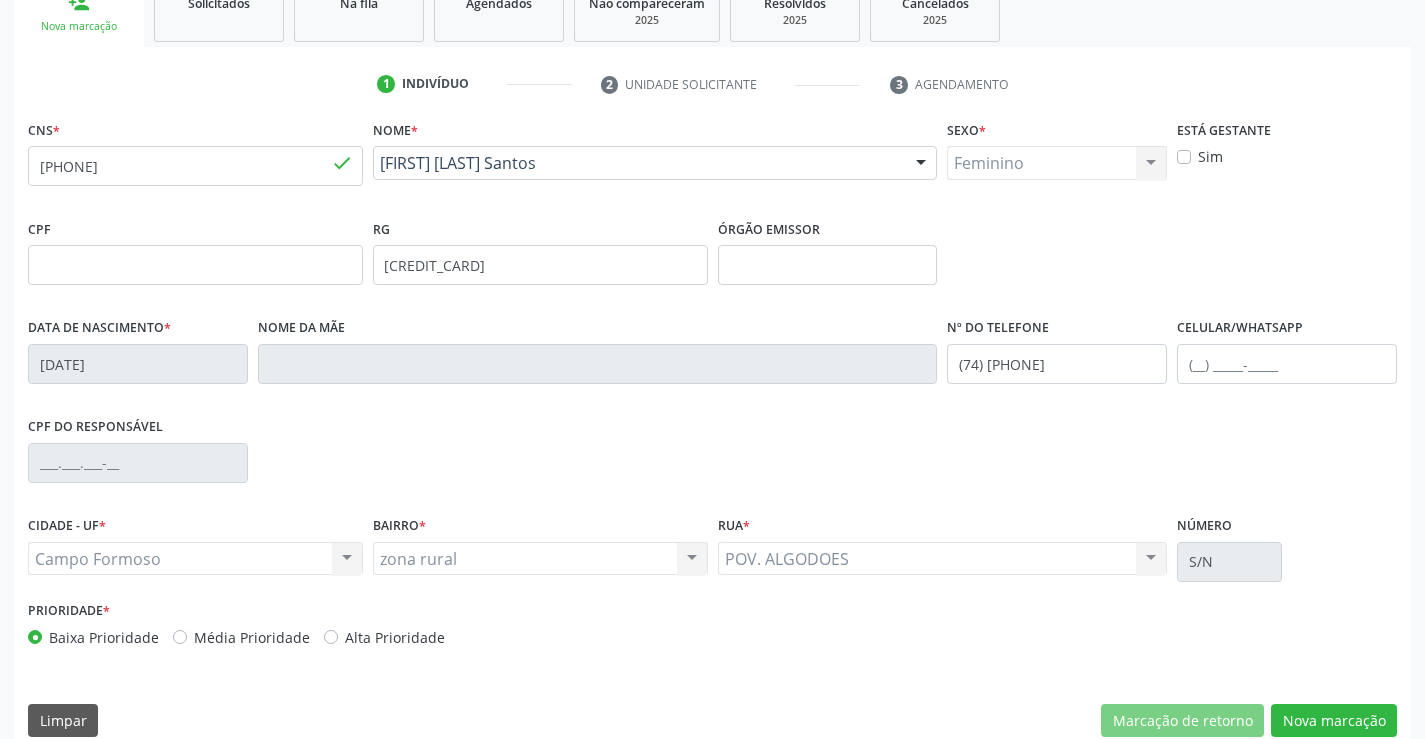 scroll, scrollTop: 345, scrollLeft: 0, axis: vertical 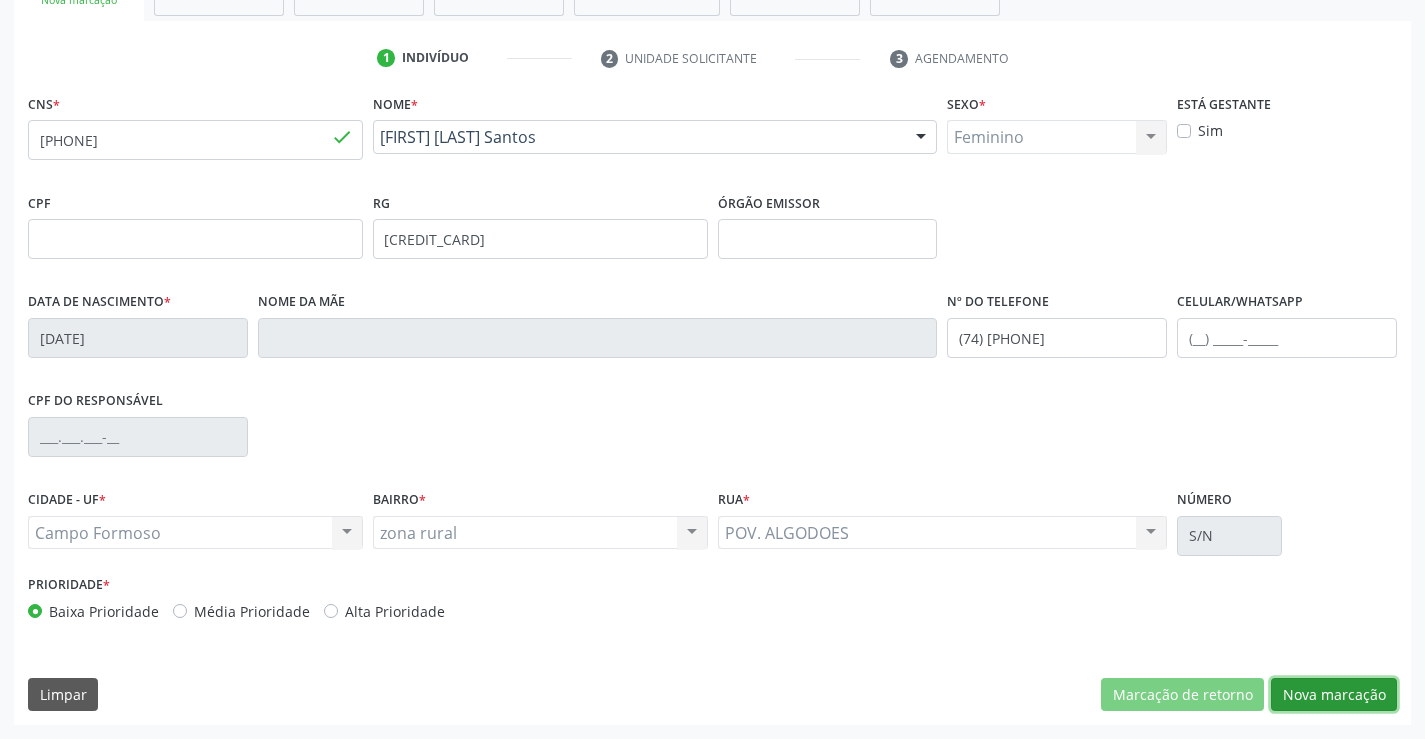 click on "Nova marcação" at bounding box center [1334, 695] 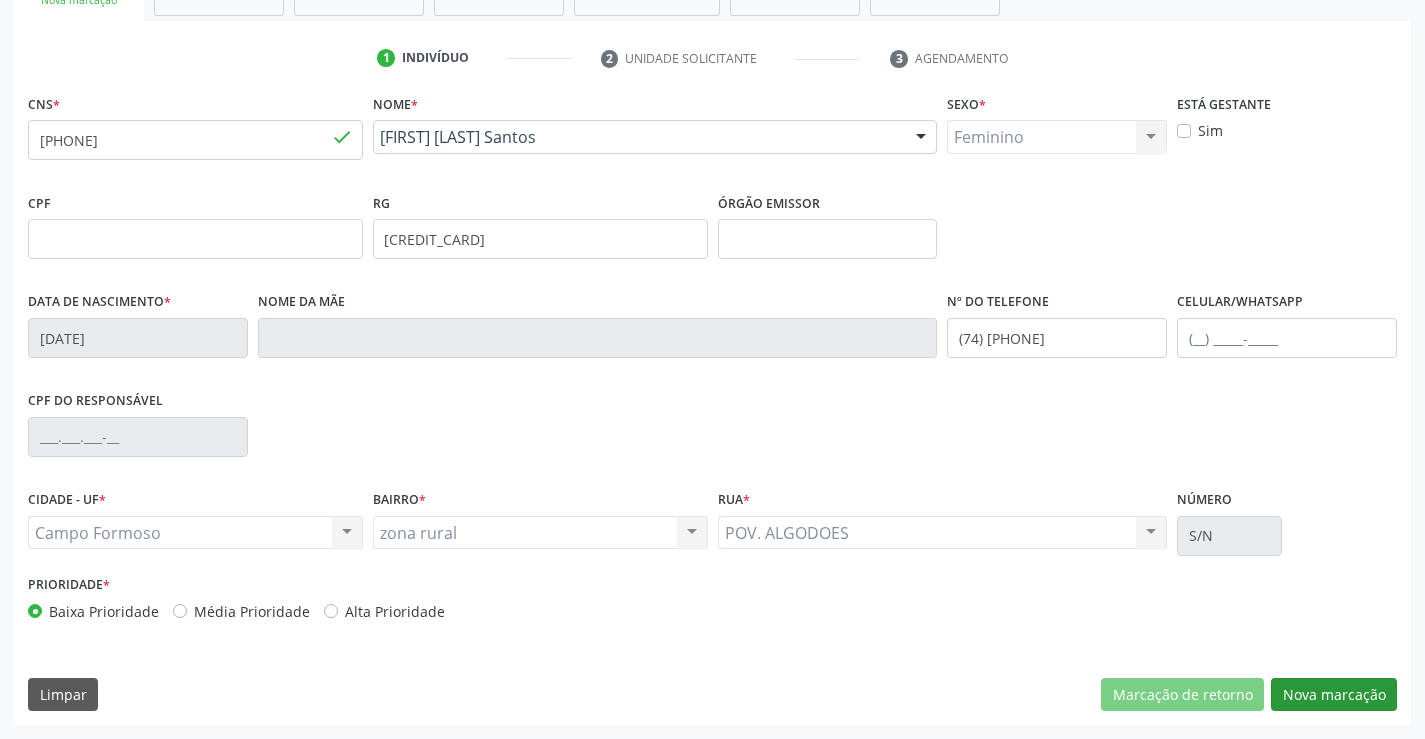 scroll, scrollTop: 167, scrollLeft: 0, axis: vertical 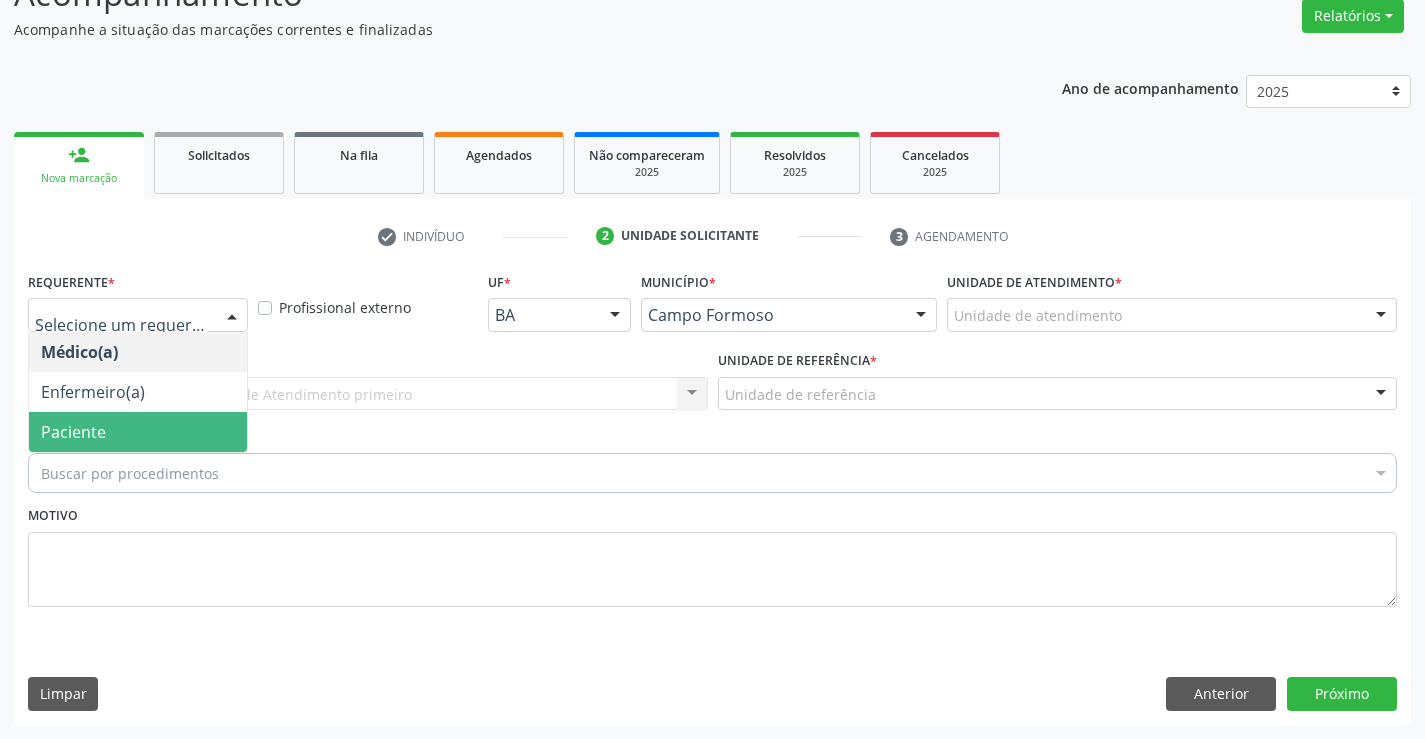 click on "Paciente" at bounding box center (138, 432) 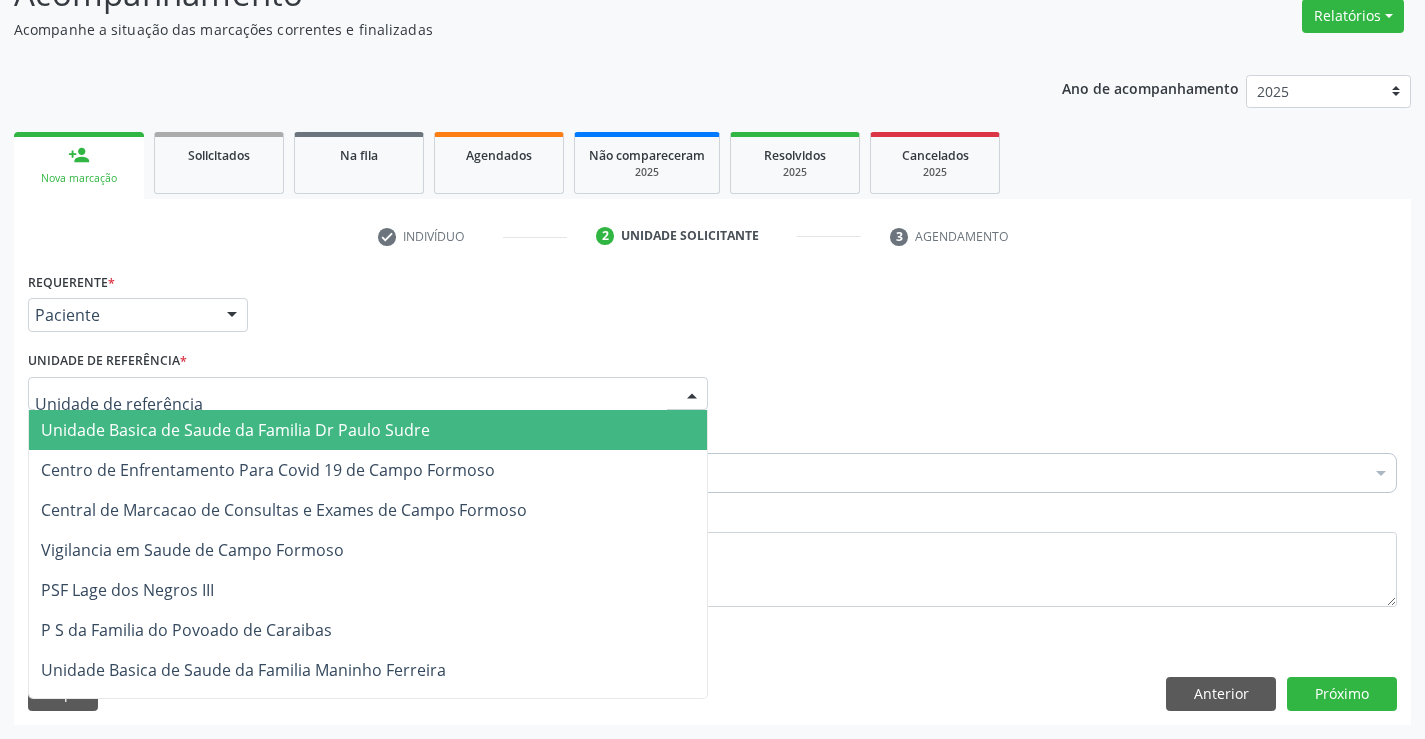 click on "Unidade Basica de Saude da Familia Dr Paulo Sudre" at bounding box center (235, 430) 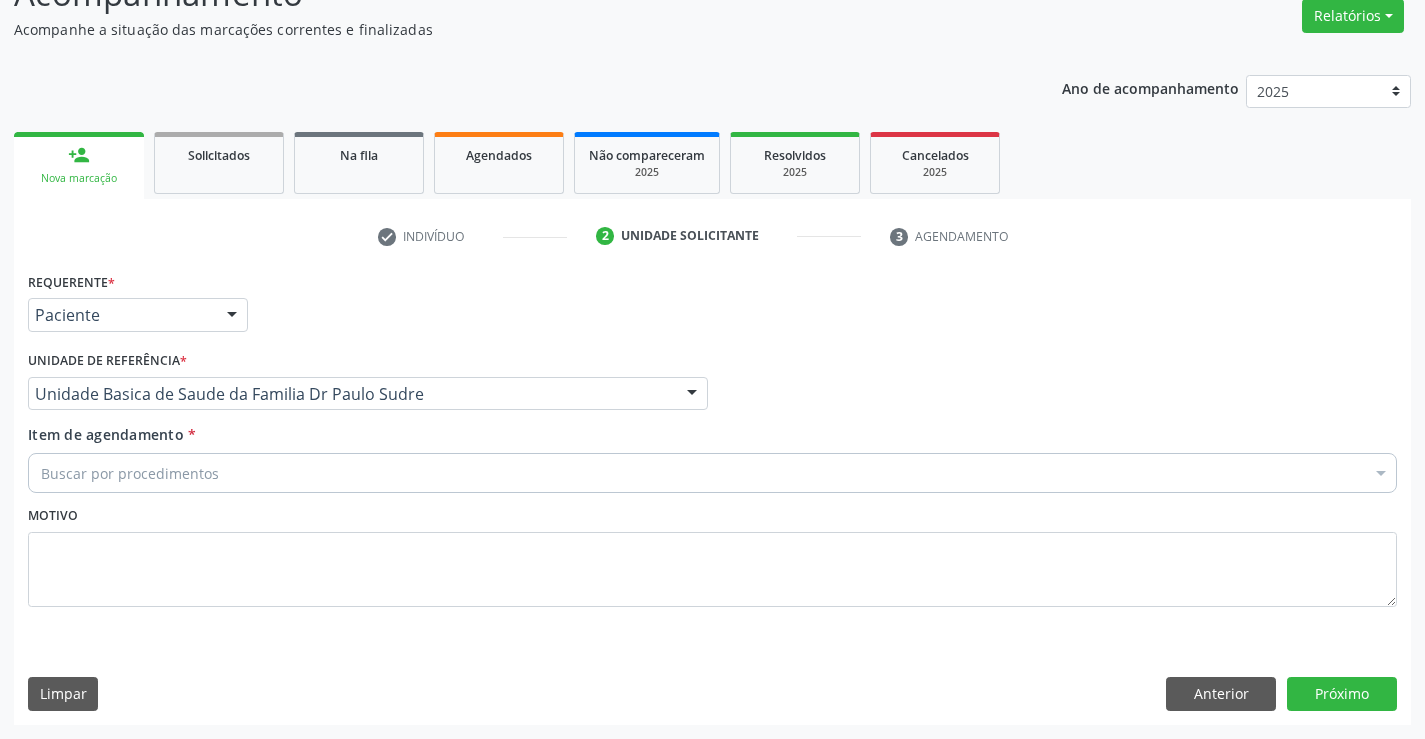 click on "Buscar por procedimentos" at bounding box center [712, 473] 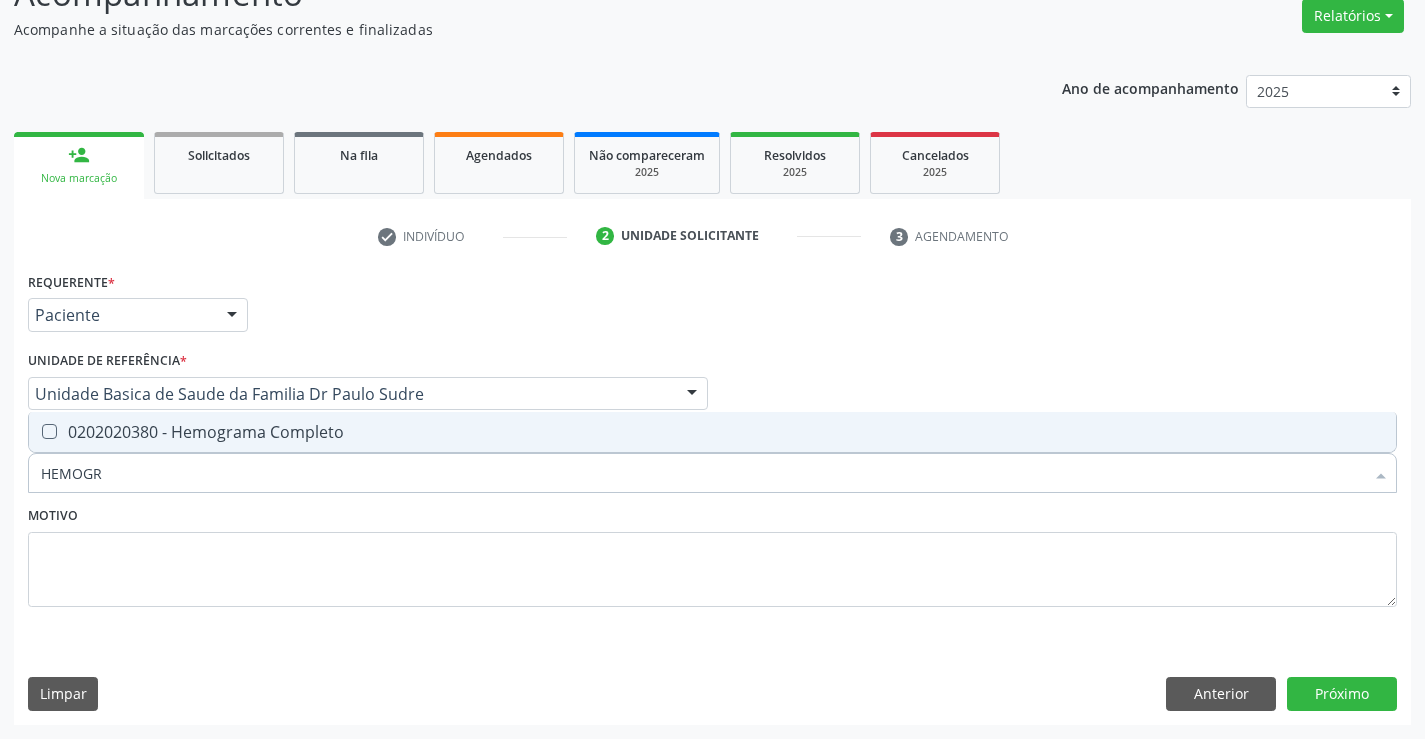 type on "HEMOGRA" 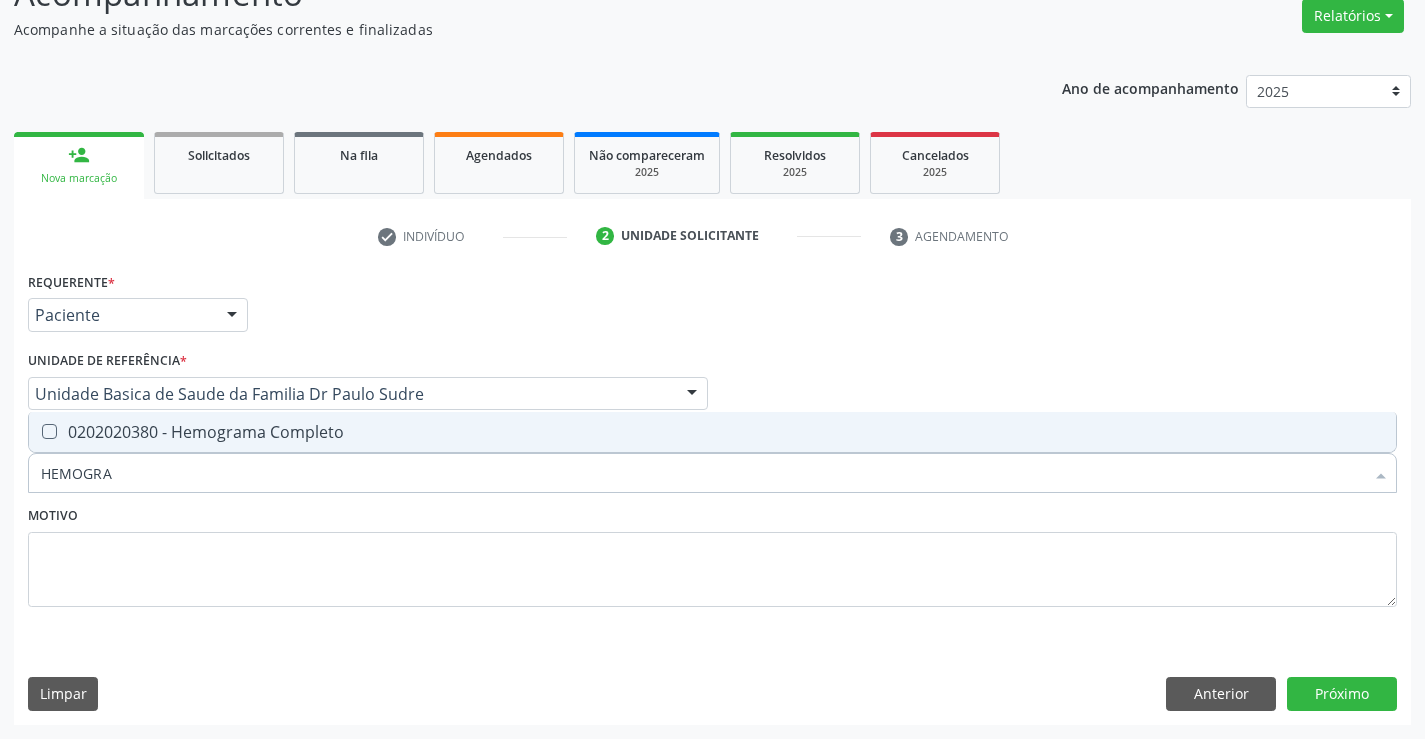 click on "0202020380 - Hemograma Completo" at bounding box center [712, 432] 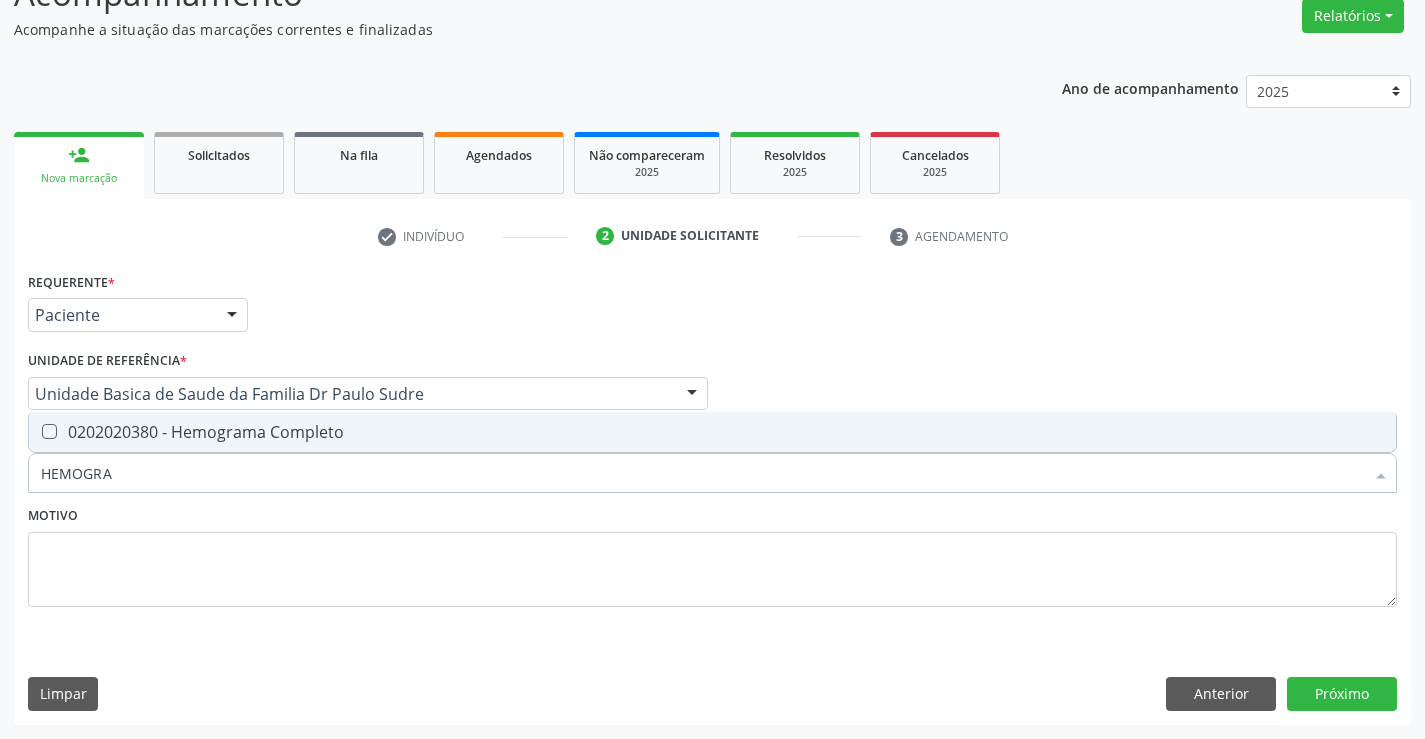checkbox on "true" 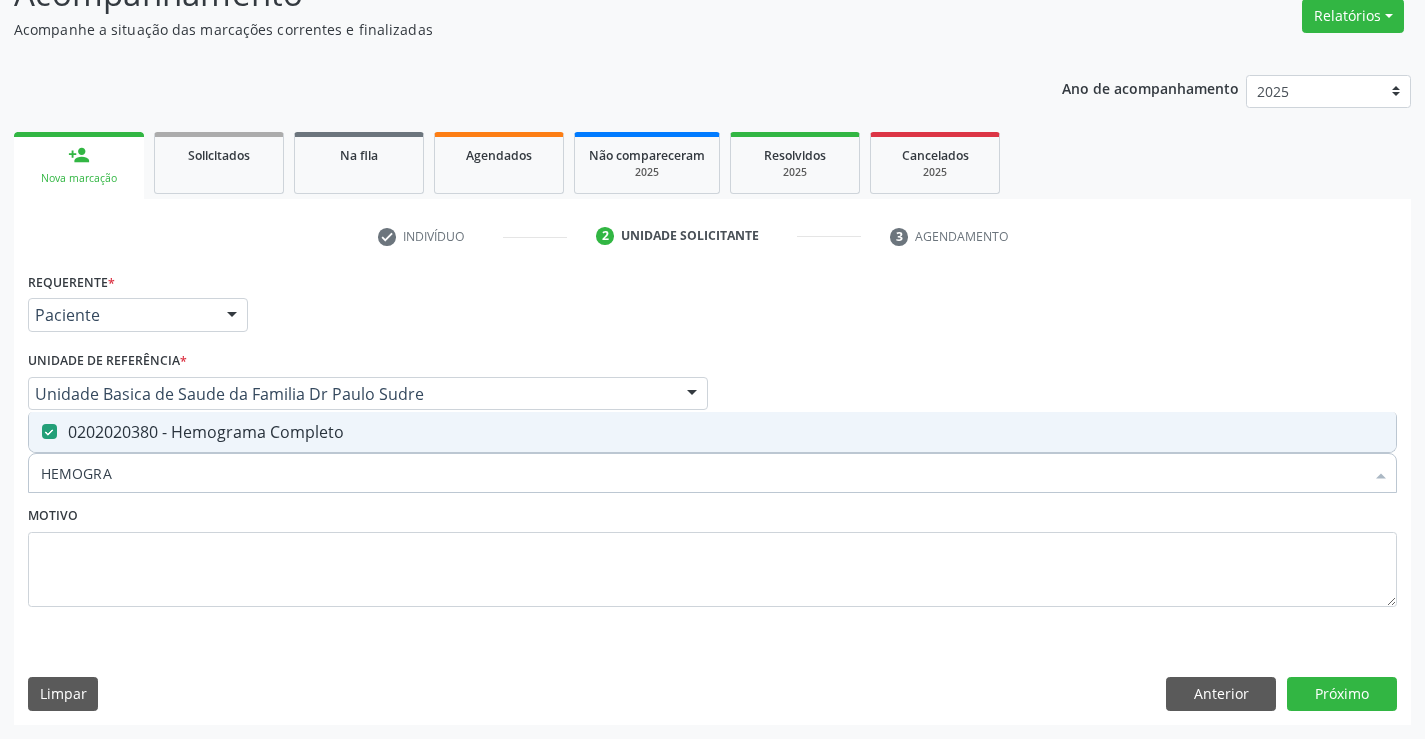 type on "HEMOGRA" 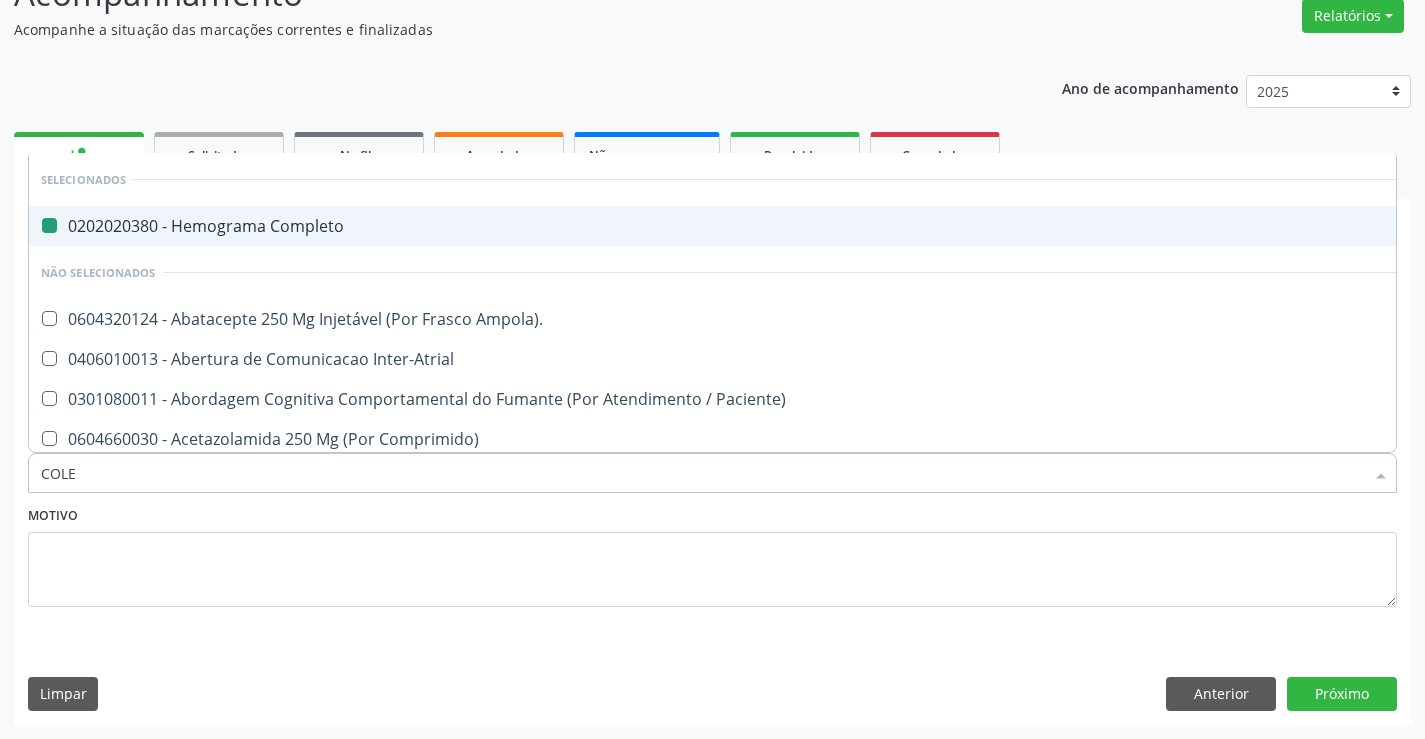 type on "COLES" 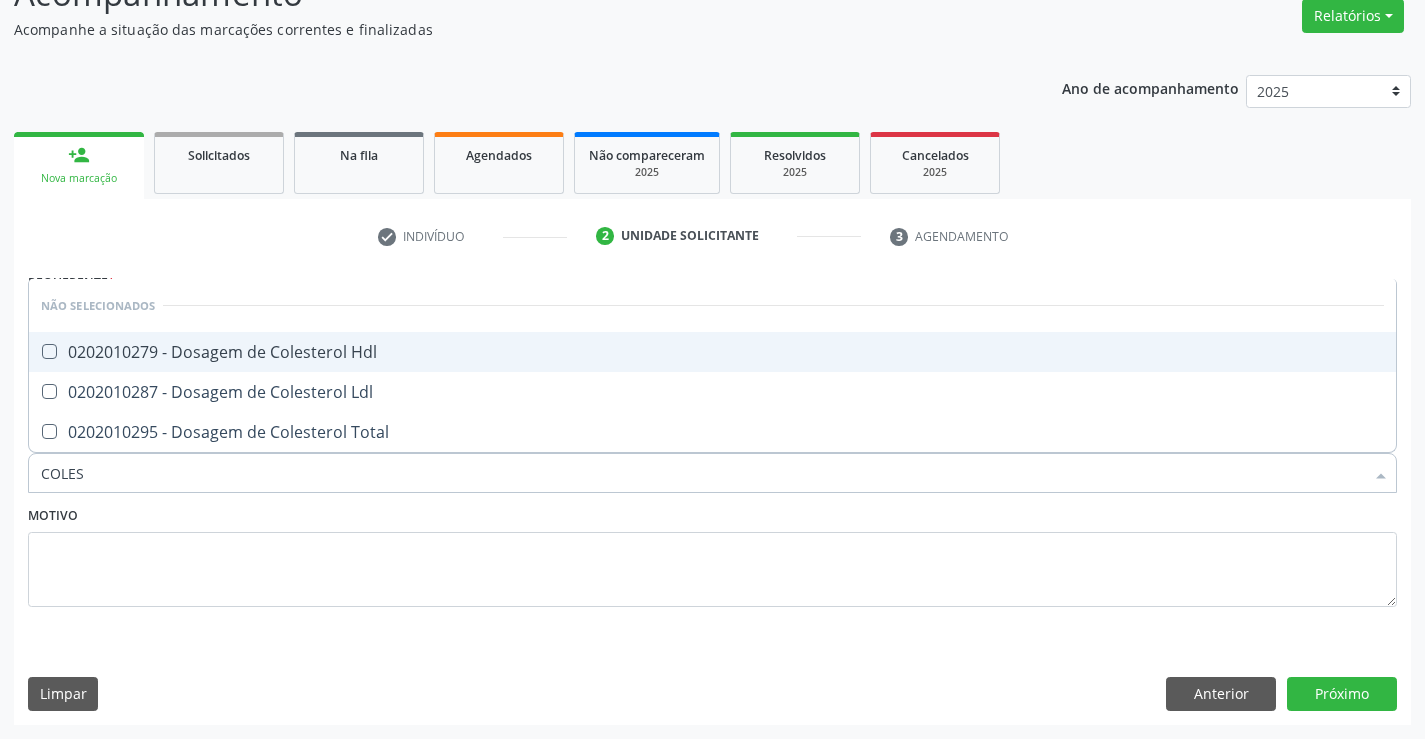 type on "COLEST" 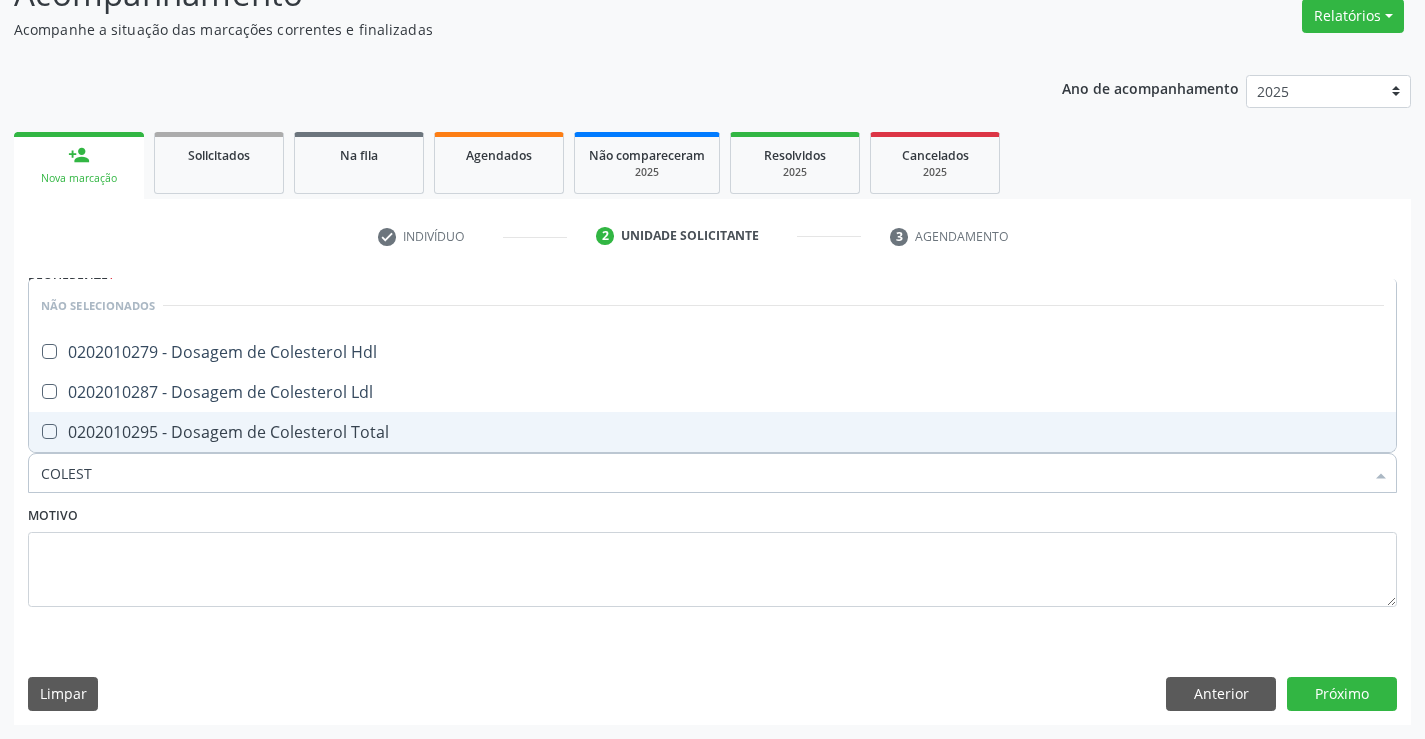 click on "0202010295 - Dosagem de Colesterol Total" at bounding box center [712, 432] 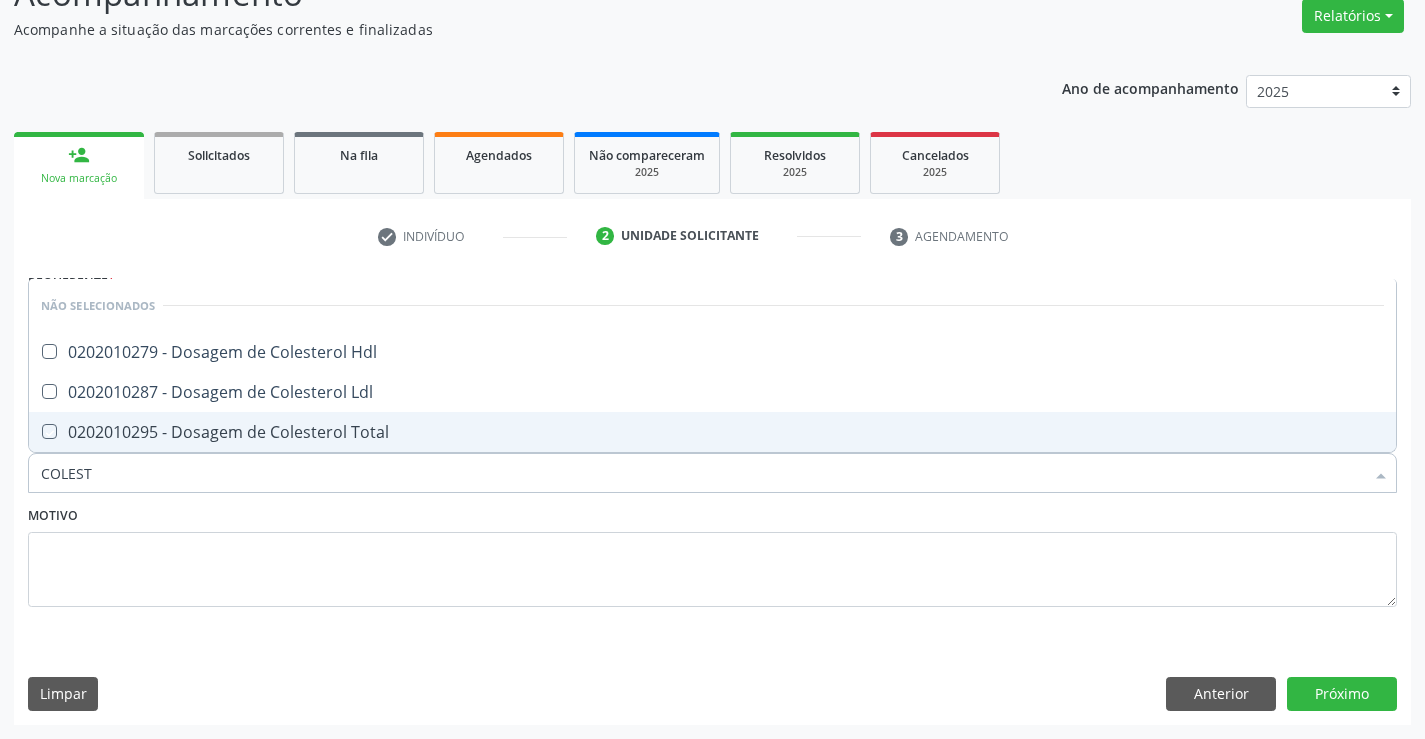 checkbox on "true" 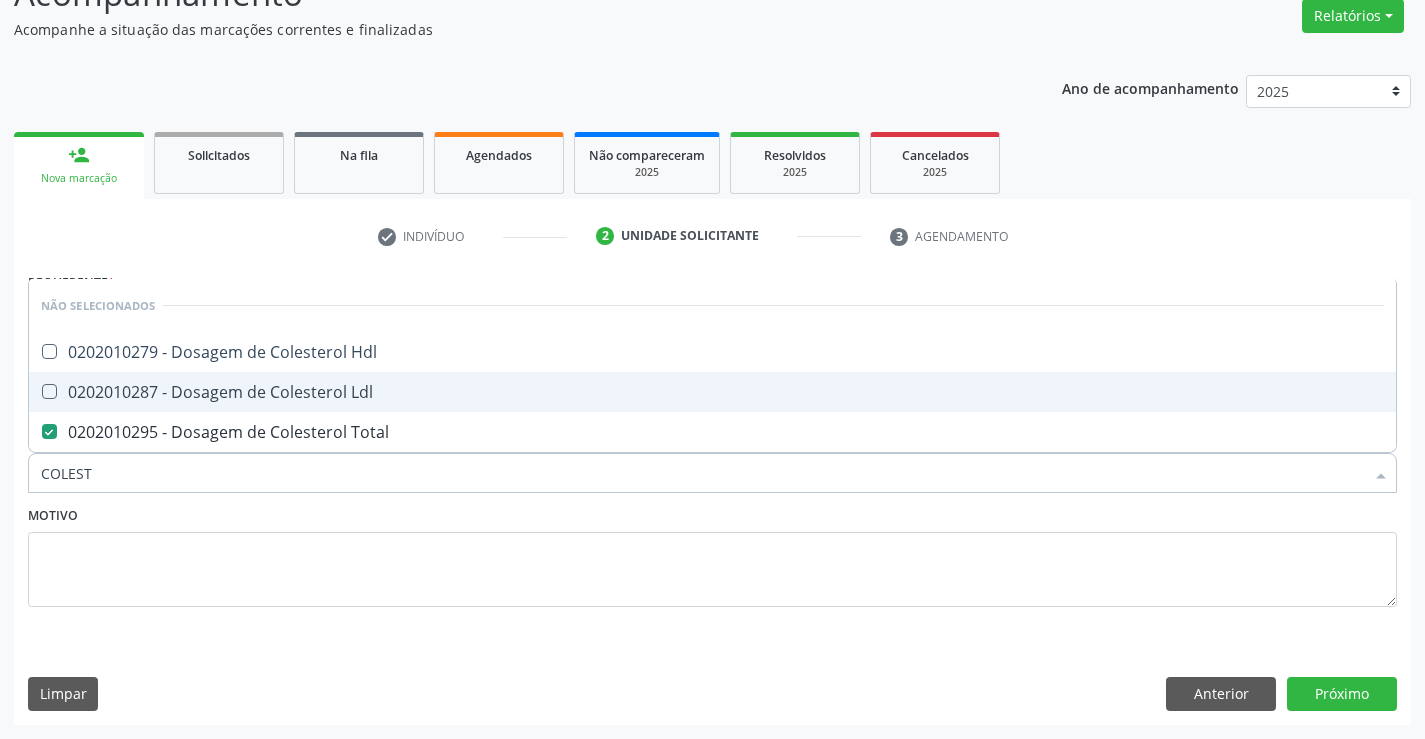 click on "0202010287 - Dosagem de Colesterol Ldl" at bounding box center [712, 392] 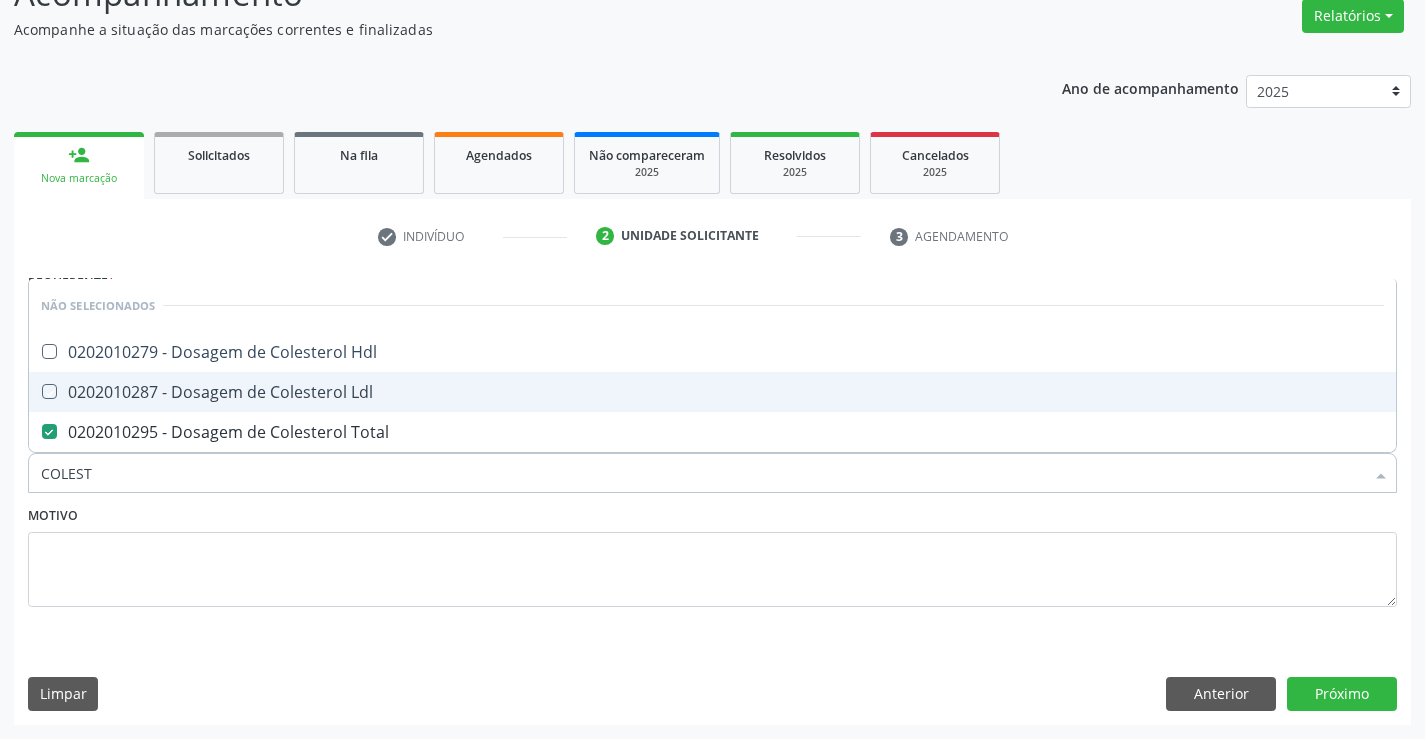 checkbox on "true" 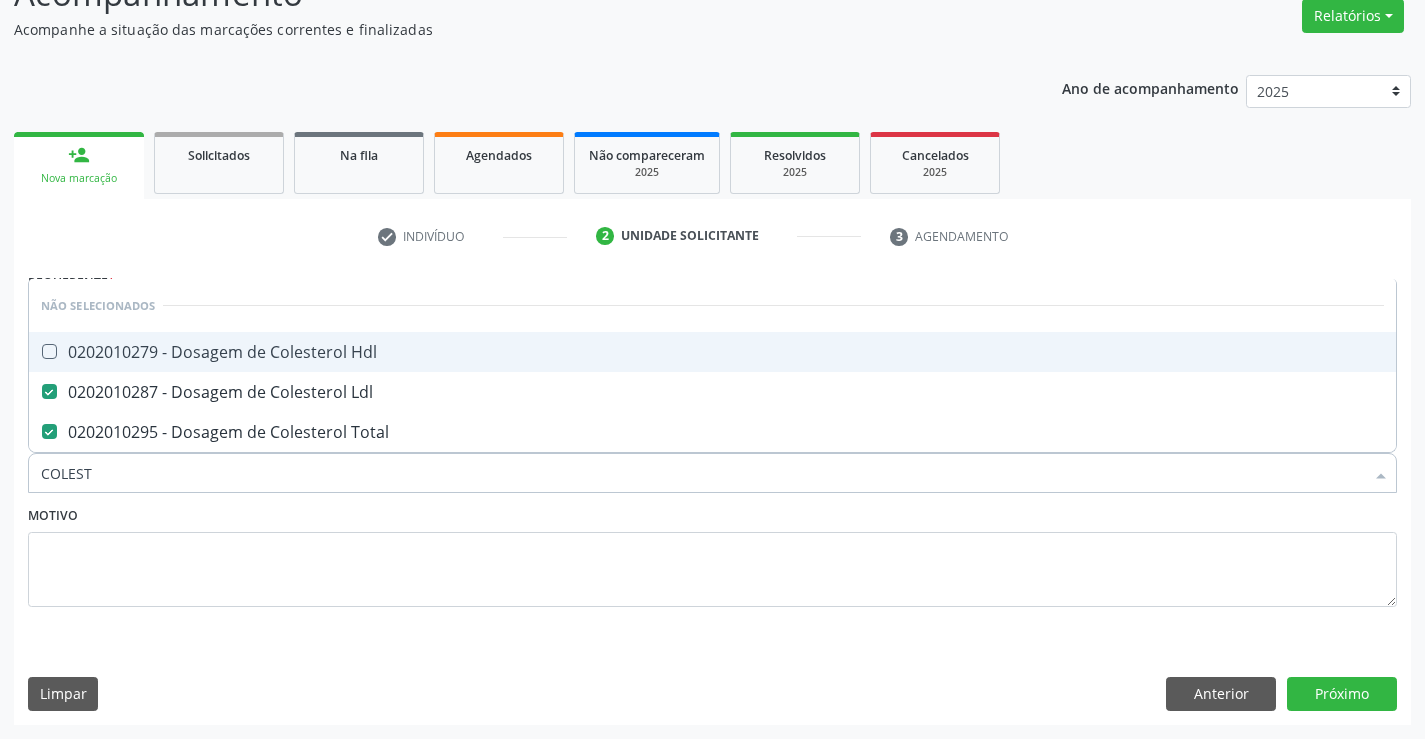 click on "0202010279 - Dosagem de Colesterol Hdl" at bounding box center [712, 352] 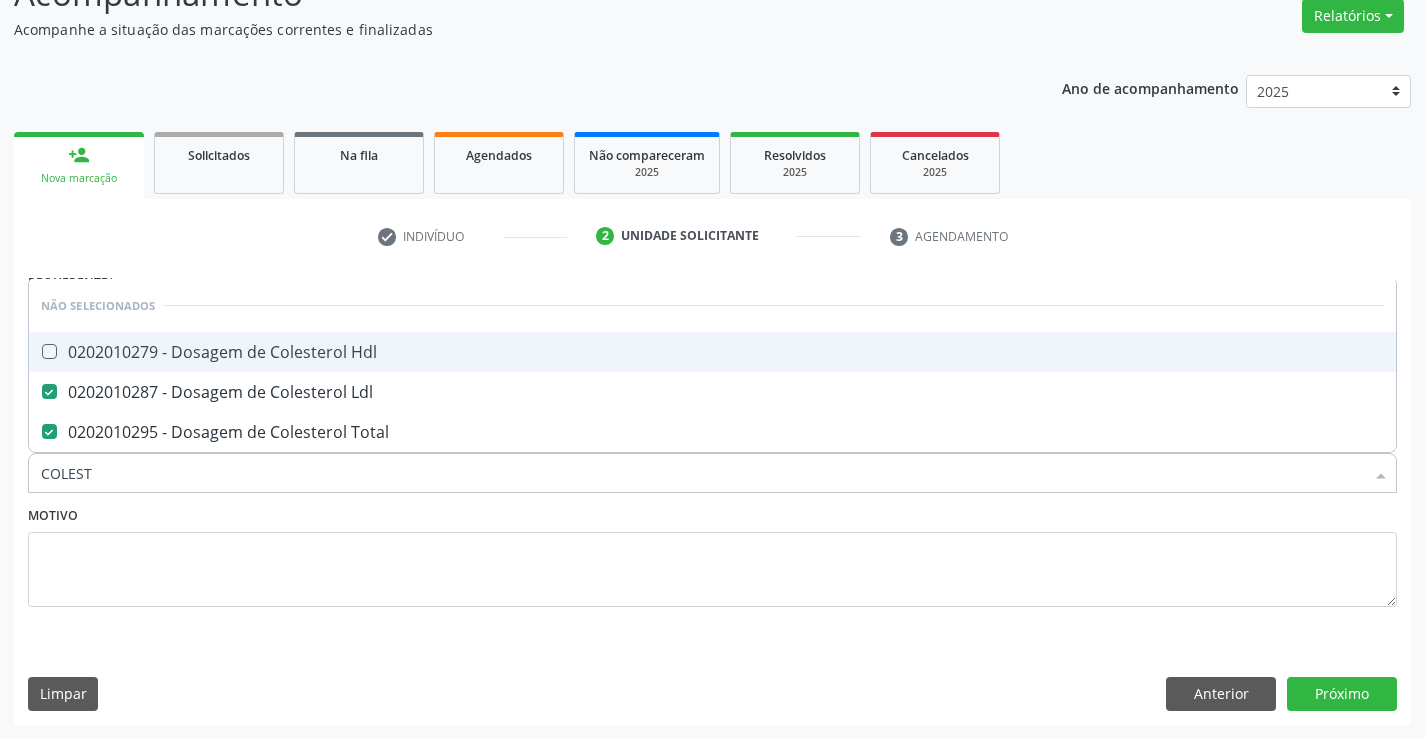checkbox on "true" 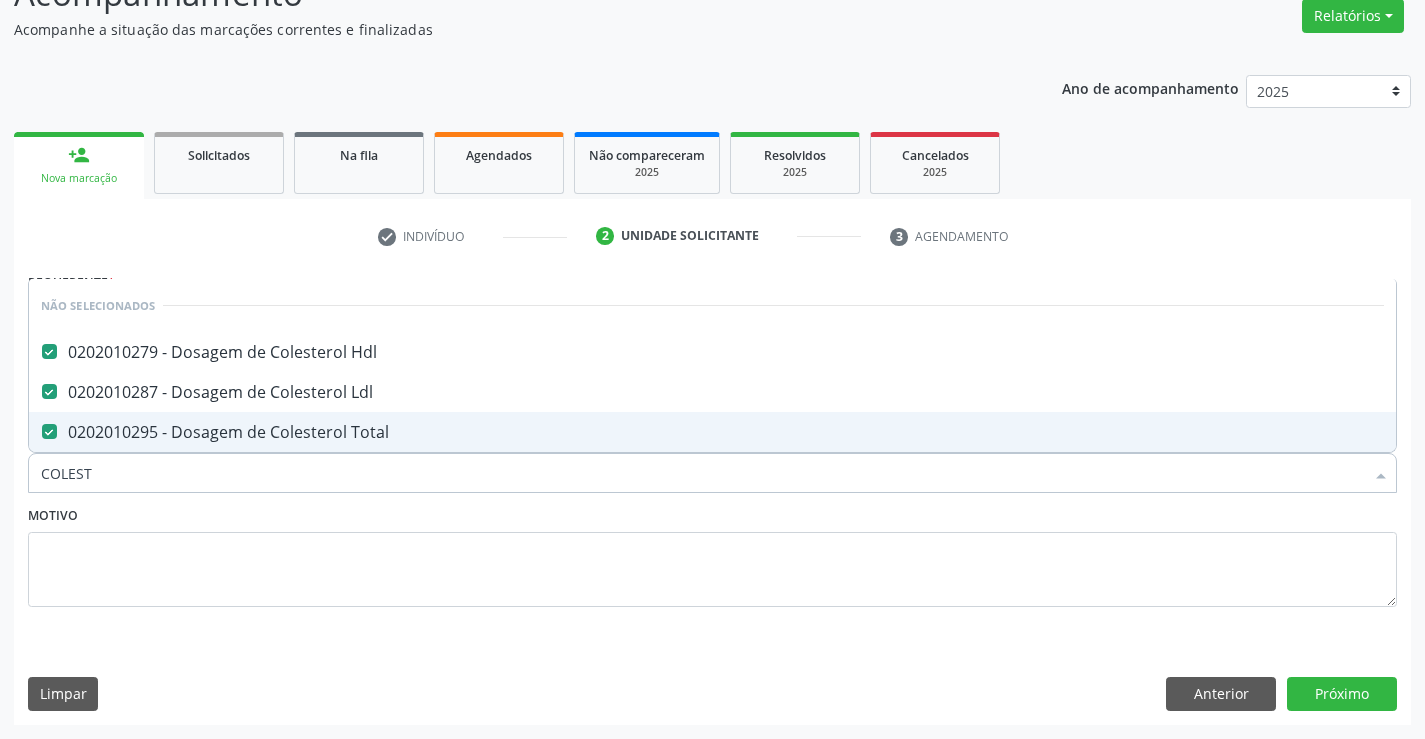 type on "COLEST" 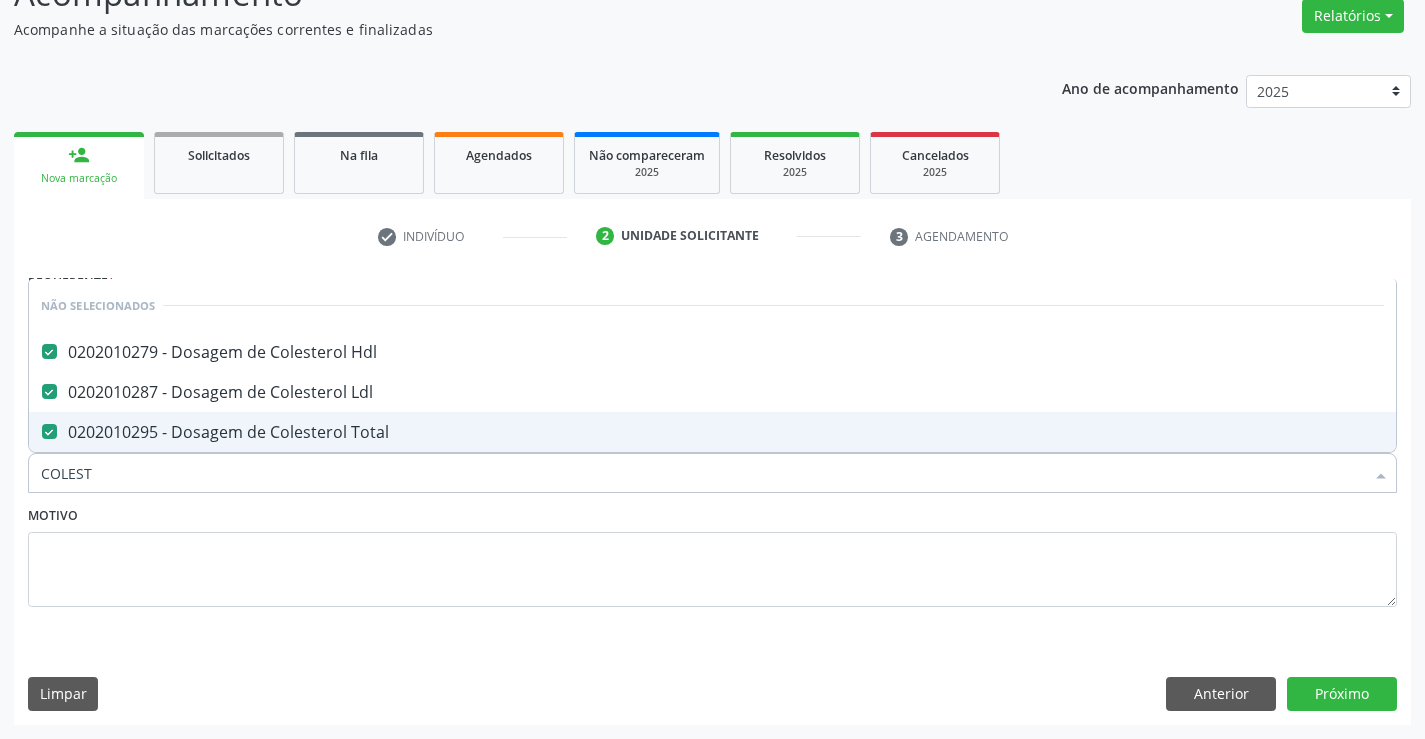 click on "Motivo" at bounding box center (712, 554) 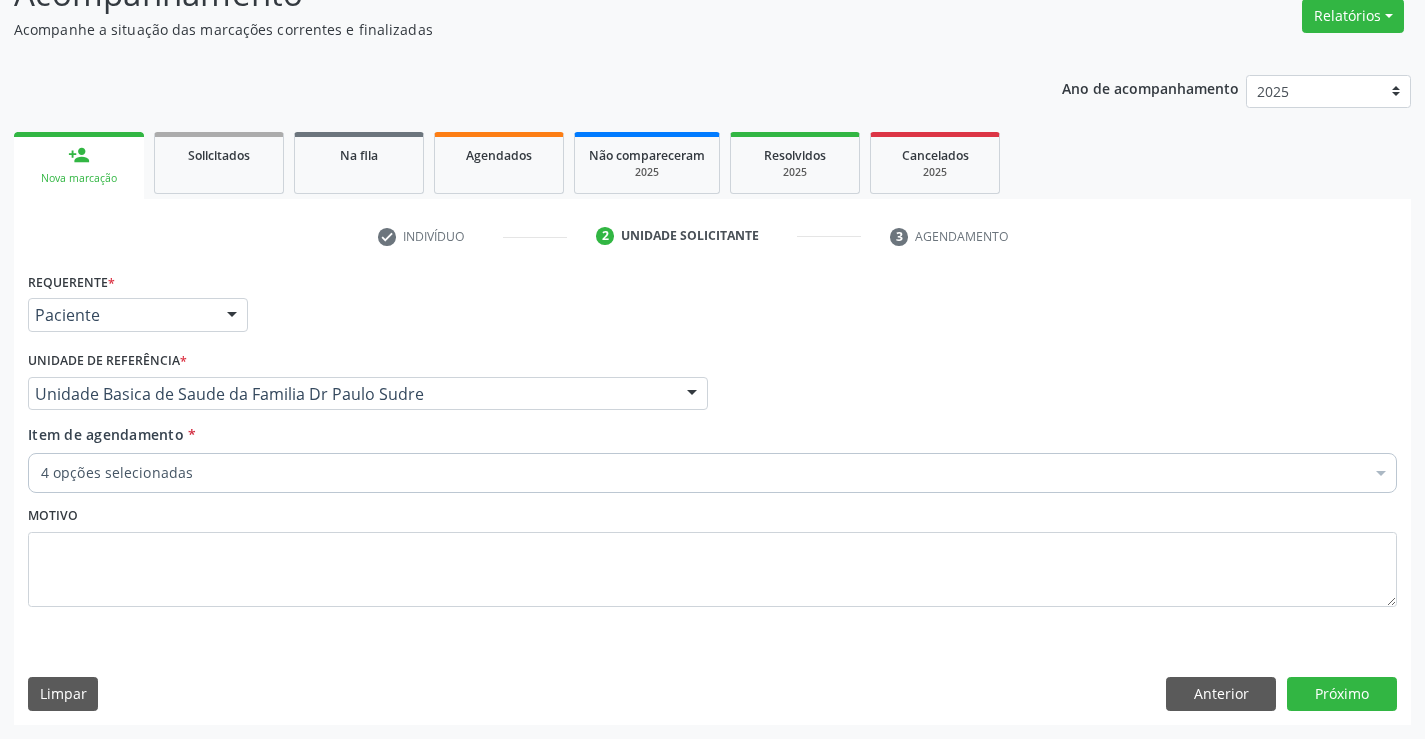 click on "4 opções selecionadas" at bounding box center (712, 473) 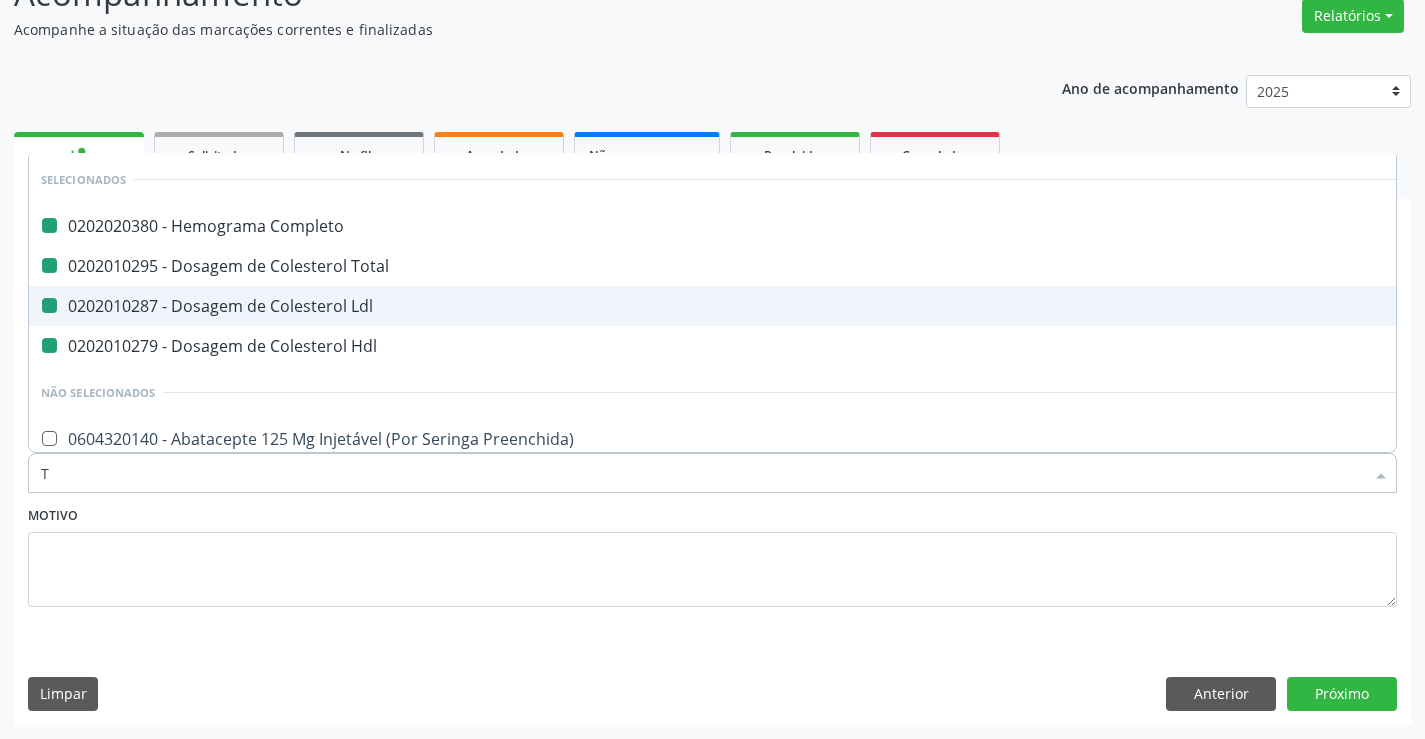 type on "TR" 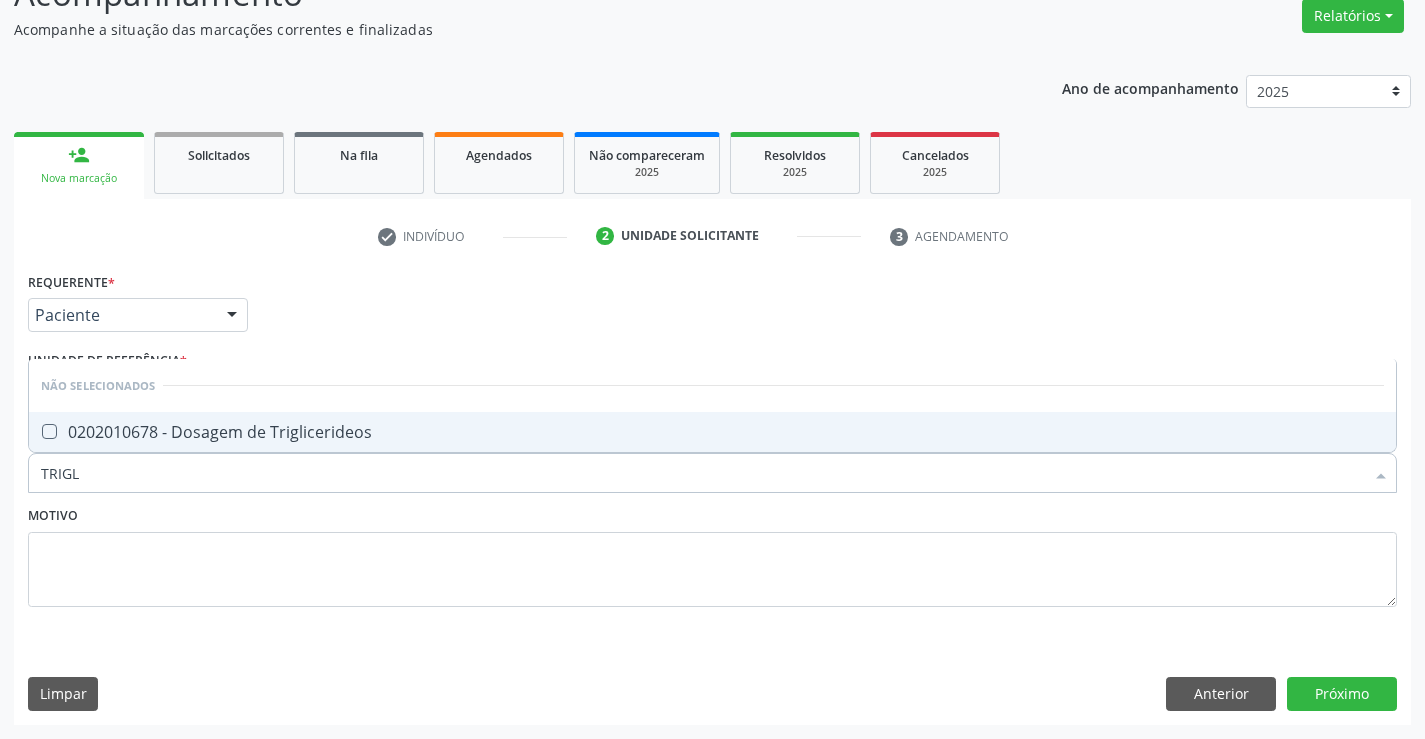 type on "TRIGLI" 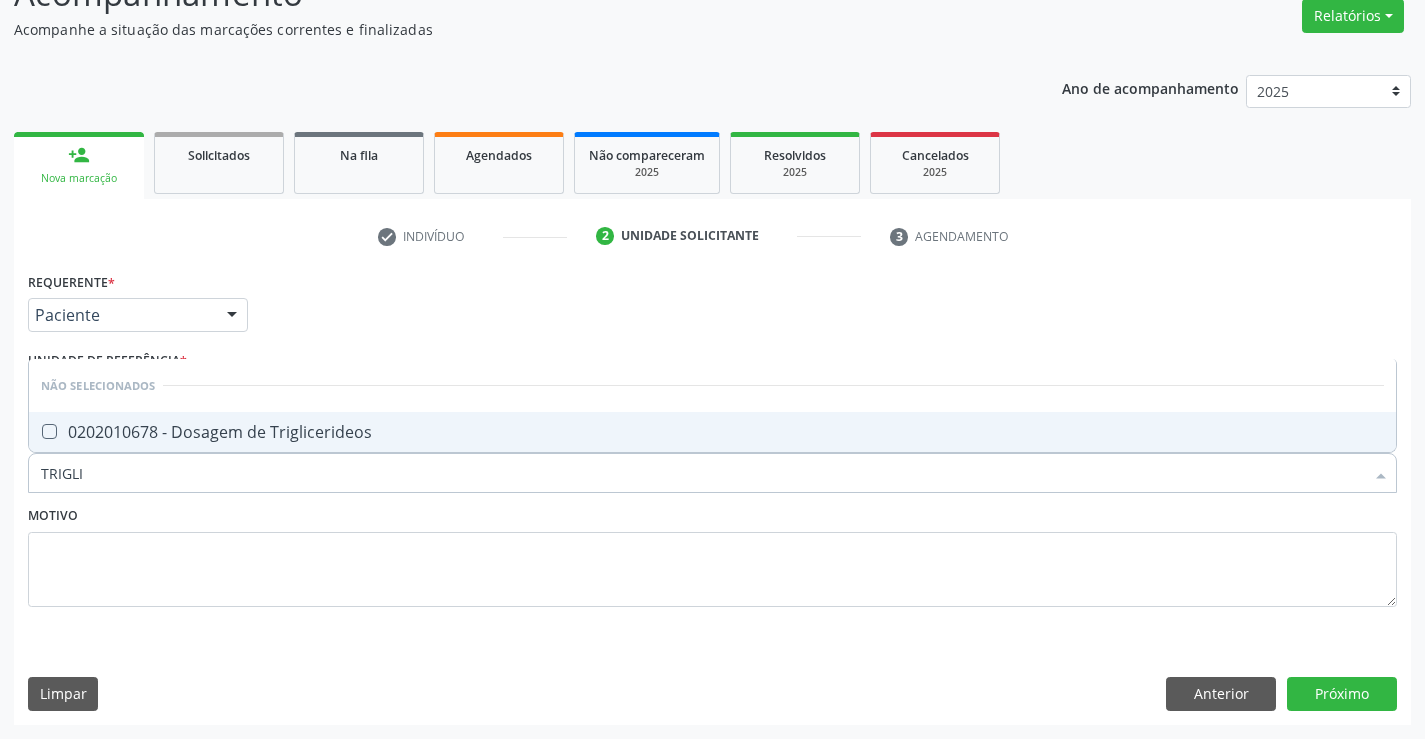 click on "0202010678 - Dosagem de Triglicerideos" at bounding box center [712, 432] 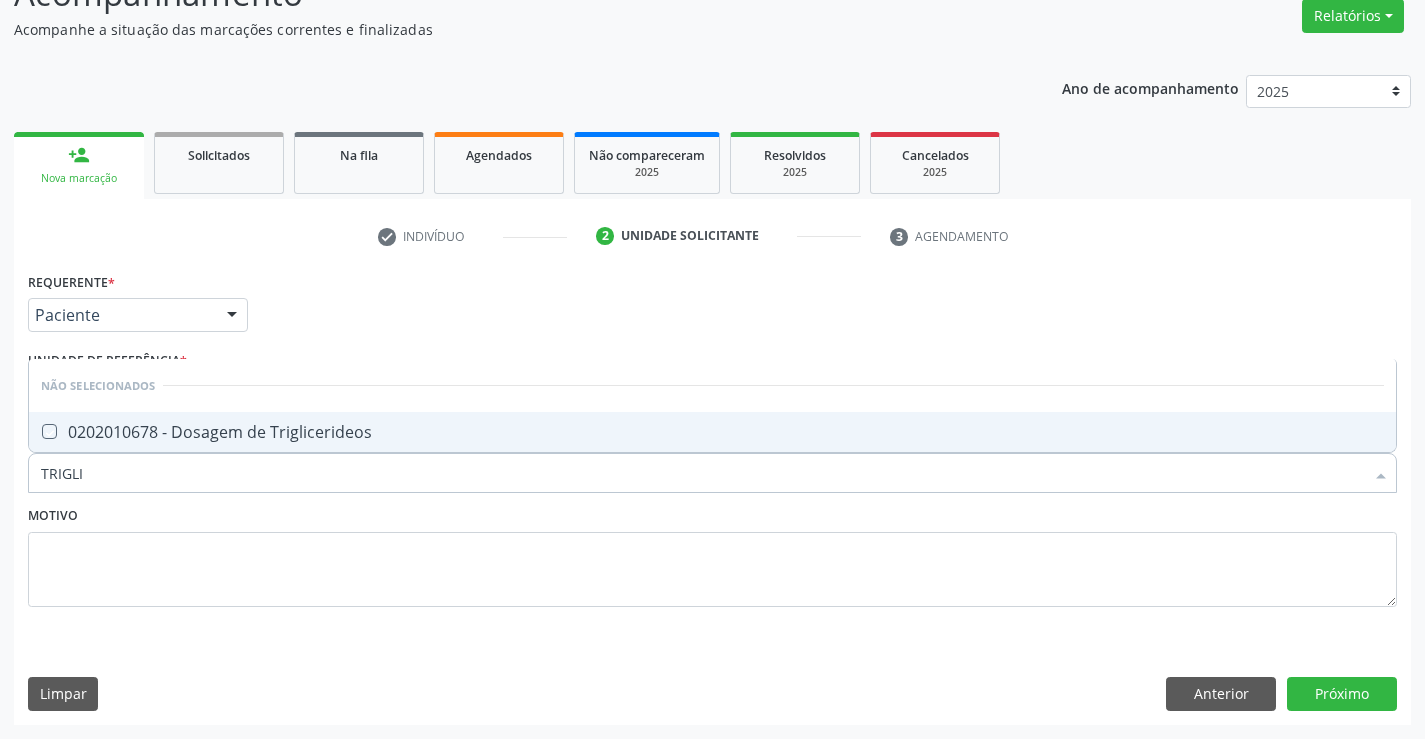 checkbox on "true" 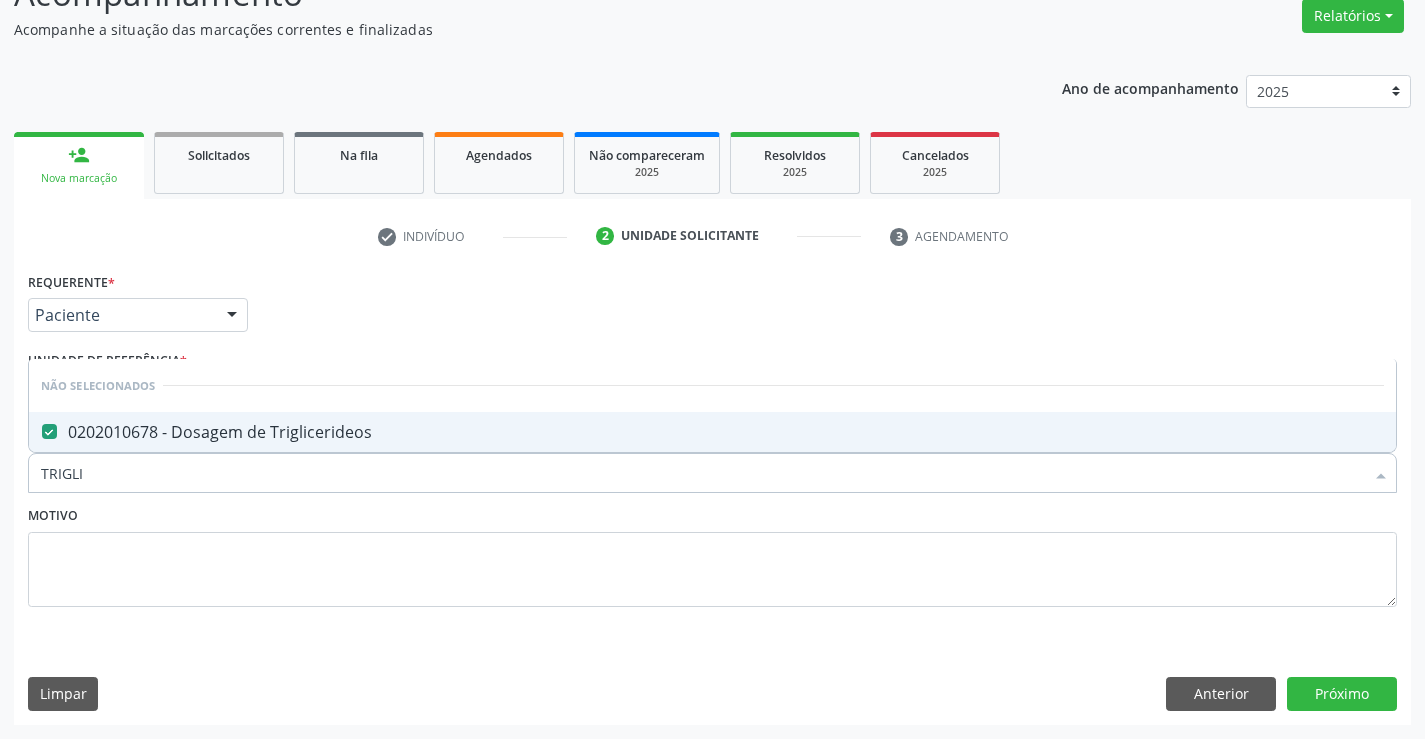 click on "Motivo" at bounding box center [712, 554] 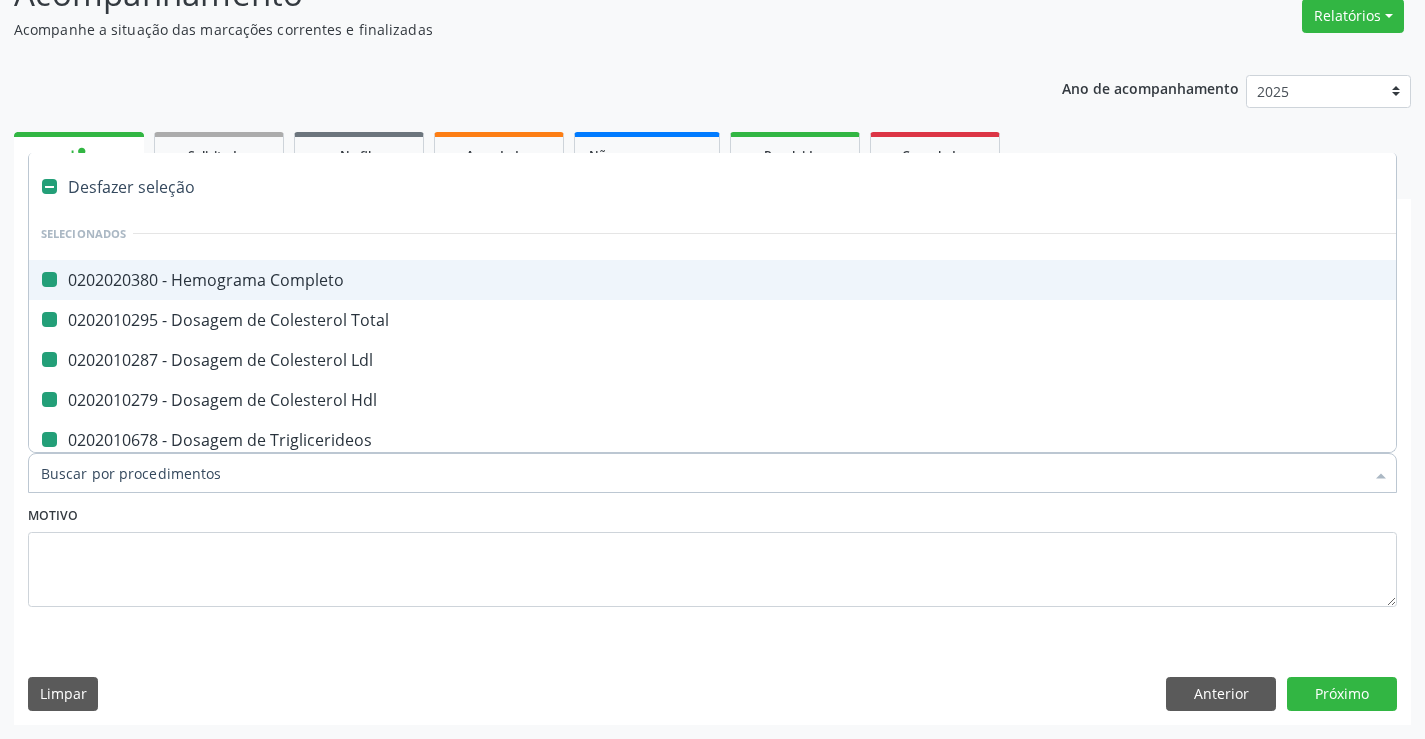 type on "U" 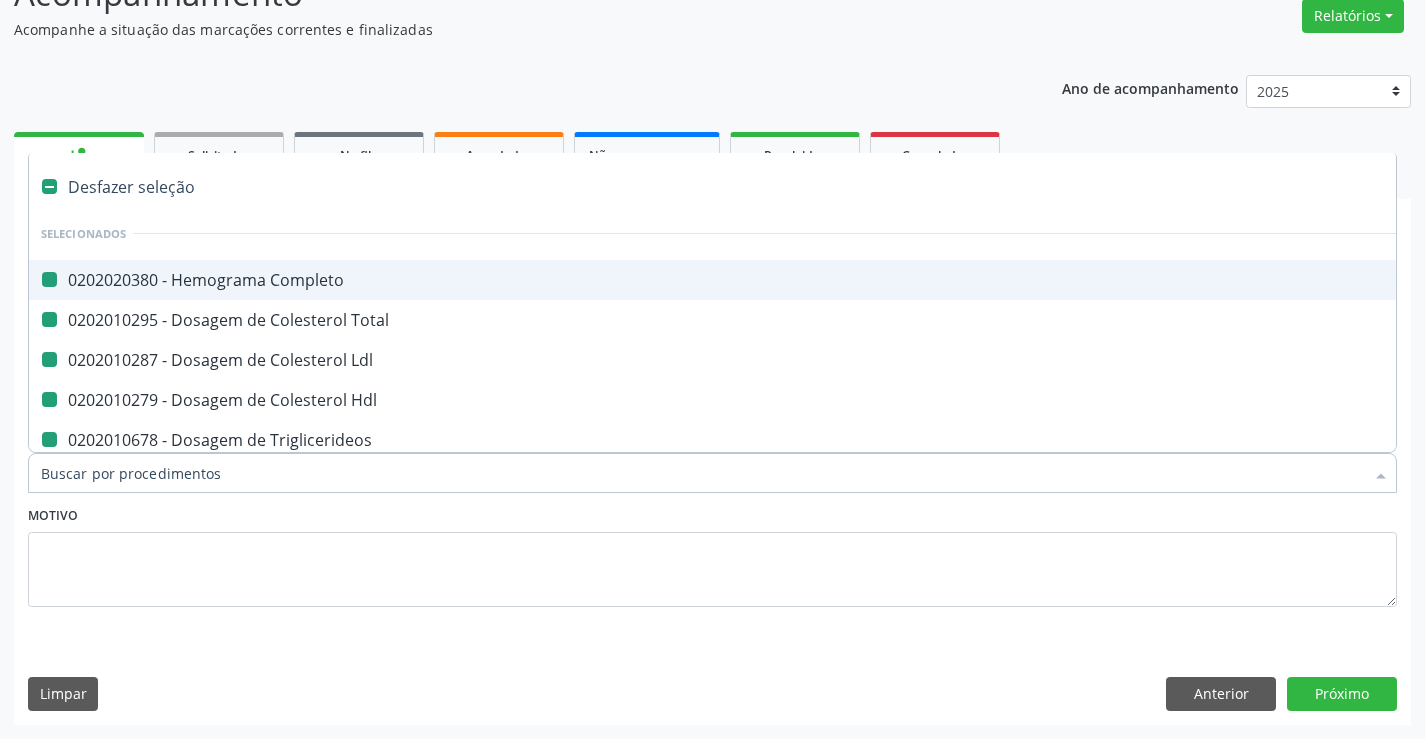 checkbox on "false" 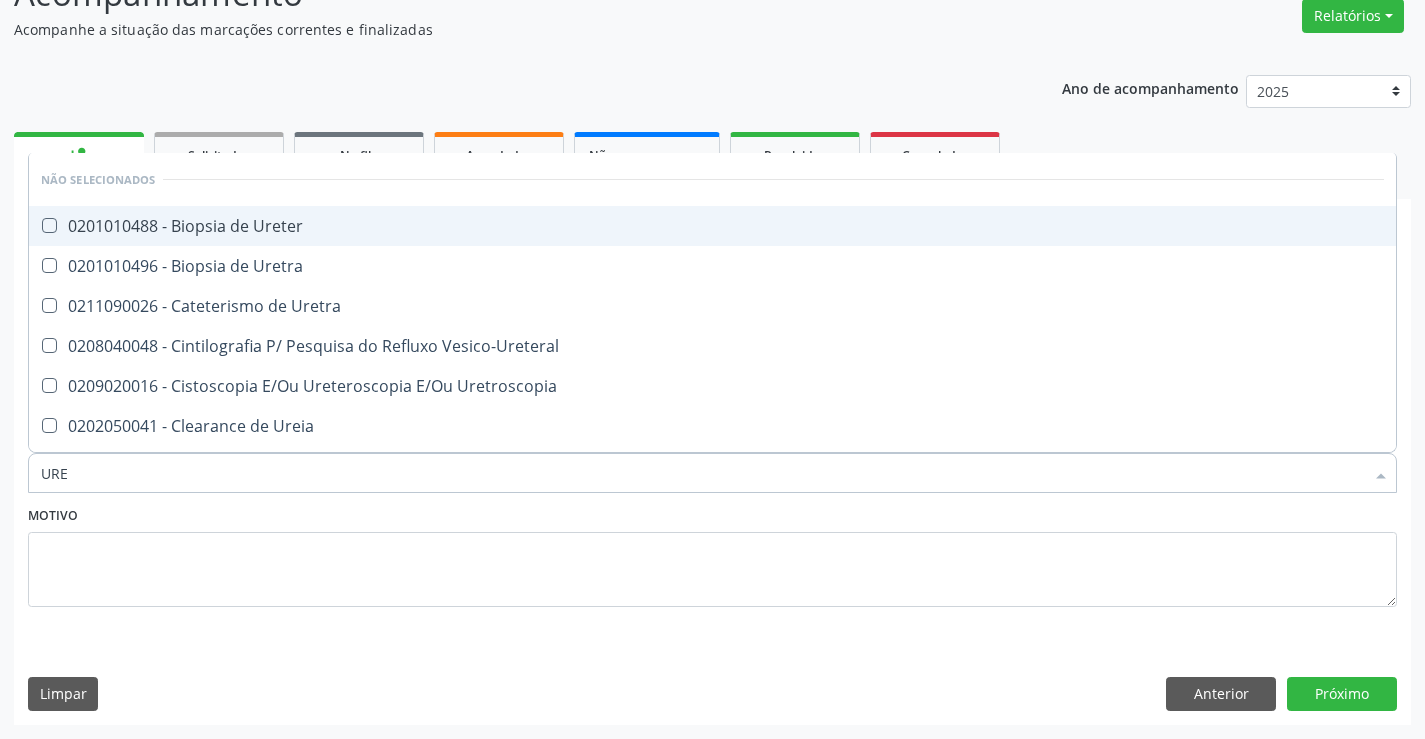 type on "UREI" 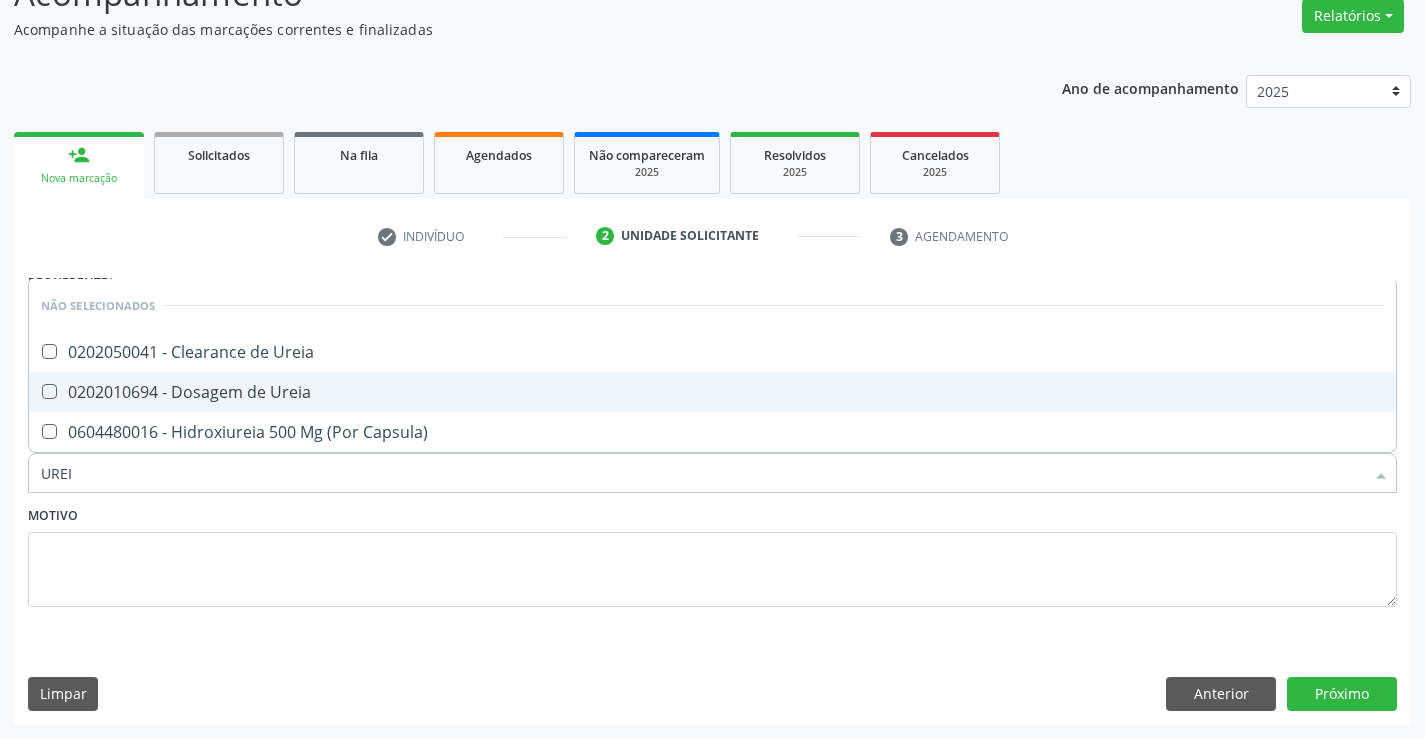 click on "0202010694 - Dosagem de Ureia" at bounding box center (712, 392) 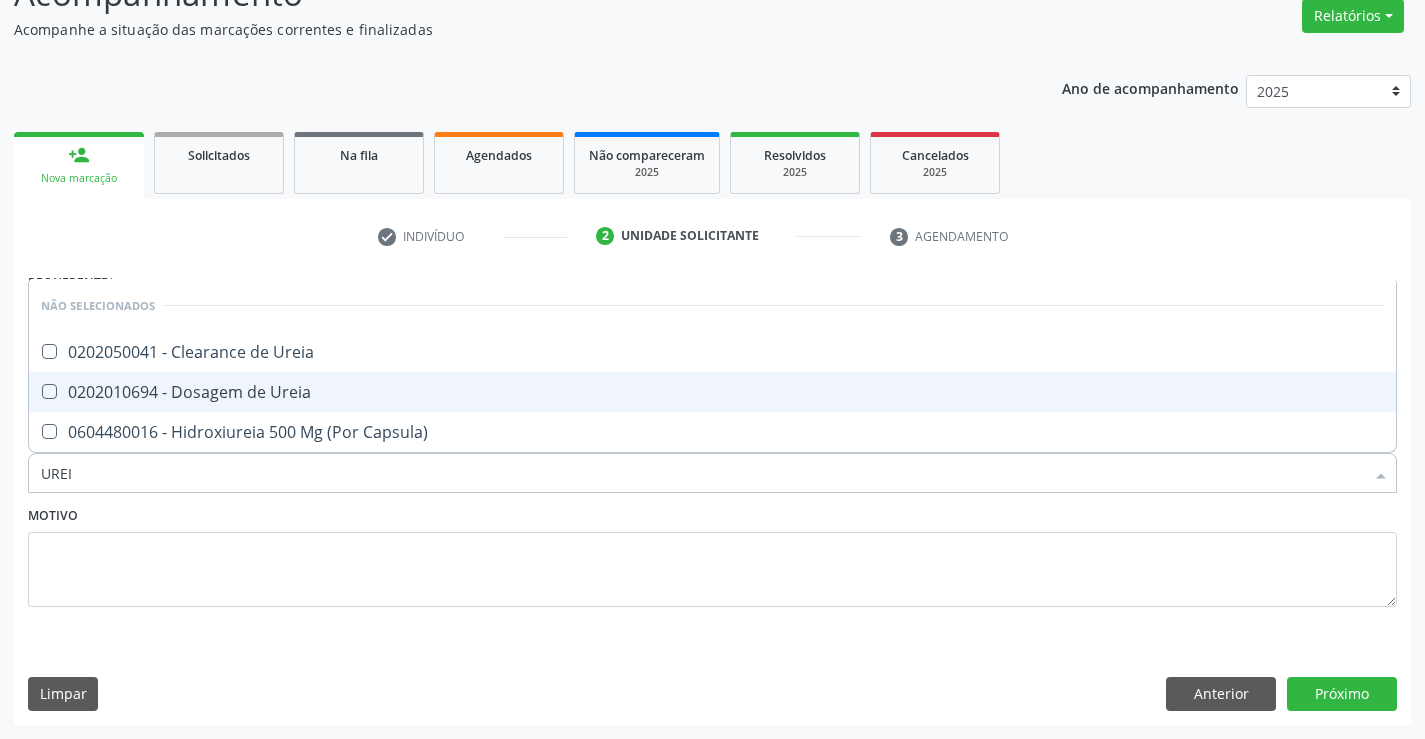 checkbox on "true" 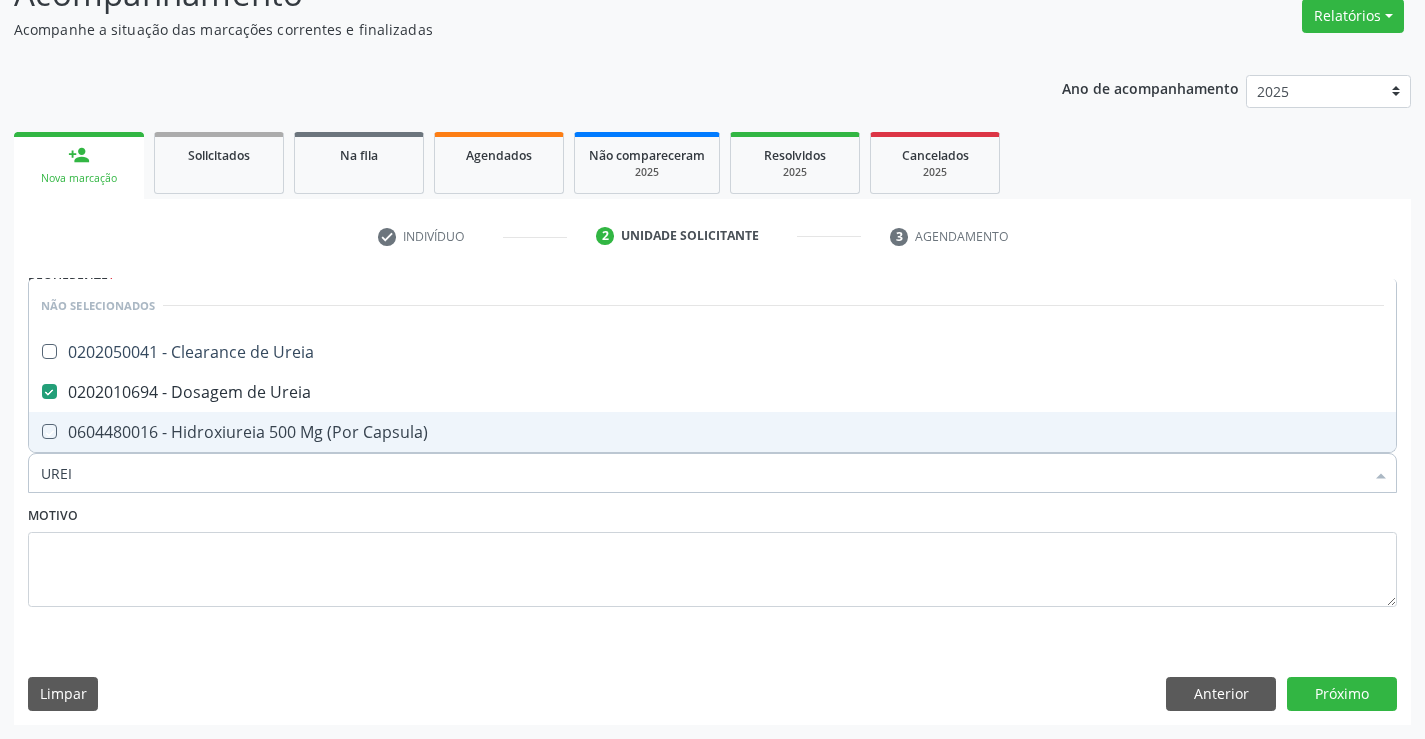 click on "Motivo" at bounding box center (712, 554) 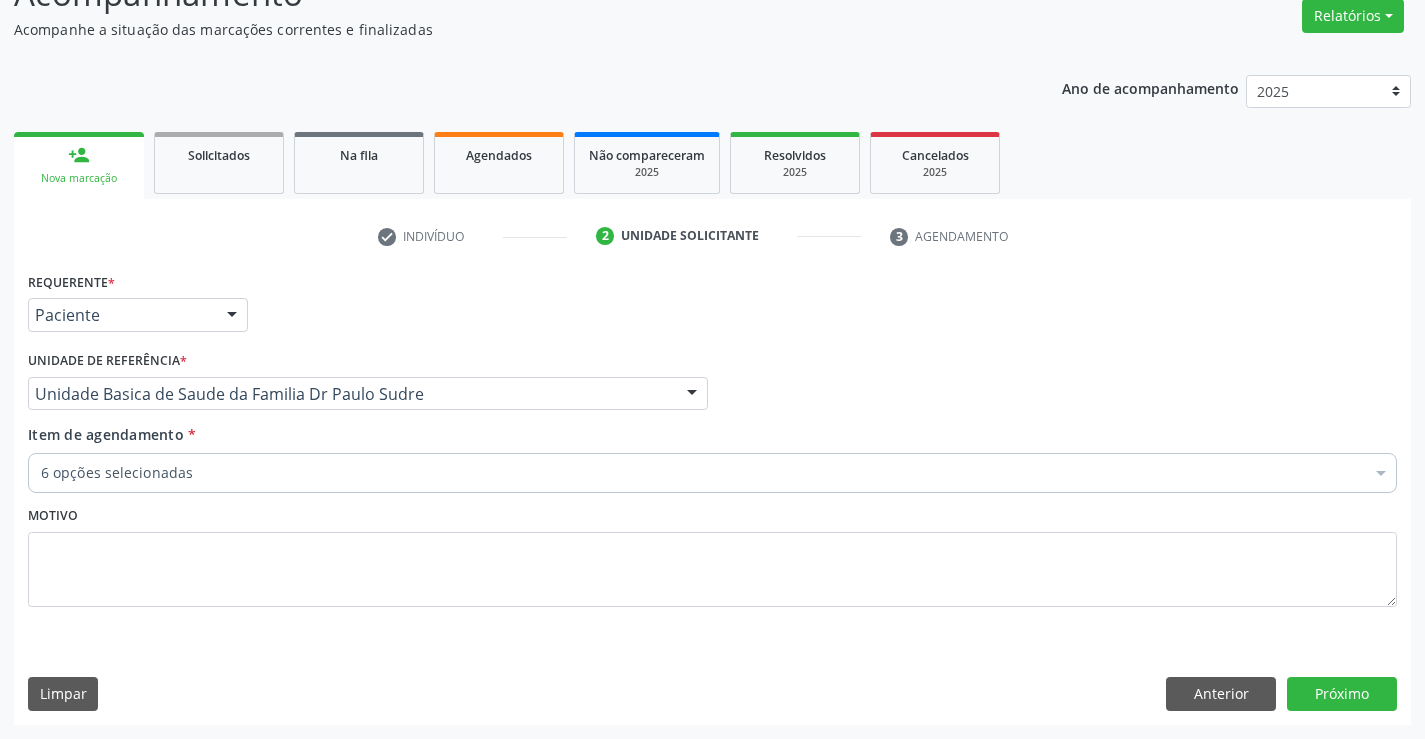 click on "6 opções selecionadas" at bounding box center (712, 473) 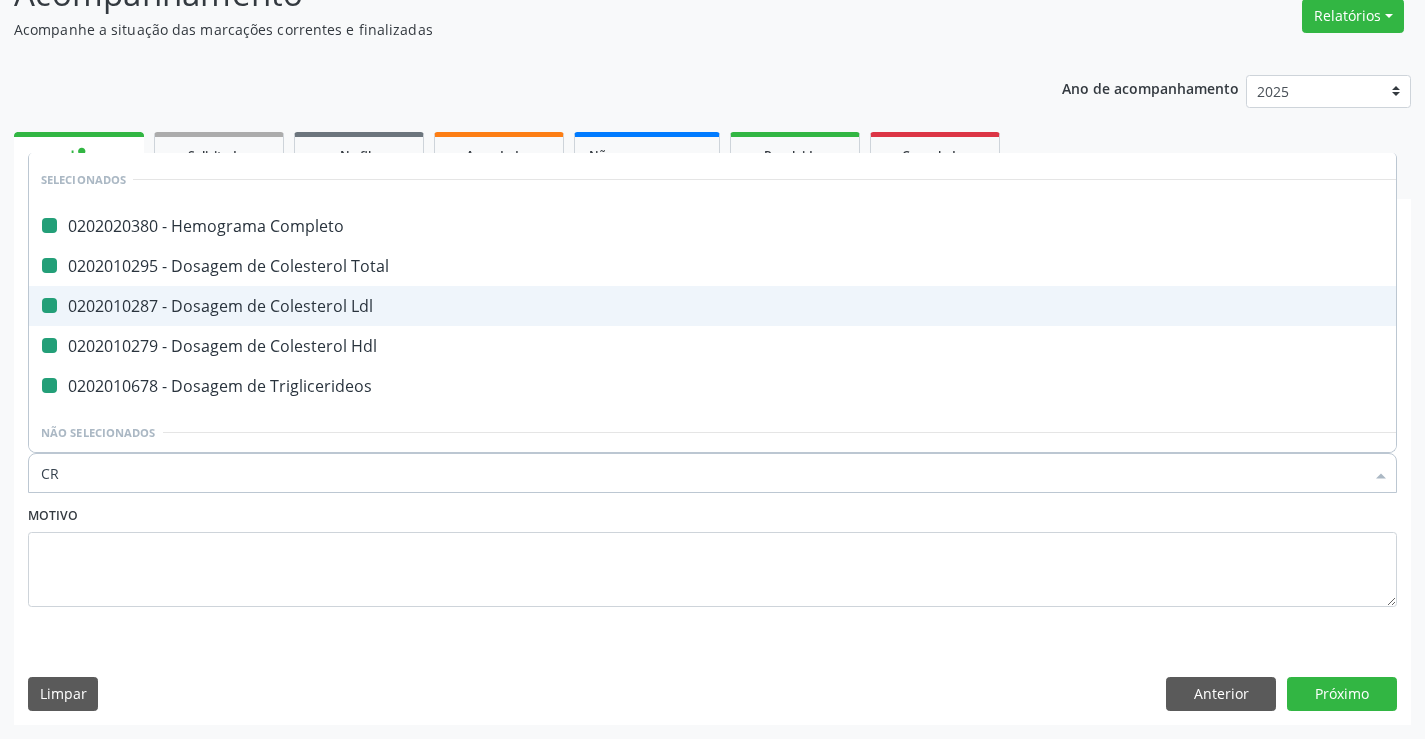 type on "CRE" 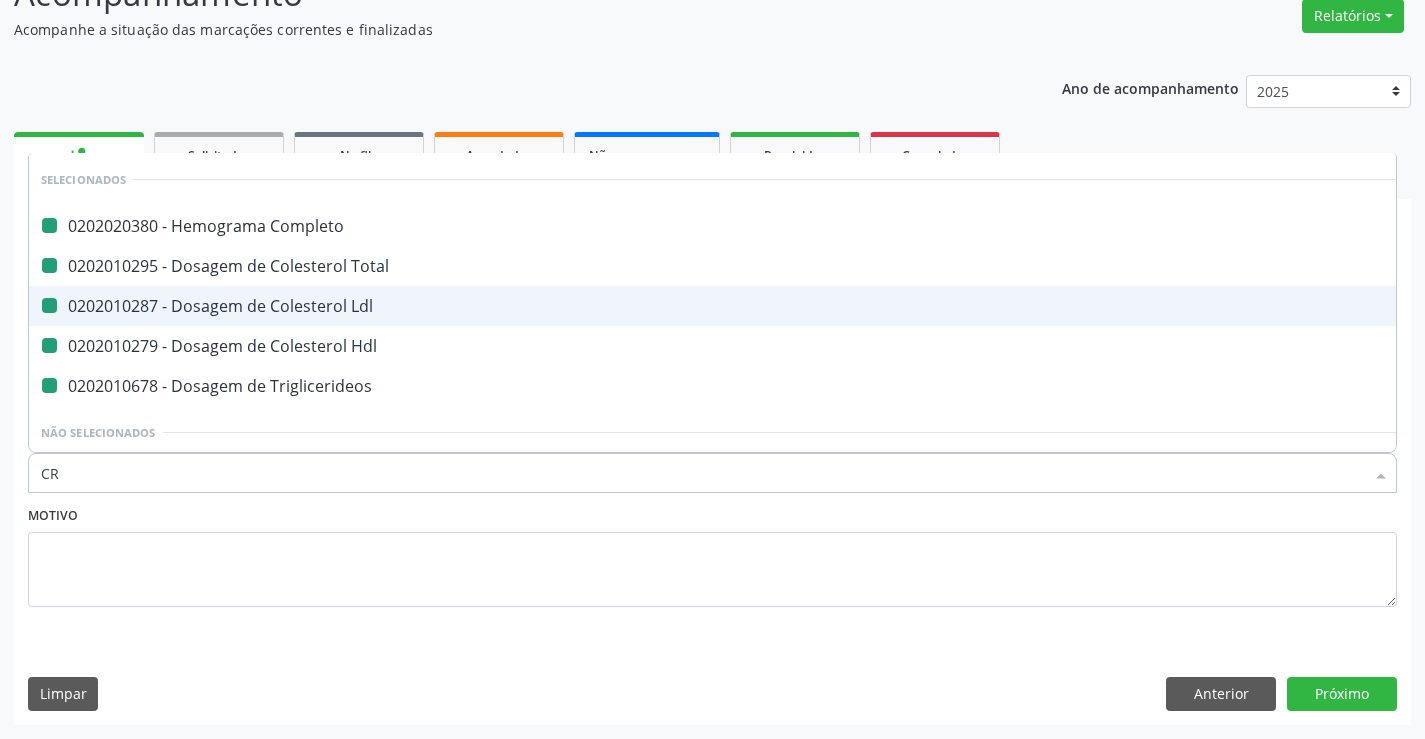 checkbox on "false" 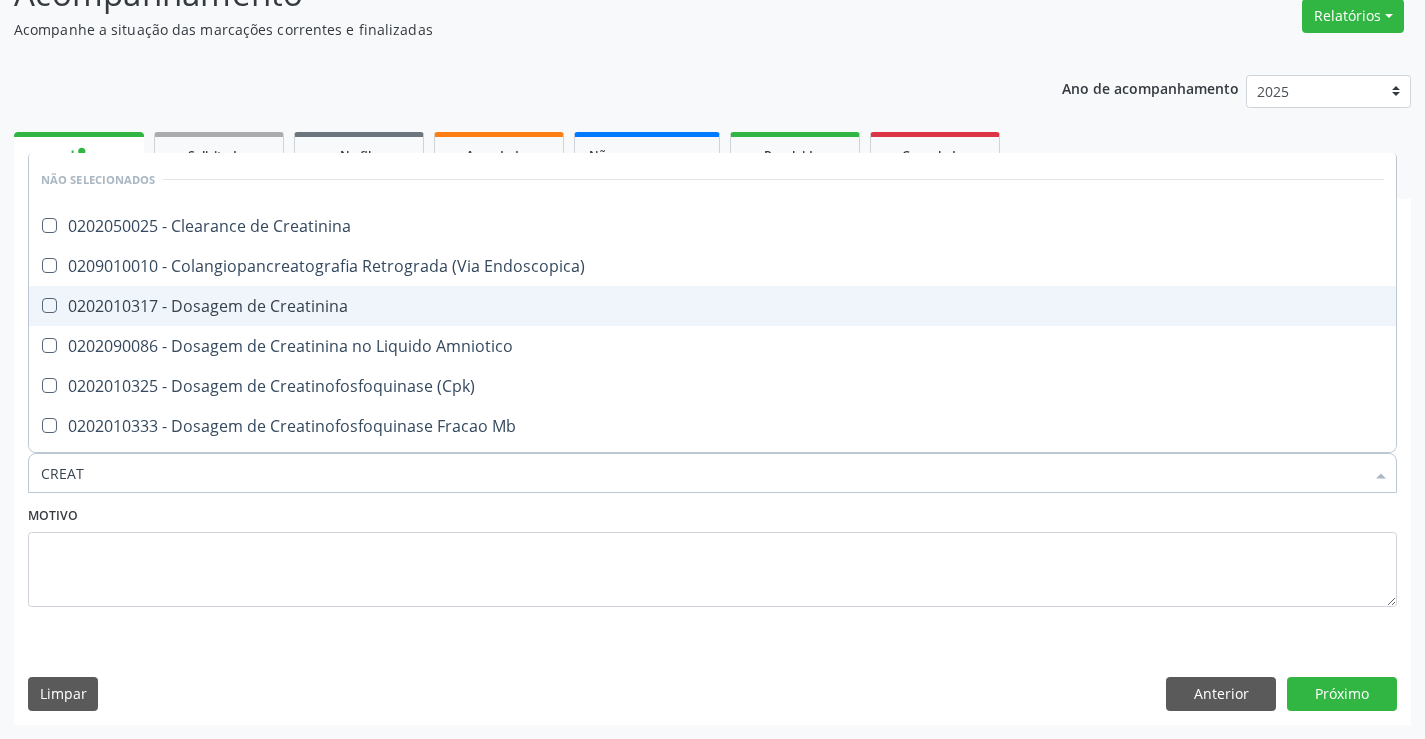 type on "CREATI" 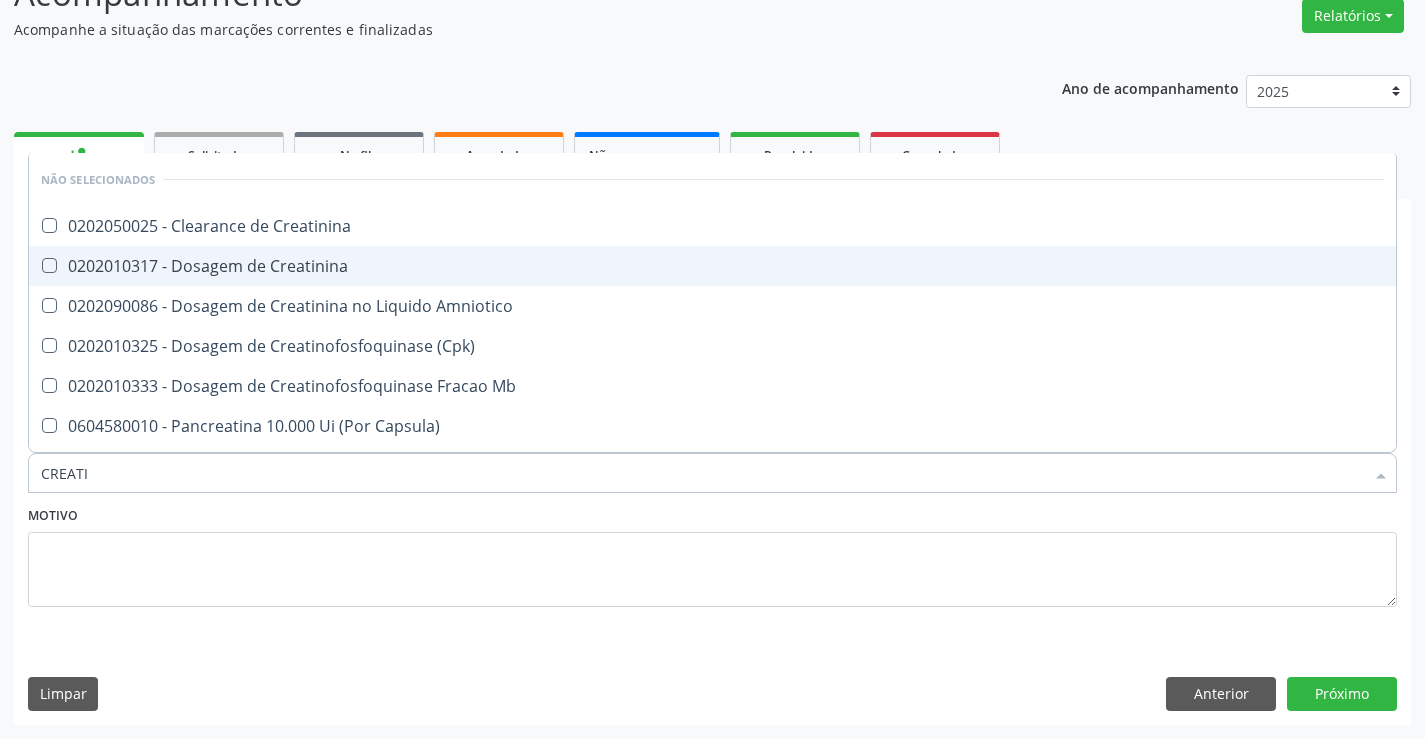 click on "0202010317 - Dosagem de Creatinina" at bounding box center [712, 266] 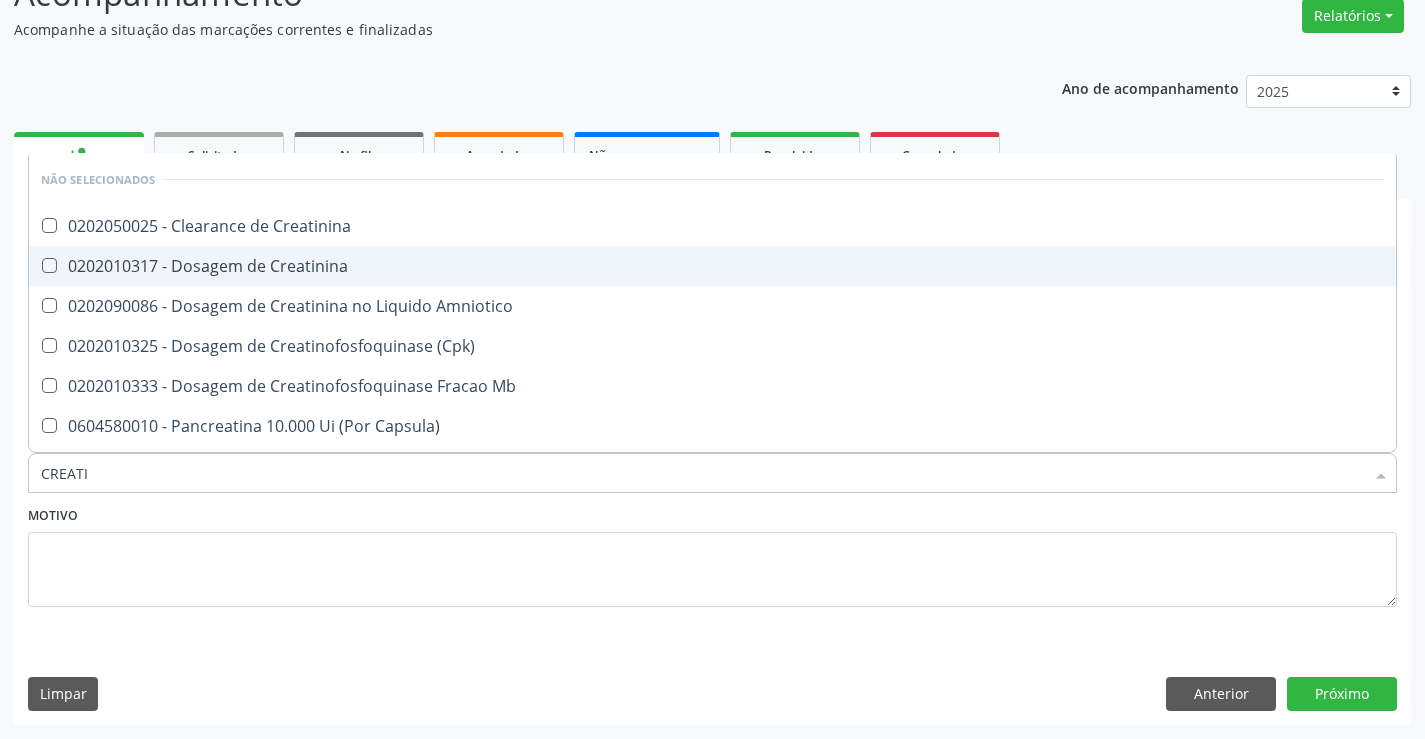 checkbox on "true" 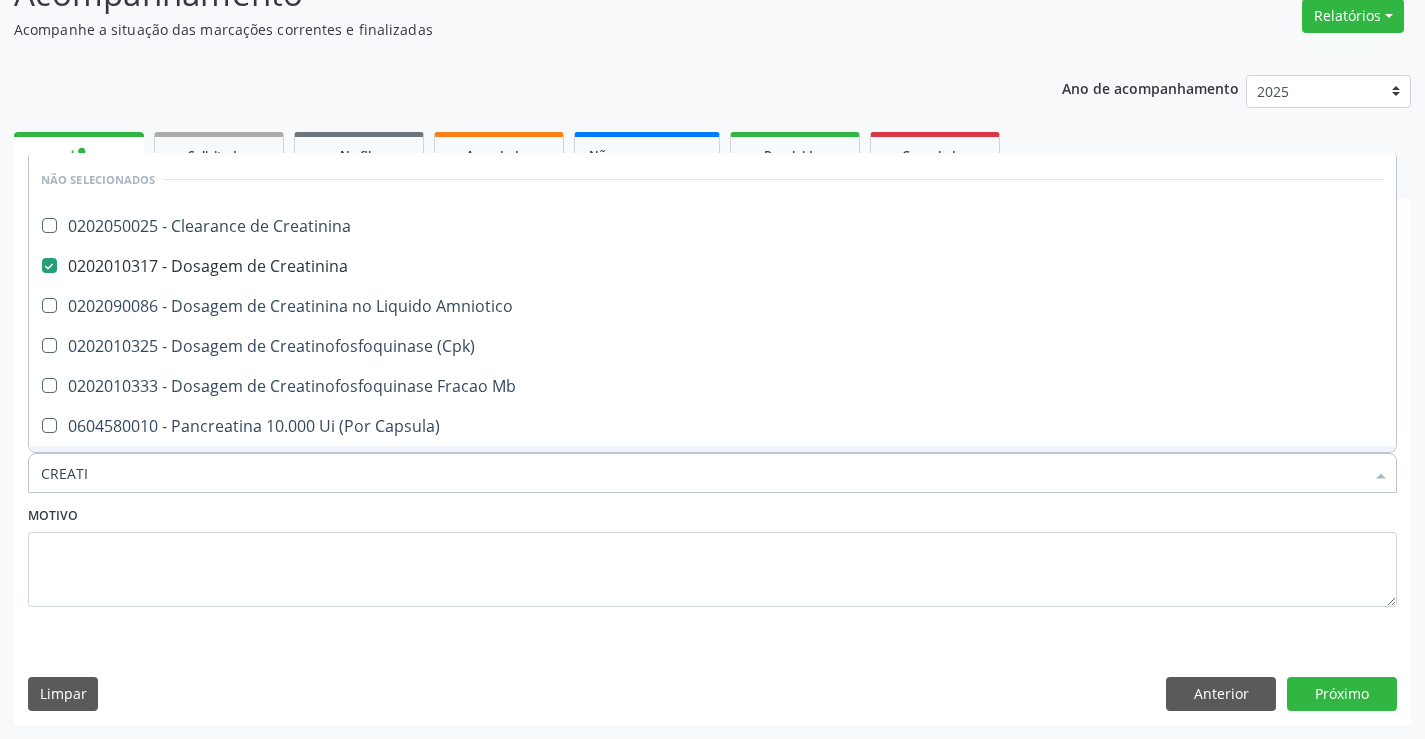 click on "Motivo" at bounding box center (712, 554) 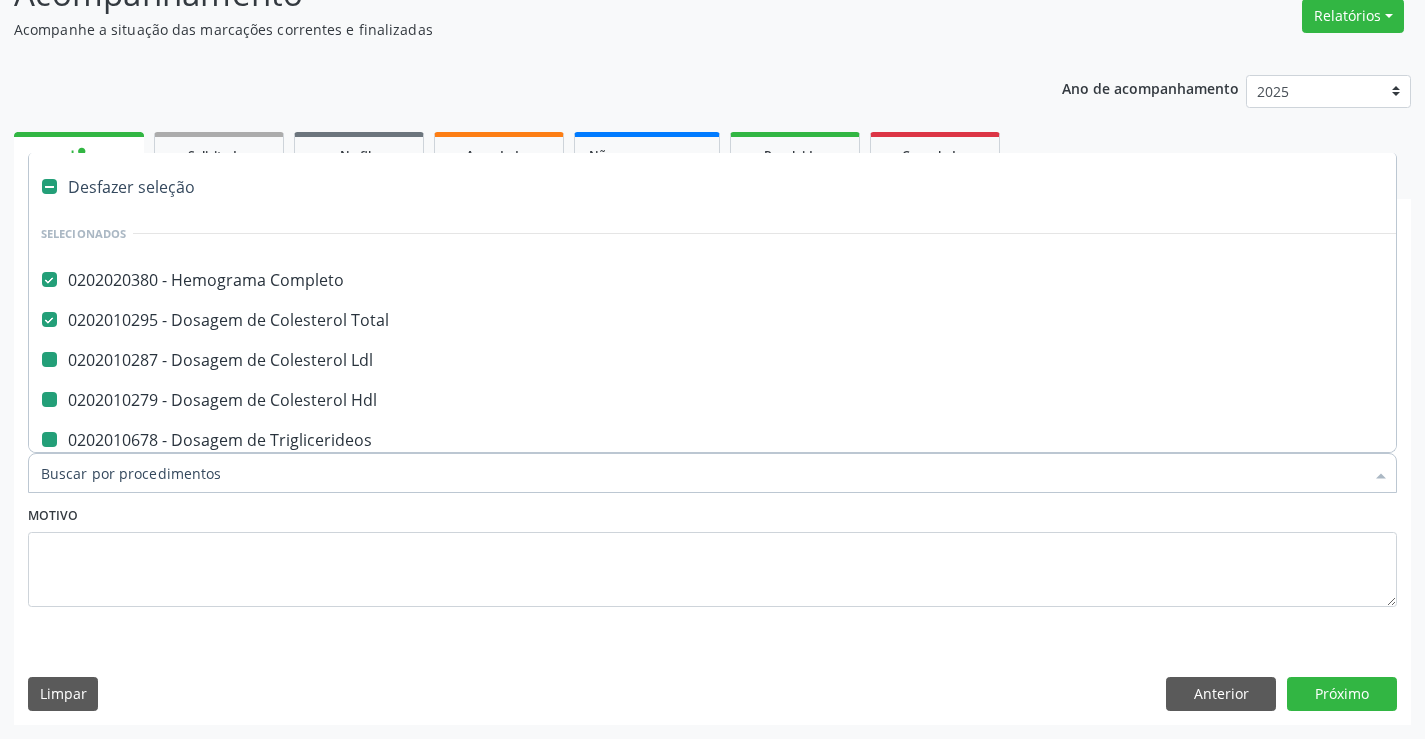 type on "U" 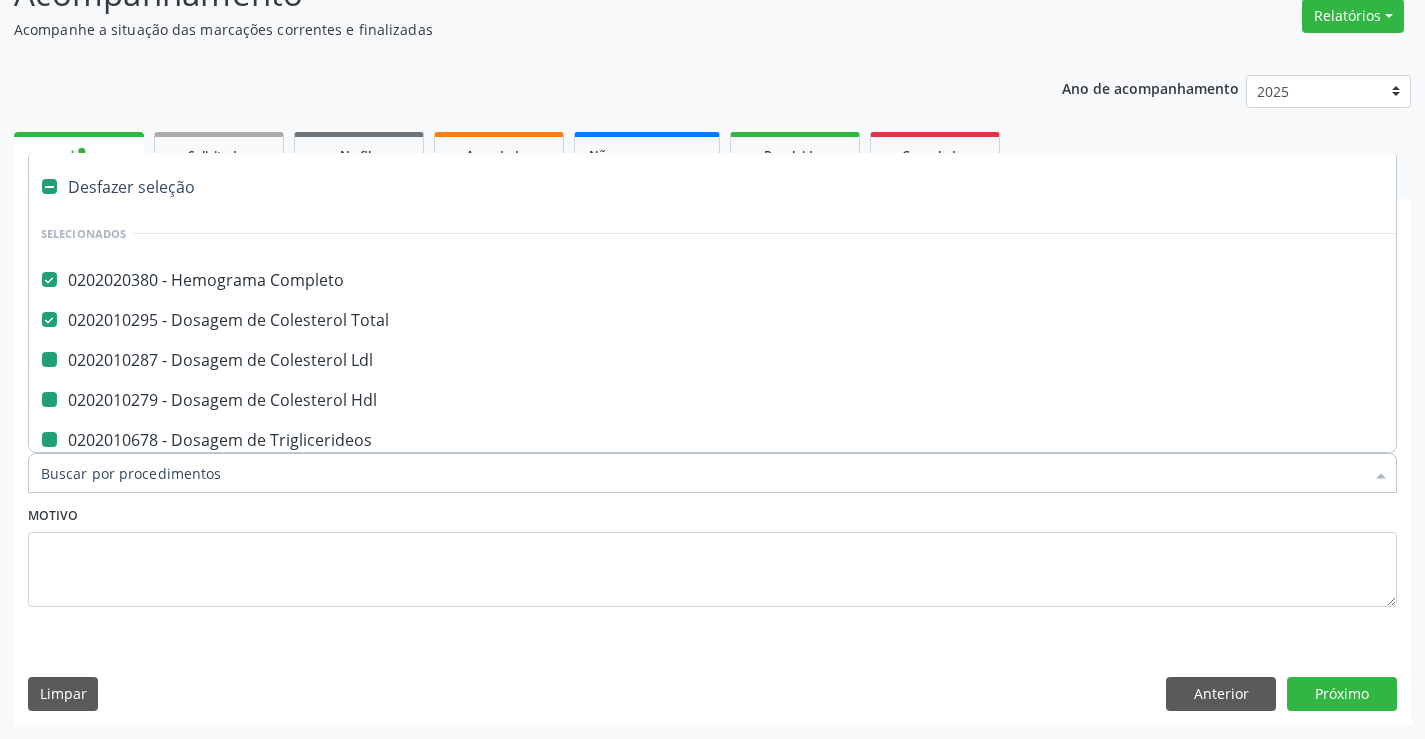 checkbox on "false" 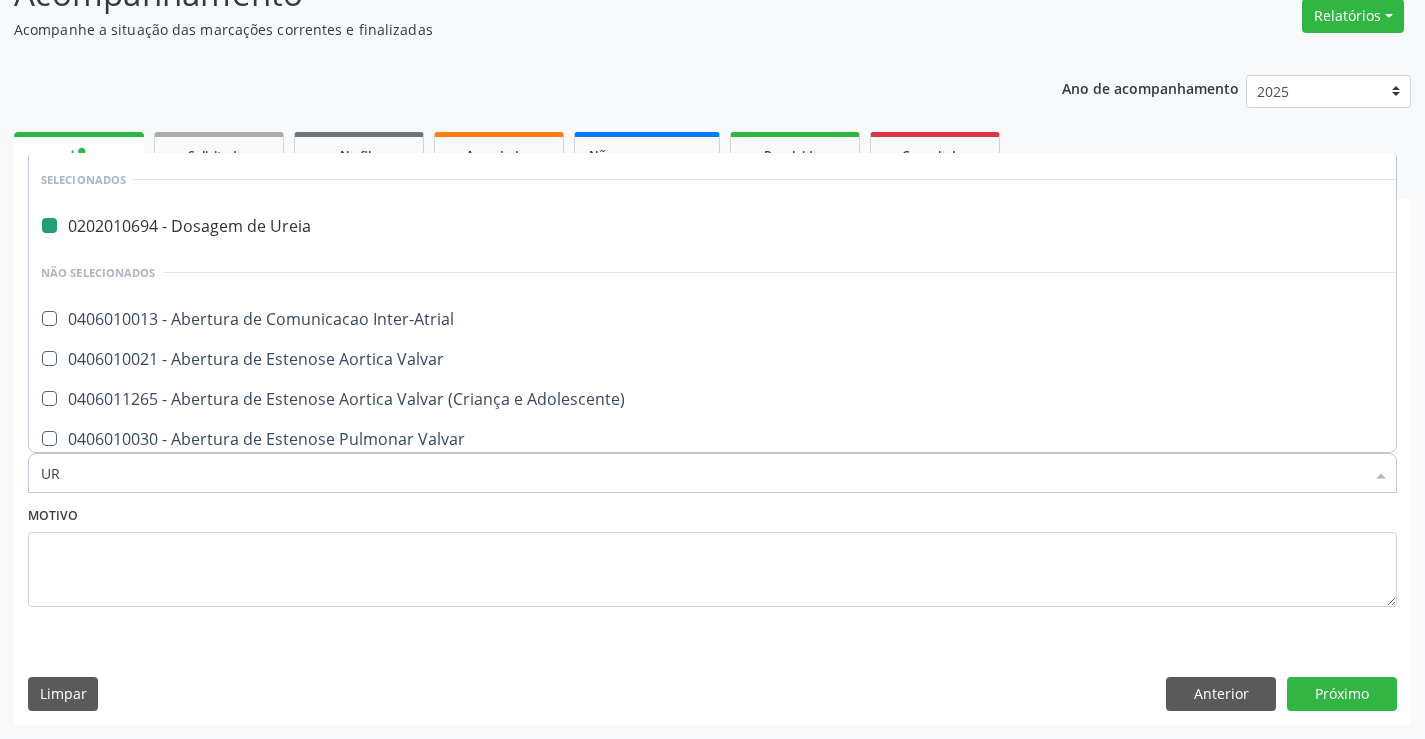 type on "URI" 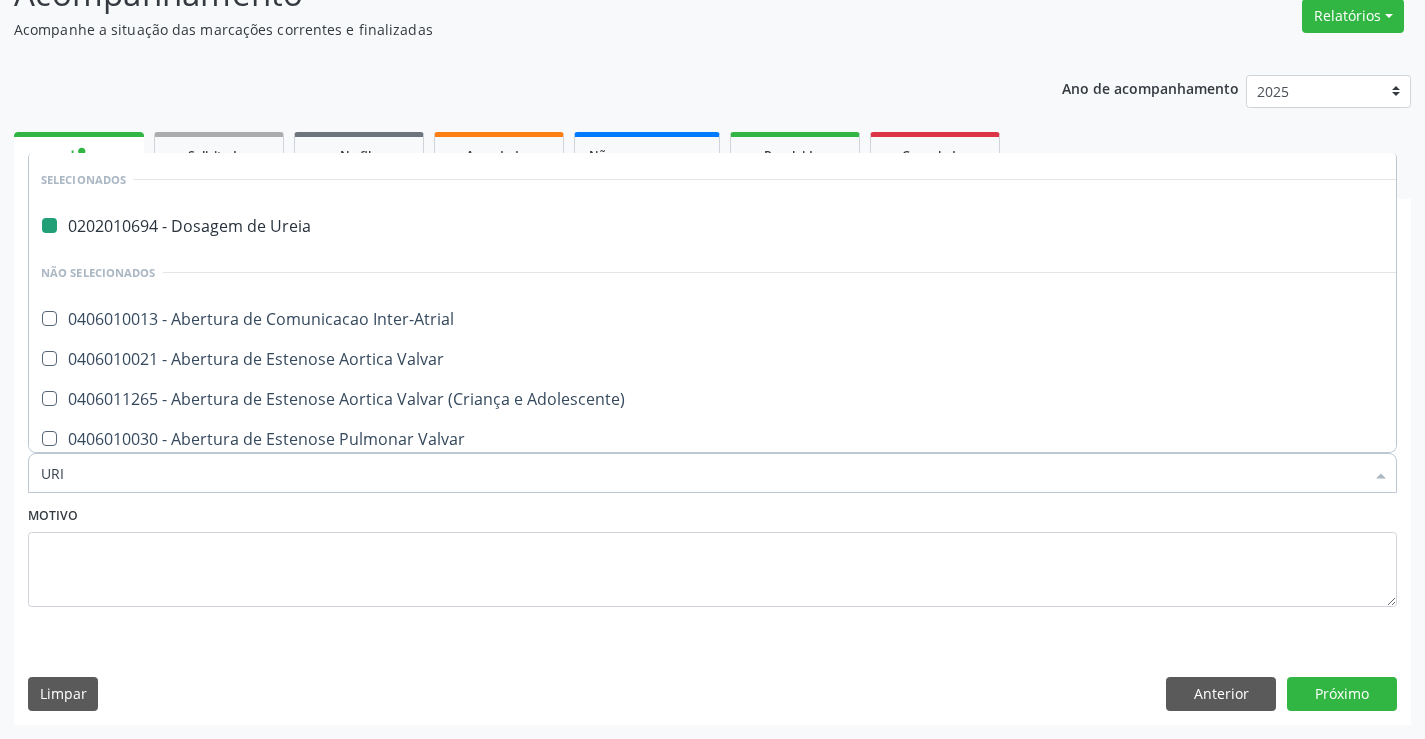 checkbox on "false" 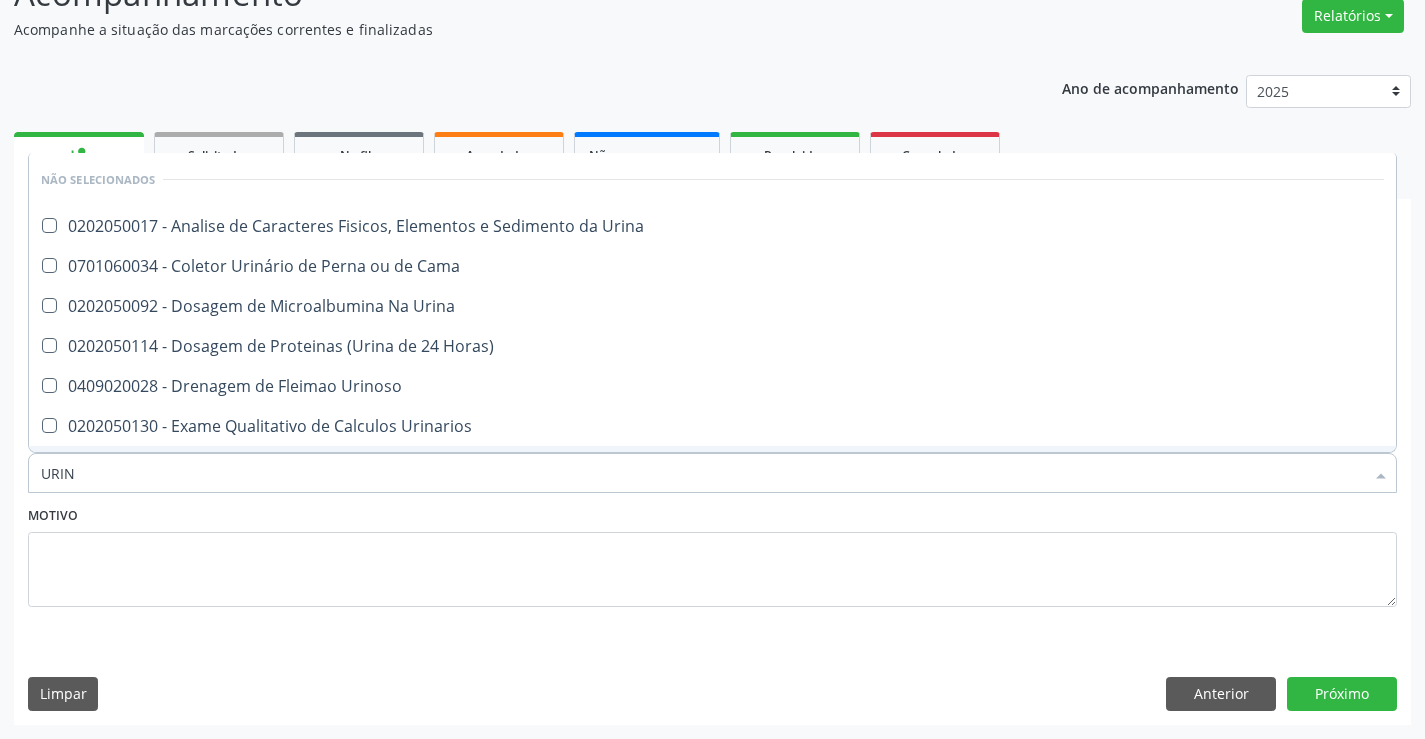 type on "URINA" 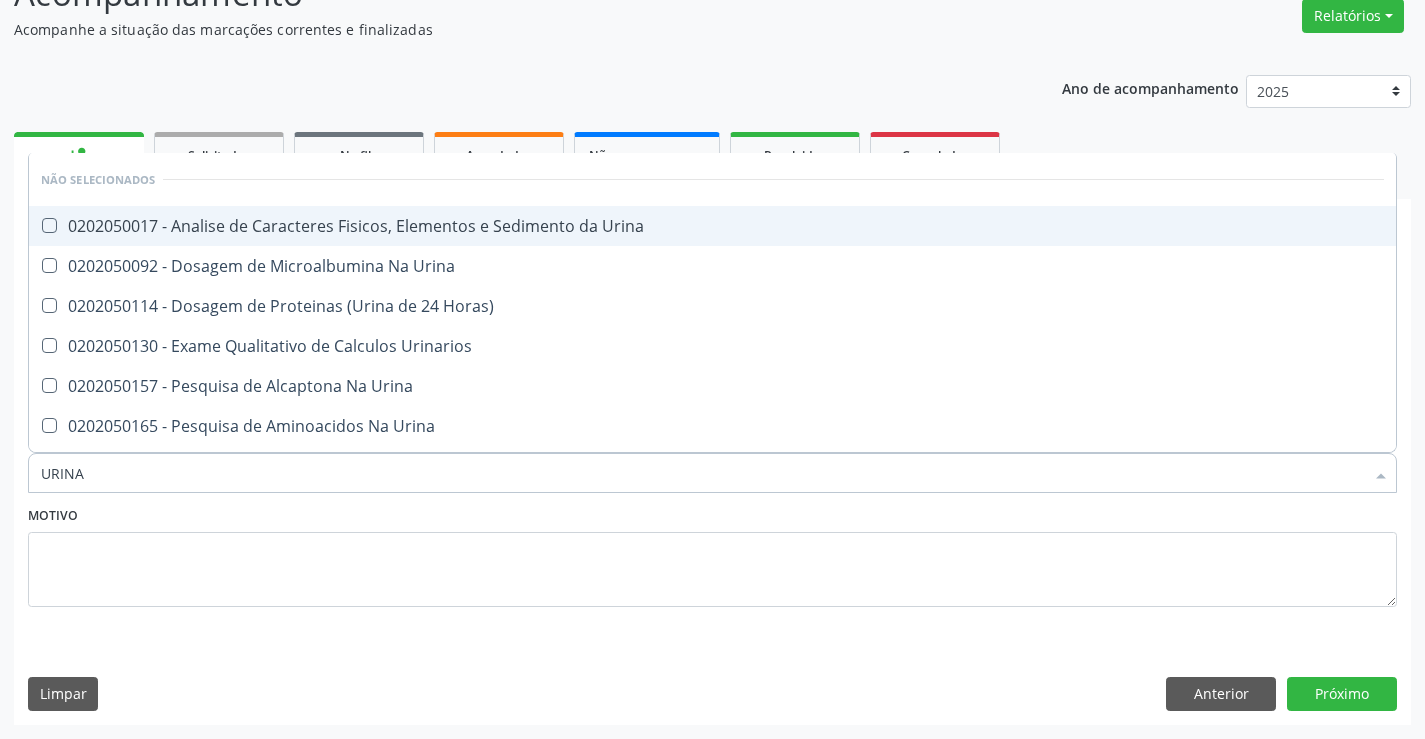 click on "0202050017 - Analise de Caracteres Fisicos, Elementos e Sedimento da Urina" at bounding box center (712, 226) 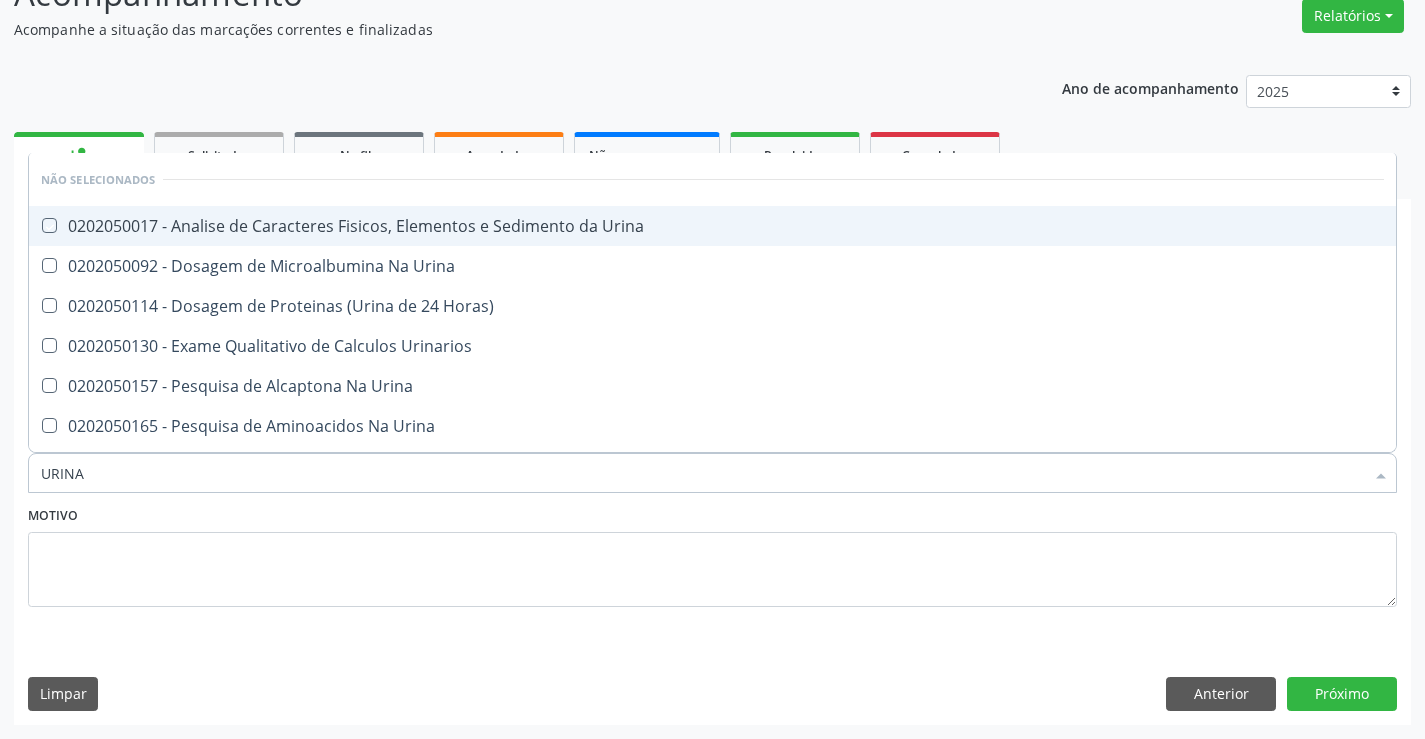 checkbox on "true" 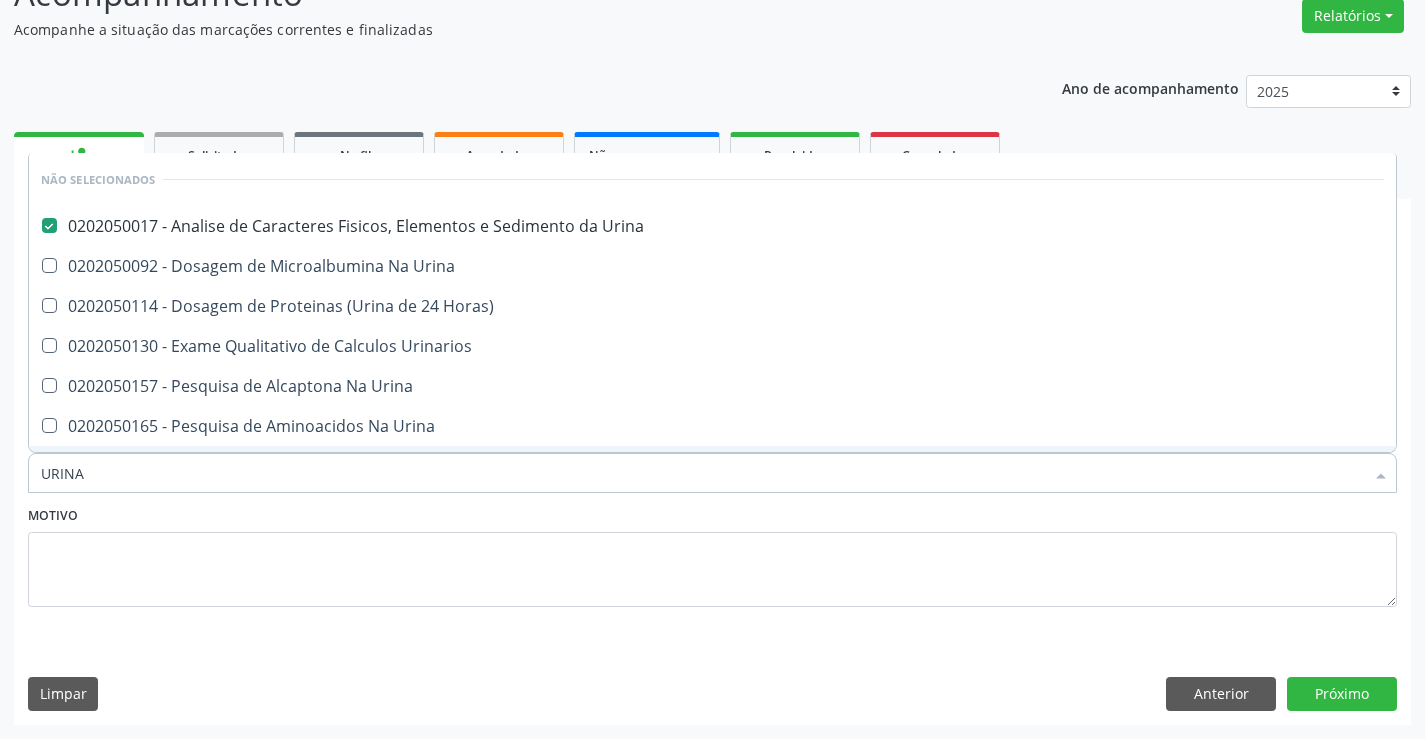 click on "Motivo" at bounding box center [712, 554] 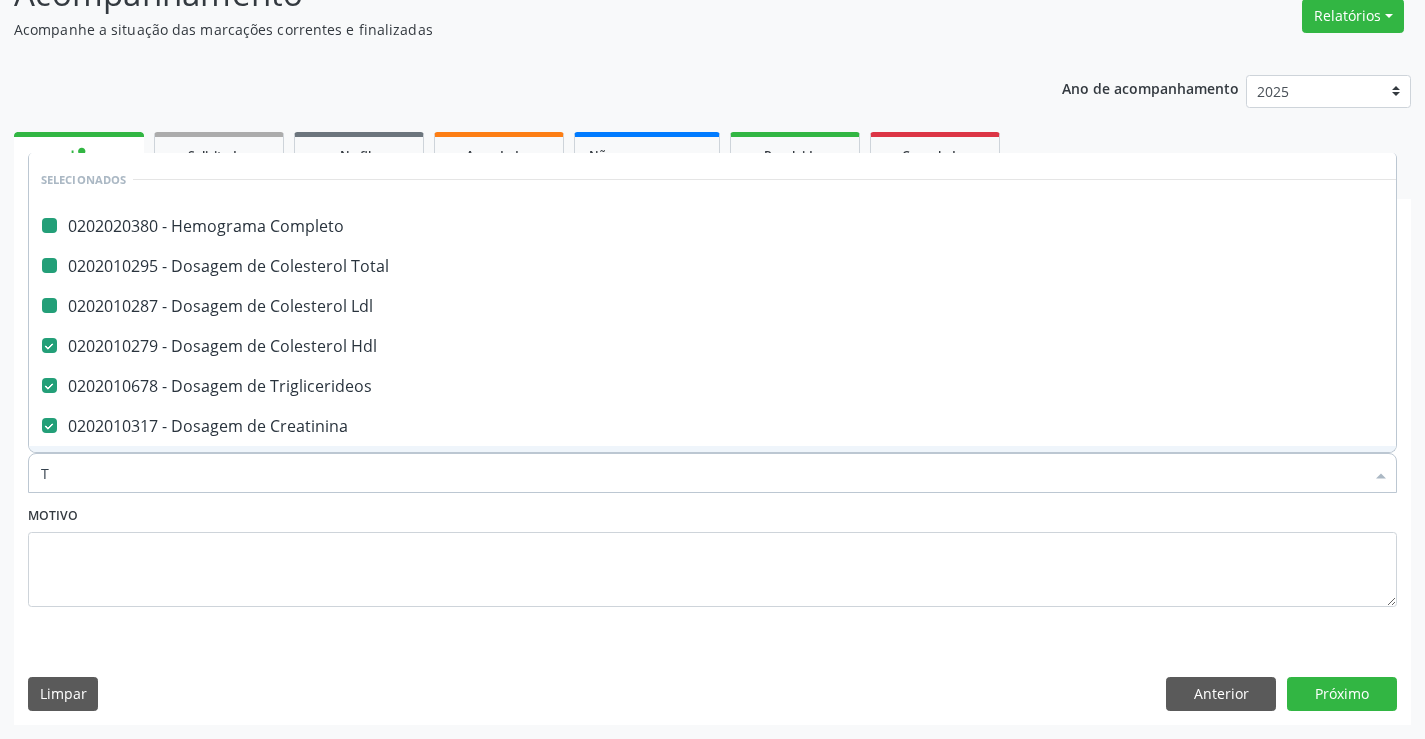 type on "TG" 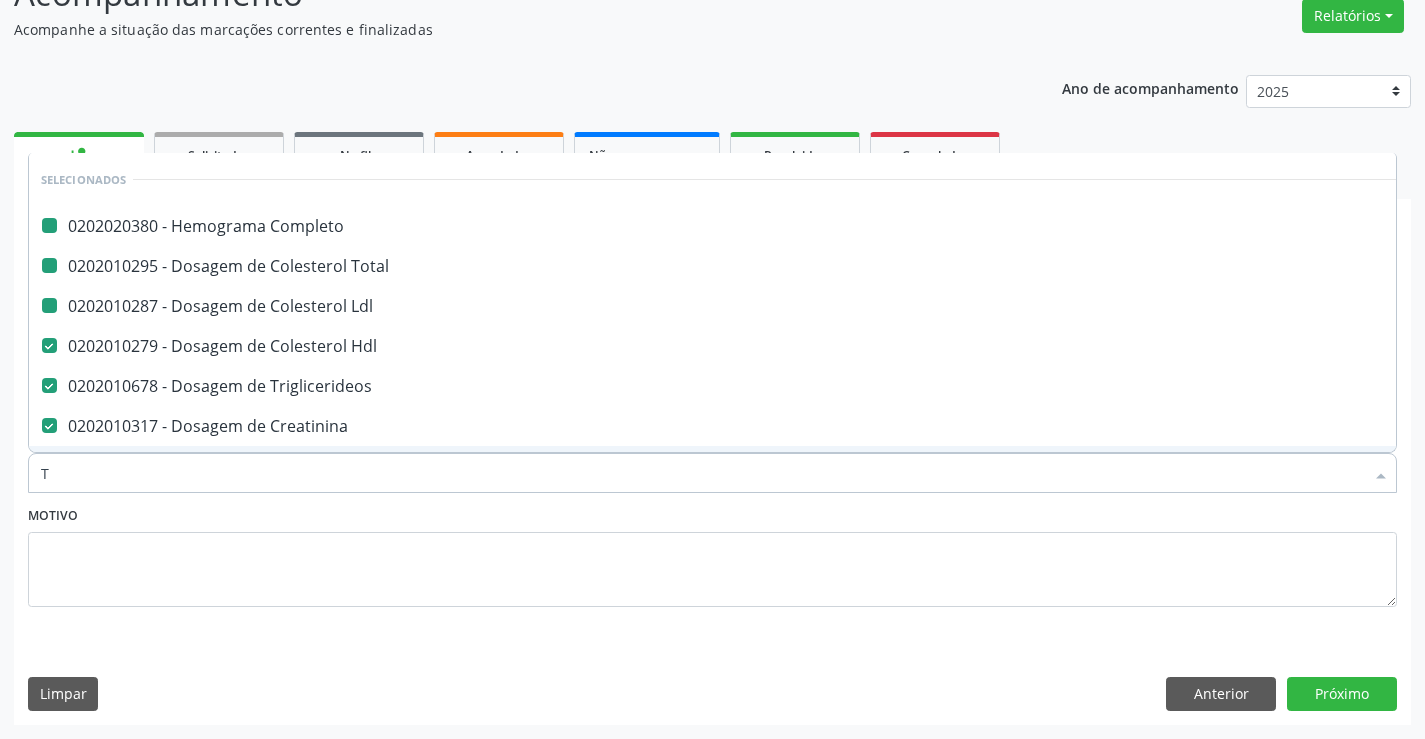 checkbox on "false" 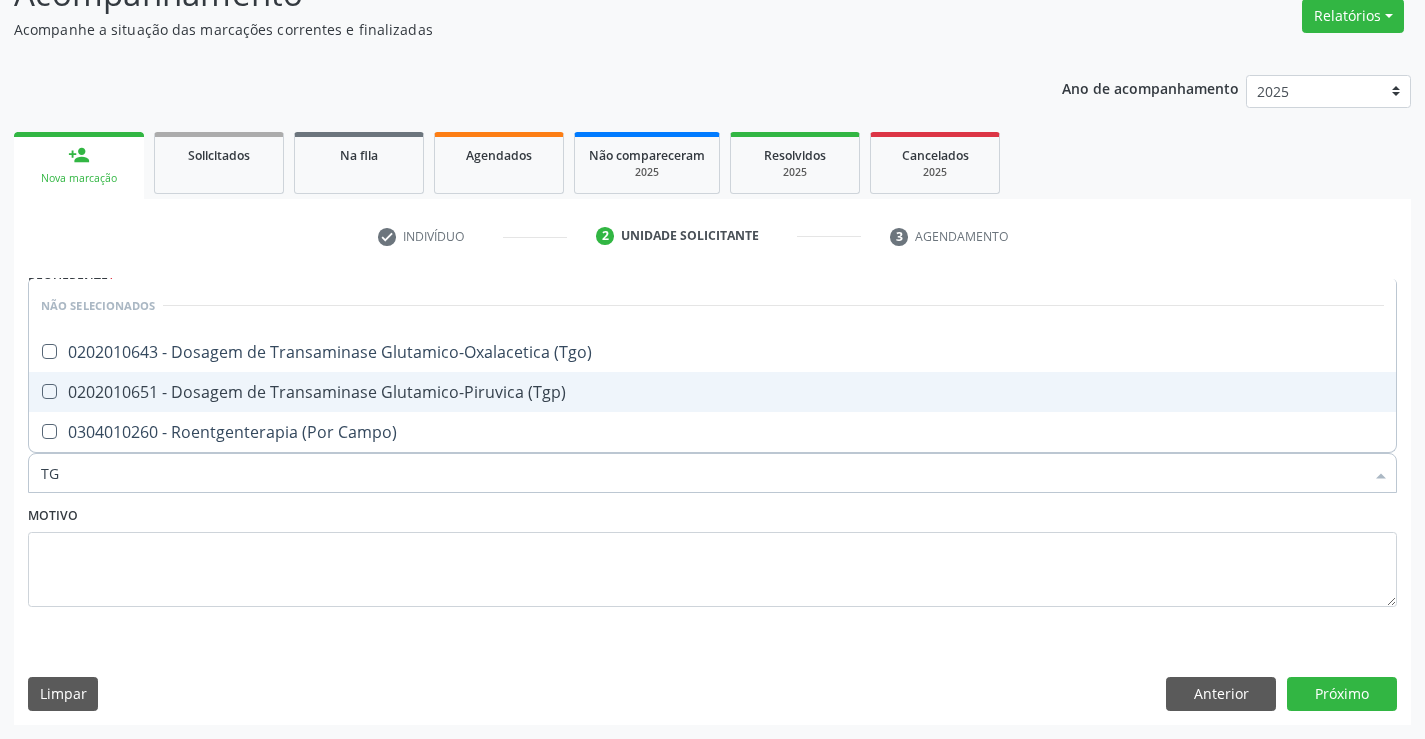 click on "0202010651 - Dosagem de Transaminase Glutamico-Piruvica (Tgp)" at bounding box center (712, 392) 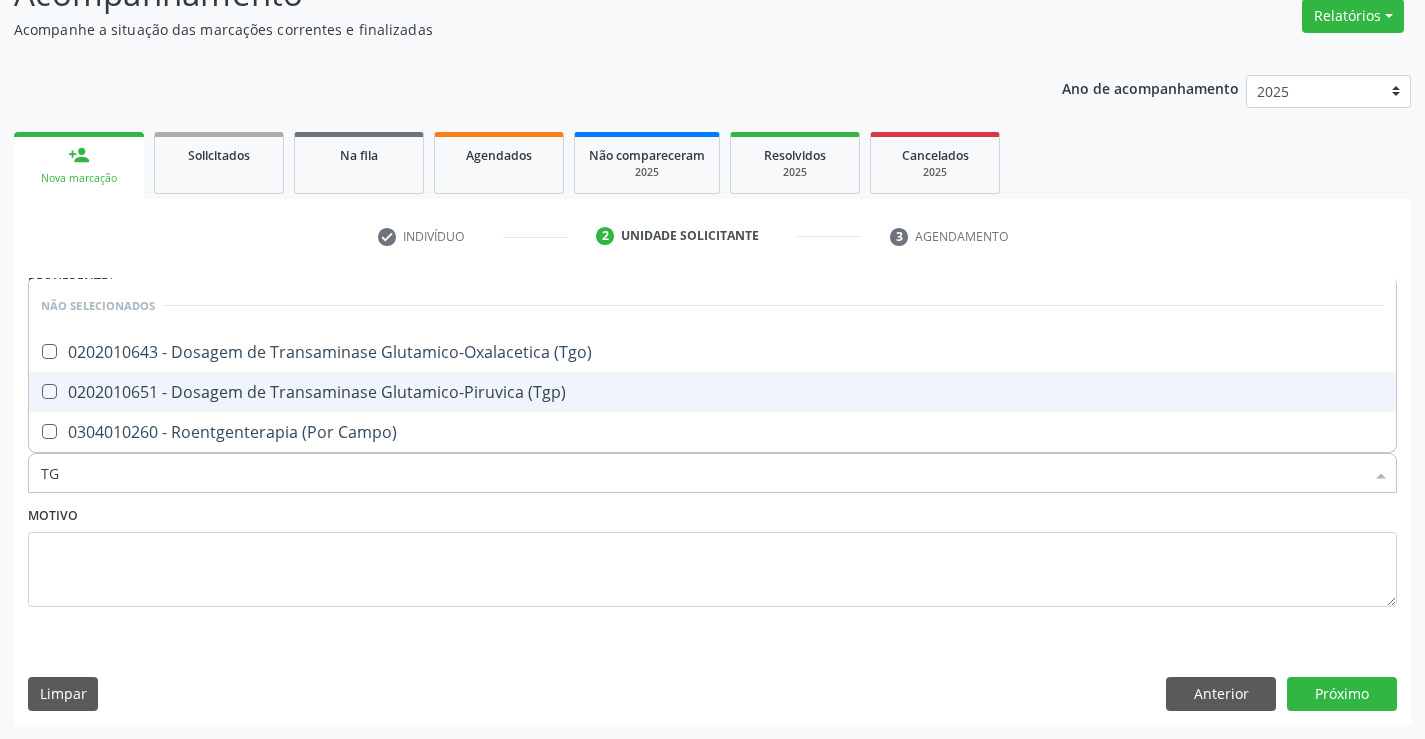 checkbox on "true" 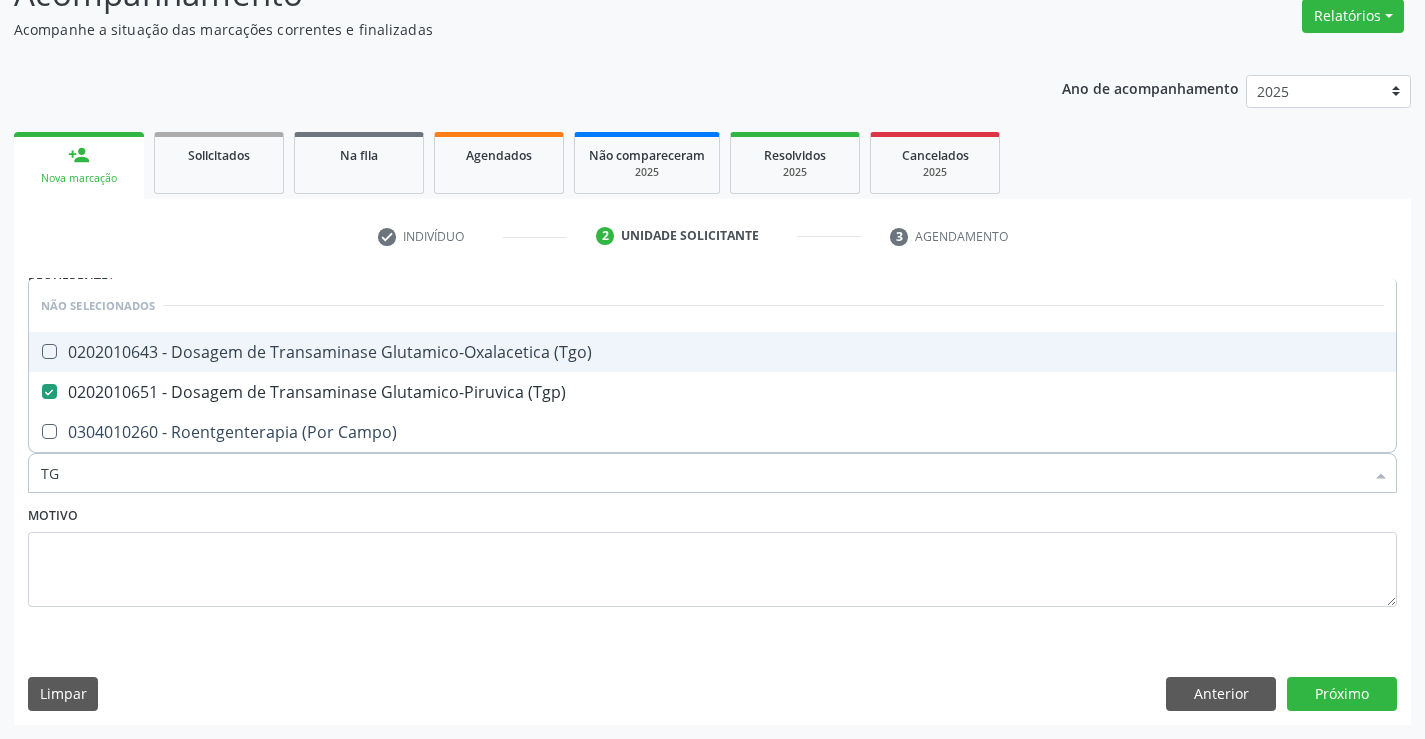 click on "0202010643 - Dosagem de Transaminase Glutamico-Oxalacetica (Tgo)" at bounding box center [712, 352] 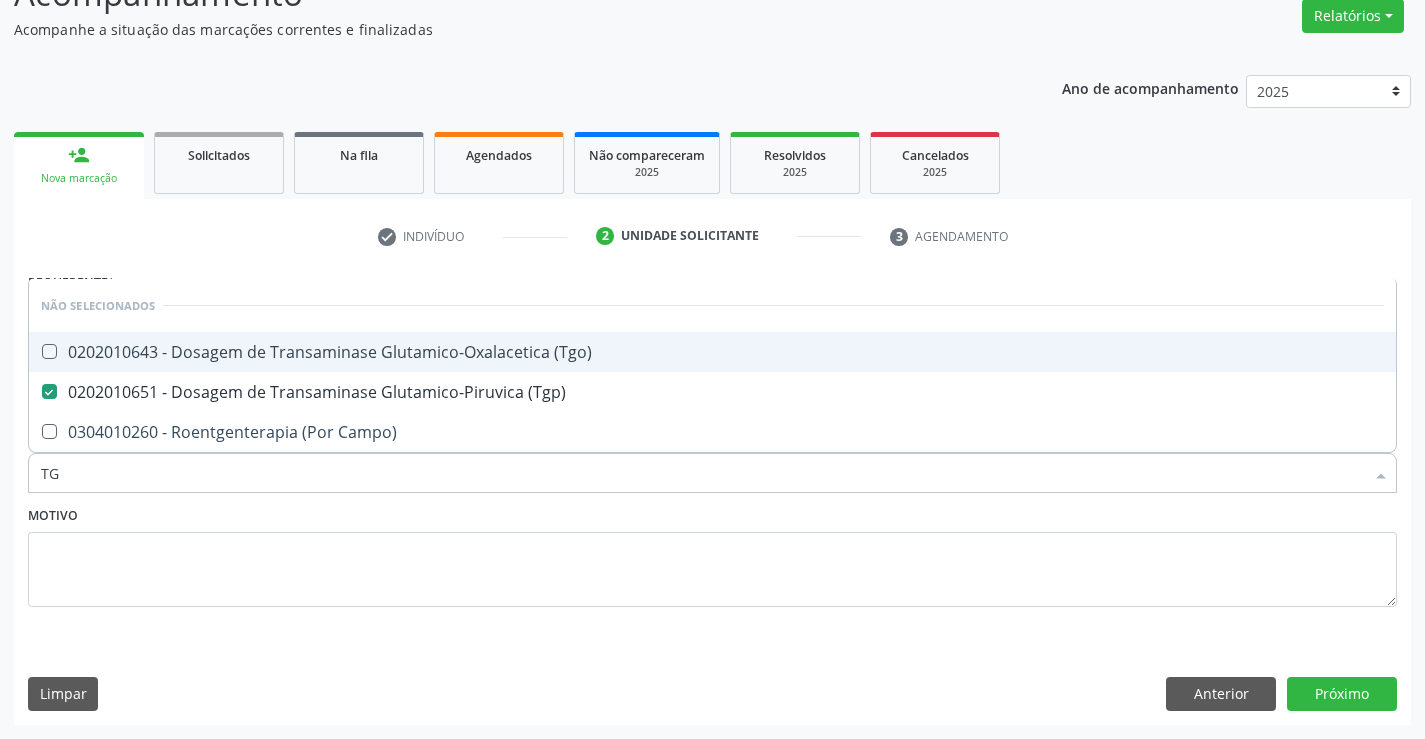 checkbox on "true" 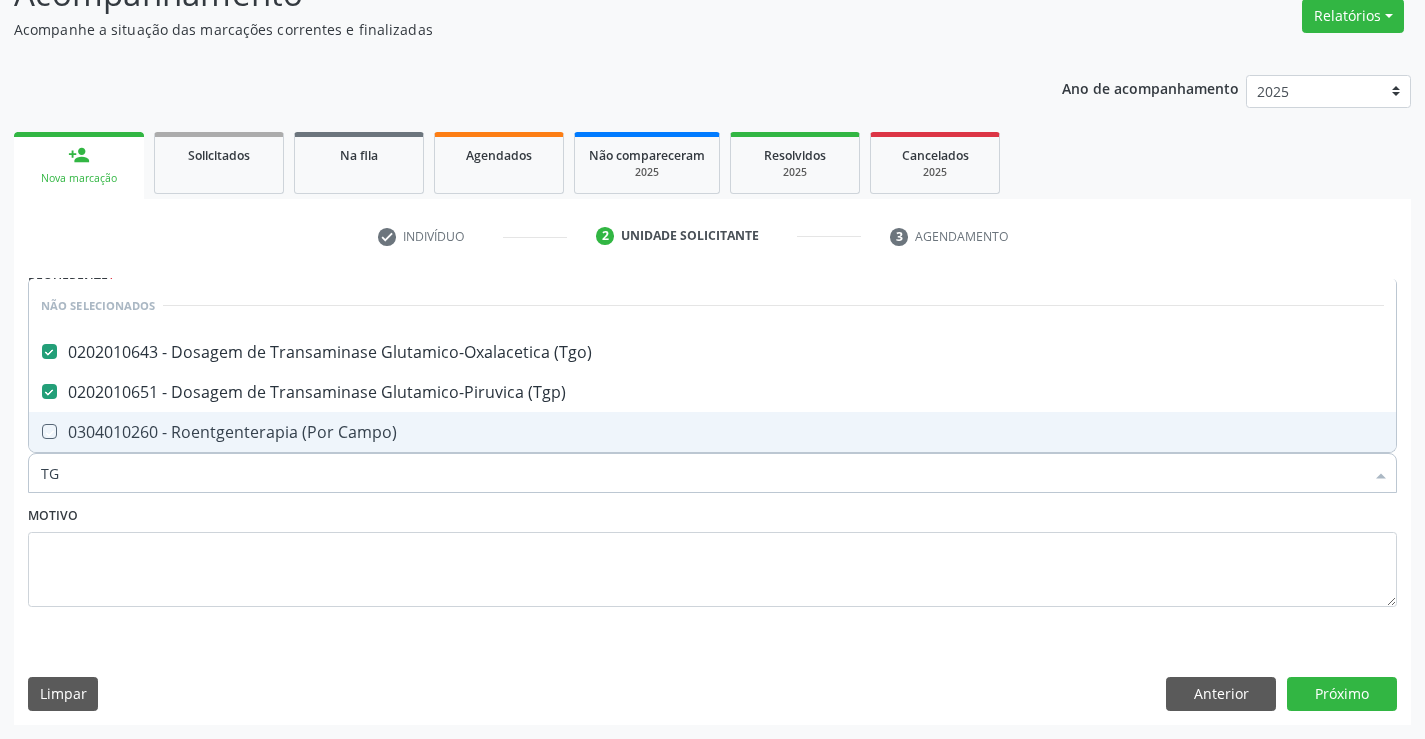 click on "Motivo" at bounding box center (712, 554) 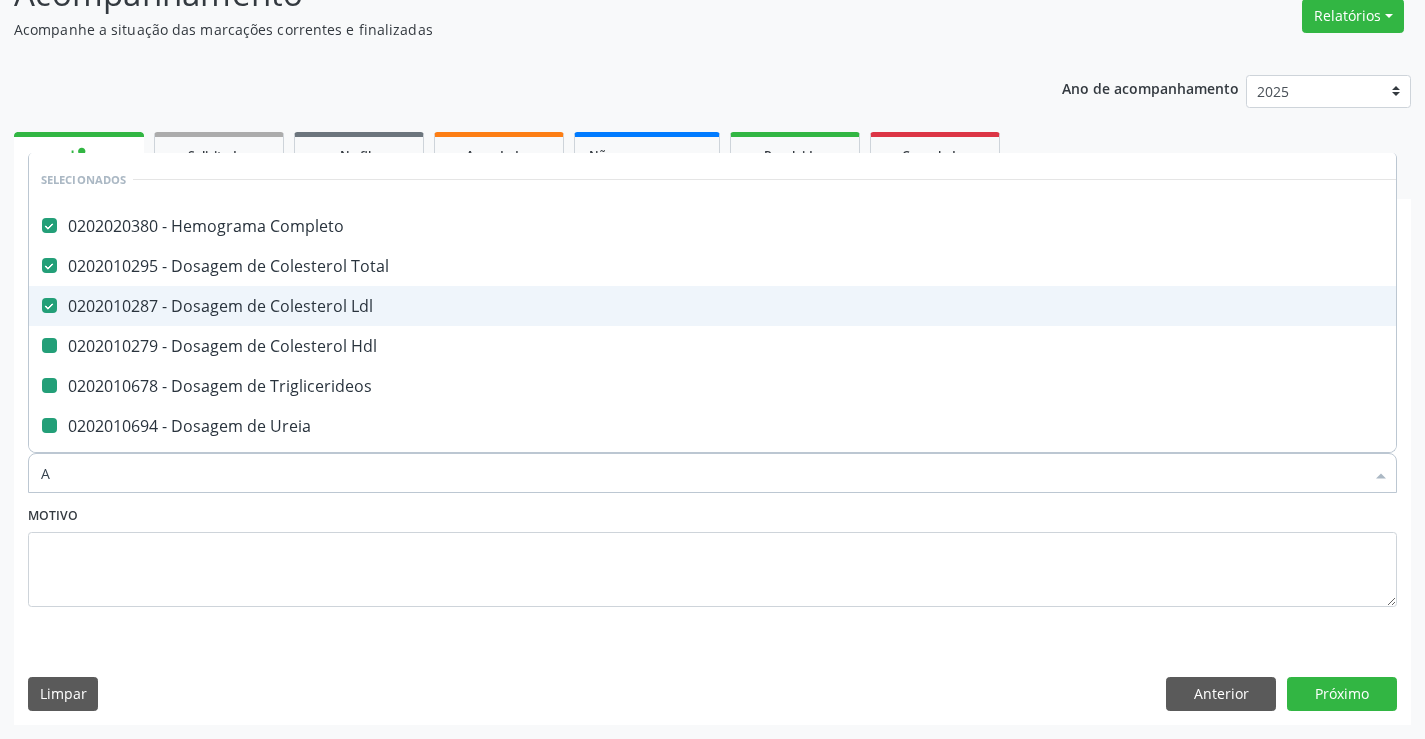 type on "AC" 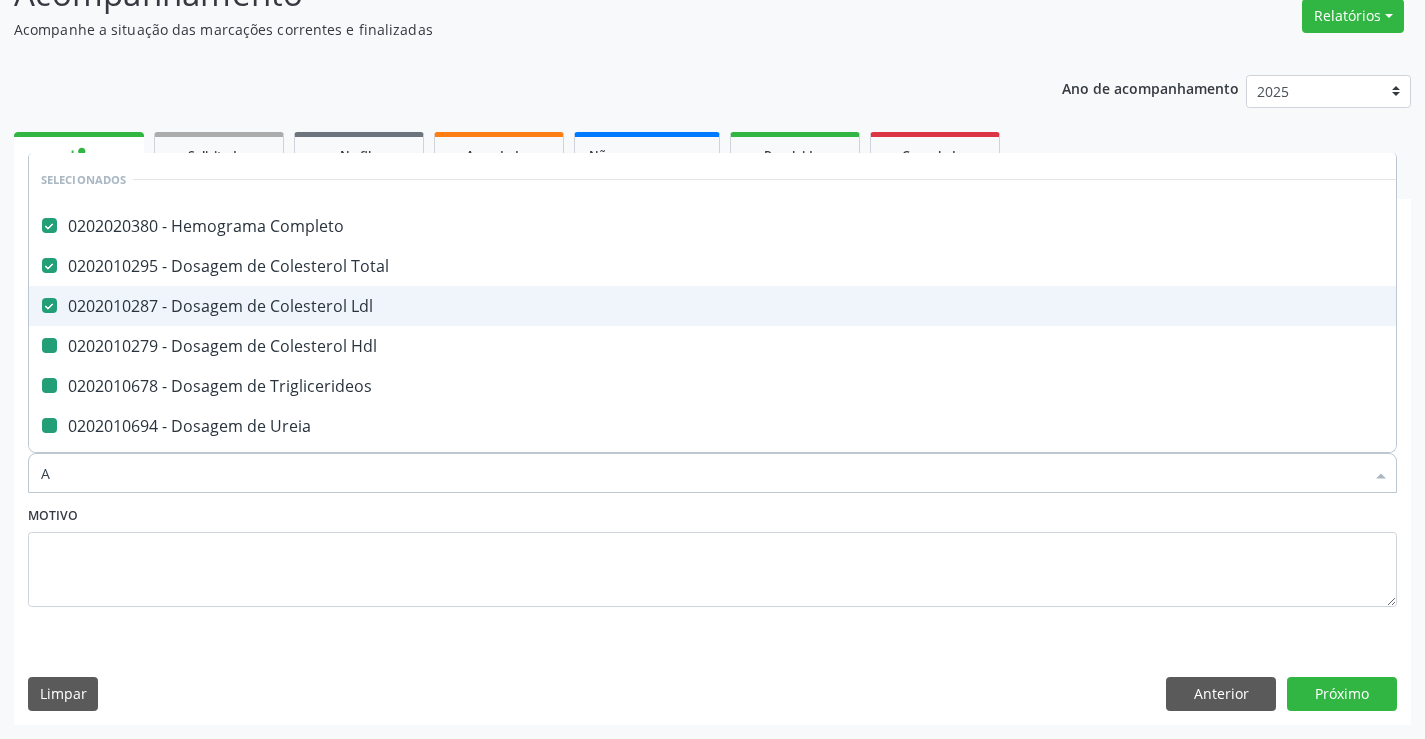 checkbox on "false" 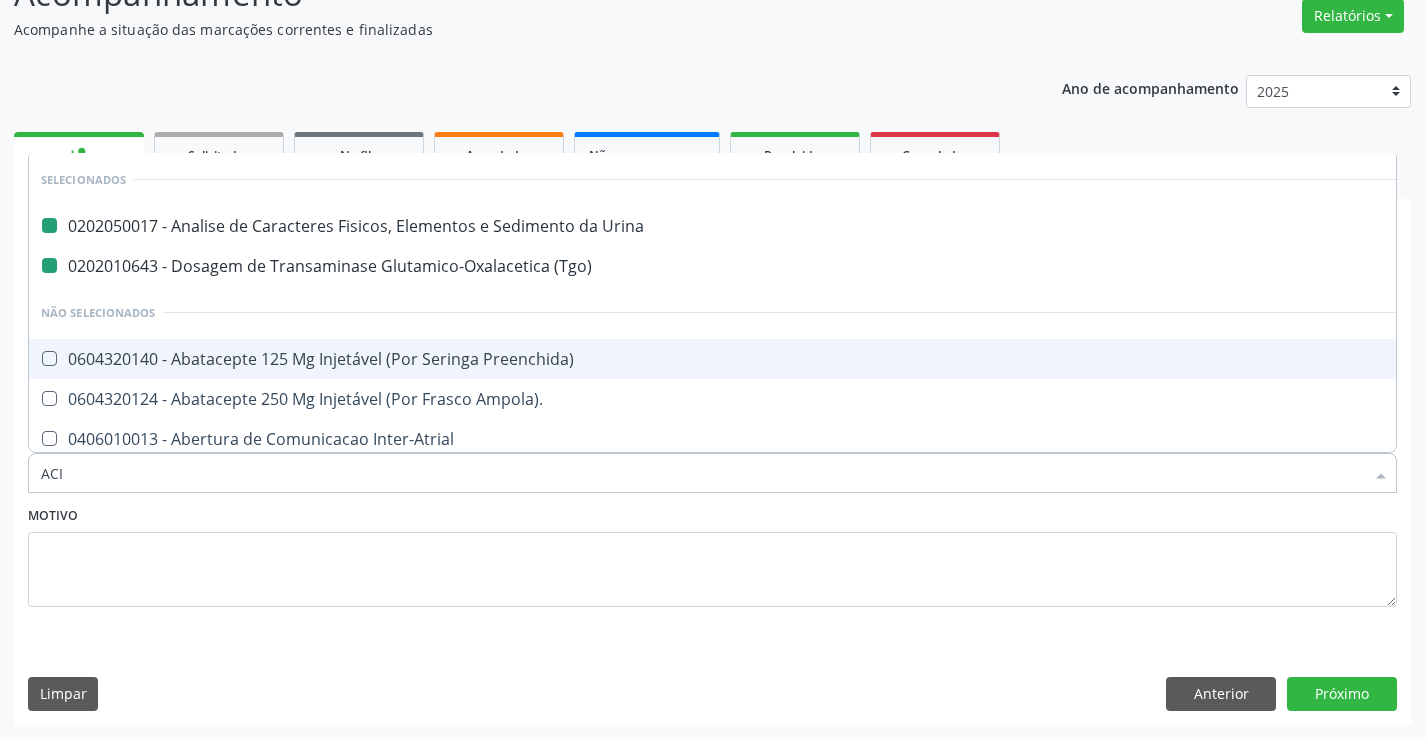 type on "ACID" 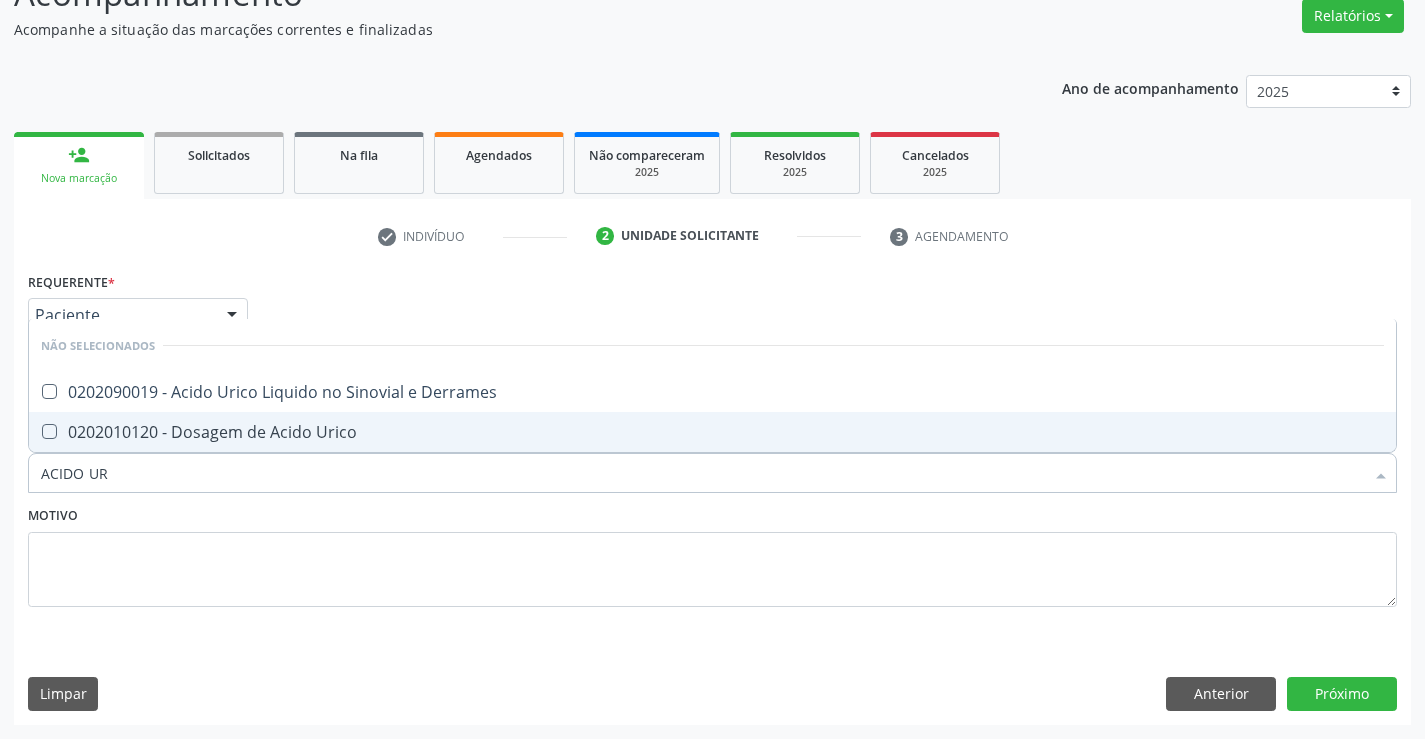 type on "ACIDO URI" 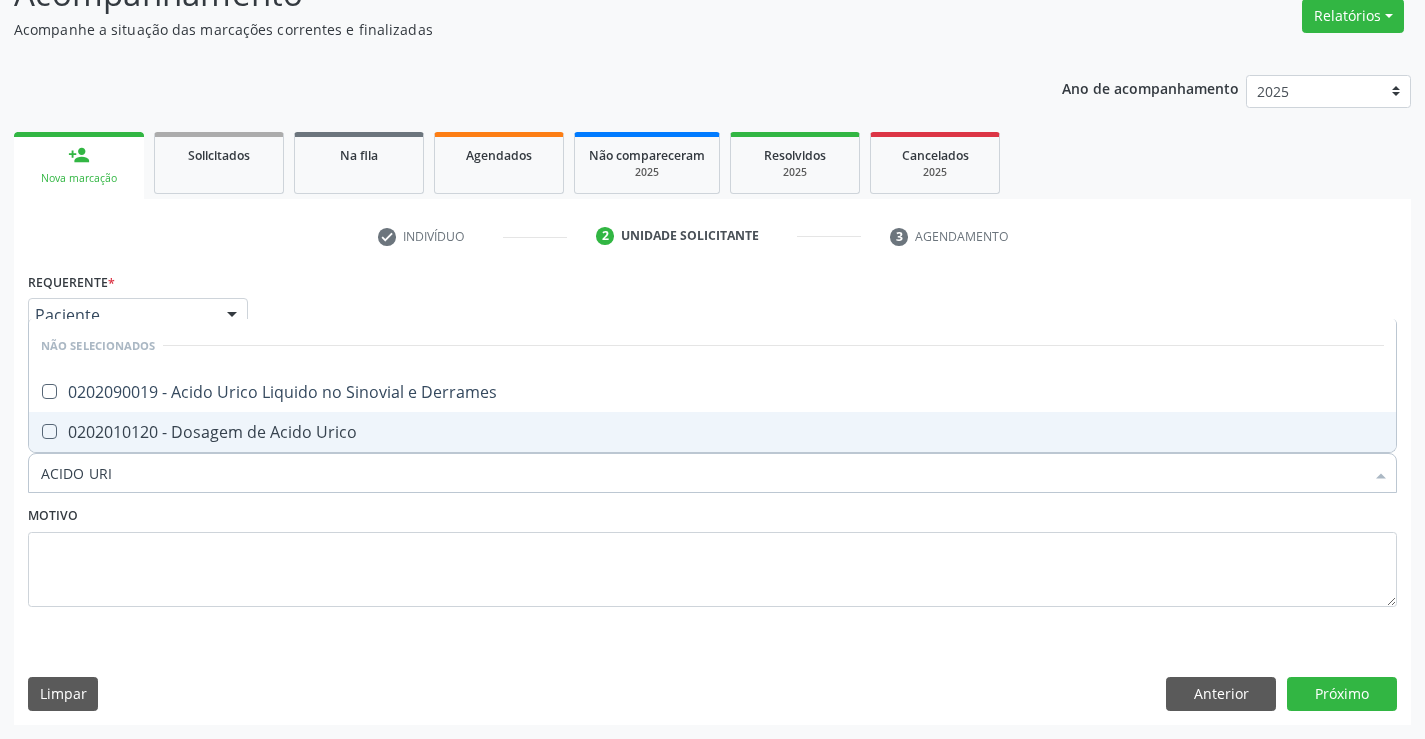 click on "0202010120 - Dosagem de Acido Urico" at bounding box center (712, 432) 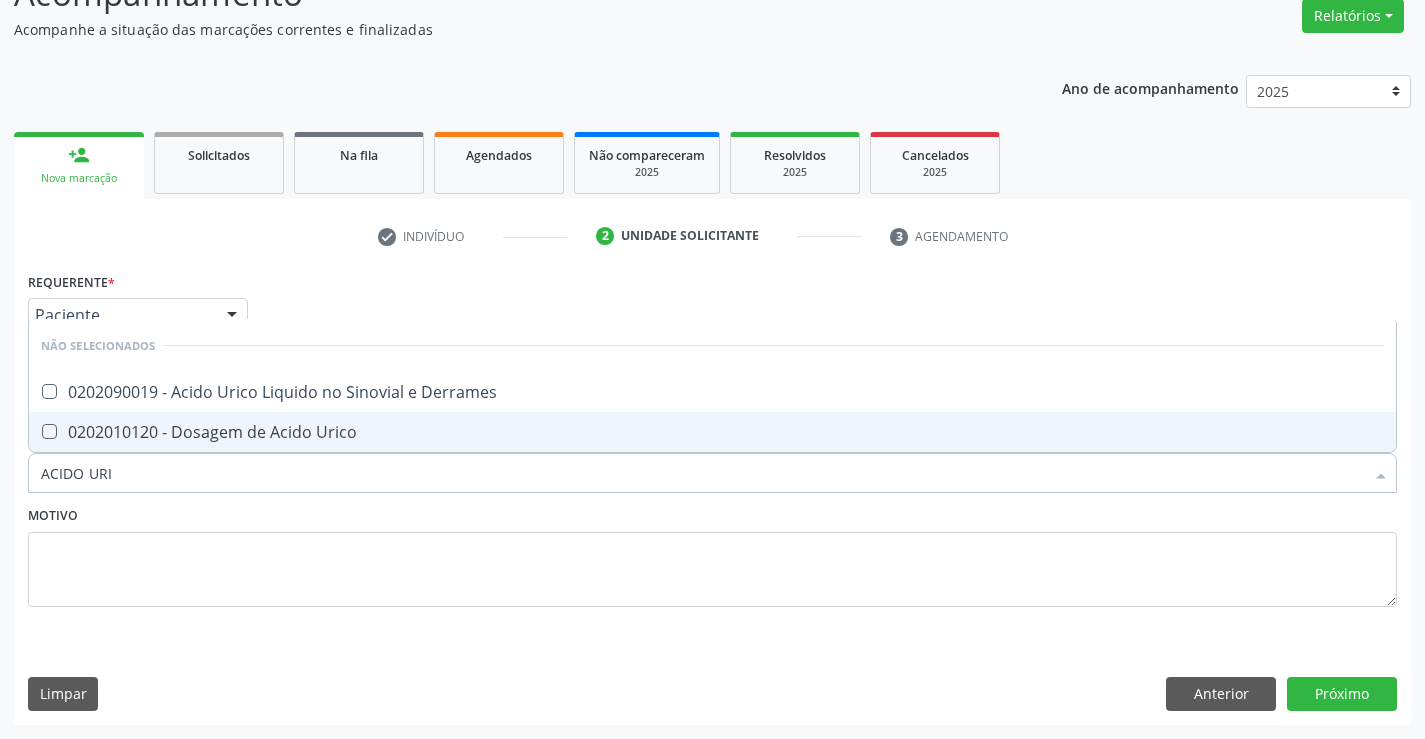 checkbox on "true" 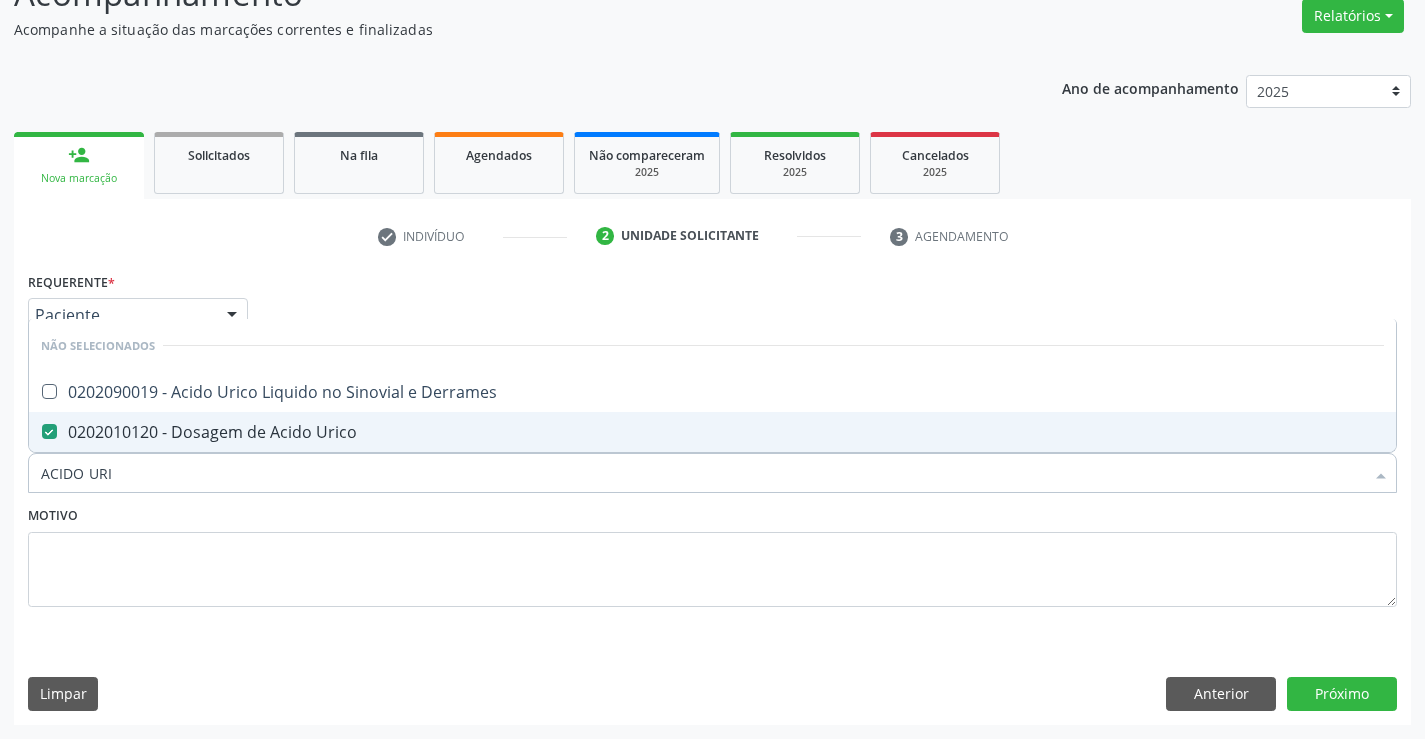 click on "Motivo" at bounding box center [712, 554] 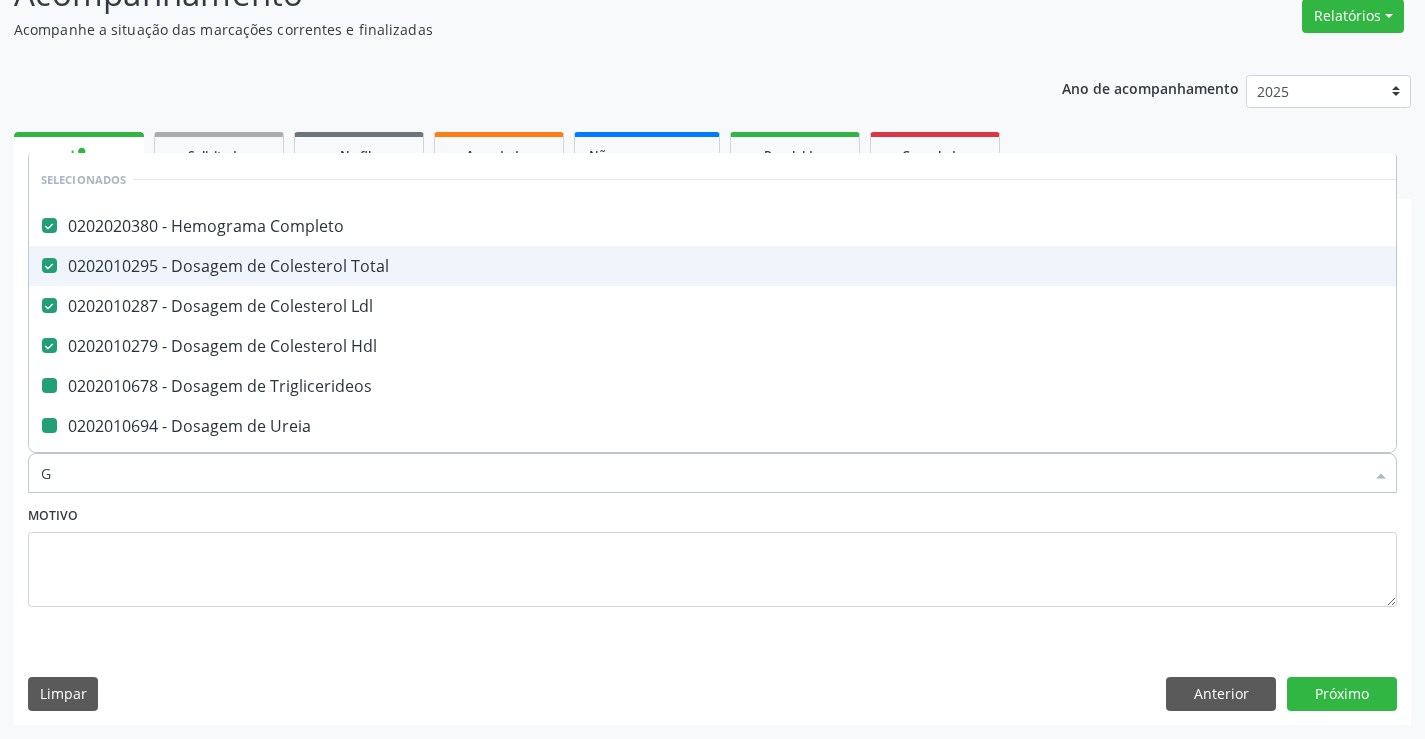 type on "GL" 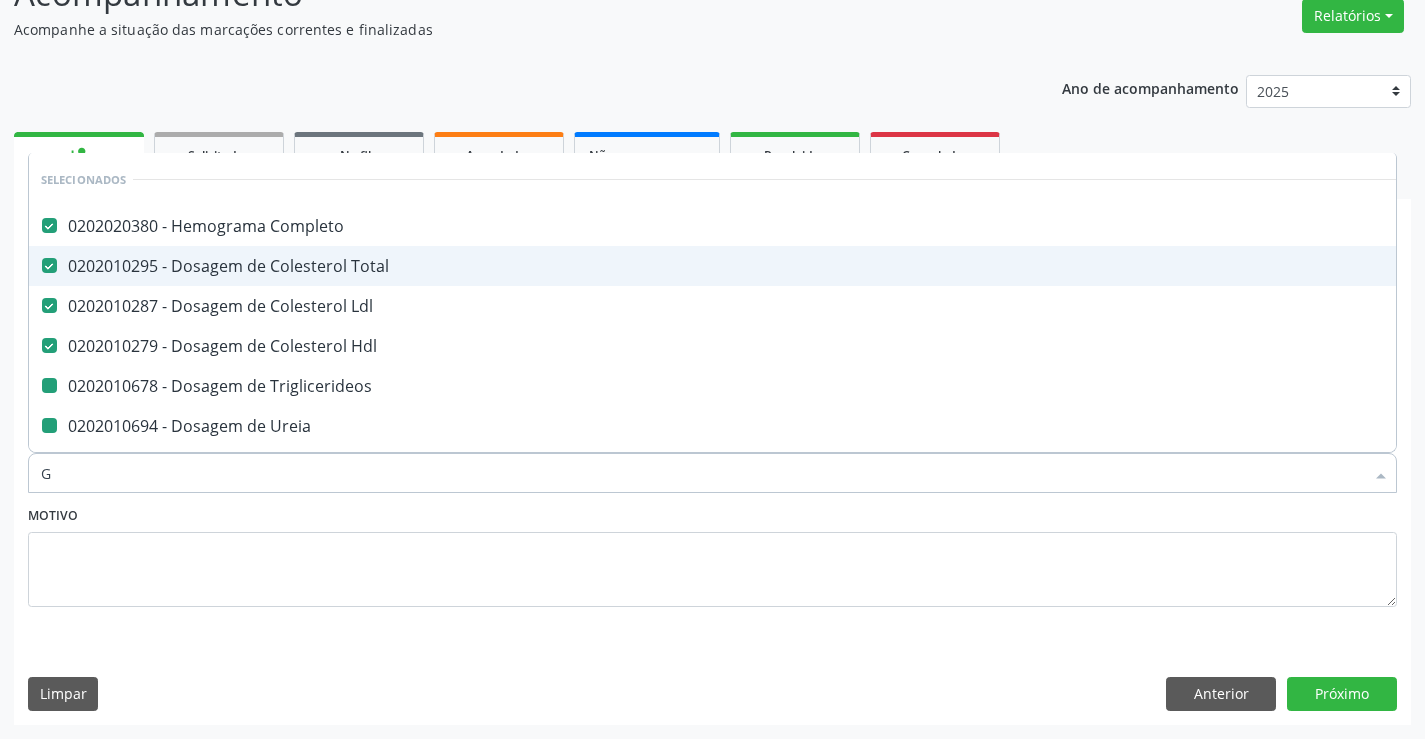 checkbox on "false" 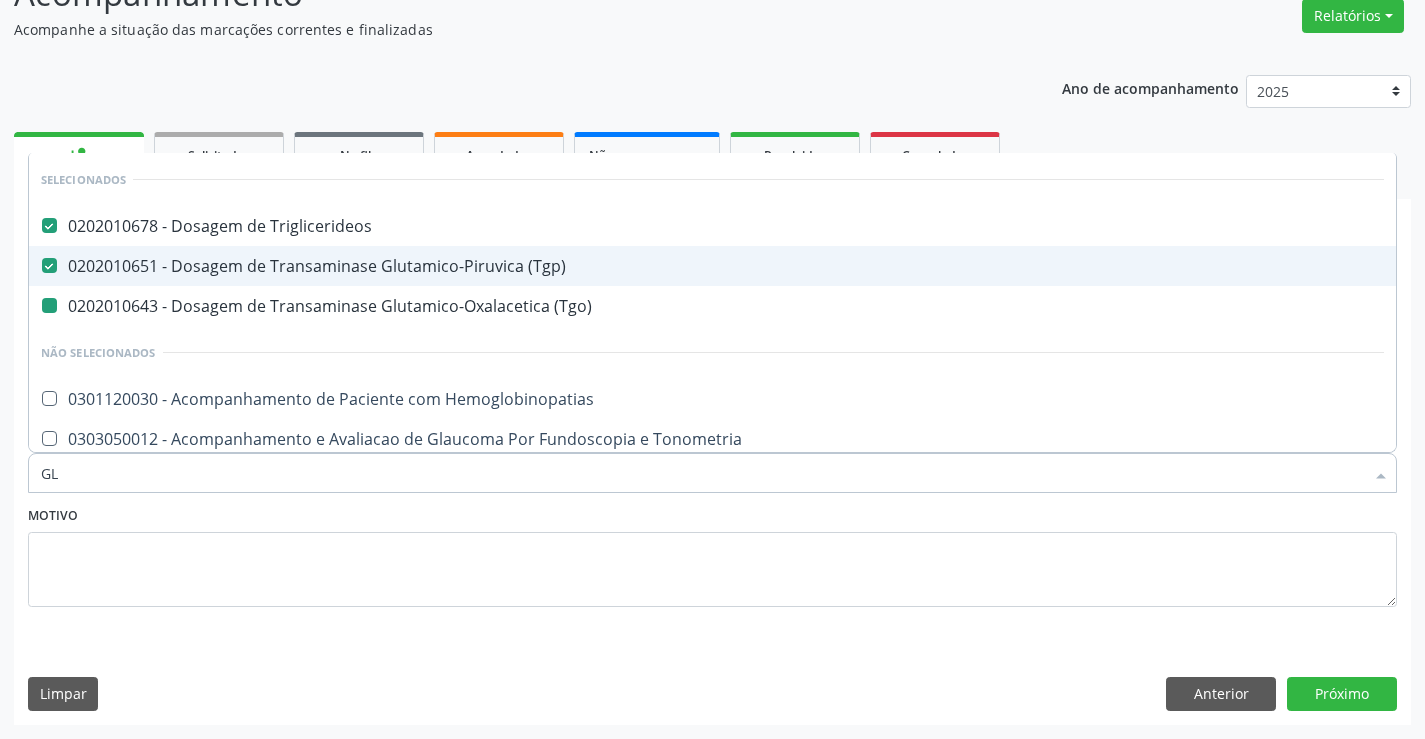 type on "GLI" 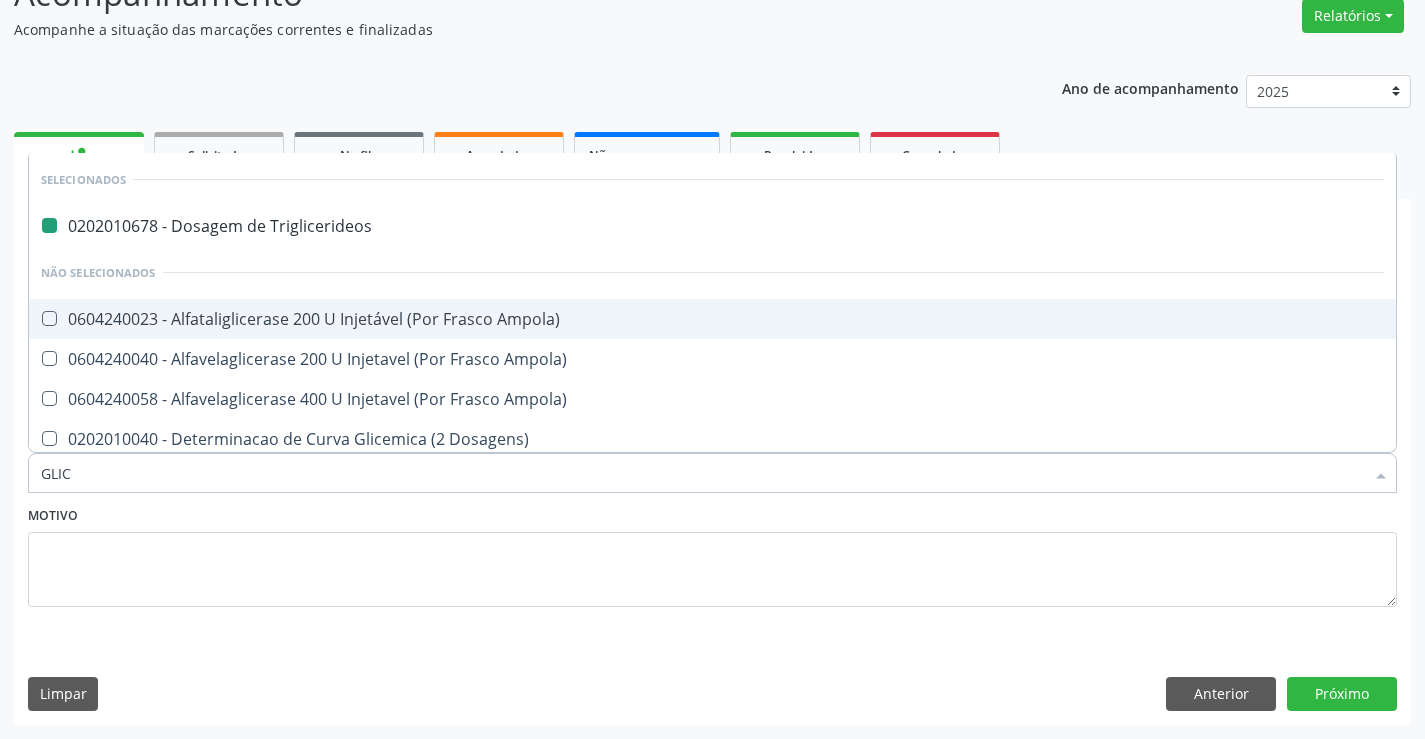 type on "GLICO" 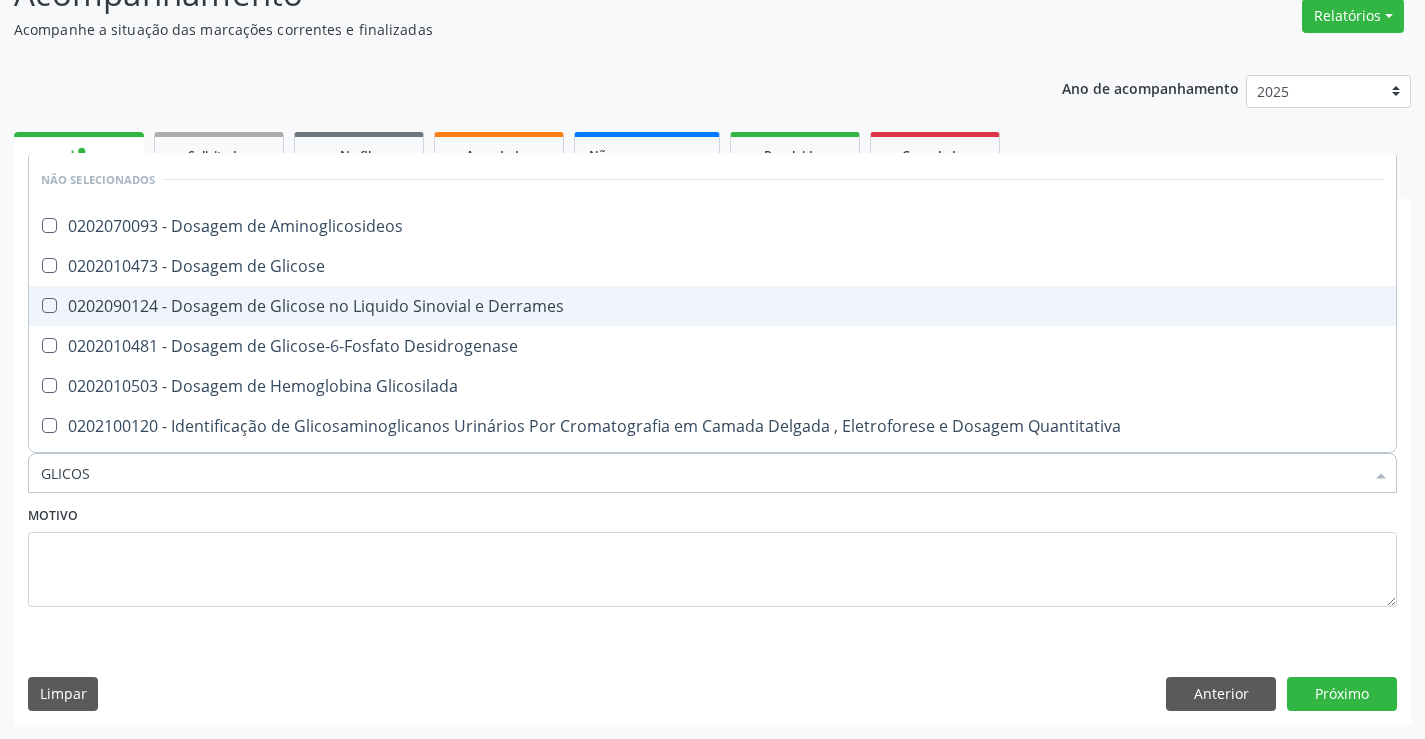 type on "GLICOSE" 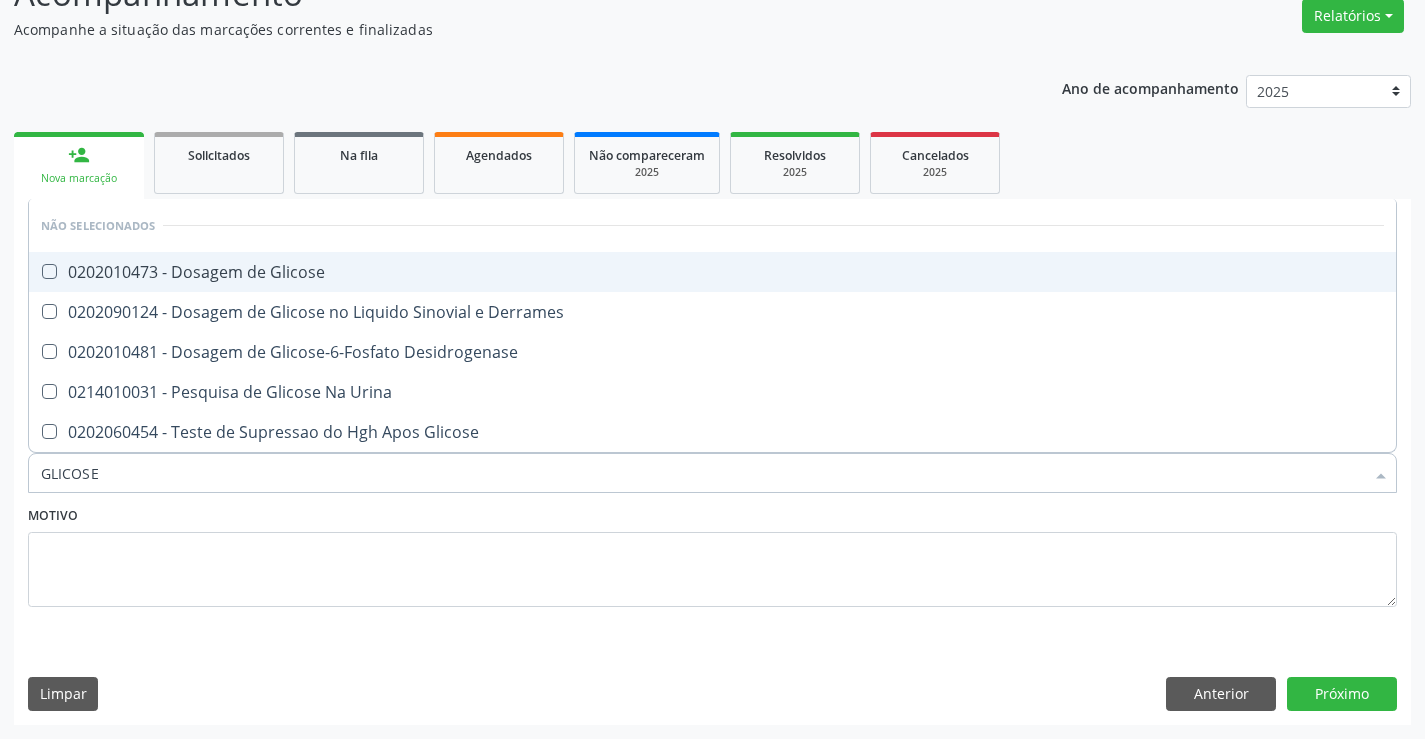 click on "0202010473 - Dosagem de Glicose" at bounding box center (712, 272) 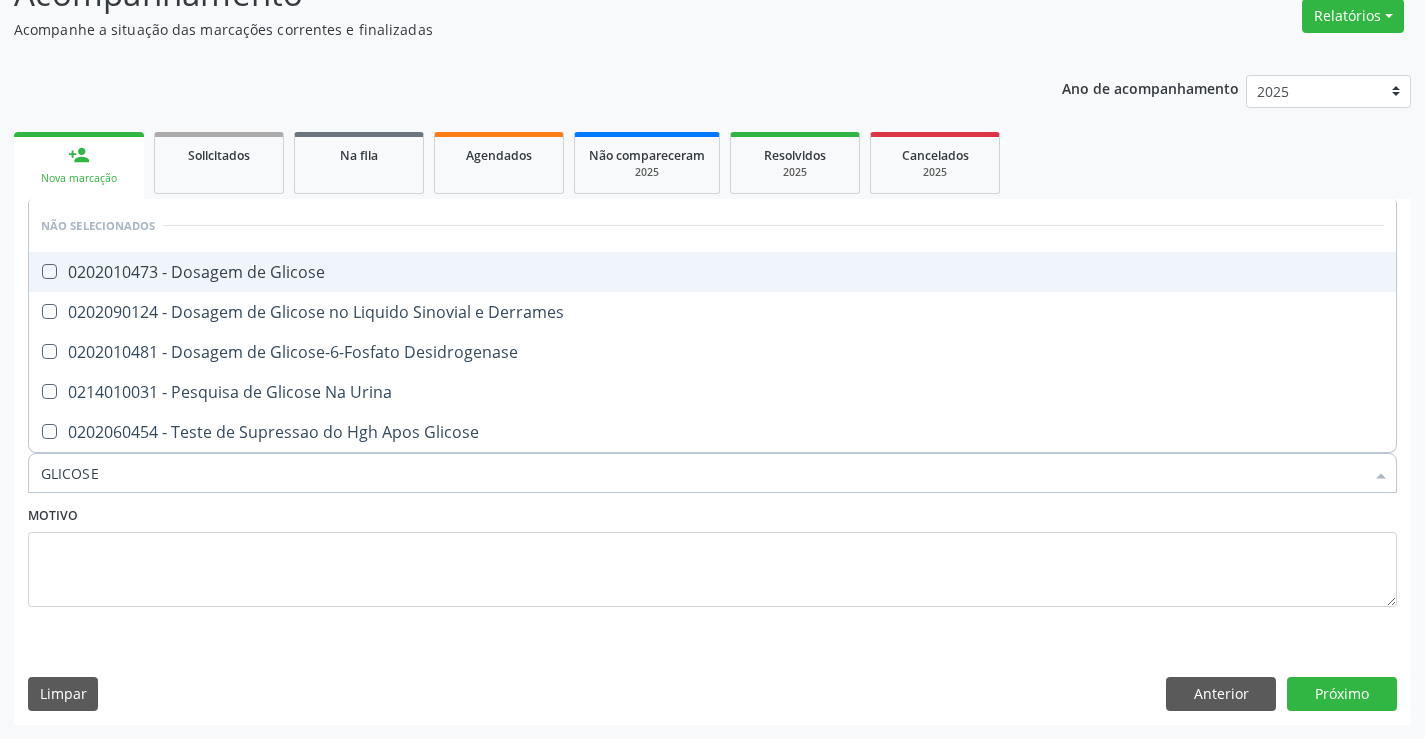 click on "0202010473 - Dosagem de Glicose" at bounding box center [712, 272] 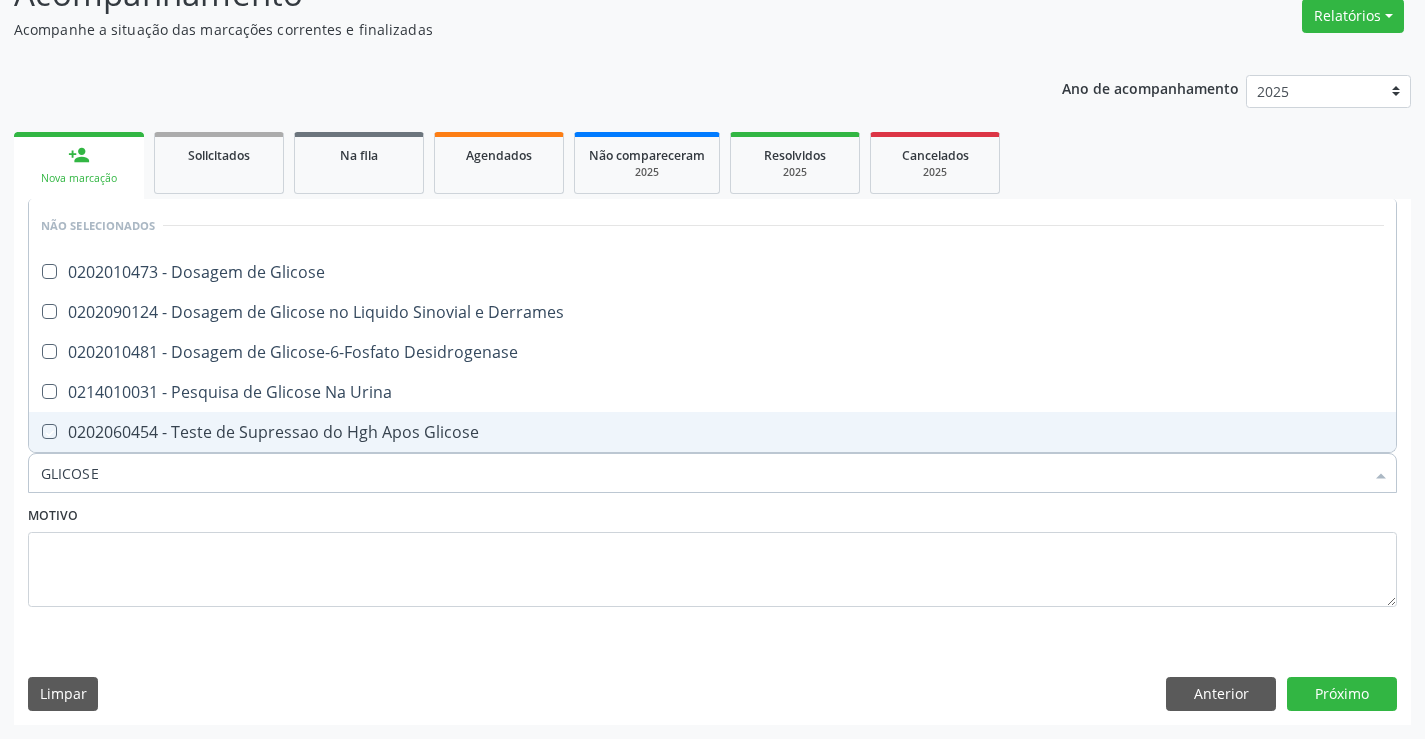 click on "Motivo" at bounding box center [712, 554] 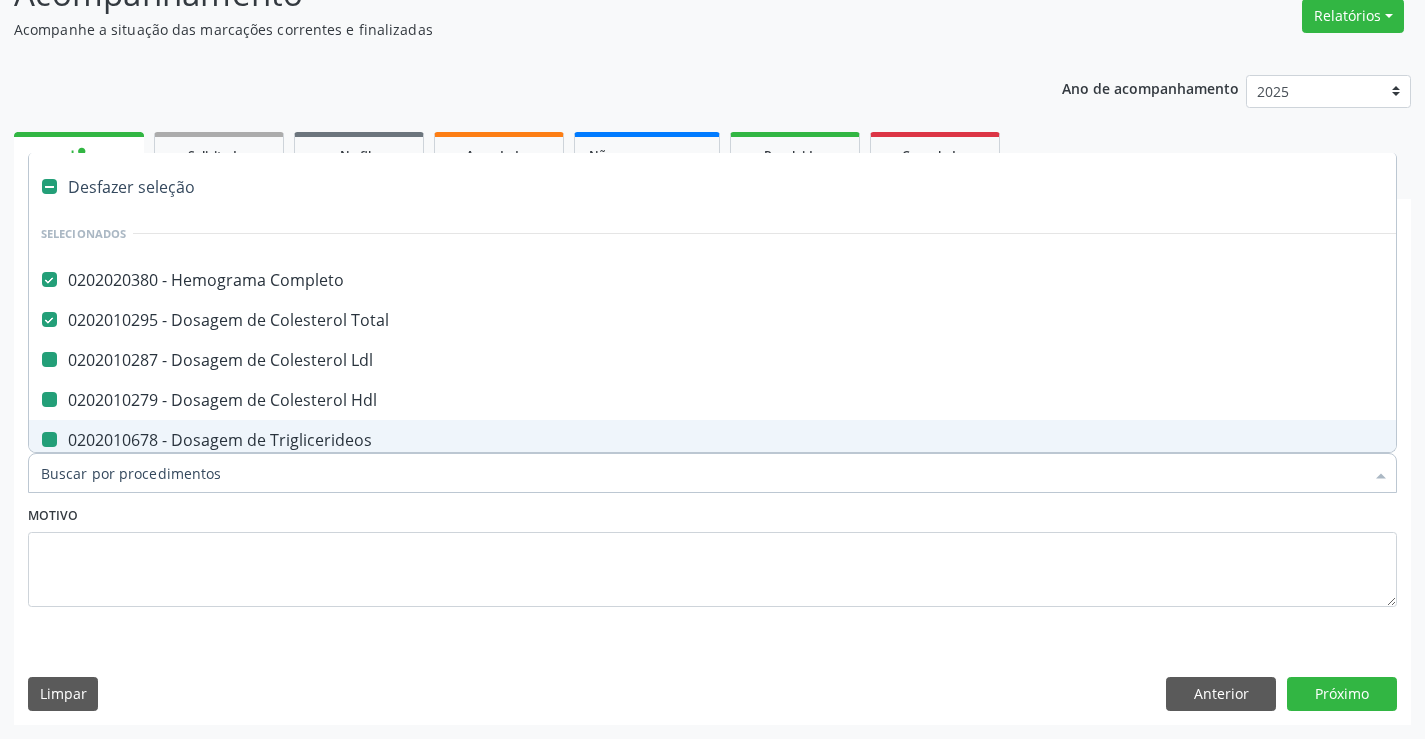 type on "F" 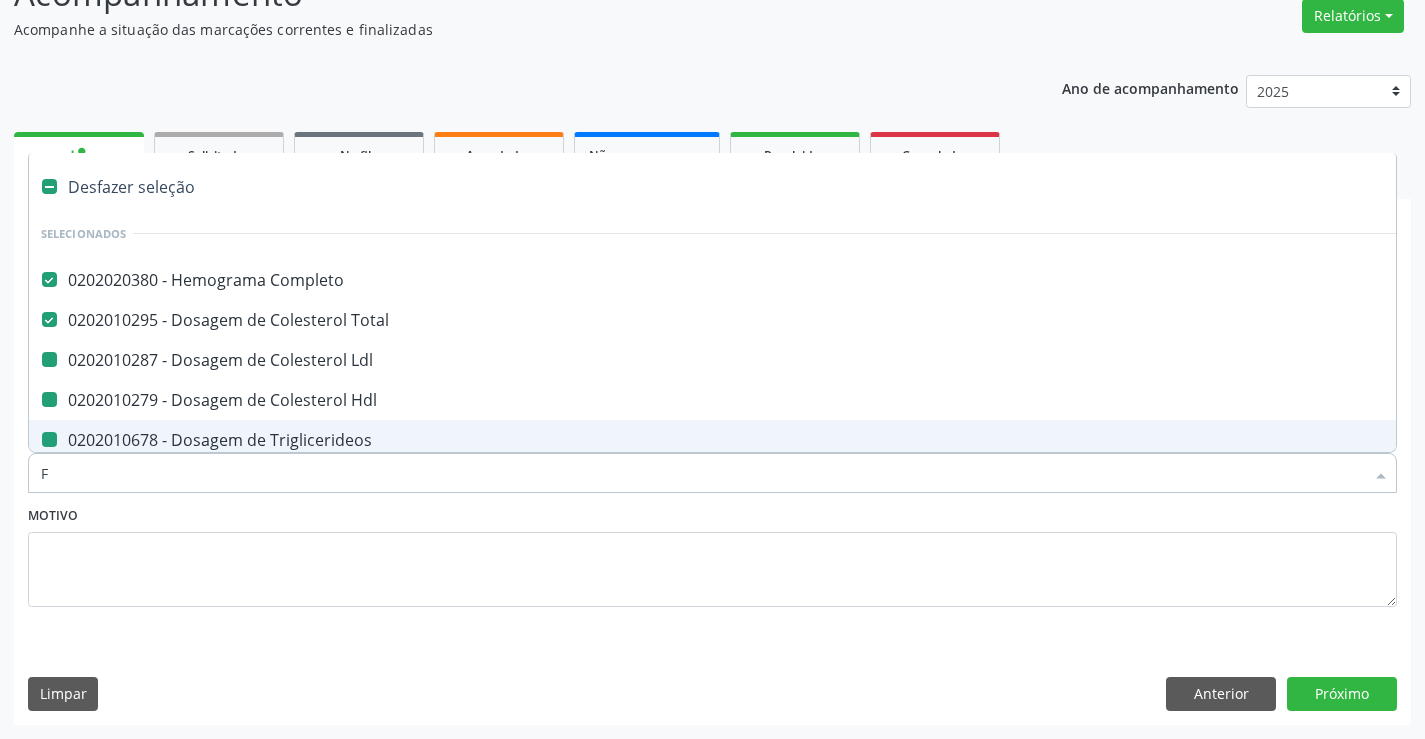 checkbox on "false" 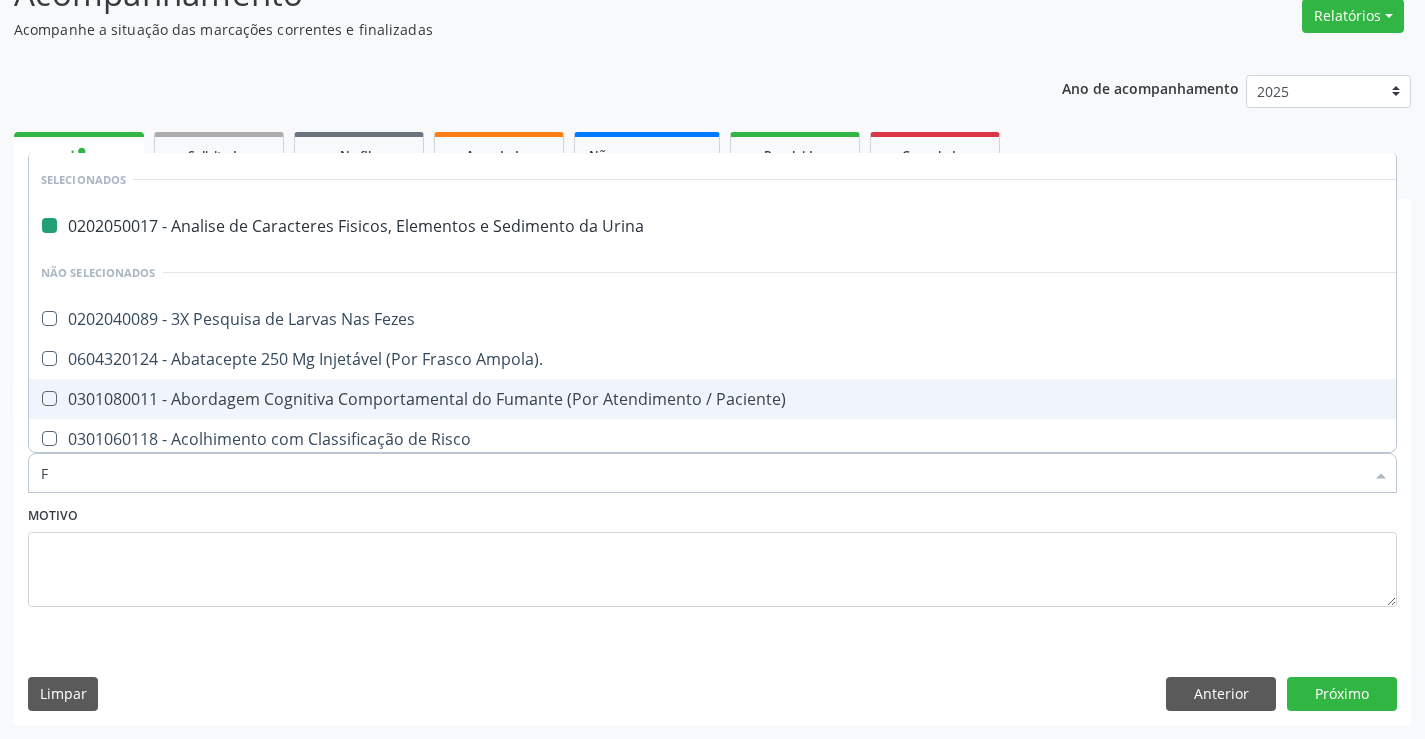type on "FE" 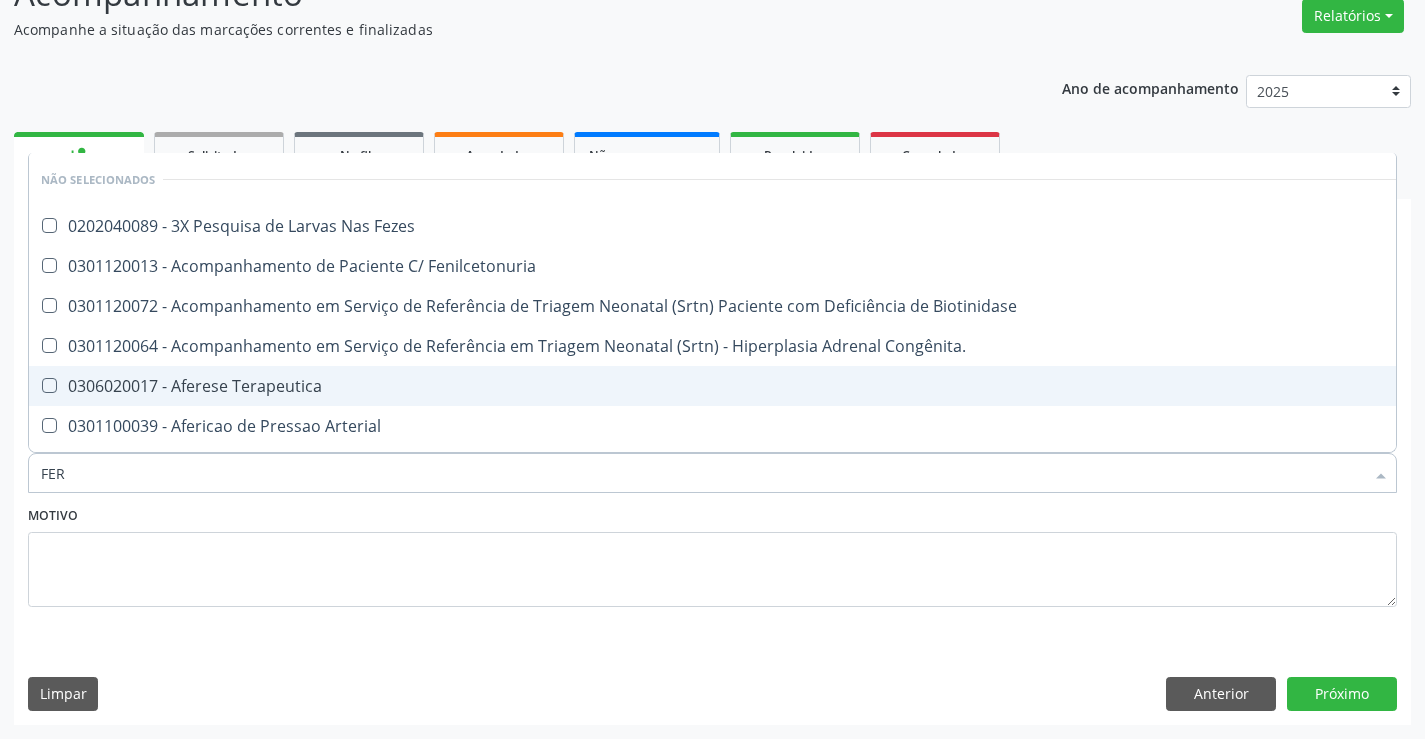 type on "FERR" 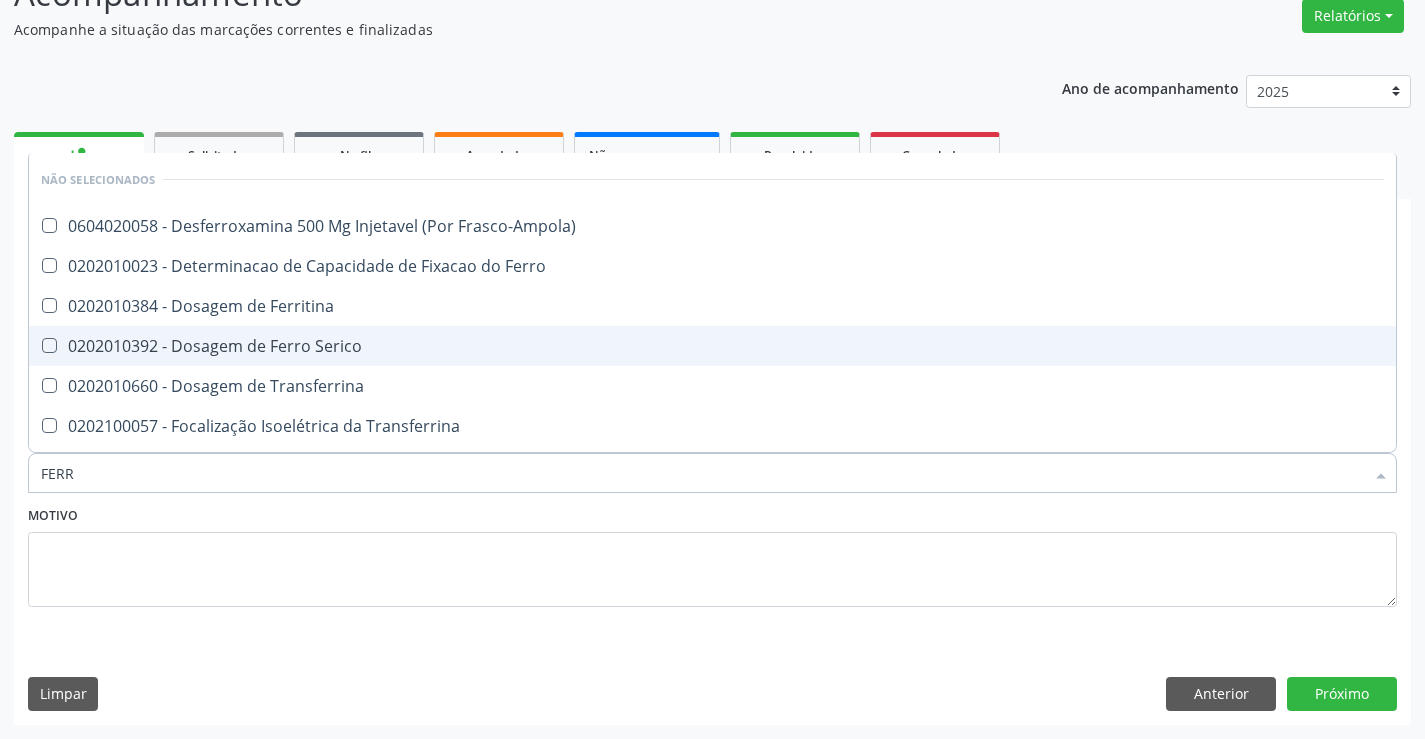 click on "0202010392 - Dosagem de Ferro Serico" at bounding box center (712, 346) 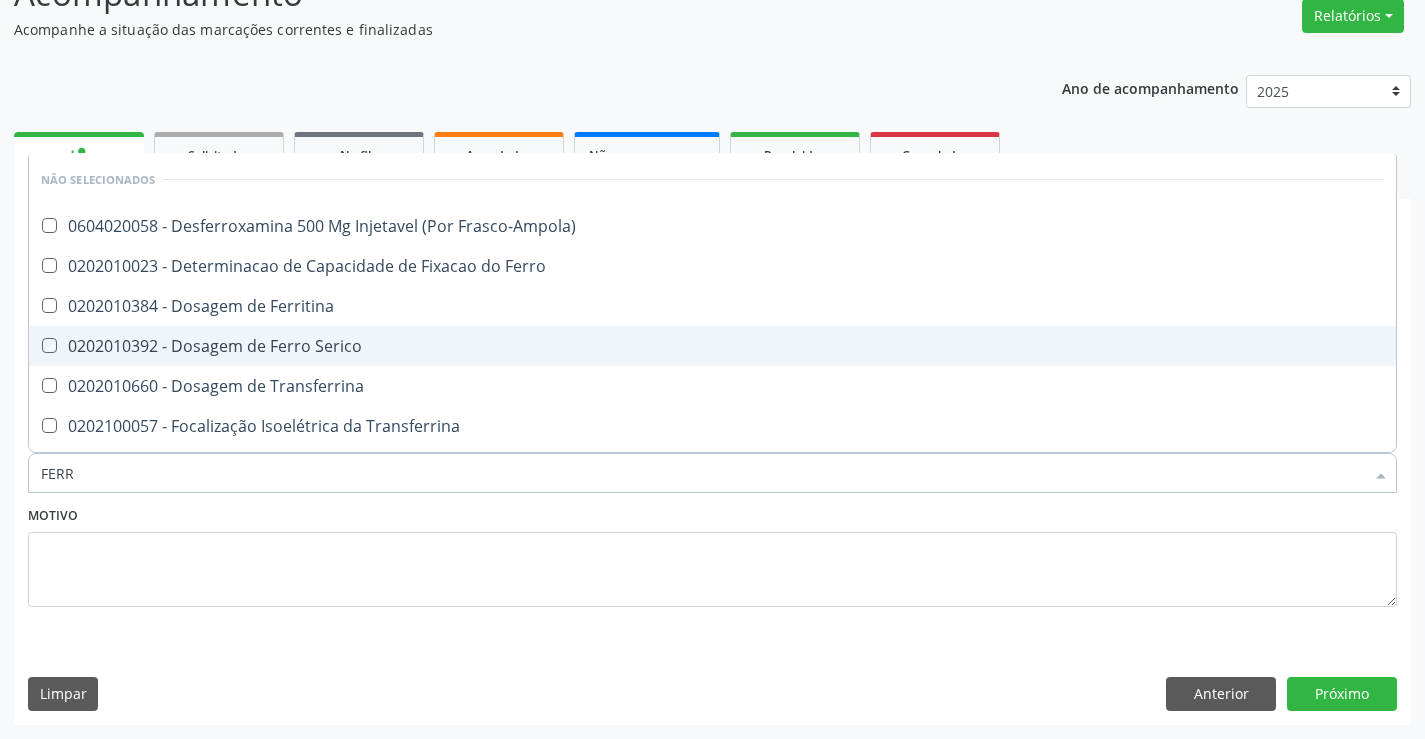 checkbox on "true" 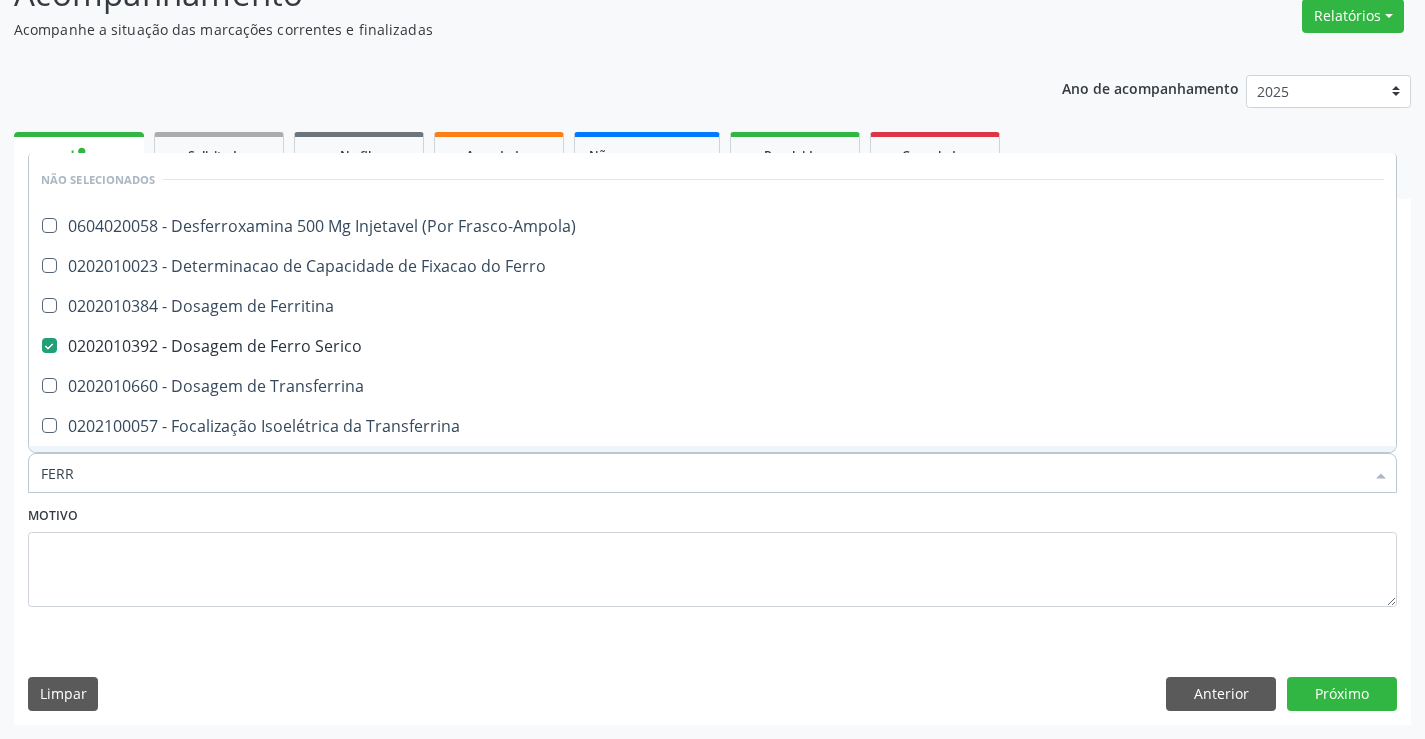 click on "Motivo" at bounding box center (712, 554) 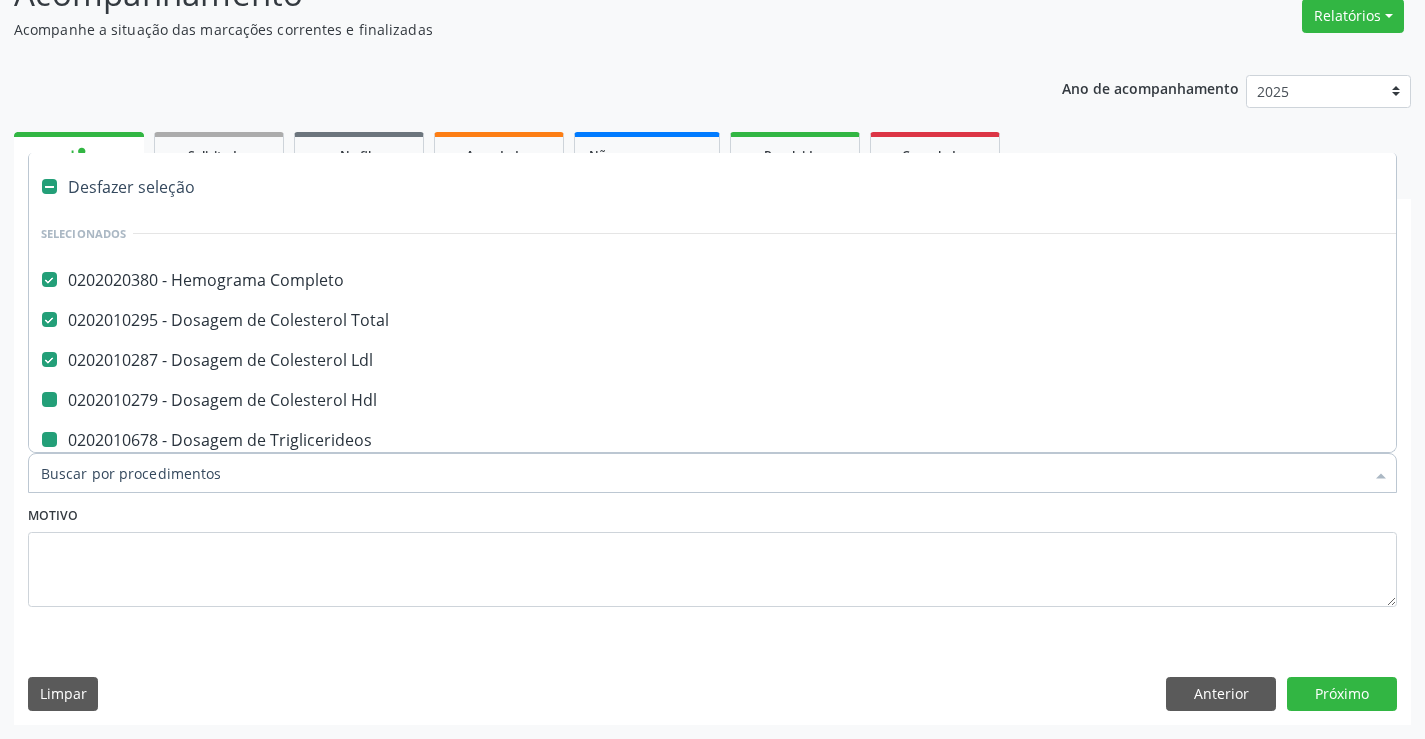 type on "F" 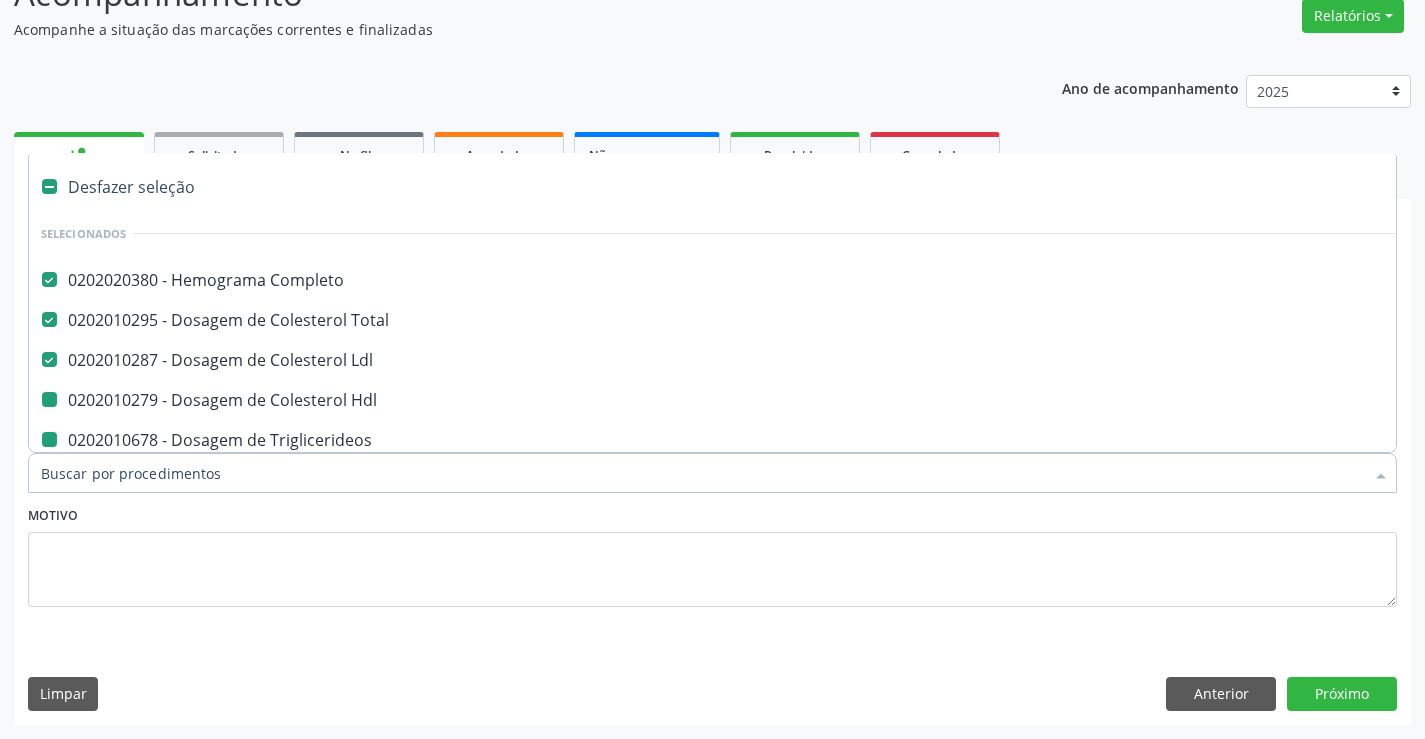 checkbox on "false" 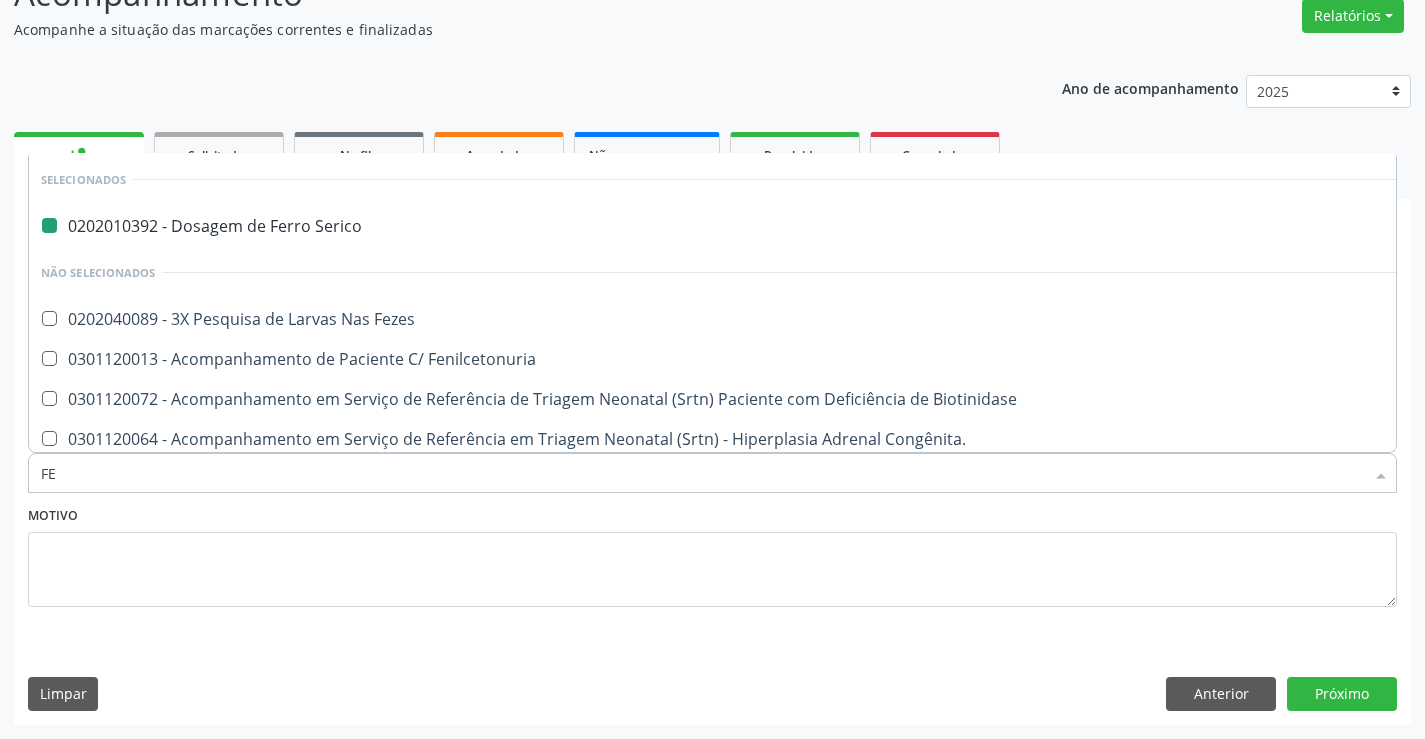 type on "FEZ" 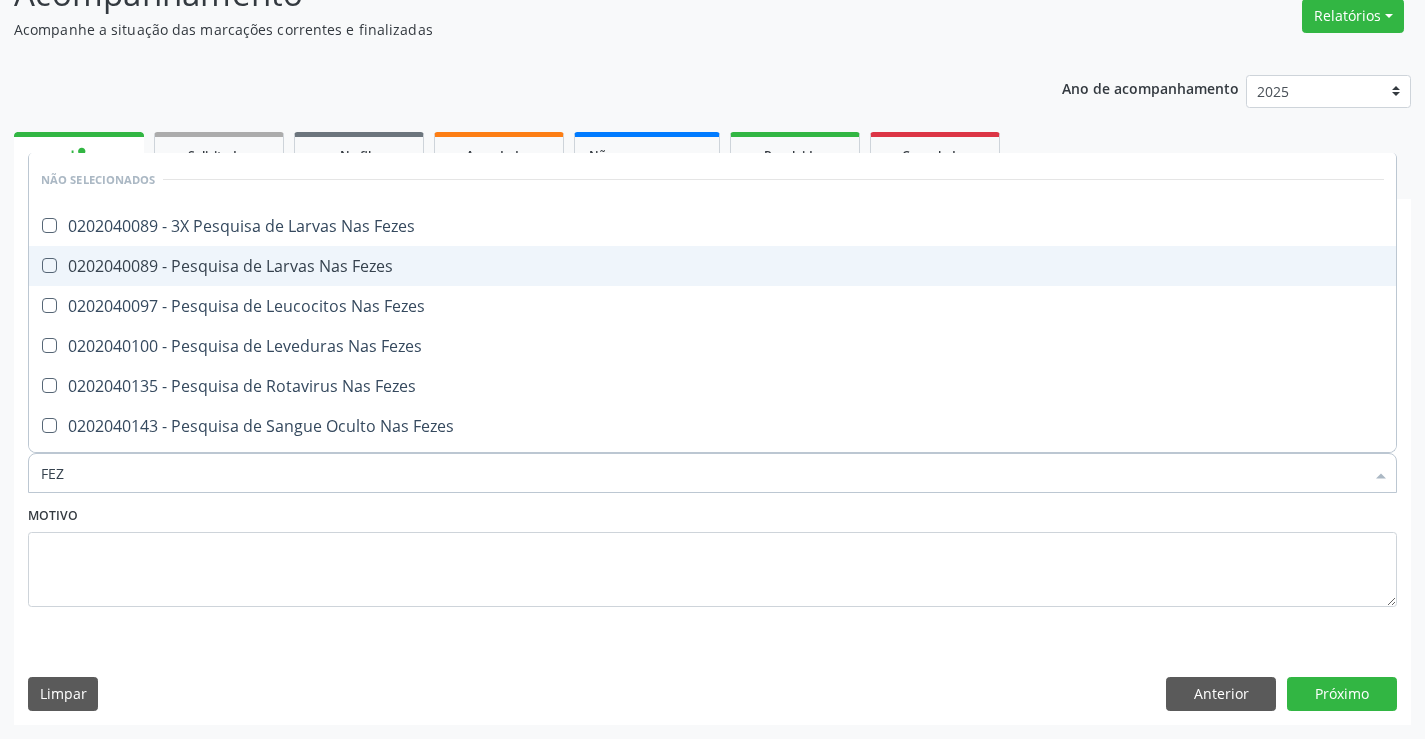click on "0202040089 - Pesquisa de Larvas Nas Fezes" at bounding box center [712, 266] 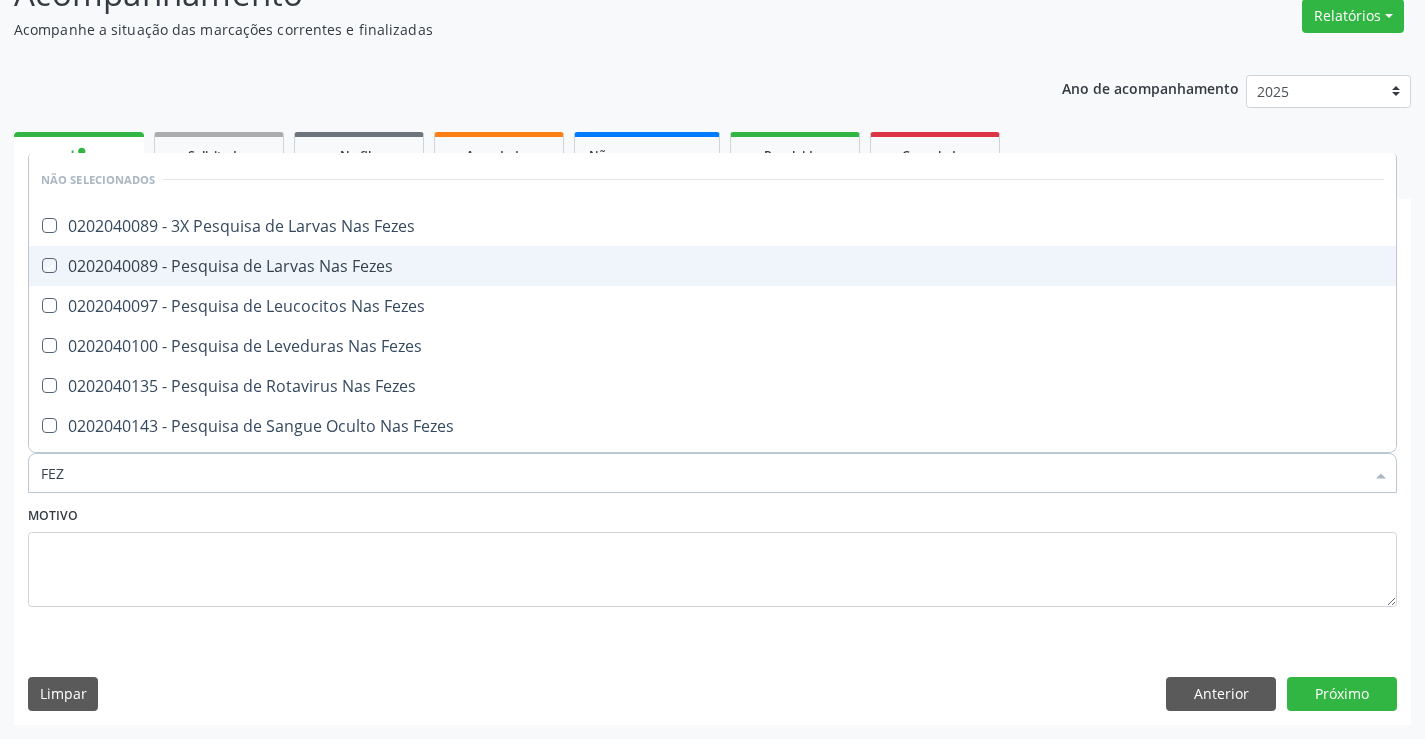 checkbox on "true" 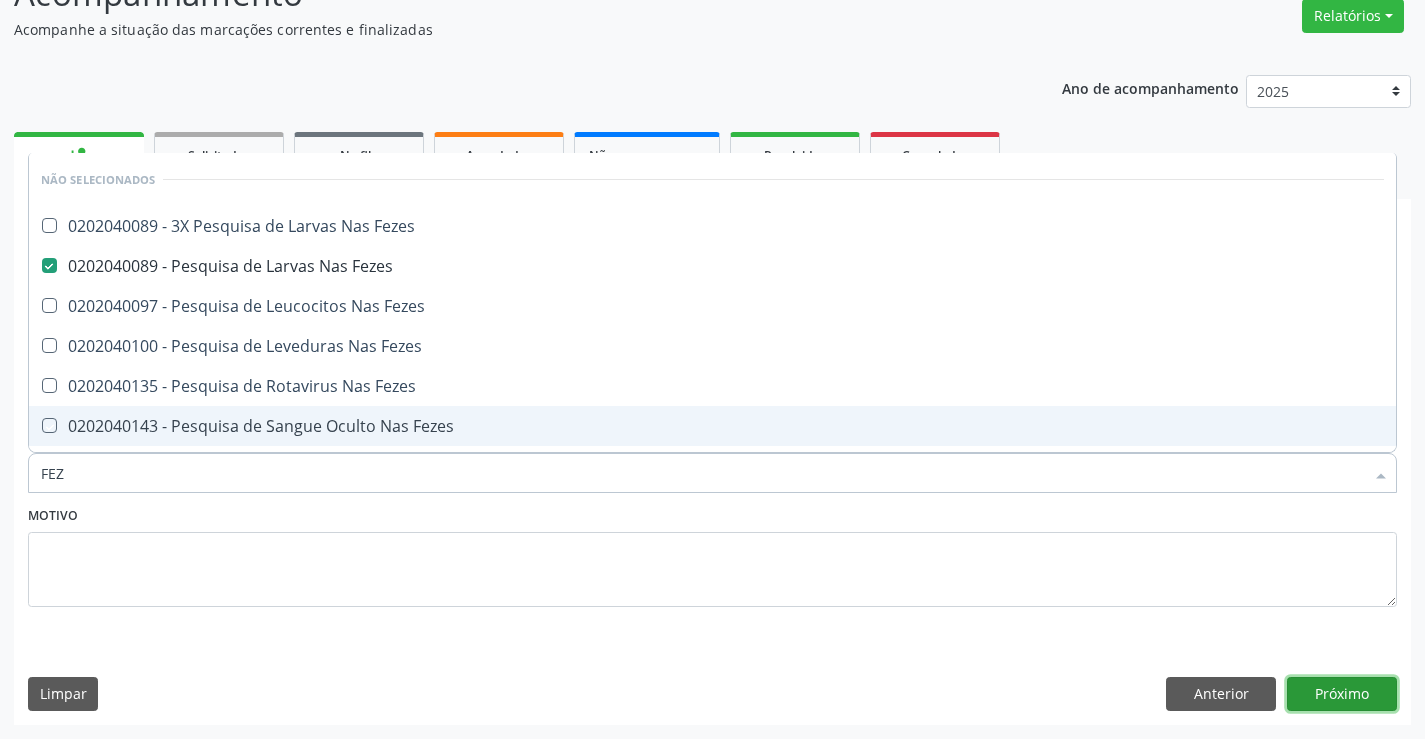 click on "Próximo" at bounding box center [1342, 694] 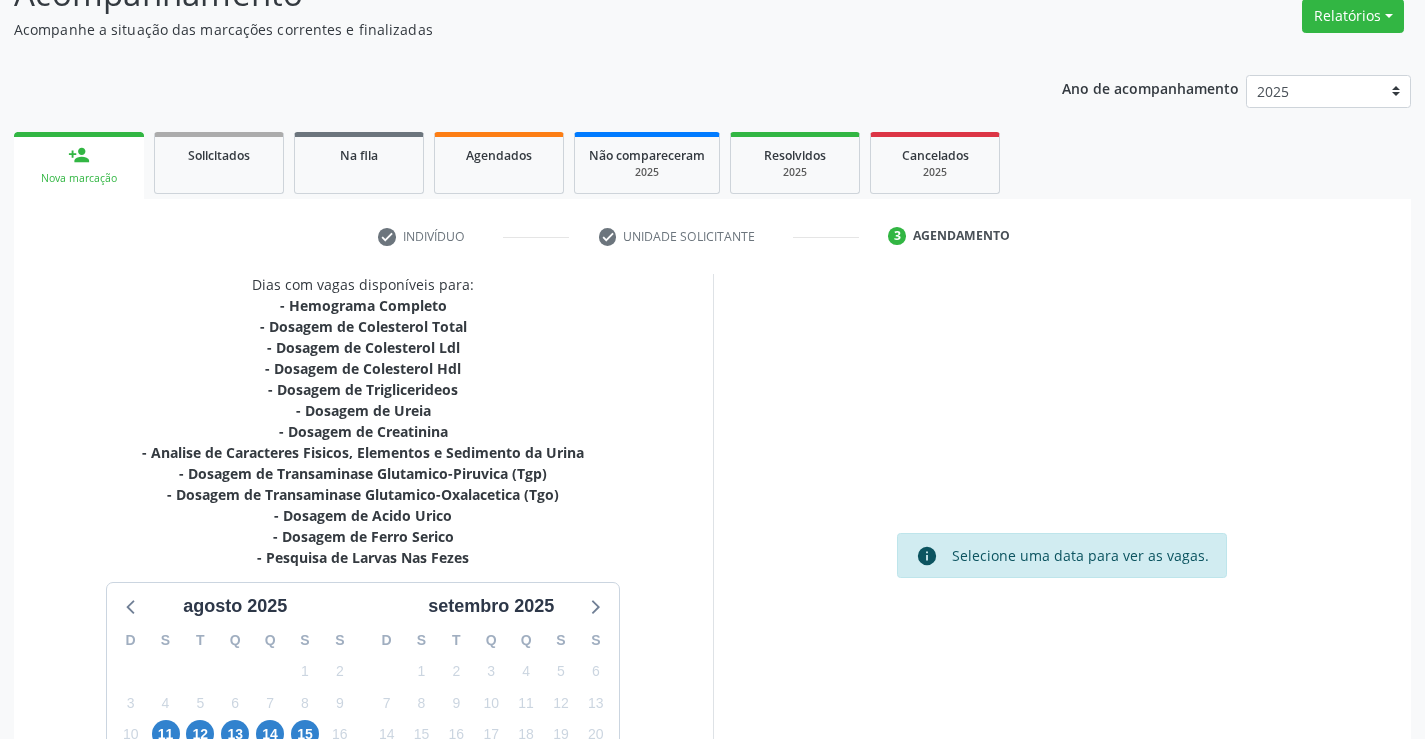 click on "Dias com vagas disponíveis para:
- Hemograma Completo
- Dosagem de Colesterol Total
- Dosagem de Colesterol Ldl
- Dosagem de Colesterol Hdl
- Dosagem de Triglicerideos
- Dosagem de Ureia
- Dosagem de Creatinina
- Analise de Caracteres Fisicos, Elementos e Sedimento da Urina
- Dosagem de Transaminase Glutamico-Piruvica (Tgp)
- Dosagem de Transaminase Glutamico-Oxalacetica (Tgo)
- Dosagem de Acido Urico
- Dosagem de Ferro Serico
- Pesquisa de Larvas Nas Fezes
agosto 2025 D S T Q Q S S 27 28 29 30 31 1 2 3 4 5 6 7 8 9 10 11 12 13 14 15 16 17 18 19 20 21 22 23 24 25 26 27 28 29 30 31 1 2 3 4 5 6 setembro 2025 D S T Q Q S S 31 1 2 3 4 5 6 7 8 9 10 11 12 13 14 15 16 17 18 19 20 21 22 23 24 25 26 27 28 29 30 1 2 3 4 5 6 7 8 9 10 11" at bounding box center (363, 562) 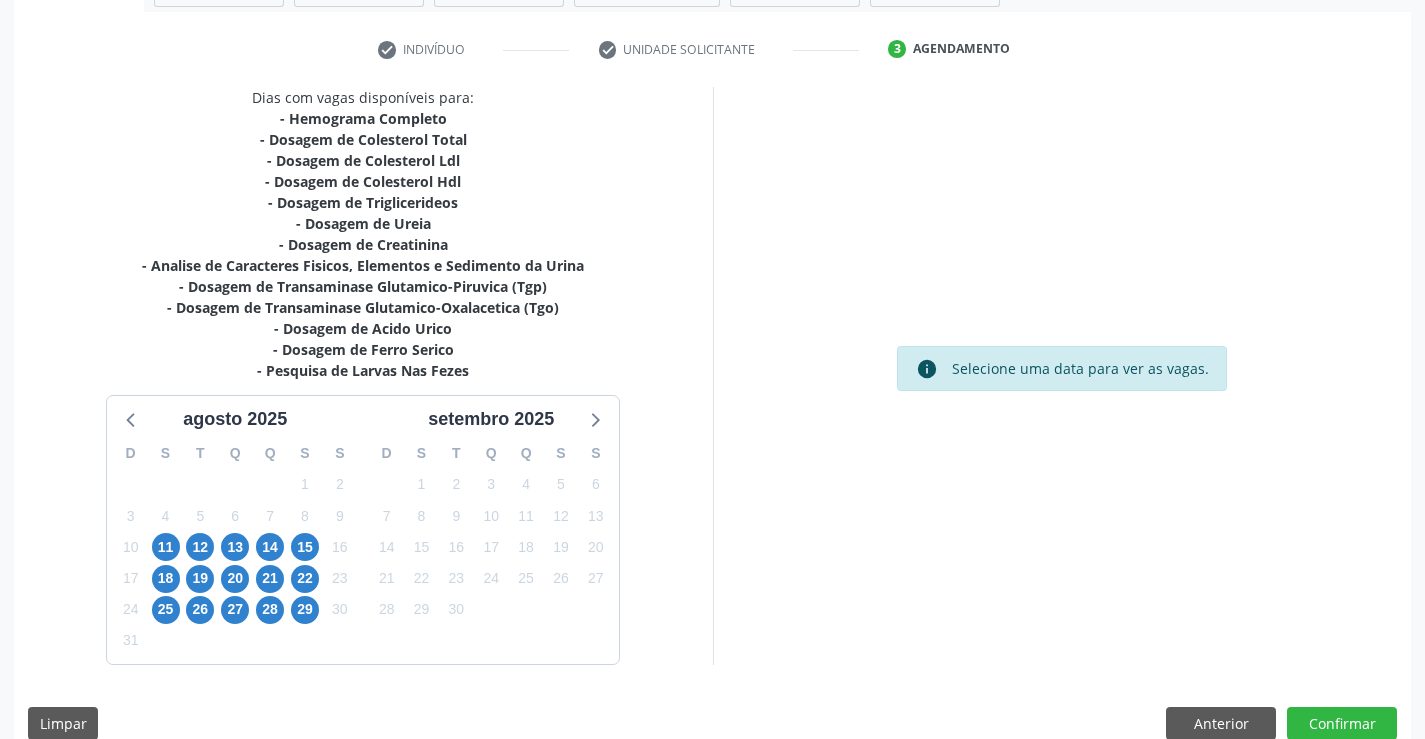 scroll, scrollTop: 383, scrollLeft: 0, axis: vertical 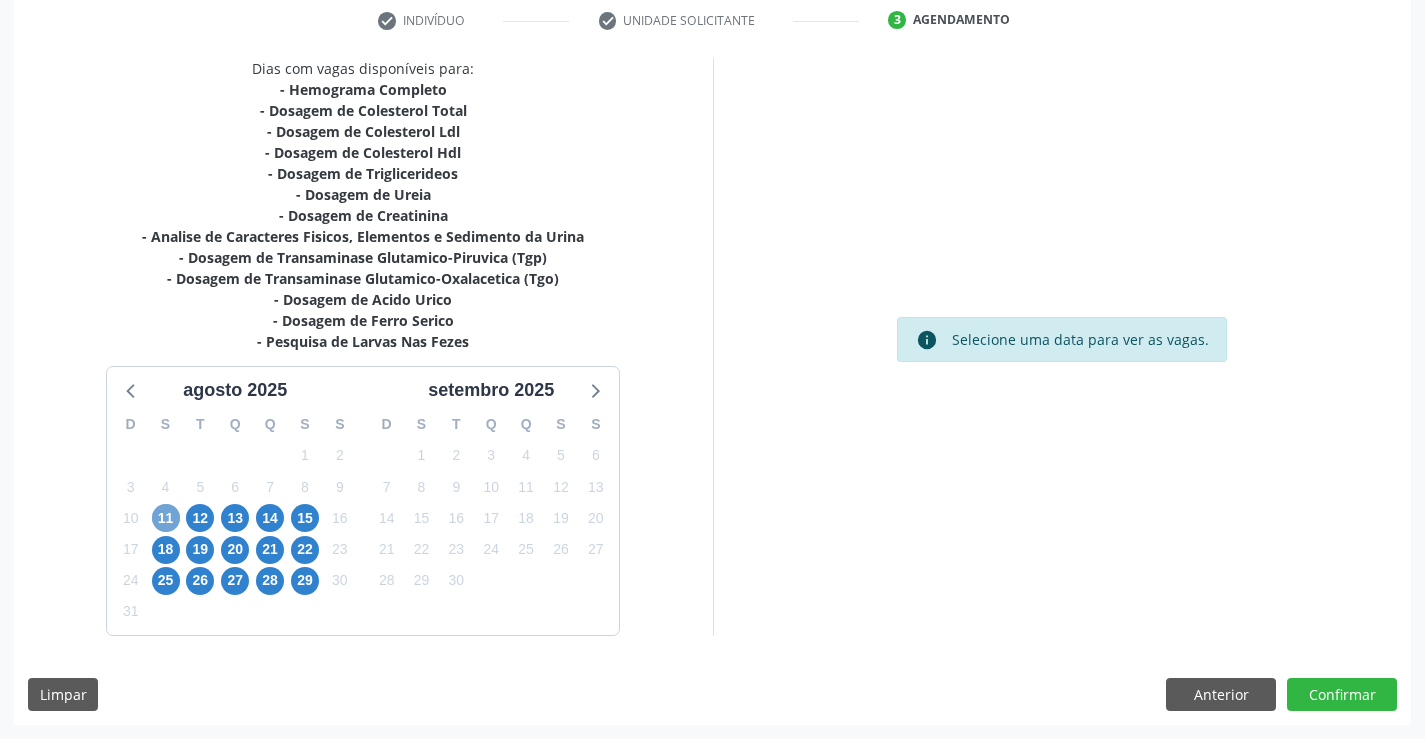 click on "11" at bounding box center [166, 518] 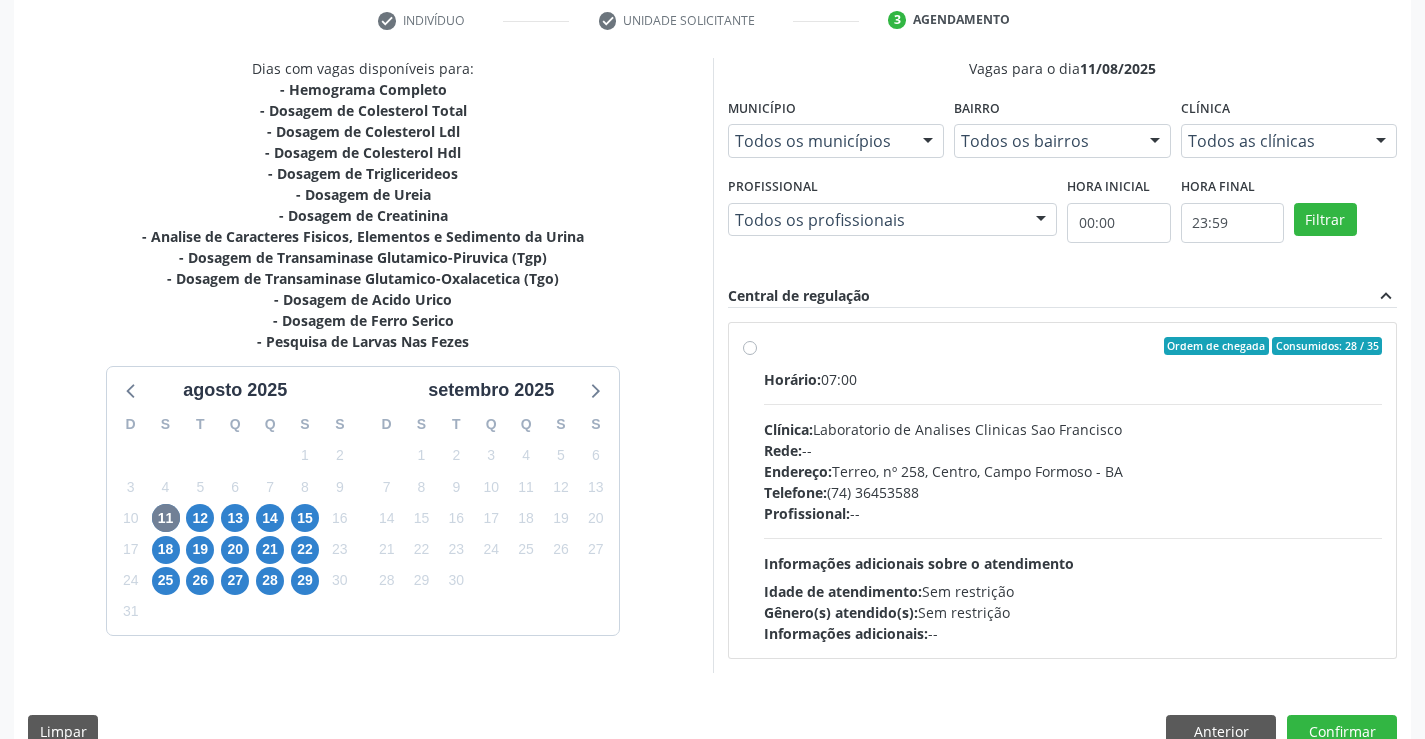 click on "Ordem de chegada
Consumidos: 28 / 35
Horário:   07:00
Clínica:  Laboratorio de Analises Clinicas Sao Francisco
Rede:
--
Endereço:   Terreo, nº 258, Centro, Campo Formoso - BA
Telefone:   (74) 36453588
Profissional:
--
Informações adicionais sobre o atendimento
Idade de atendimento:
Sem restrição
Gênero(s) atendido(s):
Sem restrição
Informações adicionais:
--" at bounding box center (1073, 490) 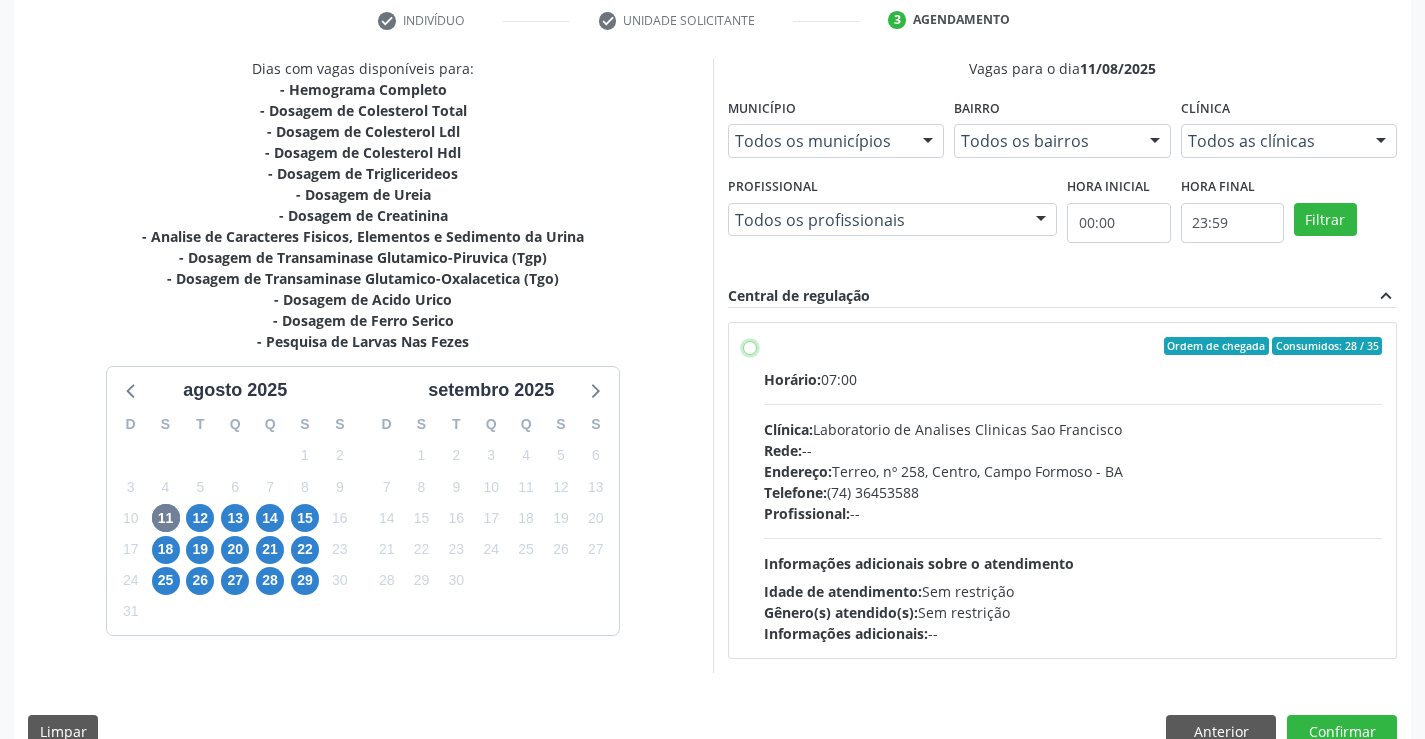 click on "Ordem de chegada
Consumidos: 28 / 35
Horário:   07:00
Clínica:  Laboratorio de Analises Clinicas Sao Francisco
Rede:
--
Endereço:   Terreo, nº 258, Centro, Campo Formoso - BA
Telefone:   (74) 36453588
Profissional:
--
Informações adicionais sobre o atendimento
Idade de atendimento:
Sem restrição
Gênero(s) atendido(s):
Sem restrição
Informações adicionais:
--" at bounding box center [750, 346] 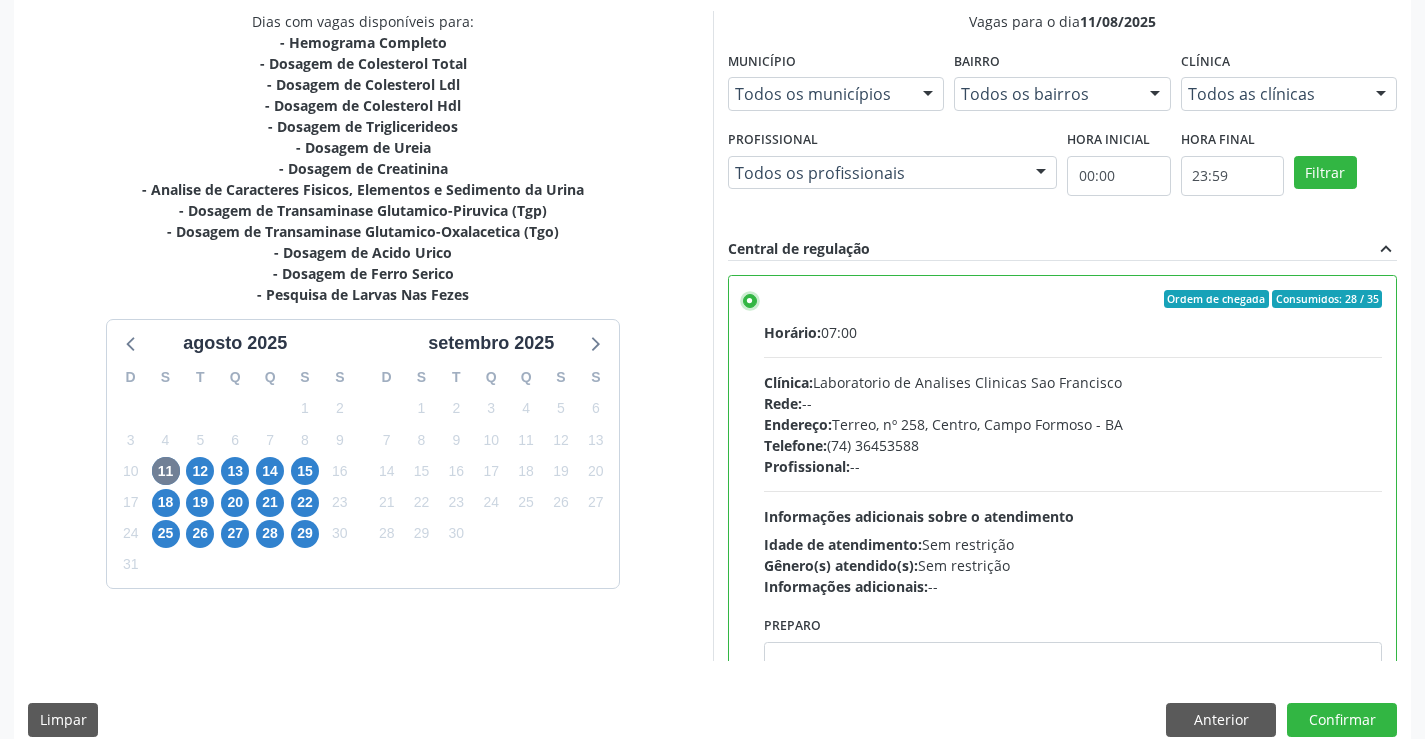 scroll, scrollTop: 456, scrollLeft: 0, axis: vertical 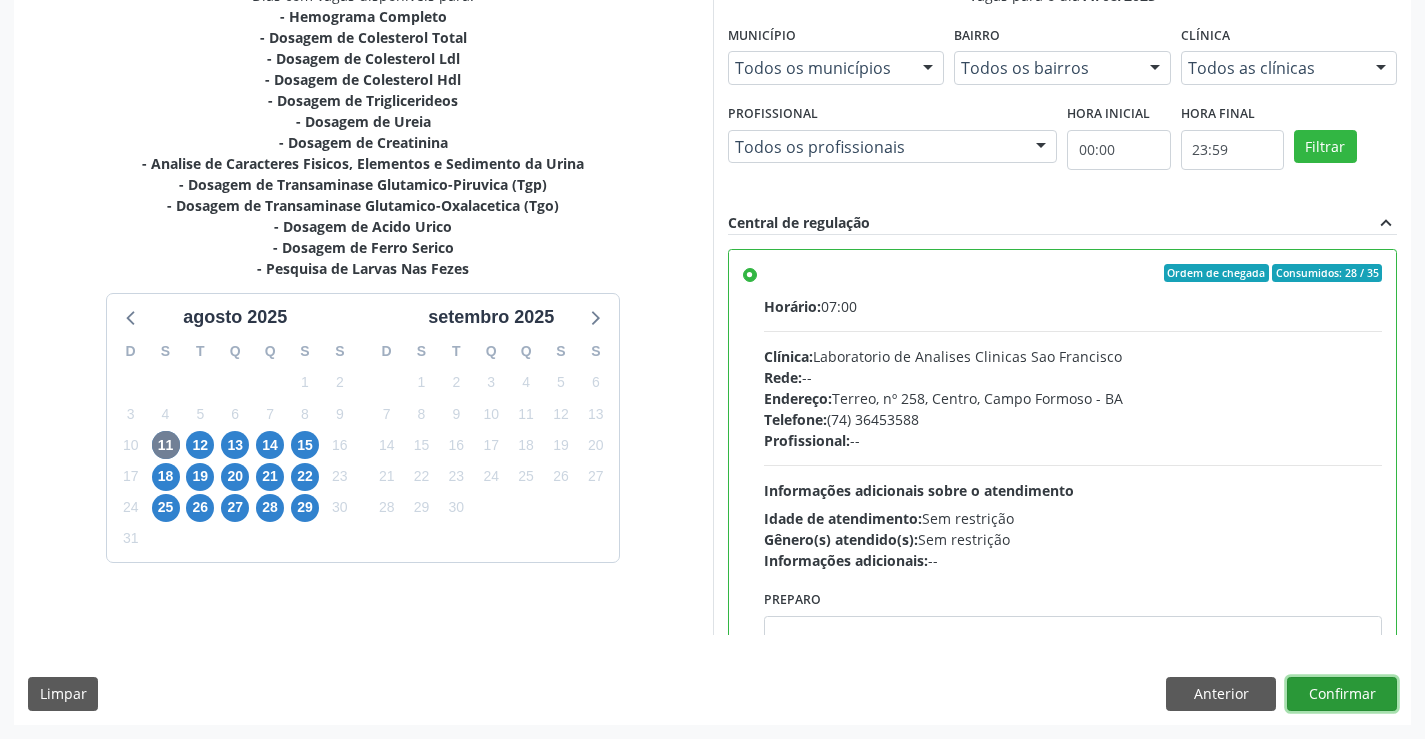 click on "Confirmar" at bounding box center (1342, 694) 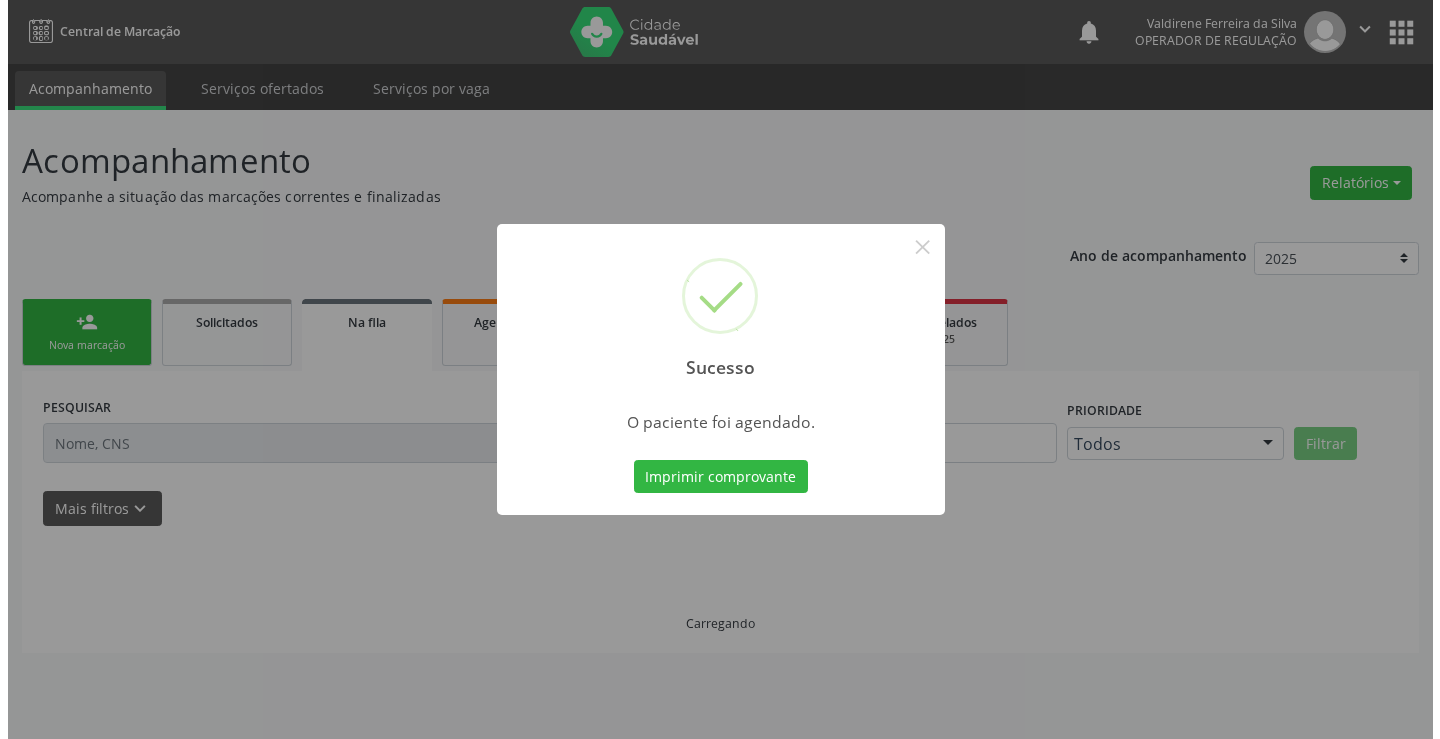 scroll, scrollTop: 0, scrollLeft: 0, axis: both 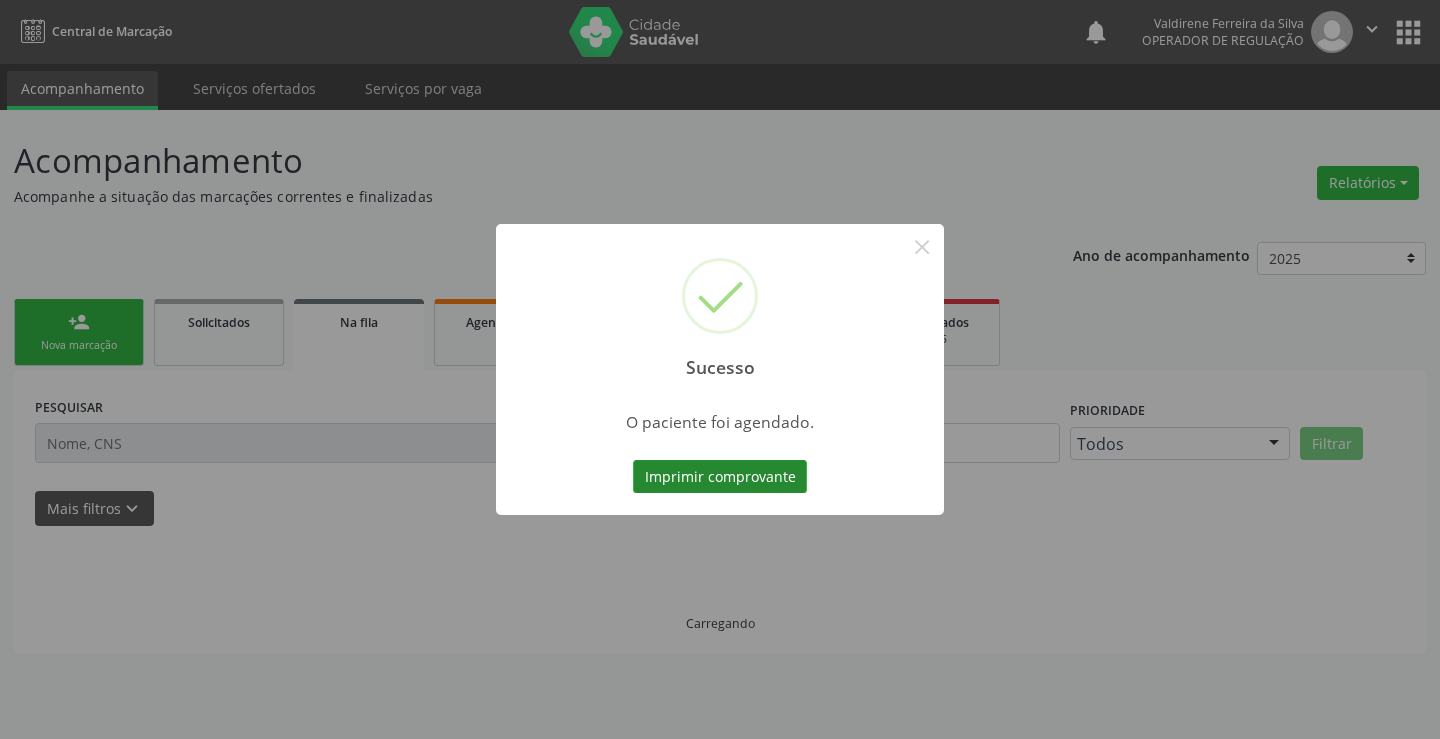 click on "Imprimir comprovante" at bounding box center (720, 477) 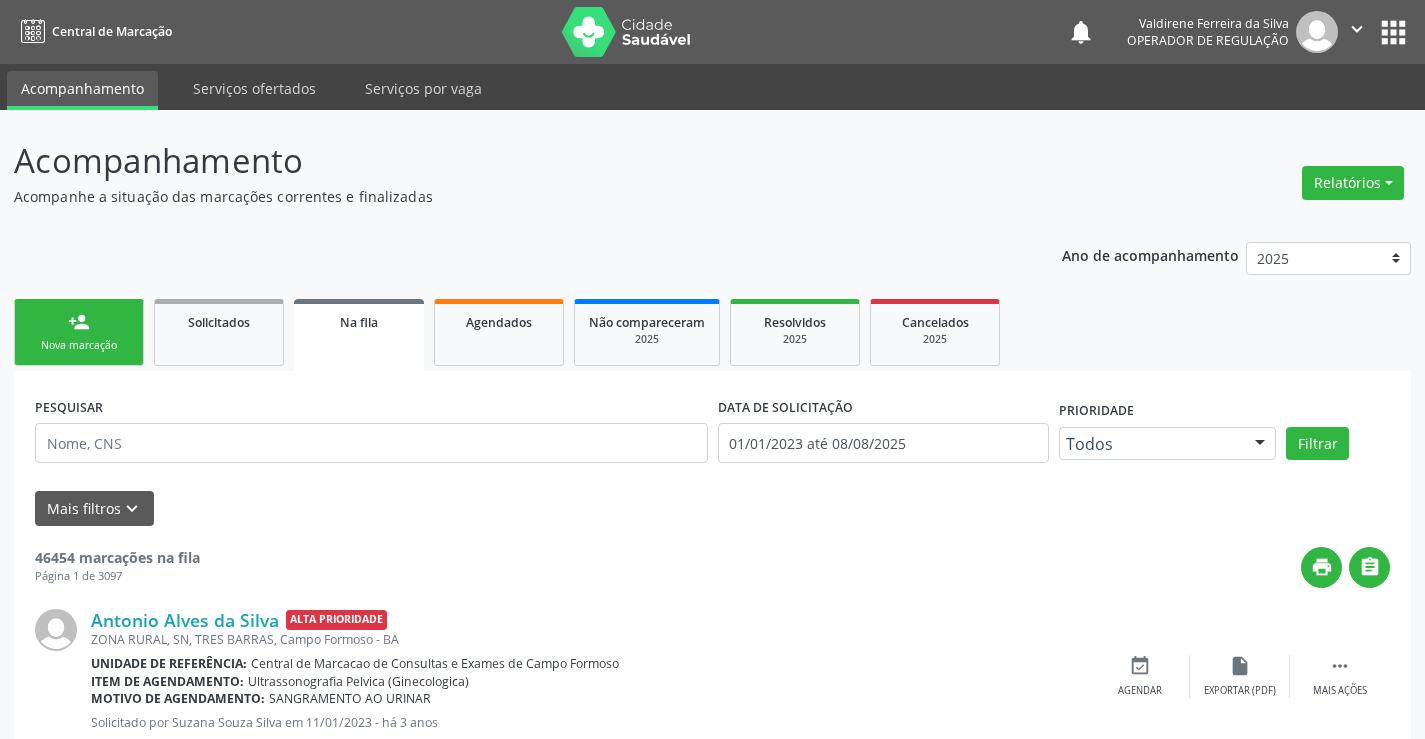 scroll, scrollTop: 0, scrollLeft: 0, axis: both 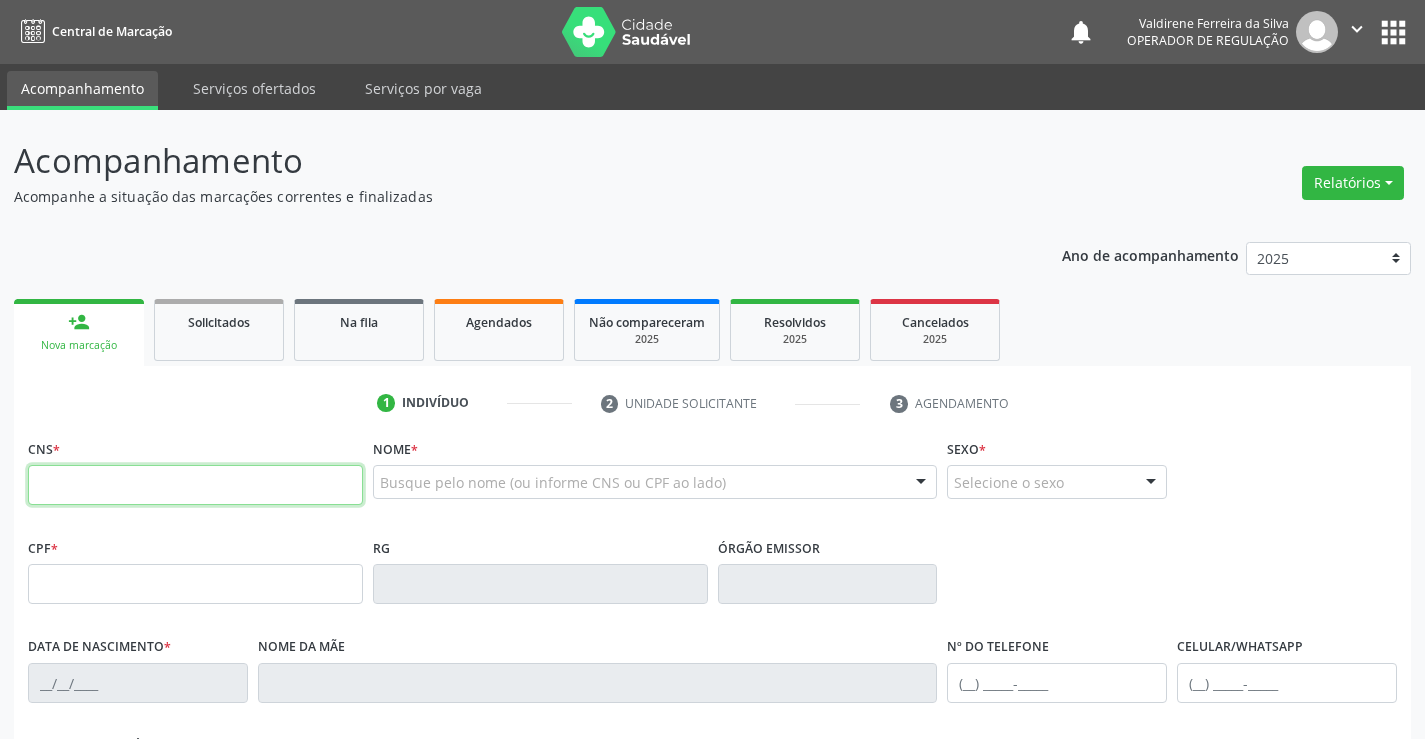 click at bounding box center [195, 485] 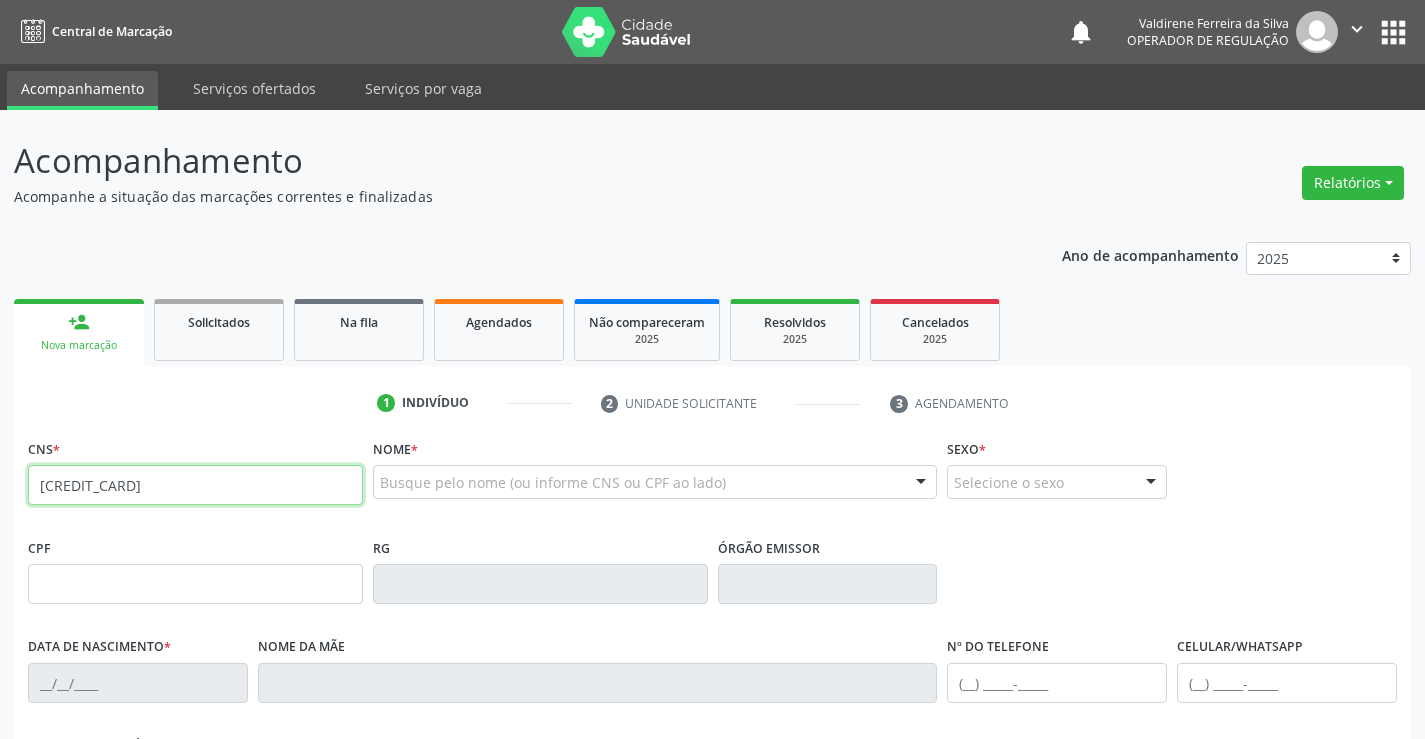 type on "[CREDIT_CARD]" 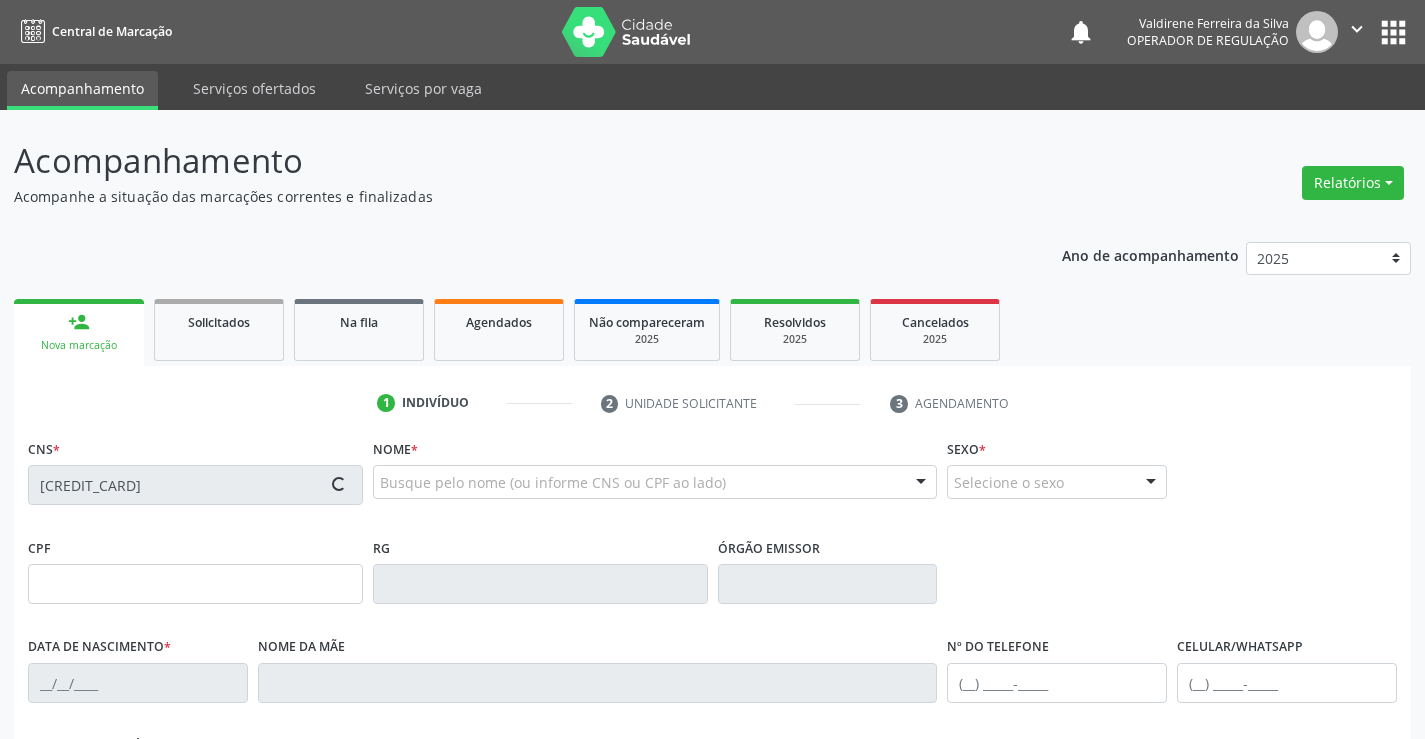 type on "[CREDIT_CARD]" 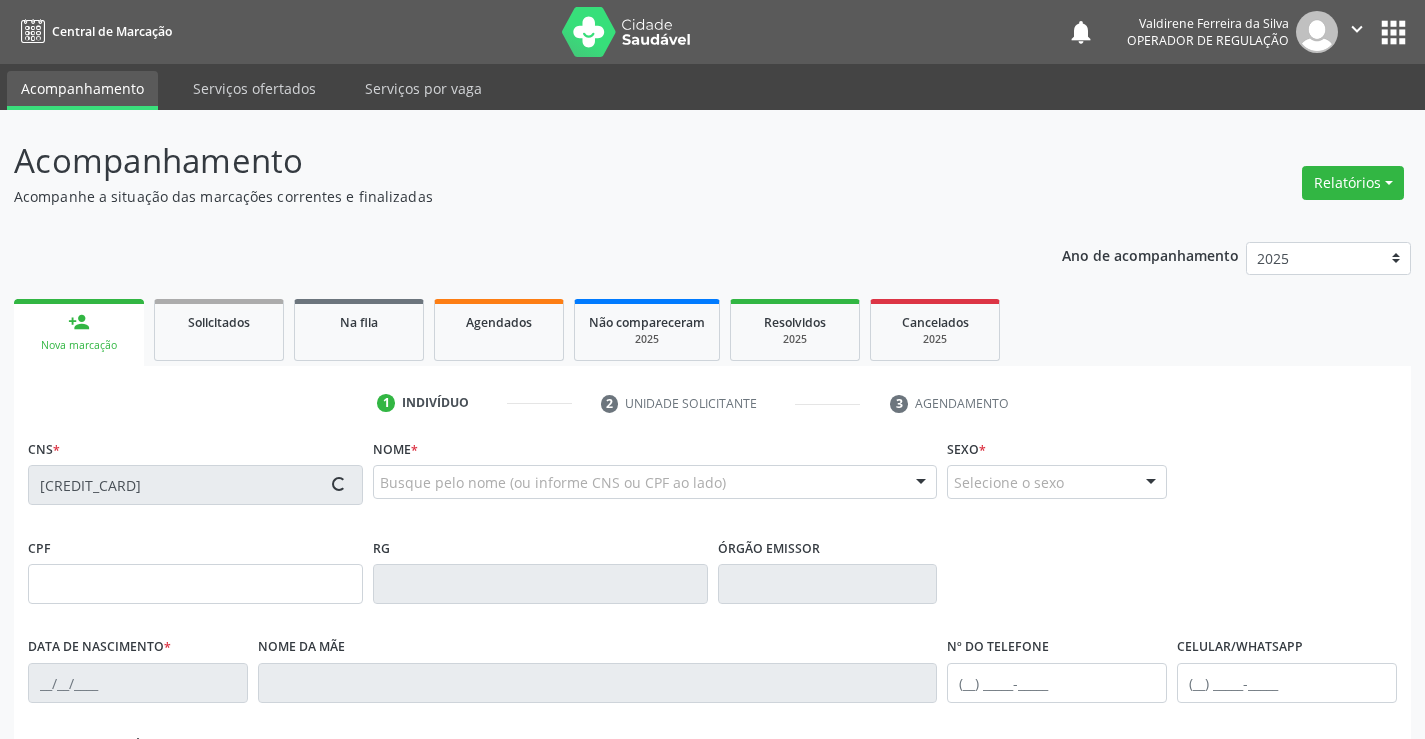 type on "[DATE]" 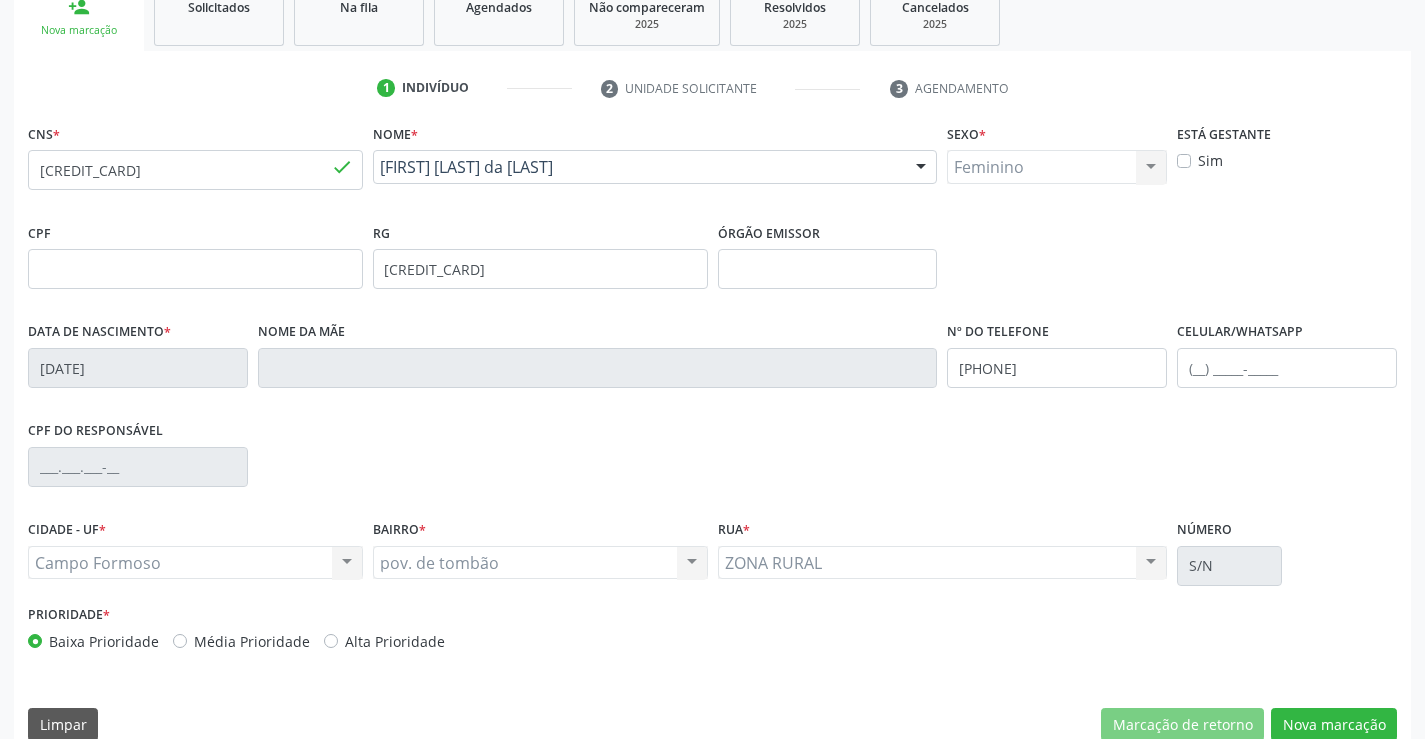 scroll, scrollTop: 345, scrollLeft: 0, axis: vertical 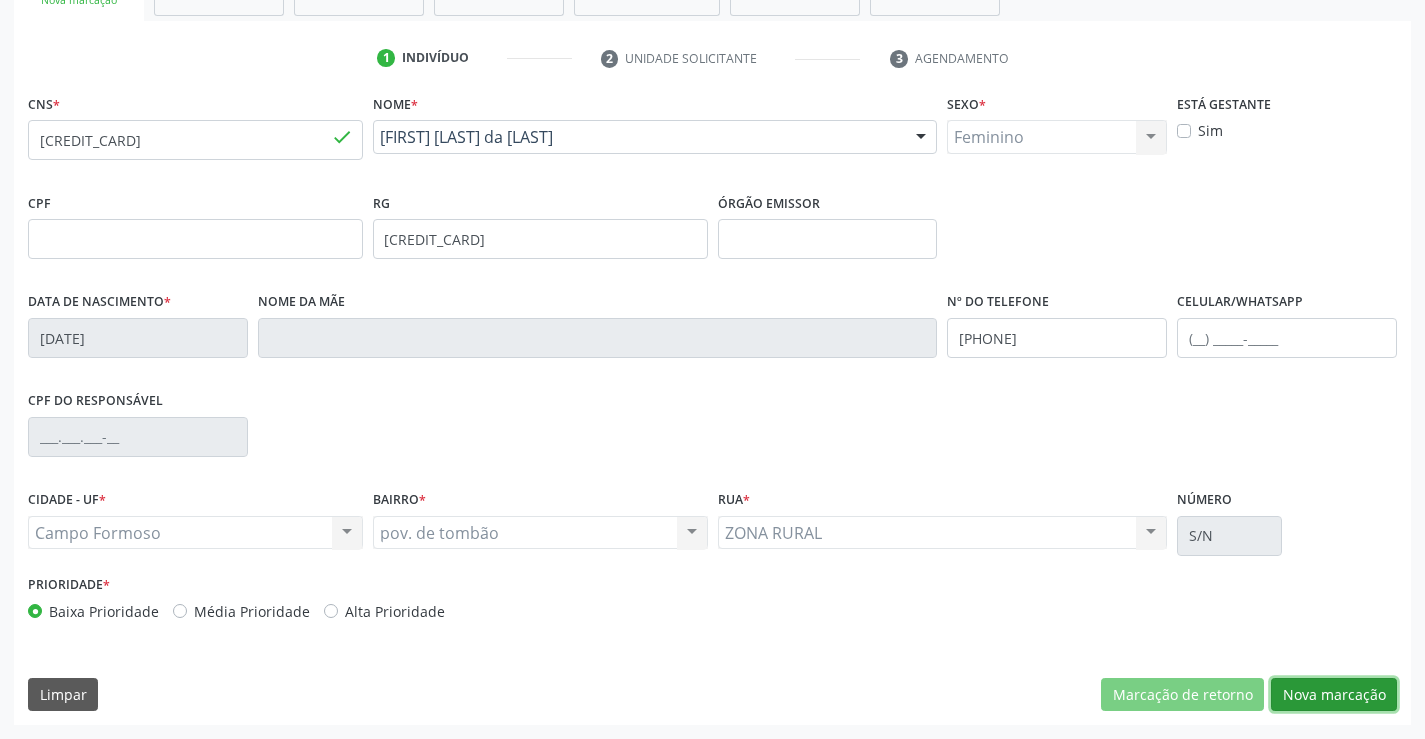 click on "Nova marcação" at bounding box center [1334, 695] 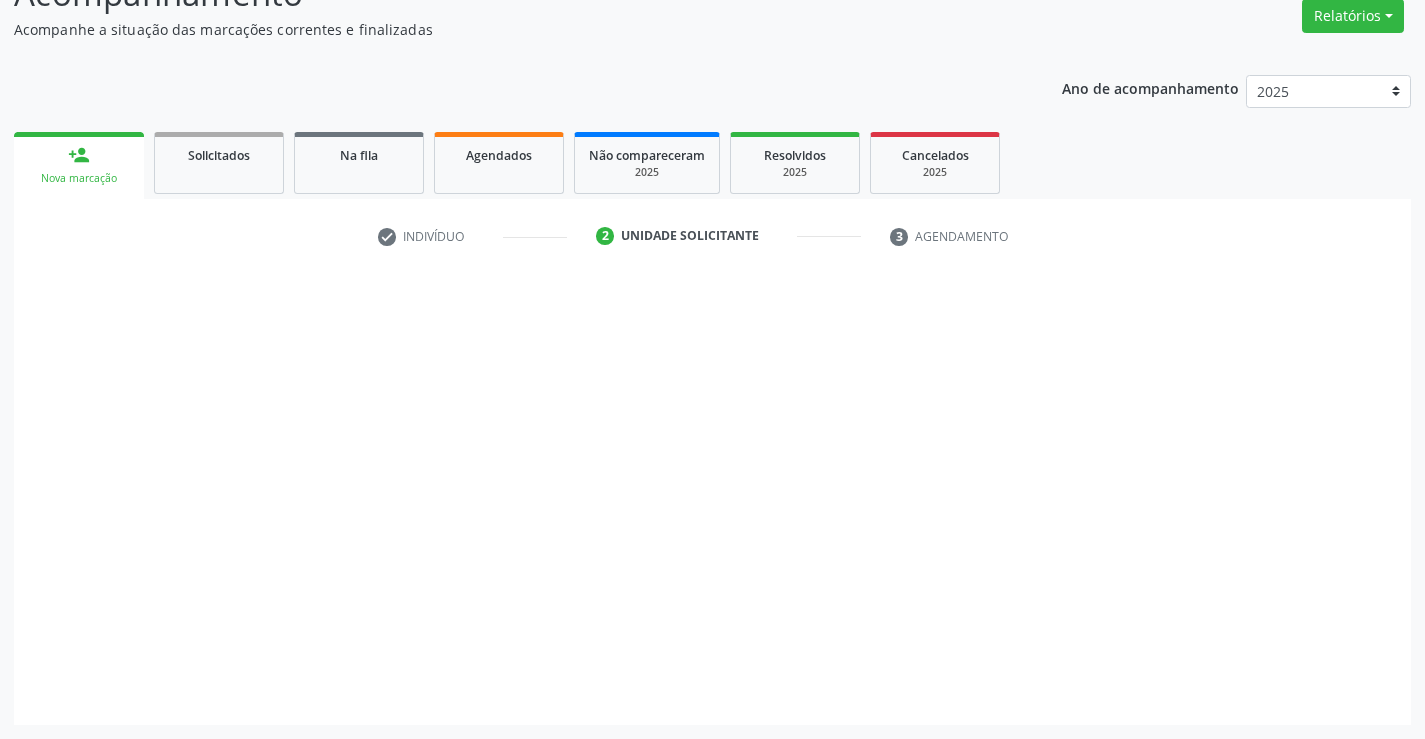 scroll, scrollTop: 167, scrollLeft: 0, axis: vertical 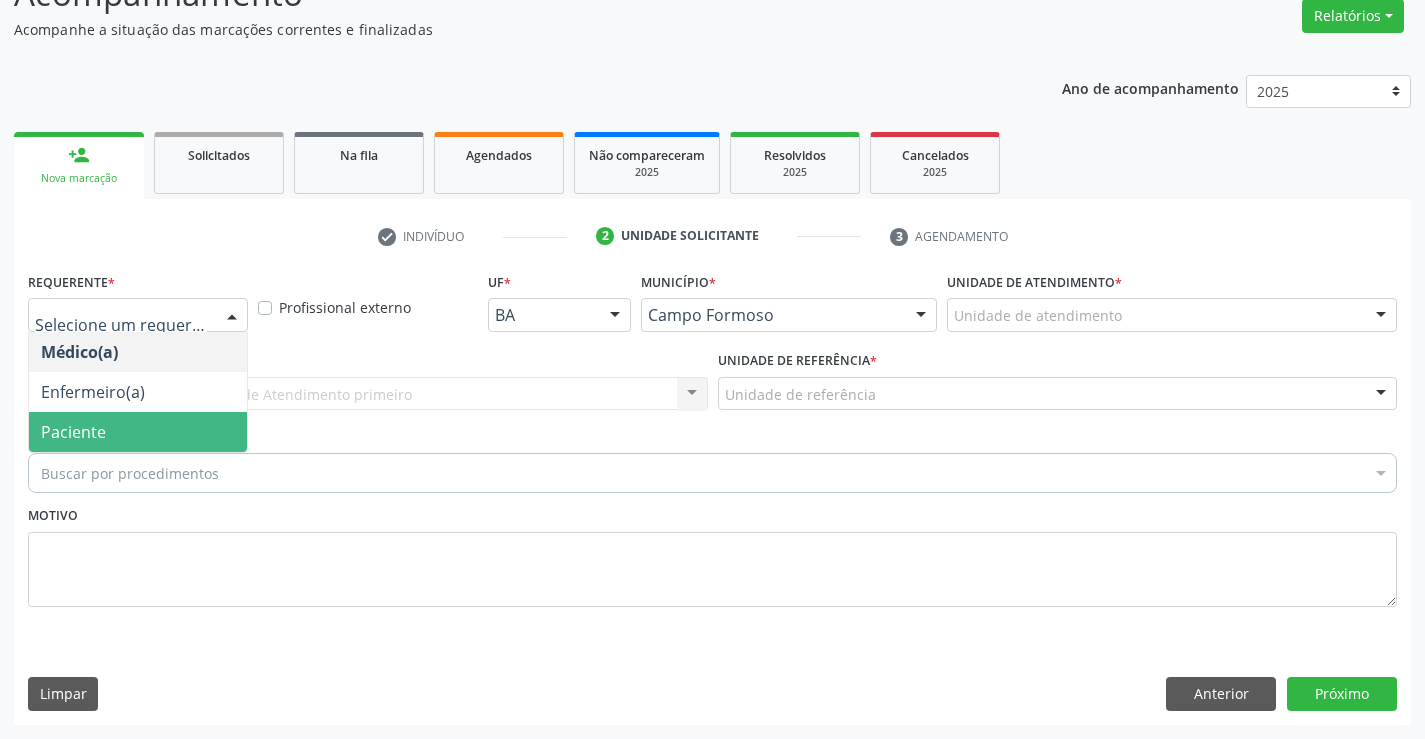 click on "Paciente" at bounding box center (138, 432) 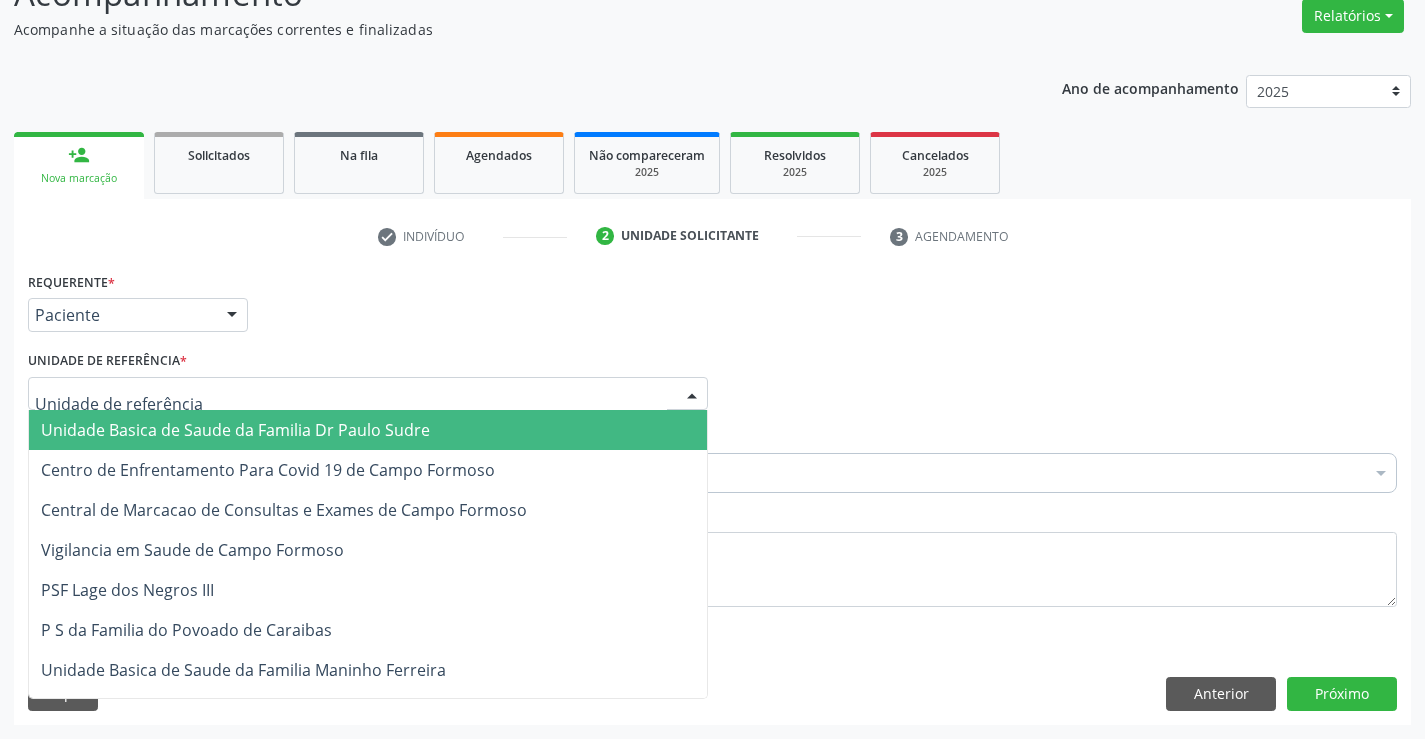 click on "Unidade Basica de Saude da Familia Dr Paulo Sudre" at bounding box center (235, 430) 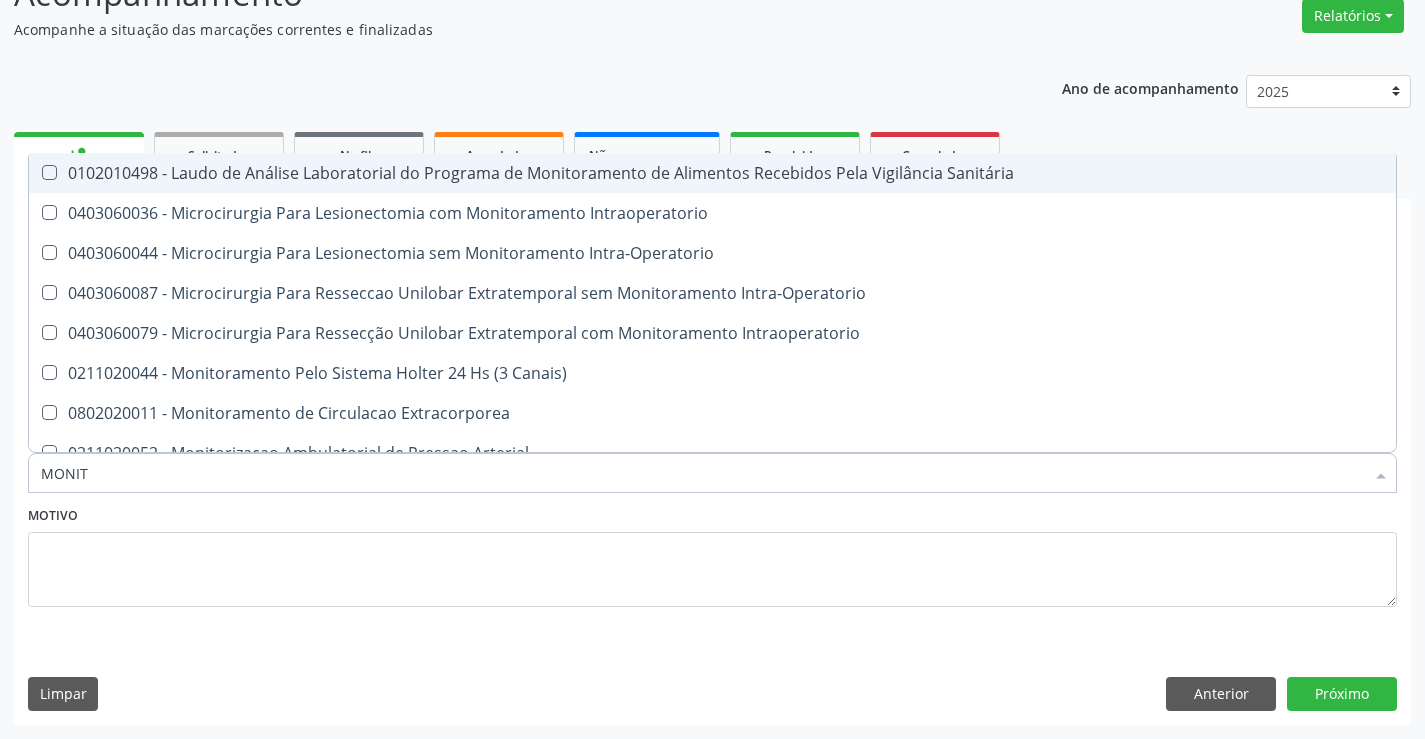 type on "MONITO" 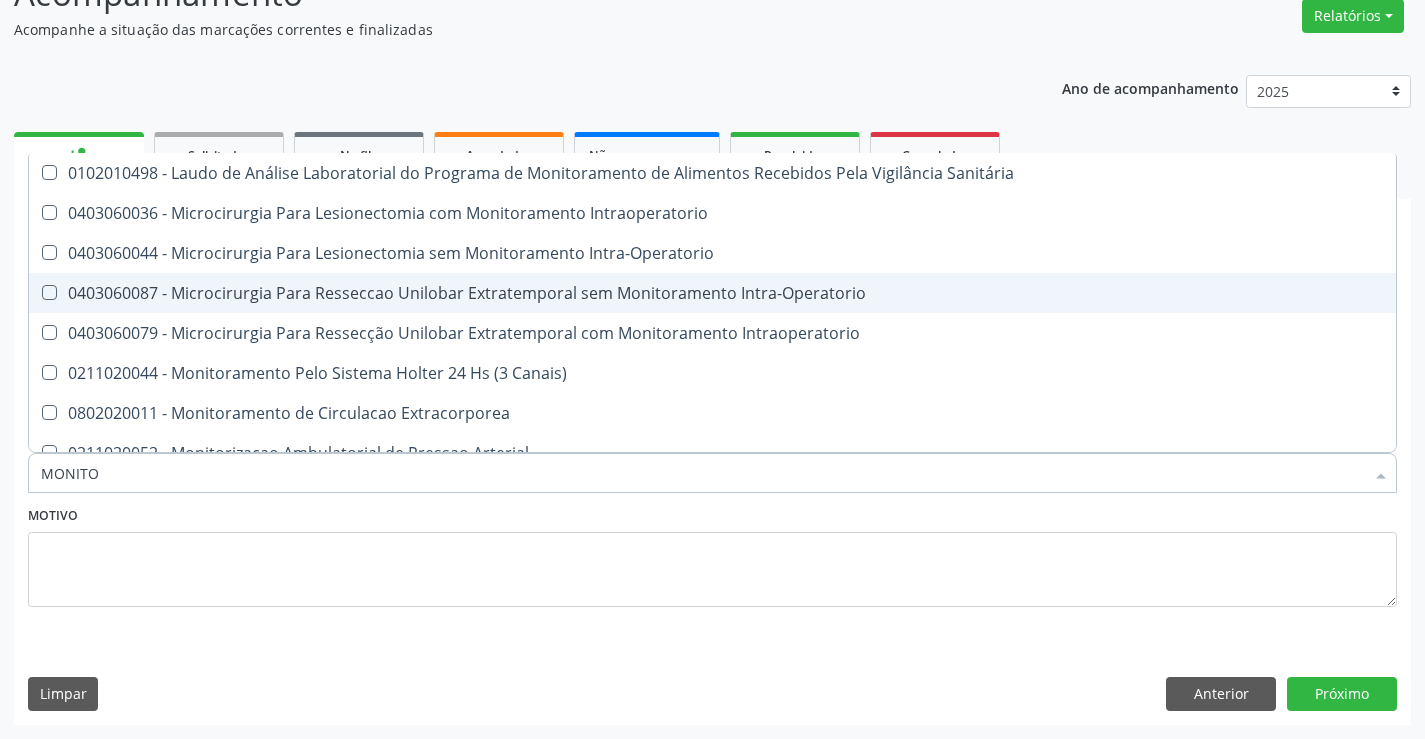 scroll, scrollTop: 61, scrollLeft: 0, axis: vertical 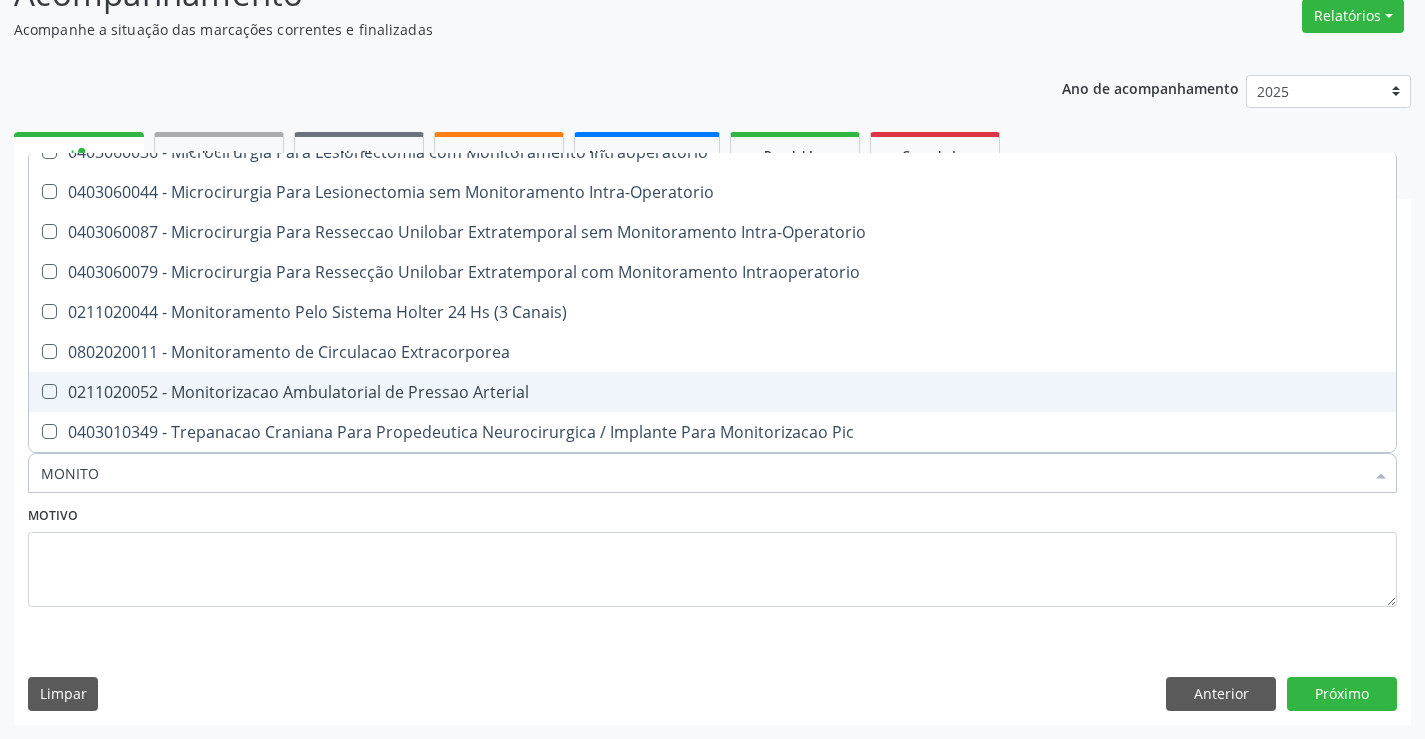 click on "0211020052 - Monitorizacao Ambulatorial de Pressao Arterial" at bounding box center (712, 392) 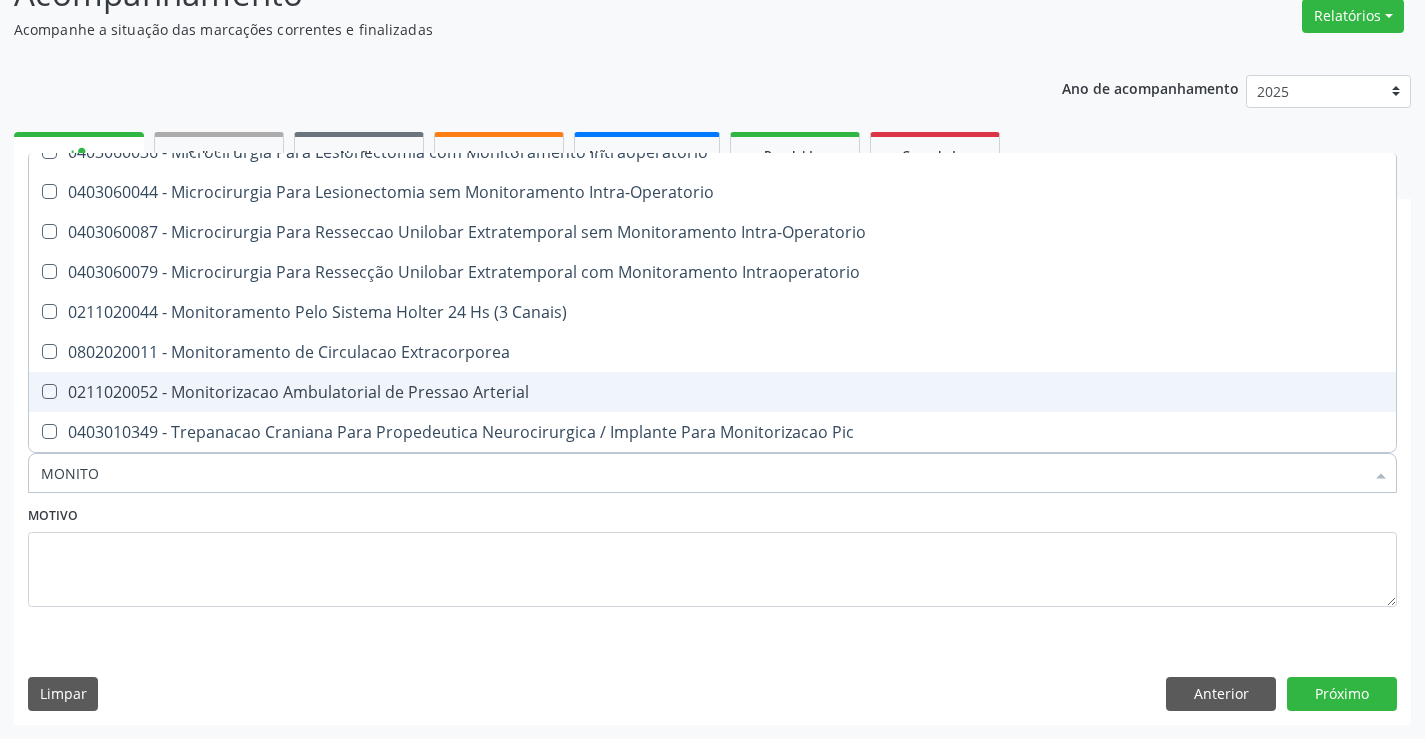 checkbox on "true" 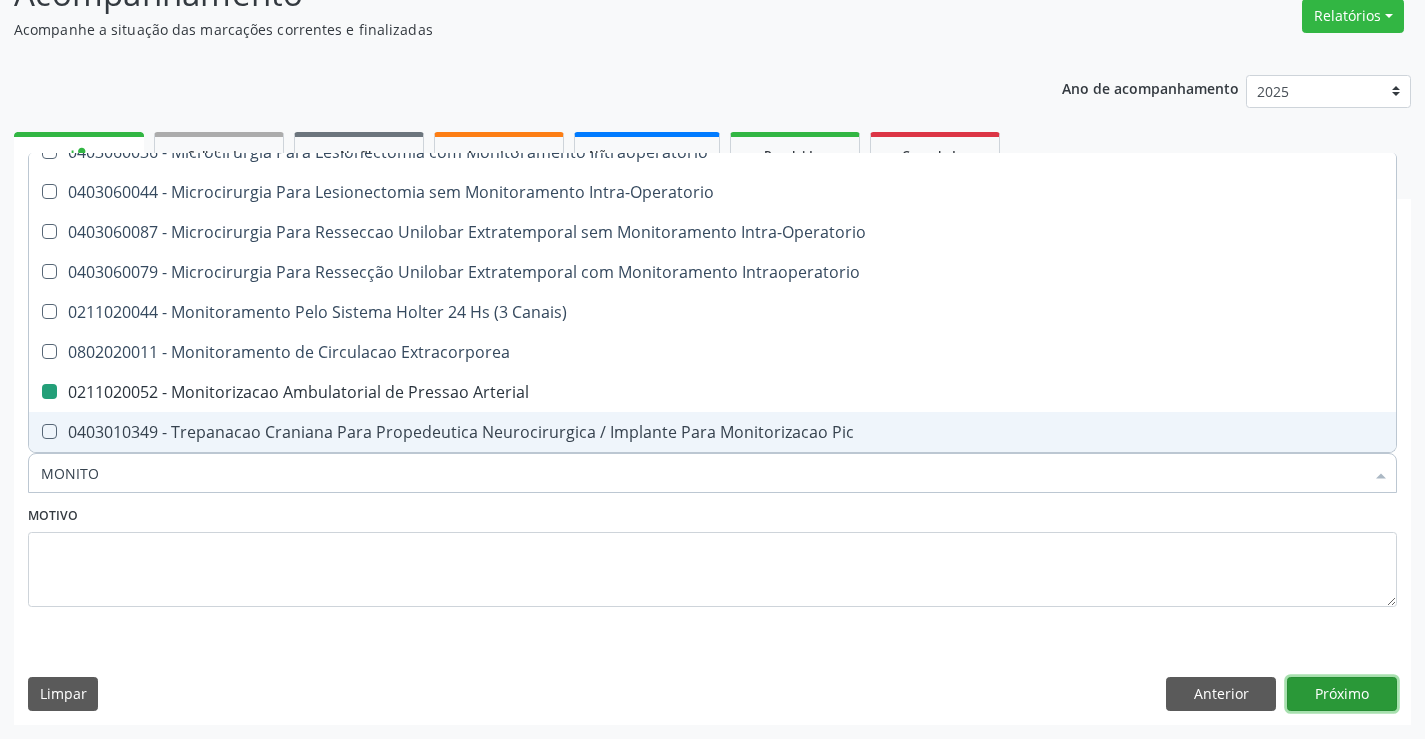 click on "Próximo" at bounding box center [1342, 694] 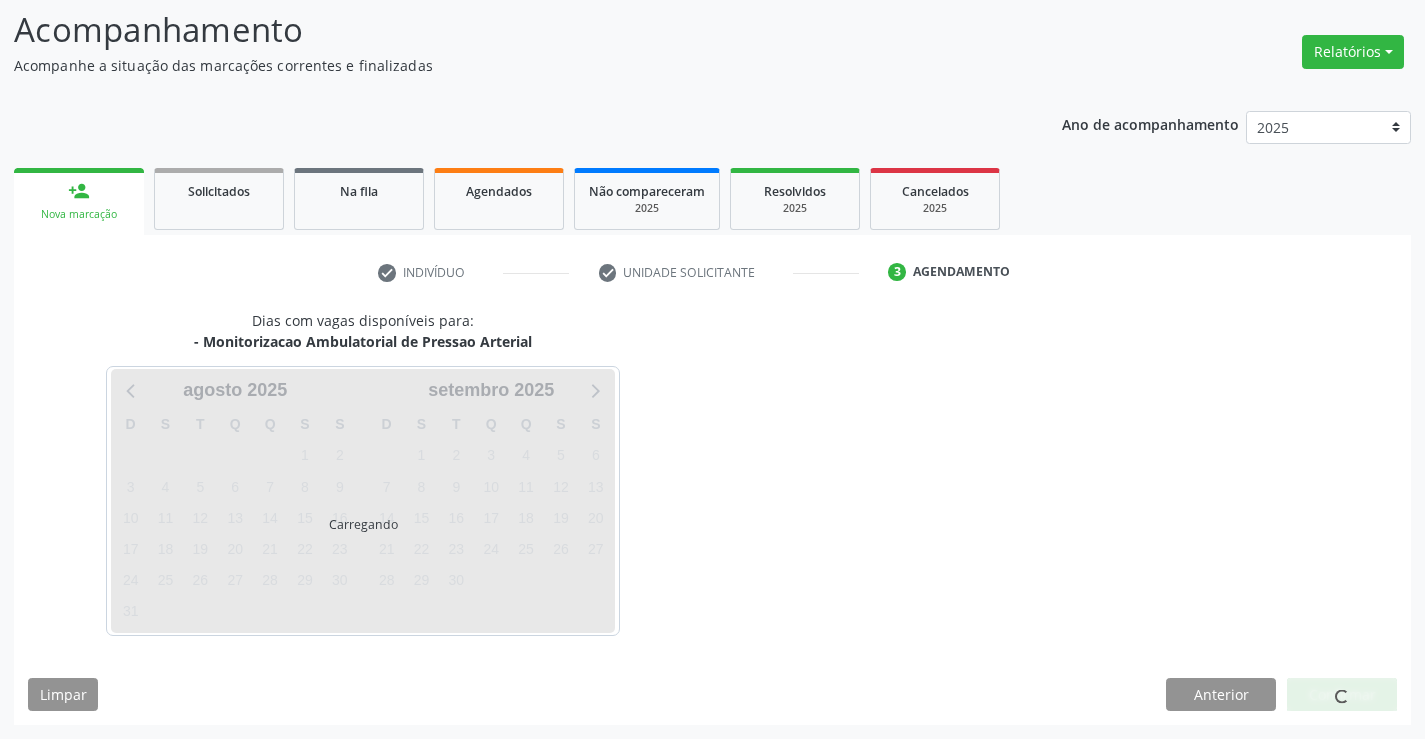 scroll, scrollTop: 131, scrollLeft: 0, axis: vertical 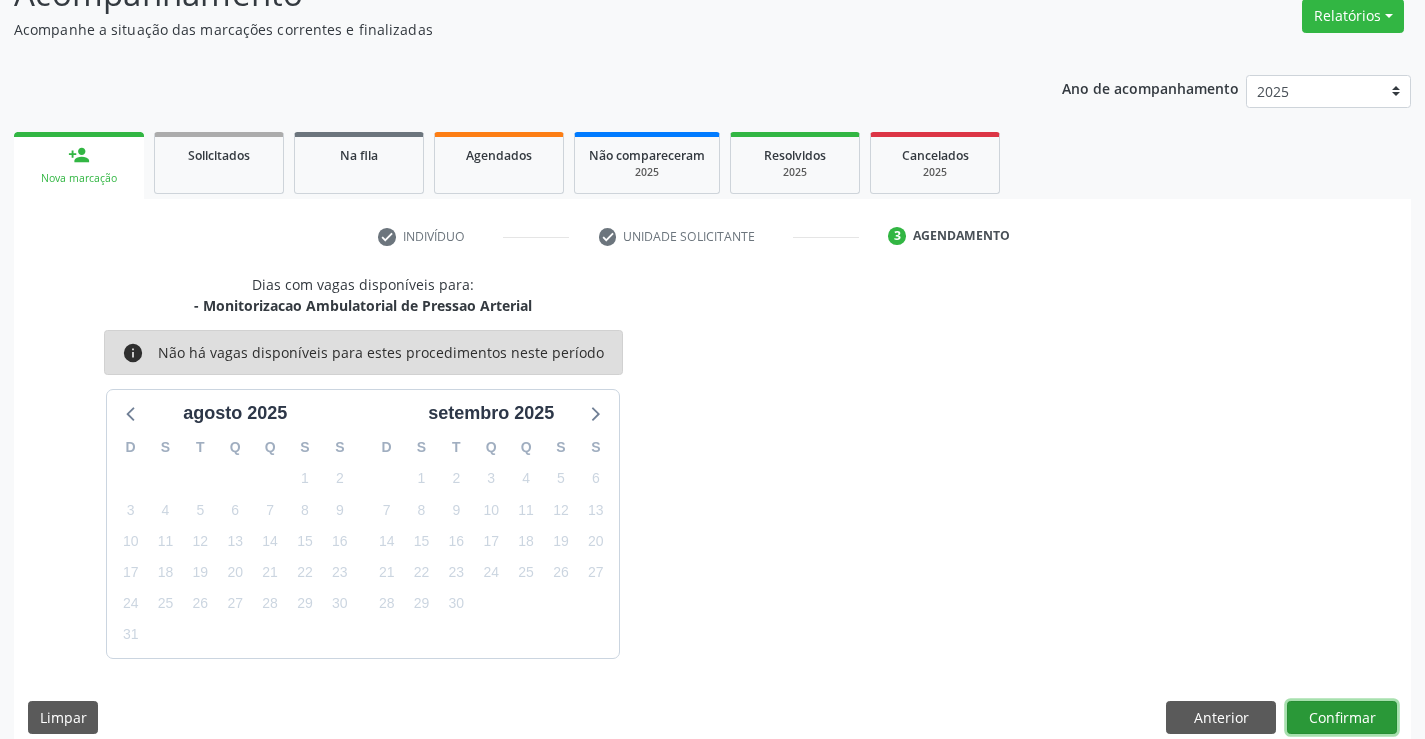 click on "Confirmar" at bounding box center (1342, 718) 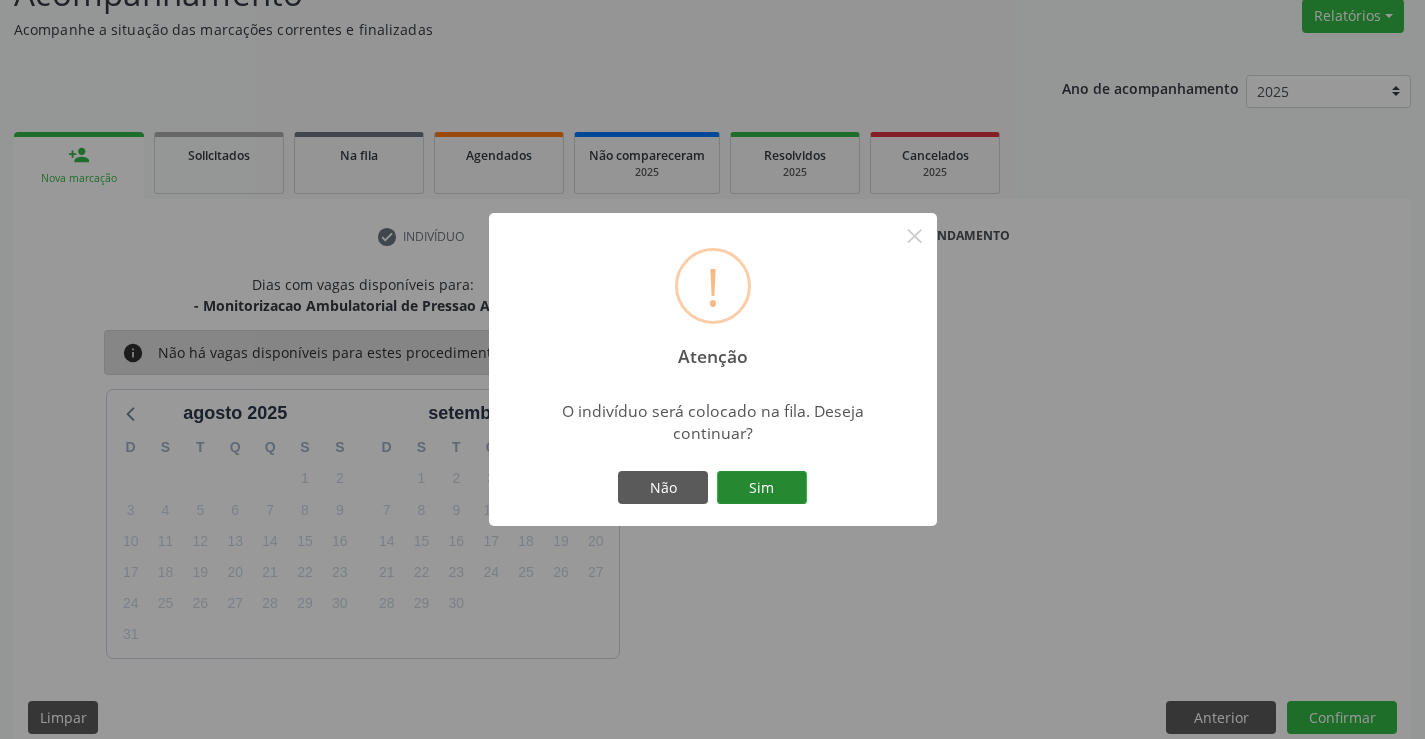 click on "Sim" at bounding box center [762, 488] 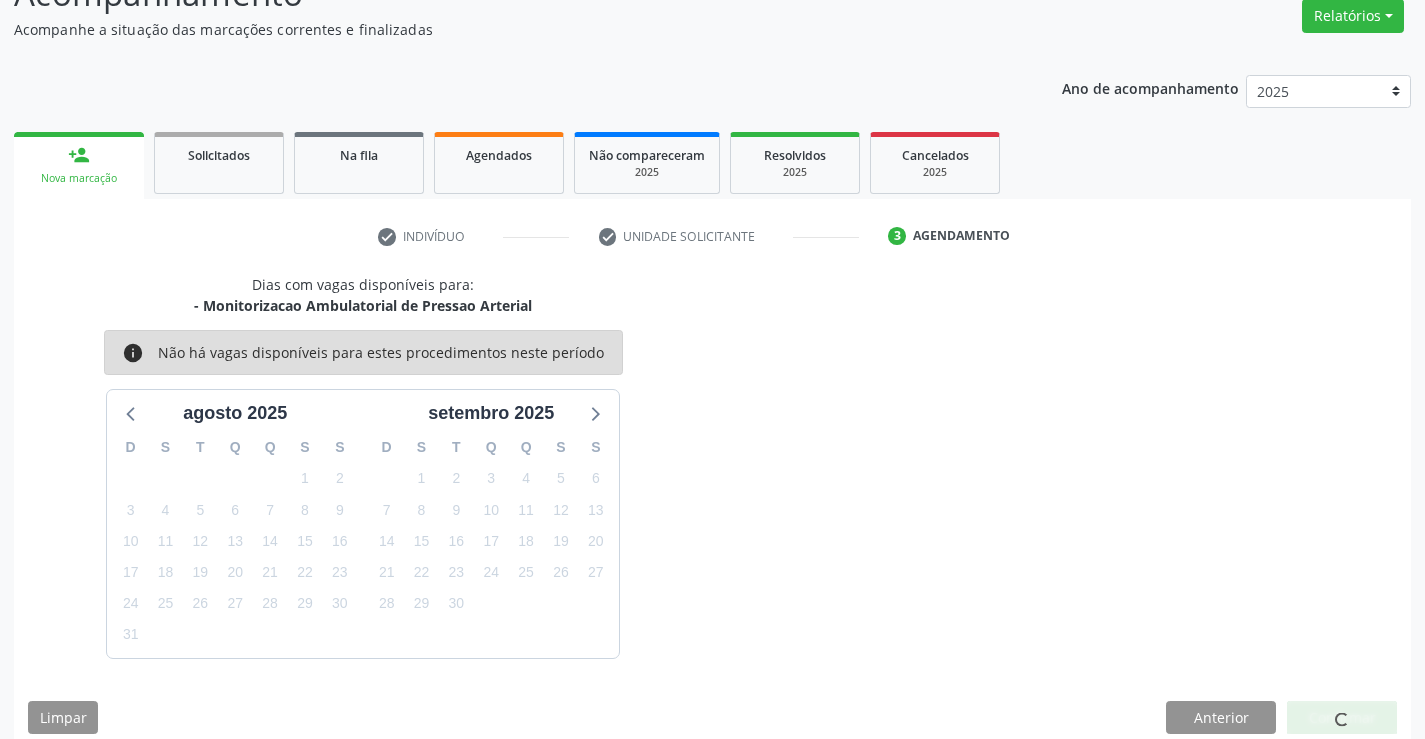 scroll, scrollTop: 0, scrollLeft: 0, axis: both 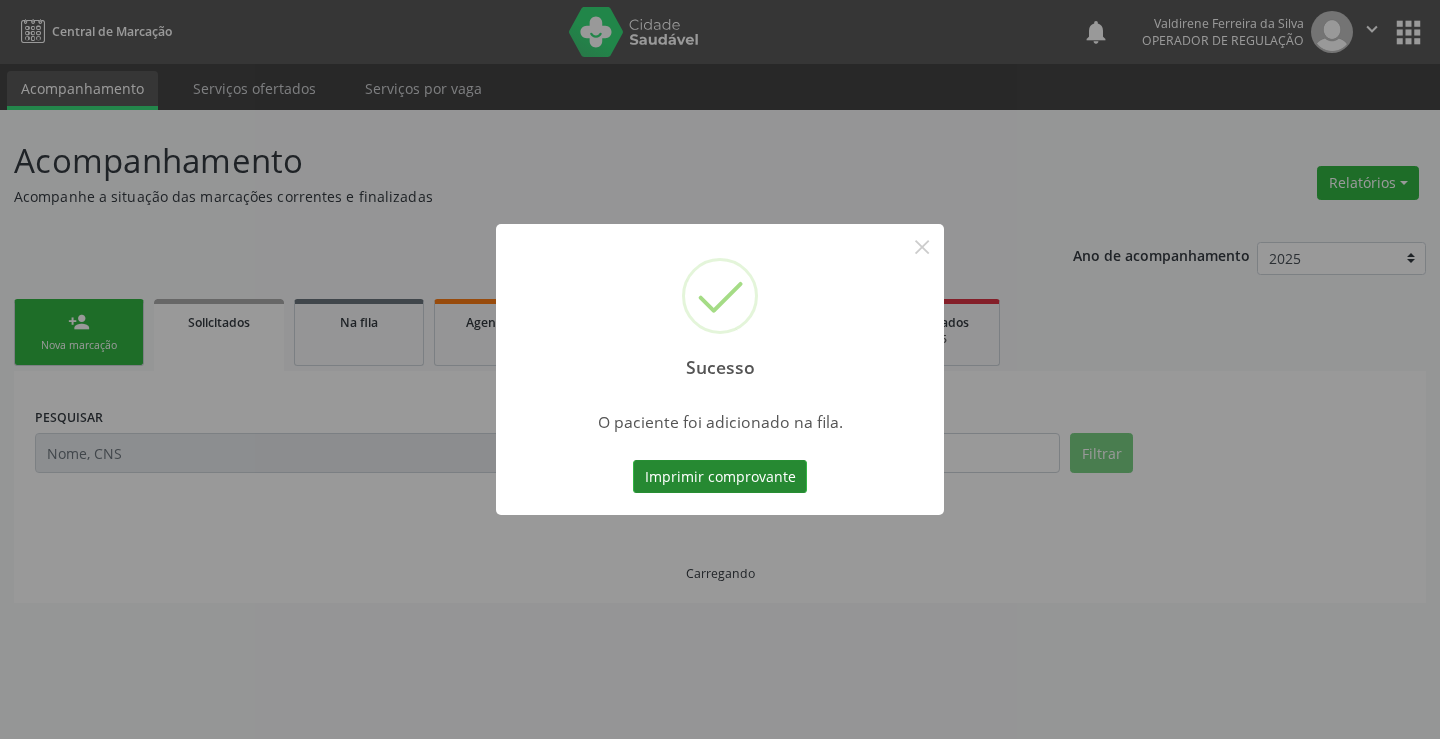 click on "Imprimir comprovante" at bounding box center [720, 477] 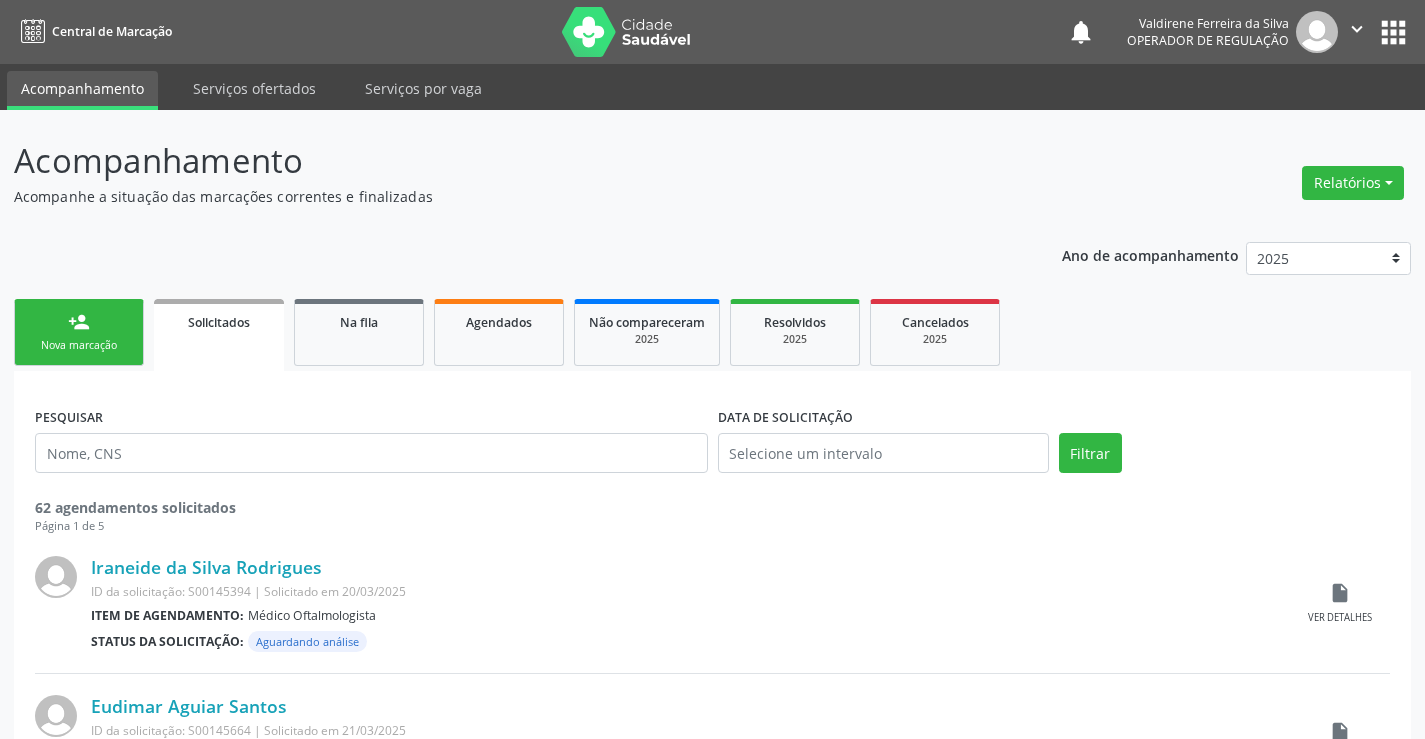 click on "person_add" at bounding box center [79, 322] 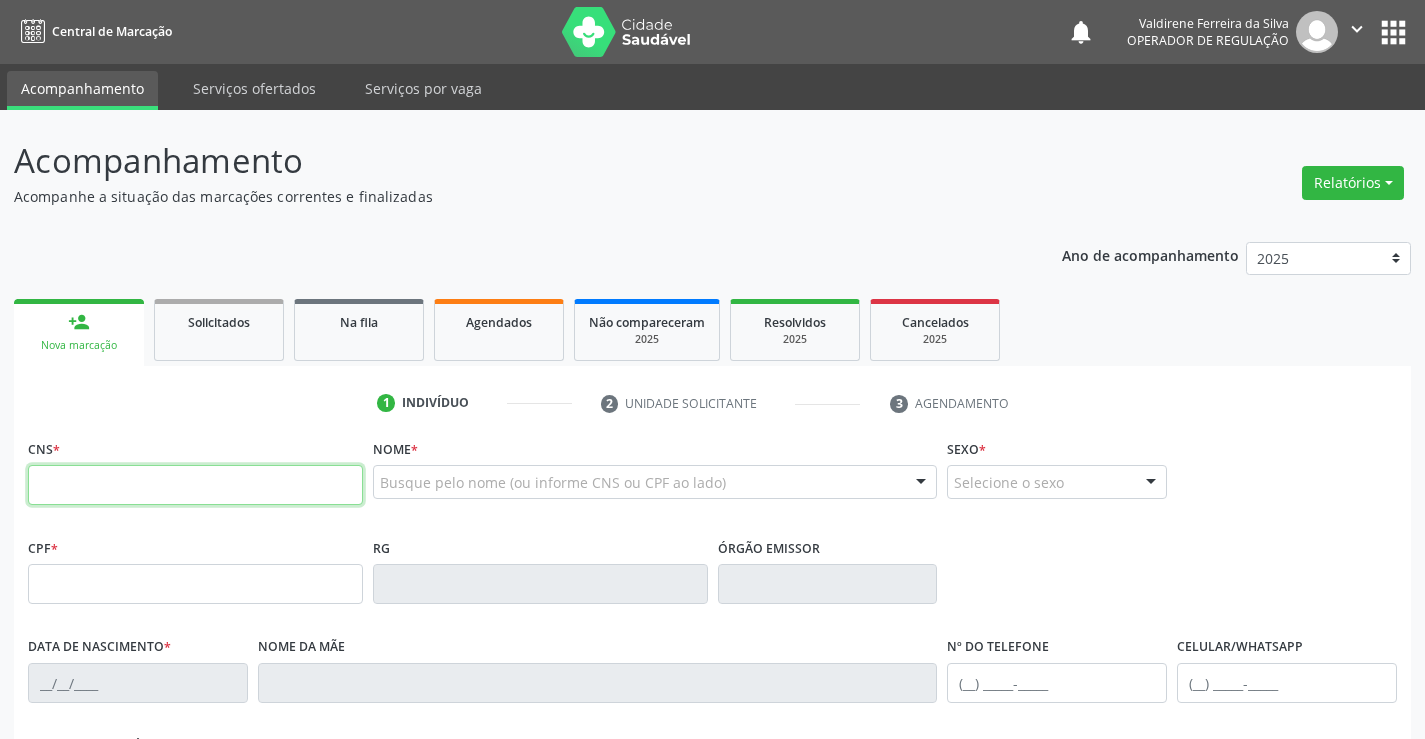 click at bounding box center (195, 485) 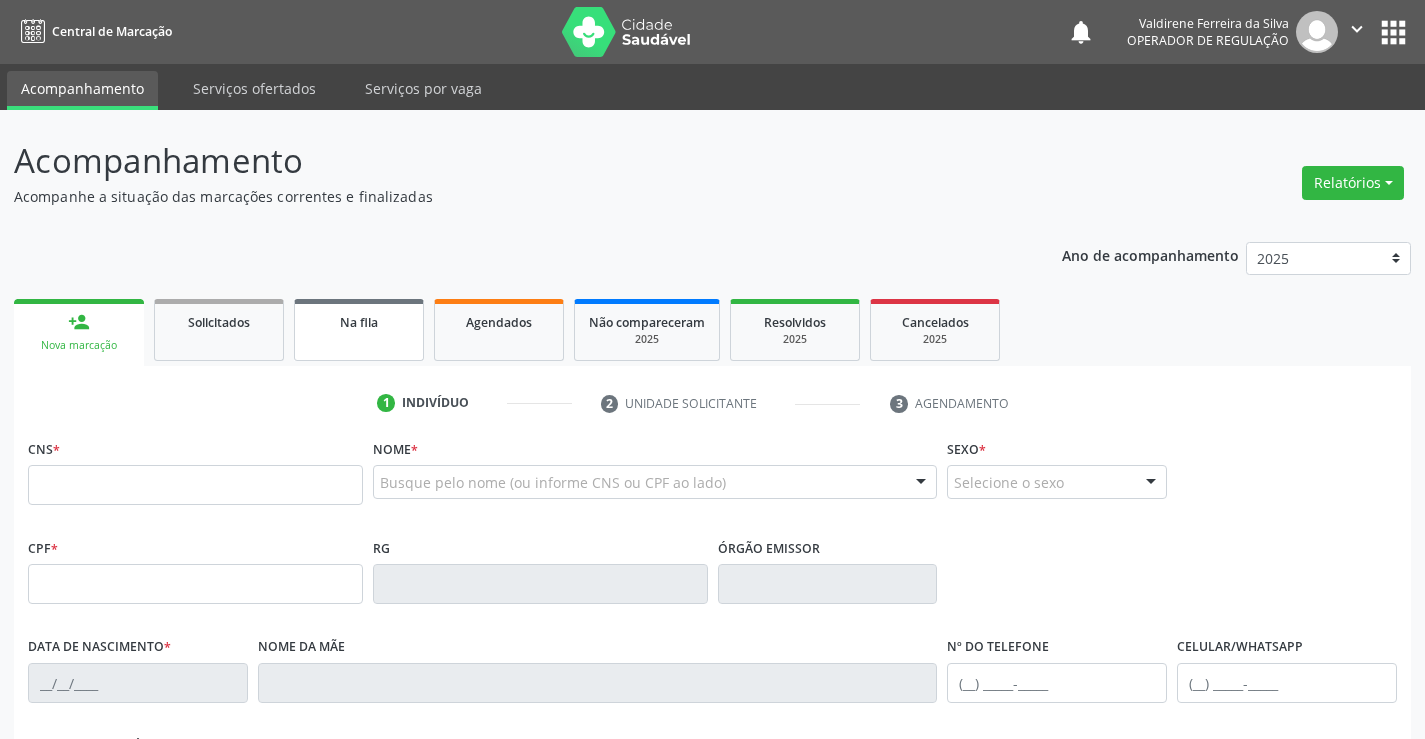 click on "Na fila" at bounding box center (359, 330) 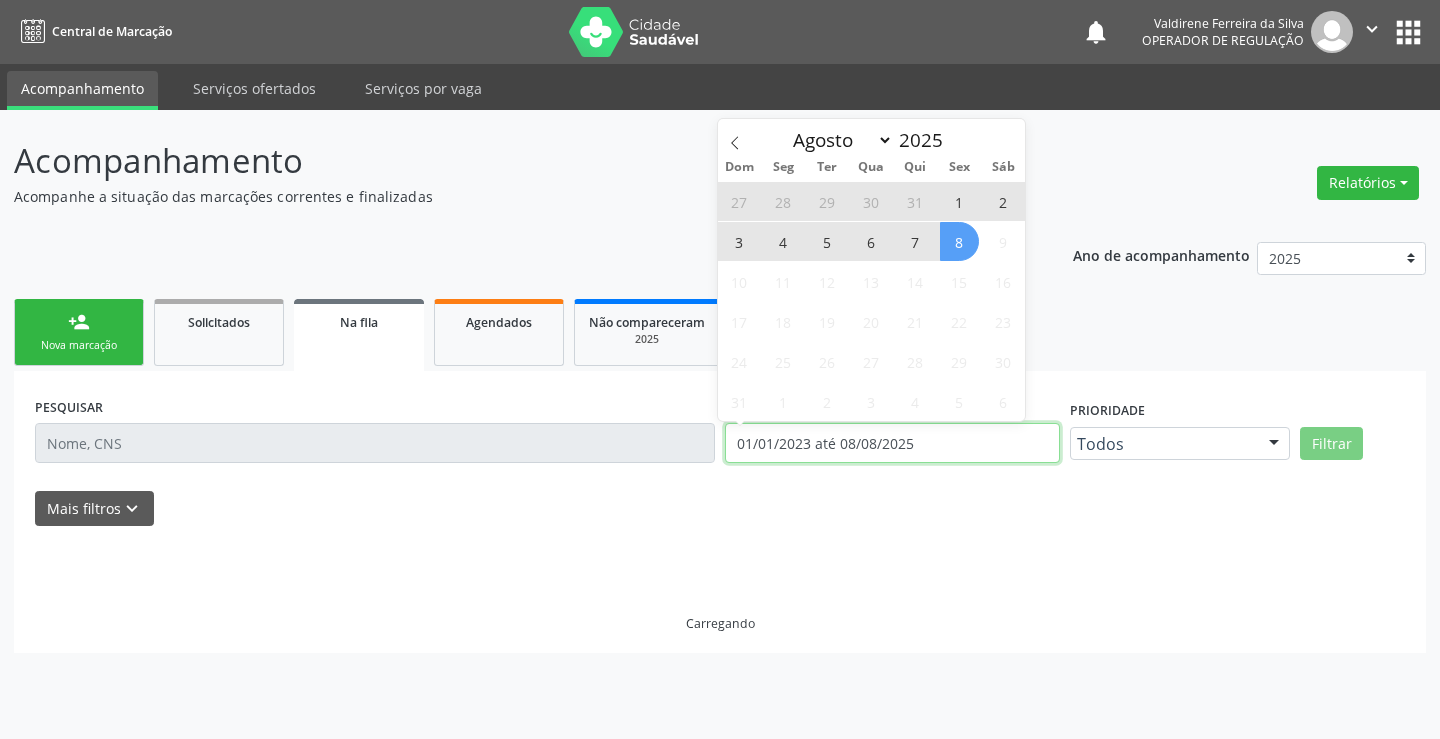 drag, startPoint x: 923, startPoint y: 443, endPoint x: 681, endPoint y: 472, distance: 243.73141 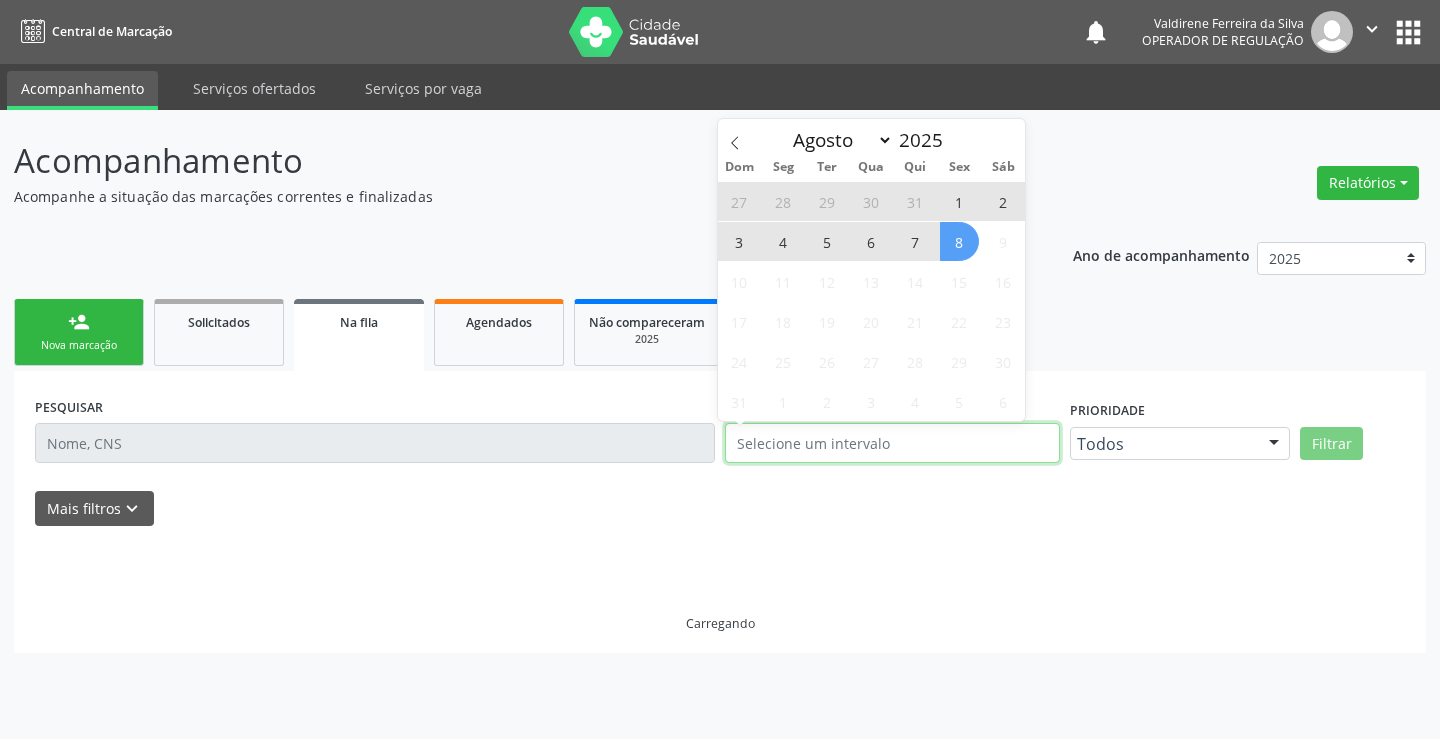 type on "2023" 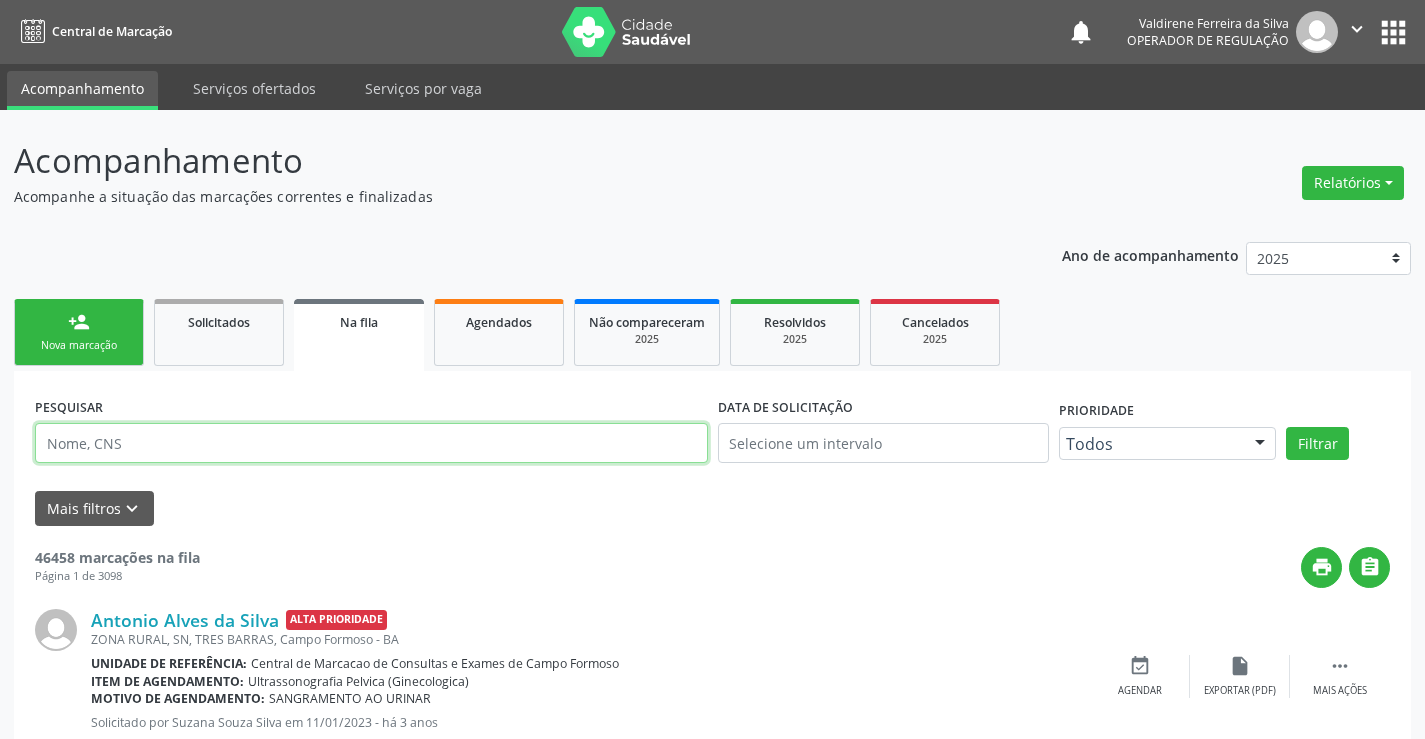 click at bounding box center (371, 443) 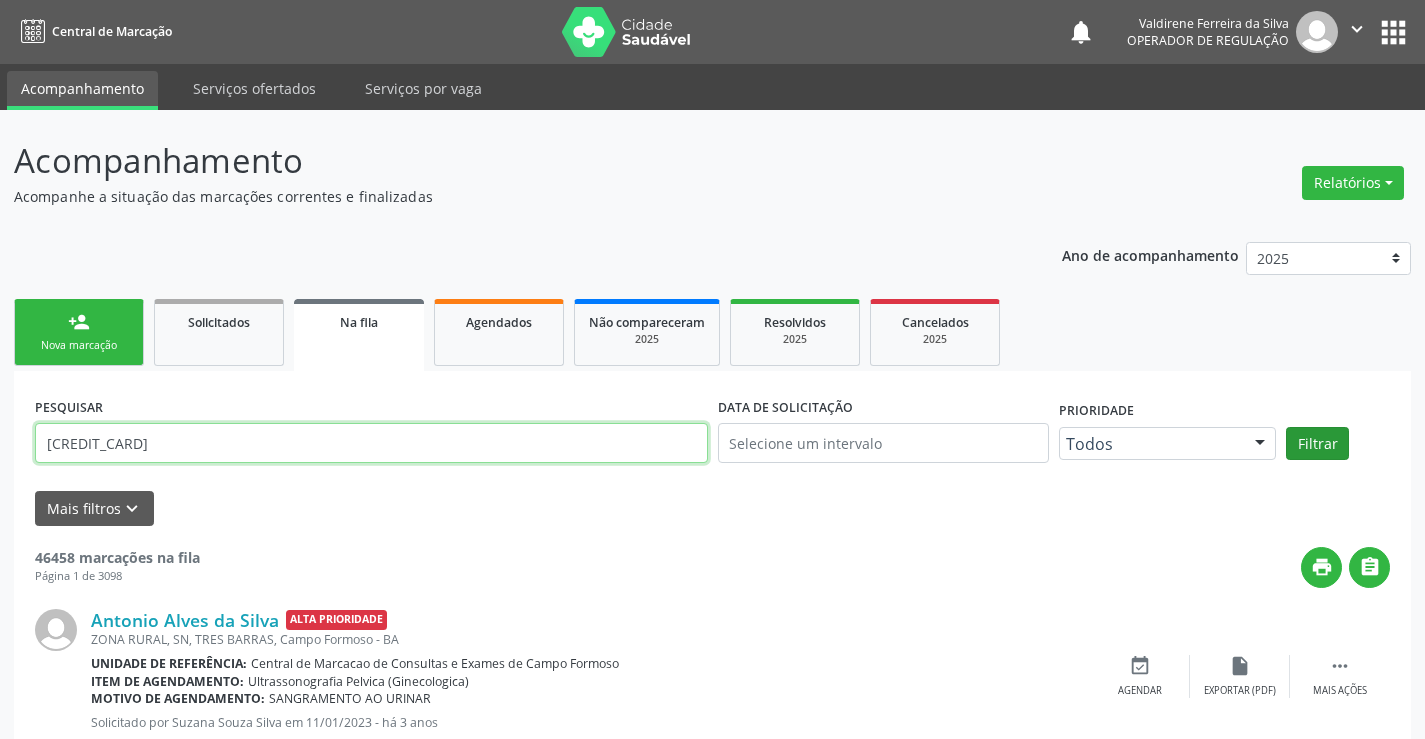 type on "[CREDIT_CARD]" 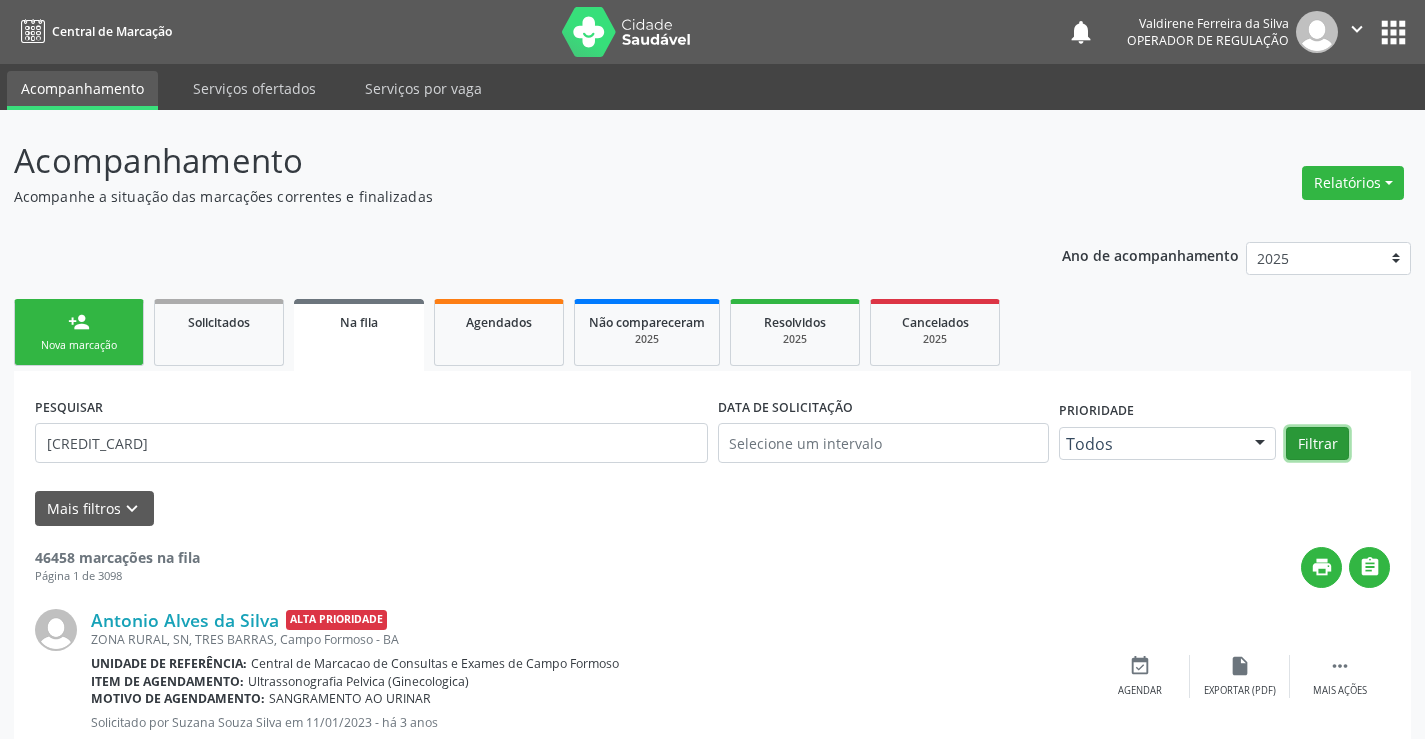click on "Filtrar" at bounding box center [1317, 444] 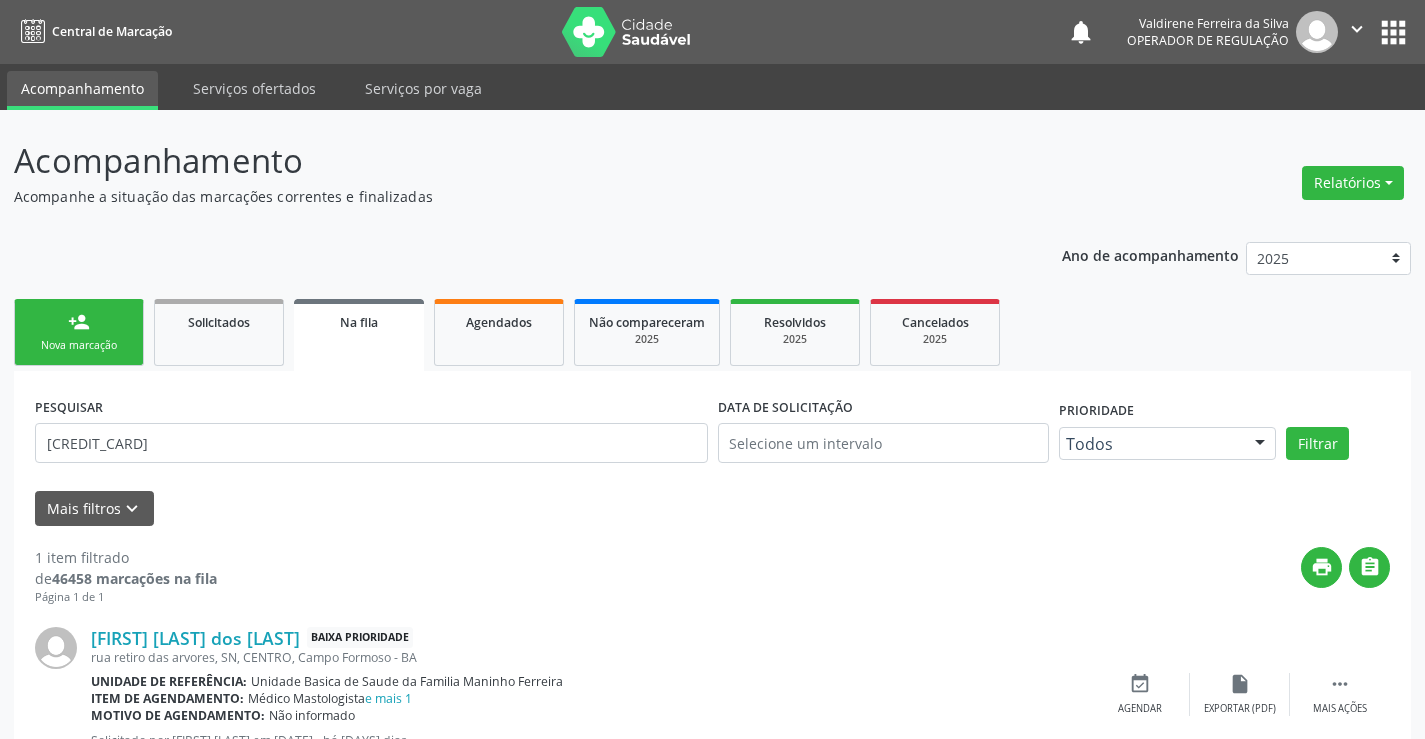 scroll, scrollTop: 80, scrollLeft: 0, axis: vertical 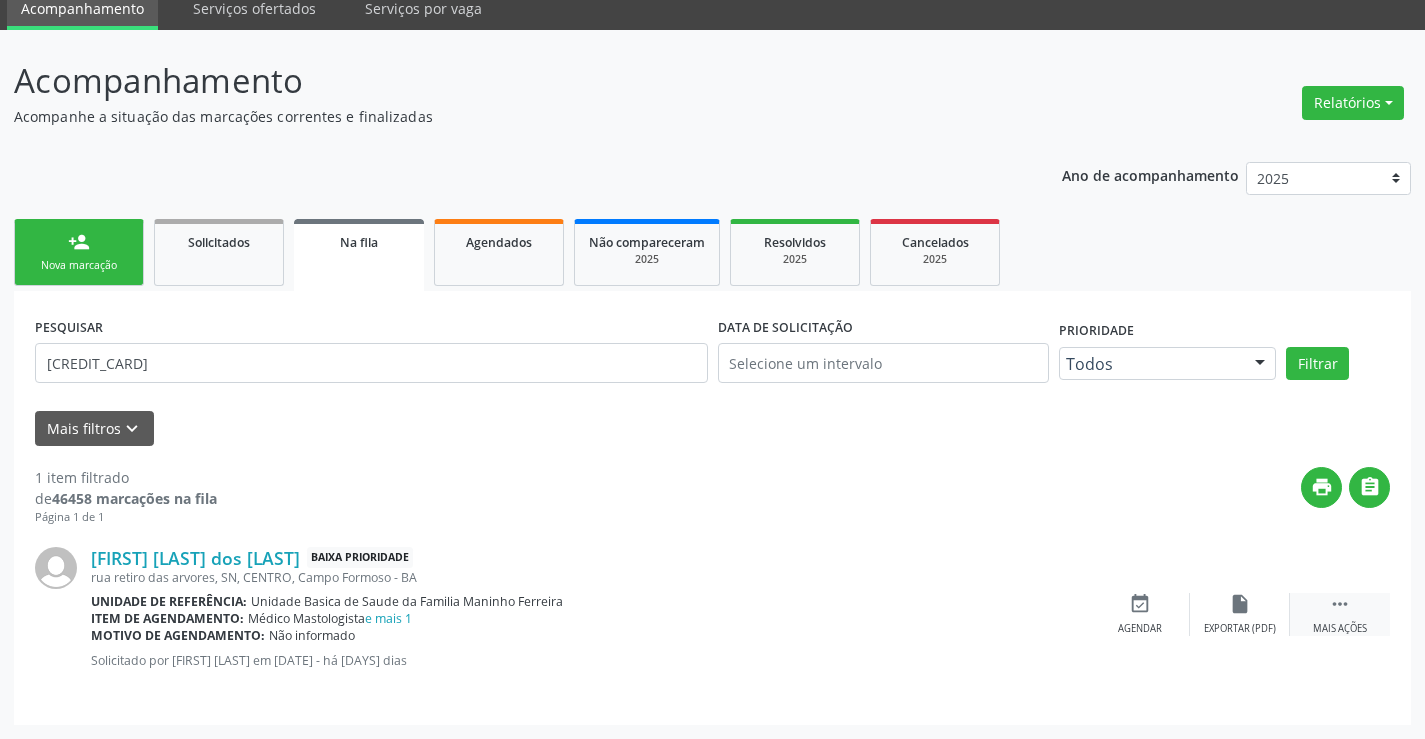 click on "" at bounding box center [1340, 604] 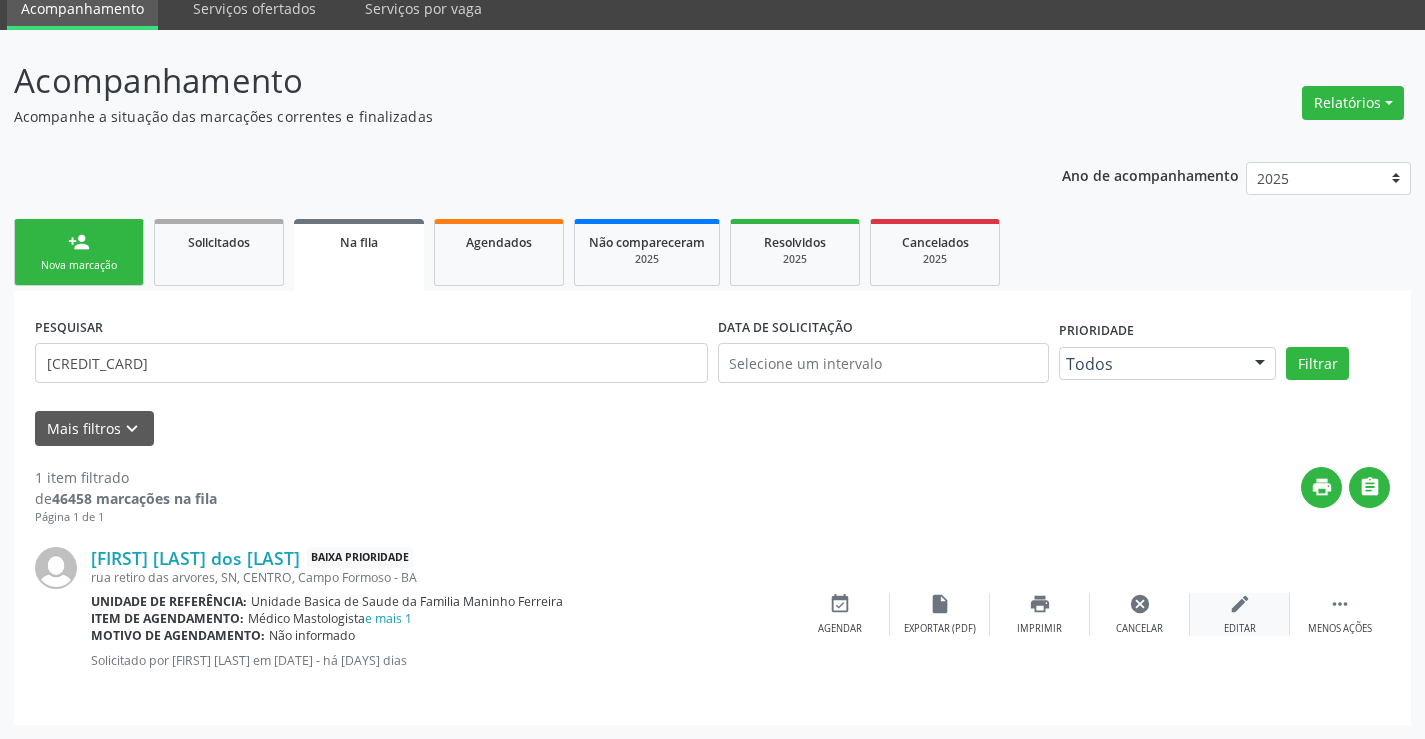 click on "edit" at bounding box center (1240, 604) 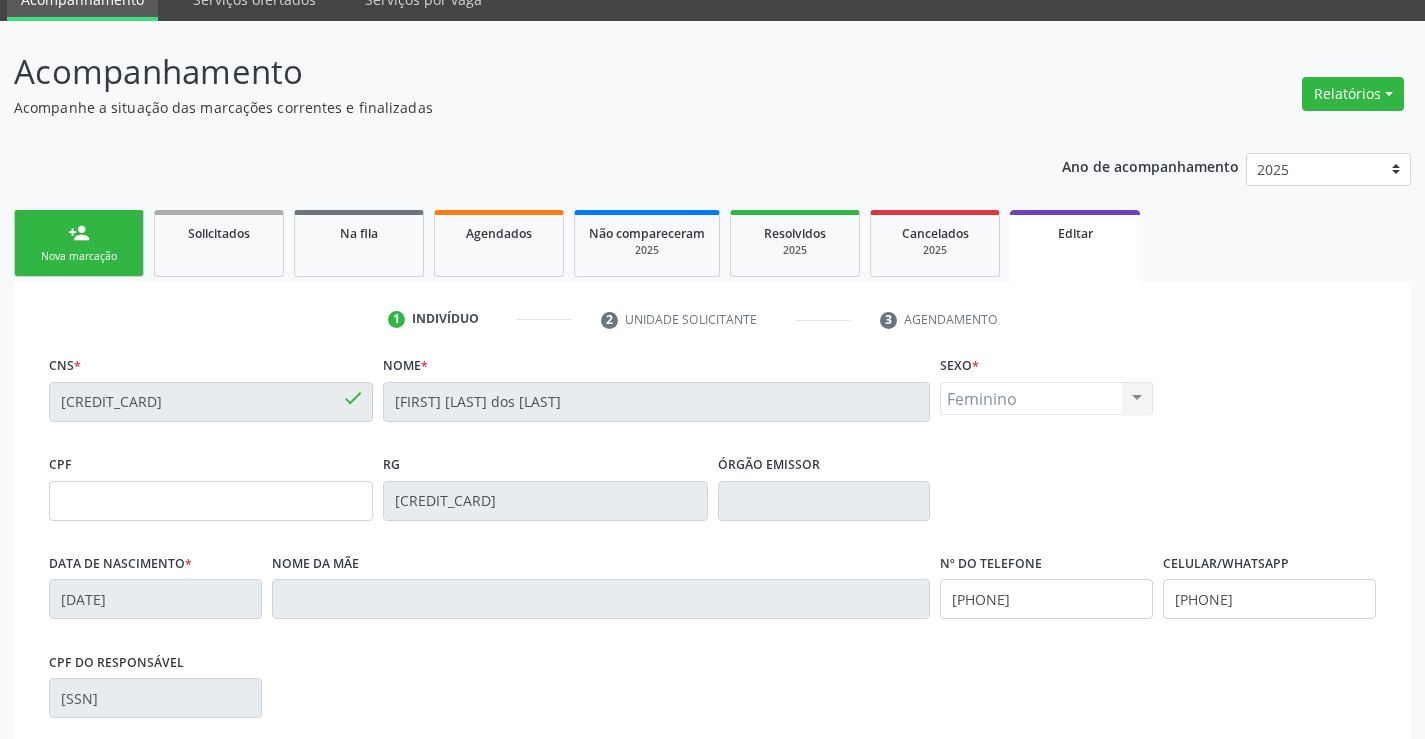 scroll, scrollTop: 372, scrollLeft: 0, axis: vertical 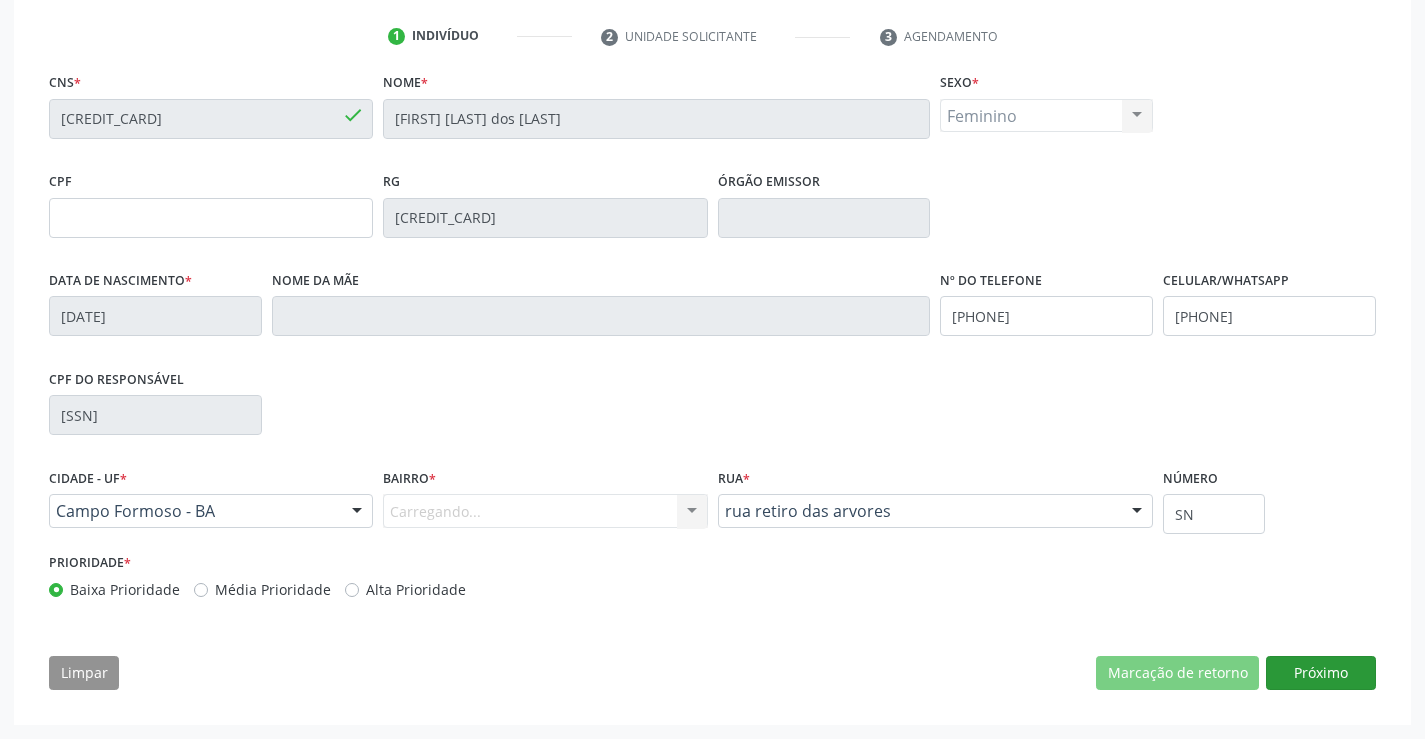 click on "Próximo" at bounding box center [1321, 673] 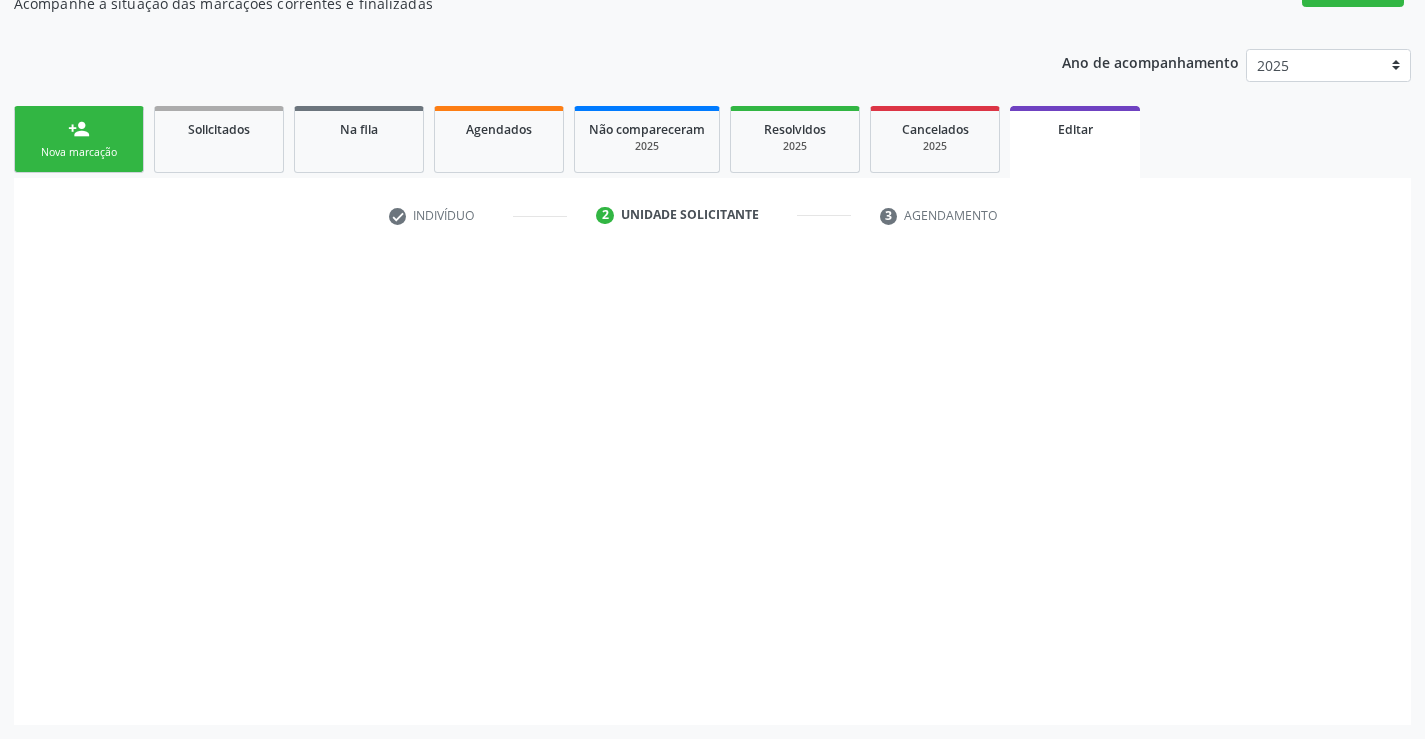 scroll, scrollTop: 193, scrollLeft: 0, axis: vertical 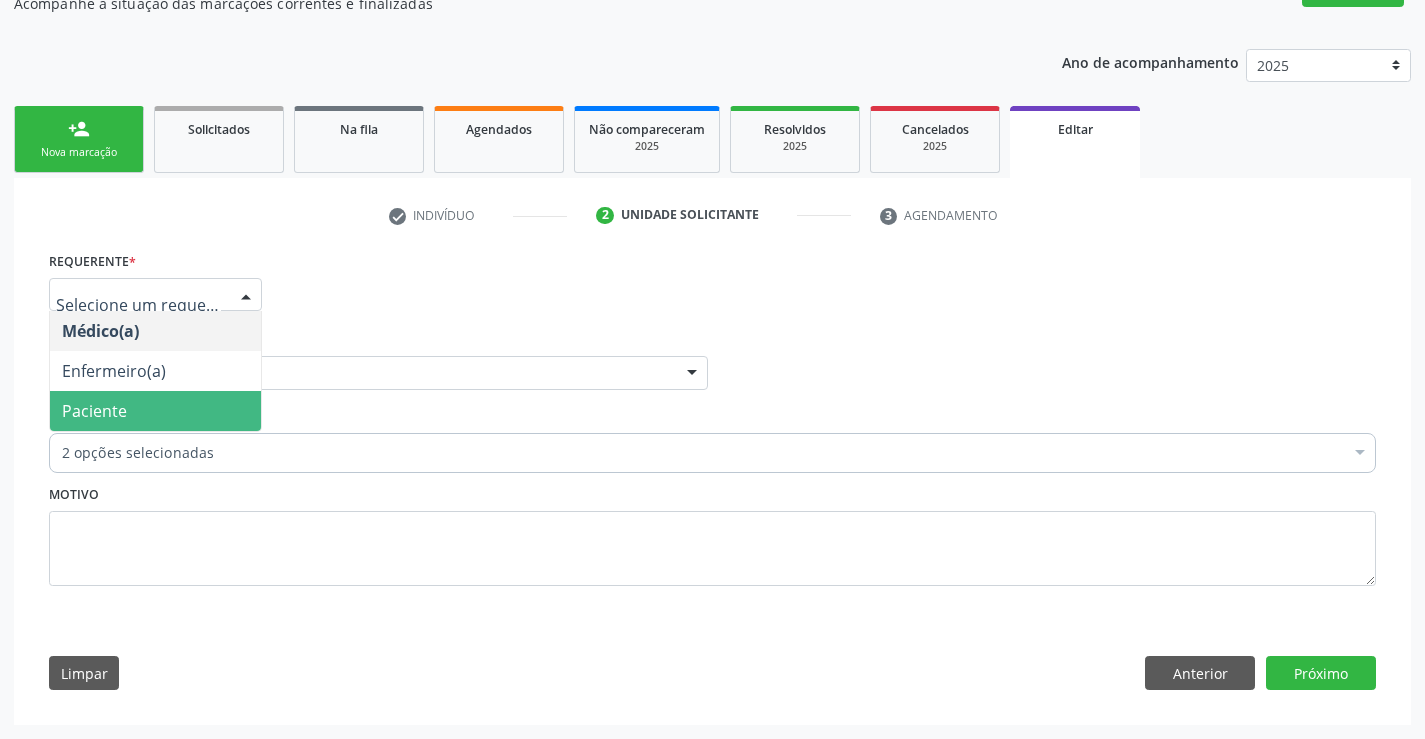 click on "Paciente" at bounding box center [155, 411] 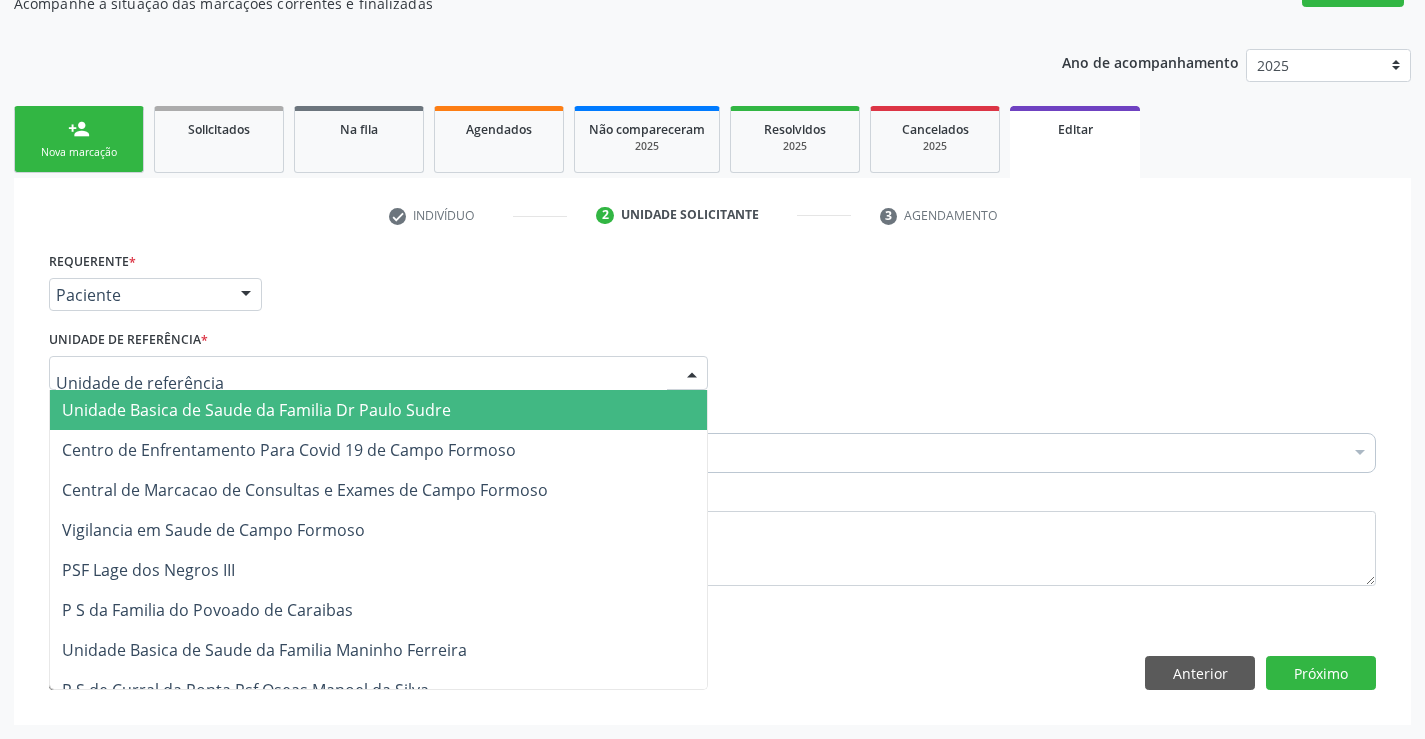click on "Unidade Basica de Saude da Familia Dr Paulo Sudre" at bounding box center (256, 410) 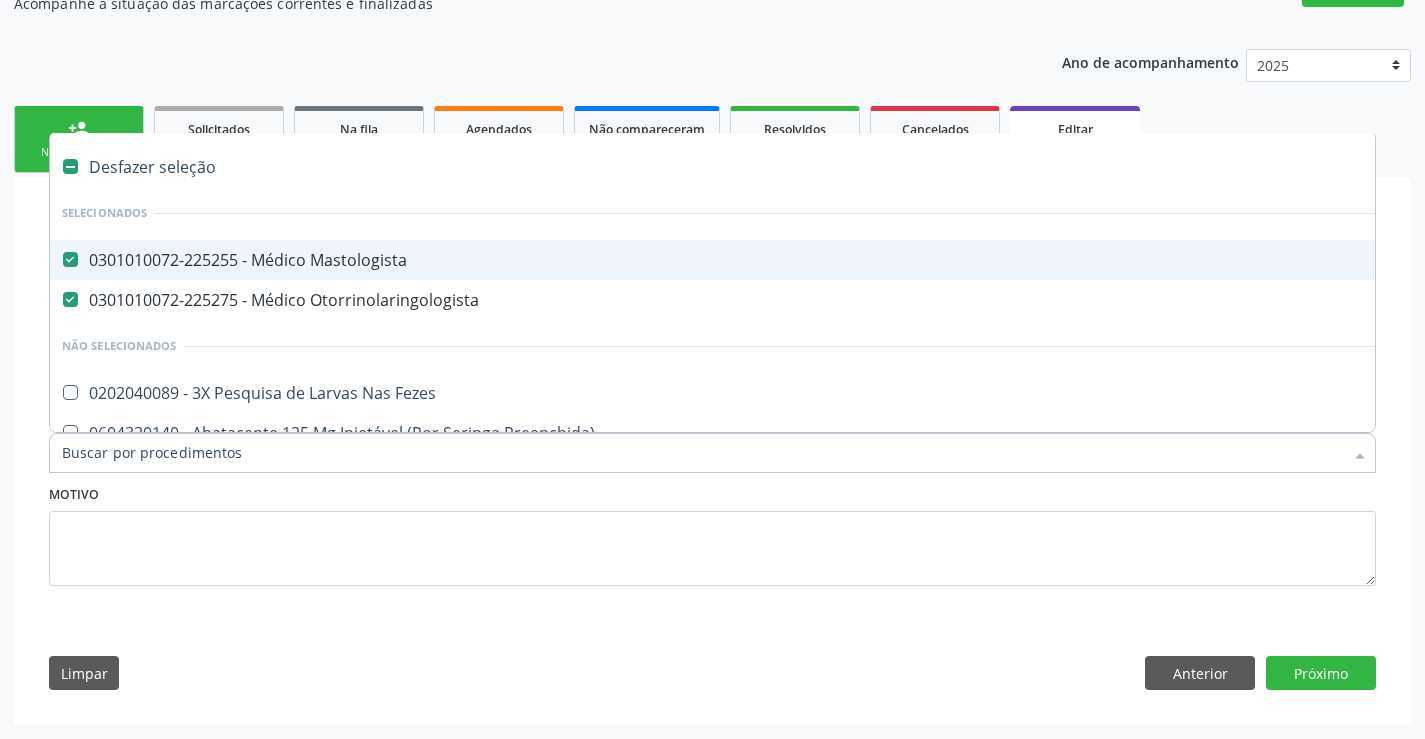 click on "0301010072-225255 - Médico Mastologista" at bounding box center (840, 260) 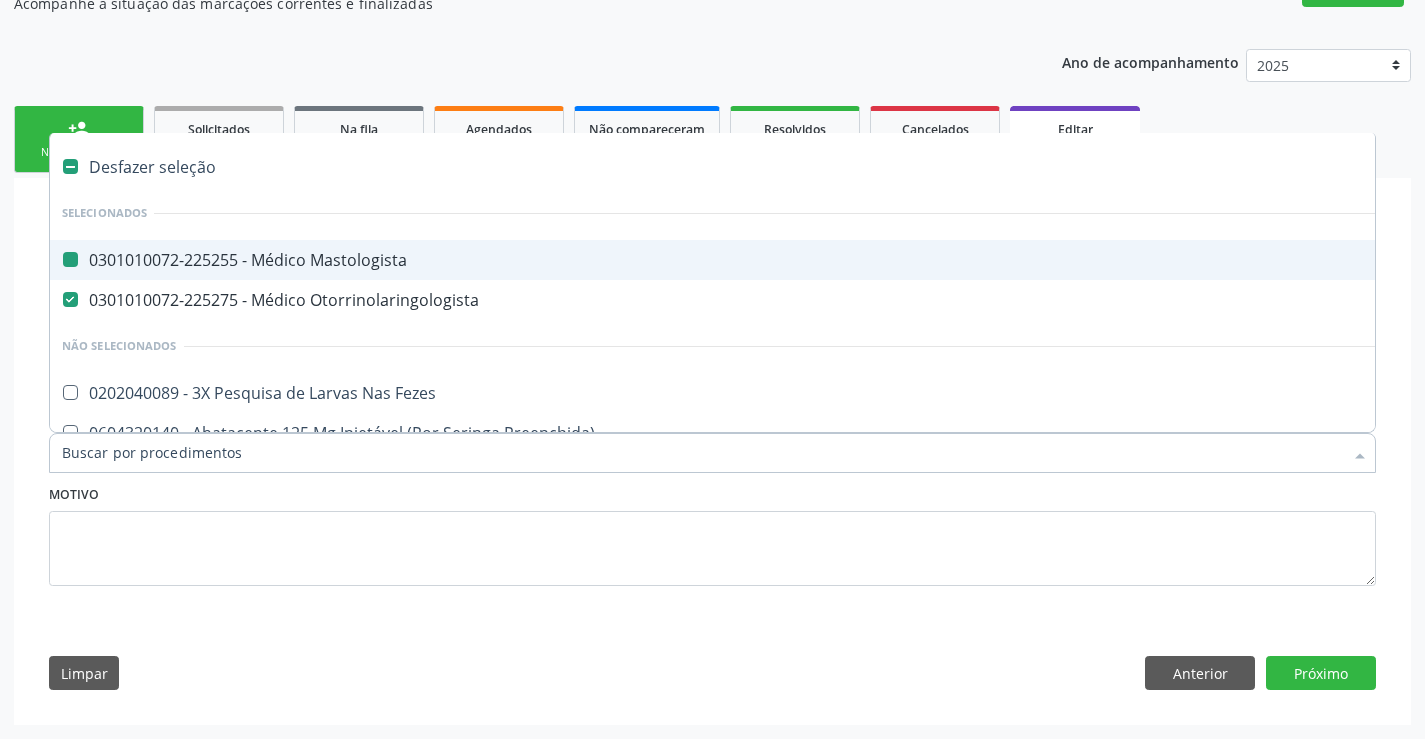 checkbox on "false" 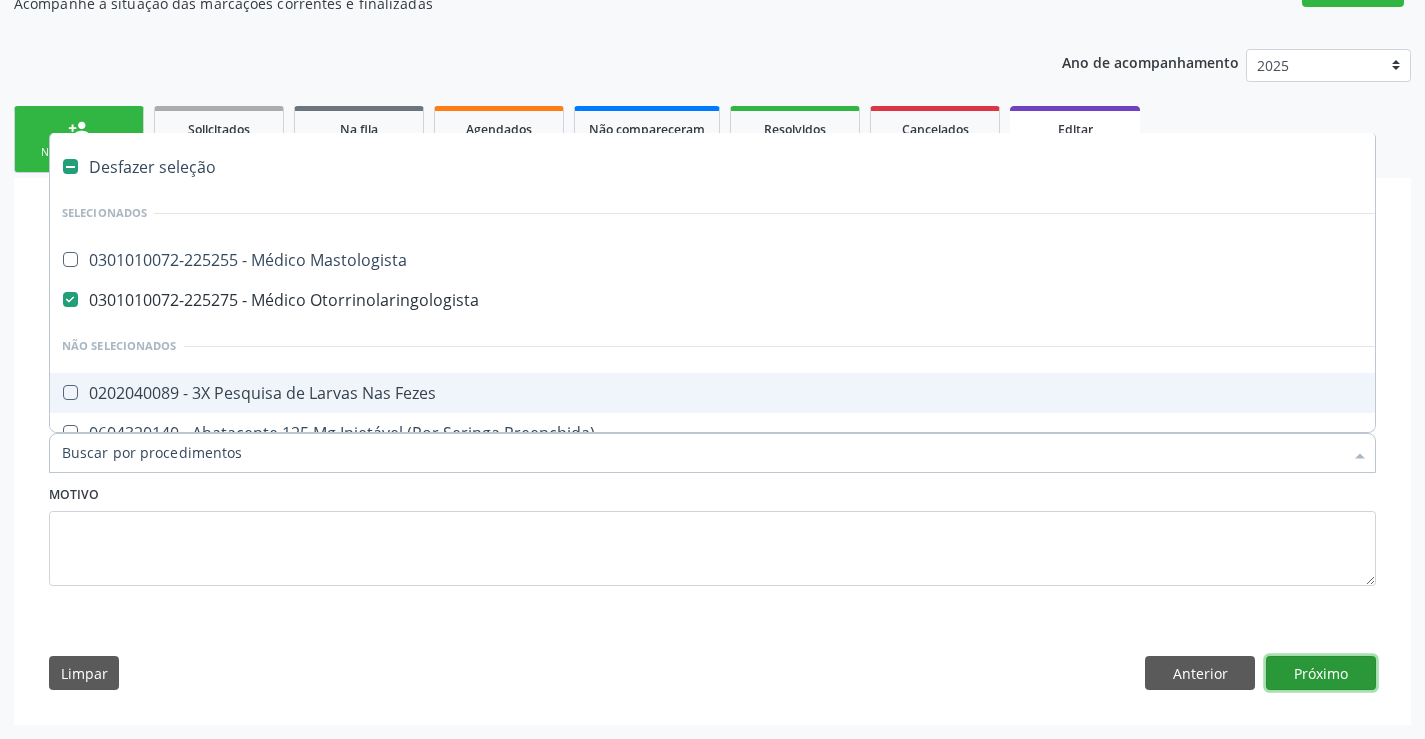 click on "Próximo" at bounding box center [1321, 673] 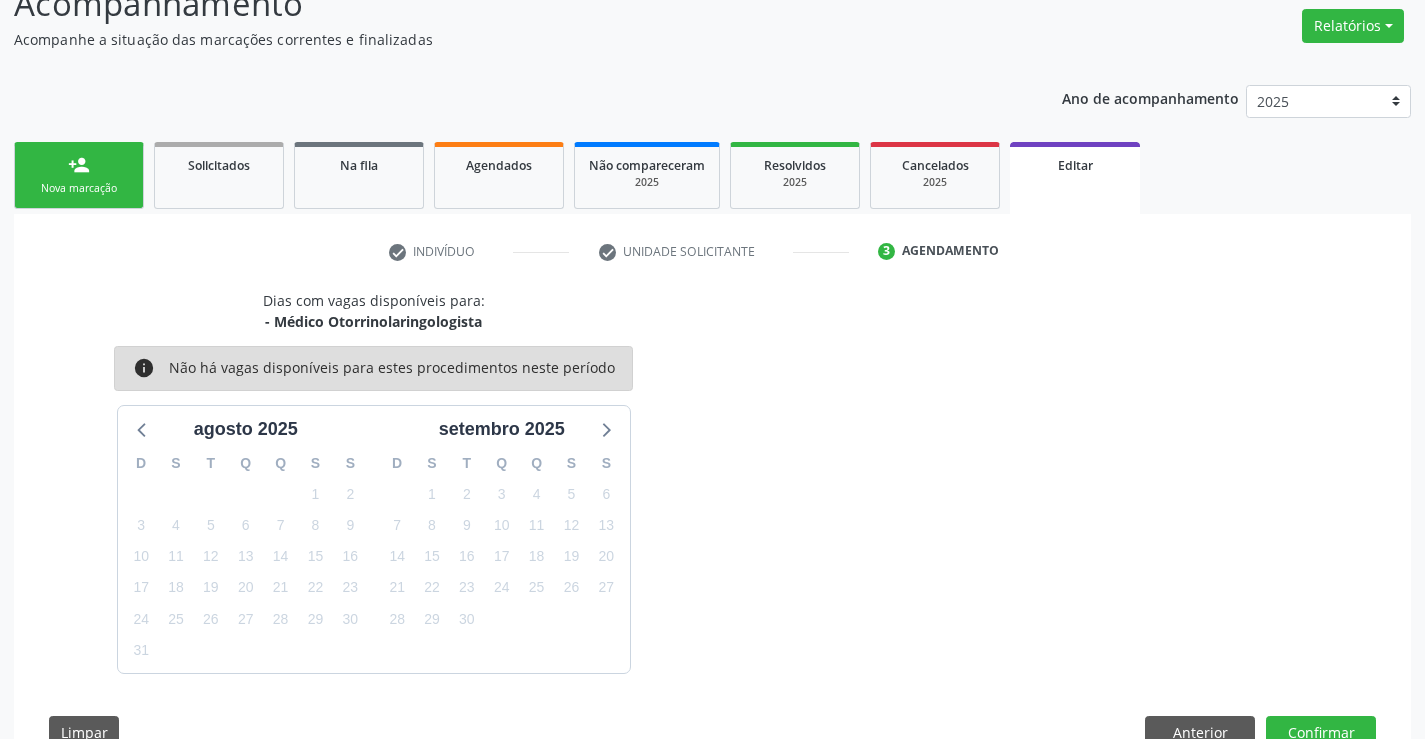 scroll, scrollTop: 193, scrollLeft: 0, axis: vertical 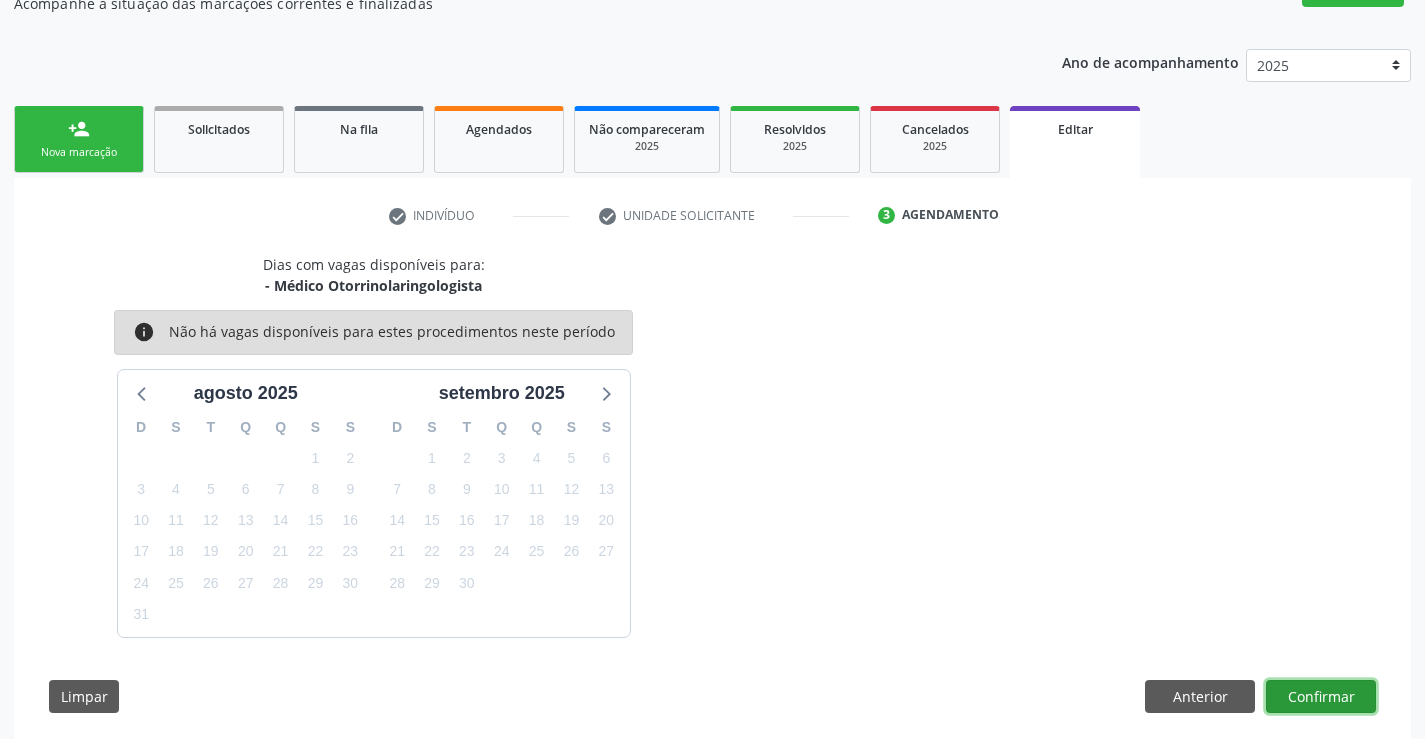 click on "Confirmar" at bounding box center (1321, 697) 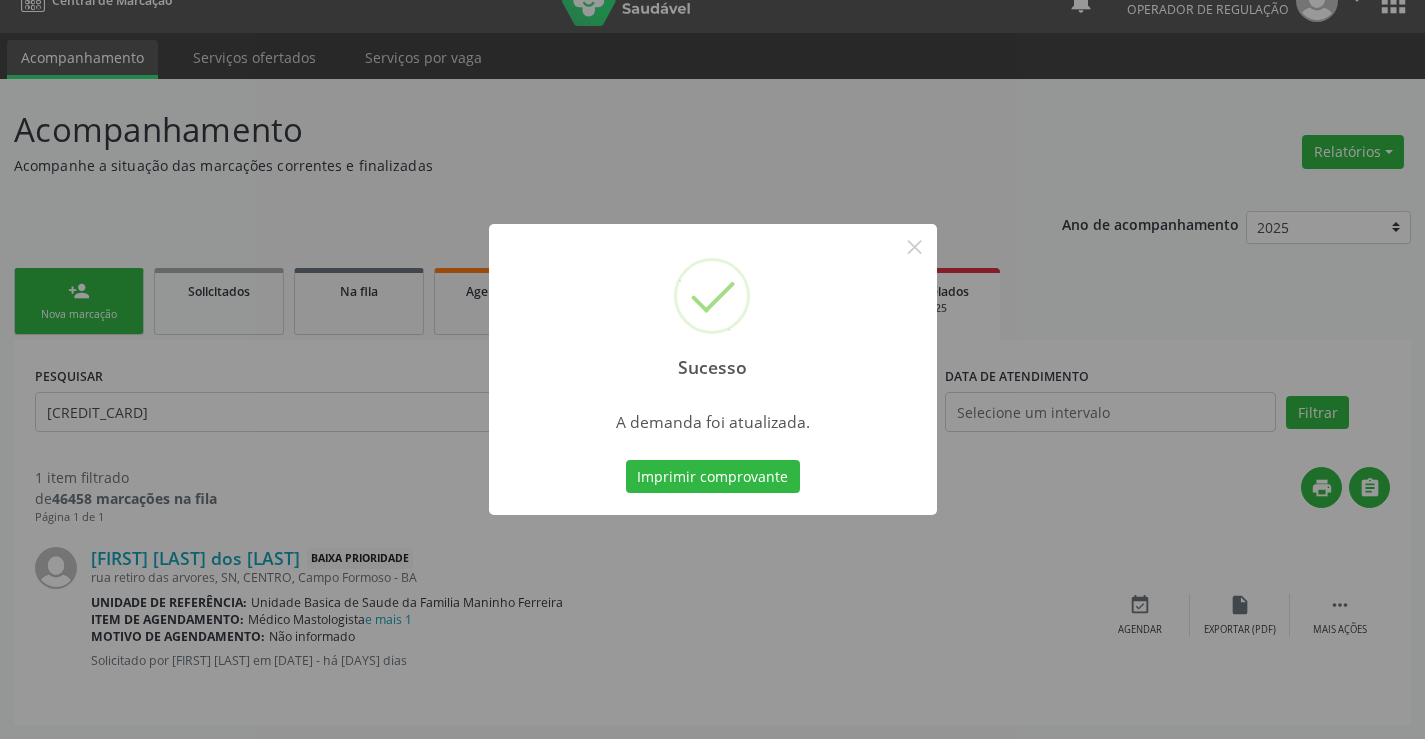 scroll, scrollTop: 0, scrollLeft: 0, axis: both 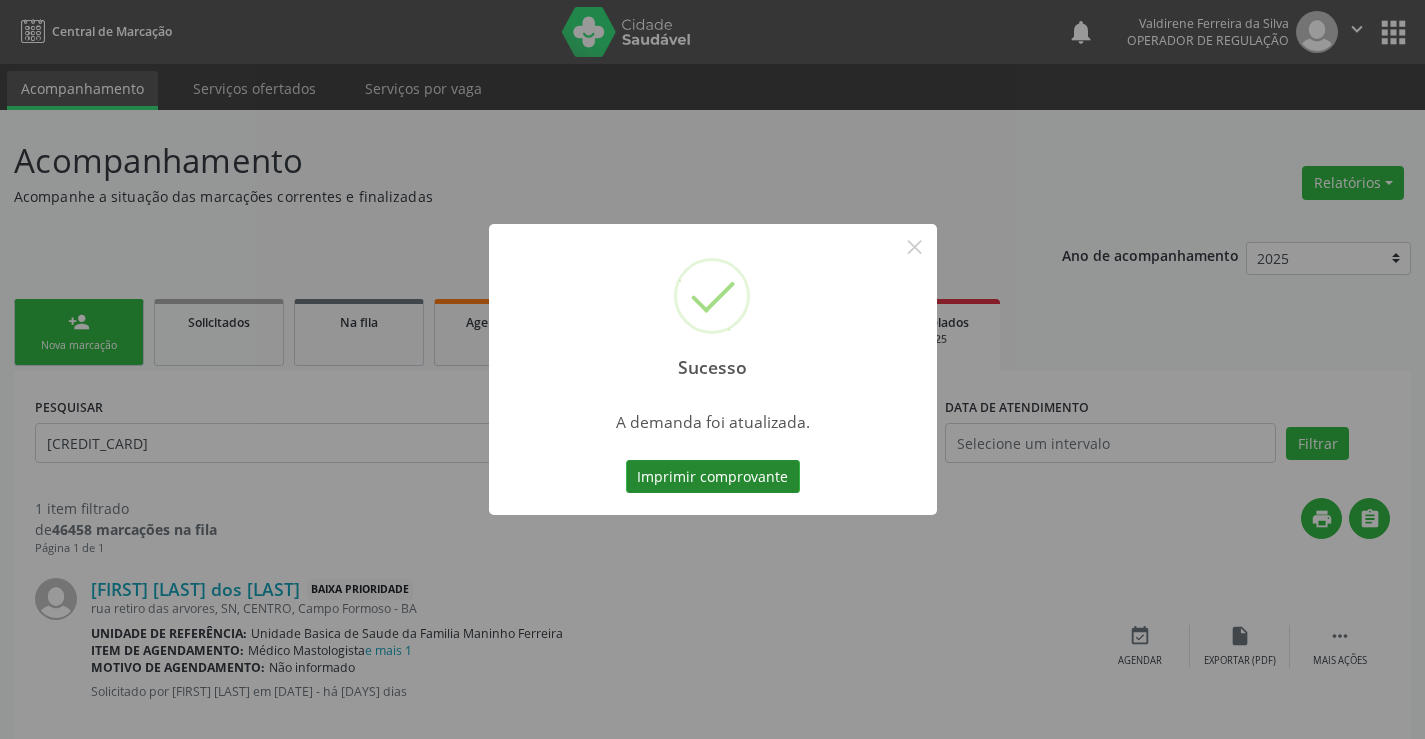 click on "Imprimir comprovante" at bounding box center [713, 477] 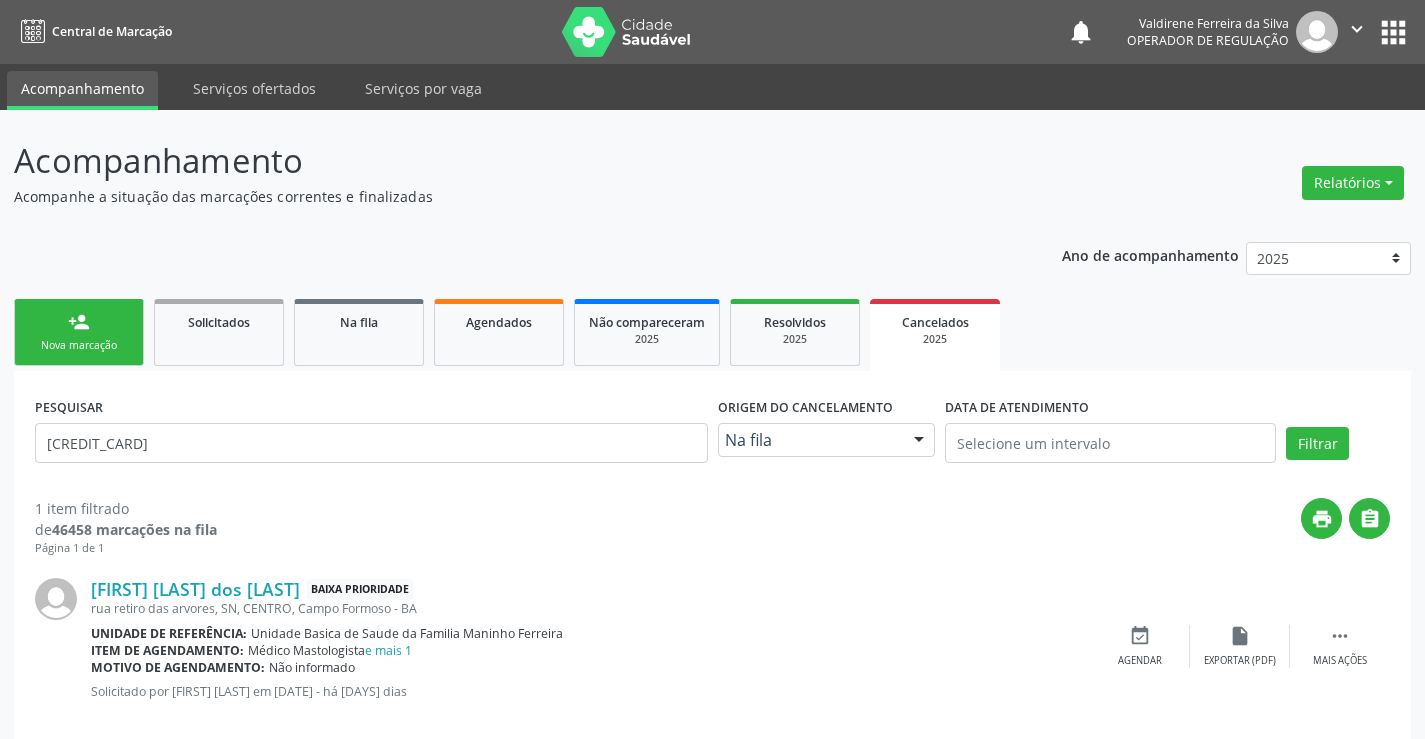 click on "person_add
Nova marcação" at bounding box center [79, 332] 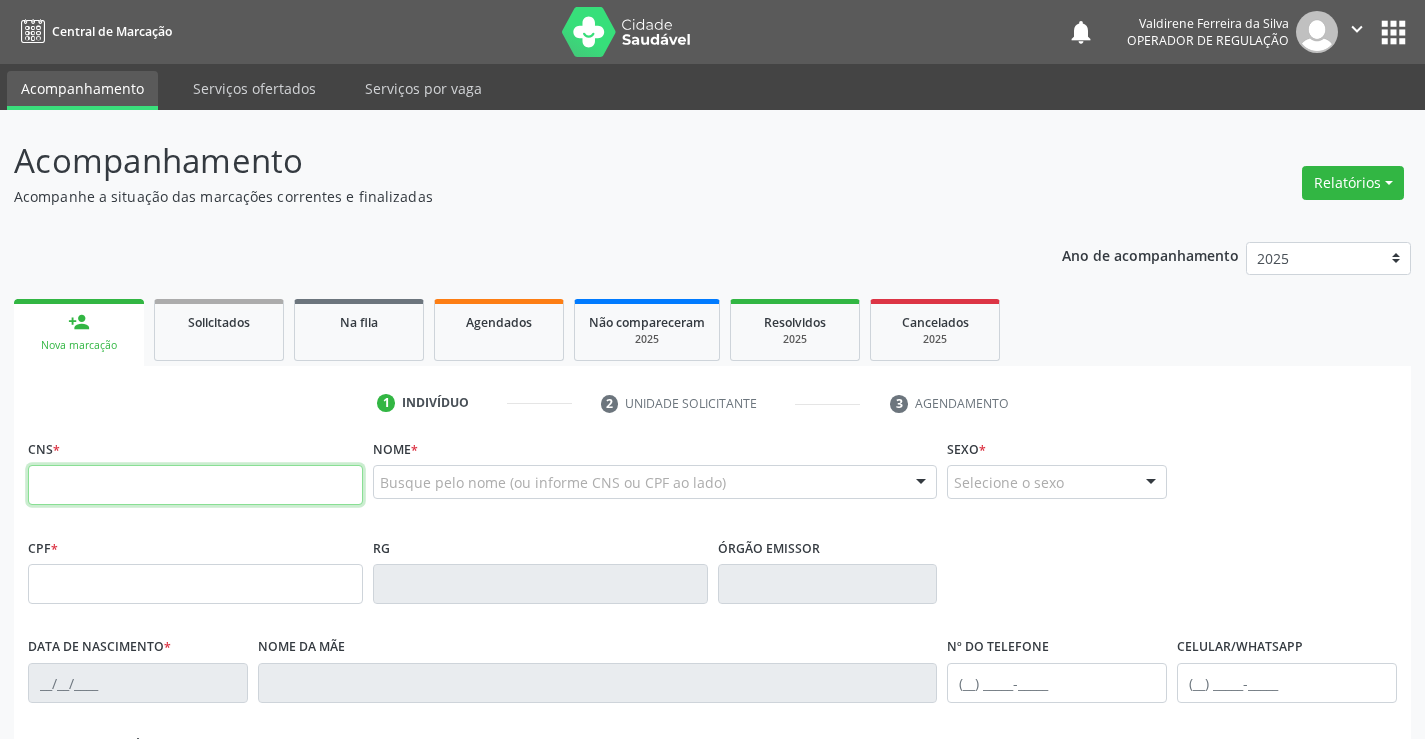 click at bounding box center (195, 485) 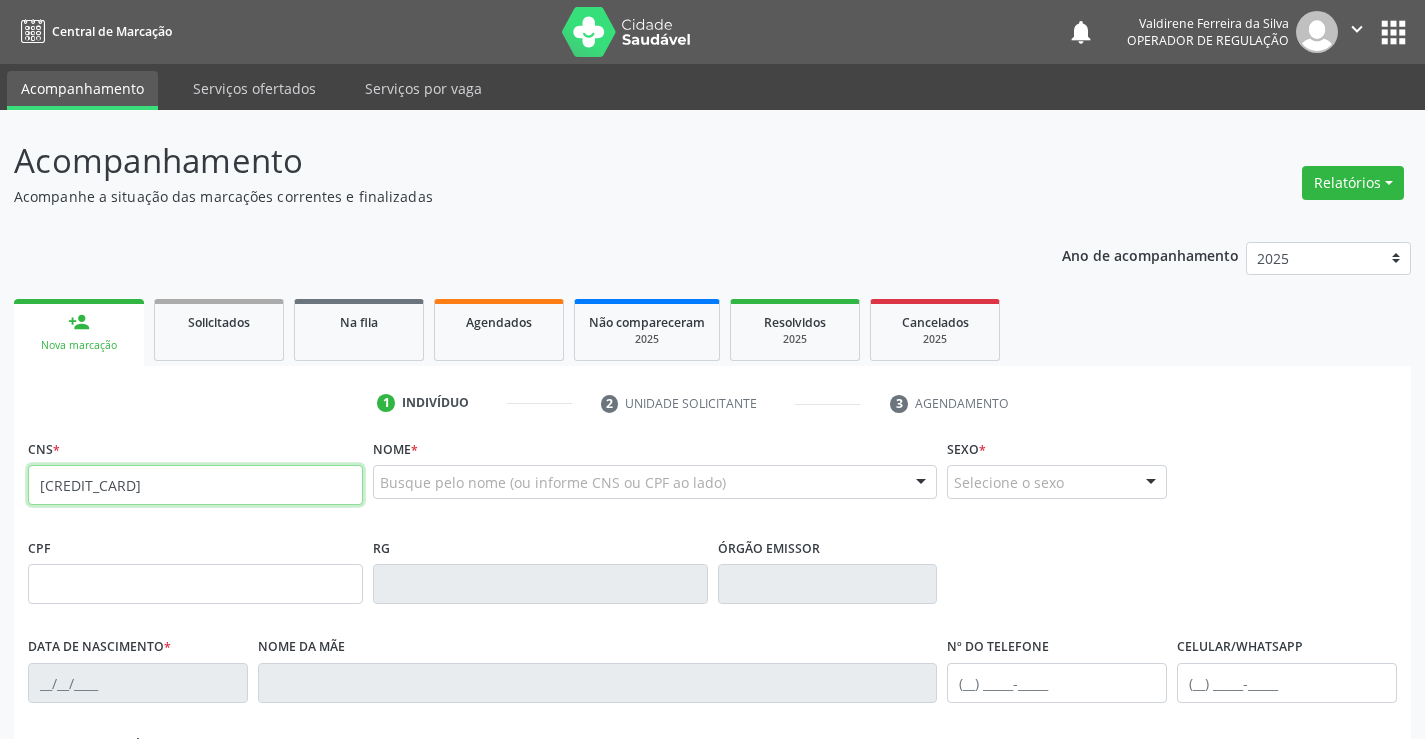 type on "[CREDIT_CARD]" 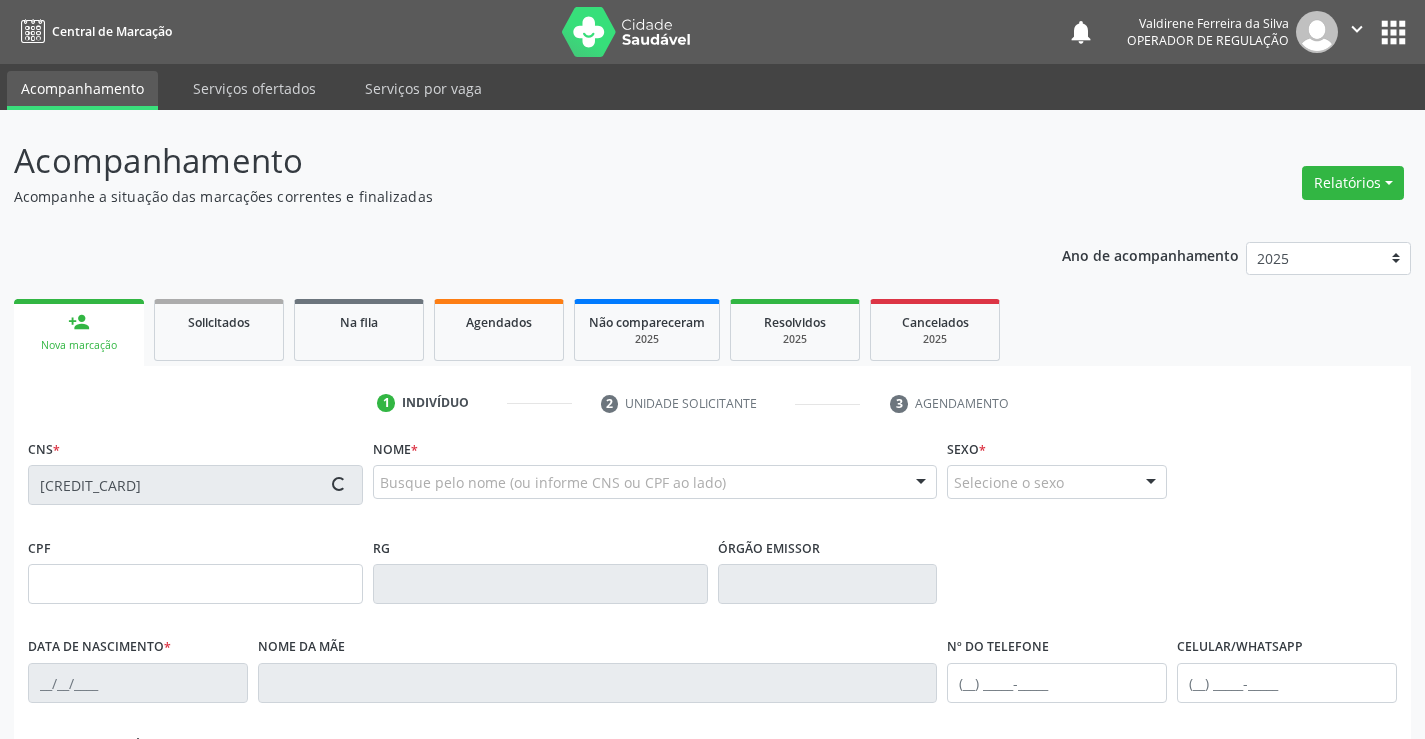 type on "1650508611" 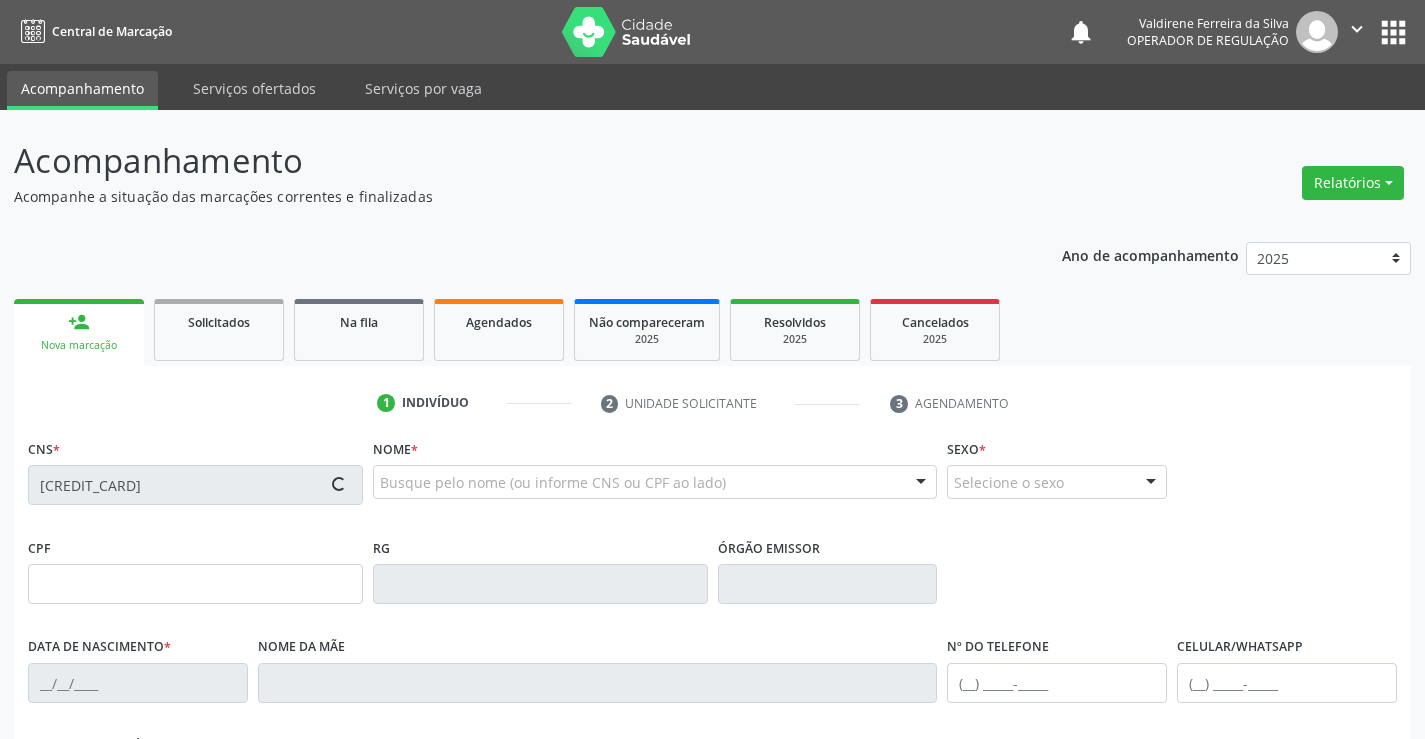 type on "[DATE]" 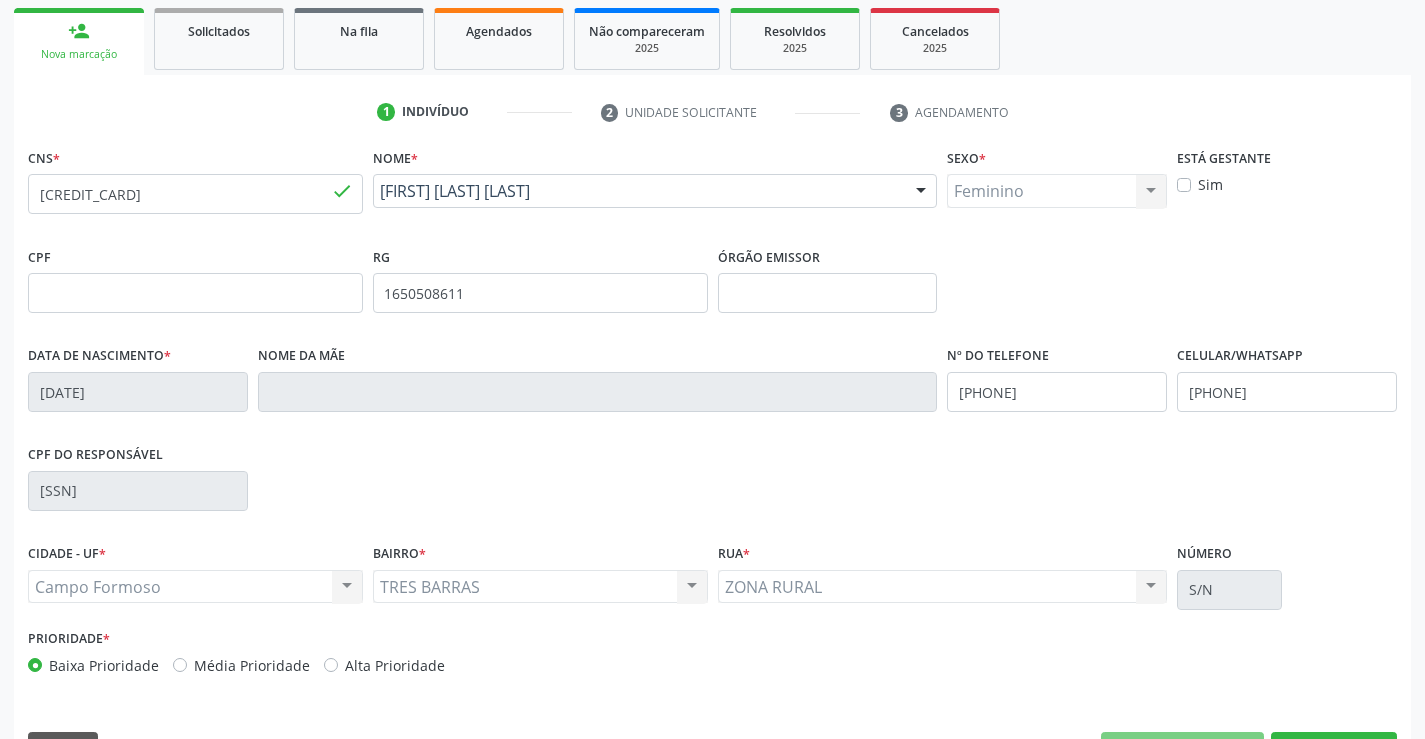 scroll, scrollTop: 300, scrollLeft: 0, axis: vertical 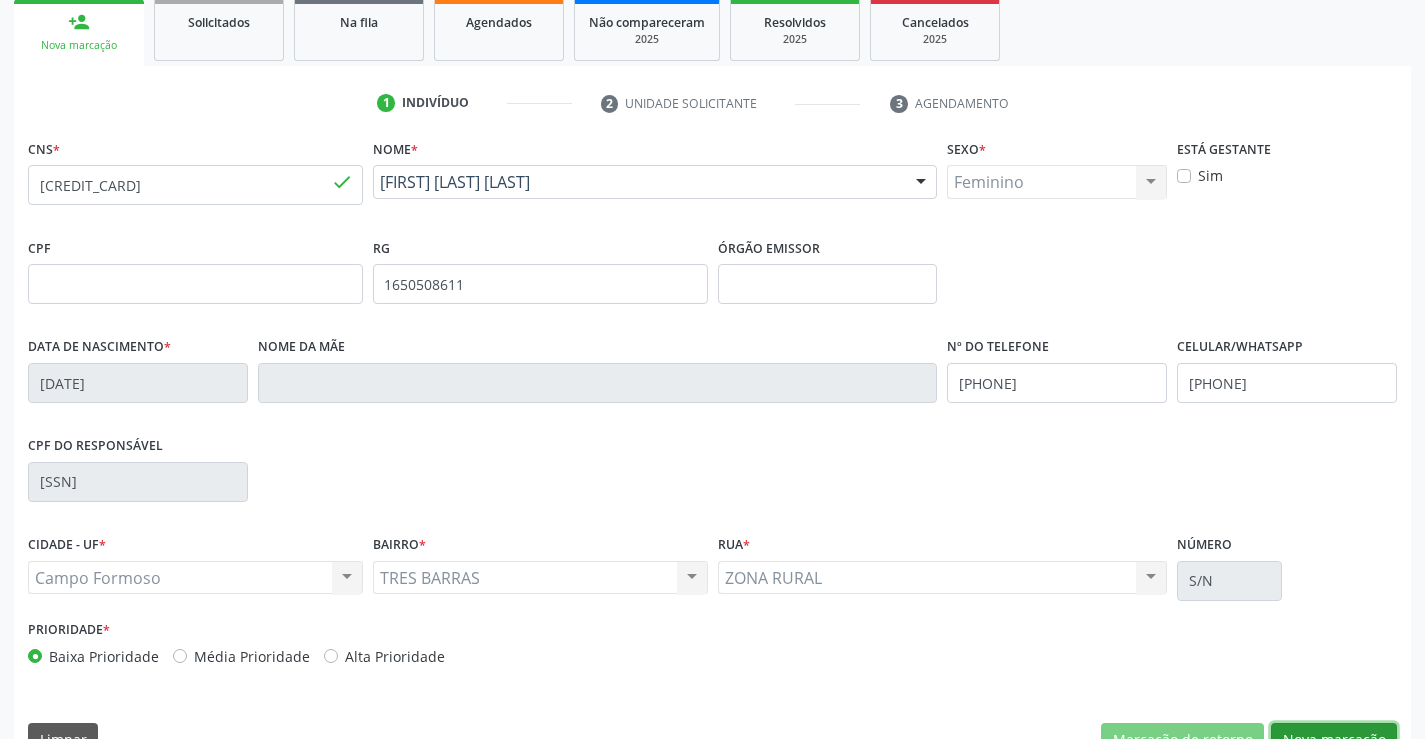 click on "Nova marcação" at bounding box center [1334, 740] 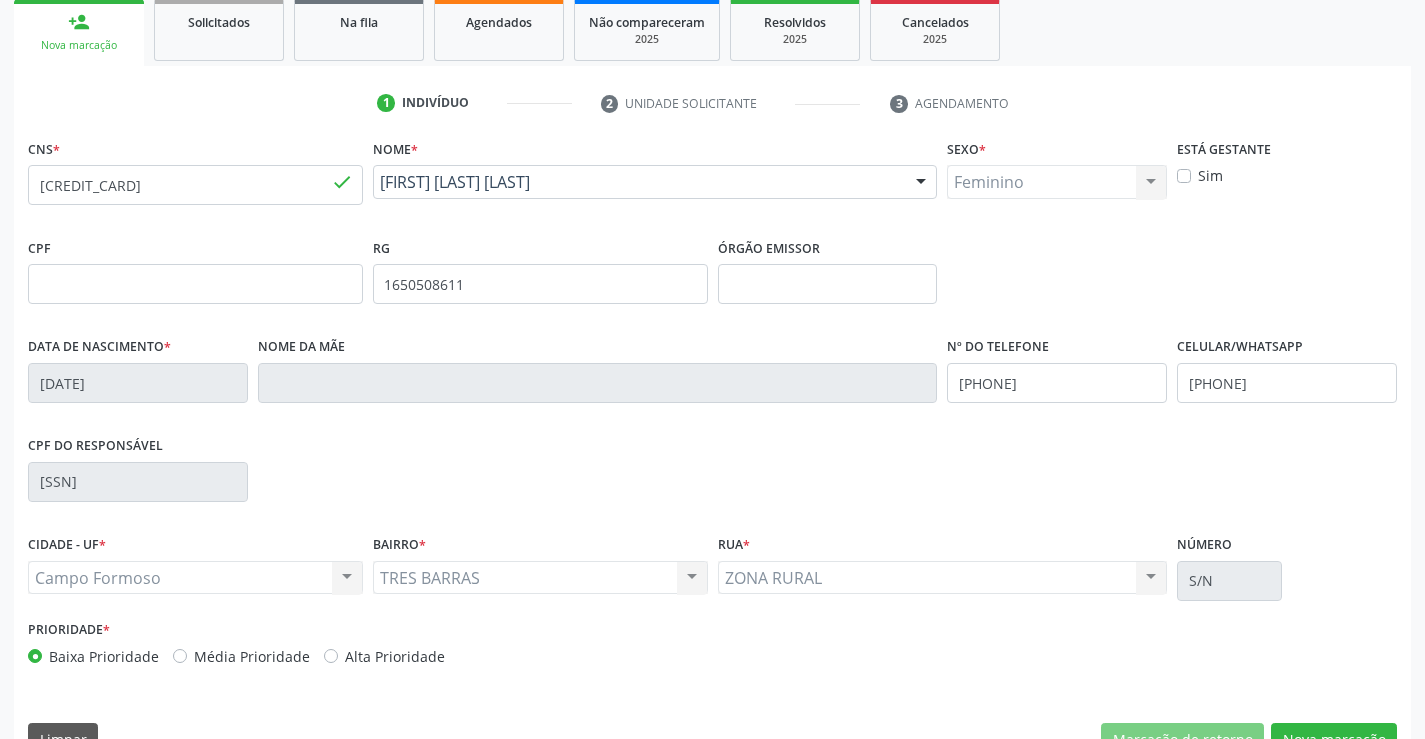 scroll, scrollTop: 167, scrollLeft: 0, axis: vertical 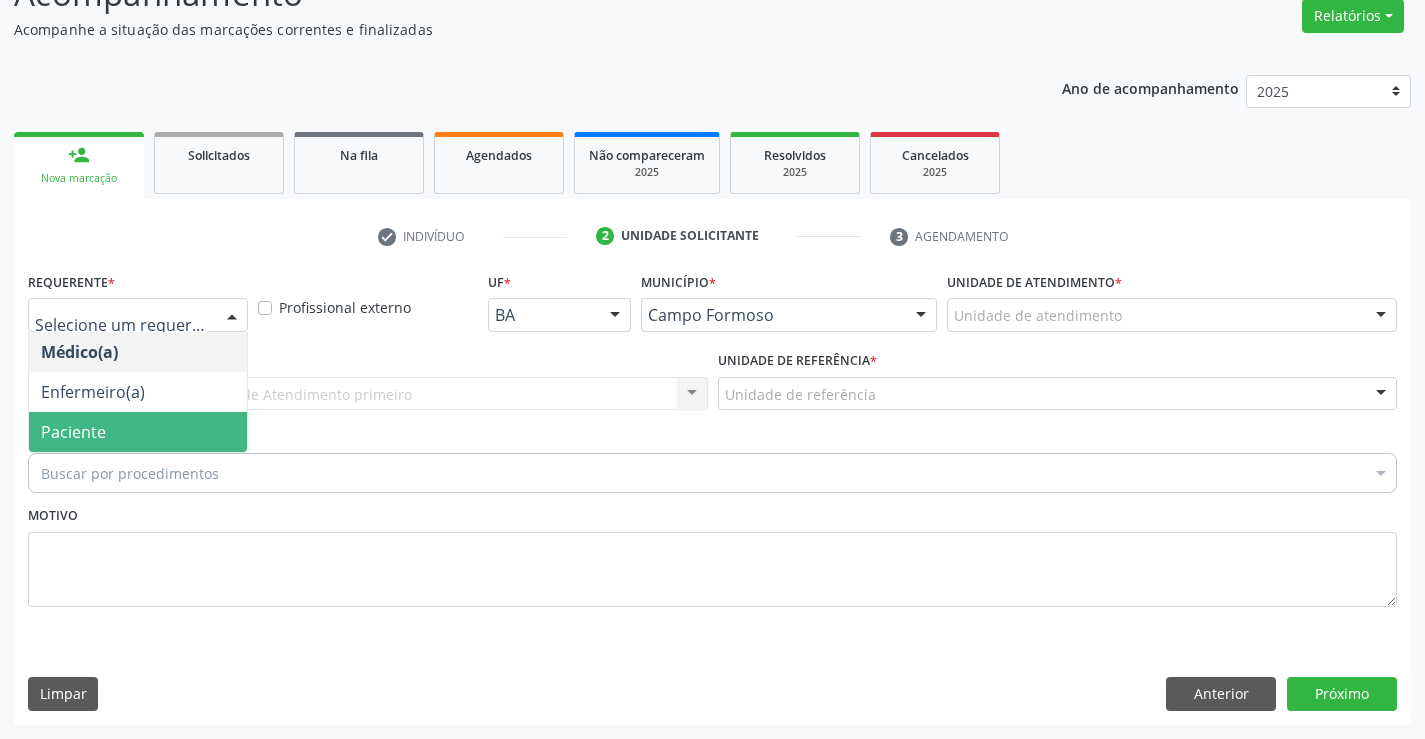 click on "Paciente" at bounding box center [73, 432] 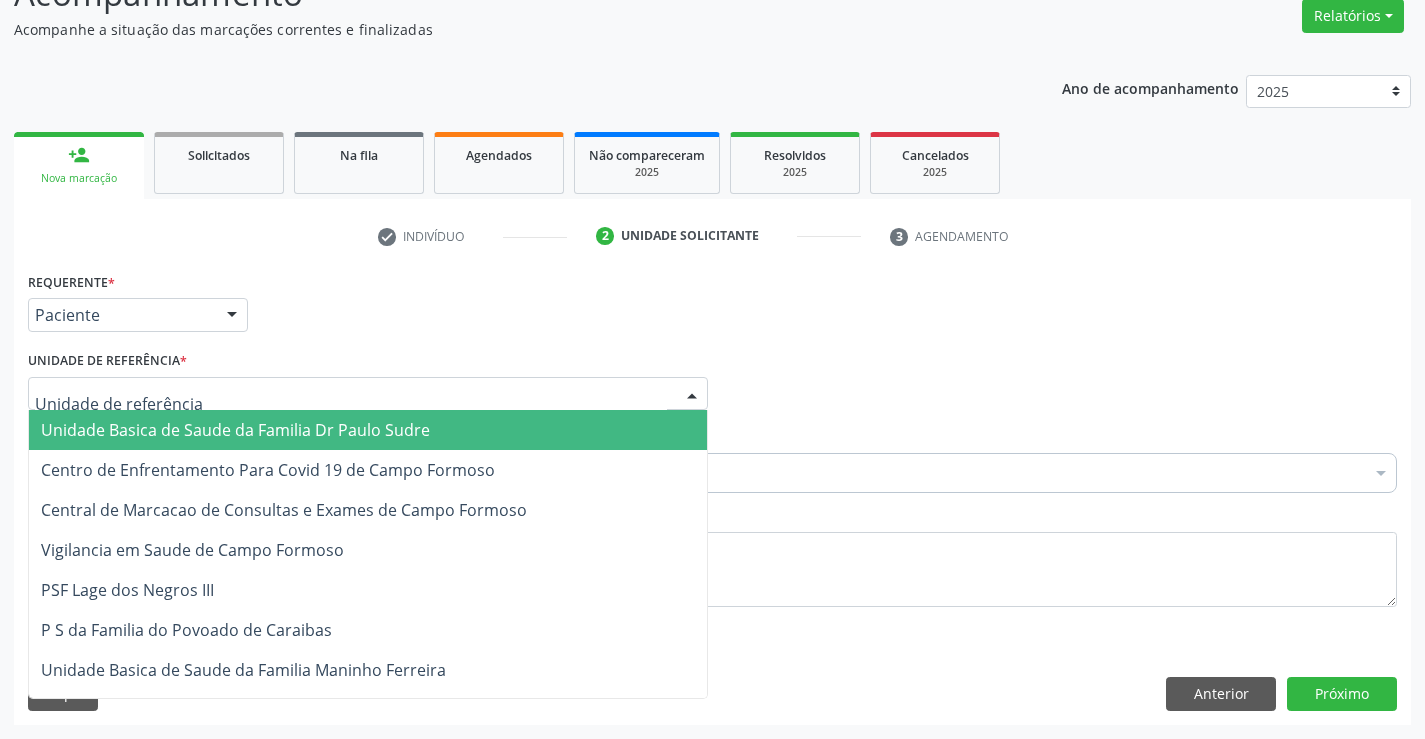 click on "Unidade Basica de Saude da Familia Dr Paulo Sudre" at bounding box center (235, 430) 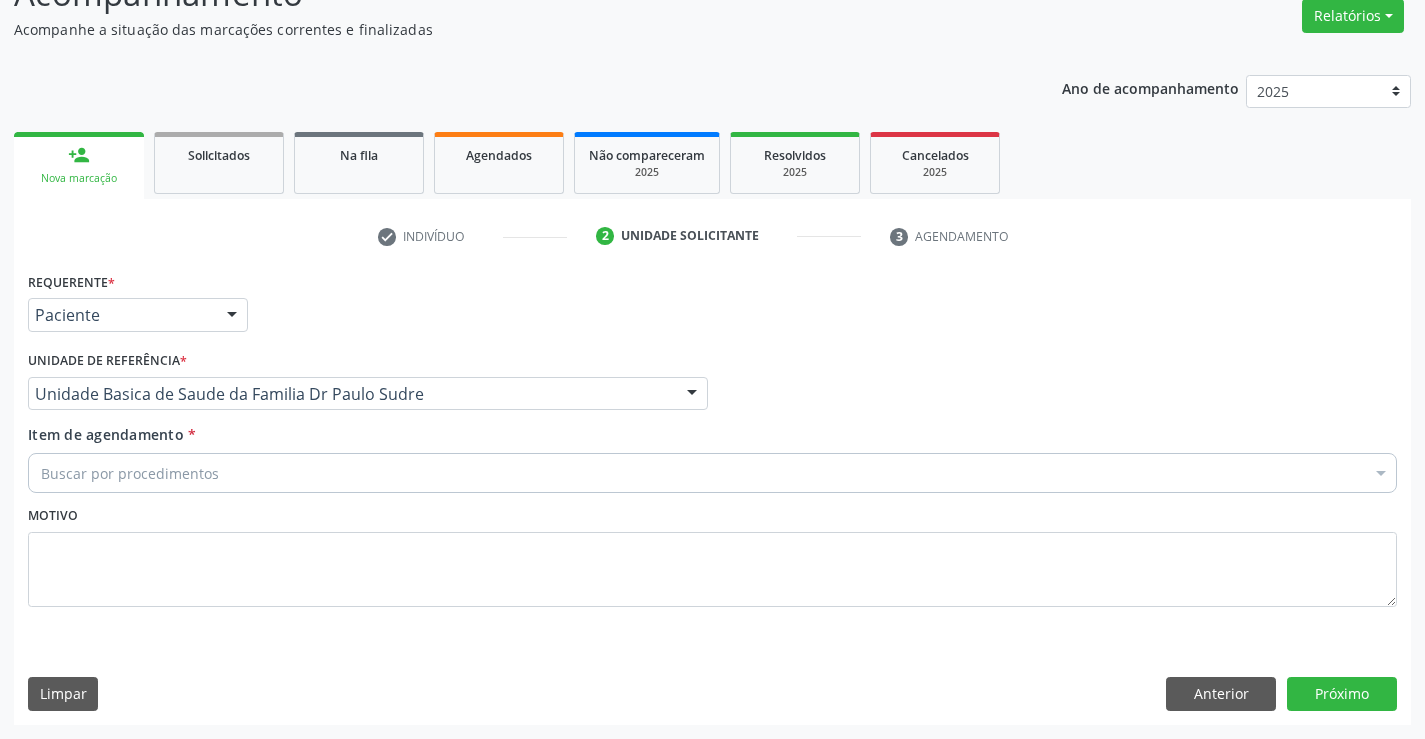 click on "Buscar por procedimentos" at bounding box center [712, 473] 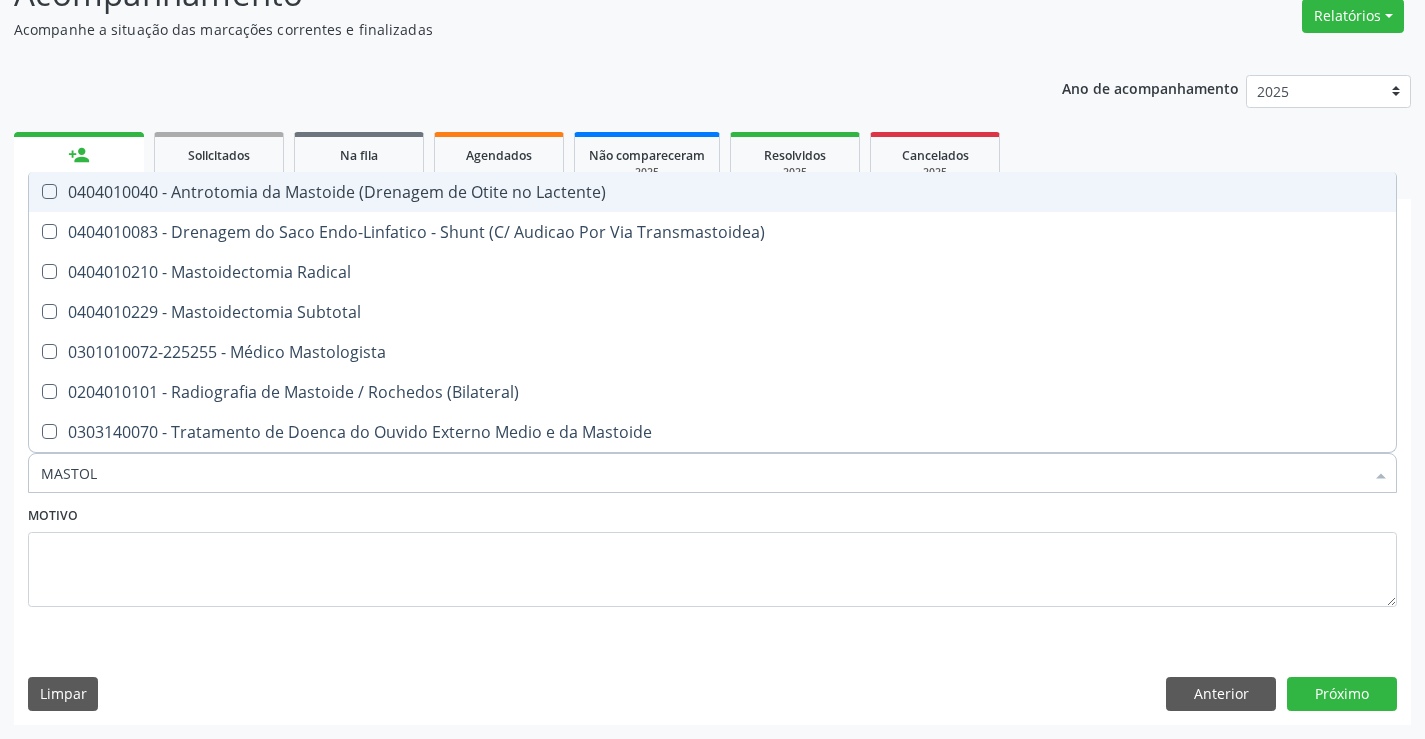 type on "MASTOLO" 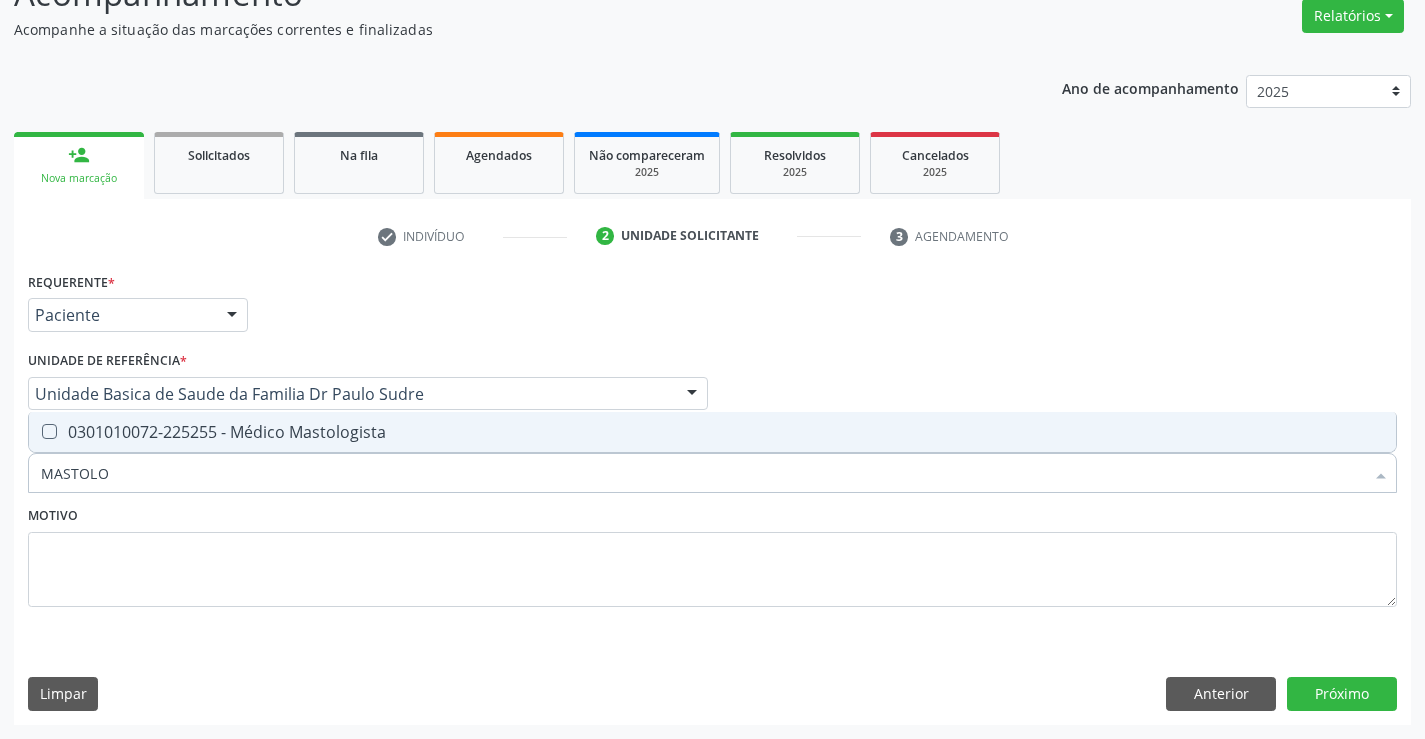 click on "0301010072-225255 - Médico Mastologista" at bounding box center [712, 432] 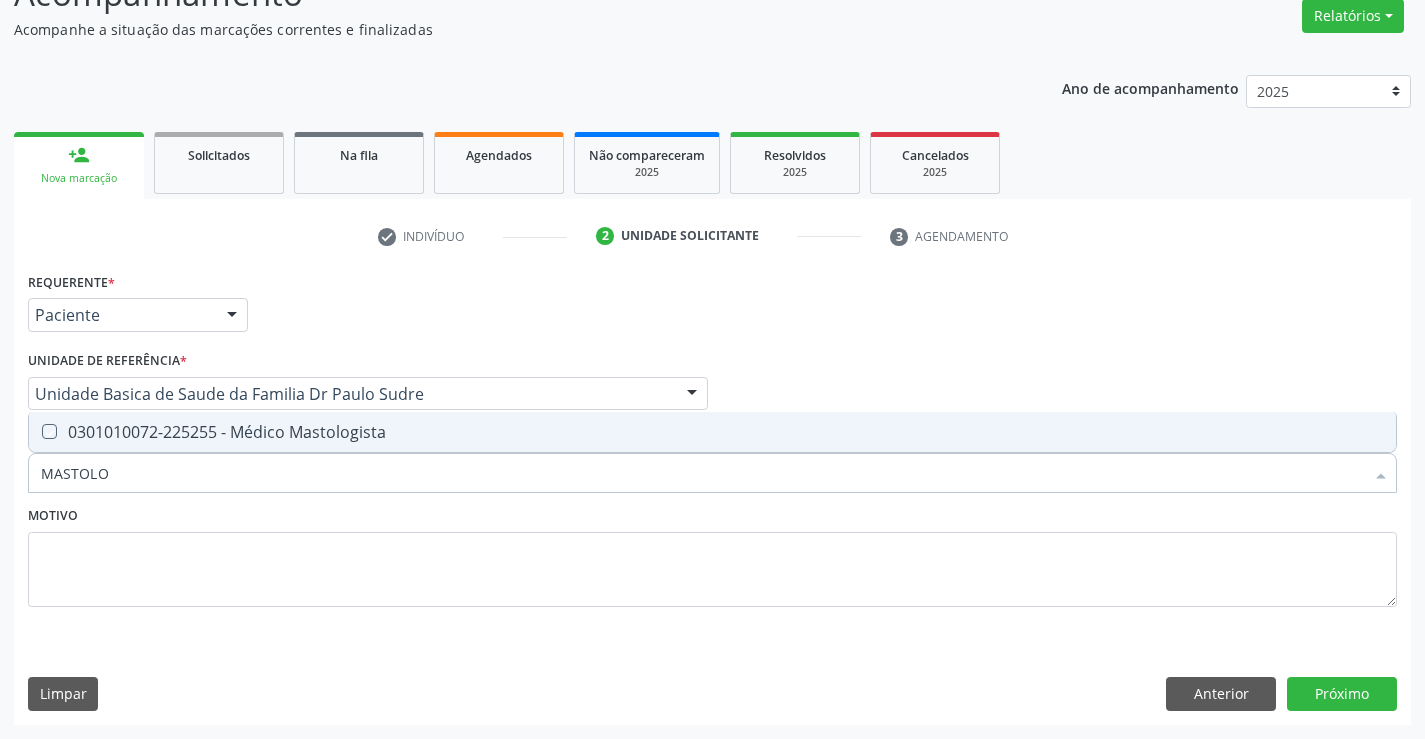 checkbox on "true" 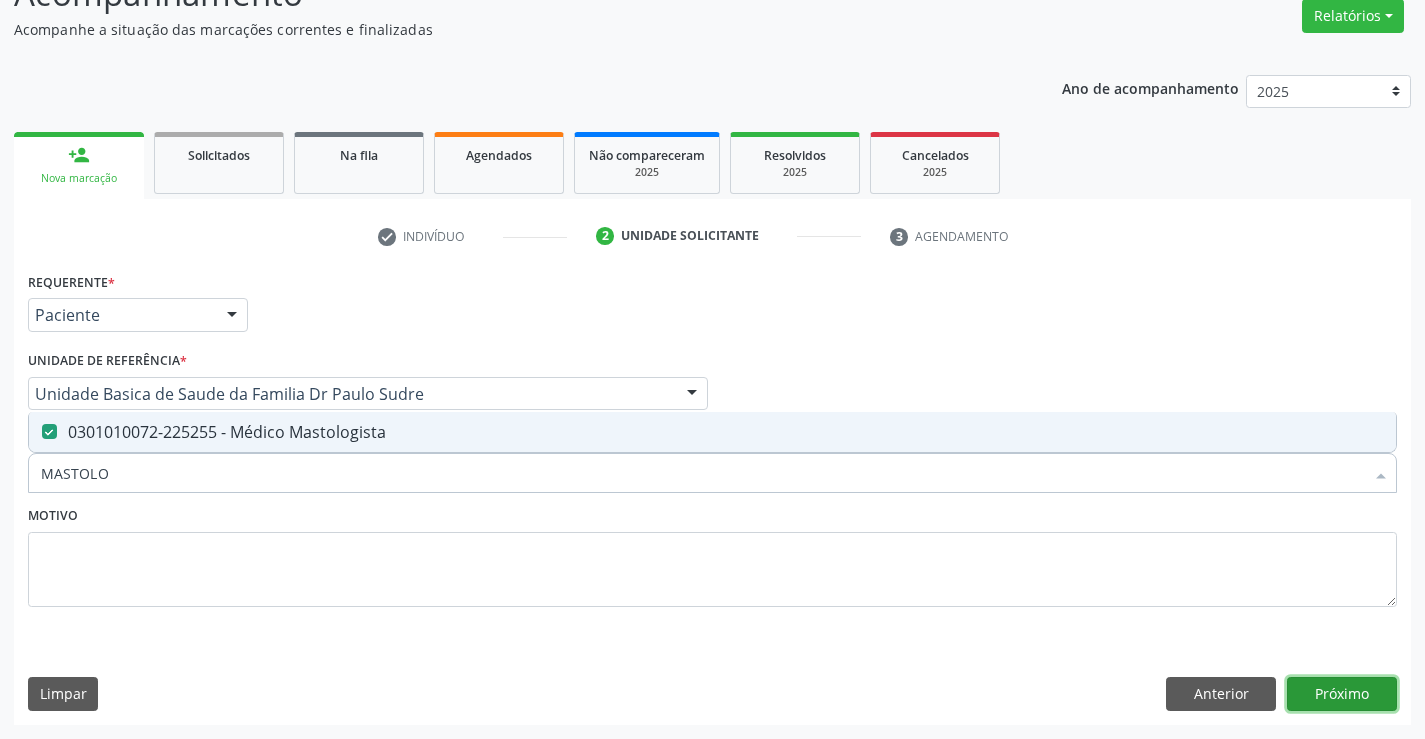 click on "Próximo" at bounding box center (1342, 694) 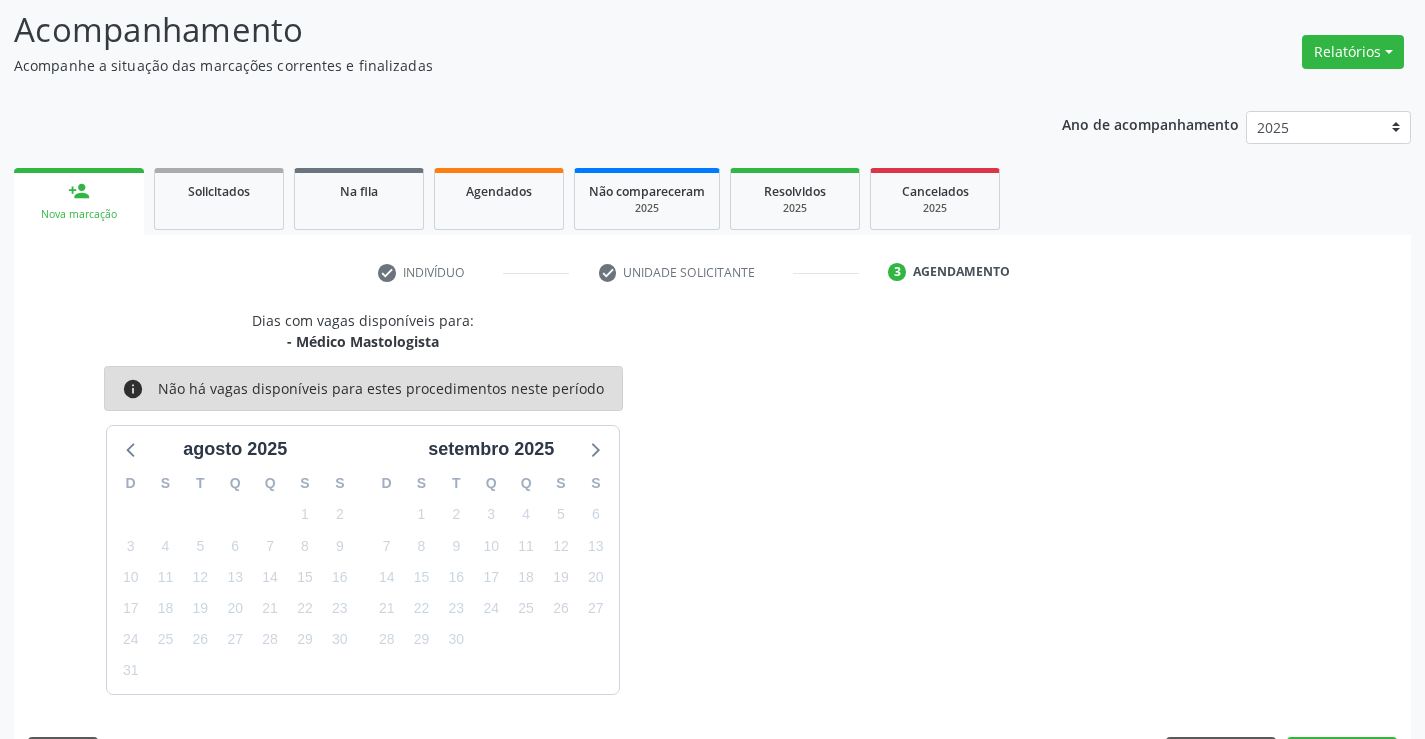 scroll, scrollTop: 167, scrollLeft: 0, axis: vertical 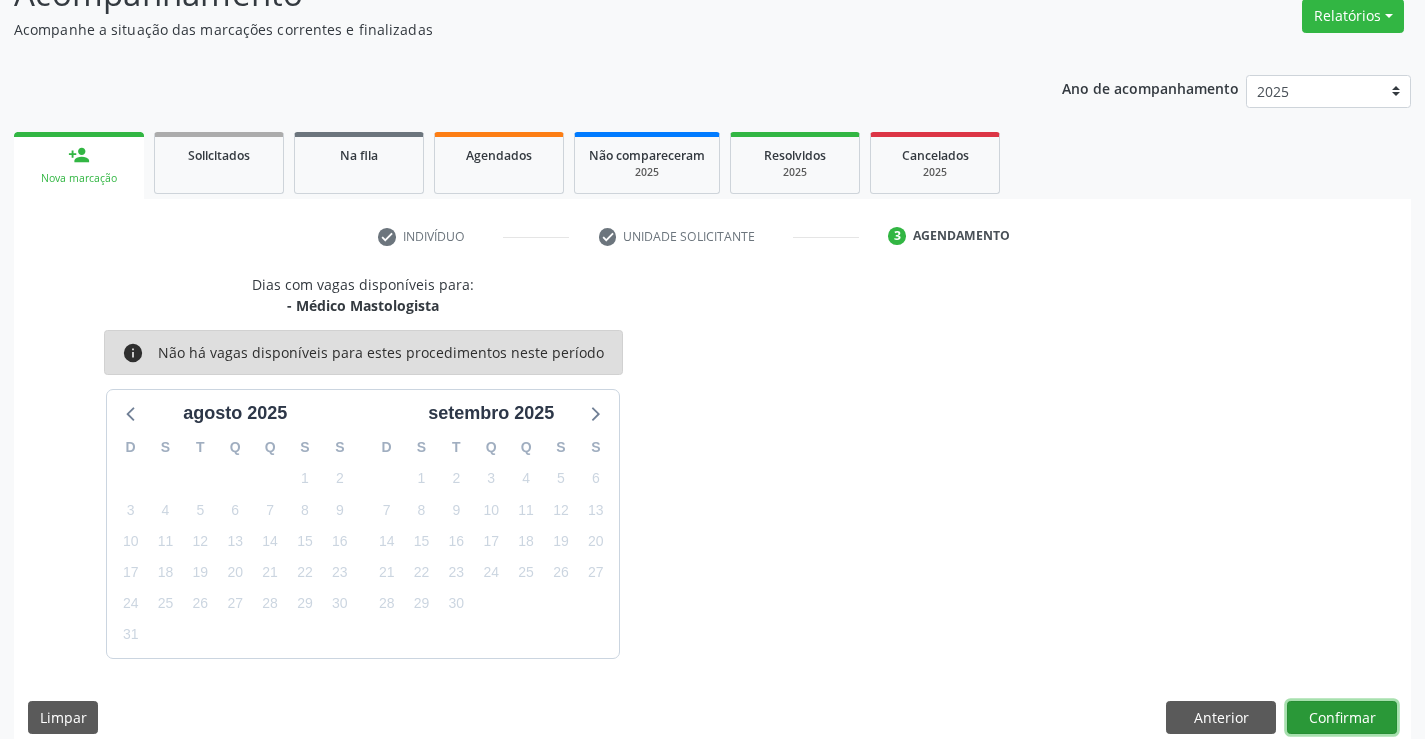 click on "Confirmar" at bounding box center (1342, 718) 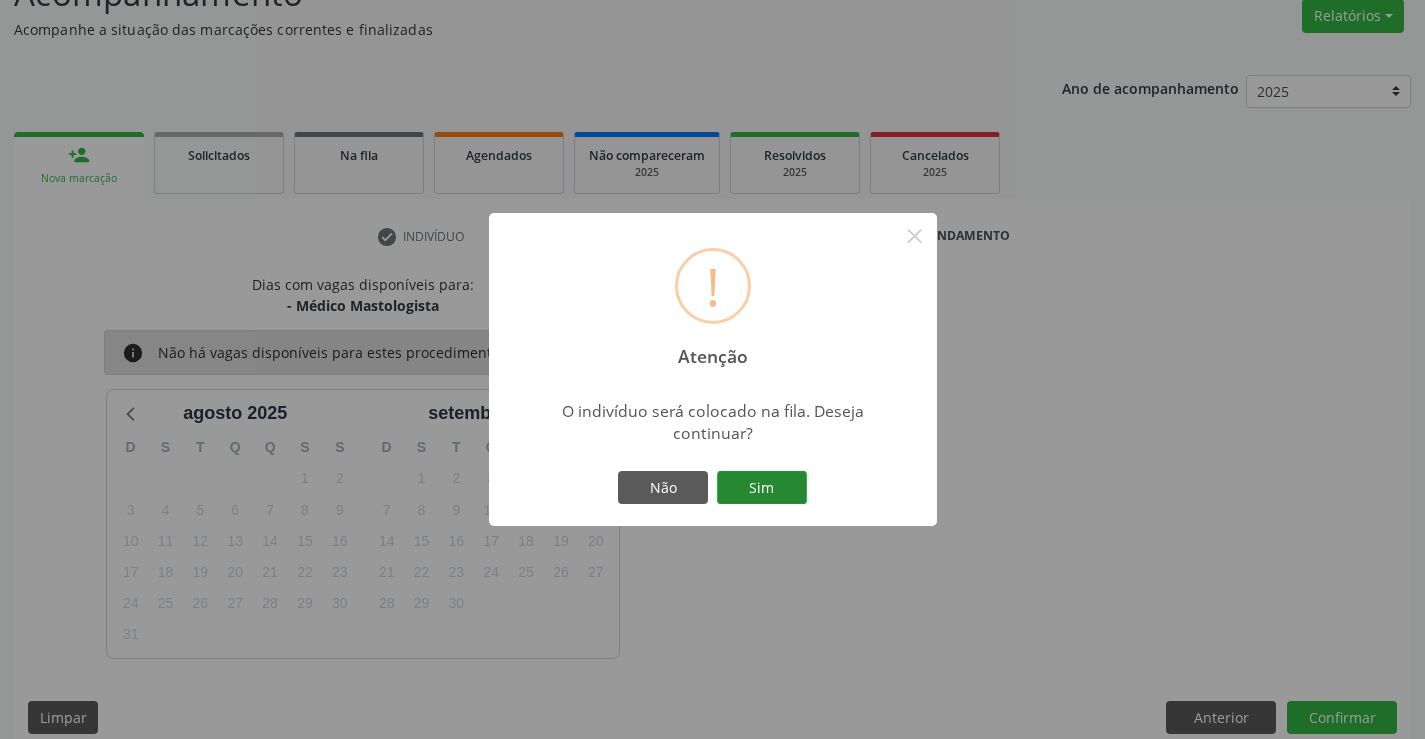 click on "Sim" at bounding box center (762, 488) 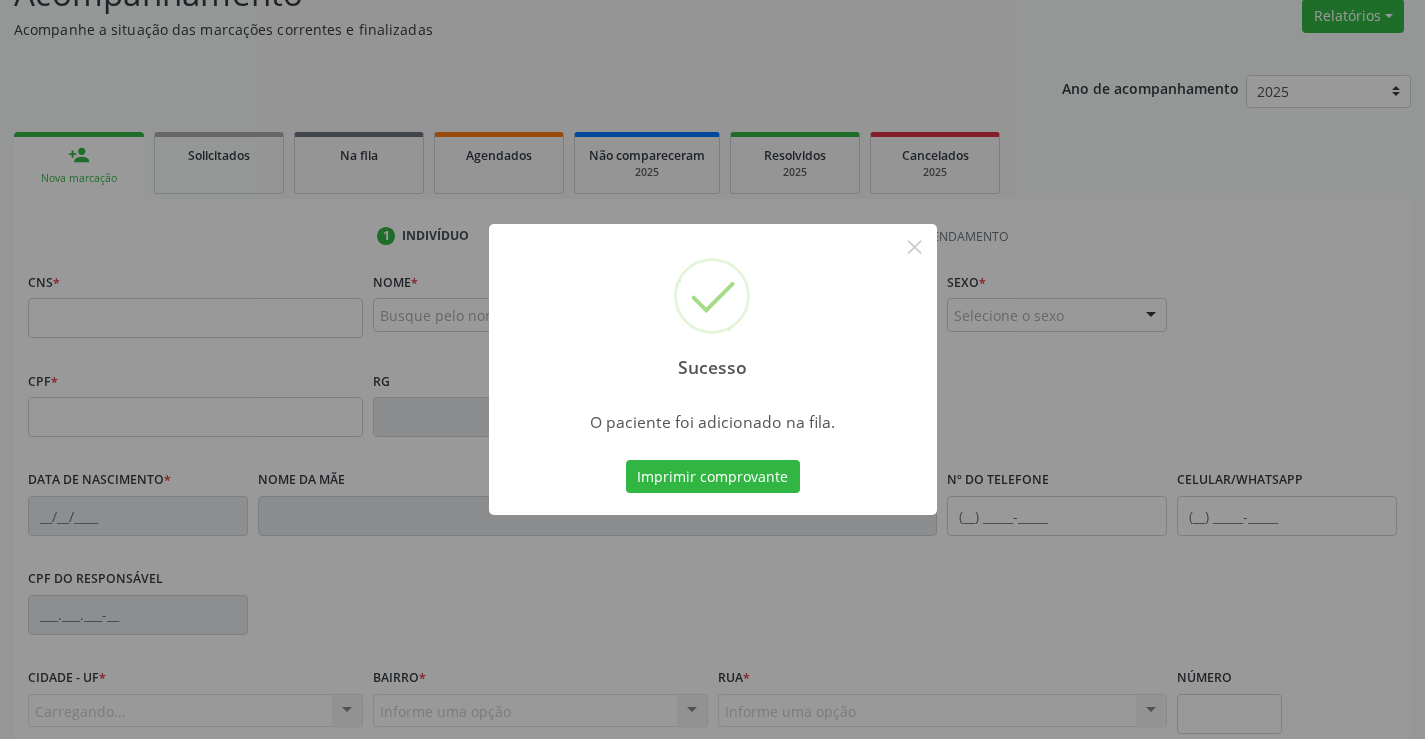 click on "Imprimir comprovante" at bounding box center [713, 477] 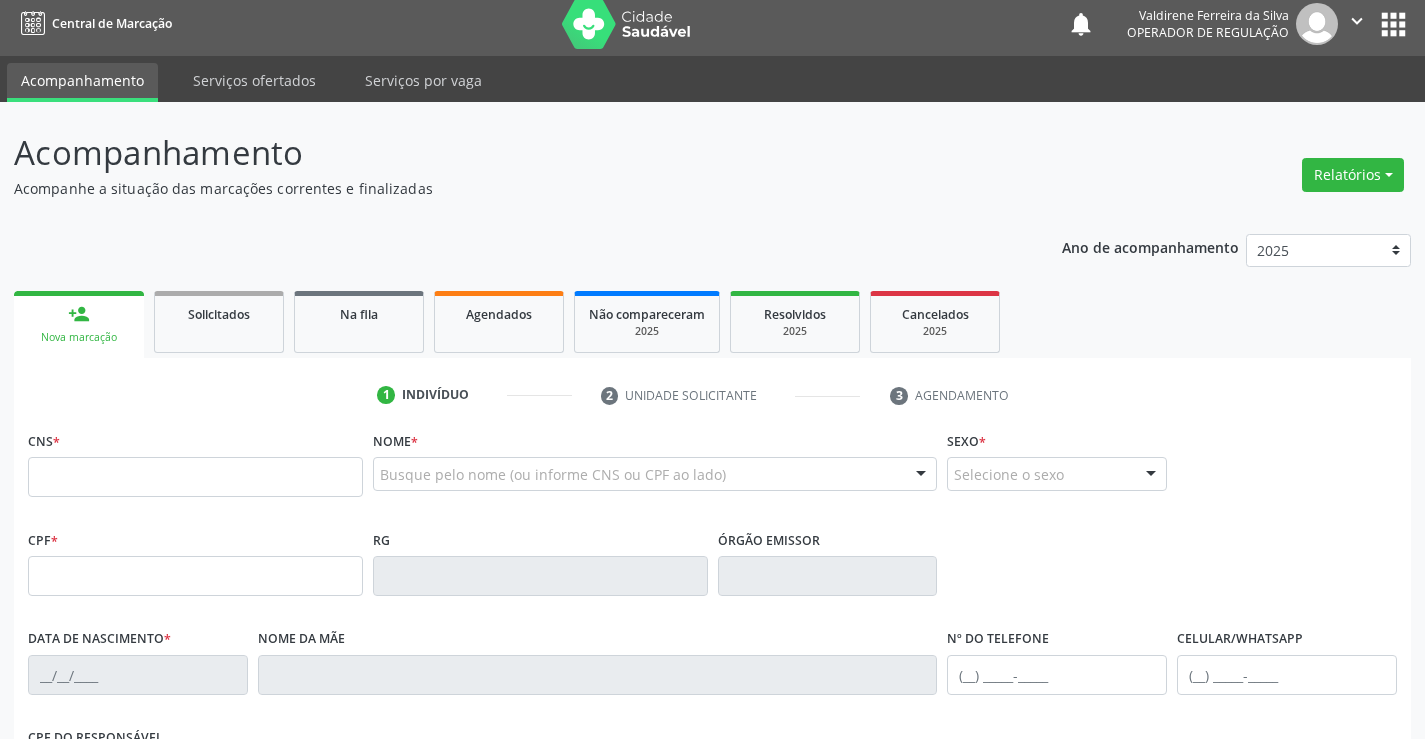 scroll, scrollTop: 0, scrollLeft: 0, axis: both 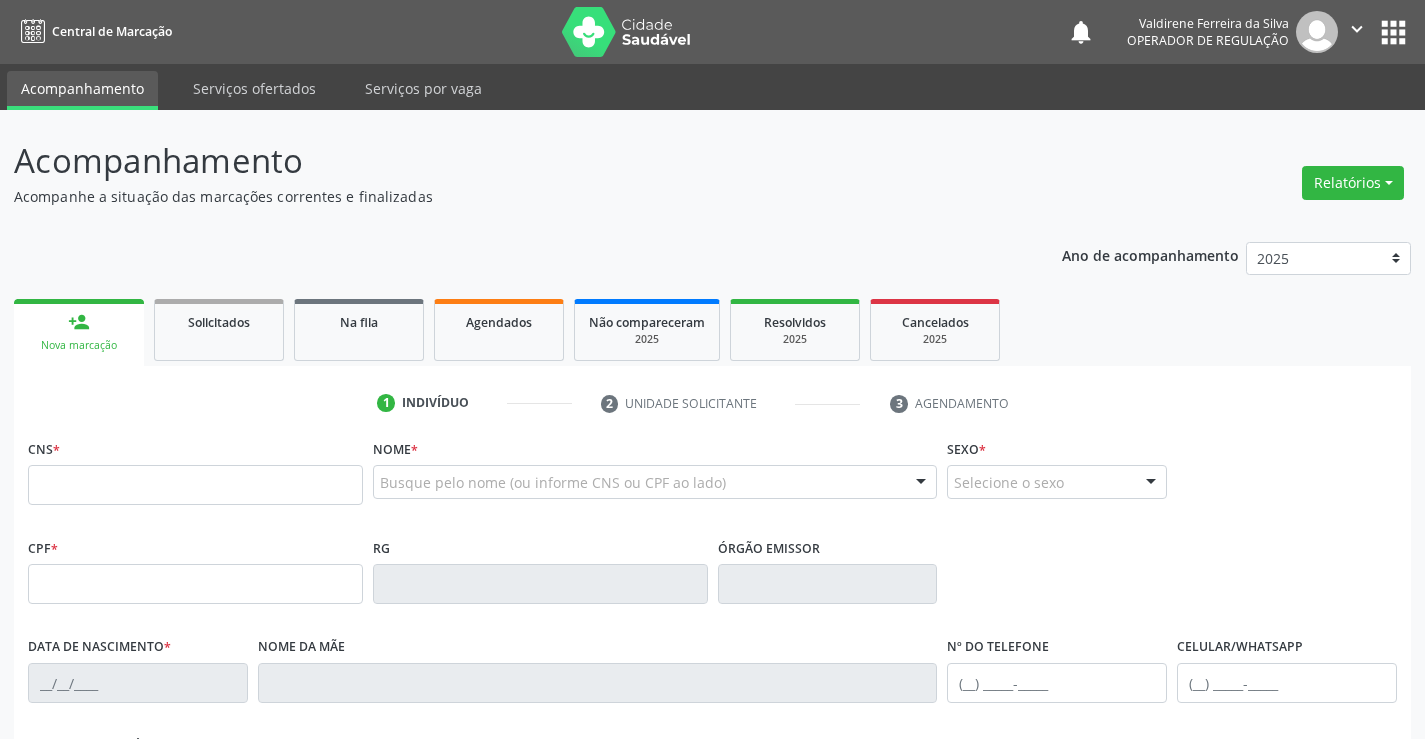 click on "" at bounding box center [1357, 29] 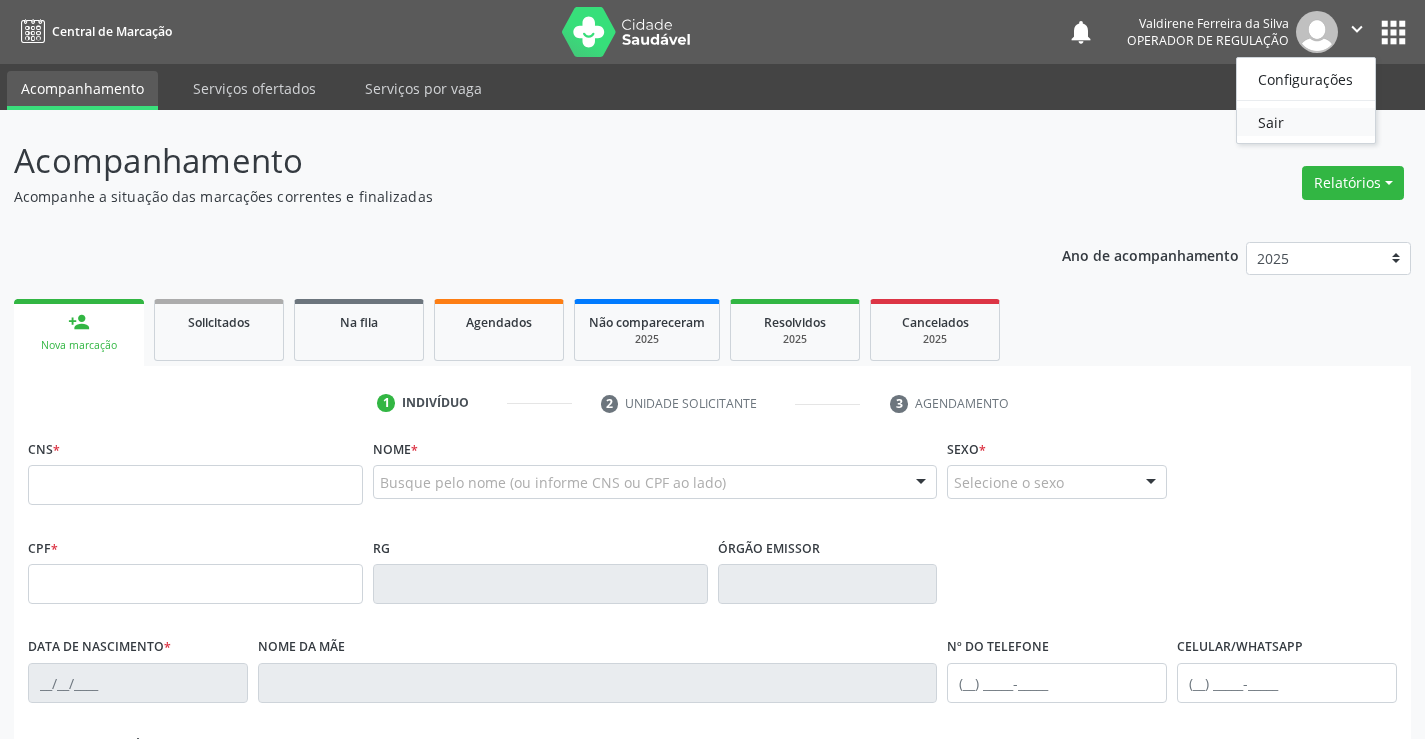 click on "Sair" at bounding box center (1306, 122) 